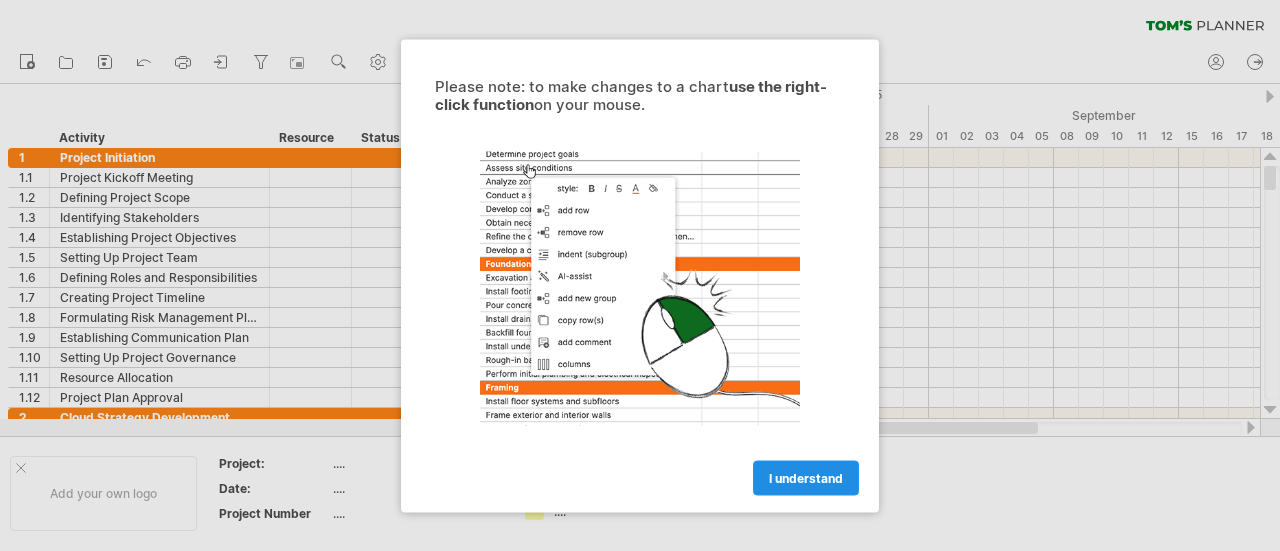 scroll, scrollTop: 0, scrollLeft: 0, axis: both 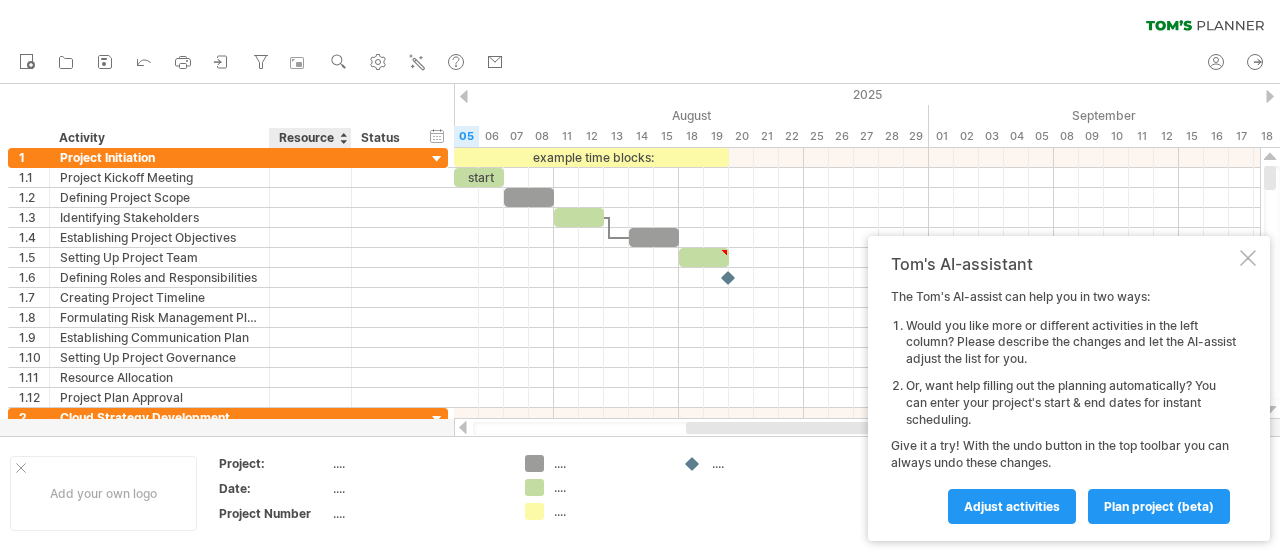 click on "...." at bounding box center [417, 463] 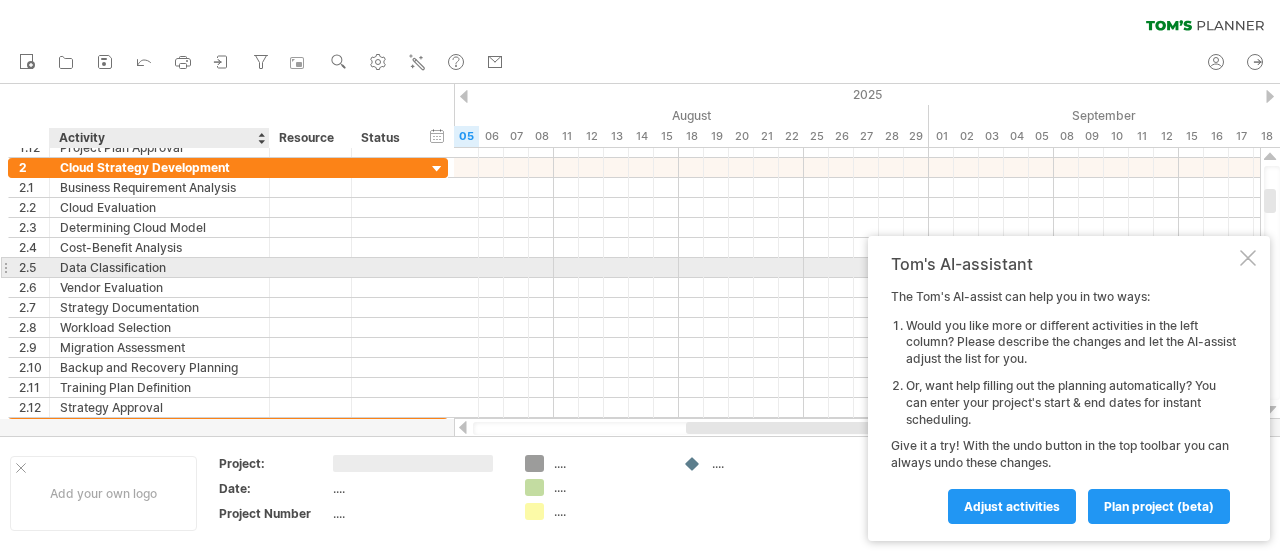 click at bounding box center (267, 268) 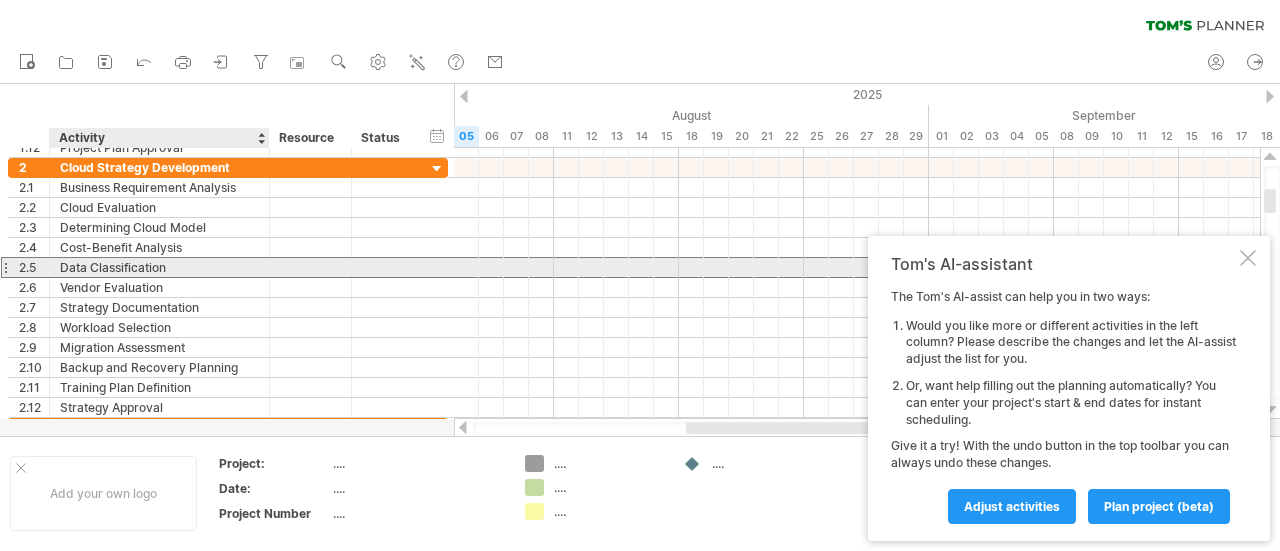 click on "Data Classification" at bounding box center [159, 267] 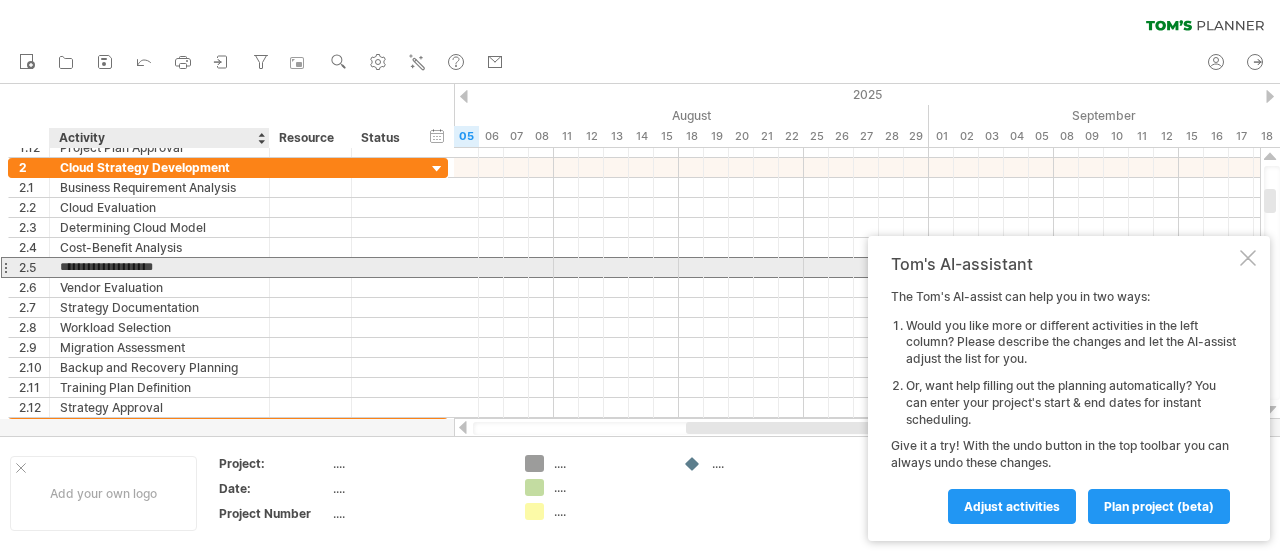 click on "**********" at bounding box center (159, 267) 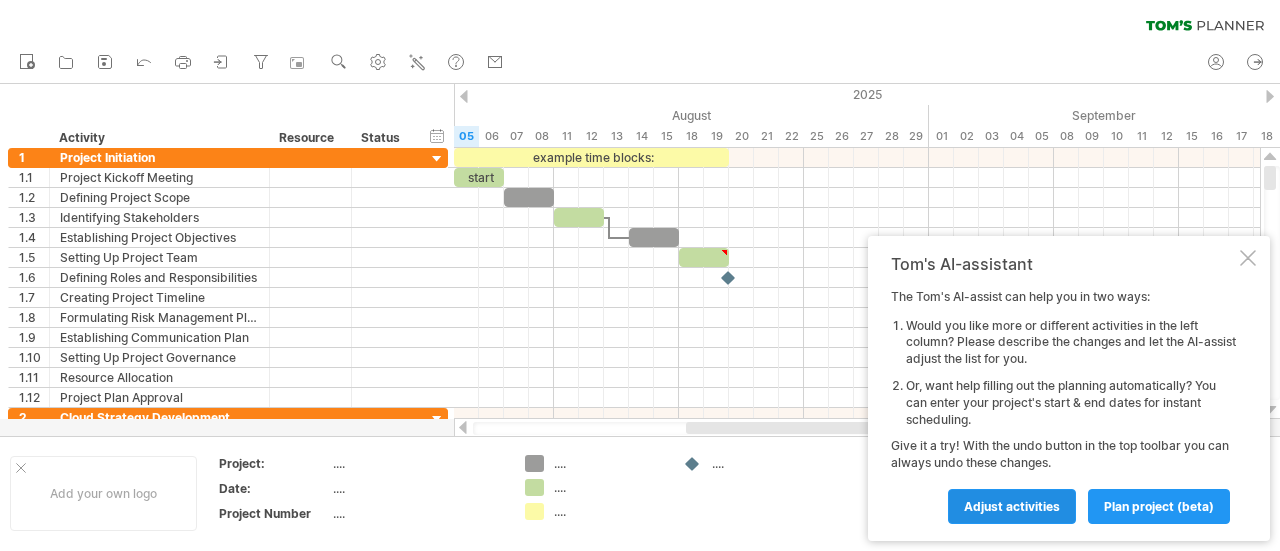click on "Adjust activities" at bounding box center (1012, 506) 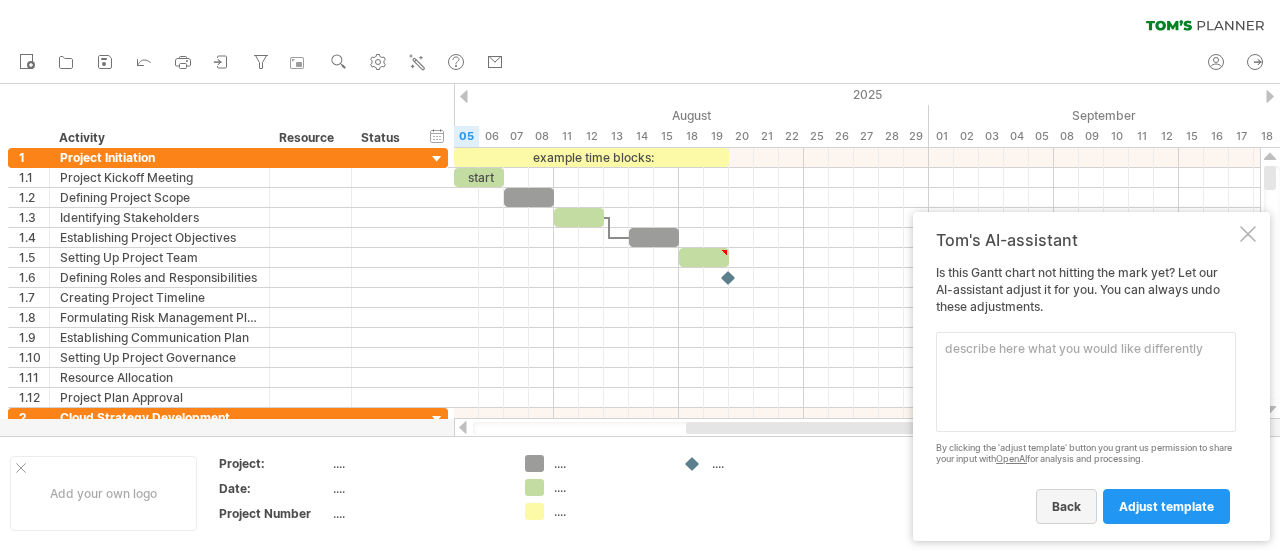 click on "back" at bounding box center (1066, 506) 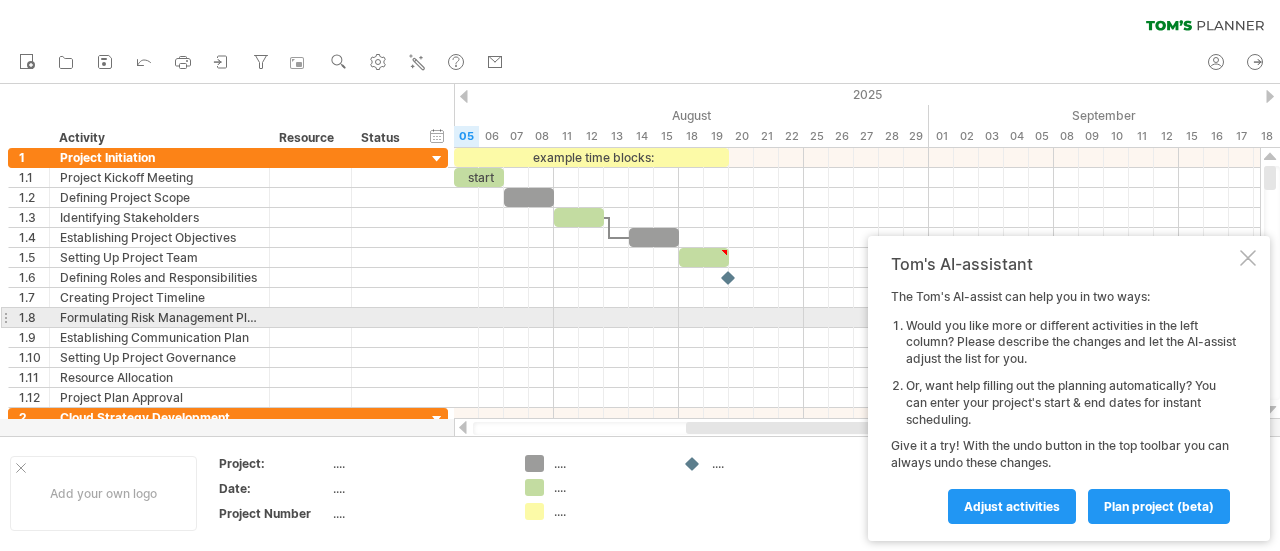click on "Would you like more or different activities in the left column? Please describe the changes and let the AI-assist adjust the list for you." at bounding box center (1071, 343) 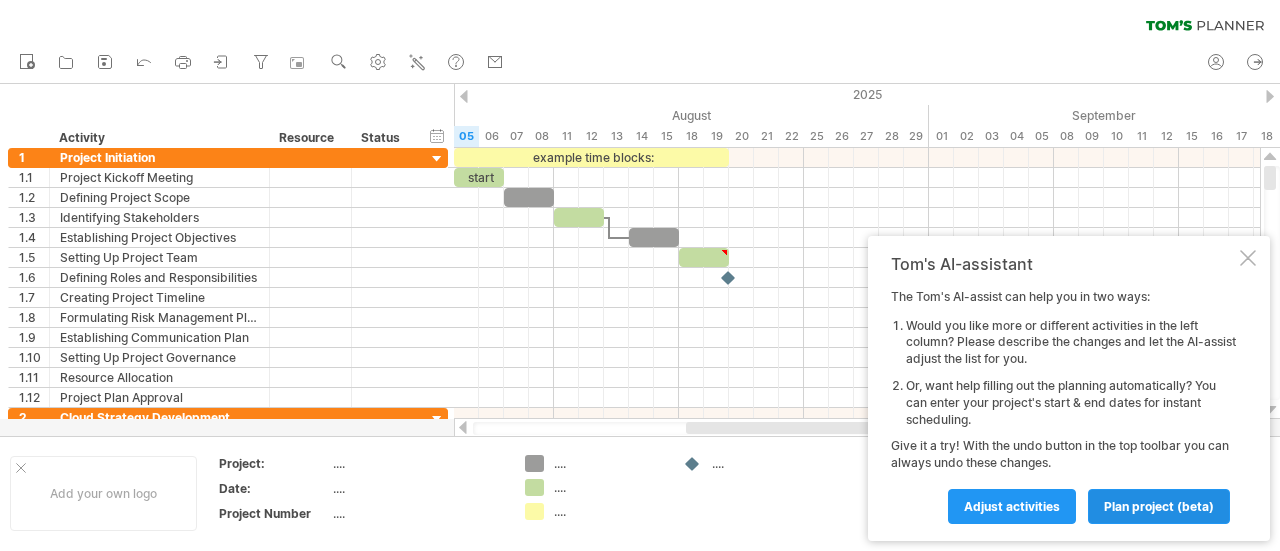 click on "plan project (beta)" at bounding box center [1159, 506] 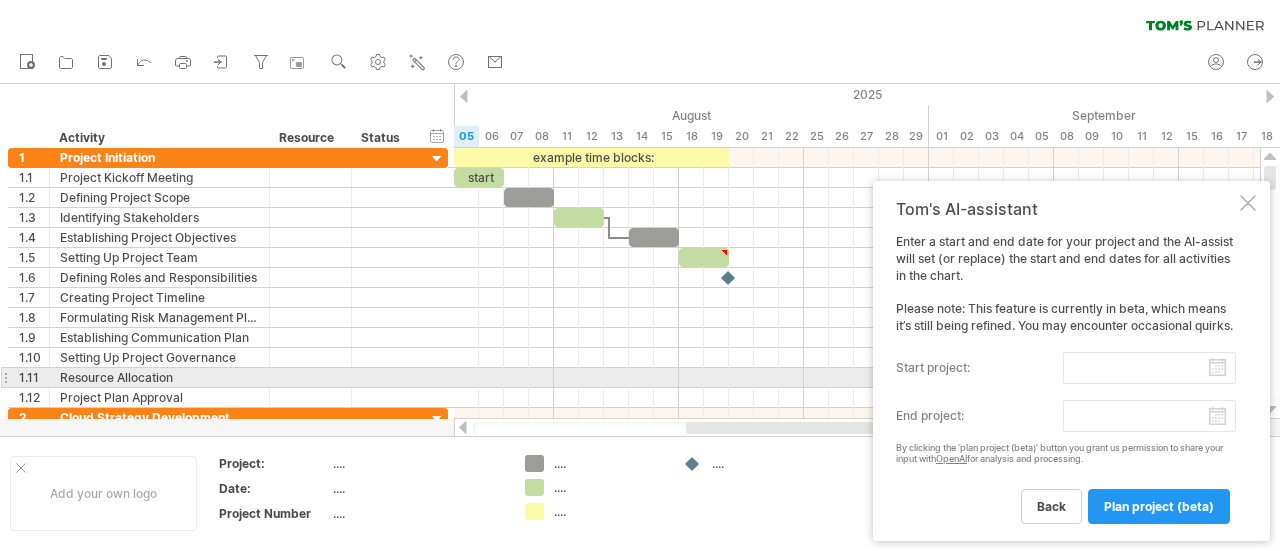click on "start project:" at bounding box center [1149, 368] 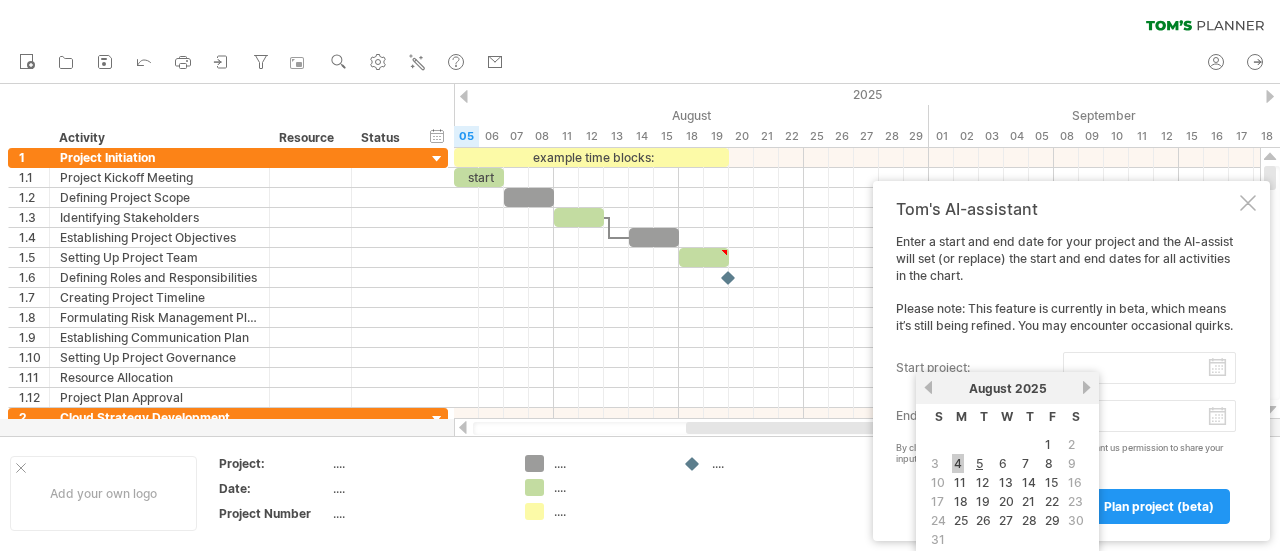 click on "4" at bounding box center [958, 463] 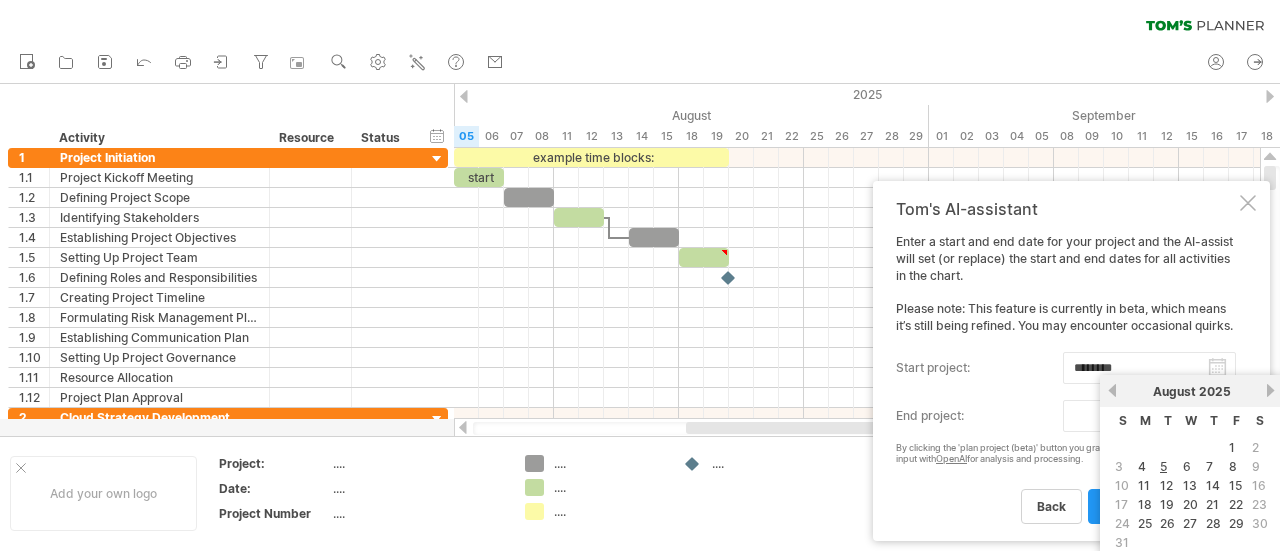 click on "progress(100%)
Trying to reach plan.tomsplanner.com
Connected again...
0%
clear filter
reapply filter" at bounding box center (640, 277) 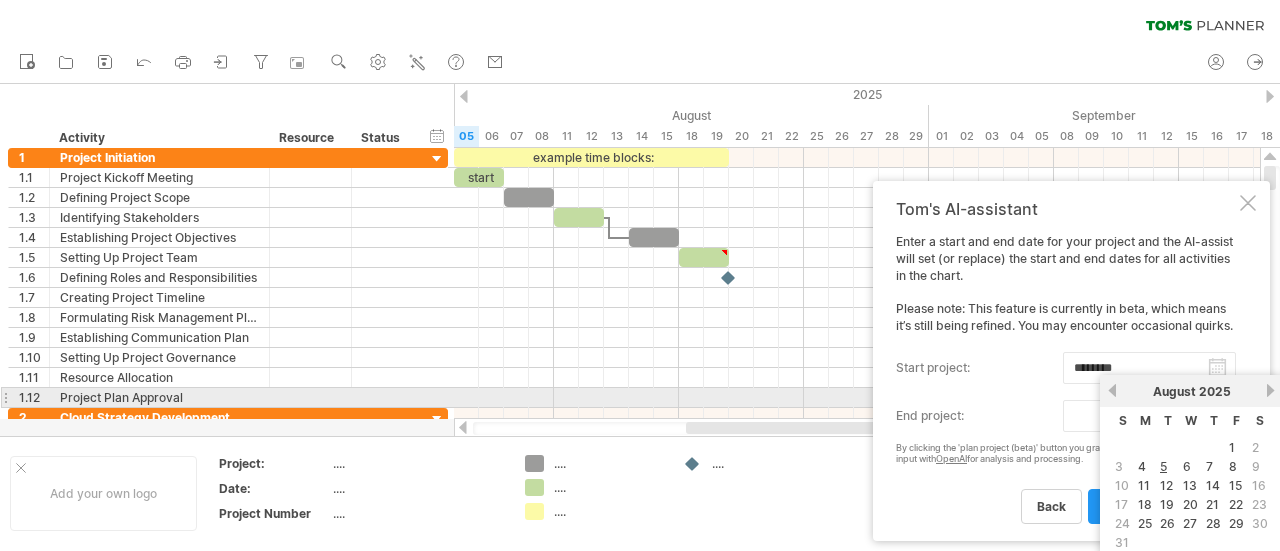 click on "next" at bounding box center [1270, 390] 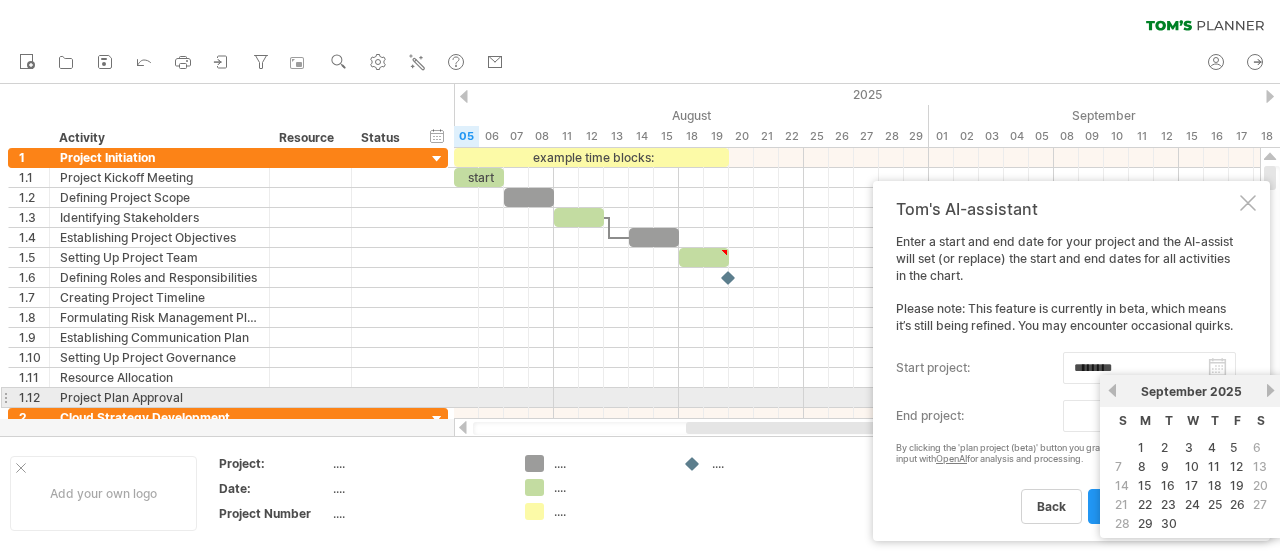 click on "2025" at bounding box center [1226, 391] 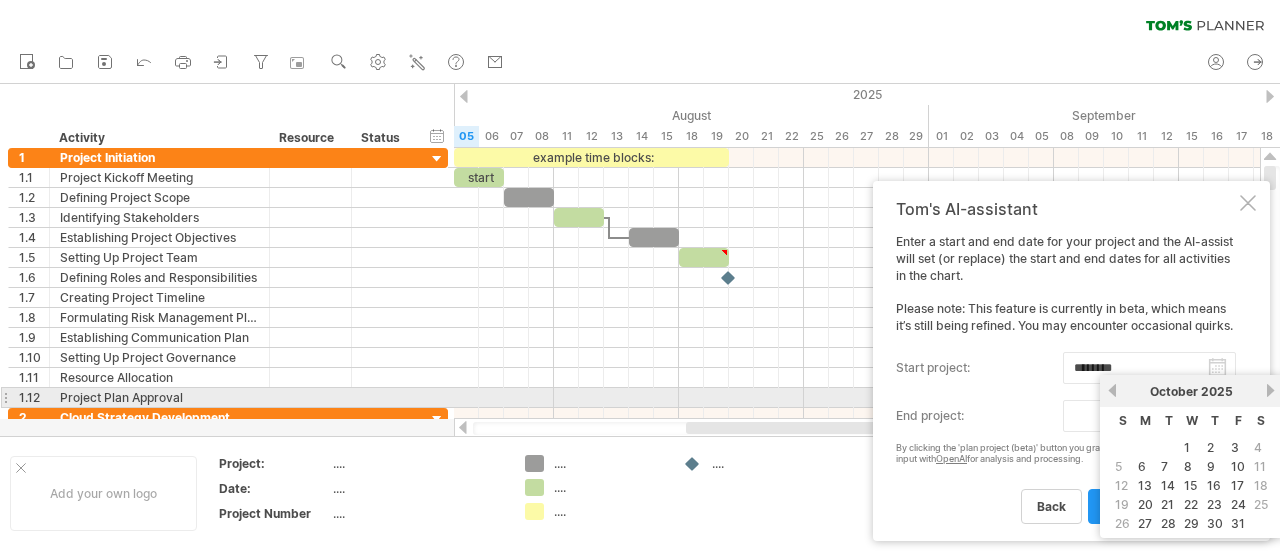 click on "October   2025" at bounding box center [1191, 391] 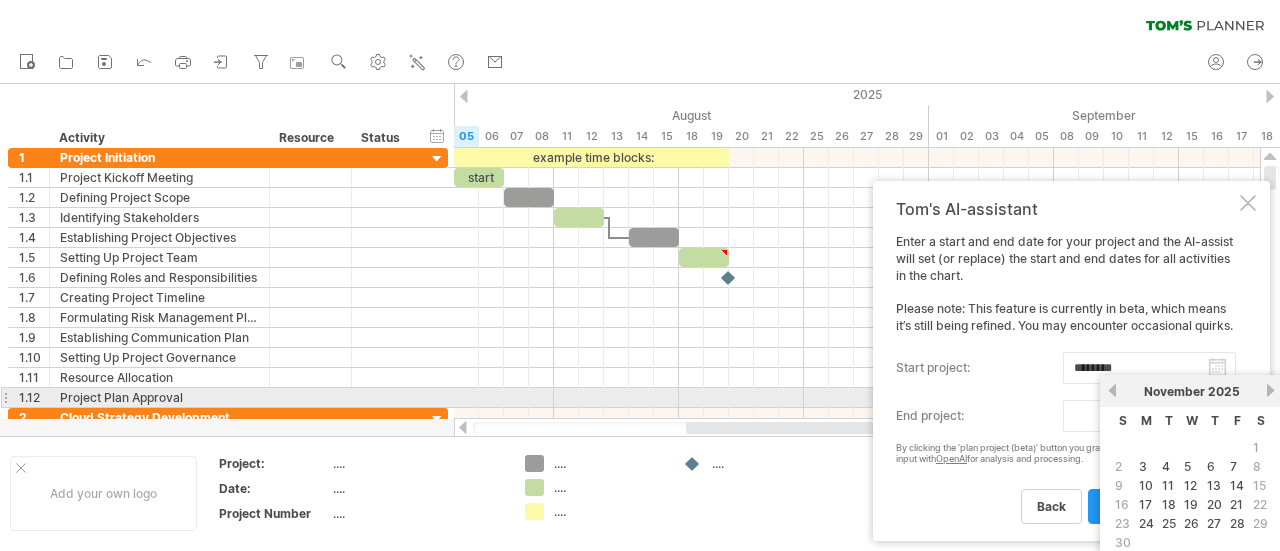 click on "next" at bounding box center (1270, 390) 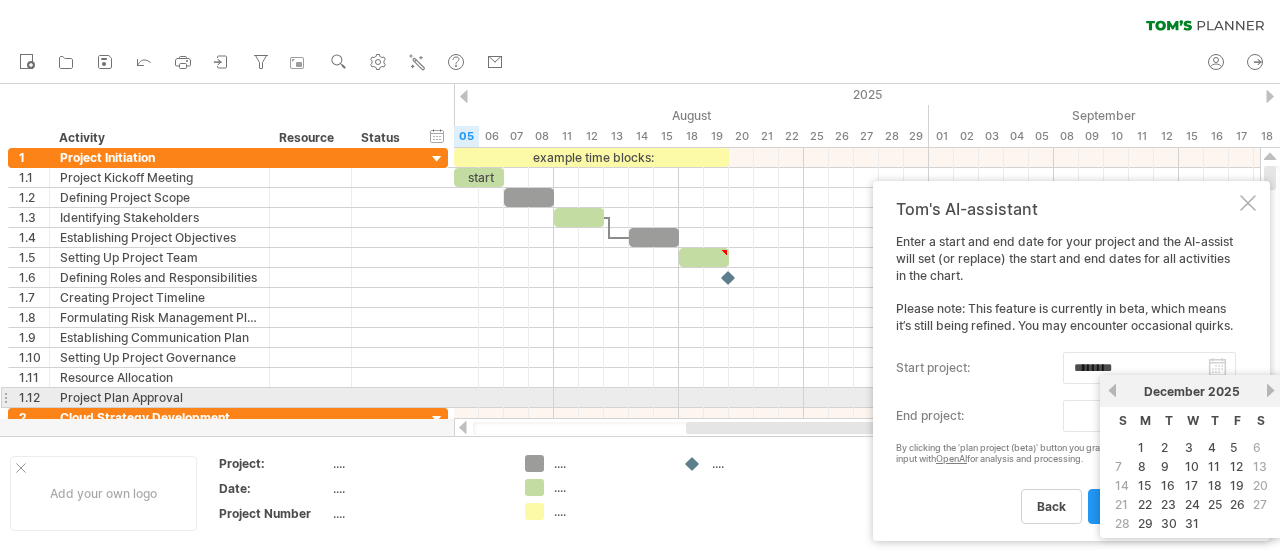 click on "next" at bounding box center (1270, 390) 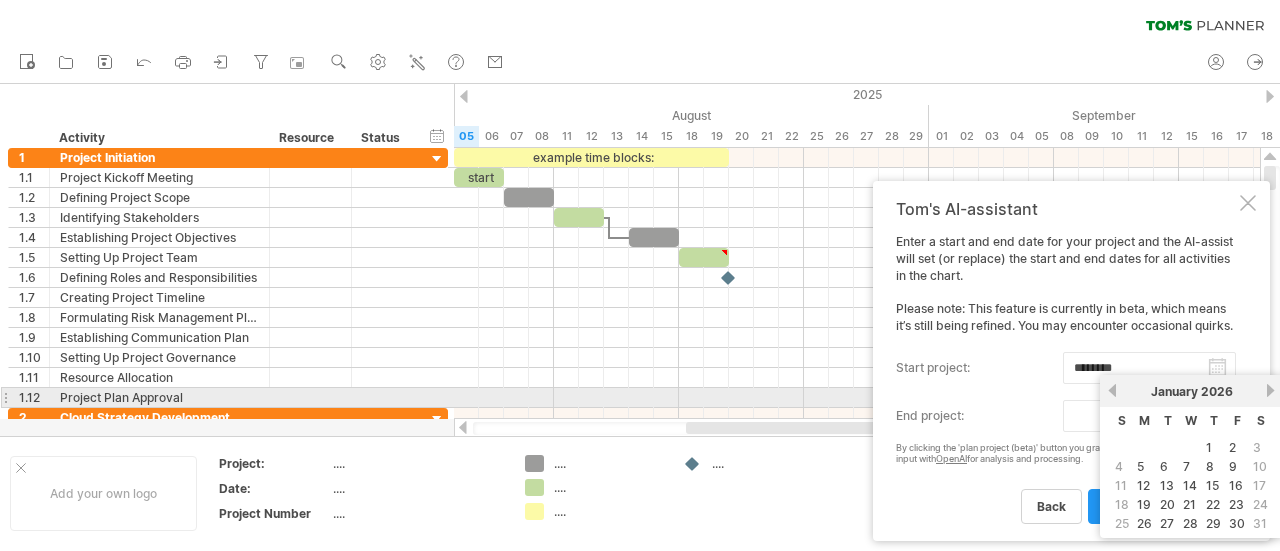 click on "next" at bounding box center [1270, 390] 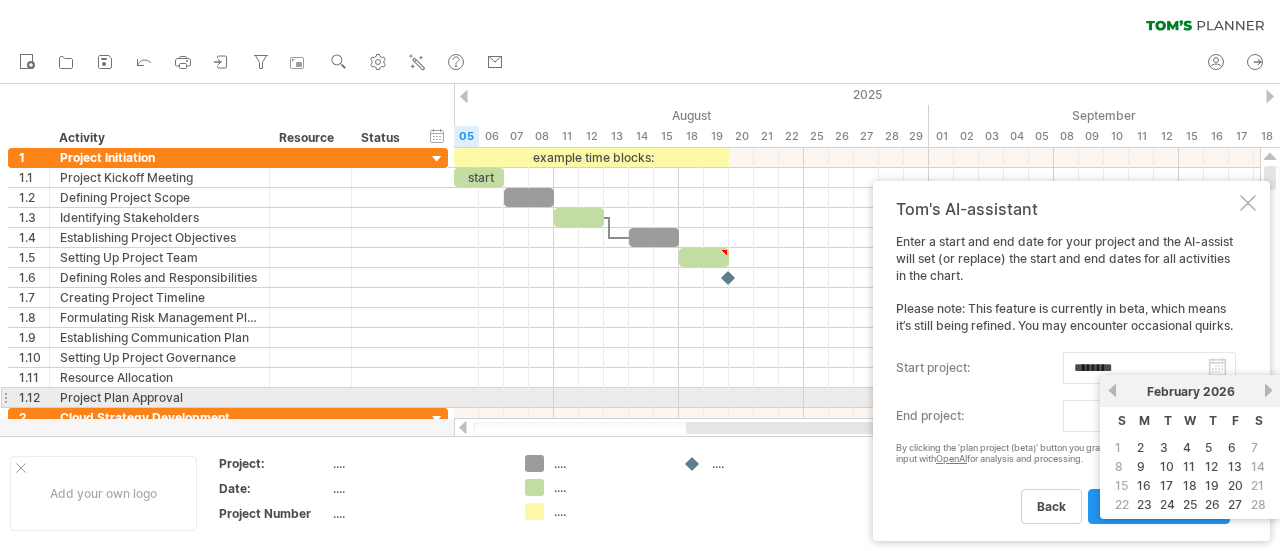 click on "next" at bounding box center (1268, 390) 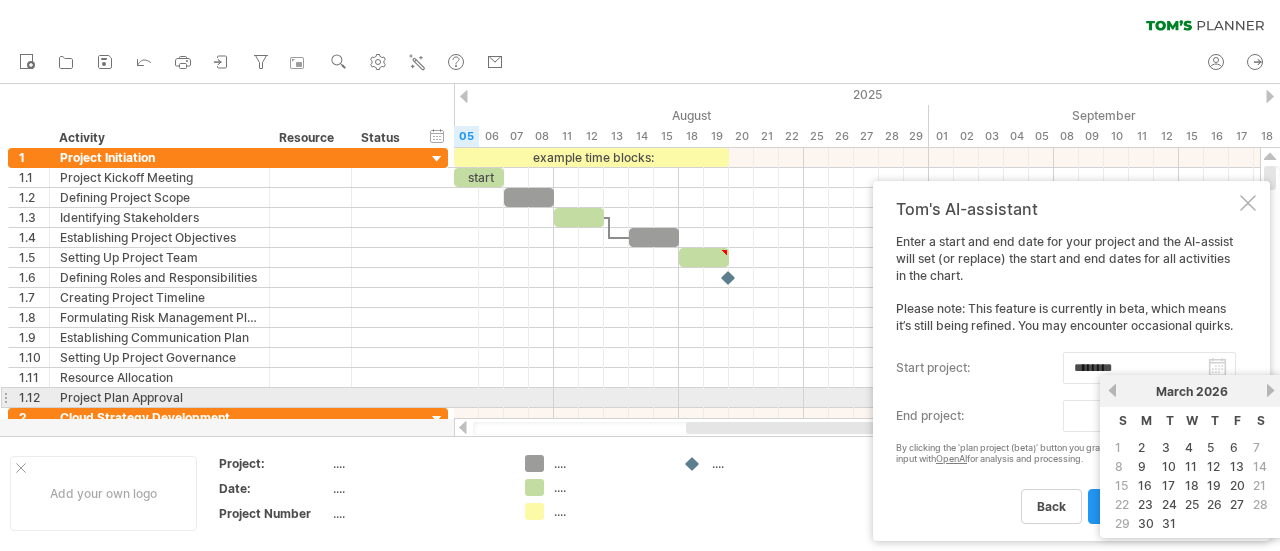 click on "next" at bounding box center [1270, 390] 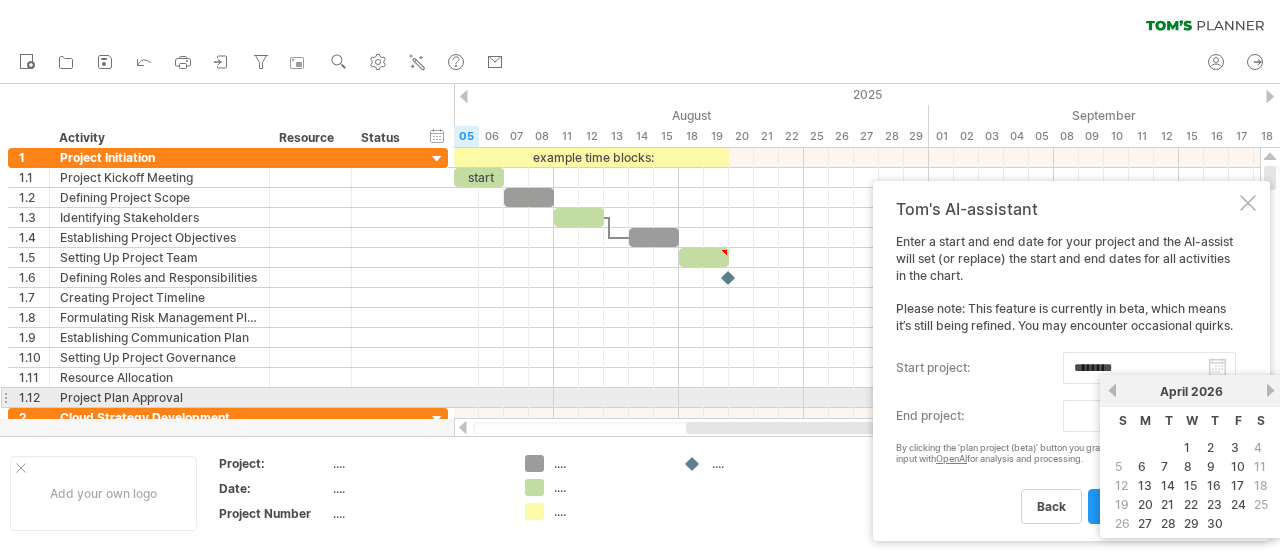 click on "next" at bounding box center [1270, 390] 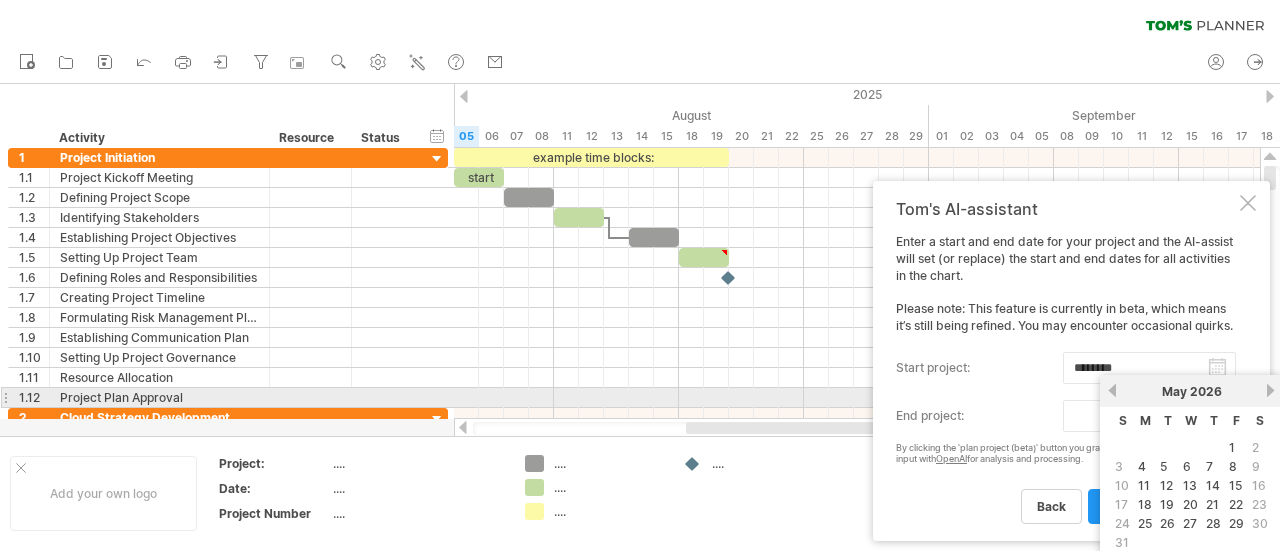 click on "next" at bounding box center (1270, 390) 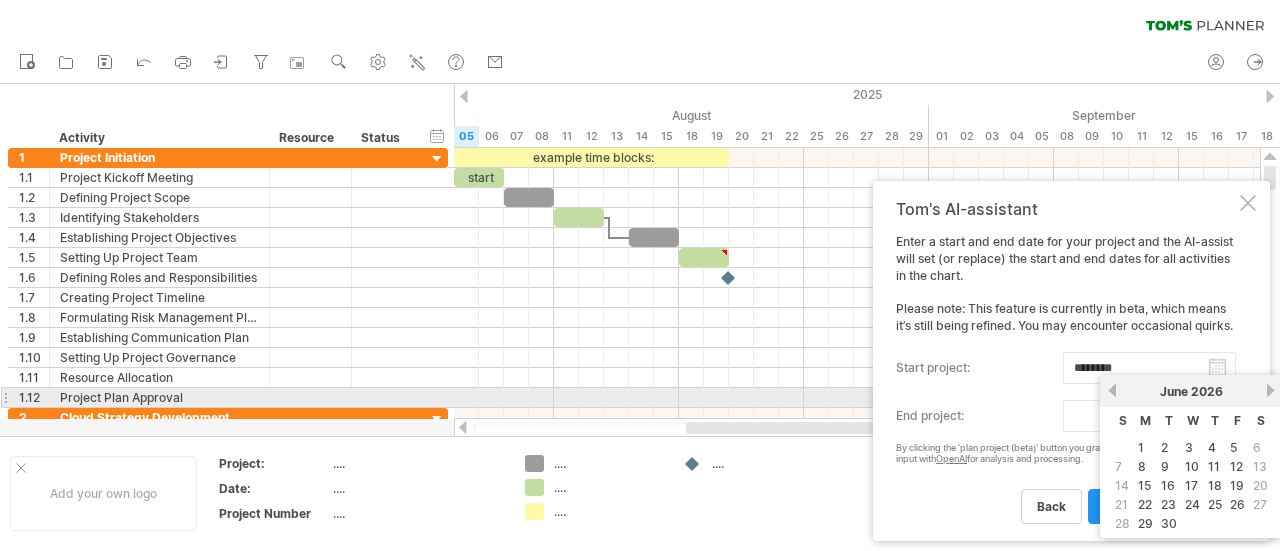 click on "next" at bounding box center (1270, 390) 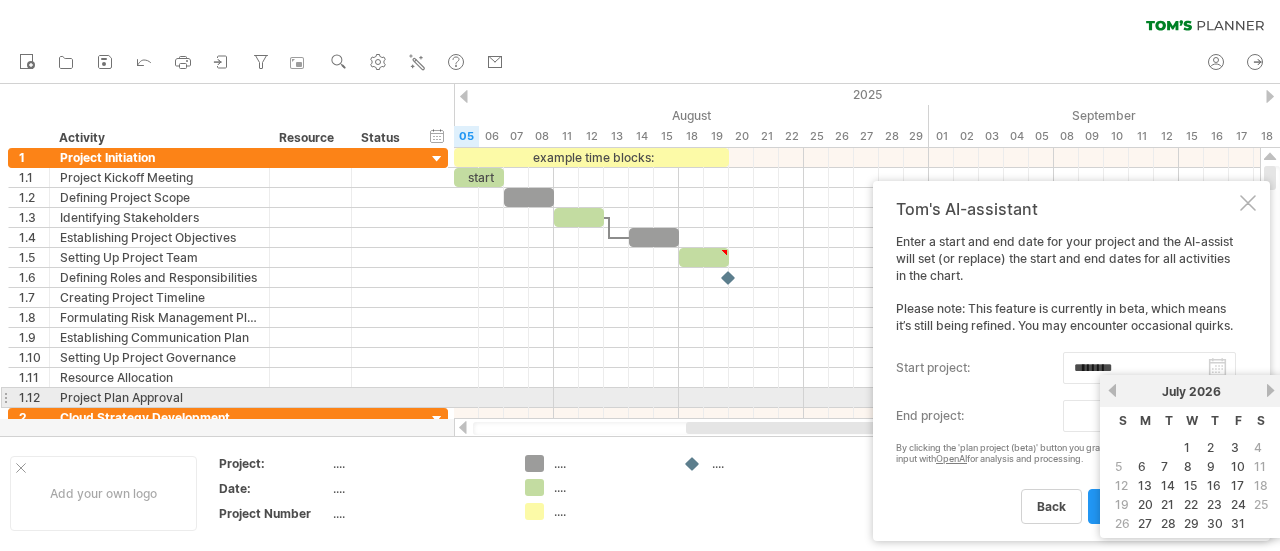 click on "next" at bounding box center [1270, 390] 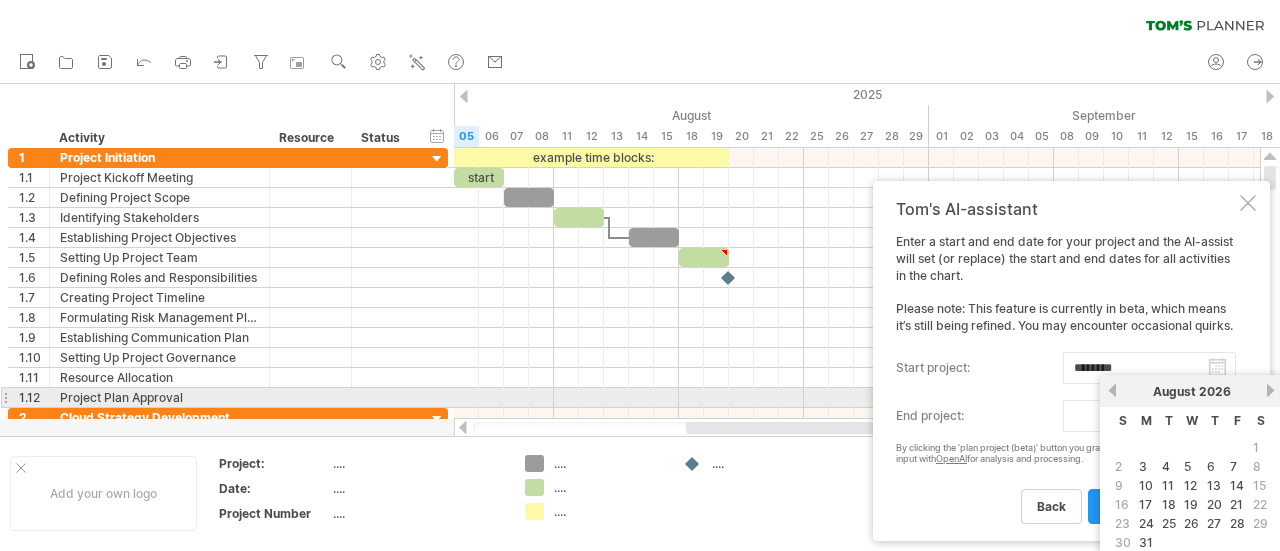 click on "next" at bounding box center (1270, 390) 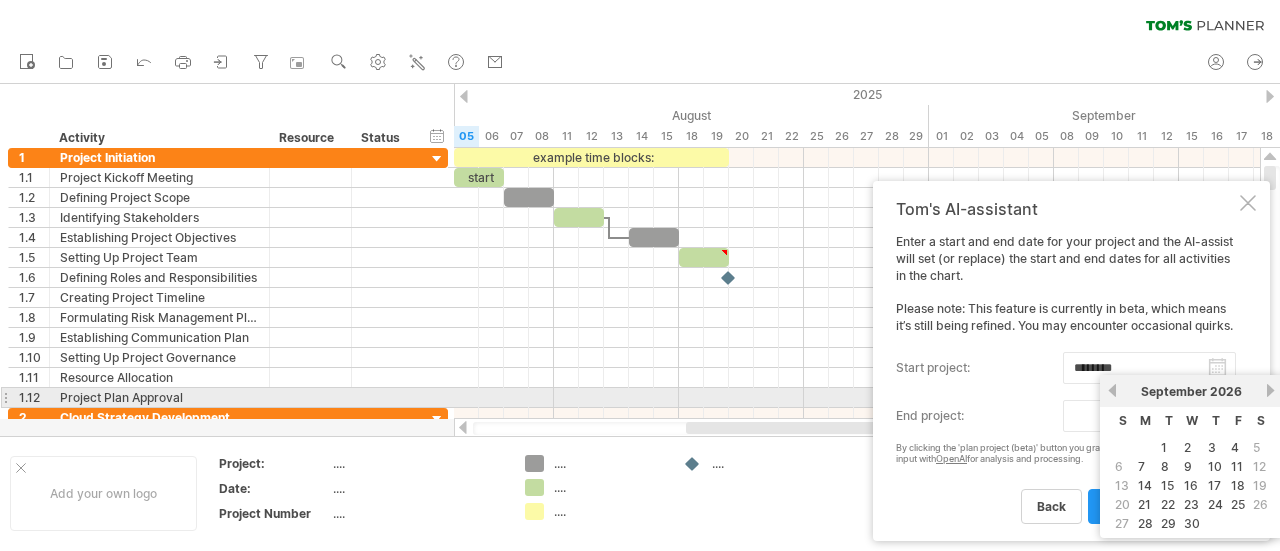 click on "next" at bounding box center (1270, 390) 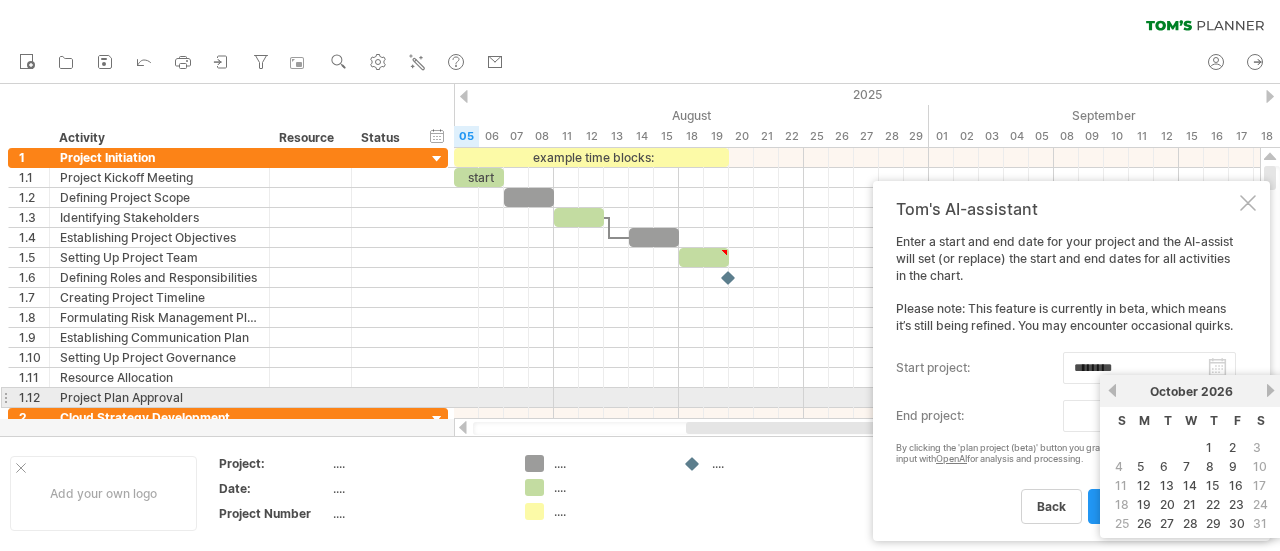 click on "next" at bounding box center (1270, 390) 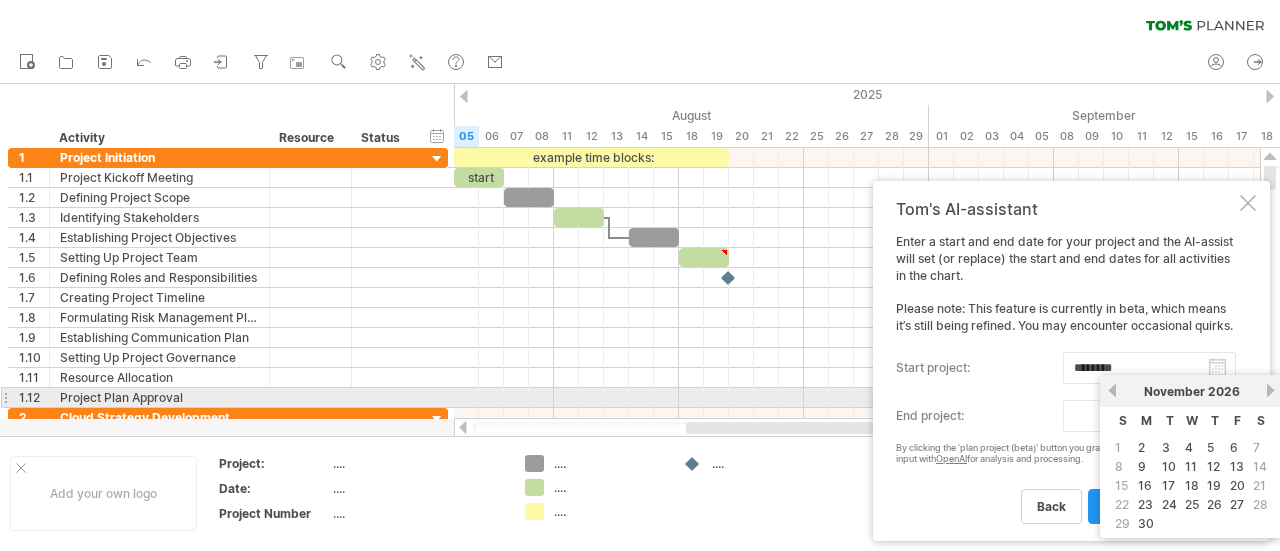 click on "next" at bounding box center [1270, 390] 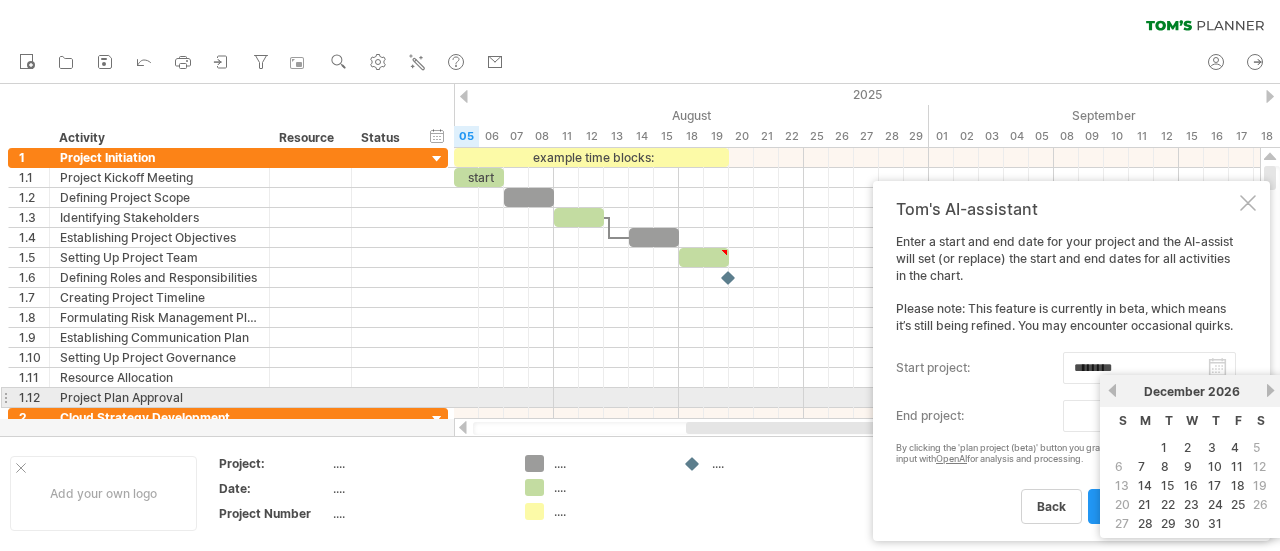 click on "next" at bounding box center (1270, 390) 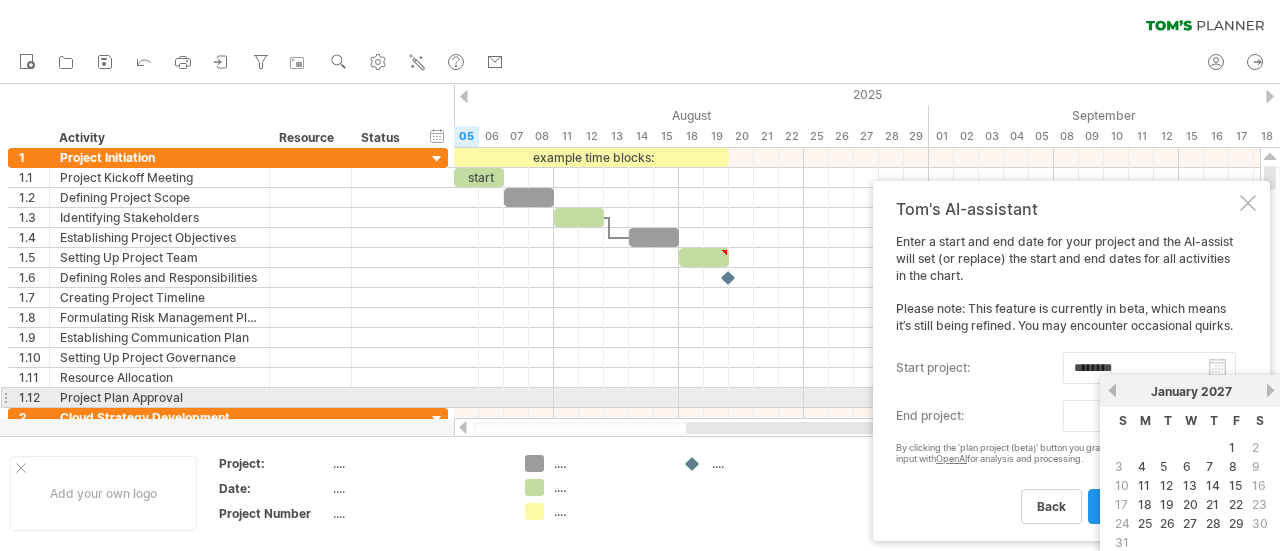 click on "next" at bounding box center [1270, 390] 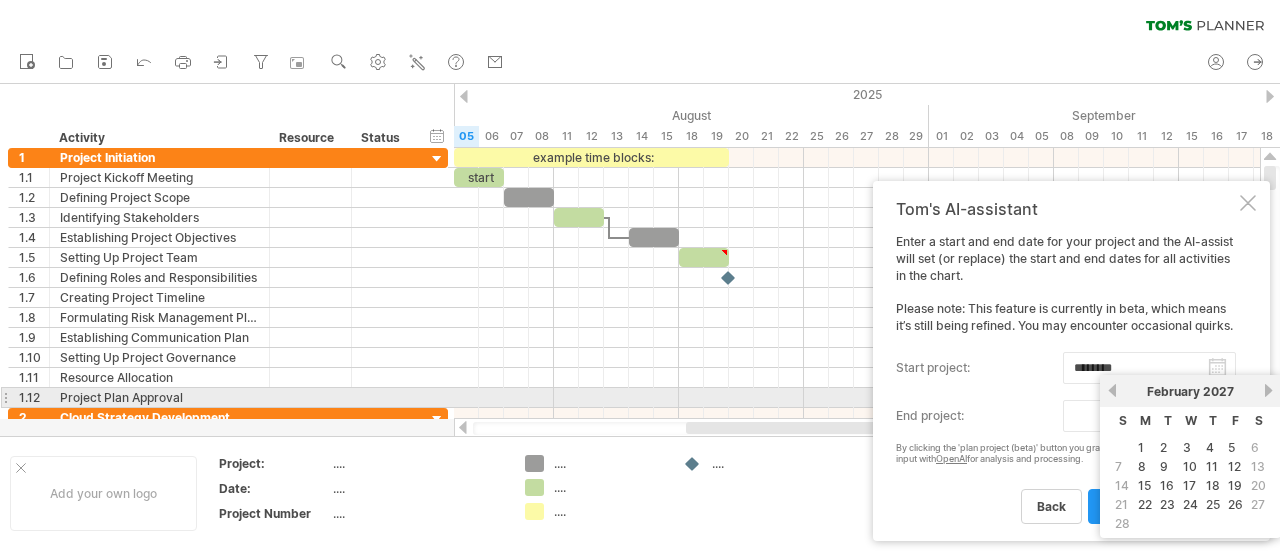 click on "next" at bounding box center [1268, 390] 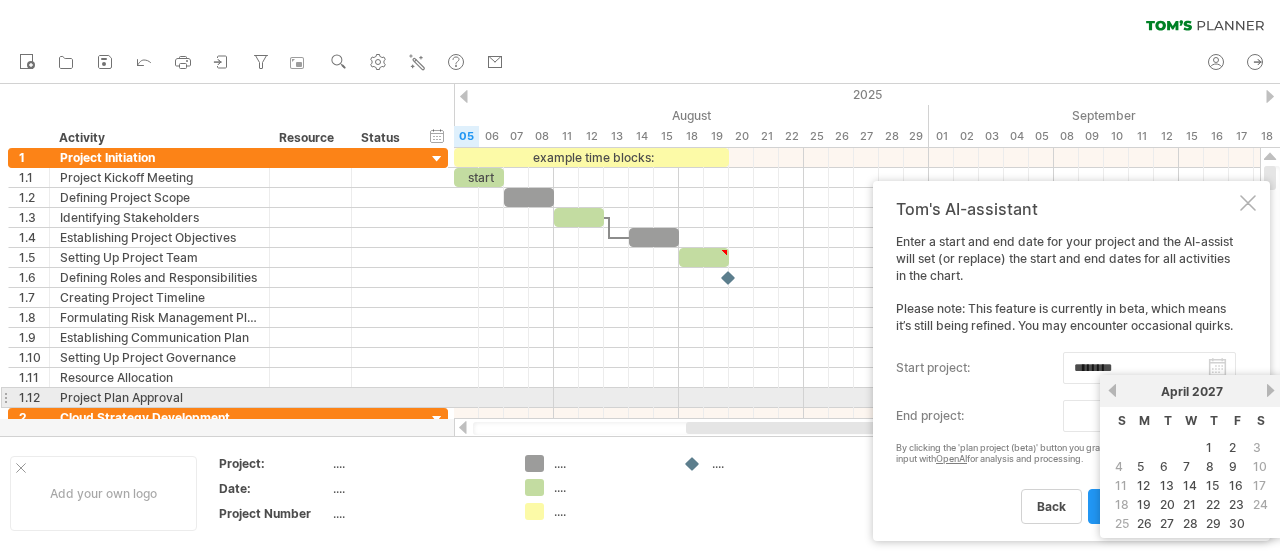 click on "next" at bounding box center [1270, 390] 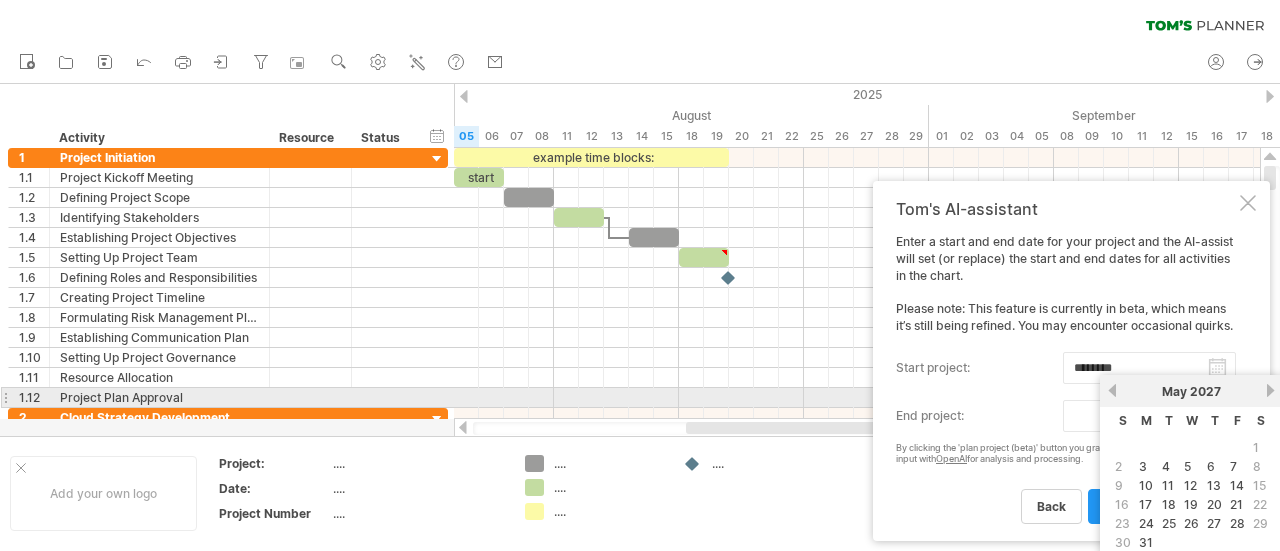 click on "next" at bounding box center (1270, 390) 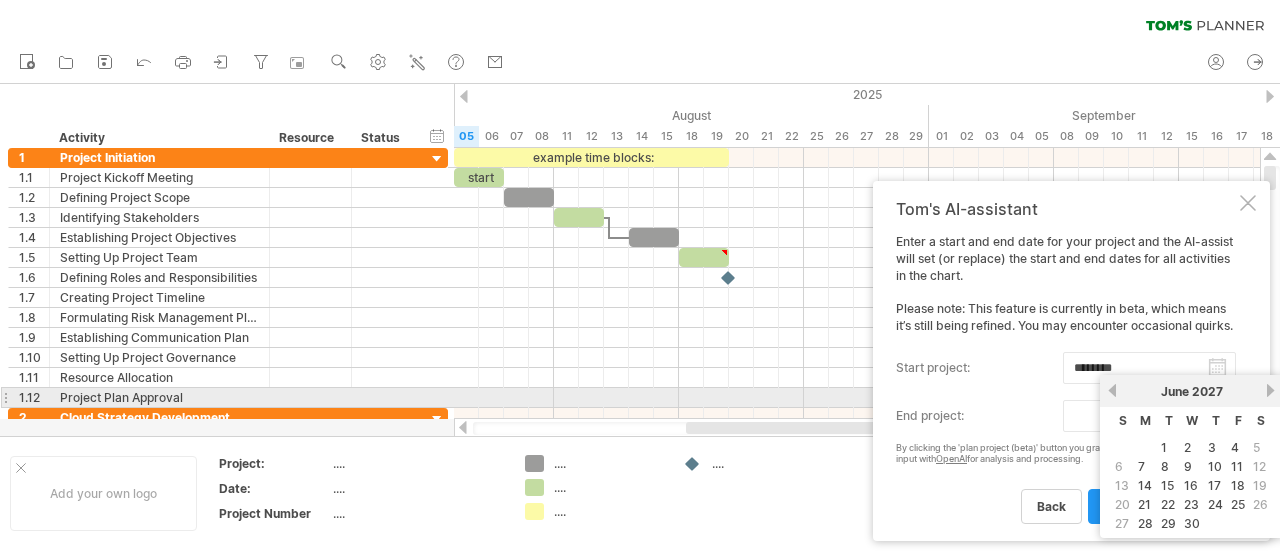 click on "next" at bounding box center [1270, 390] 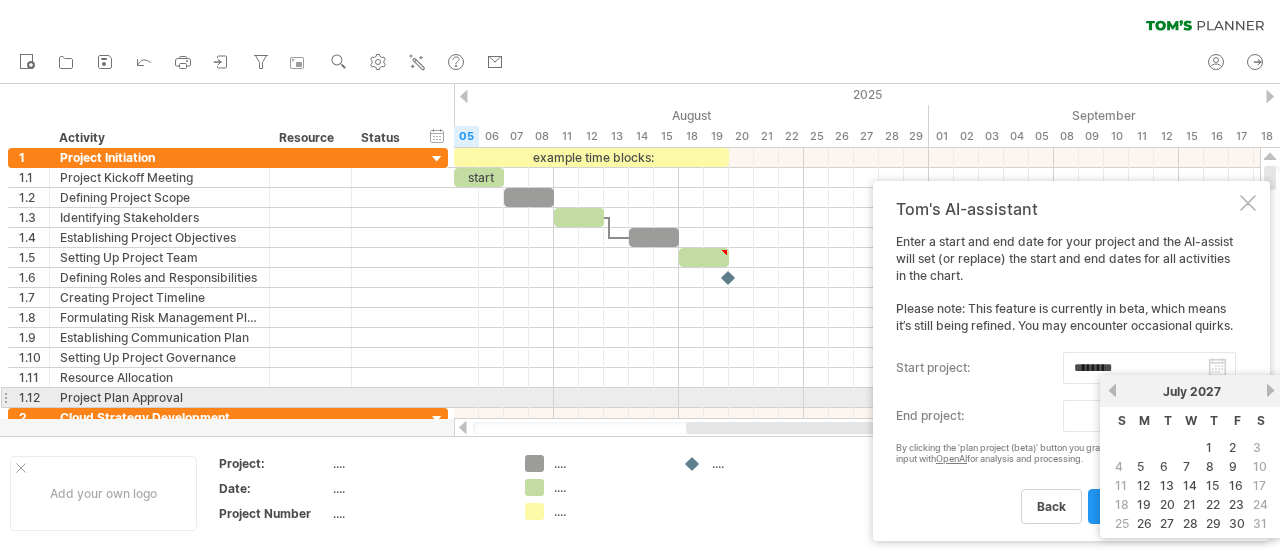 click on "next" at bounding box center (1270, 390) 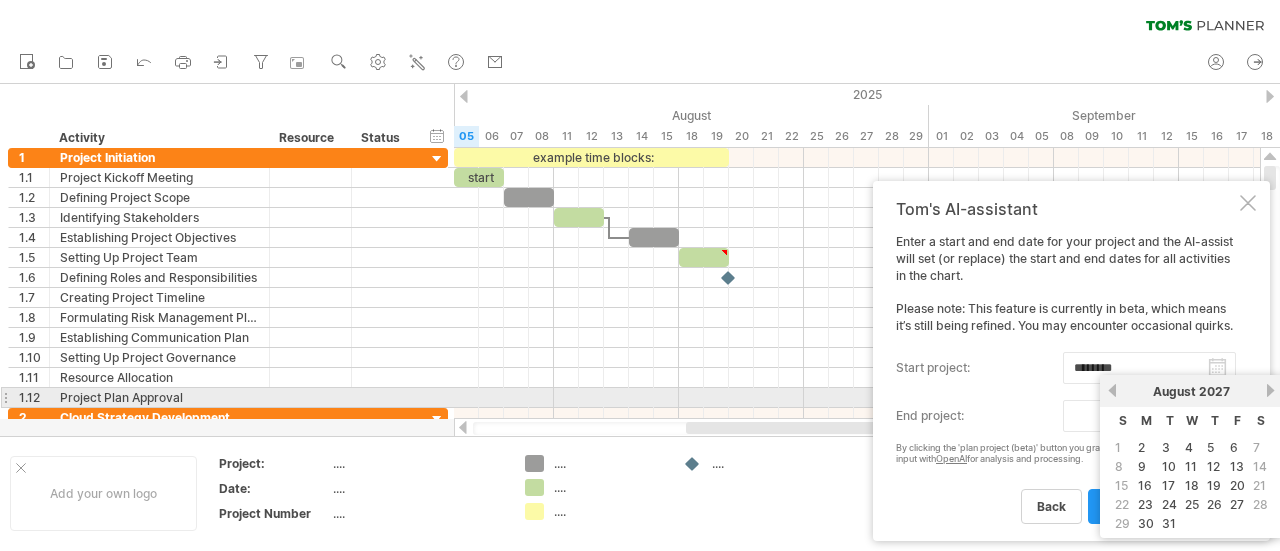 click on "previous" at bounding box center (1112, 390) 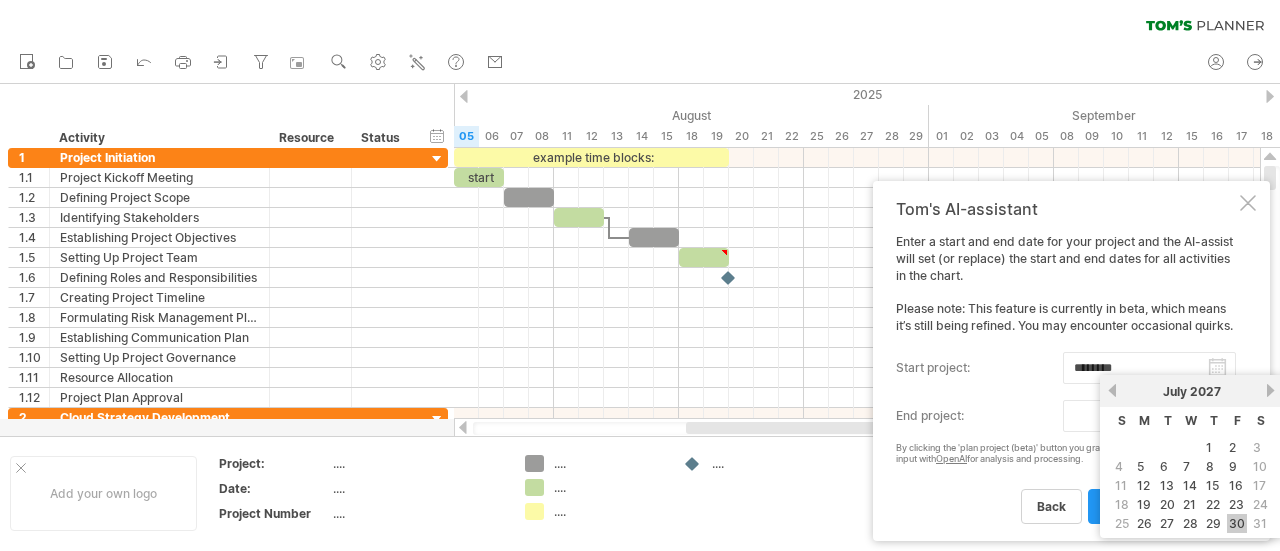 click on "30" at bounding box center [1237, 523] 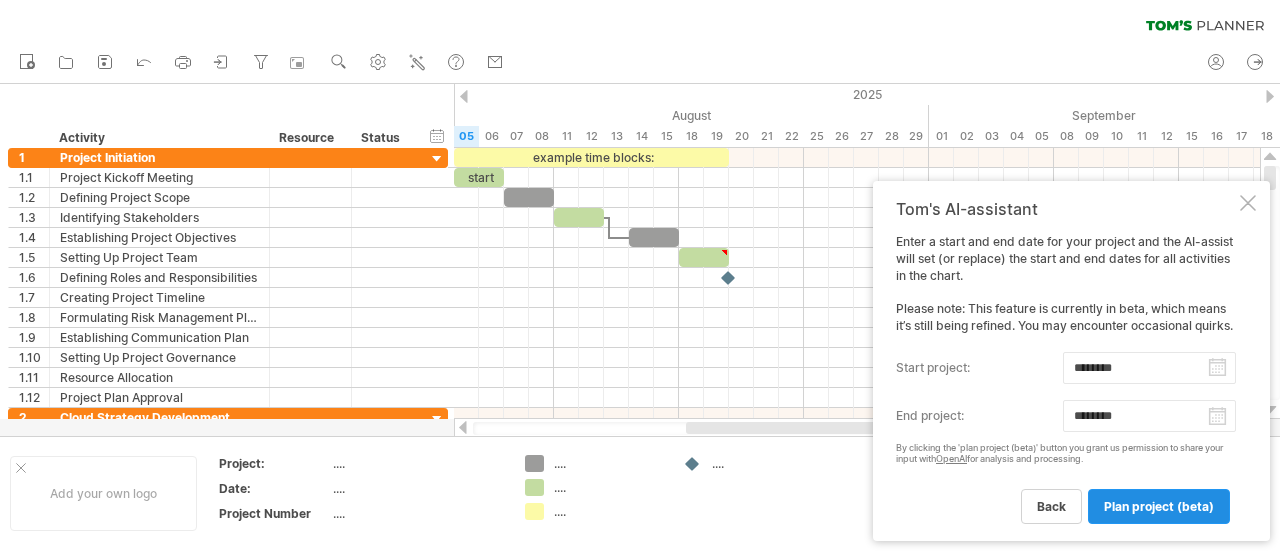 click on "plan project (beta)" at bounding box center [1159, 506] 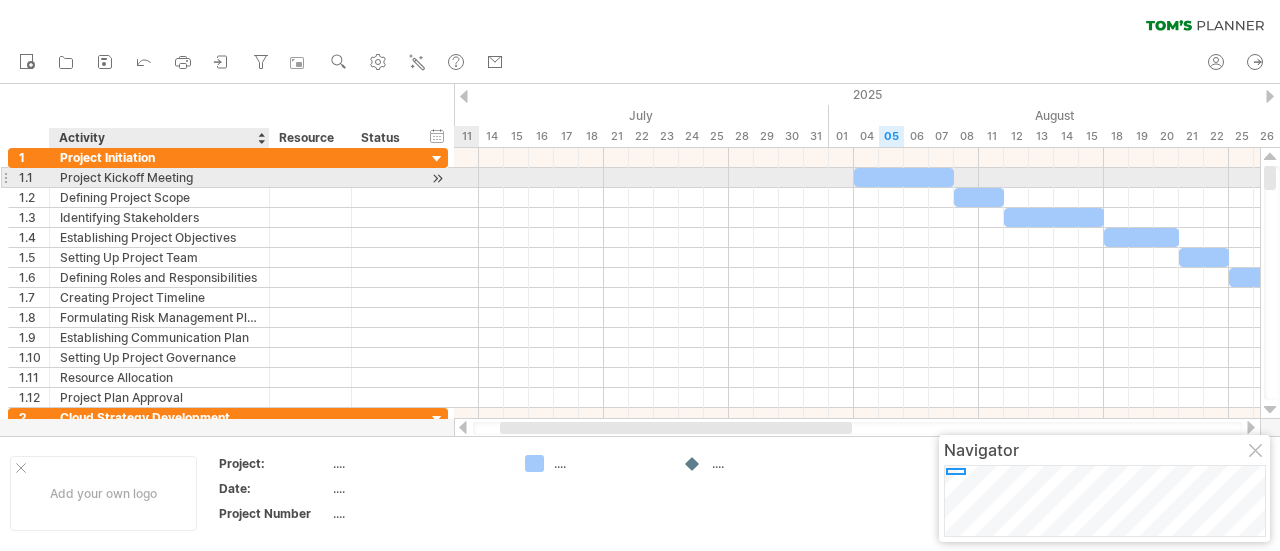 click on "Project Kickoff Meeting" at bounding box center (159, 177) 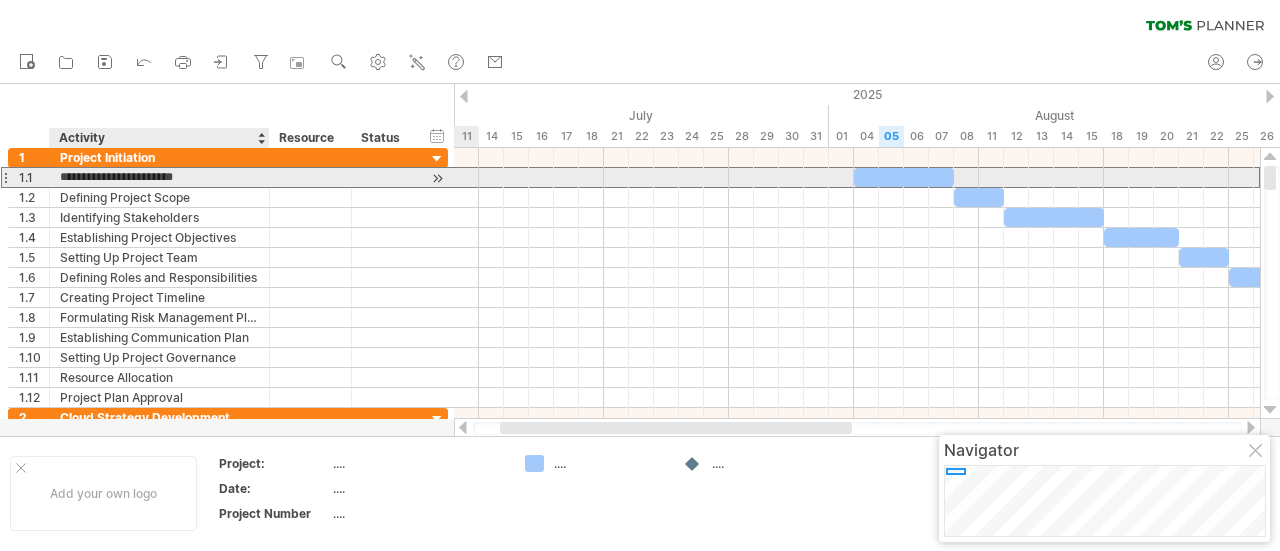 click on "**********" at bounding box center (159, 177) 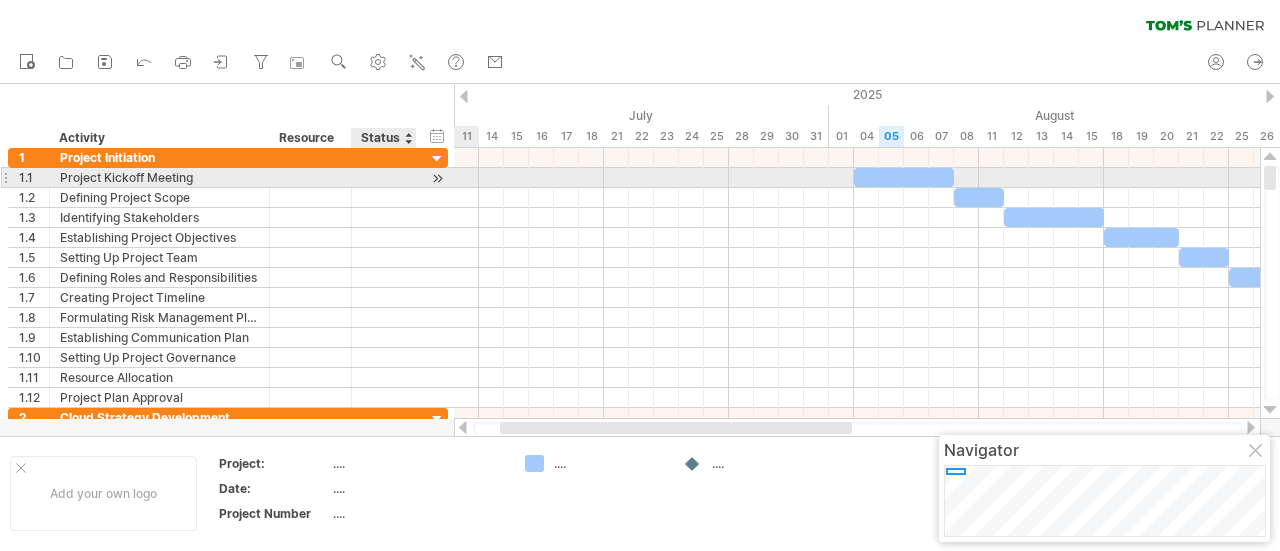 click at bounding box center (437, 178) 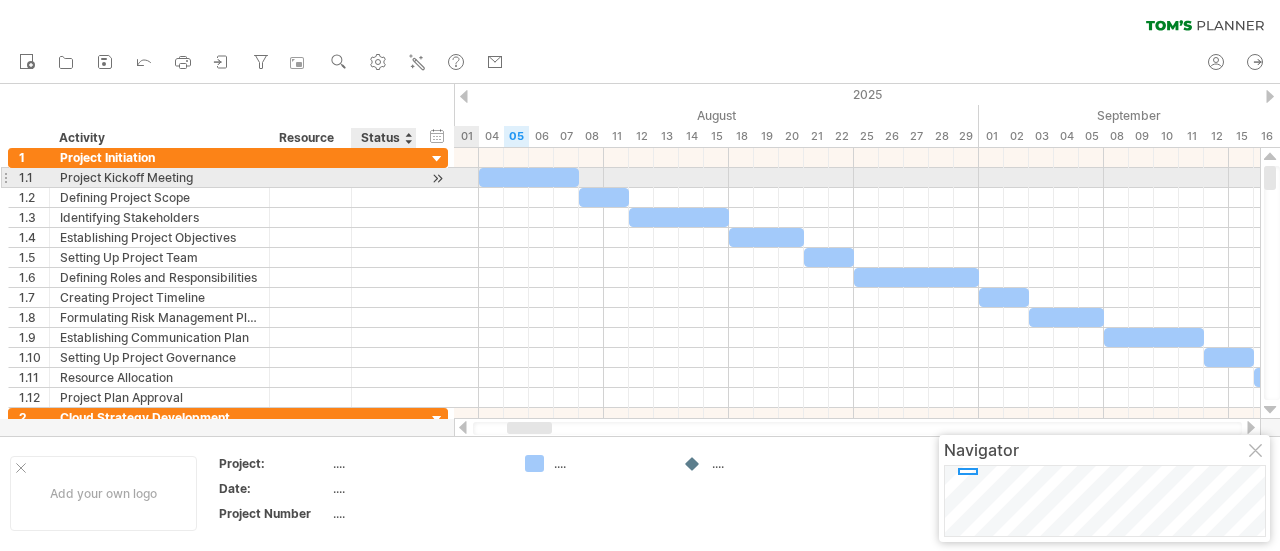click at bounding box center [437, 178] 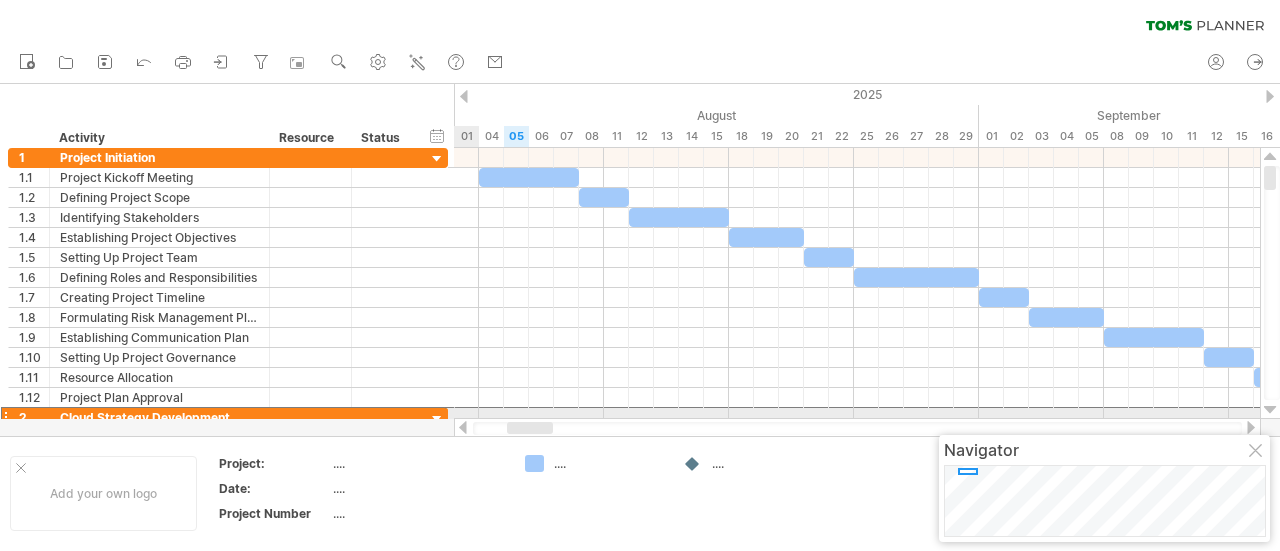 click at bounding box center [5, 417] 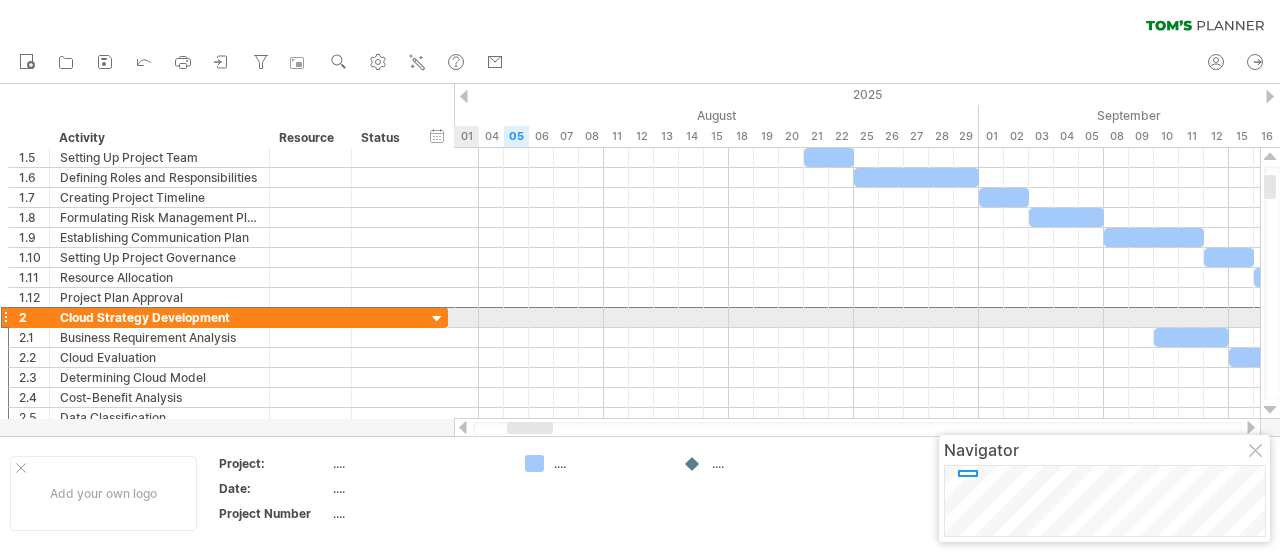 click at bounding box center (5, 317) 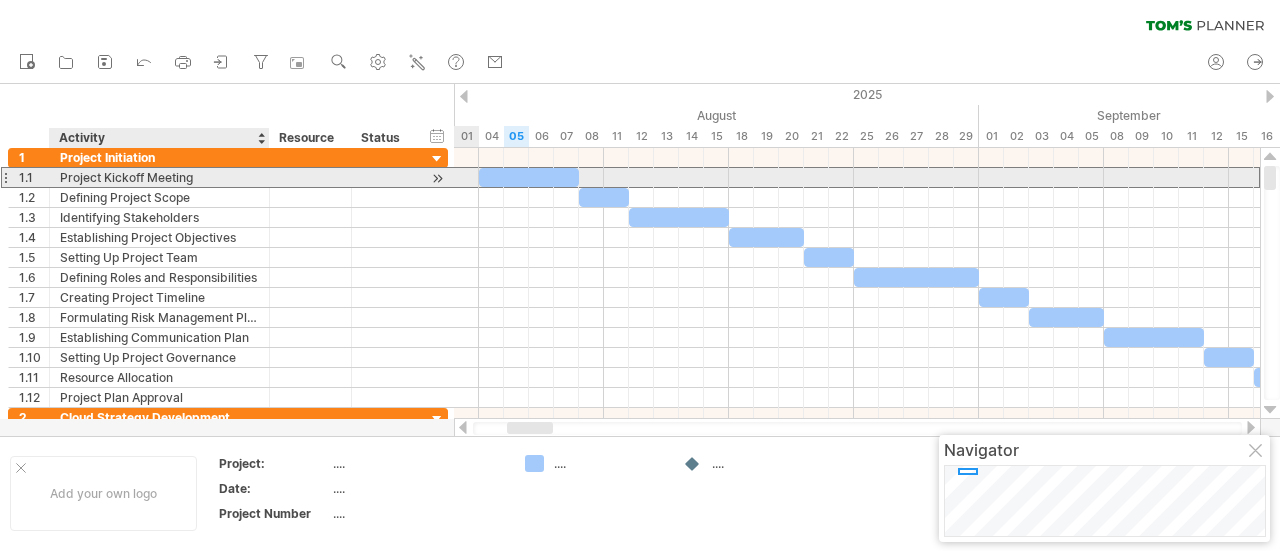 click on "Project Kickoff Meeting" at bounding box center [159, 177] 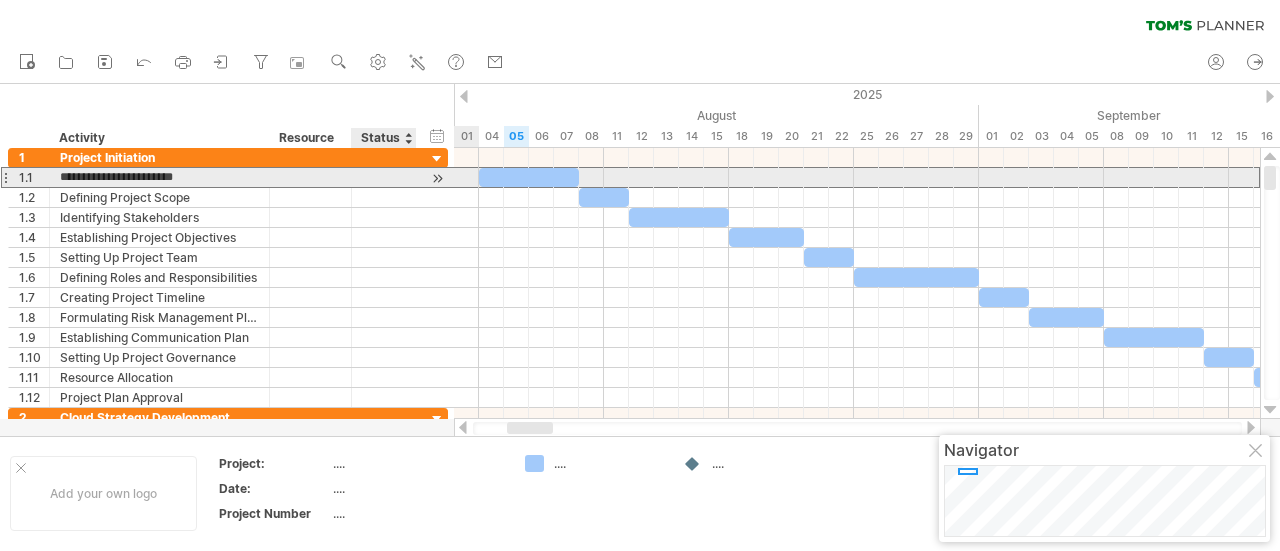 click at bounding box center (437, 178) 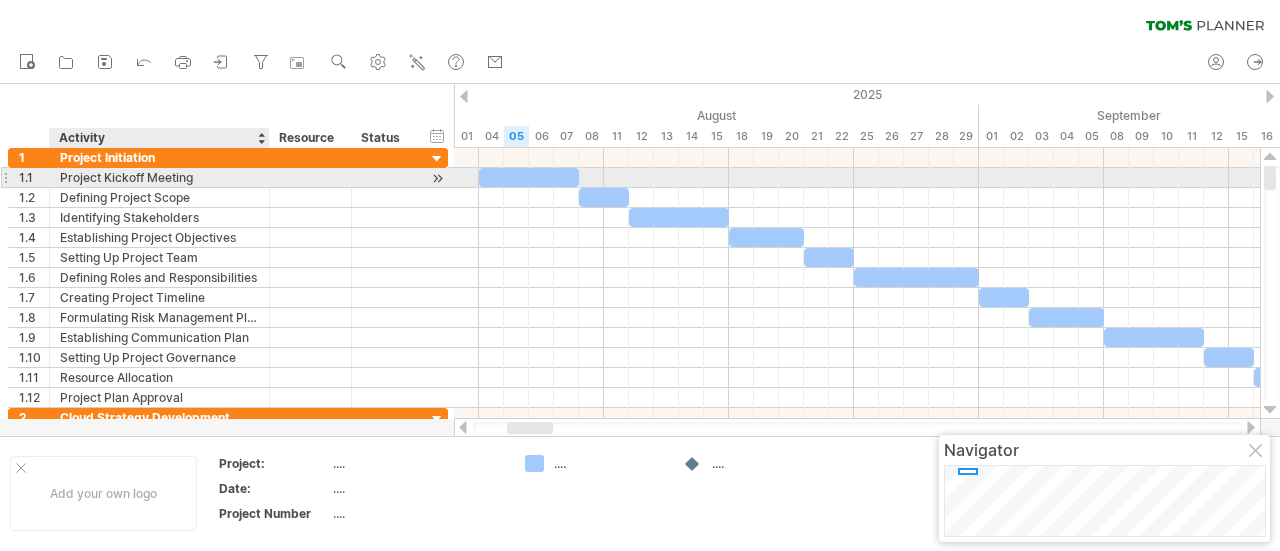 click on "Project Kickoff Meeting" at bounding box center [159, 177] 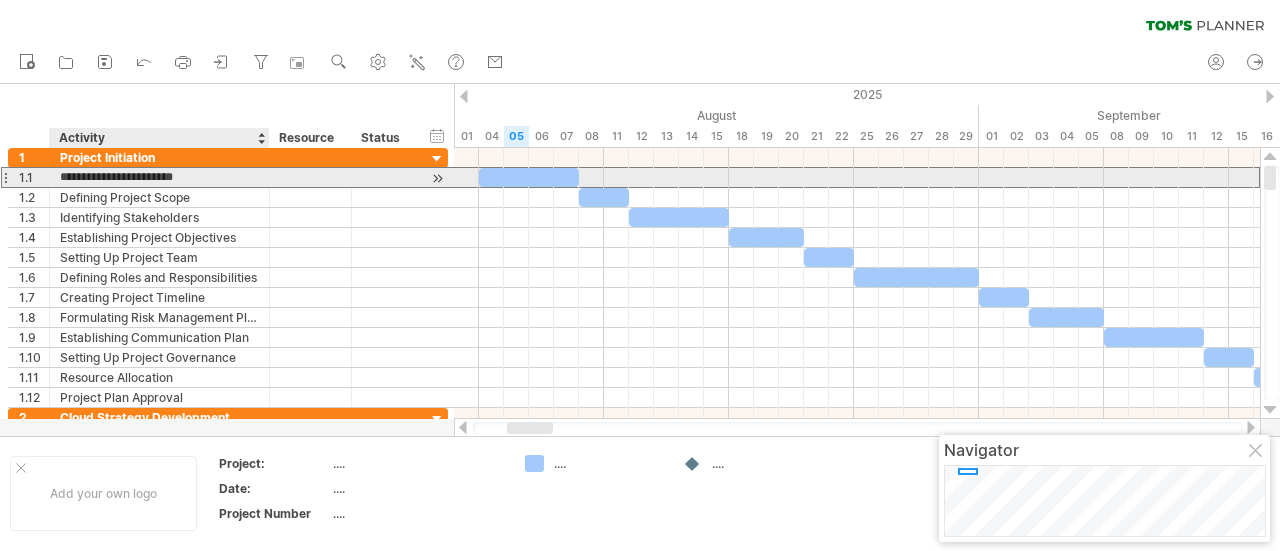 click on "**********" at bounding box center (159, 177) 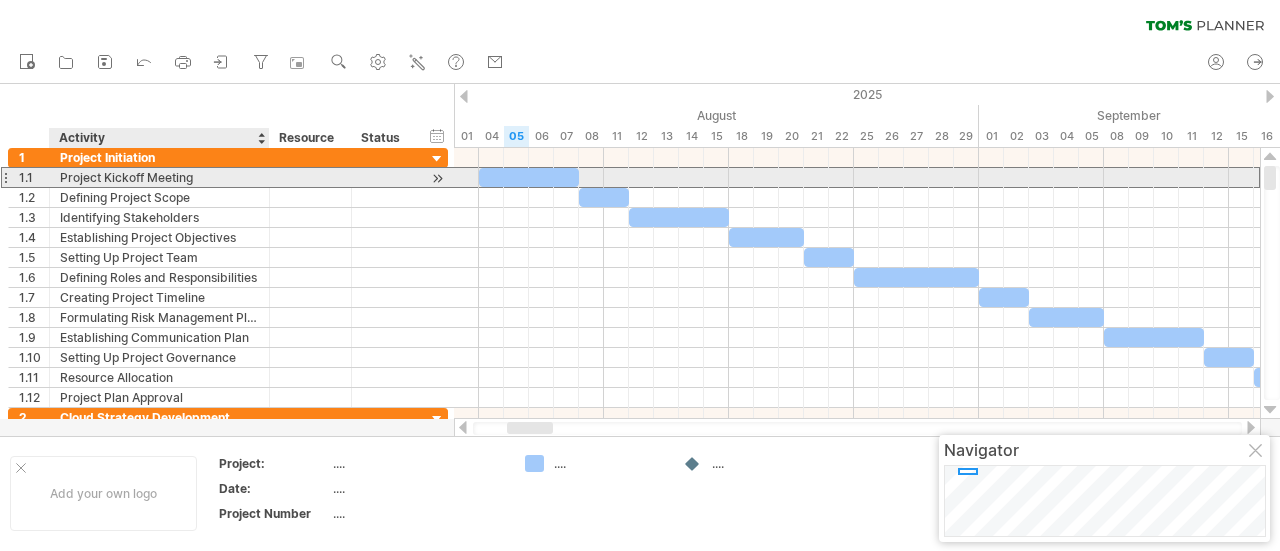 click on "Project Kickoff Meeting" at bounding box center [159, 177] 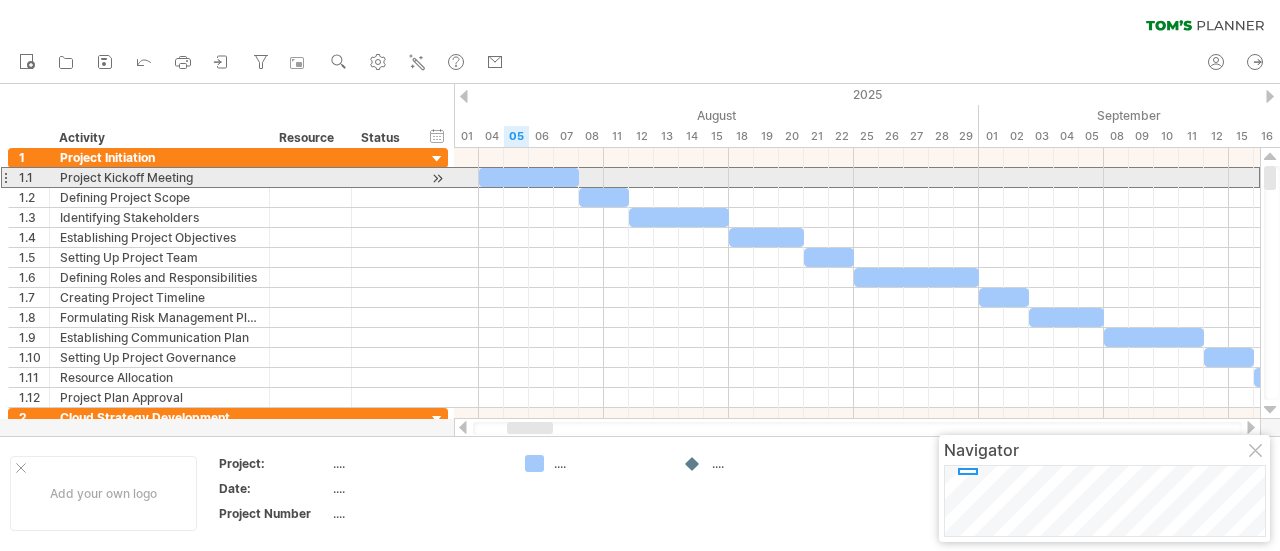 click at bounding box center (5, 177) 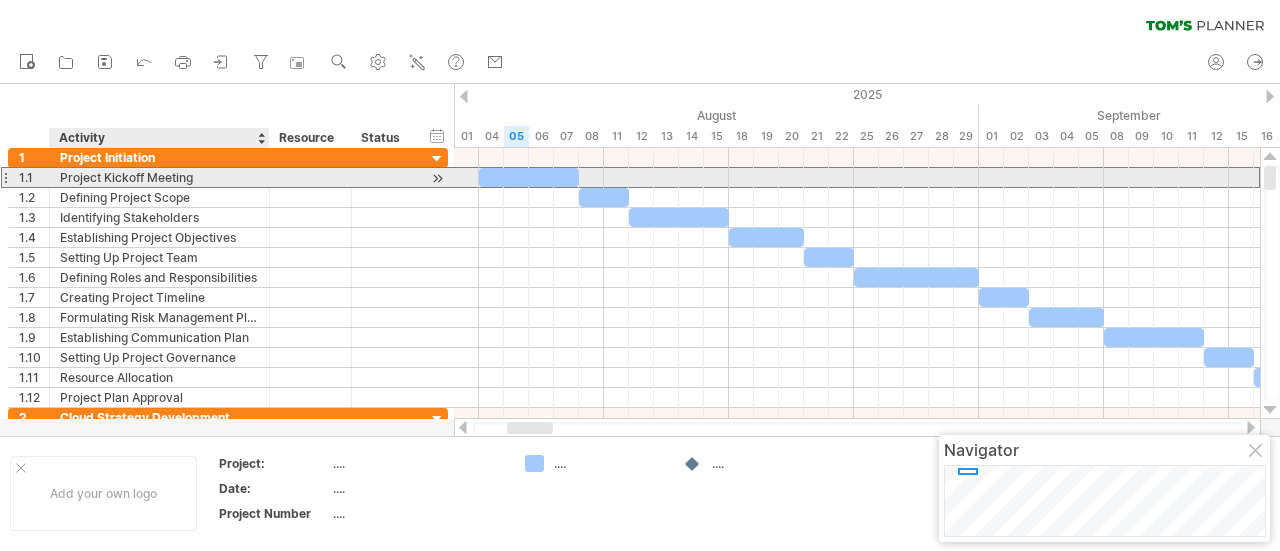 click on "Project Kickoff Meeting" at bounding box center [159, 177] 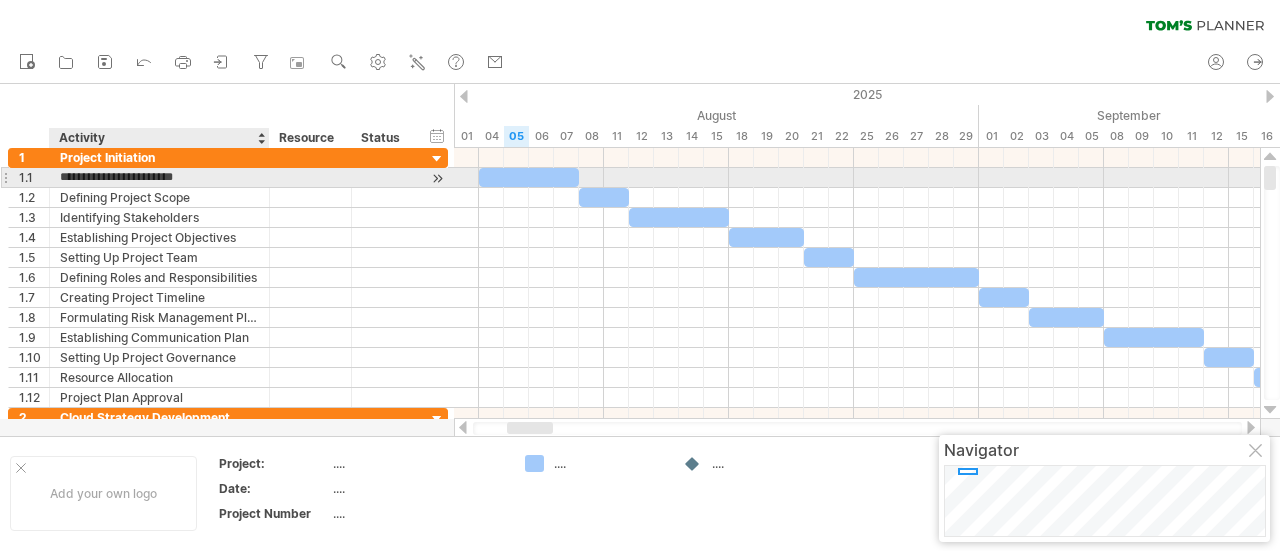 click on "**********" at bounding box center [159, 177] 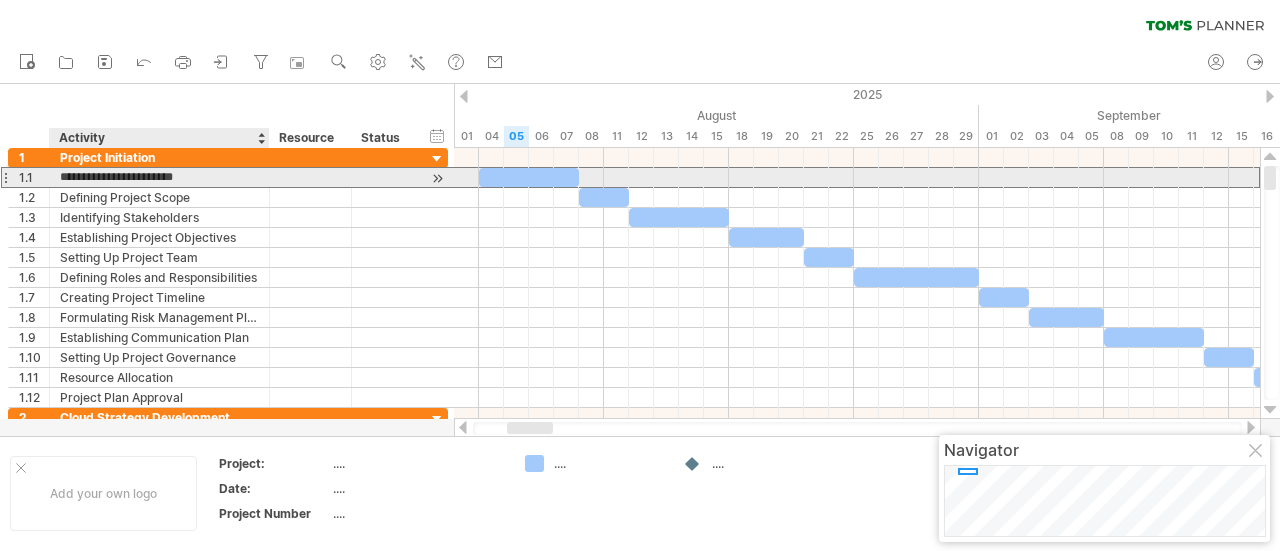 click on "**********" at bounding box center [159, 177] 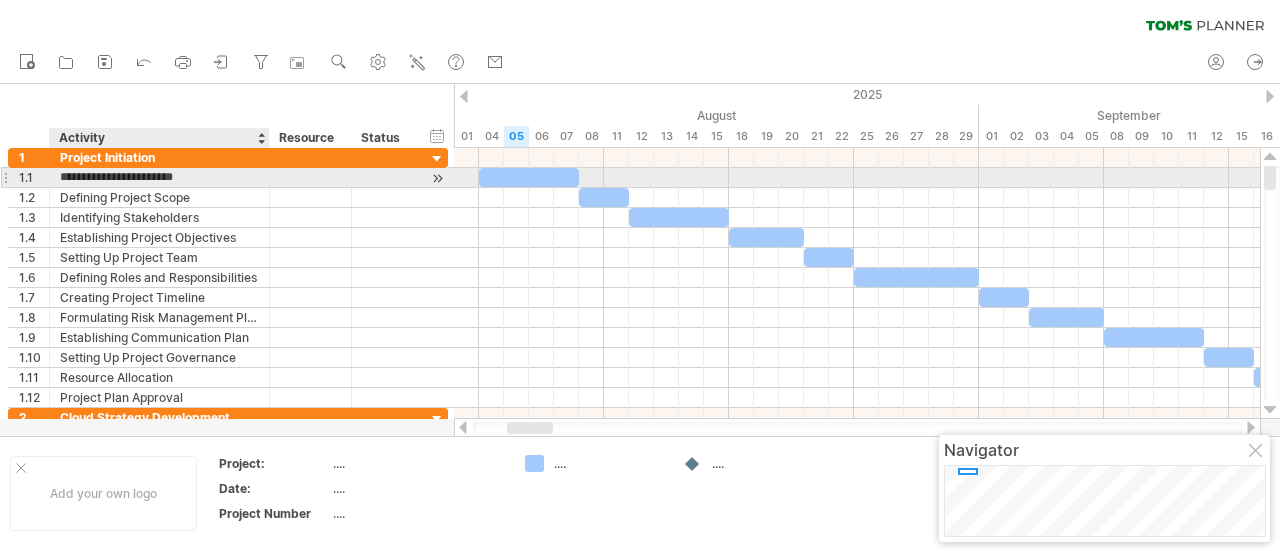 click on "**********" at bounding box center (159, 177) 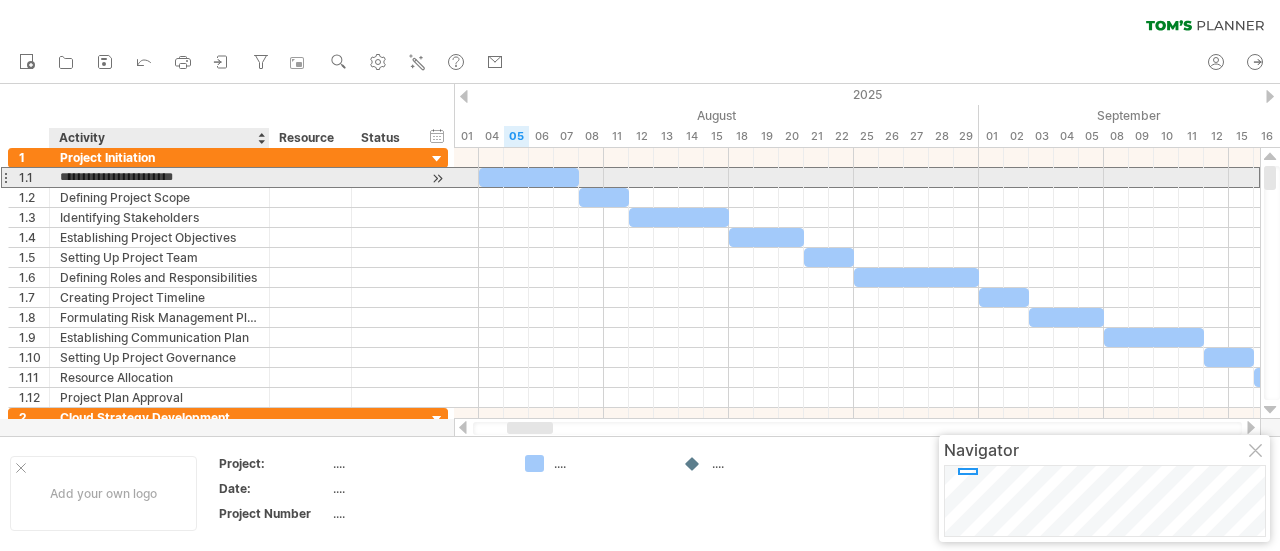 click on "**********" at bounding box center (159, 177) 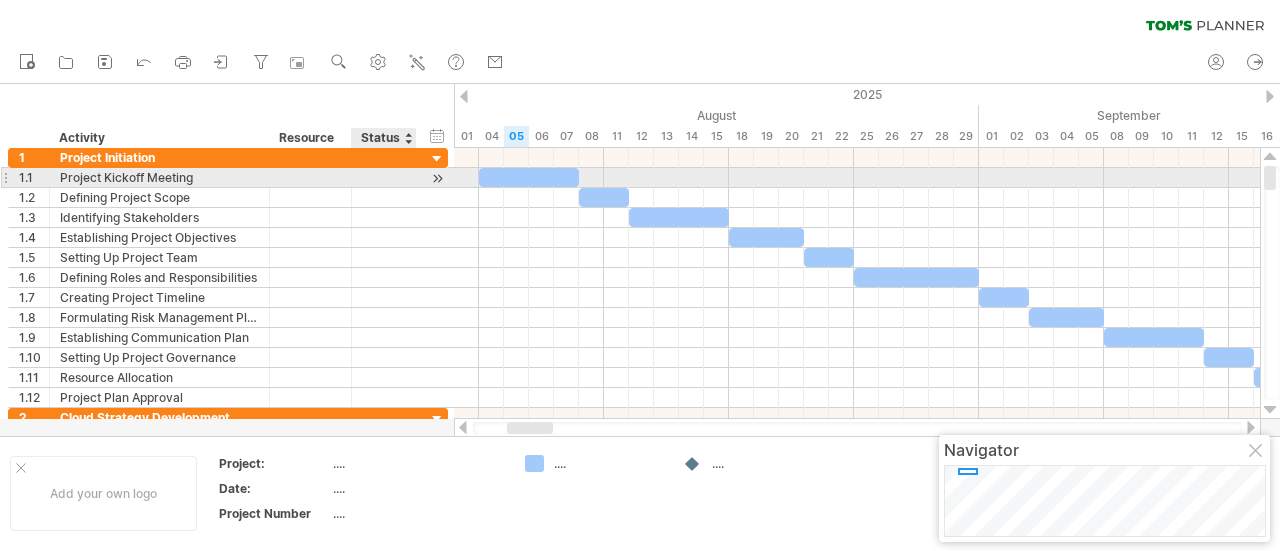 click at bounding box center (437, 178) 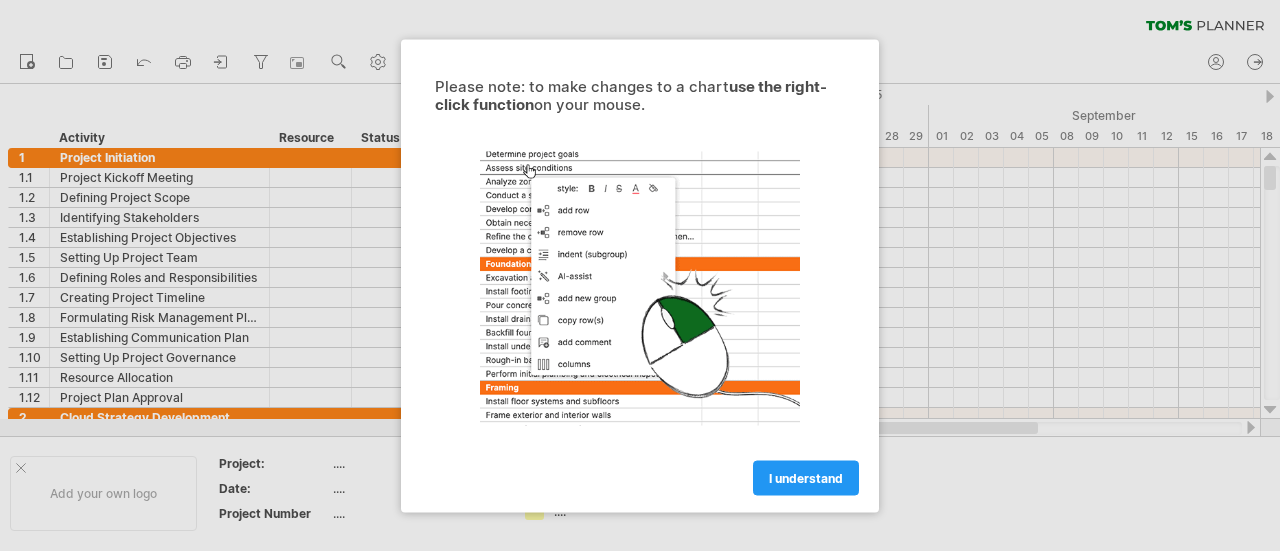 scroll, scrollTop: 0, scrollLeft: 0, axis: both 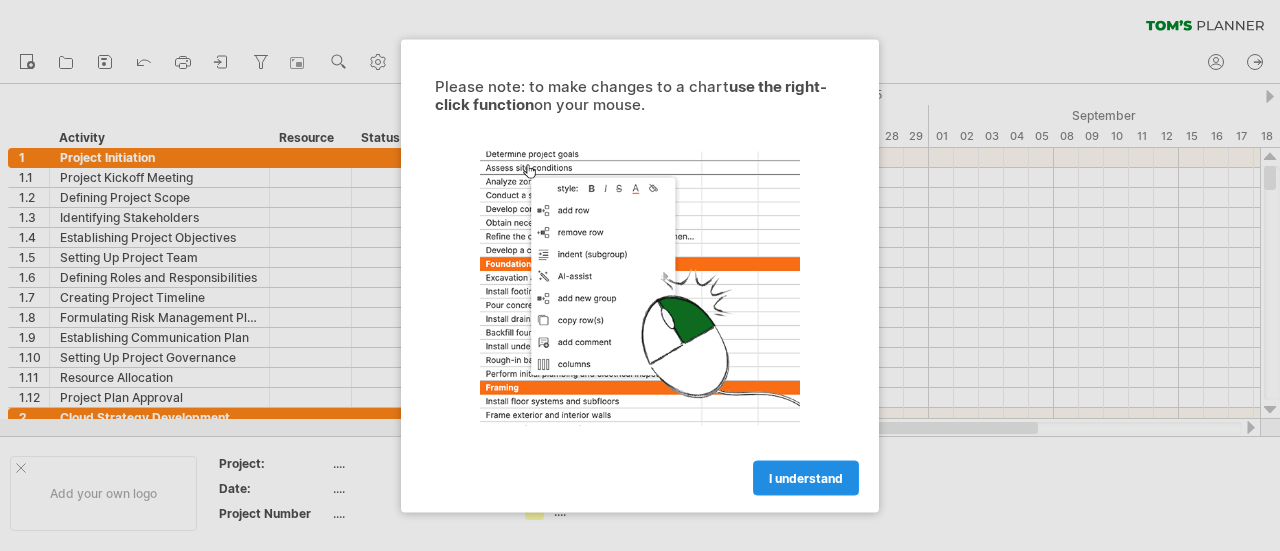 click on "I understand" at bounding box center [806, 477] 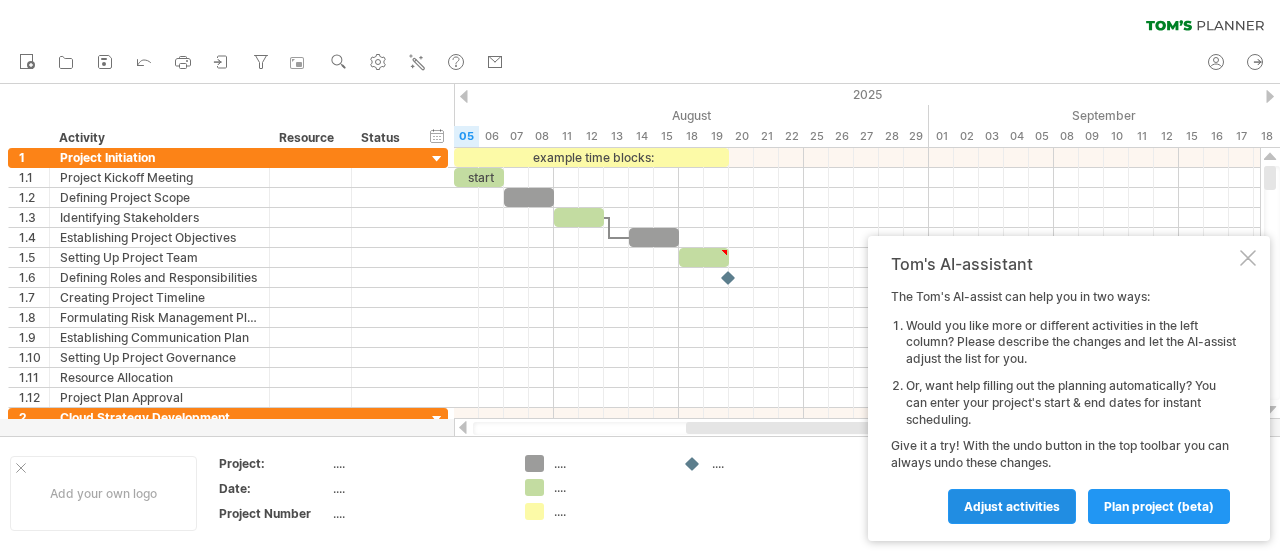 click on "Adjust activities" at bounding box center [1012, 506] 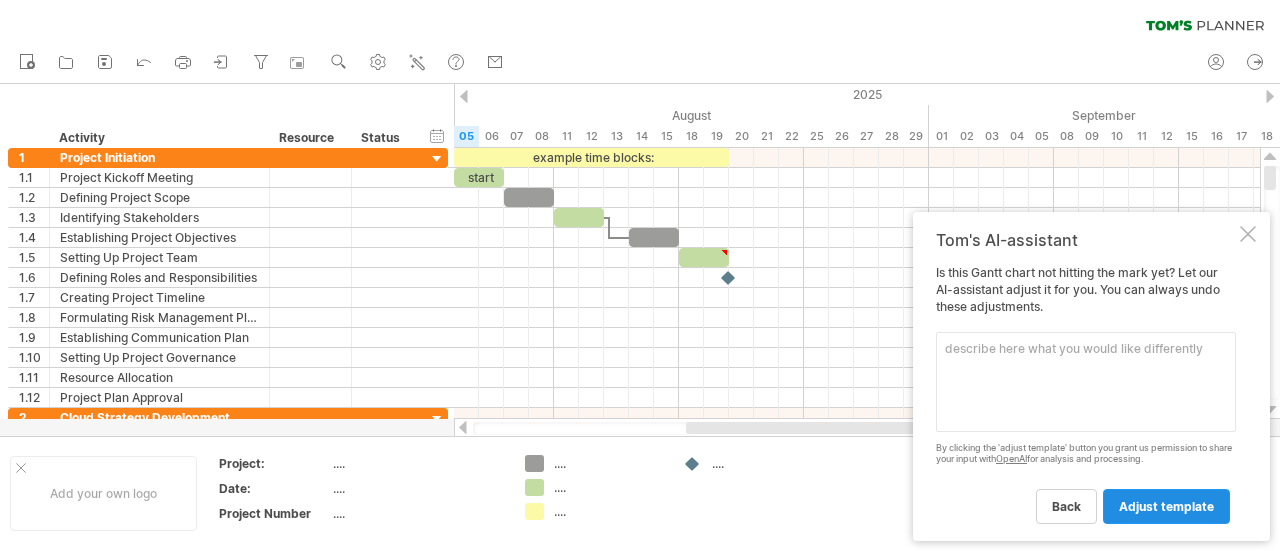 click on "adjust template" at bounding box center (1166, 506) 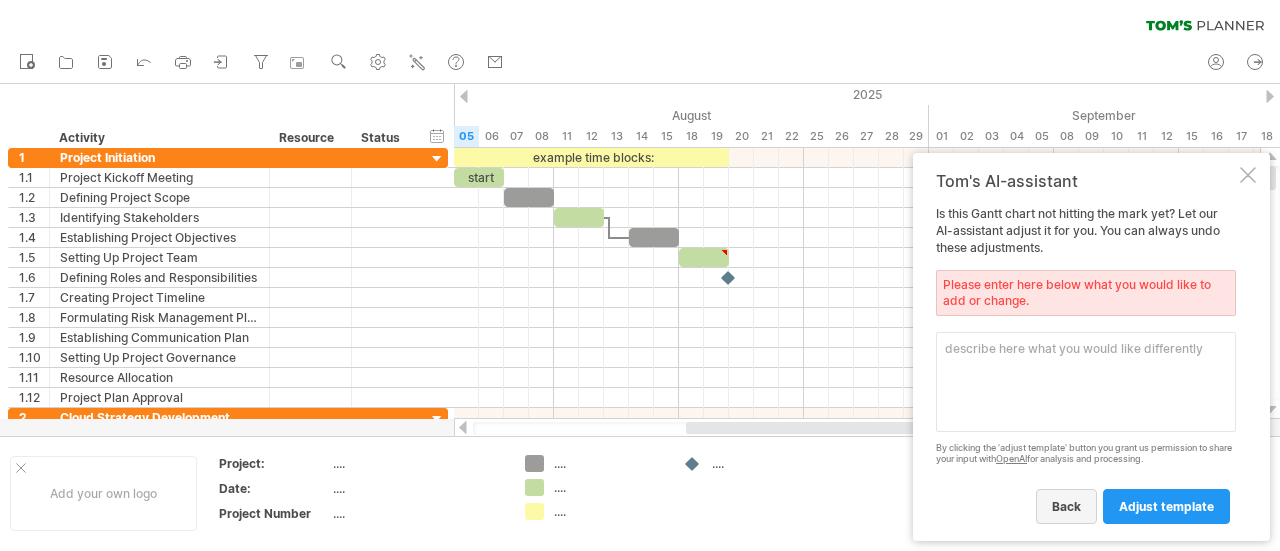 click on "back" at bounding box center [1066, 506] 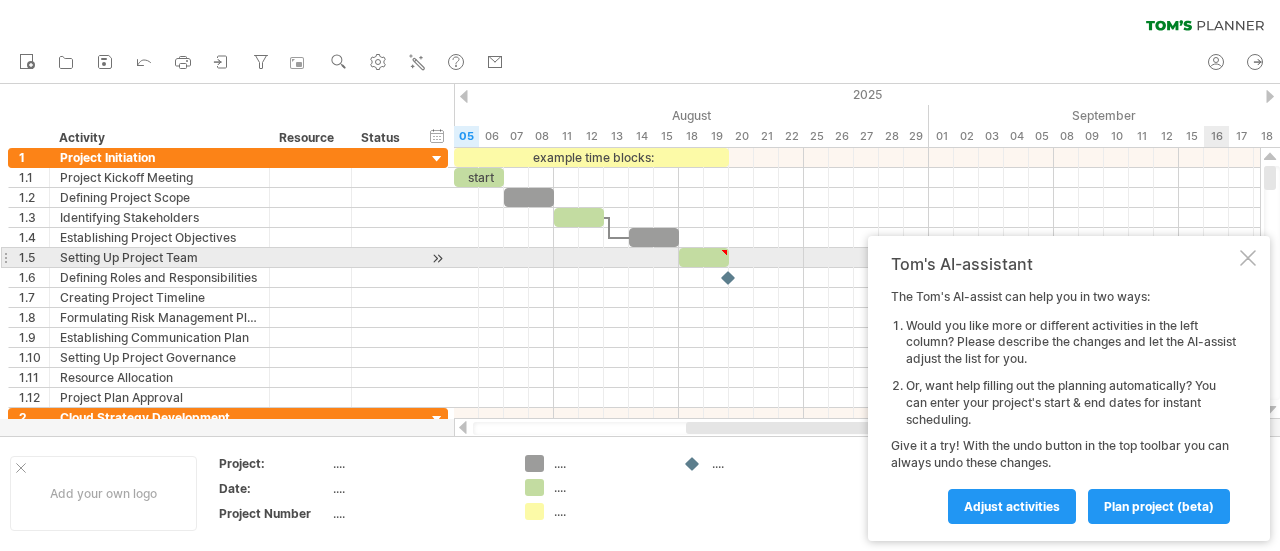 click at bounding box center (1248, 258) 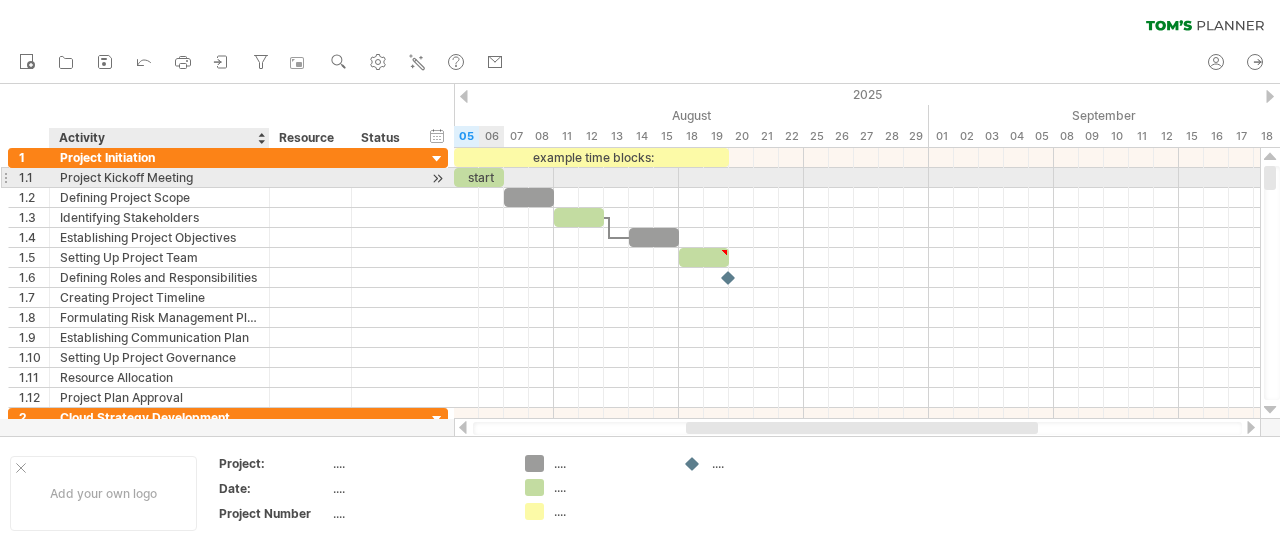 click on "Project Kickoff Meeting" at bounding box center (159, 177) 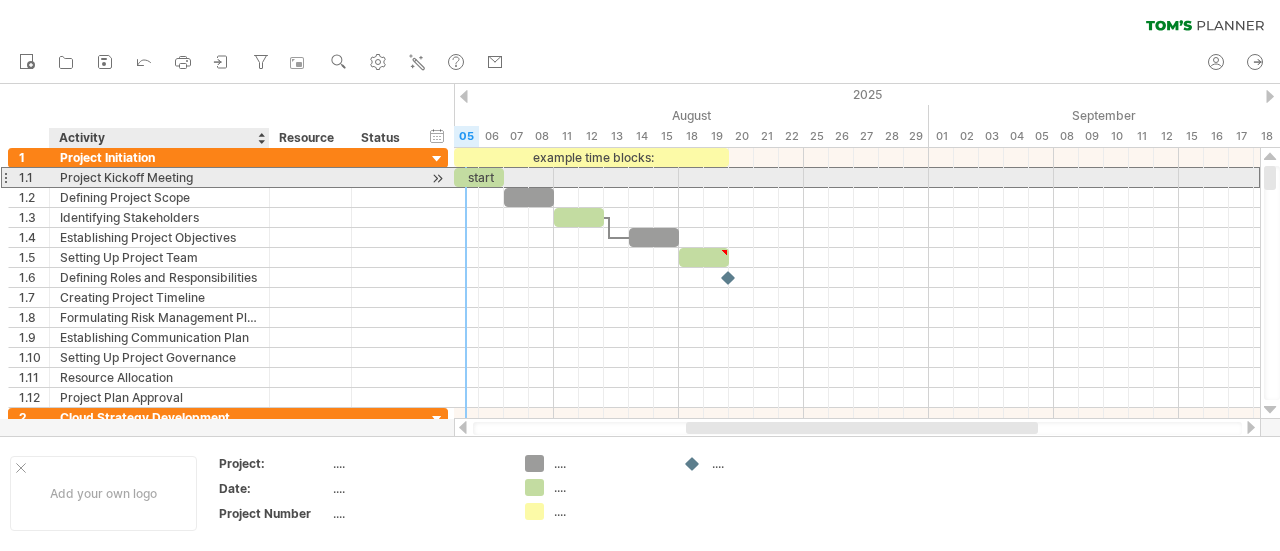 click on "Project Kickoff Meeting" at bounding box center [159, 177] 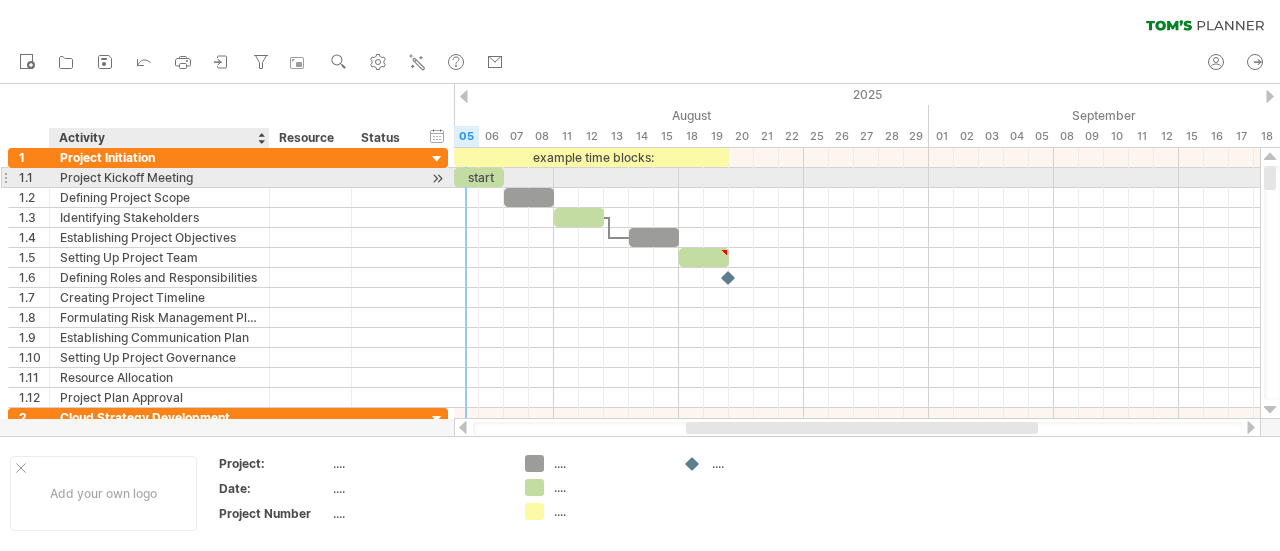 click on "Project Kickoff Meeting" at bounding box center [159, 177] 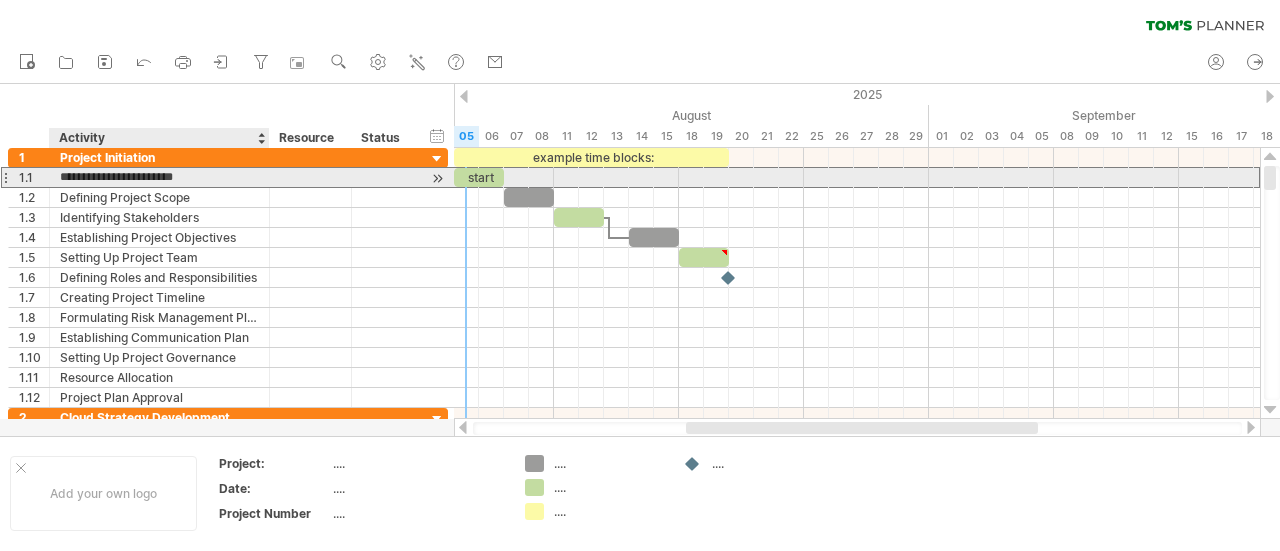 click on "**********" at bounding box center [159, 177] 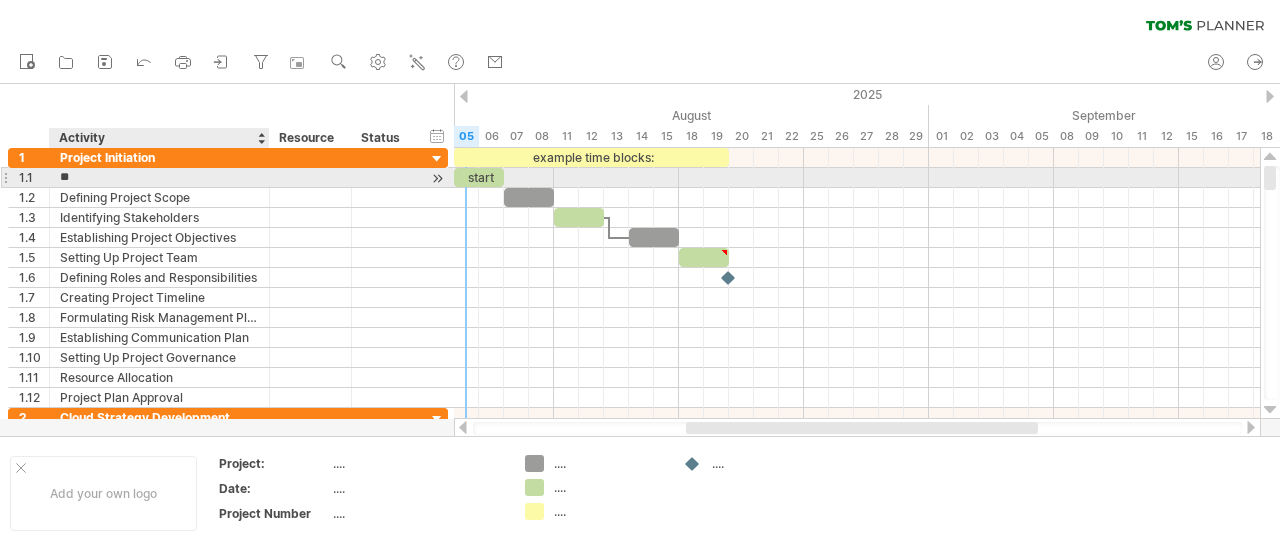 type on "*" 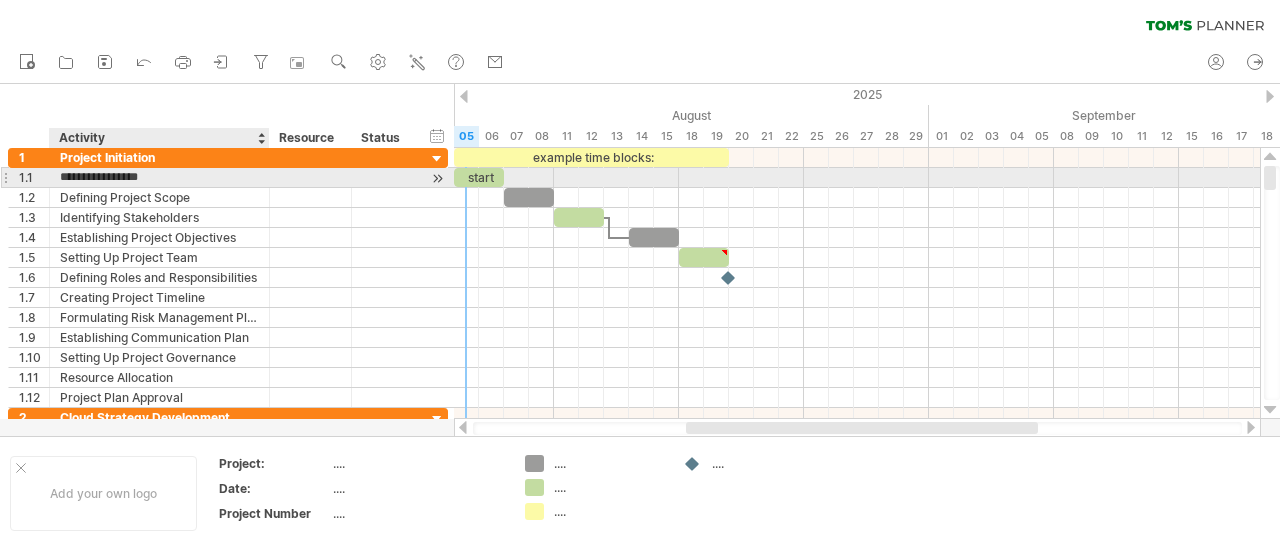 type on "**********" 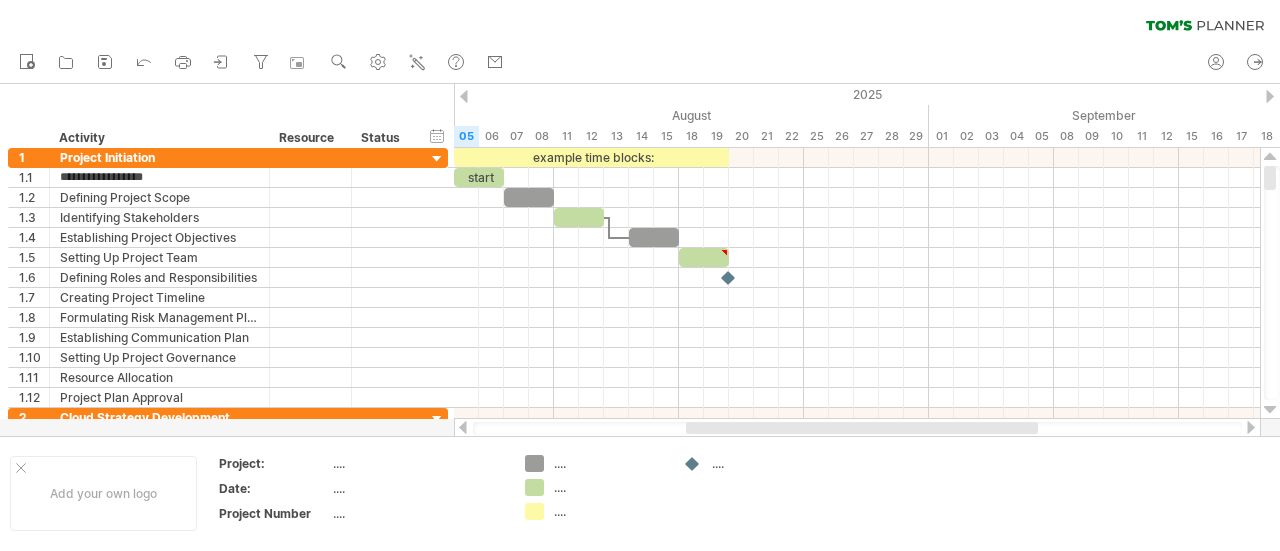 click at bounding box center (857, 428) 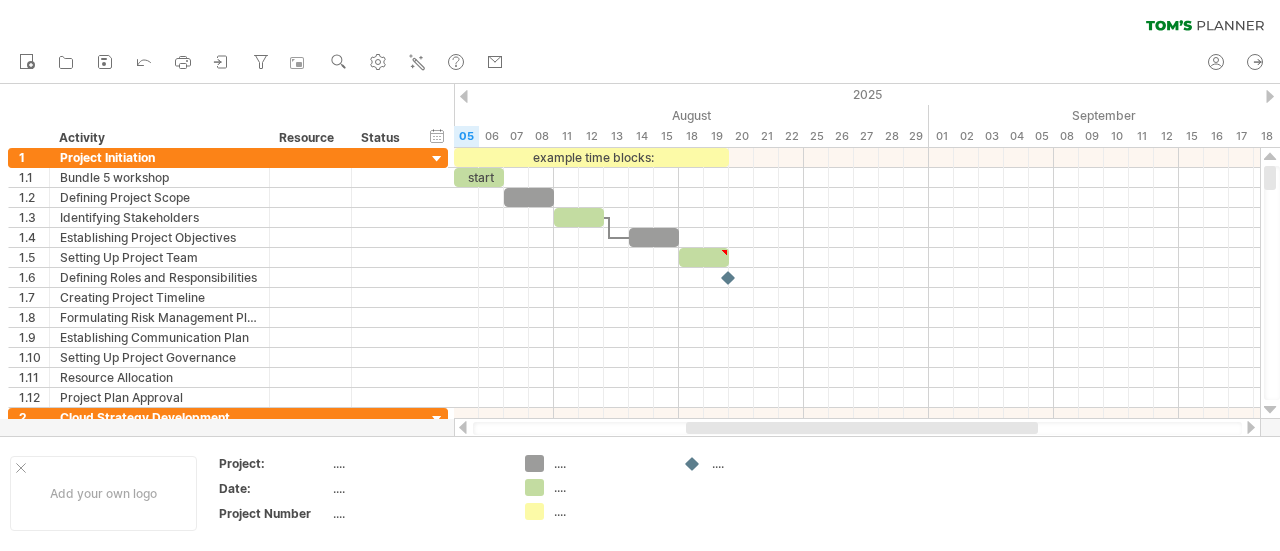 drag, startPoint x: 528, startPoint y: 433, endPoint x: 574, endPoint y: 433, distance: 46 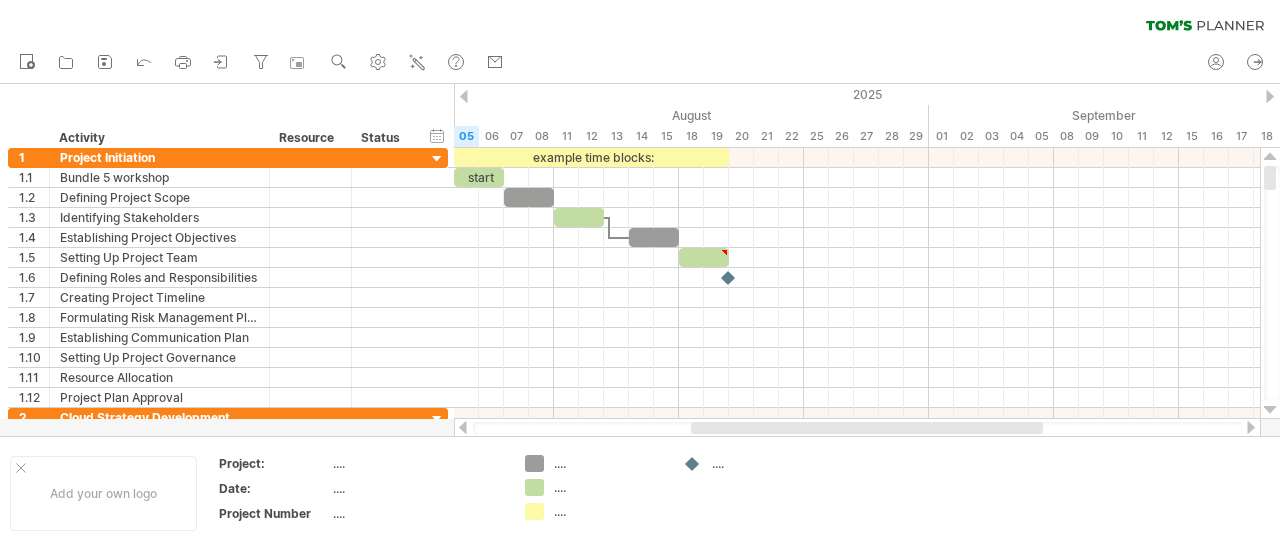 drag, startPoint x: 756, startPoint y: 431, endPoint x: 636, endPoint y: 319, distance: 164.14627 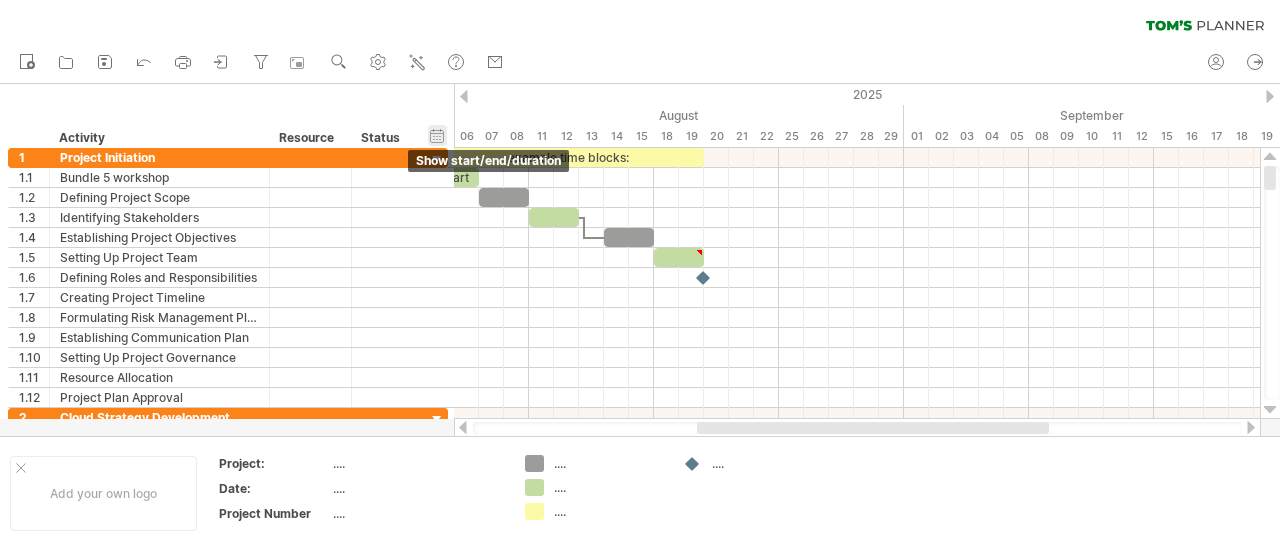 click on "hide start/end/duration show start/end/duration" at bounding box center (437, 135) 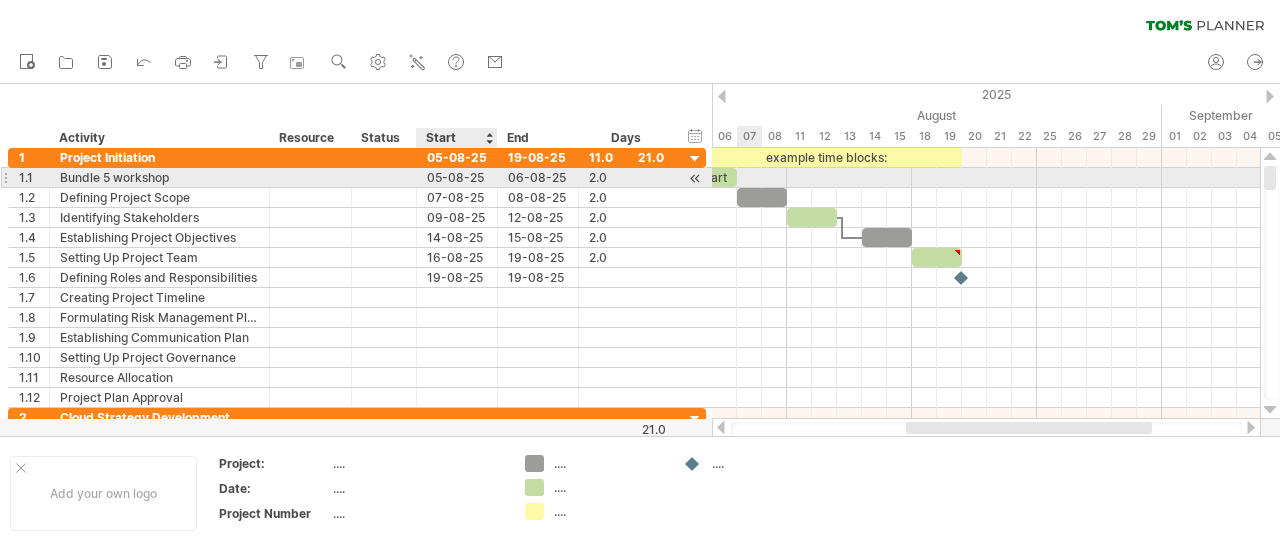 click on "05-08-25" at bounding box center (457, 177) 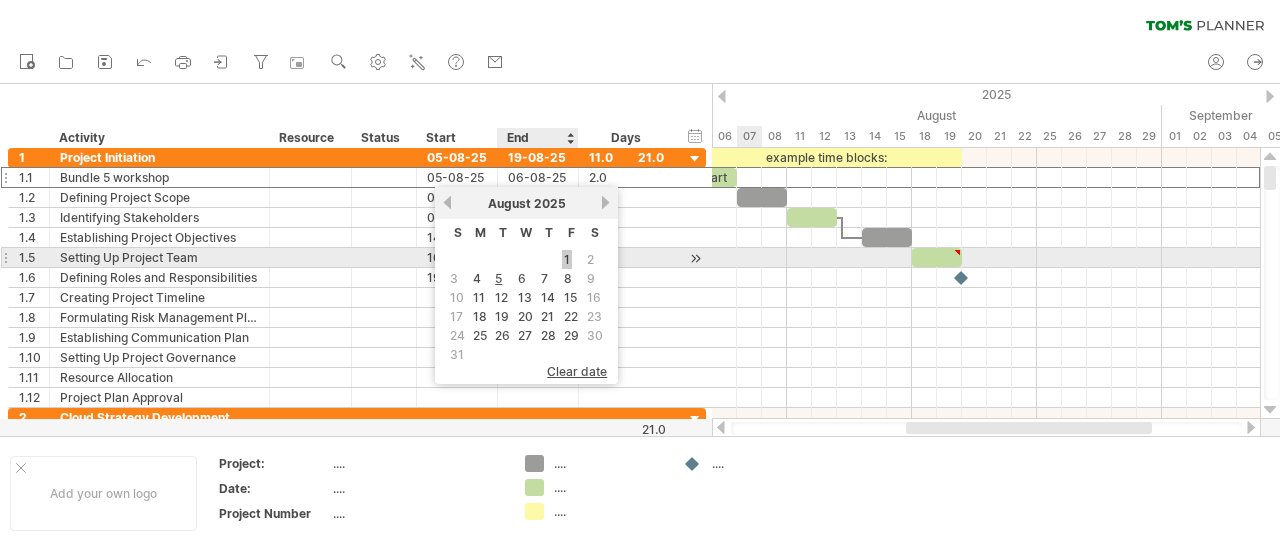 click on "1" at bounding box center (567, 259) 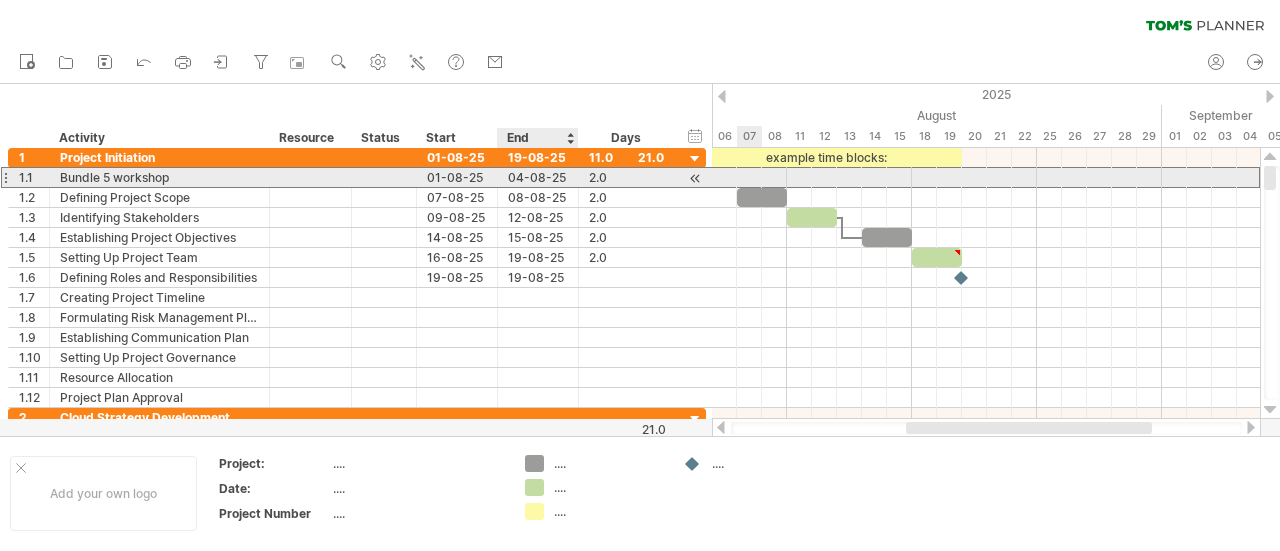 click on "04-08-25" at bounding box center (538, 177) 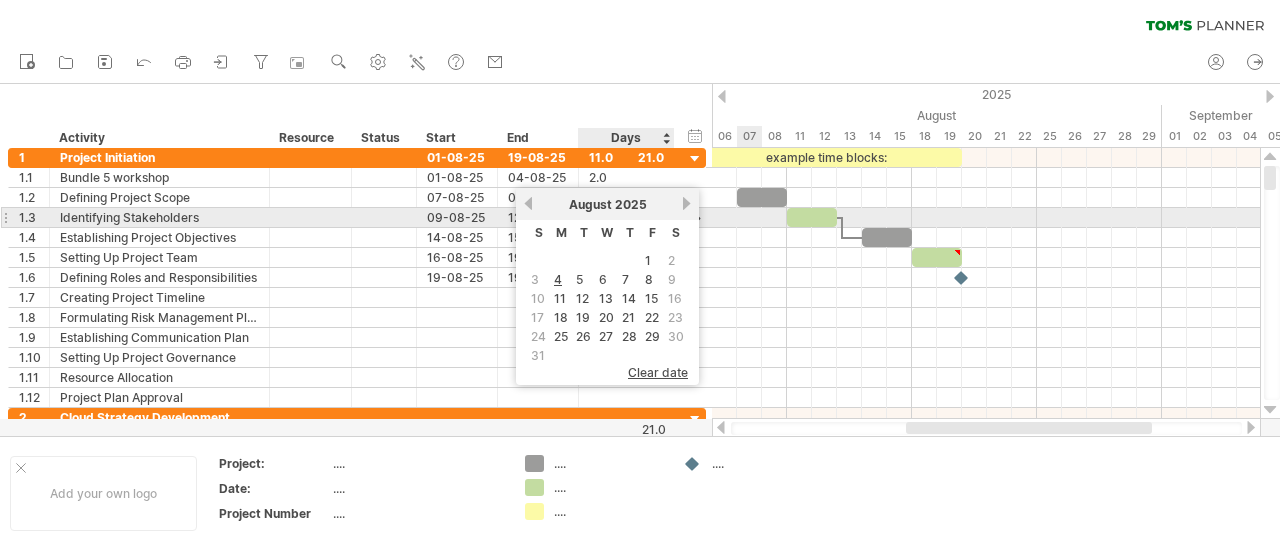 click on "previous next August  [YEAR]" at bounding box center [607, 204] 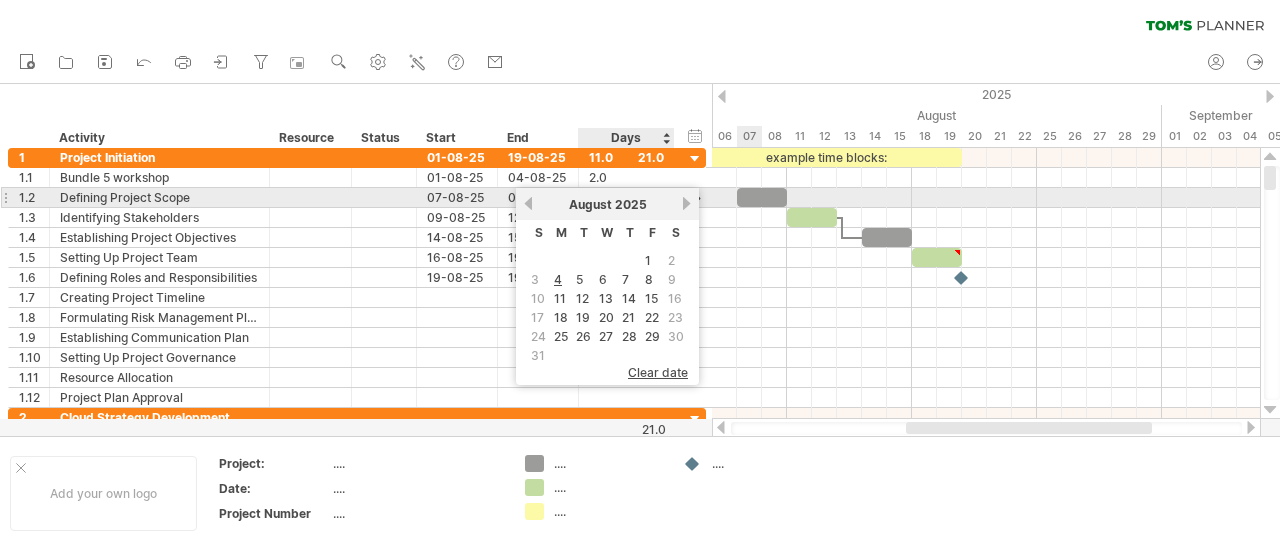click on "next" at bounding box center (686, 203) 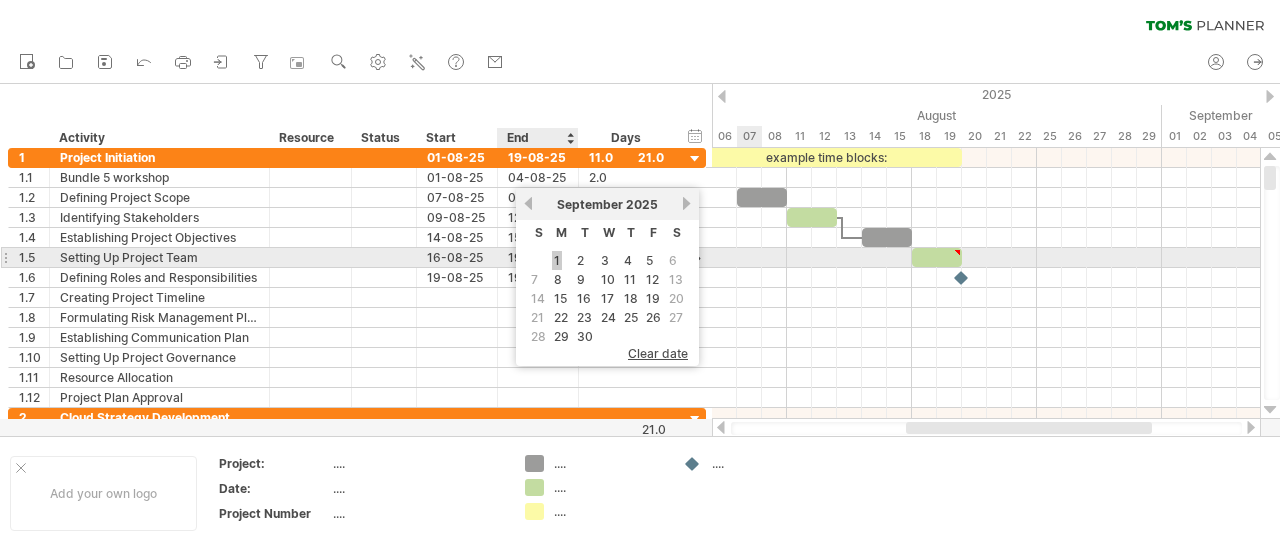 click on "1" at bounding box center [557, 260] 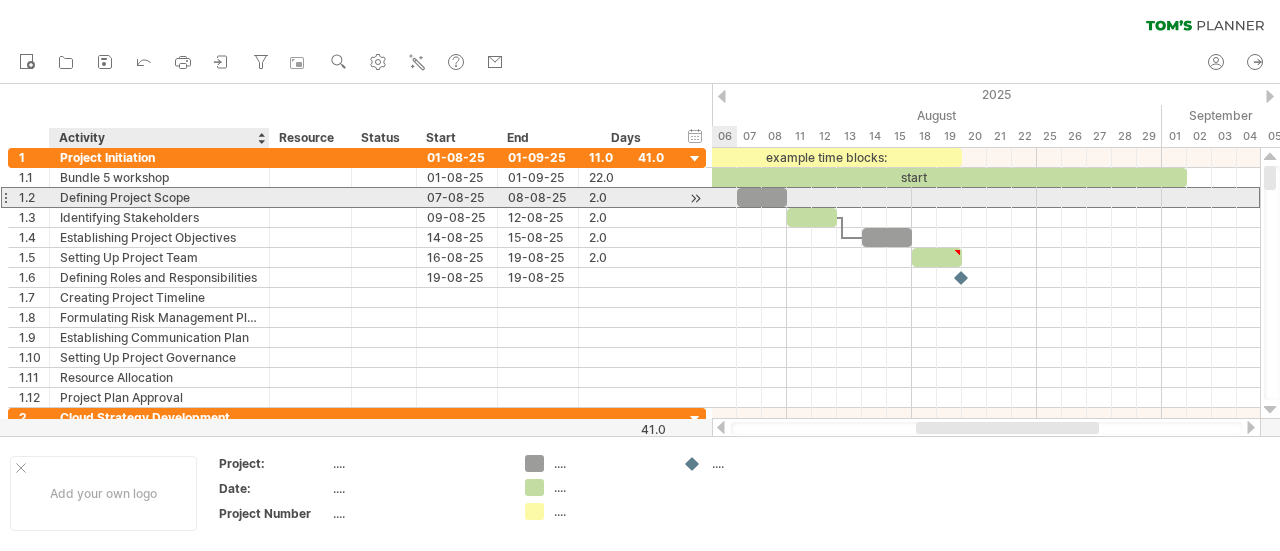 click on "Defining Project Scope" at bounding box center [159, 197] 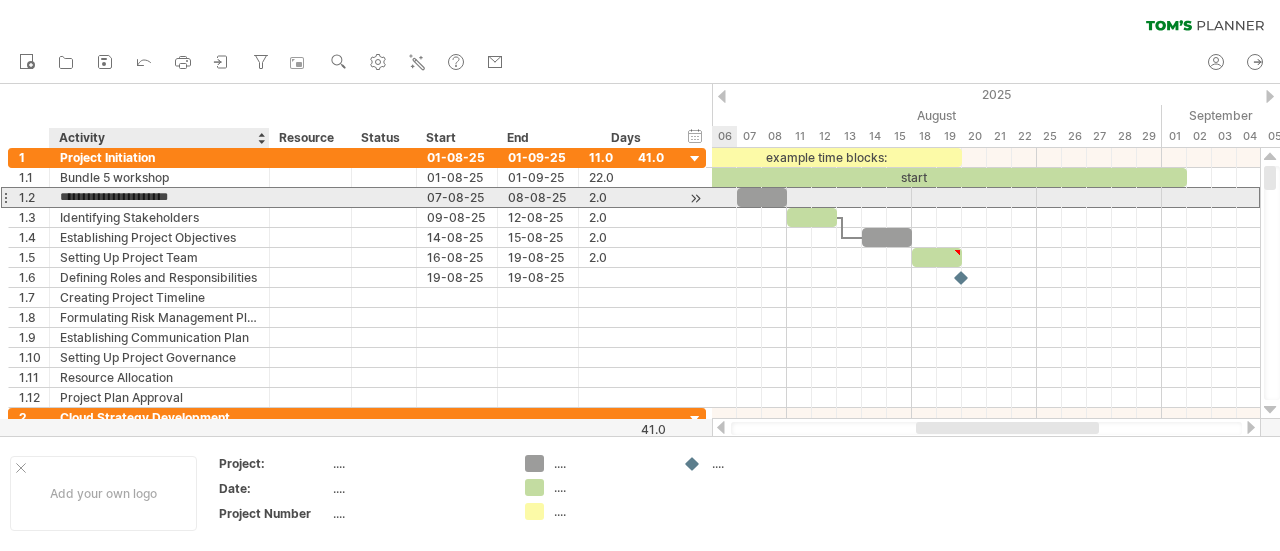 click on "**********" at bounding box center (159, 197) 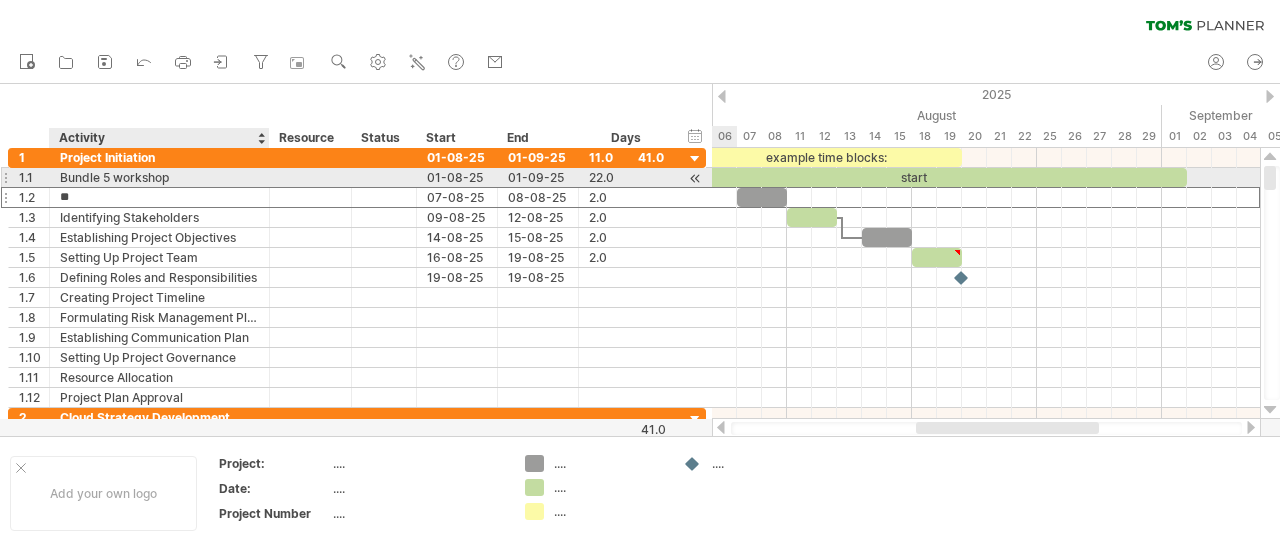 type on "*" 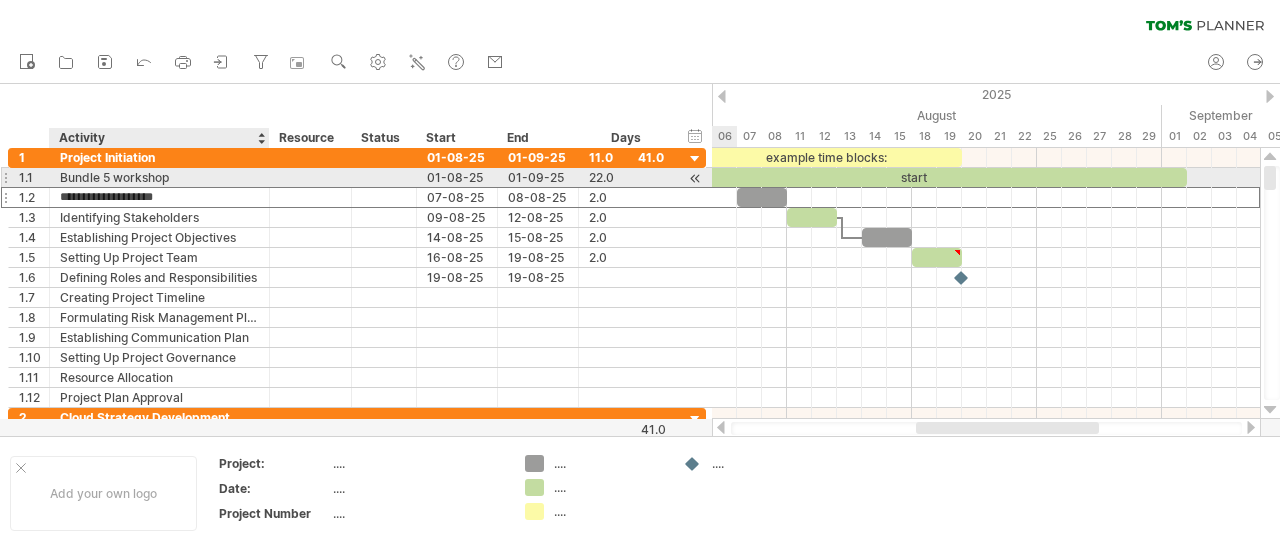 type on "**********" 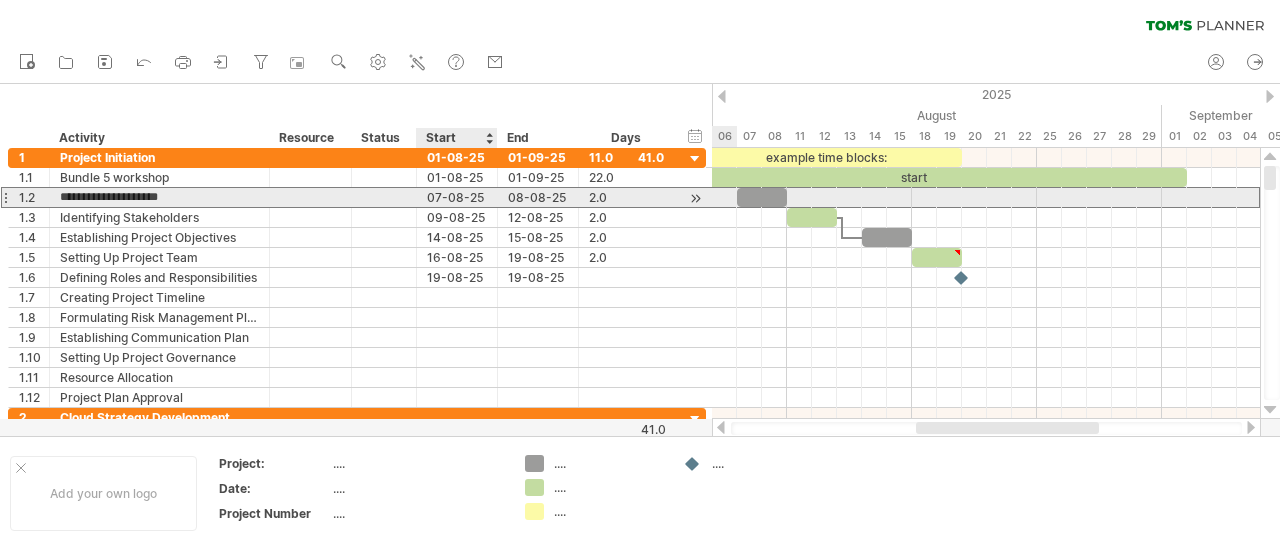 click on "07-08-25" at bounding box center (457, 197) 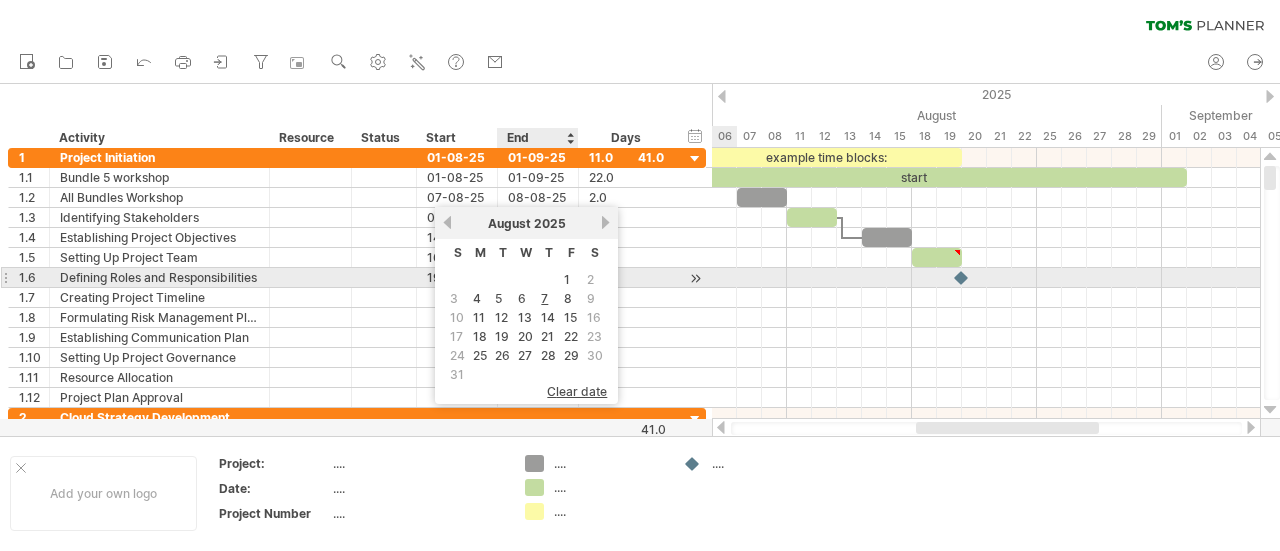 click on "1" at bounding box center [571, 279] 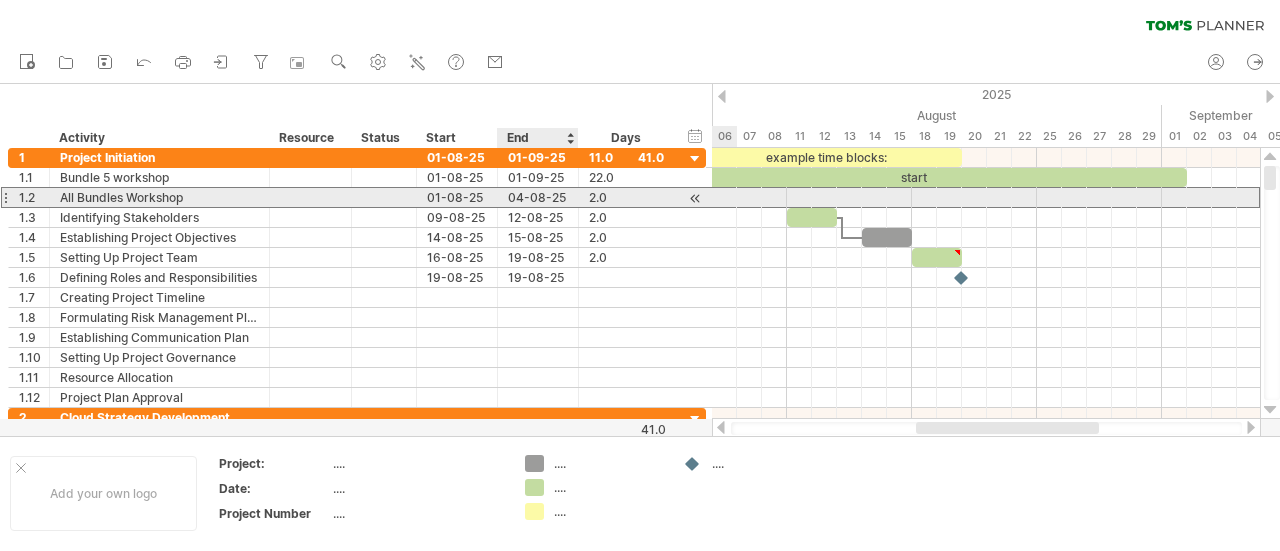click on "04-08-25" at bounding box center (538, 197) 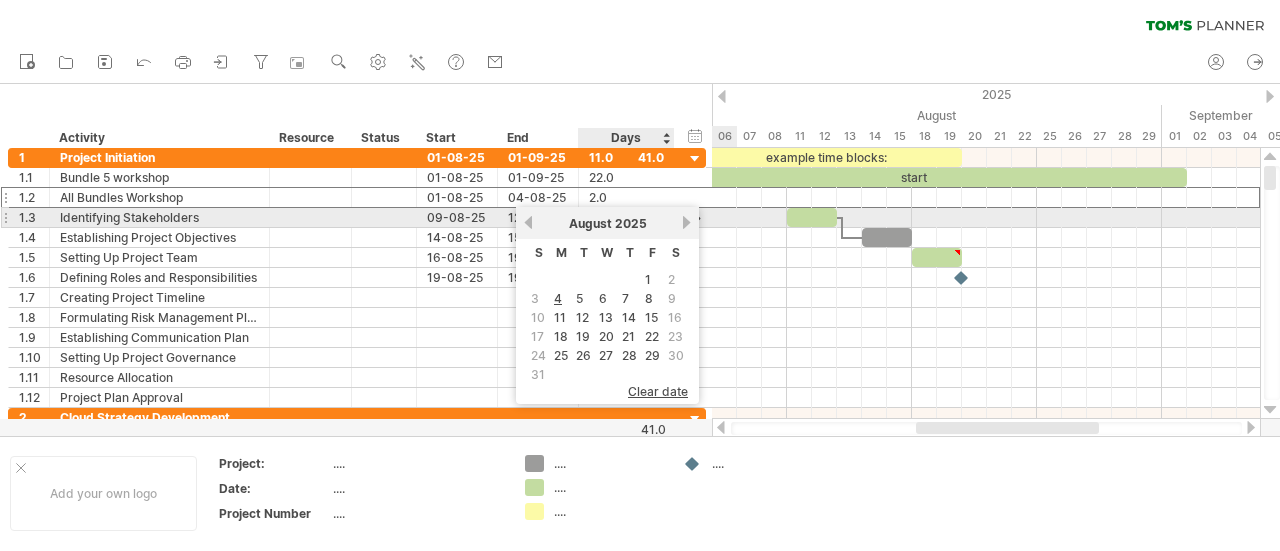 click on "next" at bounding box center [686, 222] 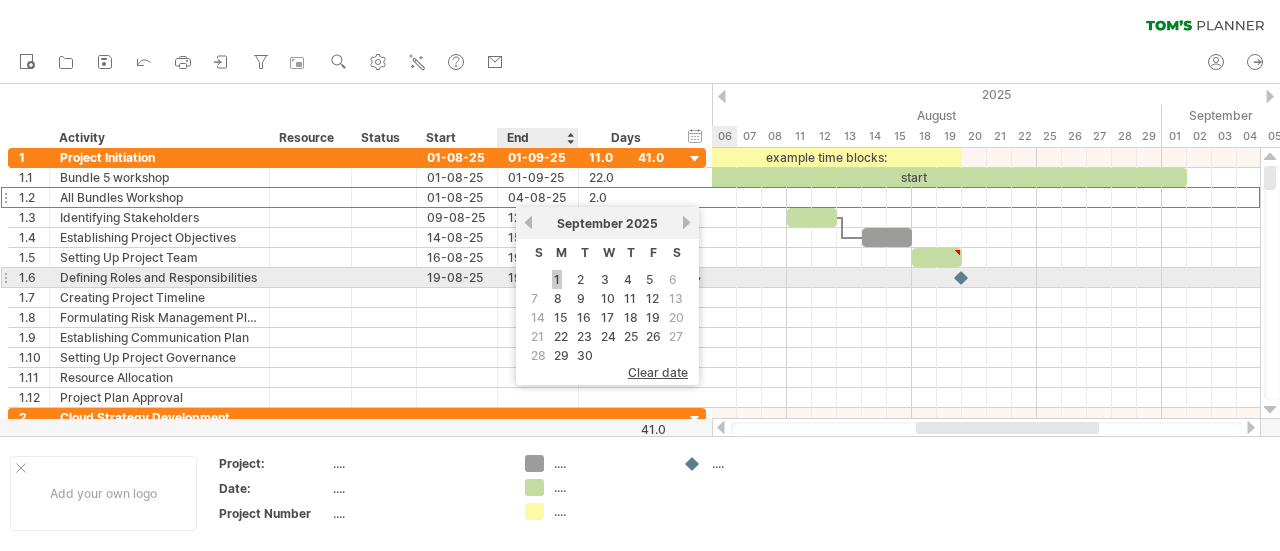 click on "1" at bounding box center [557, 279] 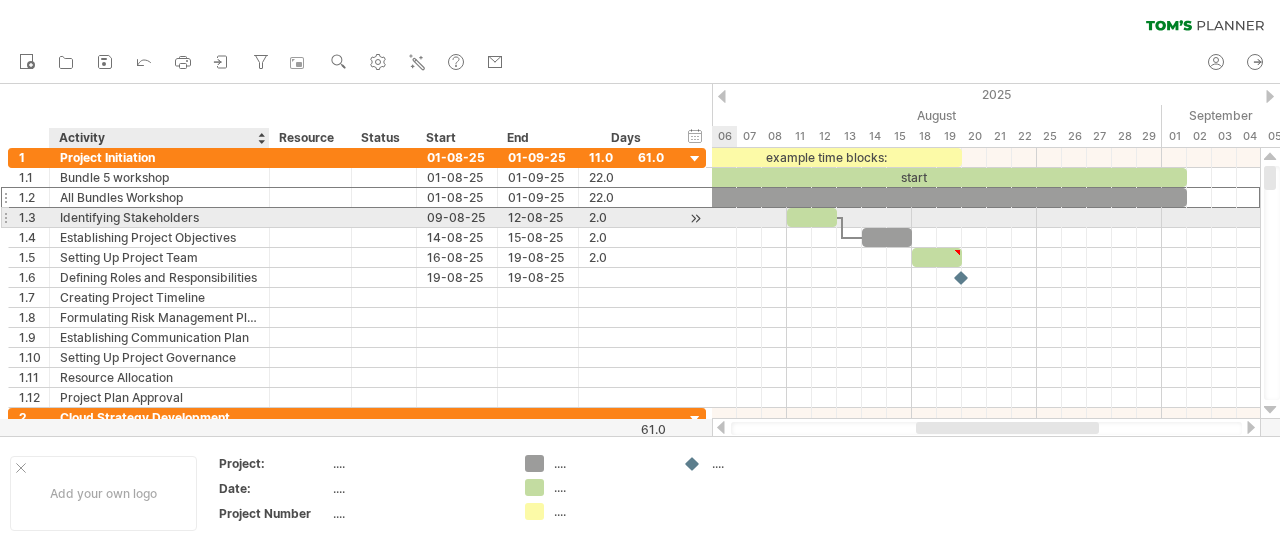 click on "Identifying Stakeholders" at bounding box center (159, 217) 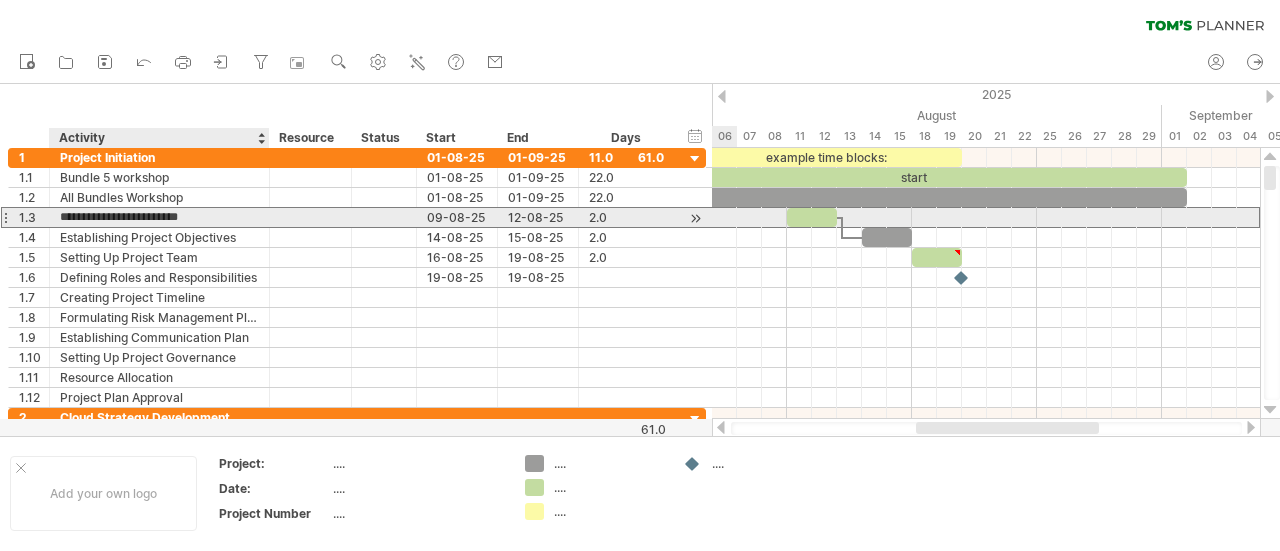 click on "**********" at bounding box center [159, 217] 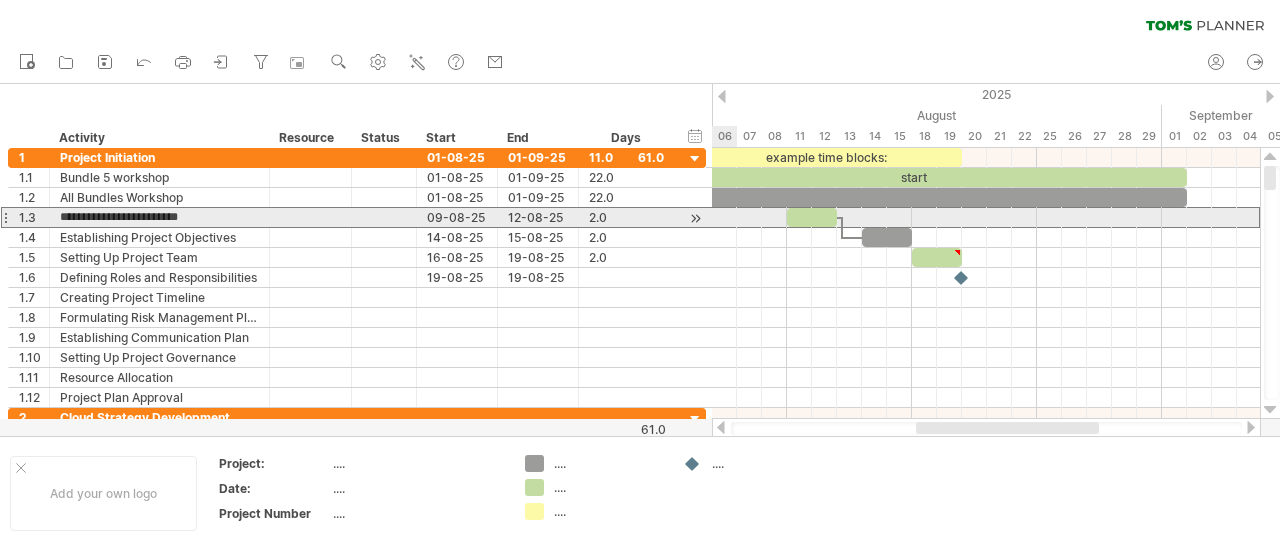 click at bounding box center (5, 217) 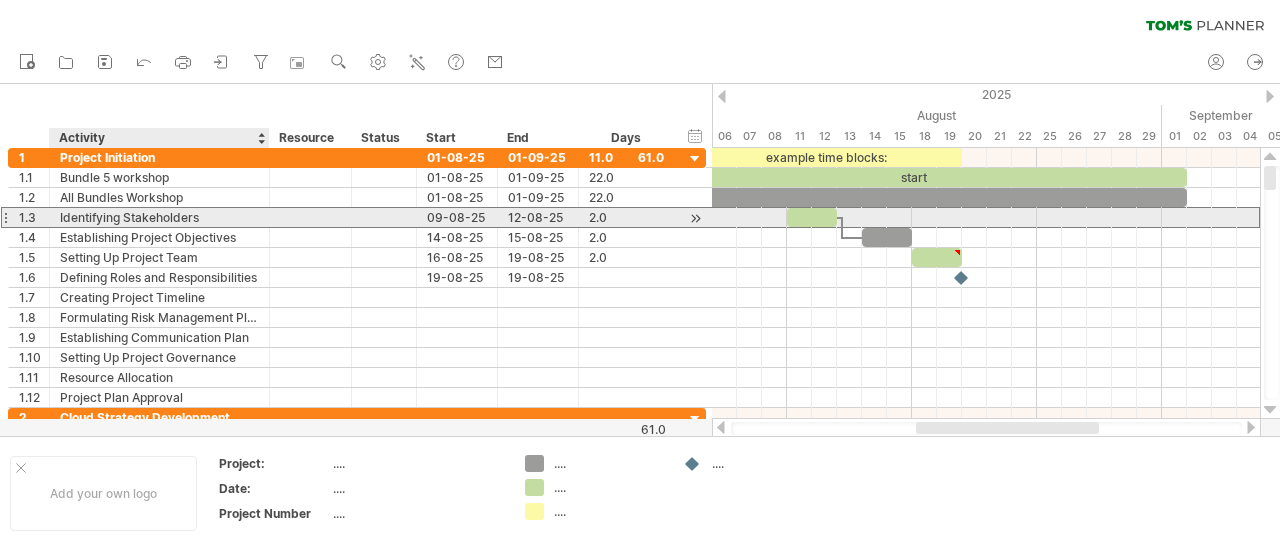 click on "Identifying Stakeholders" at bounding box center (159, 217) 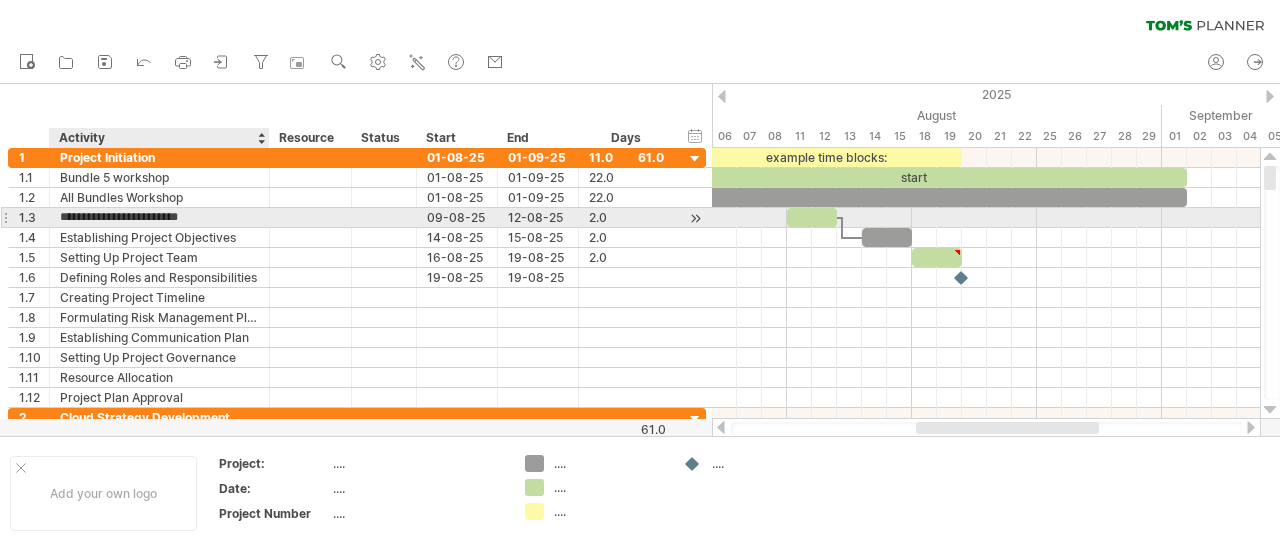 click on "**********" at bounding box center [159, 217] 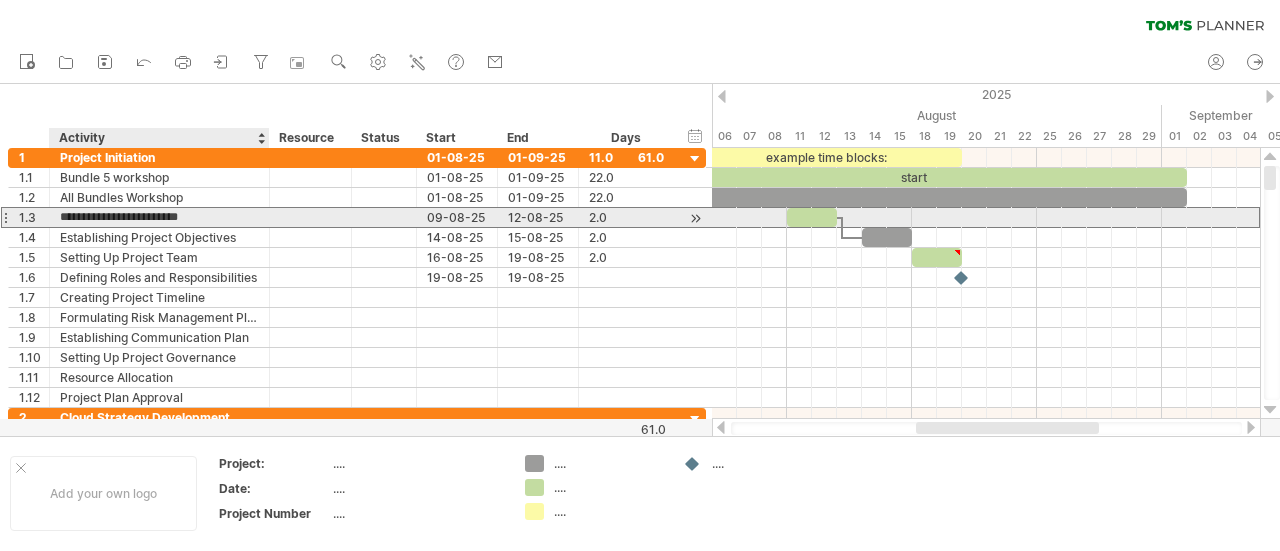 click on "**********" at bounding box center (159, 217) 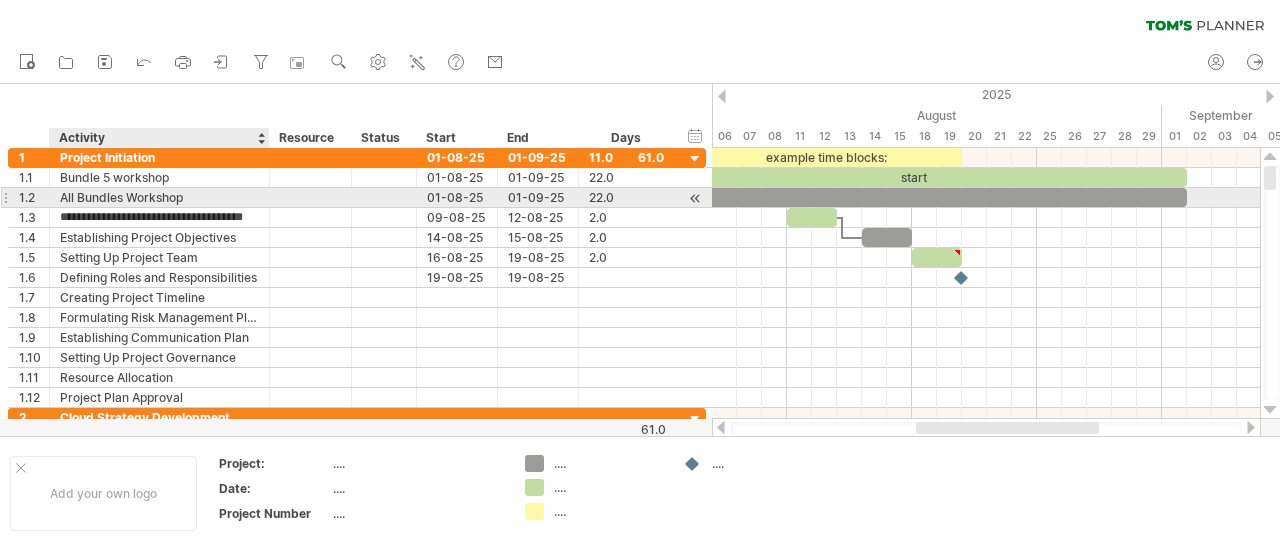 type on "**********" 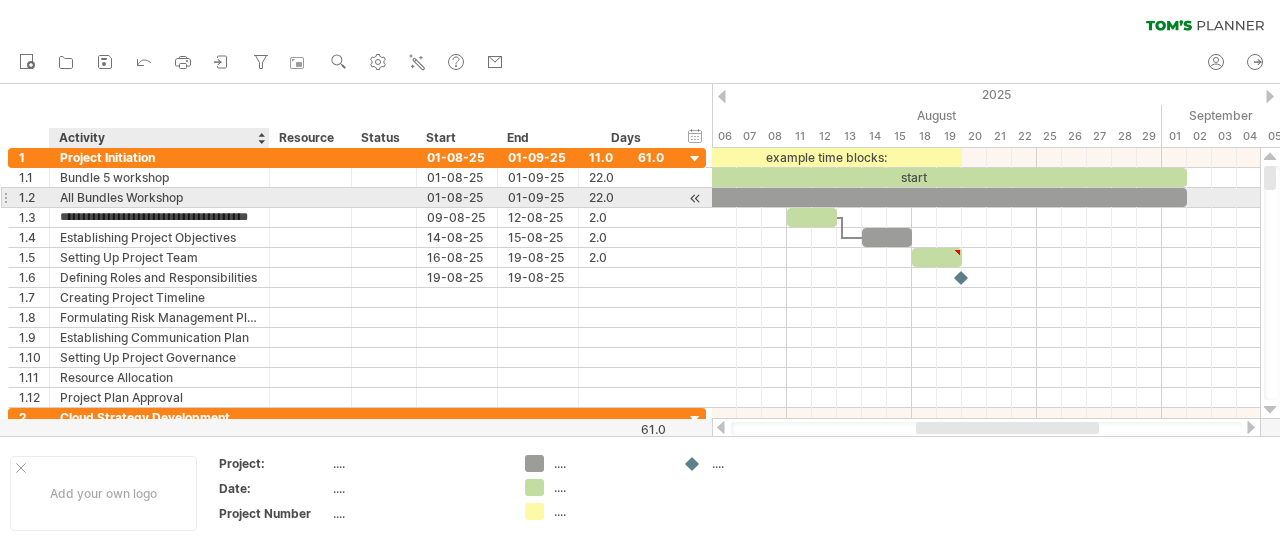 scroll, scrollTop: 0, scrollLeft: 0, axis: both 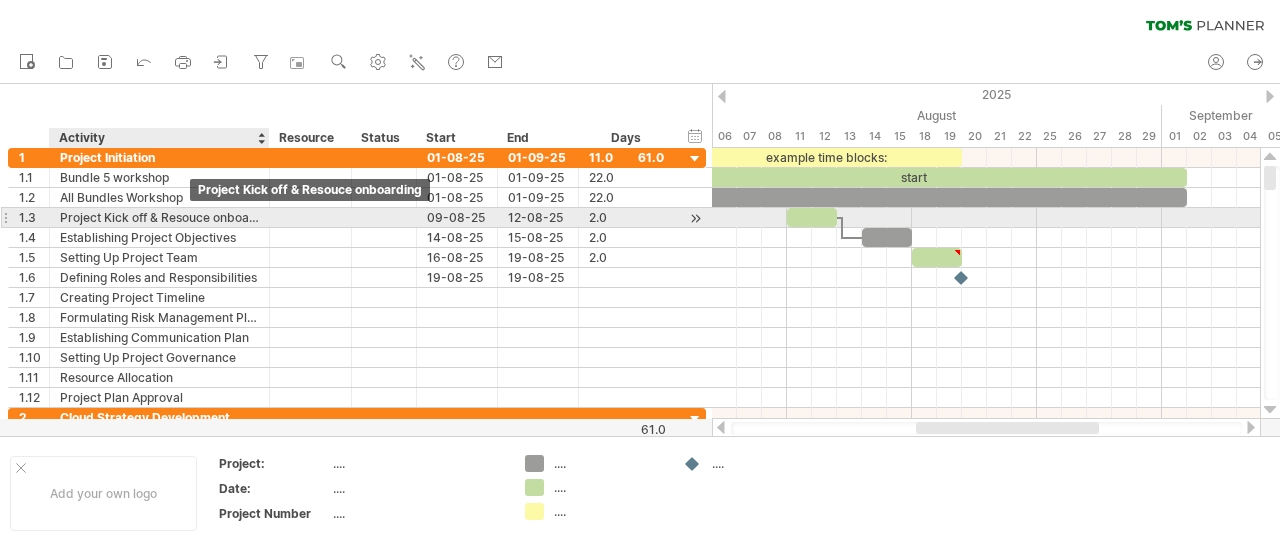 click on "Project Kick off & Resouce onboarding" at bounding box center (159, 217) 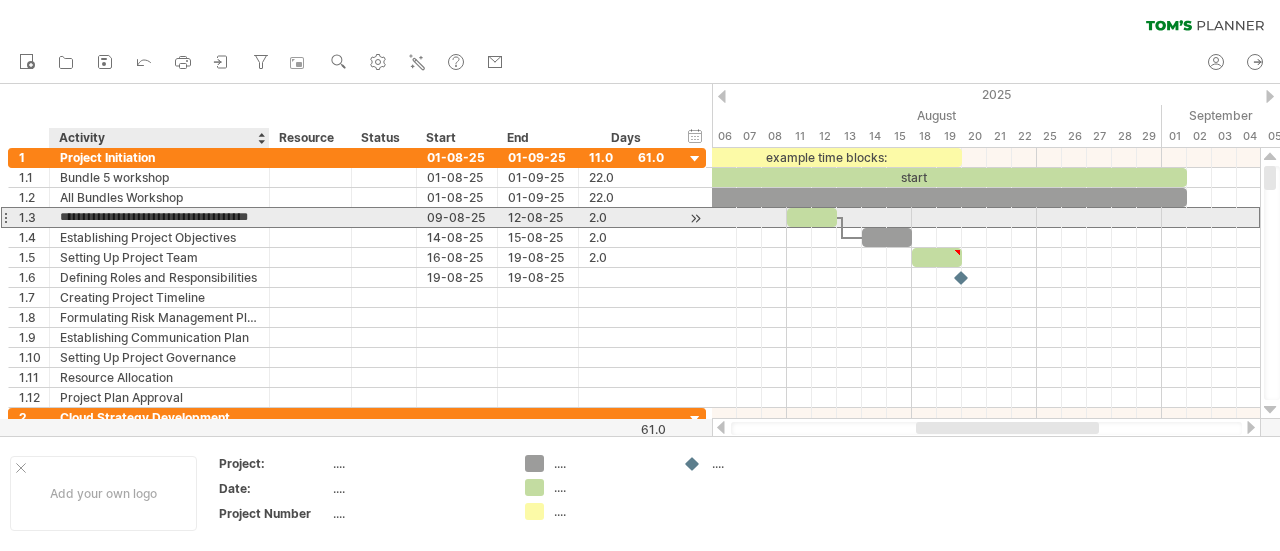 scroll, scrollTop: 0, scrollLeft: 0, axis: both 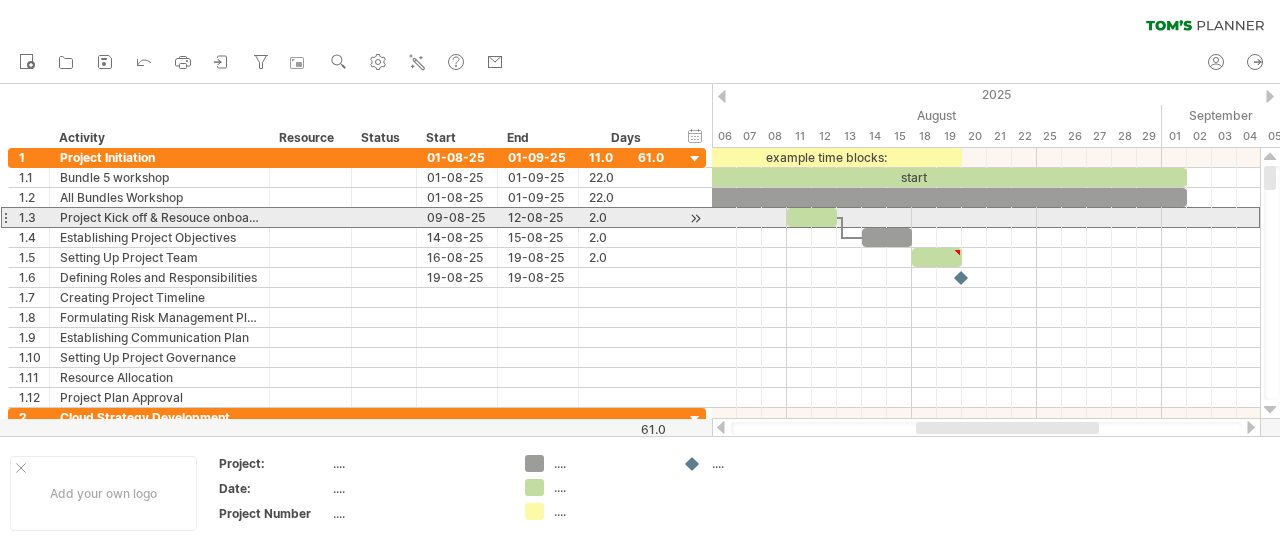 click at bounding box center [5, 217] 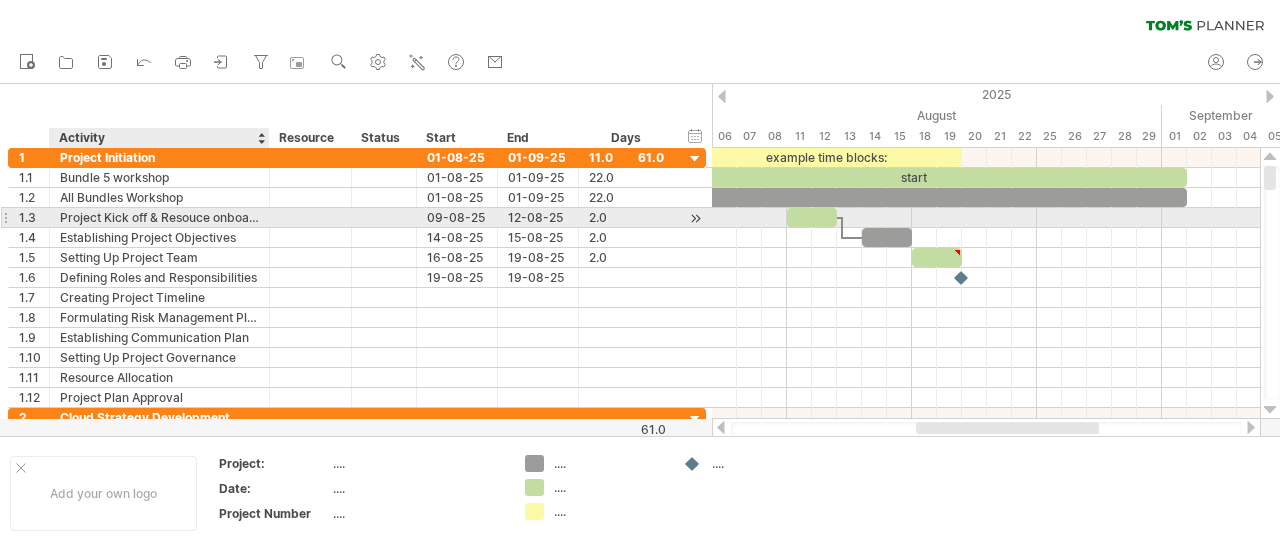 click on "Project Kick off & Resouce onboarding" at bounding box center (159, 217) 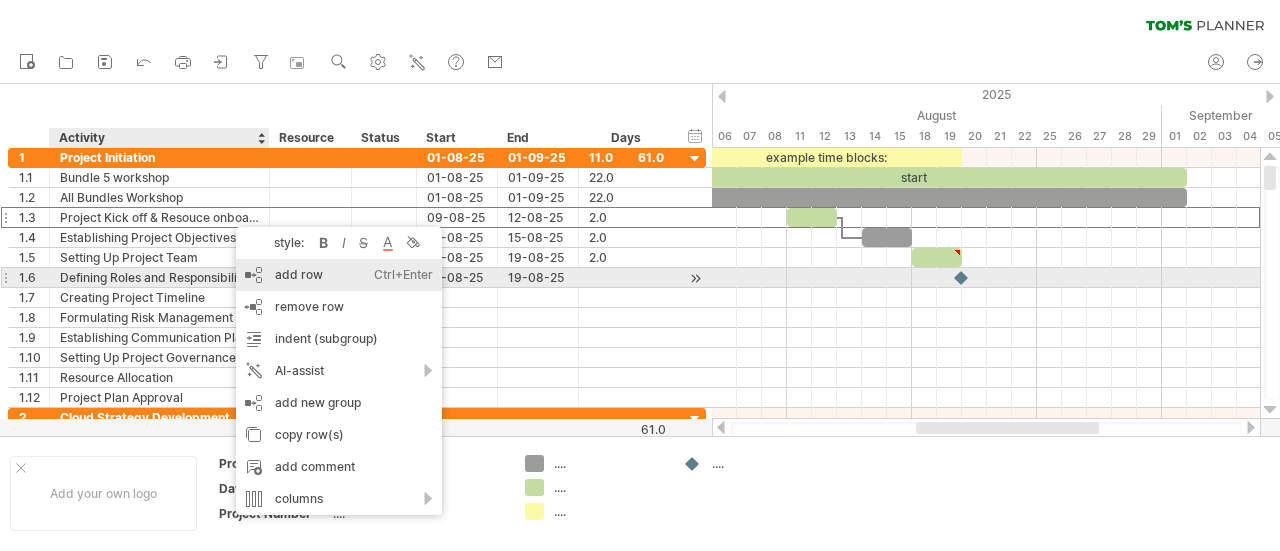 click on "add row Ctrl+Enter Cmd+Enter" at bounding box center [339, 275] 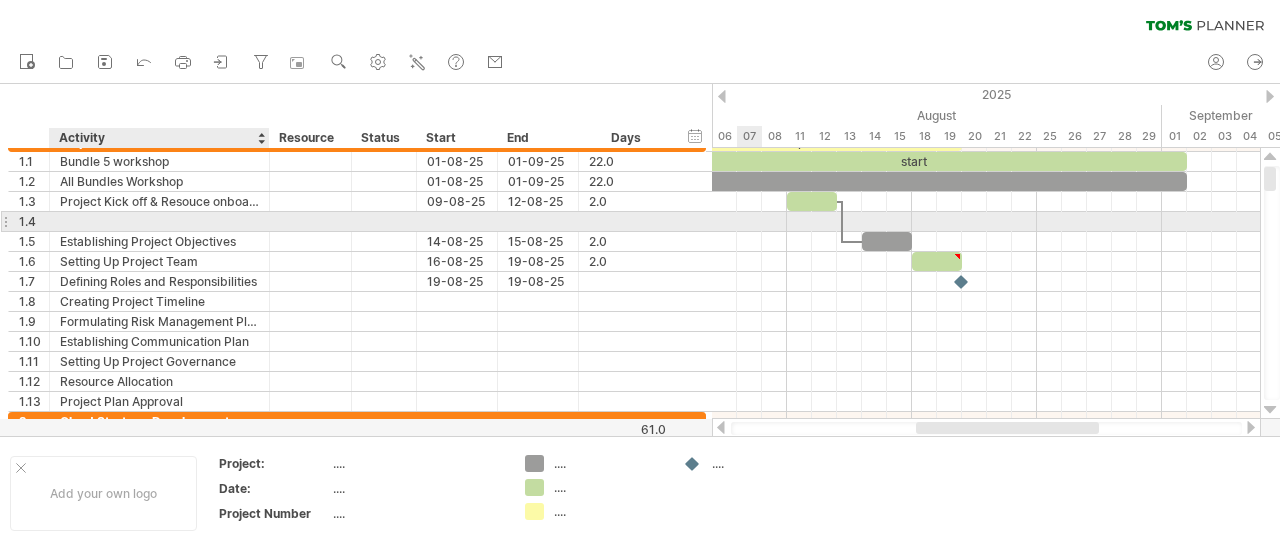 click at bounding box center [159, 221] 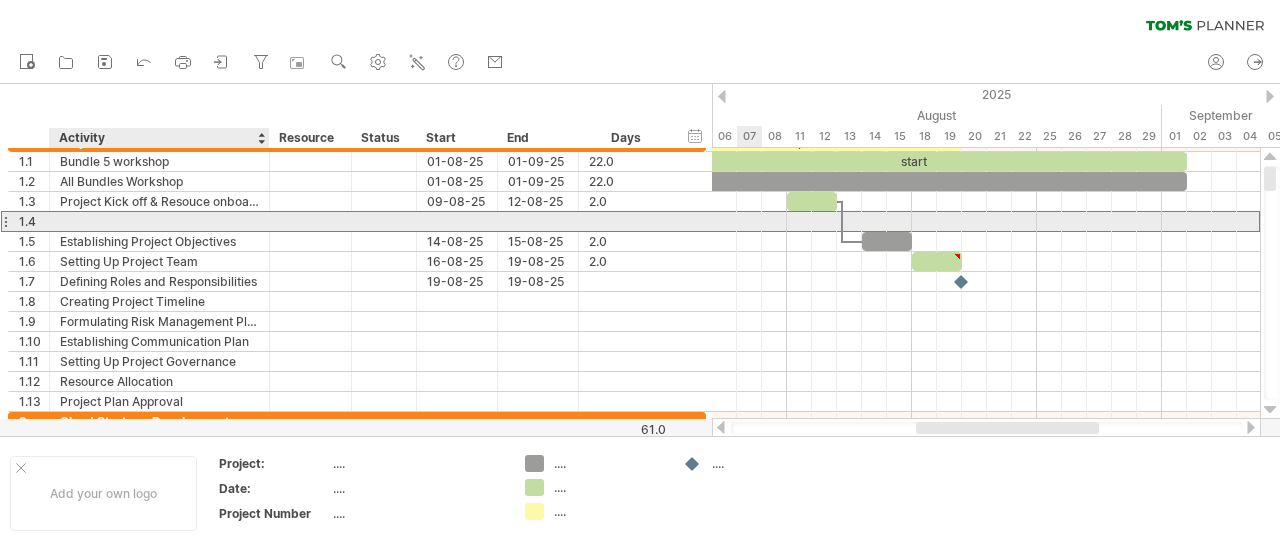 click at bounding box center (159, 221) 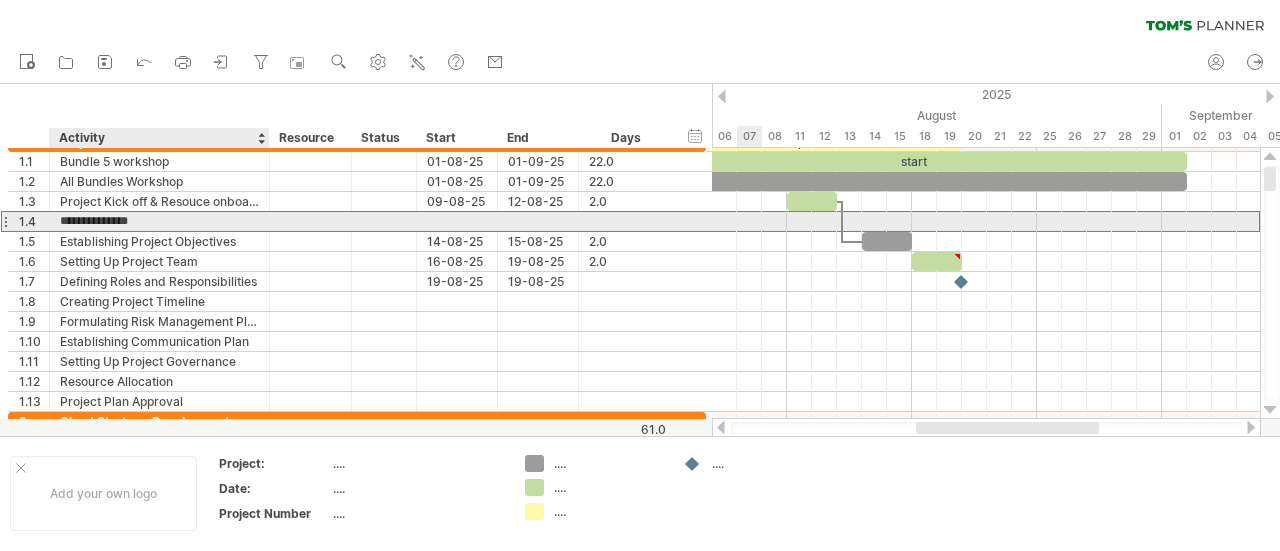 type on "**********" 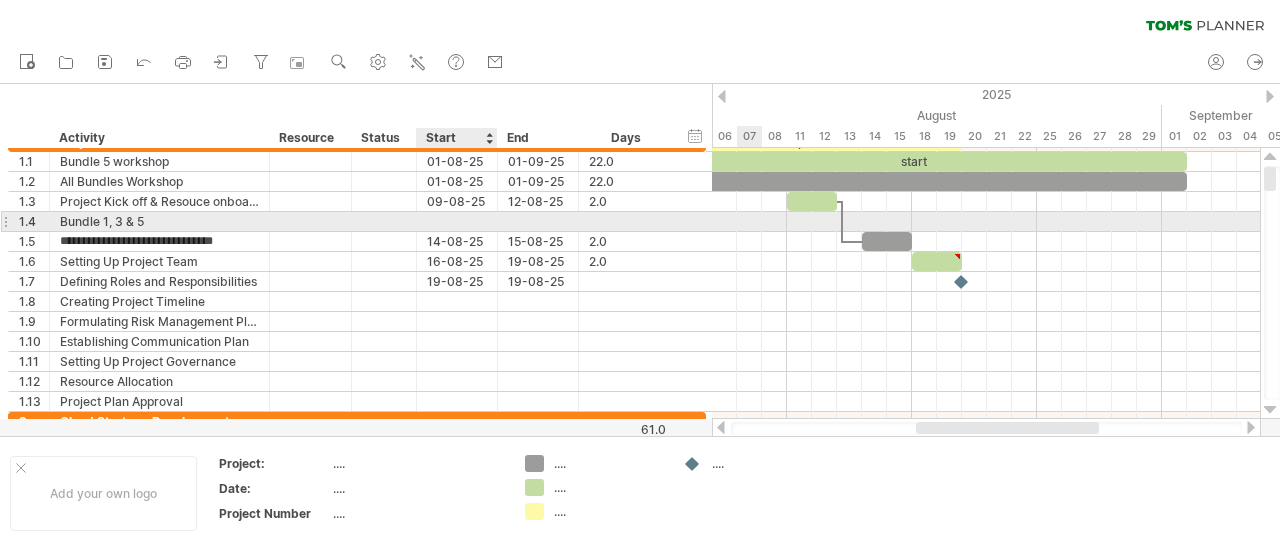 click at bounding box center (457, 221) 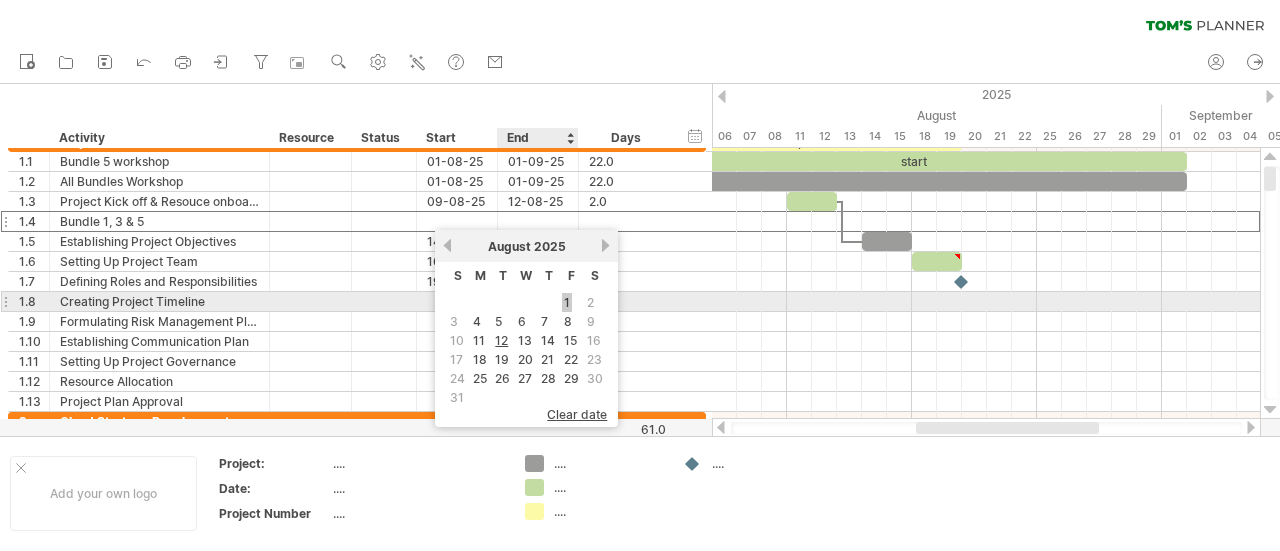 click on "1" at bounding box center (567, 302) 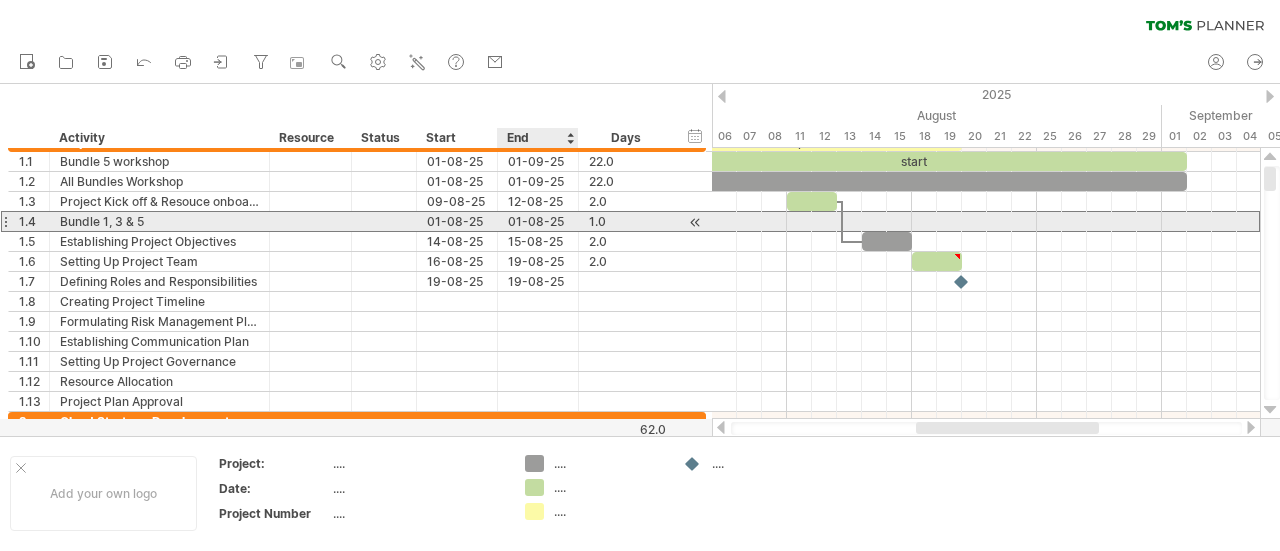 click on "01-08-25" at bounding box center (538, 221) 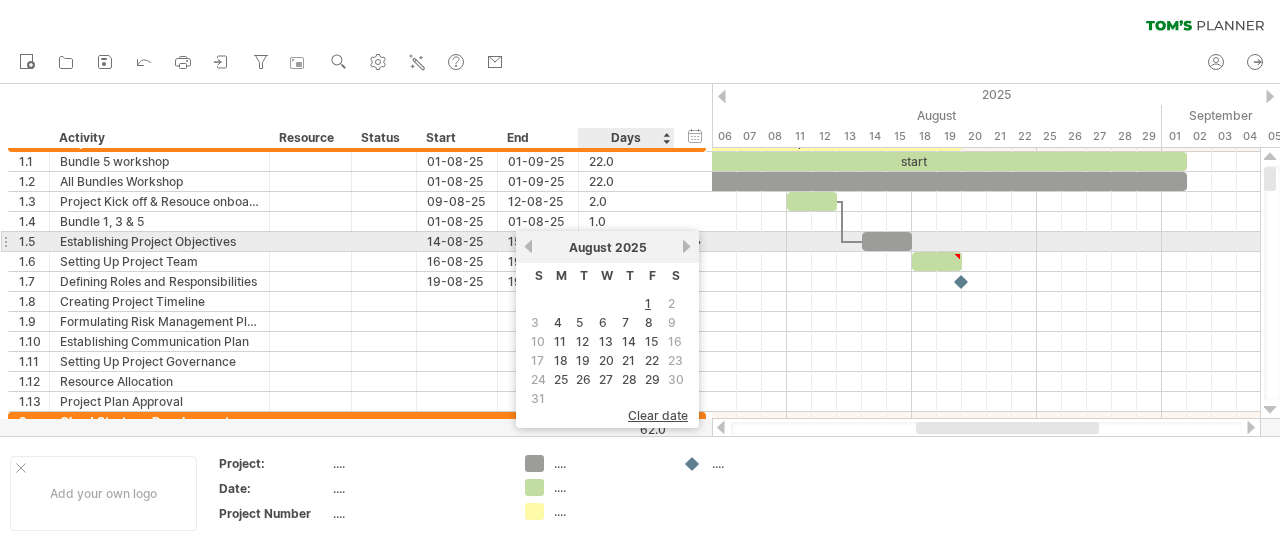 click on "August   2025" at bounding box center [607, 247] 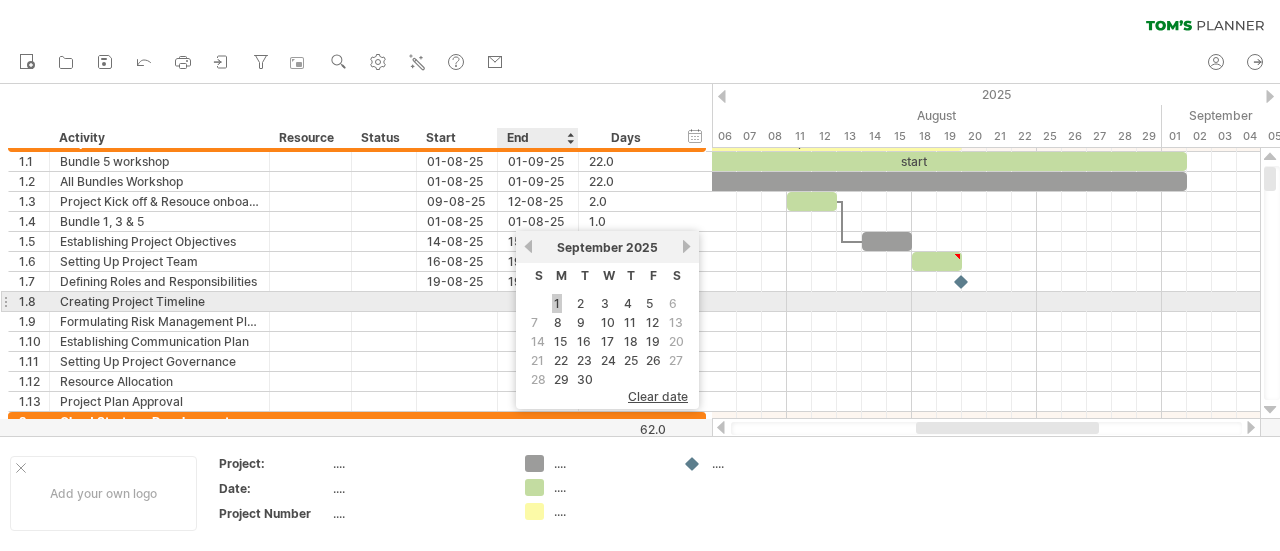 click on "1" at bounding box center (557, 303) 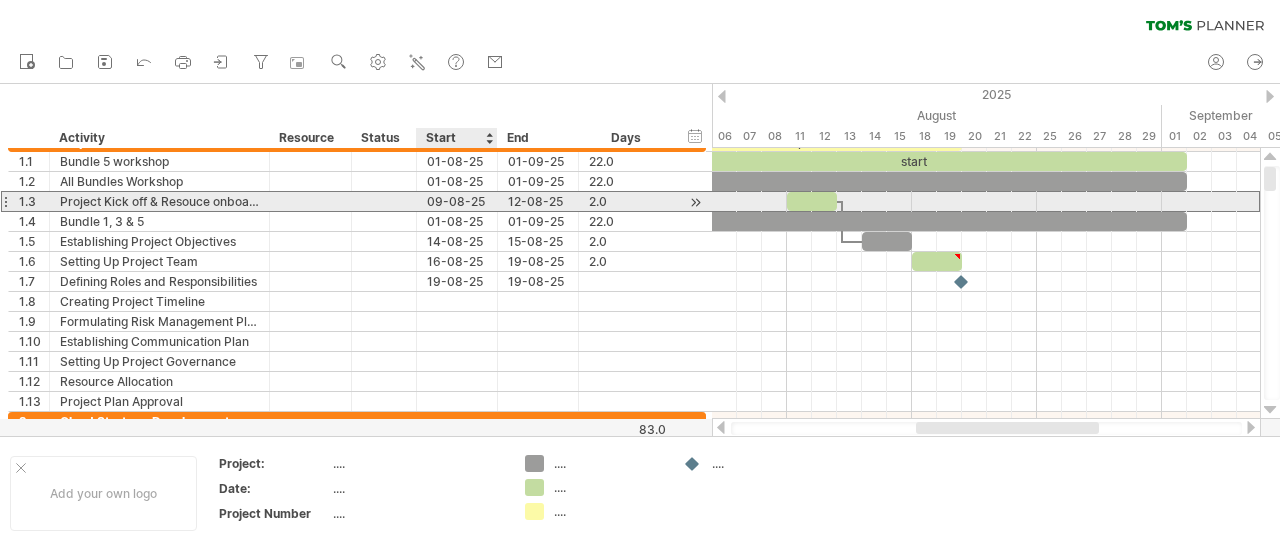 click on "09-08-25" at bounding box center (457, 201) 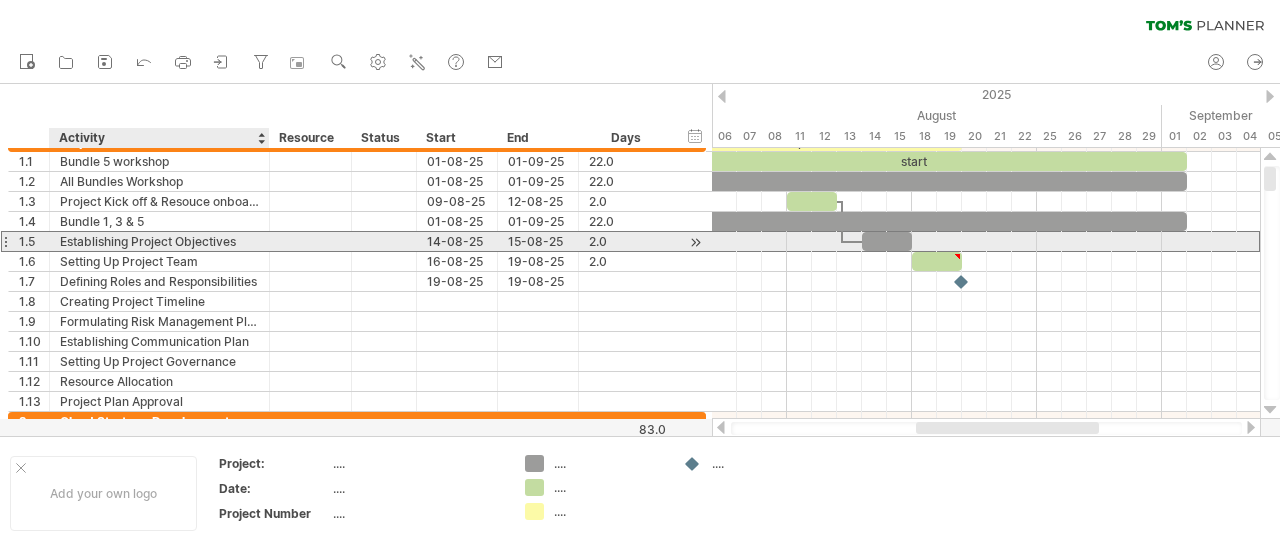 click on "Establishing Project Objectives" at bounding box center [159, 241] 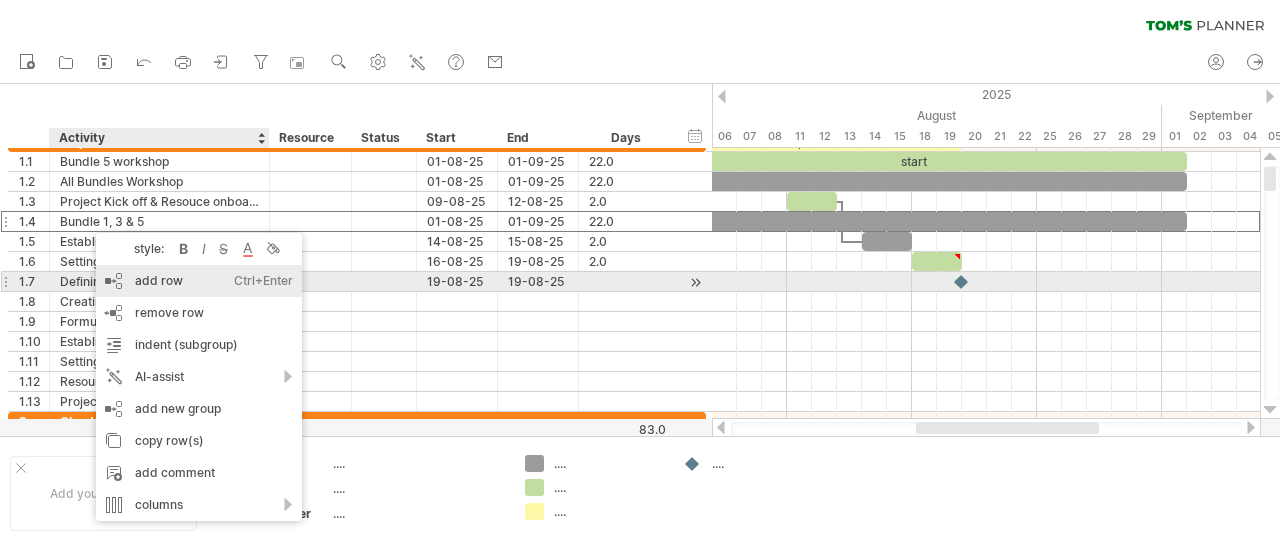 click on "add row Ctrl+Enter Cmd+Enter" at bounding box center [199, 281] 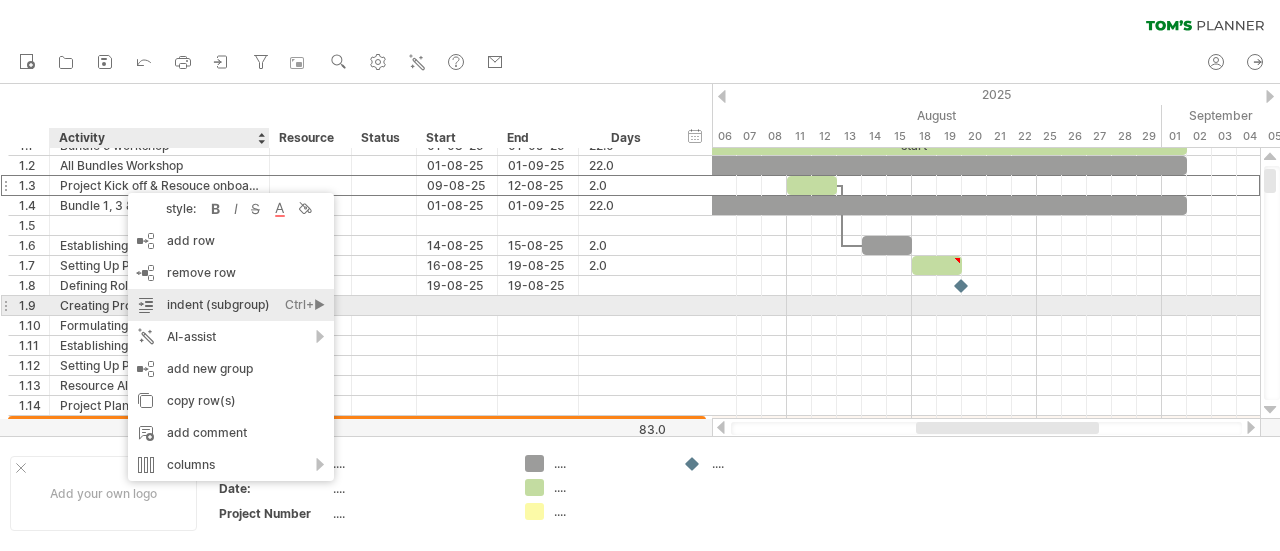 click on "indent (subgroup) Ctrl+► Cmd+►" at bounding box center [231, 305] 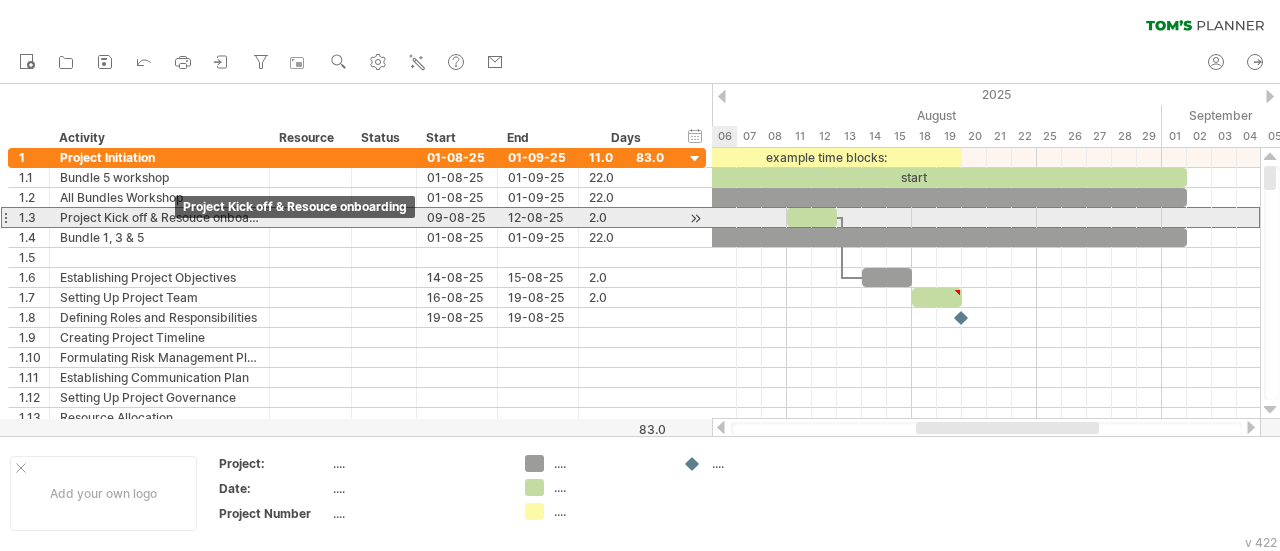 click on "Project Kick off & Resouce onboarding" at bounding box center (159, 217) 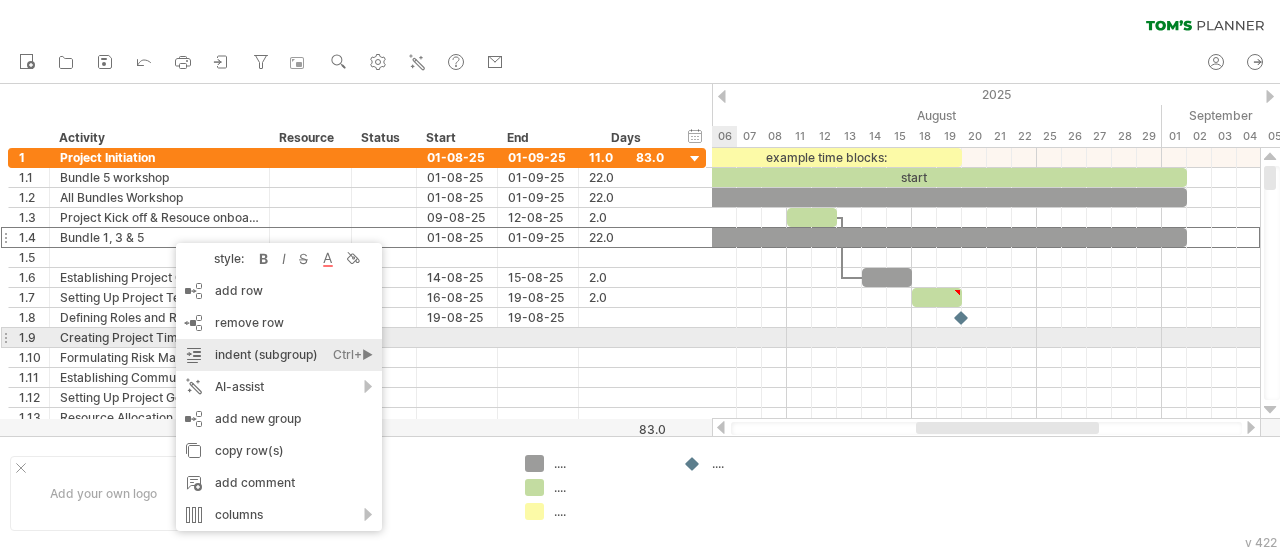 click on "indent (subgroup) Ctrl+► Cmd+►" at bounding box center [279, 355] 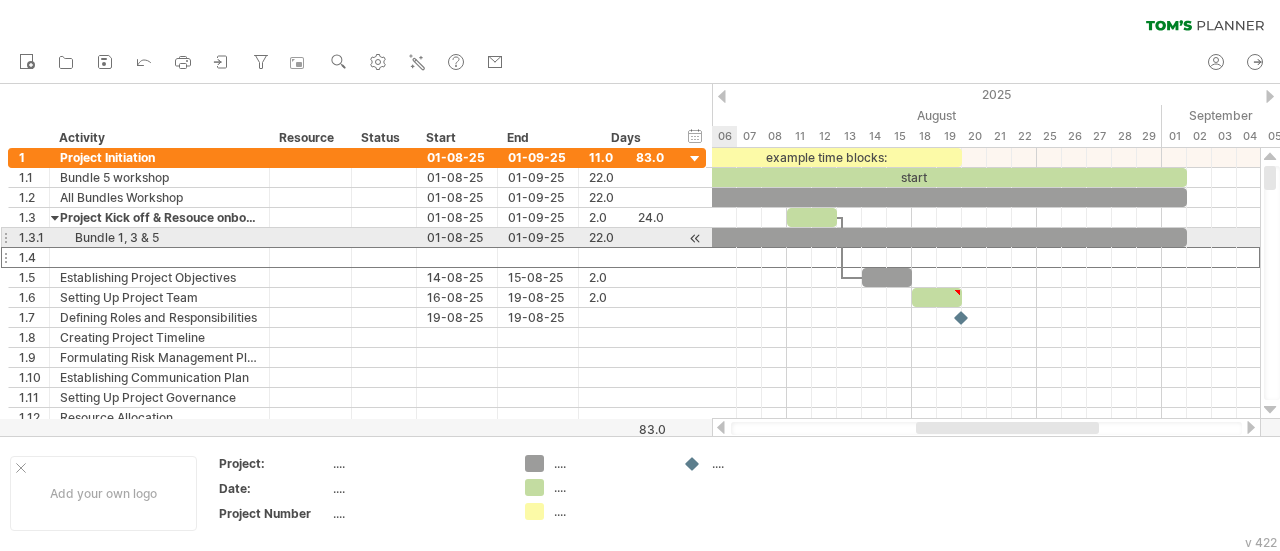 click at bounding box center (159, 257) 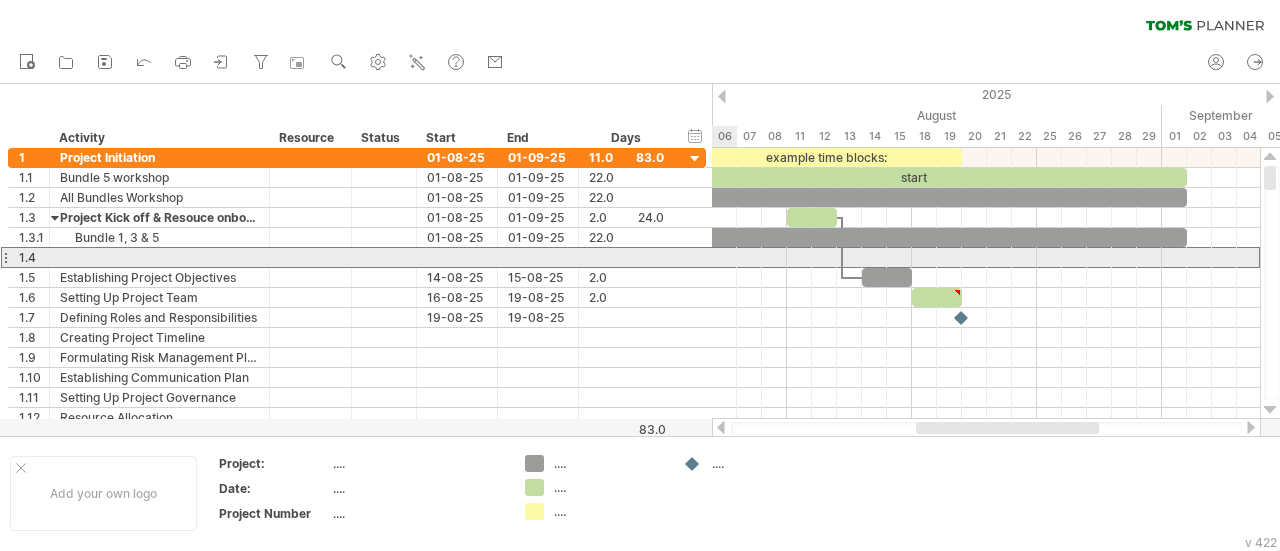 click at bounding box center (159, 257) 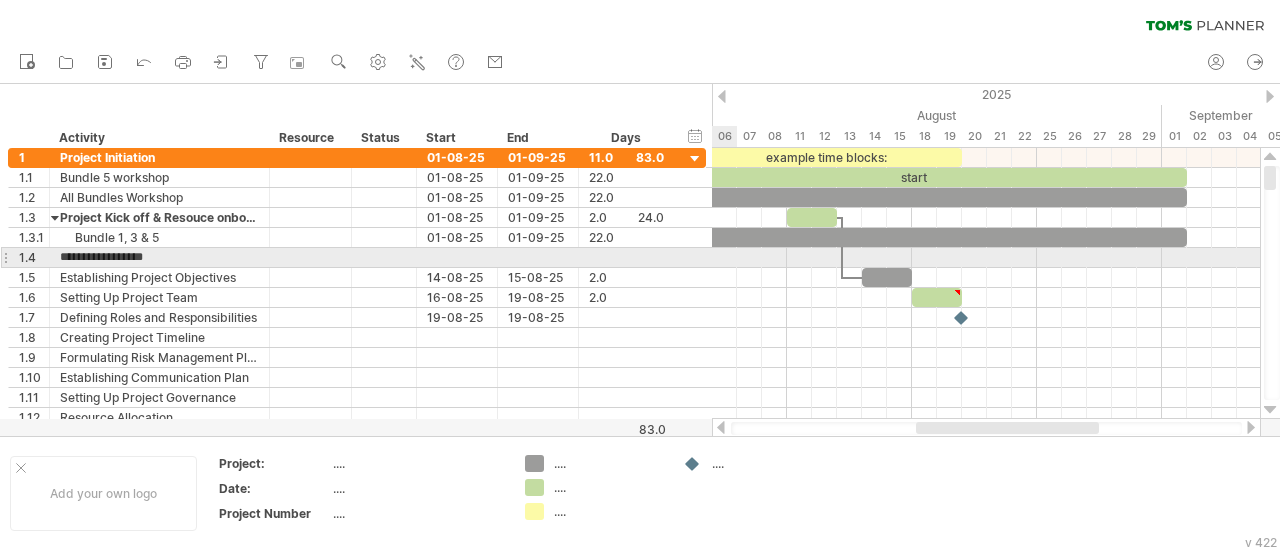 type on "********" 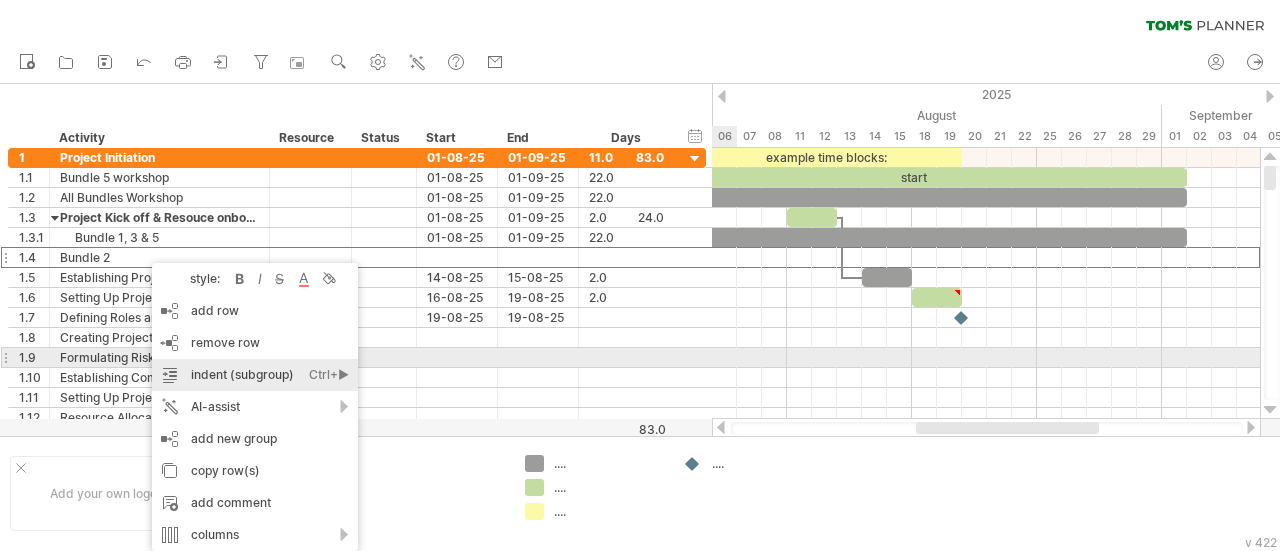 click on "indent (subgroup) Ctrl+► Cmd+►" at bounding box center (255, 375) 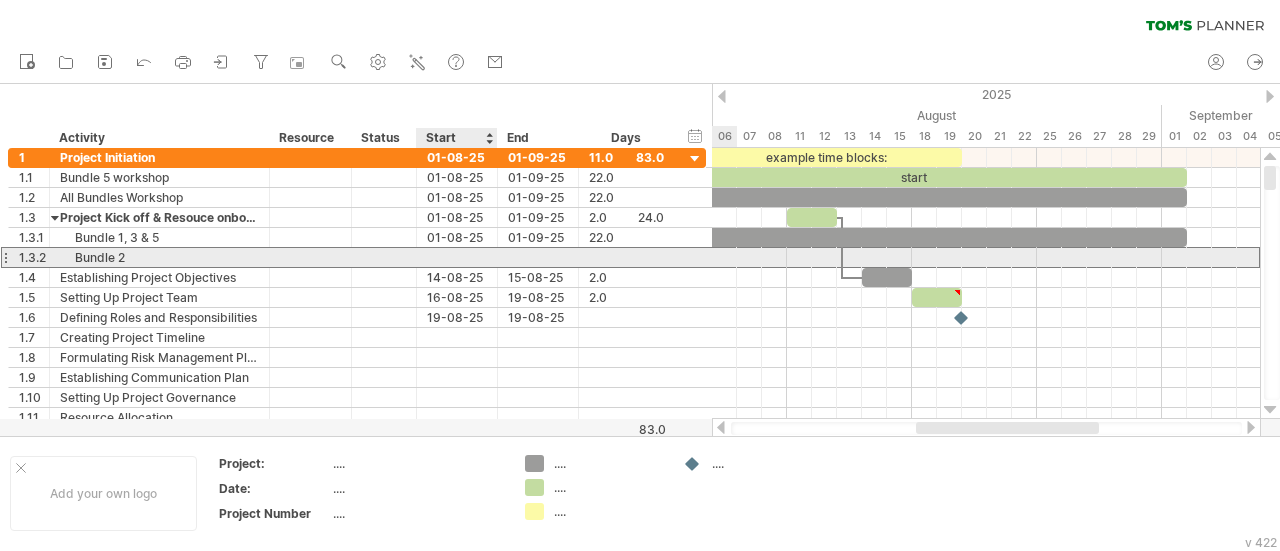 click at bounding box center [457, 257] 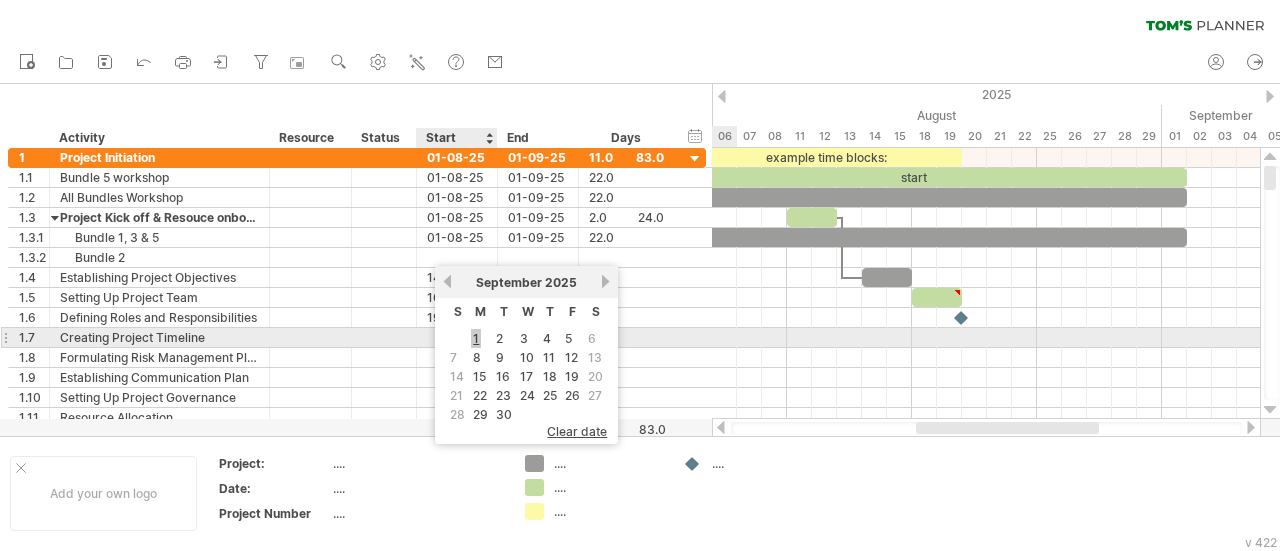 click on "1" at bounding box center (476, 338) 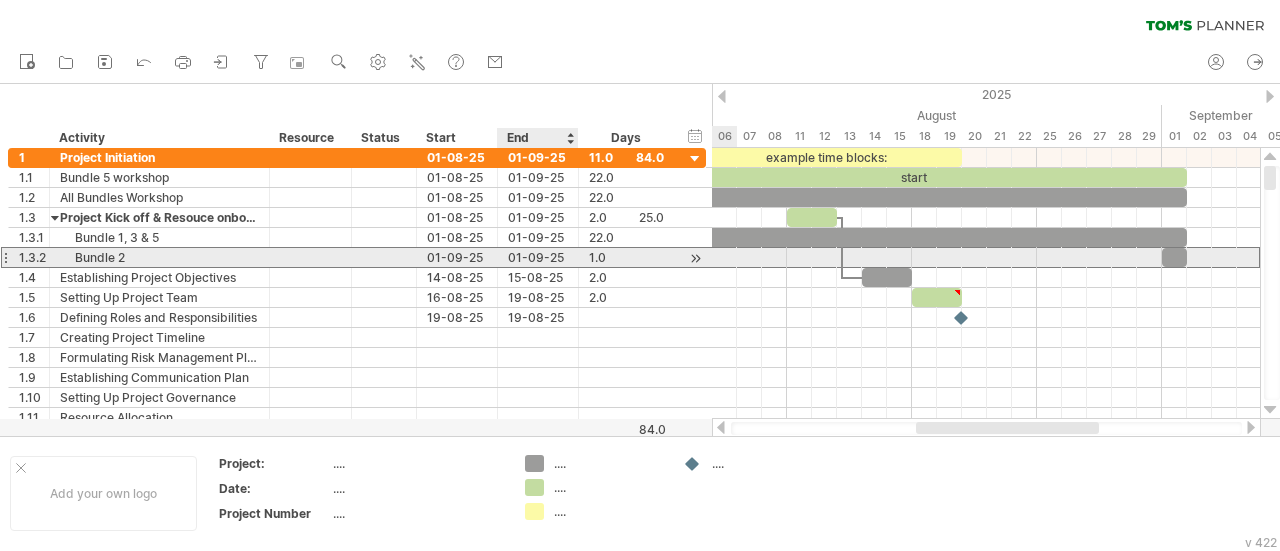 click on "01-09-25" at bounding box center (538, 257) 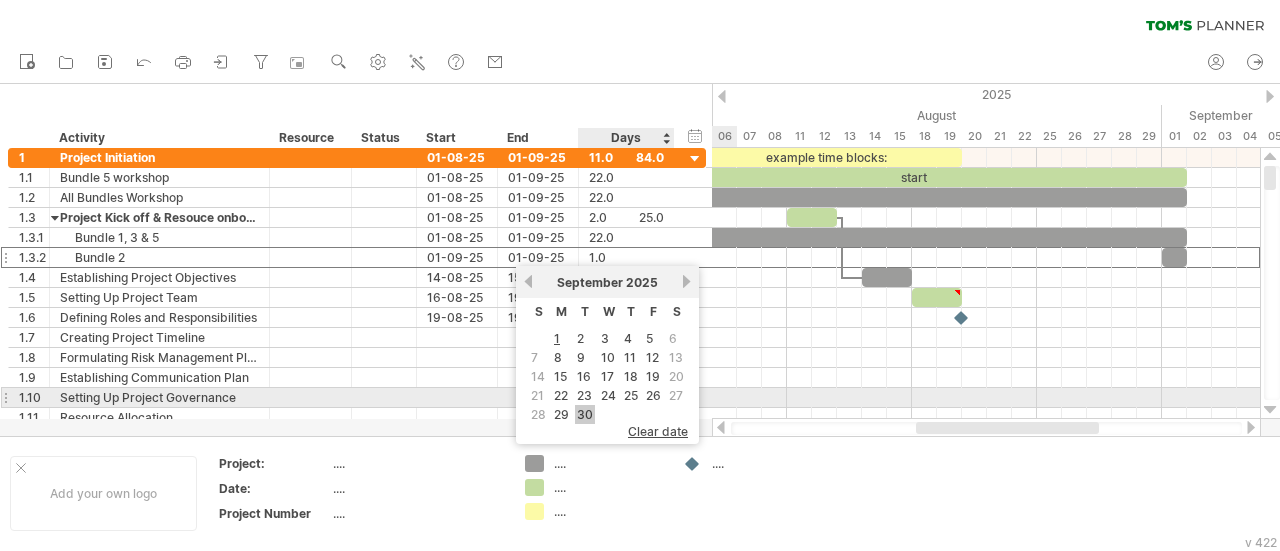 click on "30" at bounding box center [585, 414] 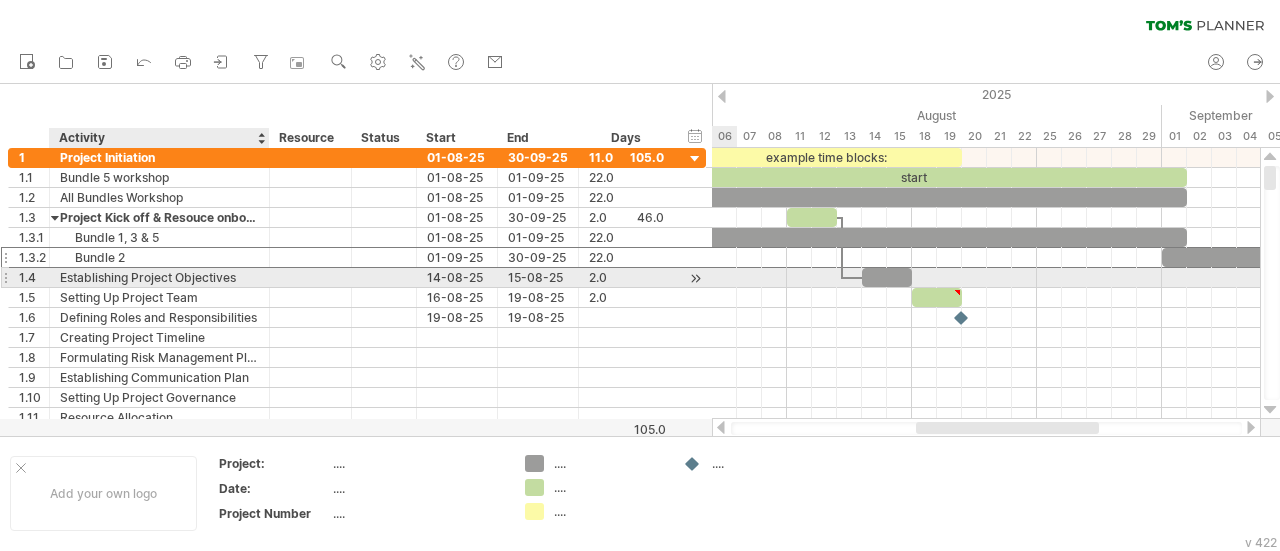 click on "Establishing Project Objectives" at bounding box center [159, 277] 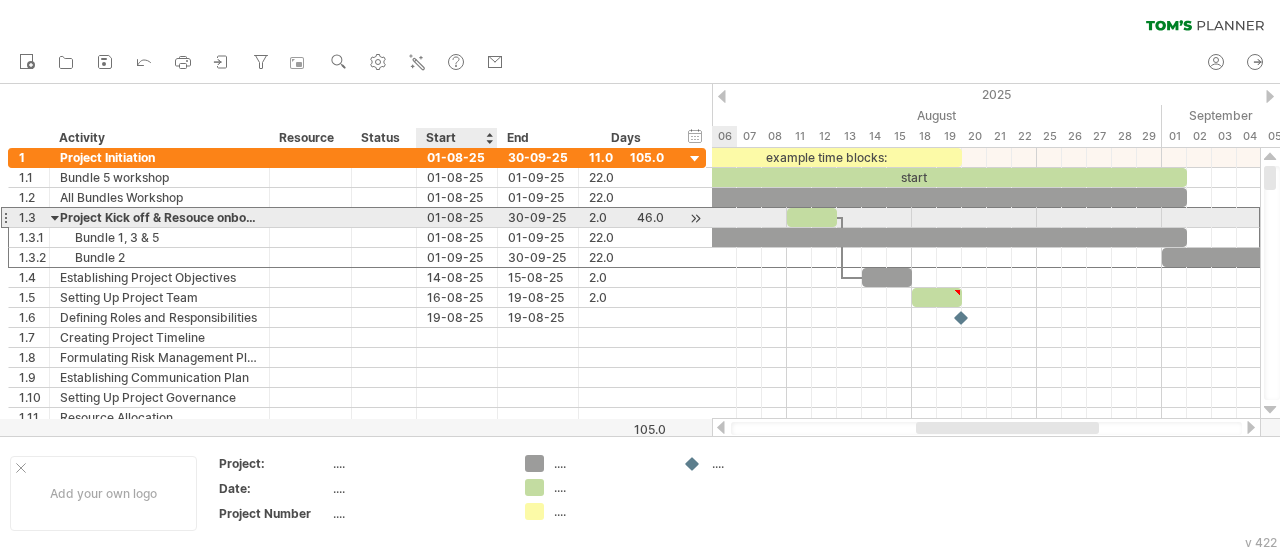 click on "01-08-25" at bounding box center (457, 217) 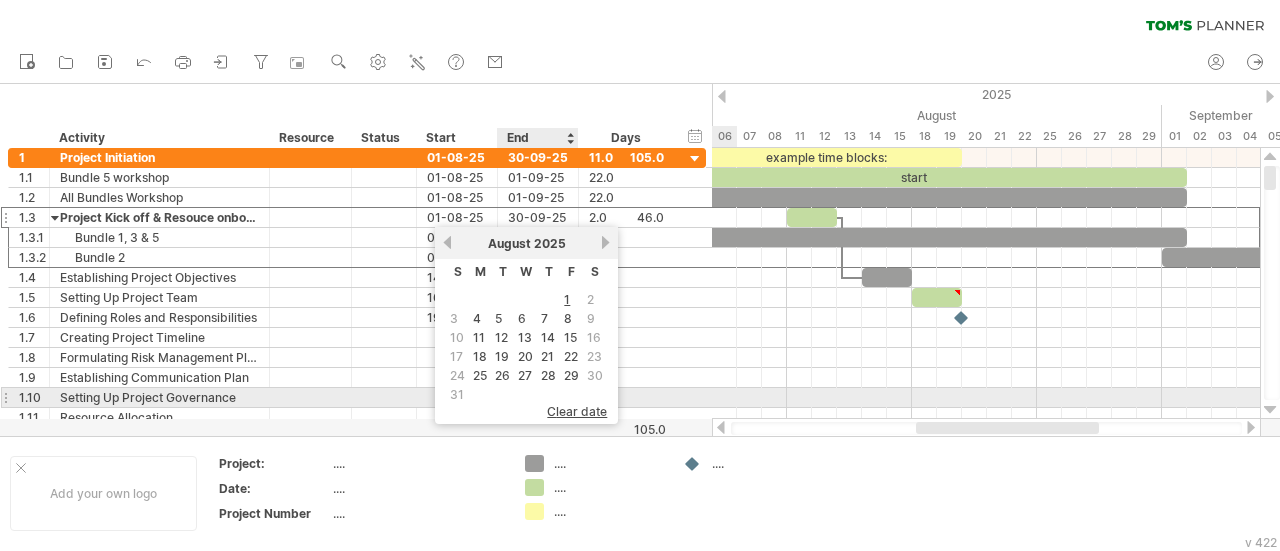 click on "clear date" at bounding box center [577, 411] 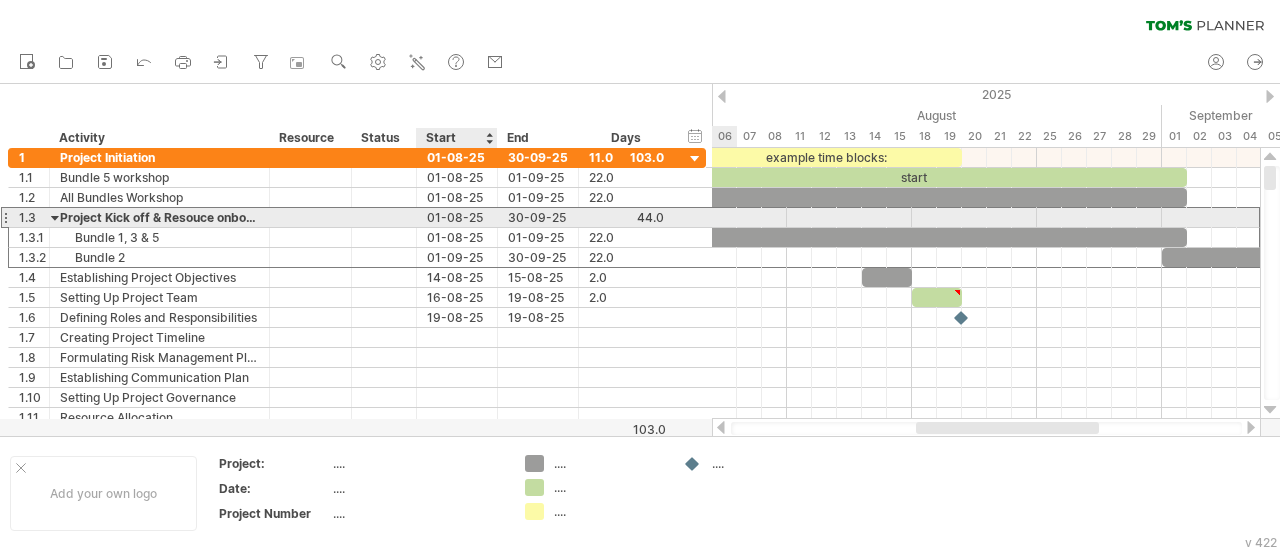 click on "01-08-25" at bounding box center [457, 217] 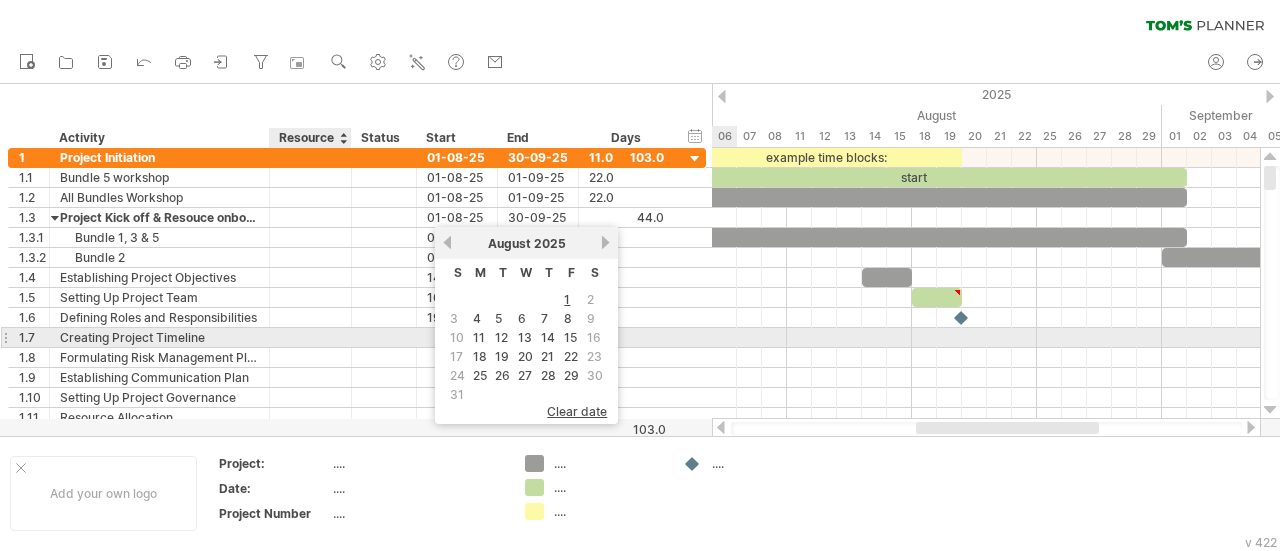 click at bounding box center (311, 337) 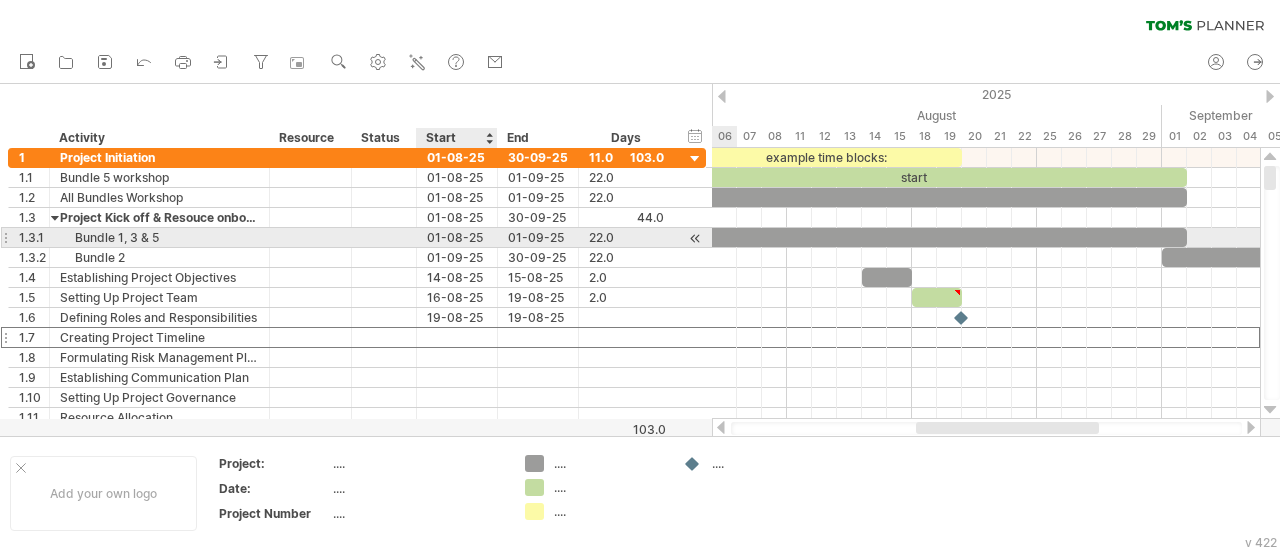 click on "01-08-25" at bounding box center [457, 237] 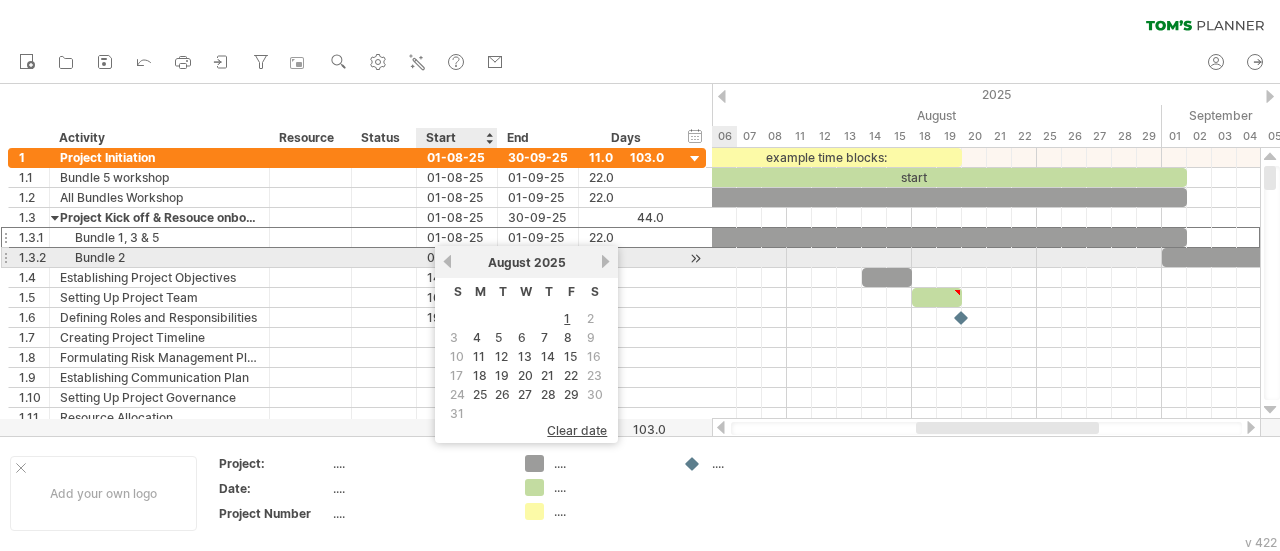 click on "01-09-25" at bounding box center [457, 257] 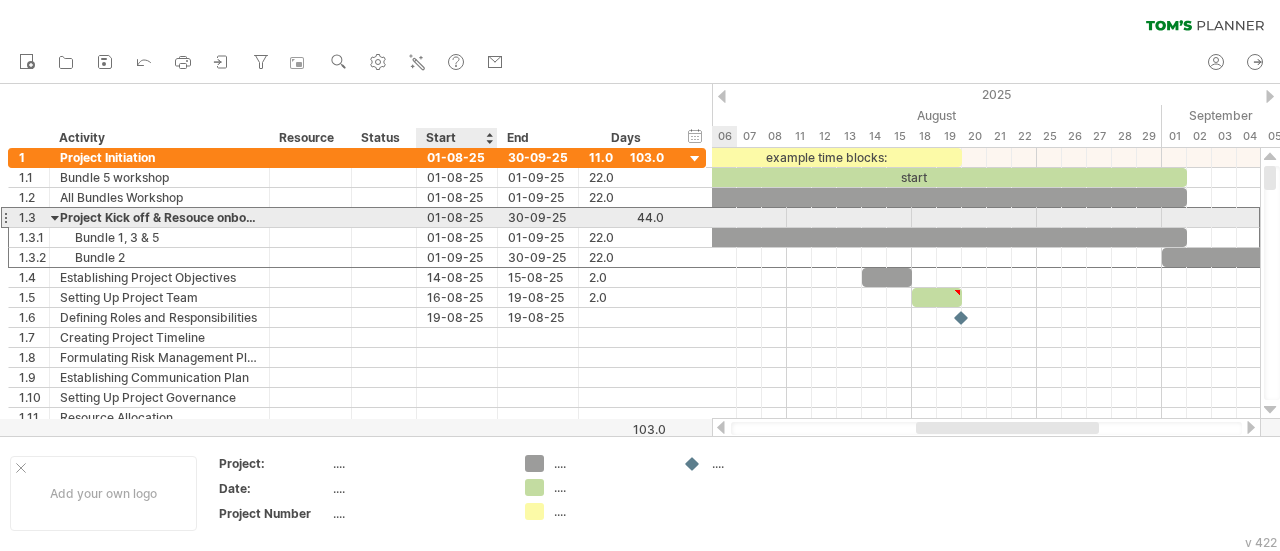 click on "01-08-25" at bounding box center [457, 217] 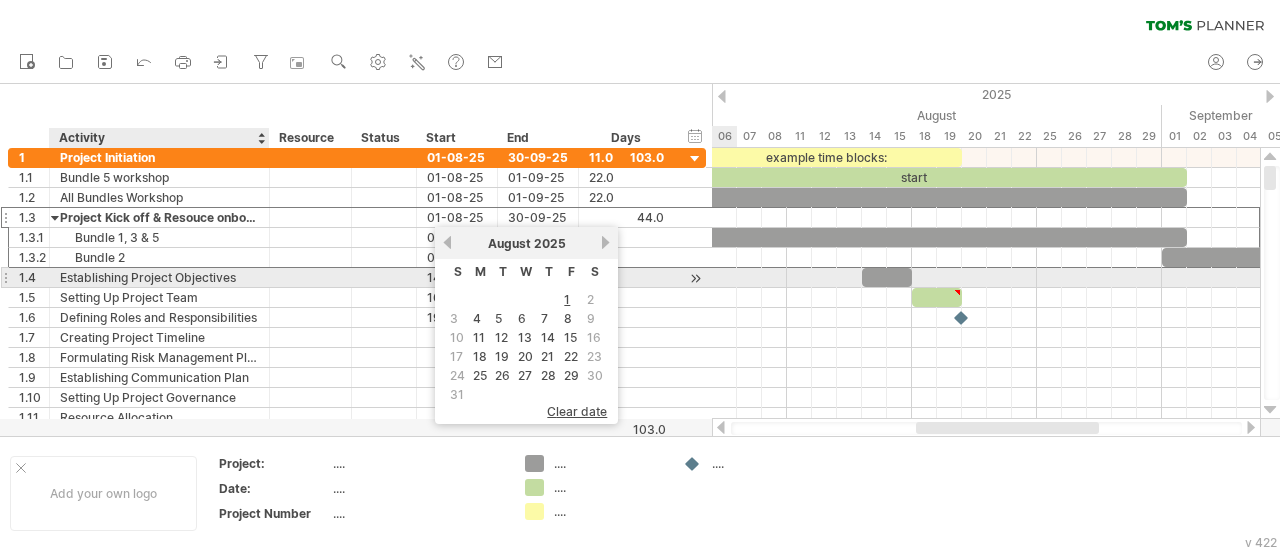 click on "Establishing Project Objectives" at bounding box center (159, 277) 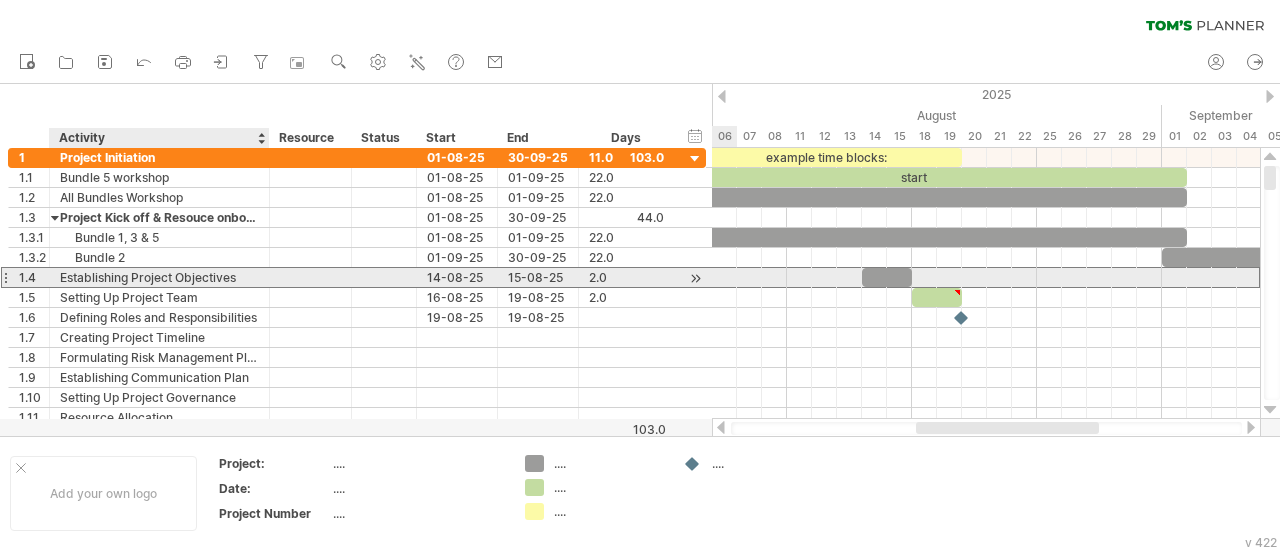 click on "Establishing Project Objectives" at bounding box center [159, 277] 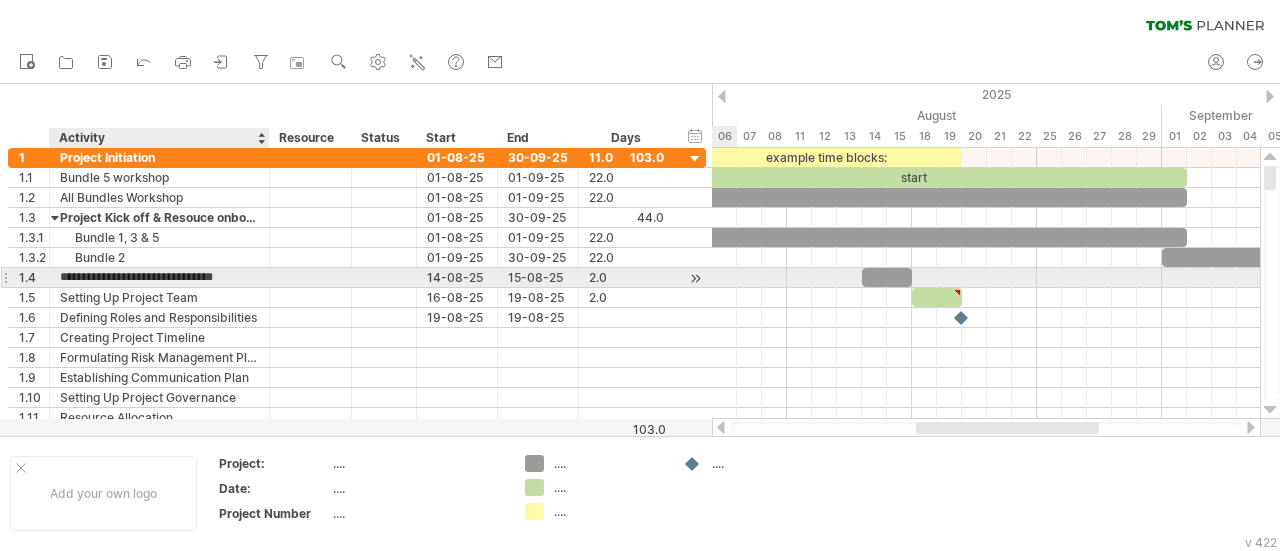 click on "**********" at bounding box center (159, 277) 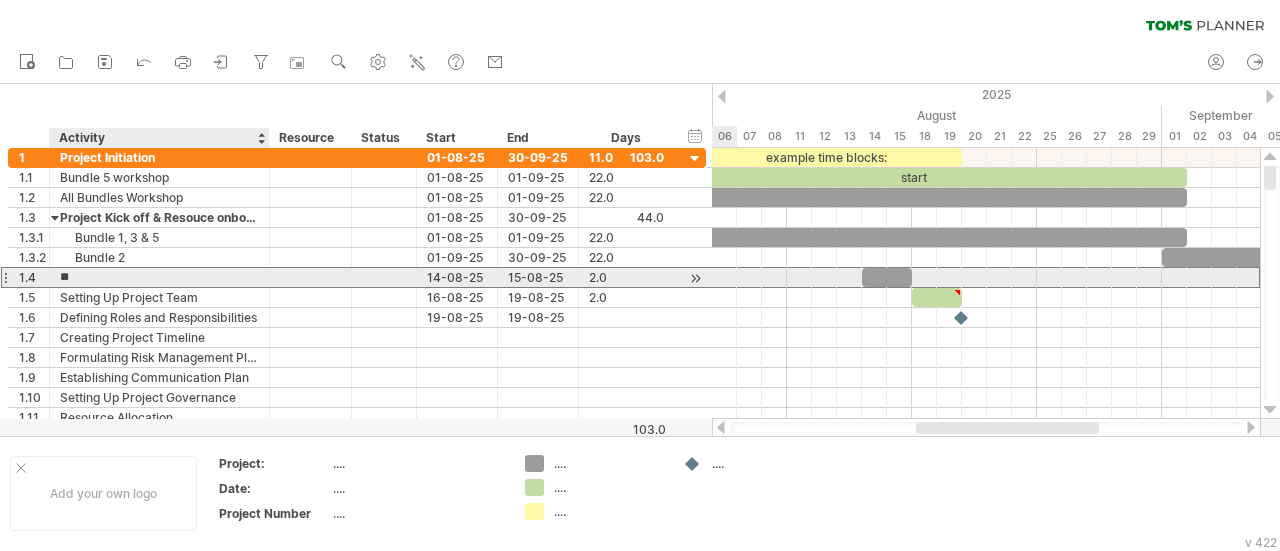 type on "*" 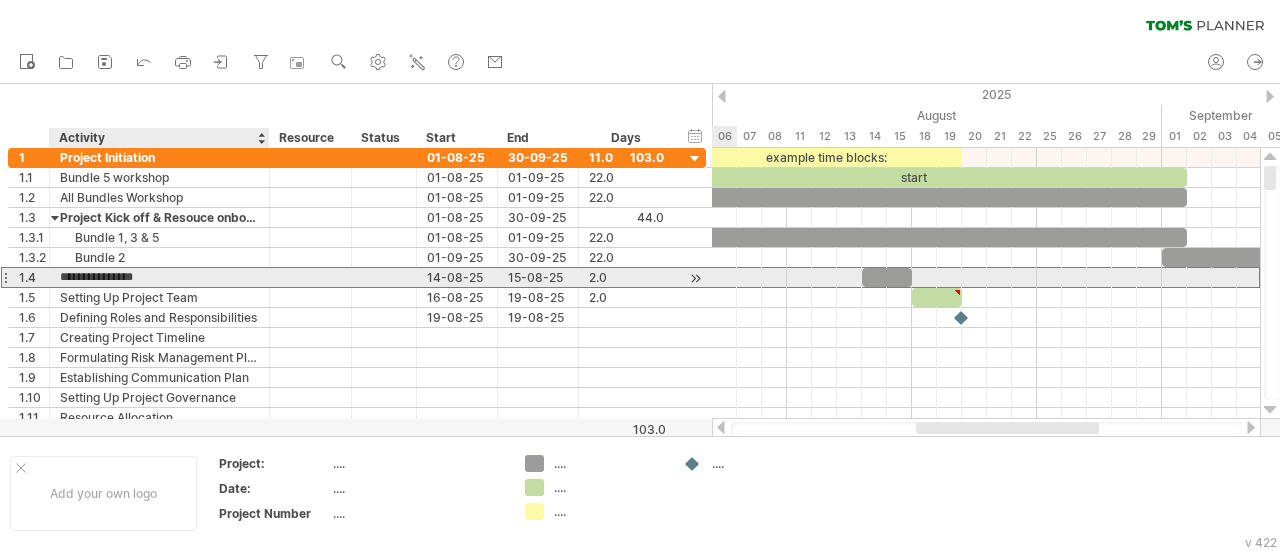 type on "**********" 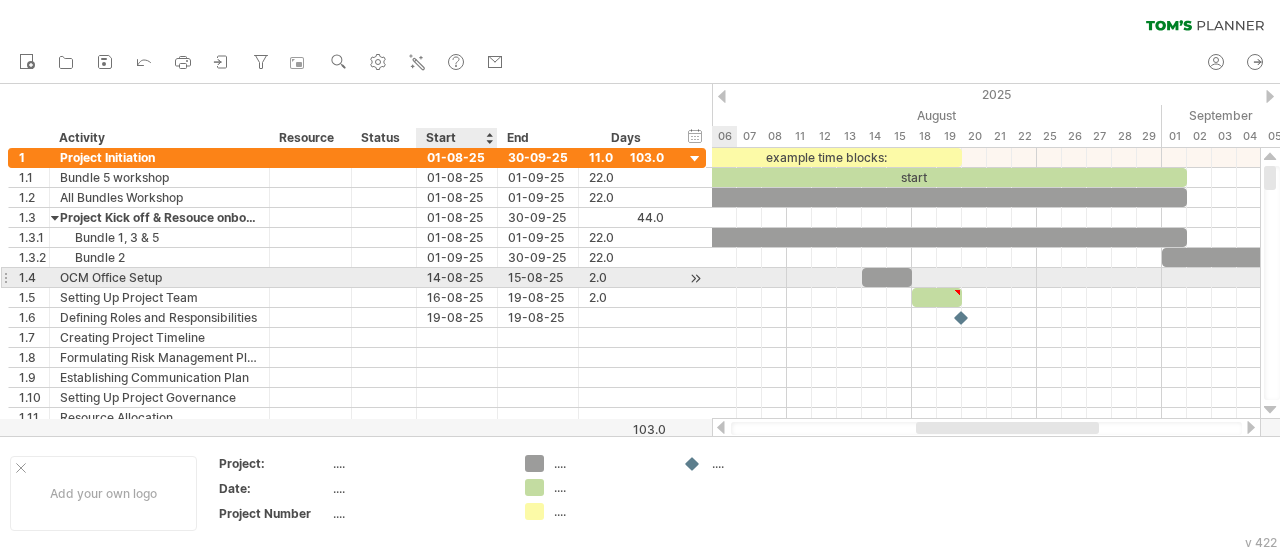 click on "14-08-25" at bounding box center (457, 277) 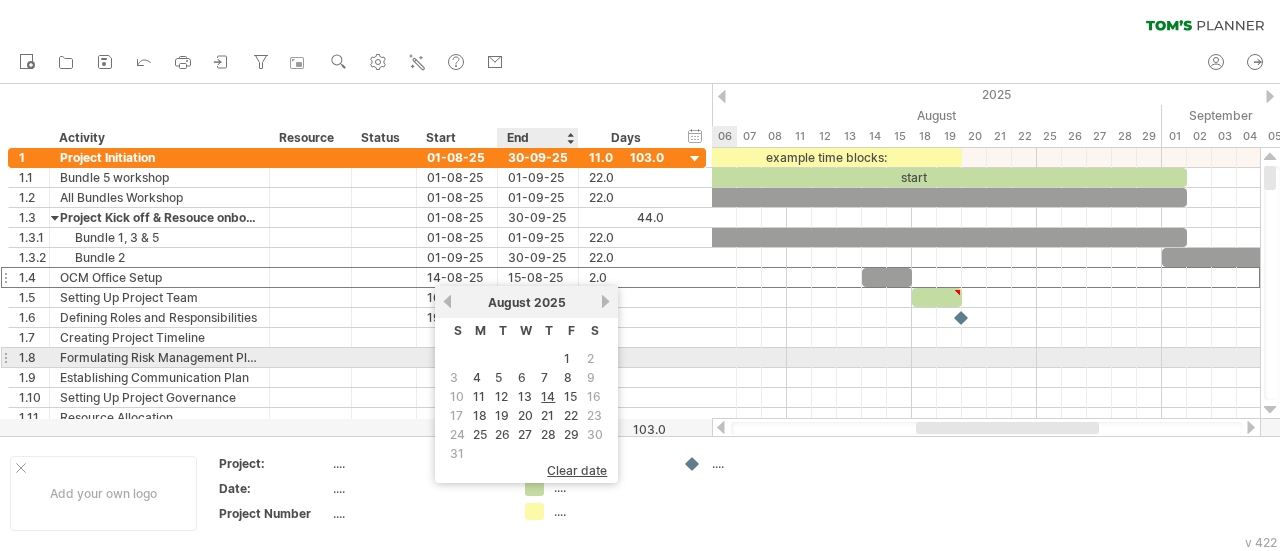 click on "1" at bounding box center (567, 358) 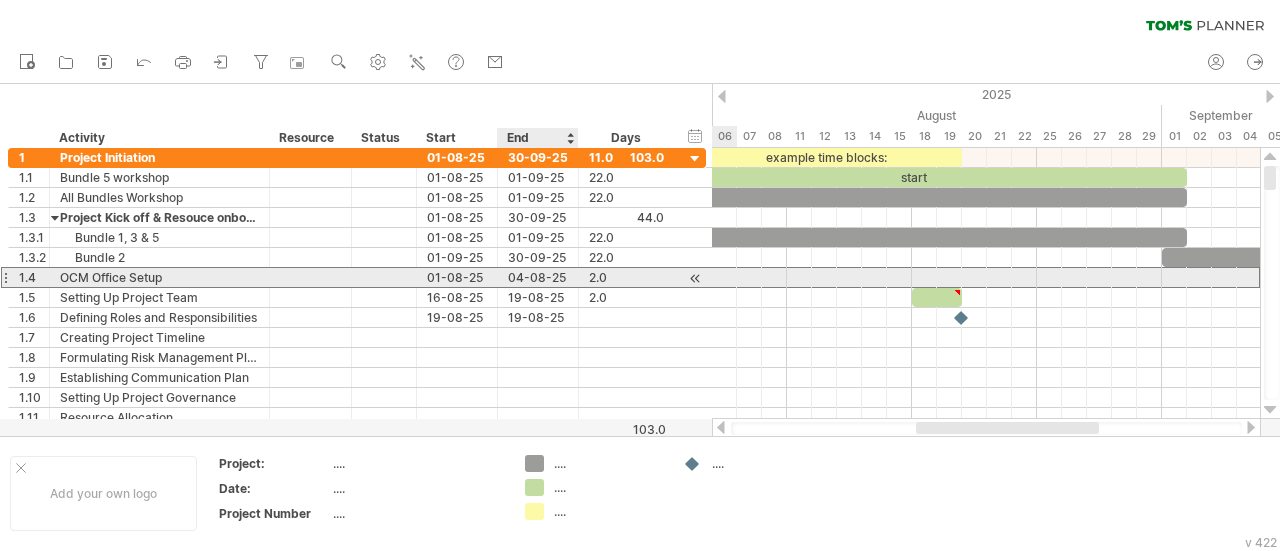 click on "04-08-25" at bounding box center (538, 277) 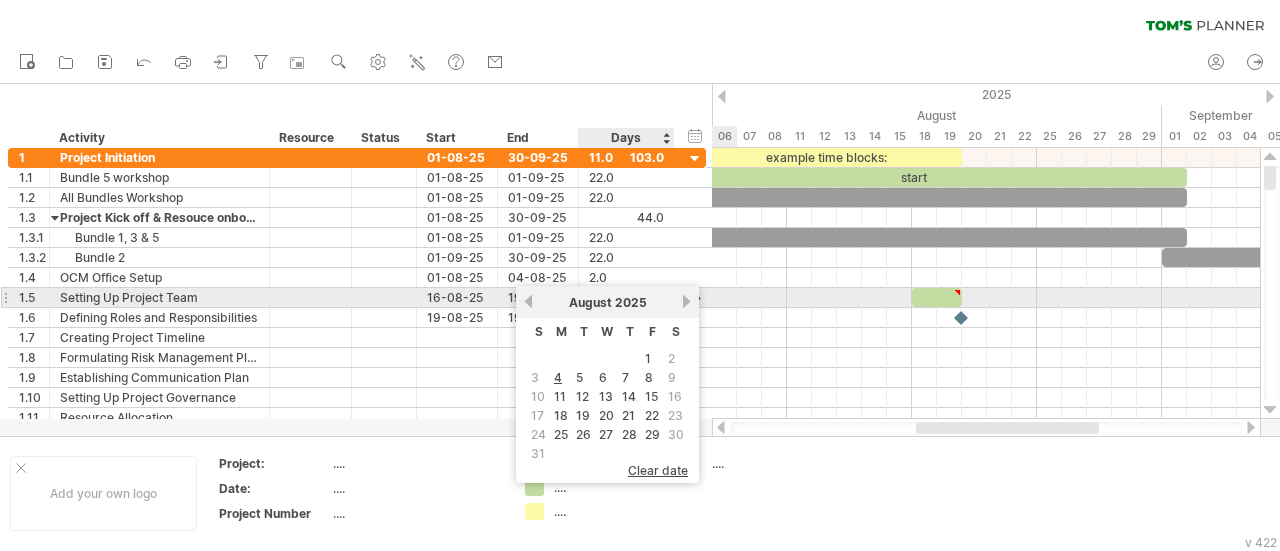 click on "next" at bounding box center (686, 301) 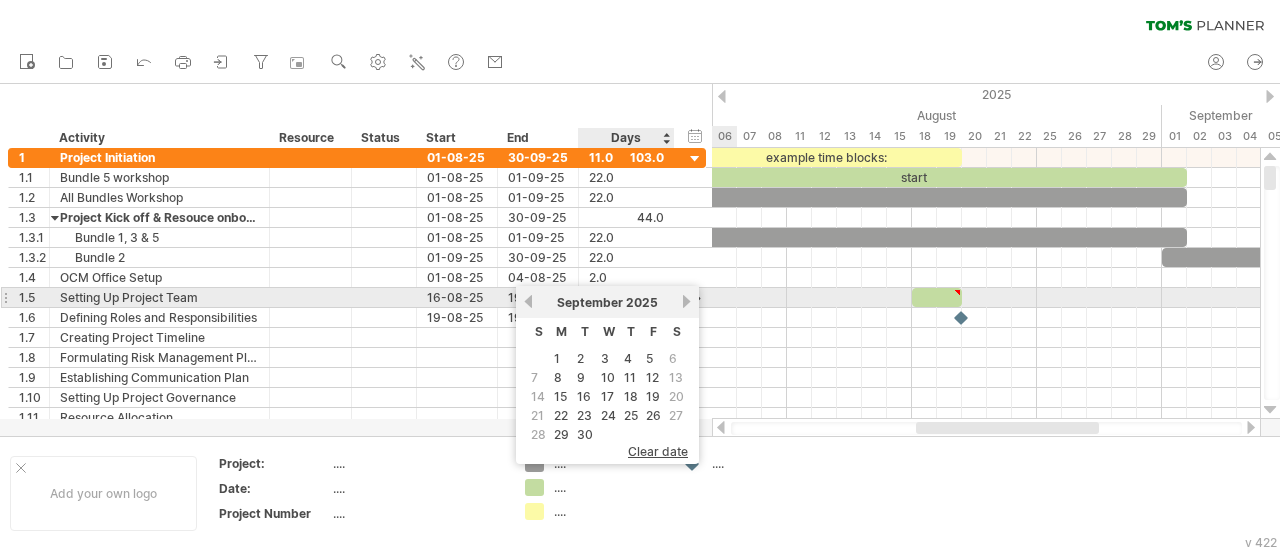 click on "next" at bounding box center [686, 301] 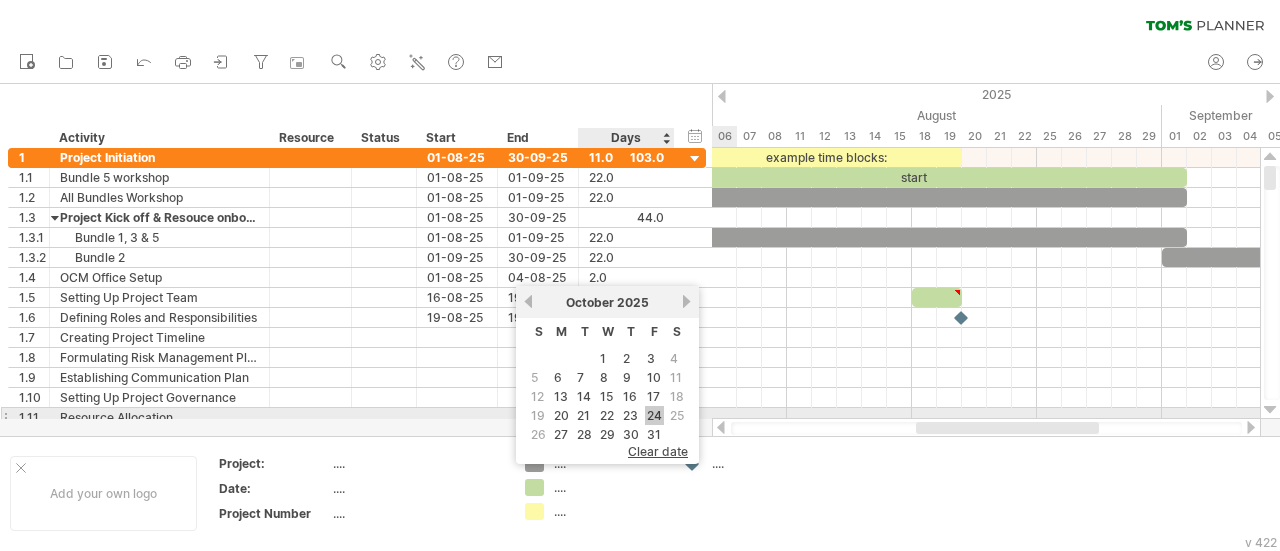 click on "24" at bounding box center [654, 415] 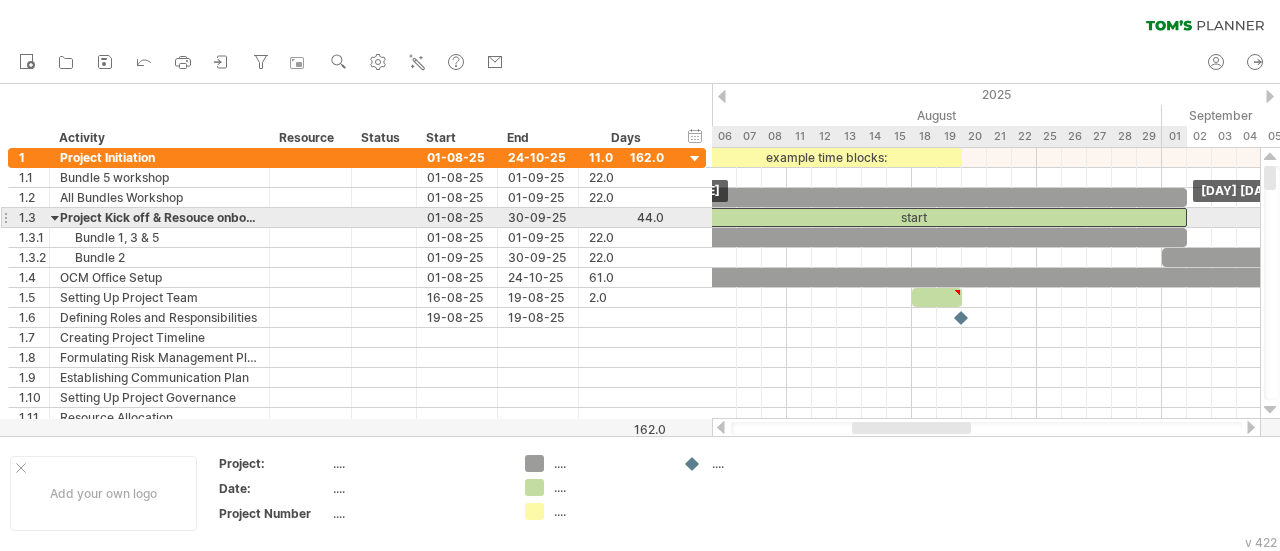drag, startPoint x: 1180, startPoint y: 175, endPoint x: 1180, endPoint y: 211, distance: 36 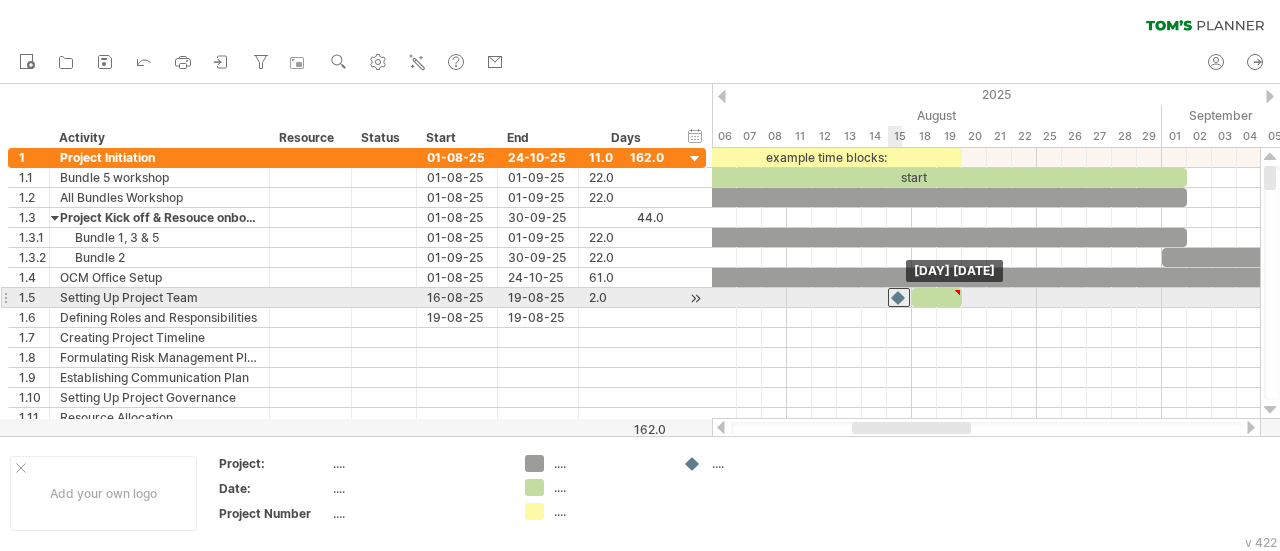 drag, startPoint x: 964, startPoint y: 315, endPoint x: 900, endPoint y: 295, distance: 67.052216 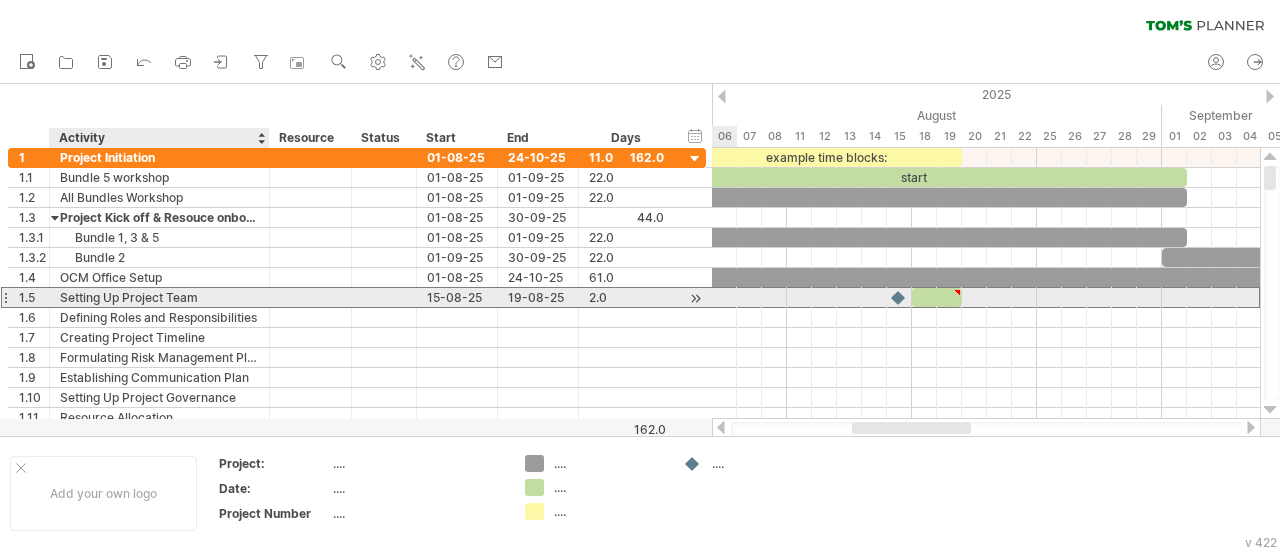 click on "Setting Up Project Team" at bounding box center [159, 297] 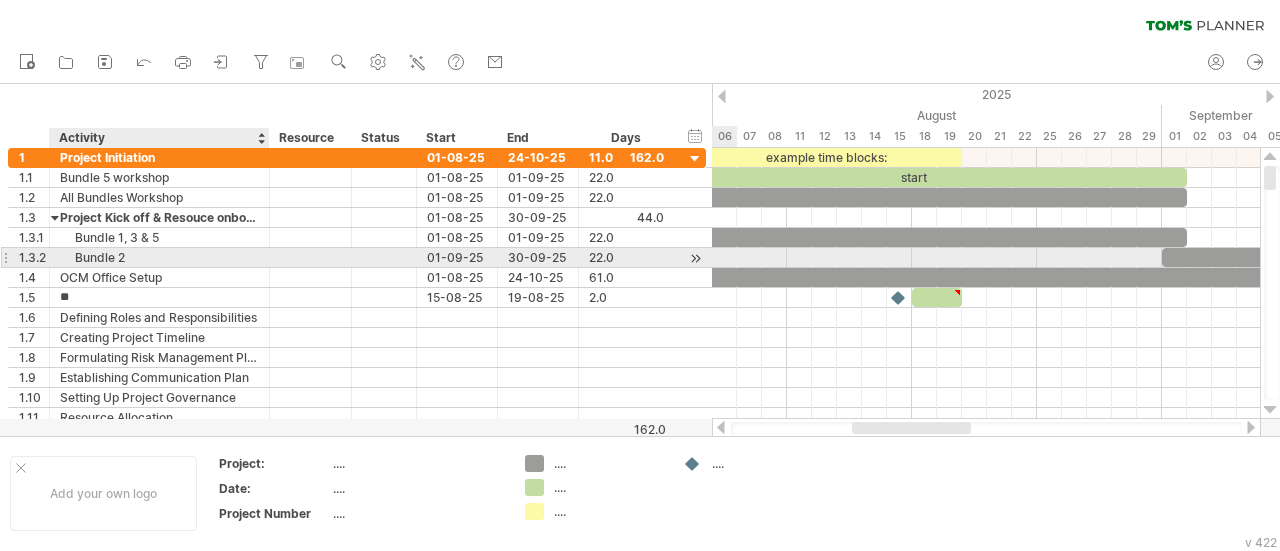 type on "*" 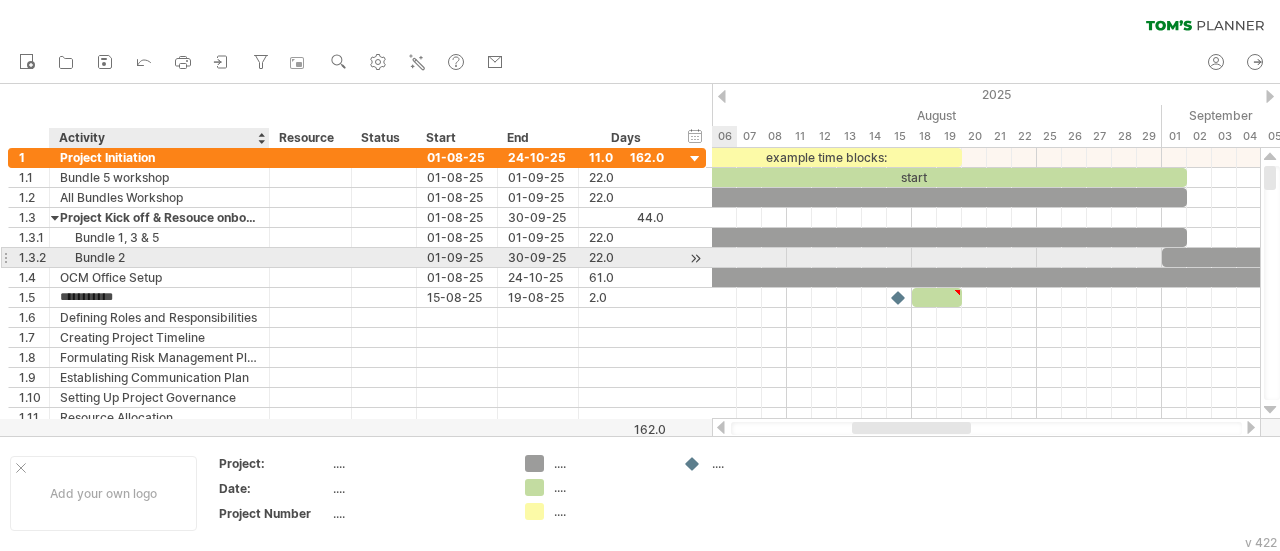 type on "**********" 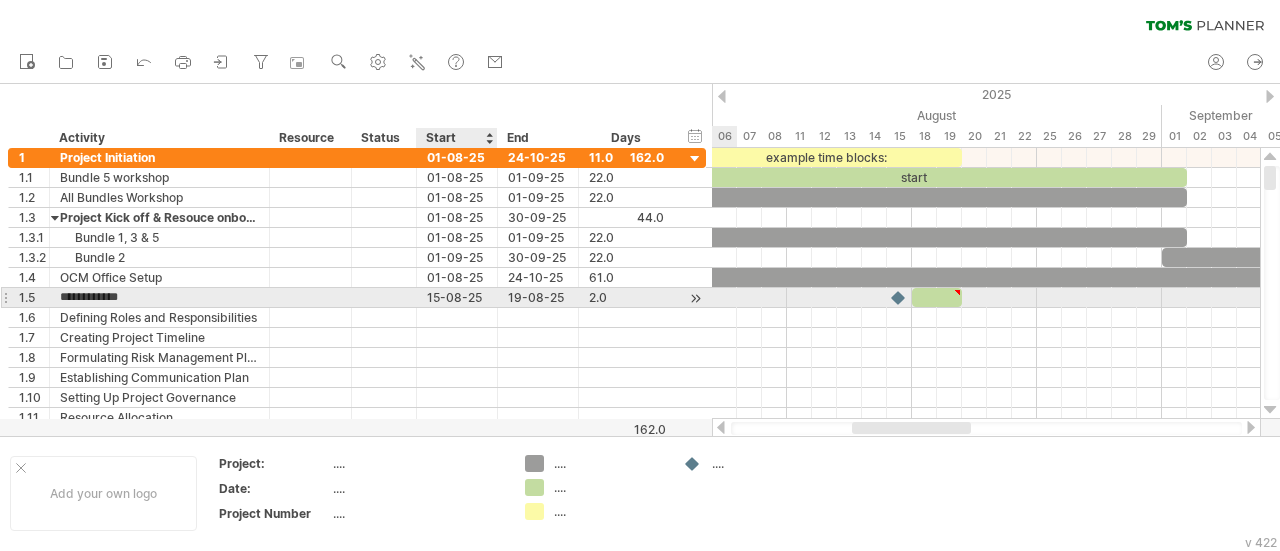 click on "15-08-25" at bounding box center [457, 297] 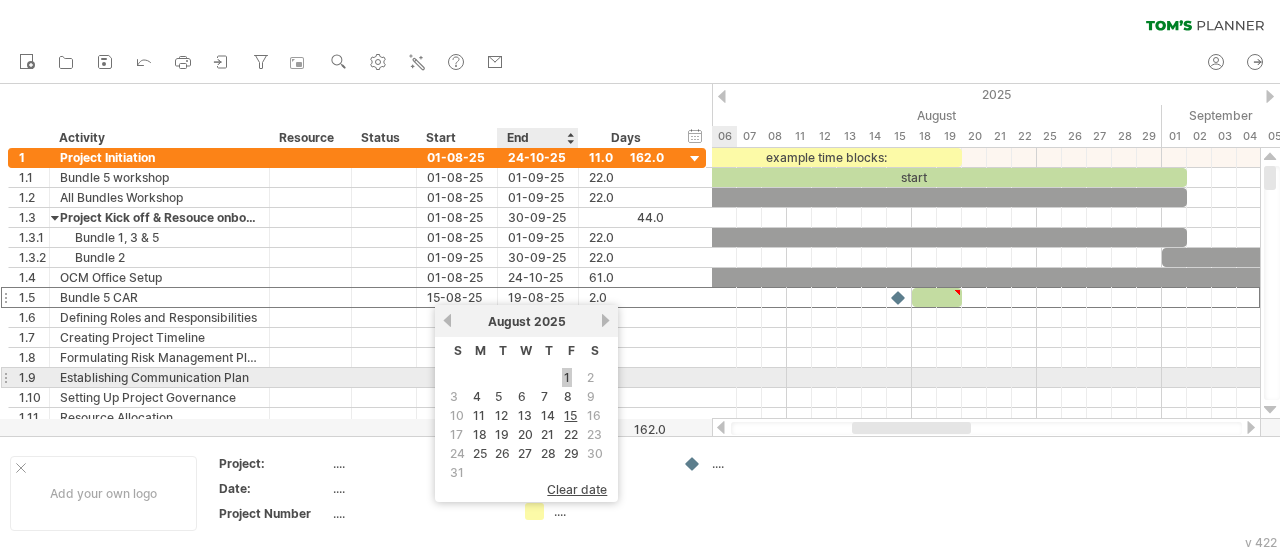 click on "1" at bounding box center [567, 377] 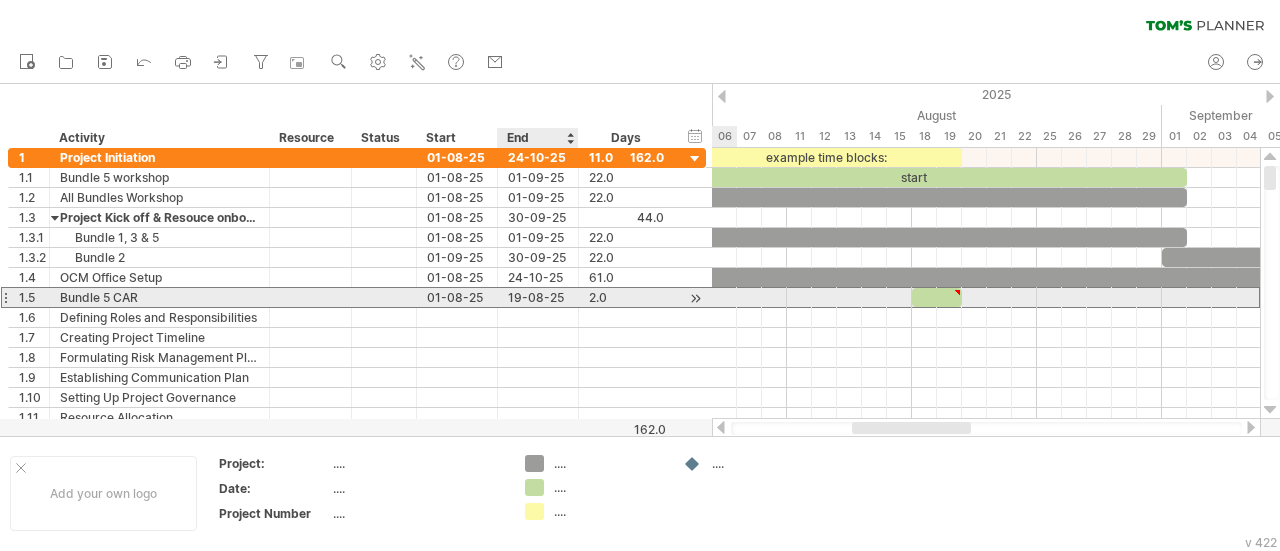 click on "19-08-25" at bounding box center [538, 297] 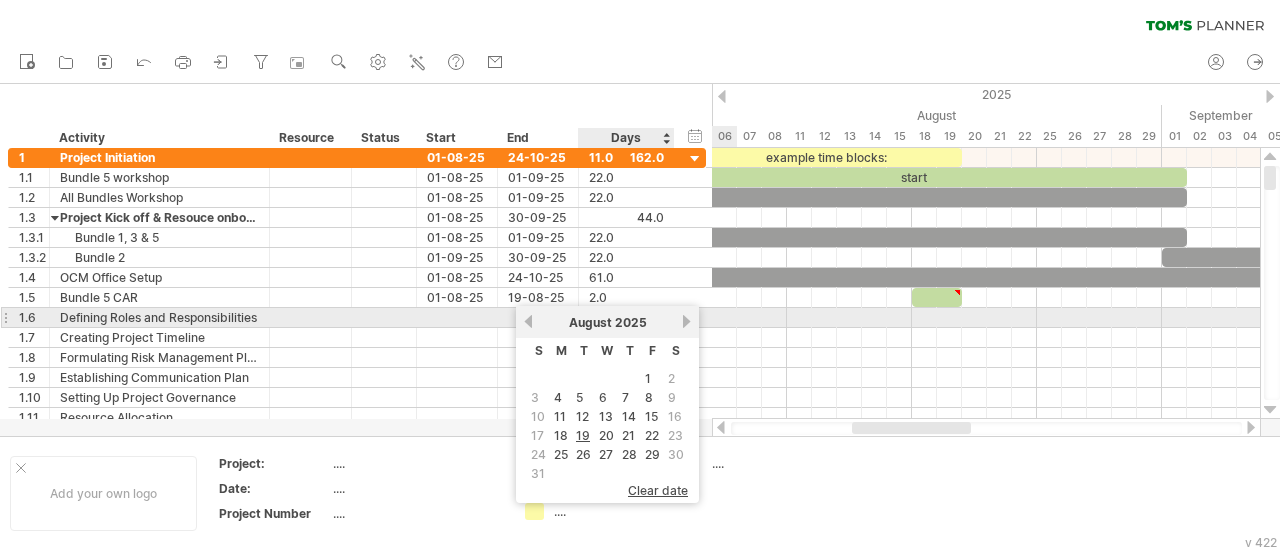click on "next" at bounding box center [686, 321] 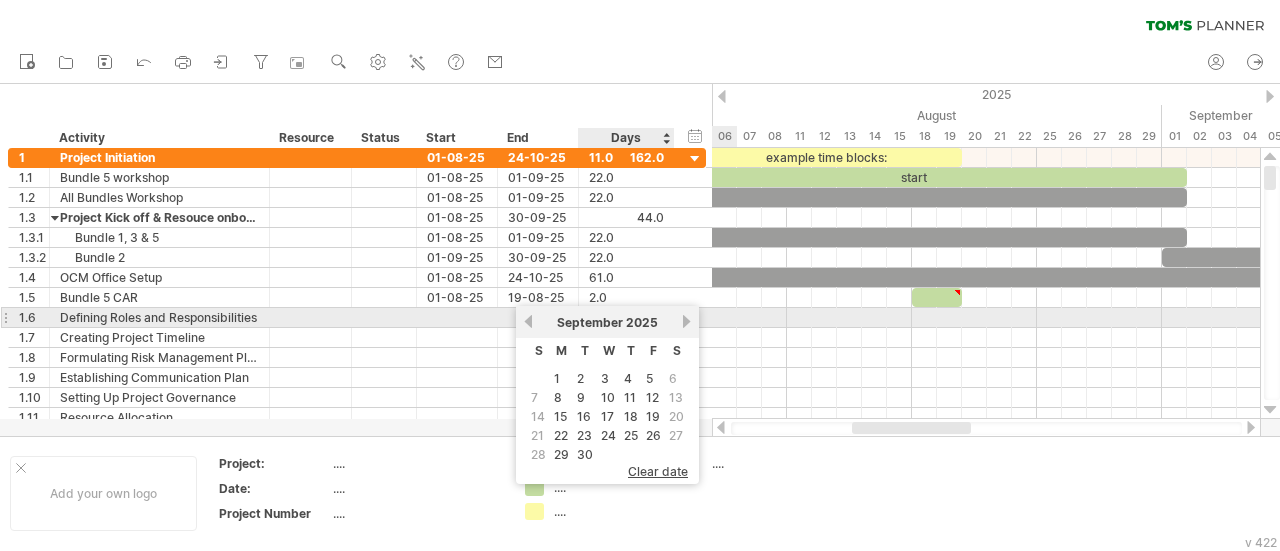 click on "next" at bounding box center (686, 321) 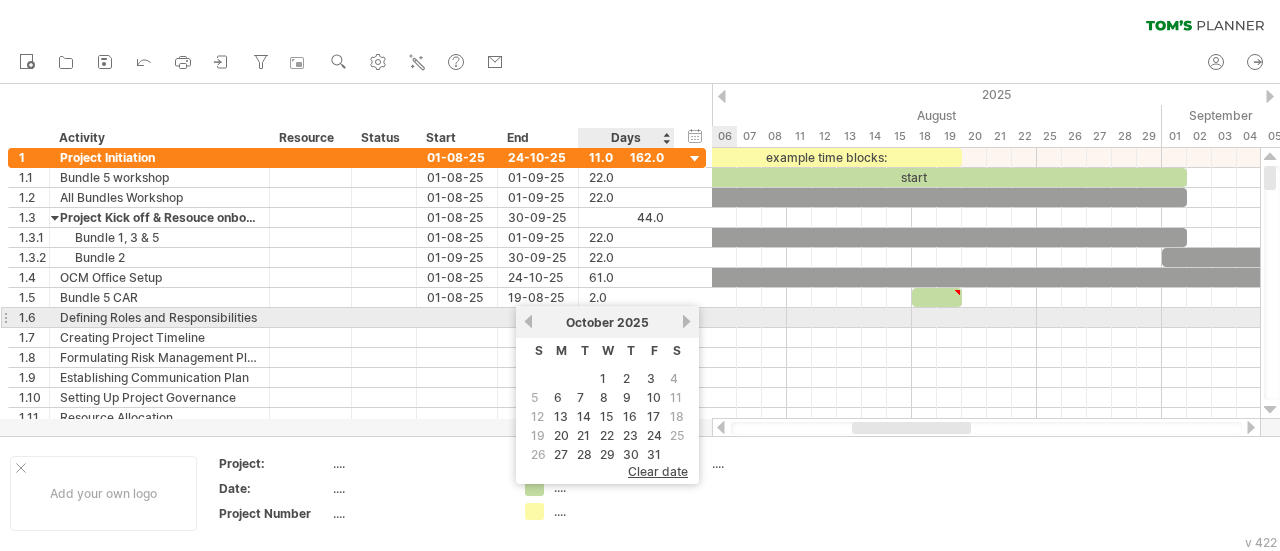 click on "next" at bounding box center (686, 321) 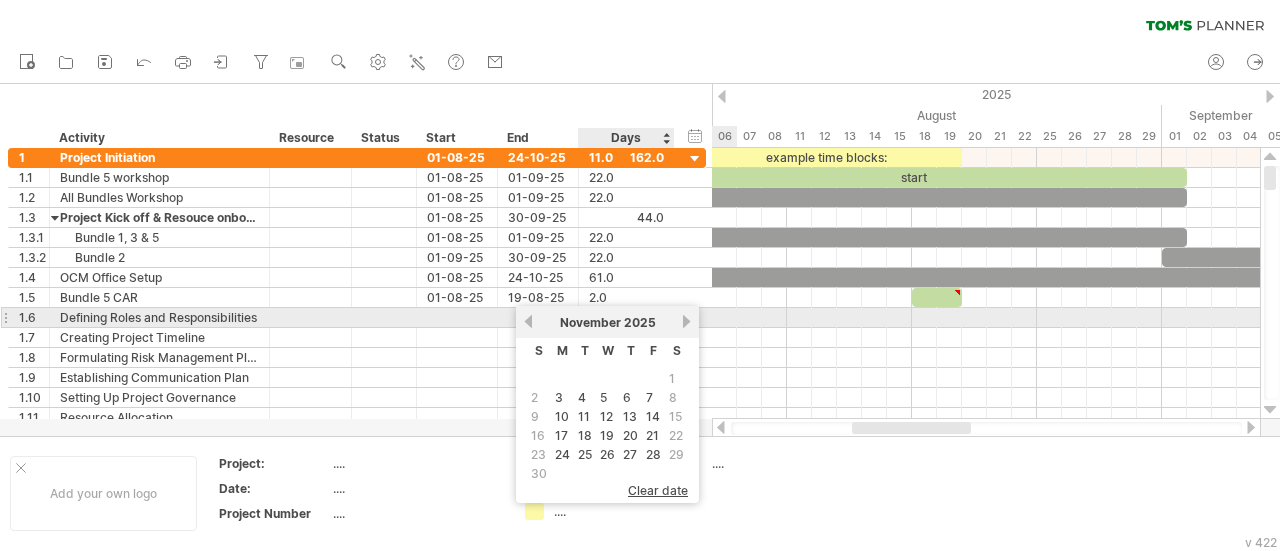 click on "next" at bounding box center (686, 321) 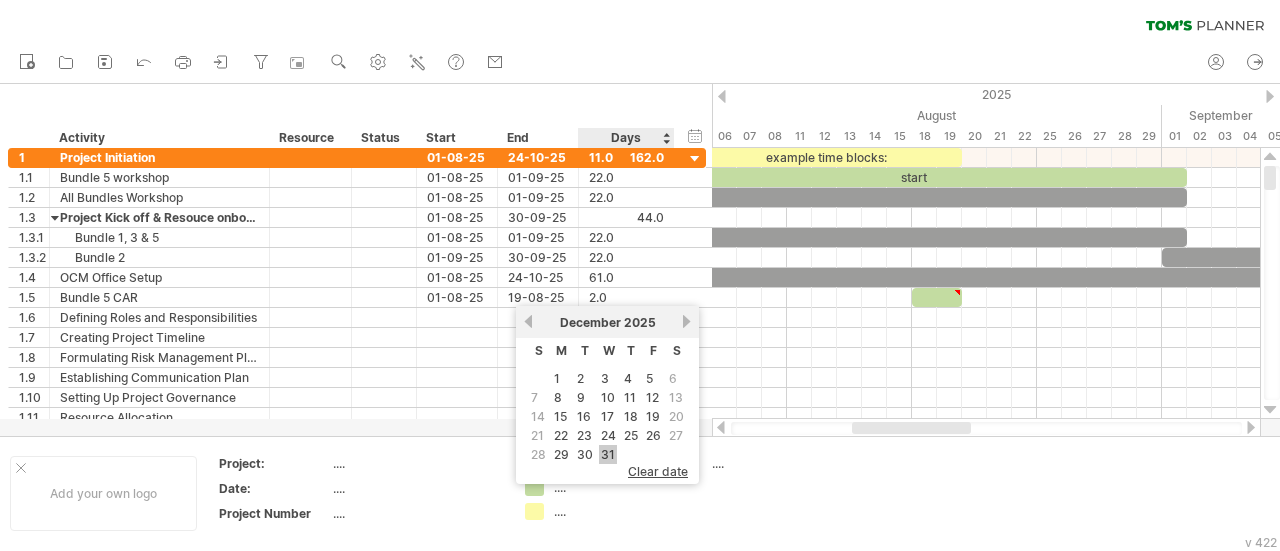 click on "31" at bounding box center [608, 454] 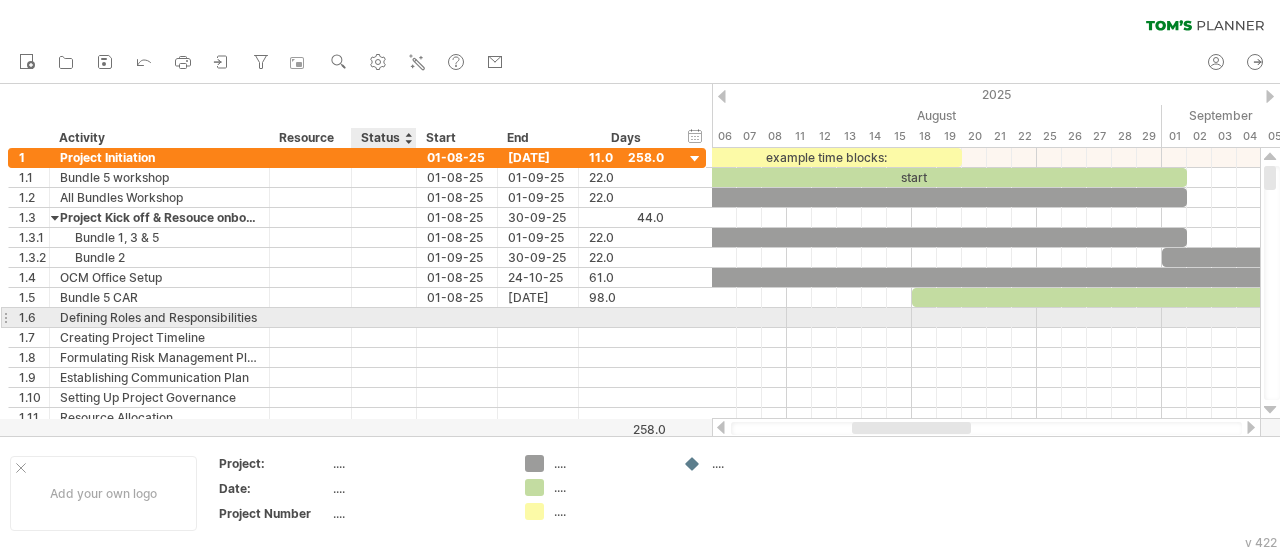 click at bounding box center (384, 317) 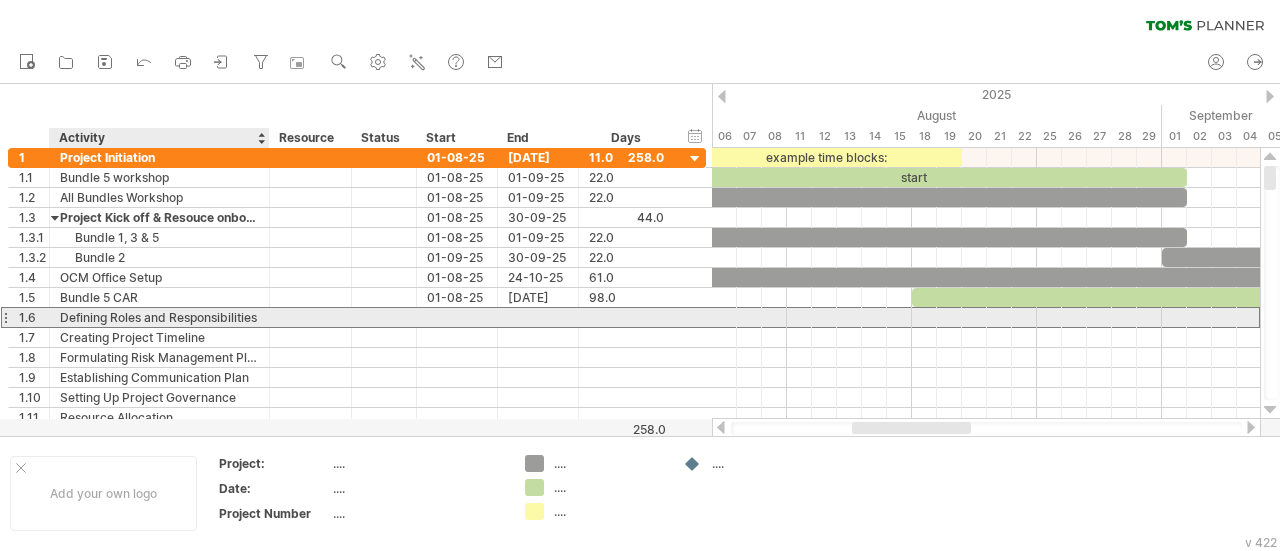 click on "Defining Roles and Responsibilities" at bounding box center [159, 317] 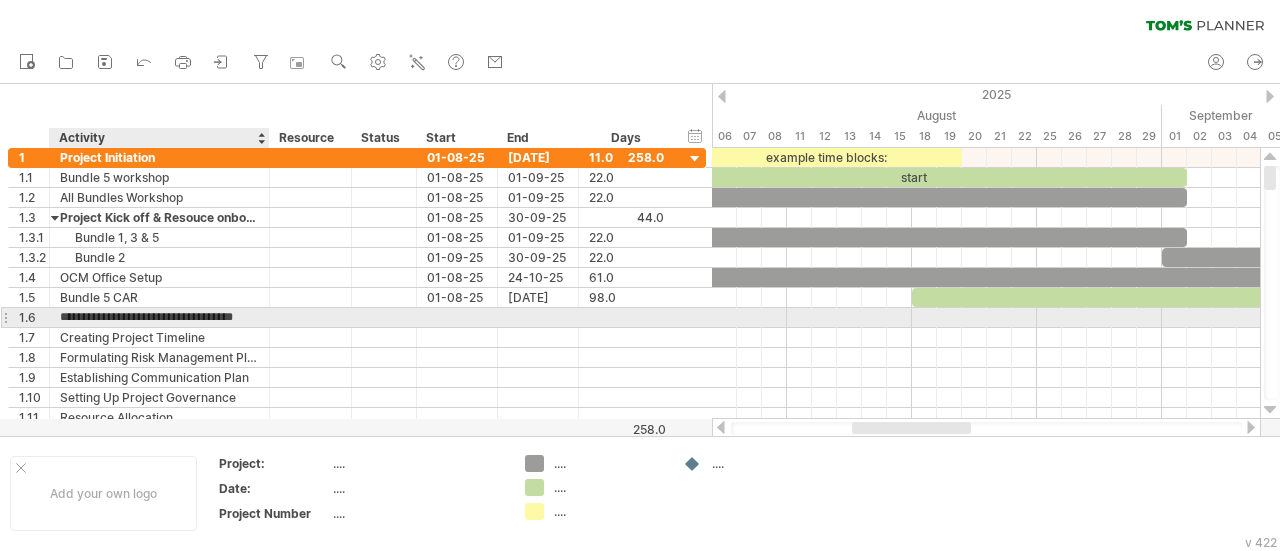 scroll, scrollTop: 0, scrollLeft: 0, axis: both 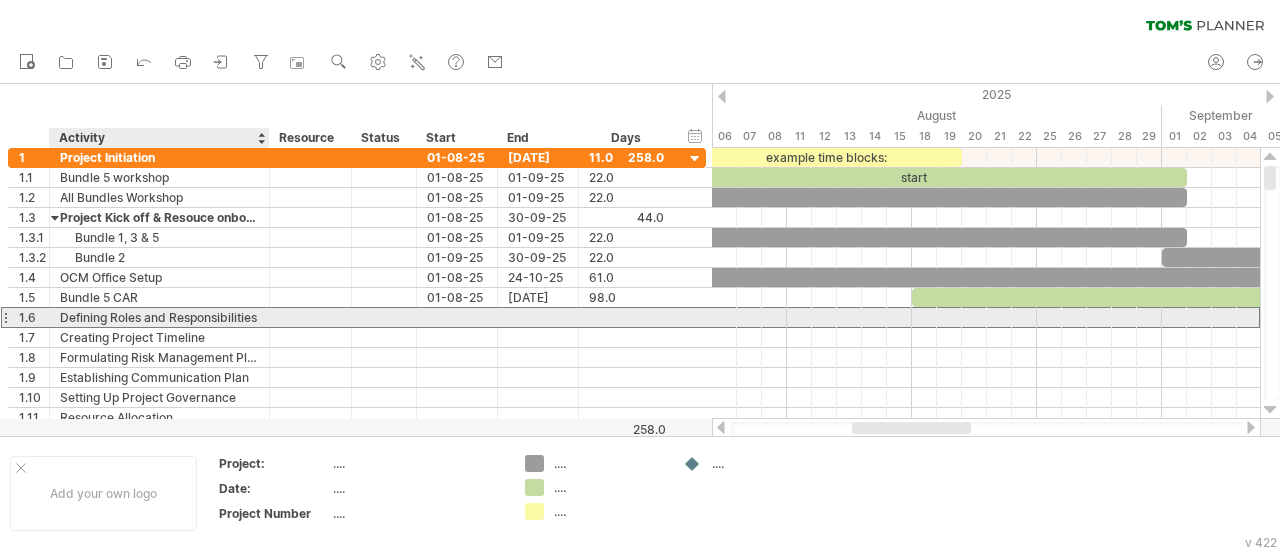 click on "Defining Roles and Responsibilities" at bounding box center [159, 317] 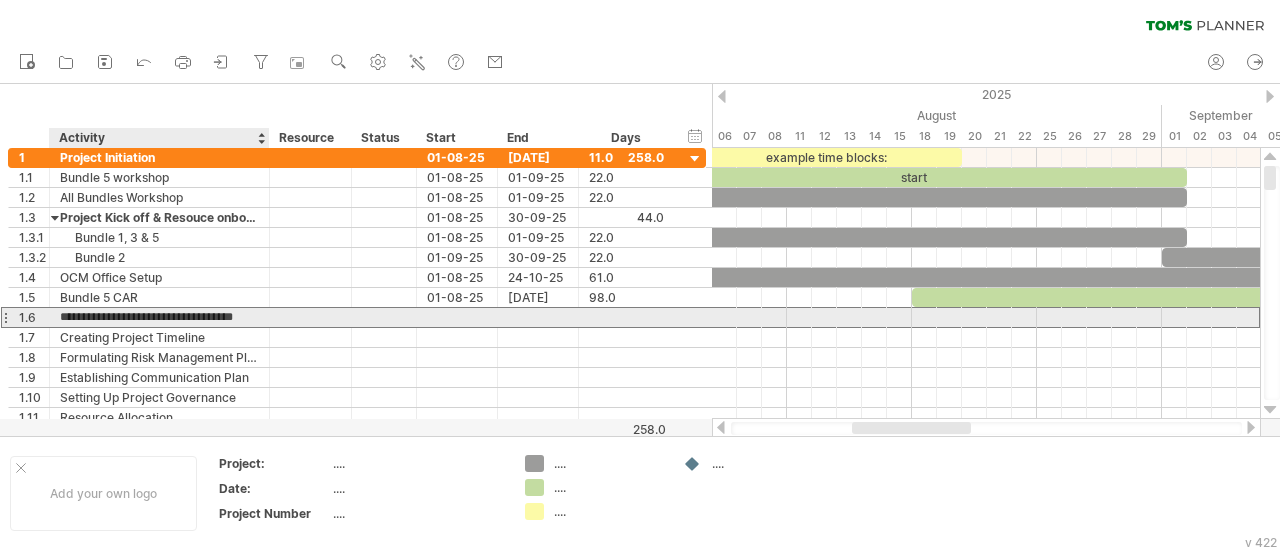 click on "**********" at bounding box center [159, 317] 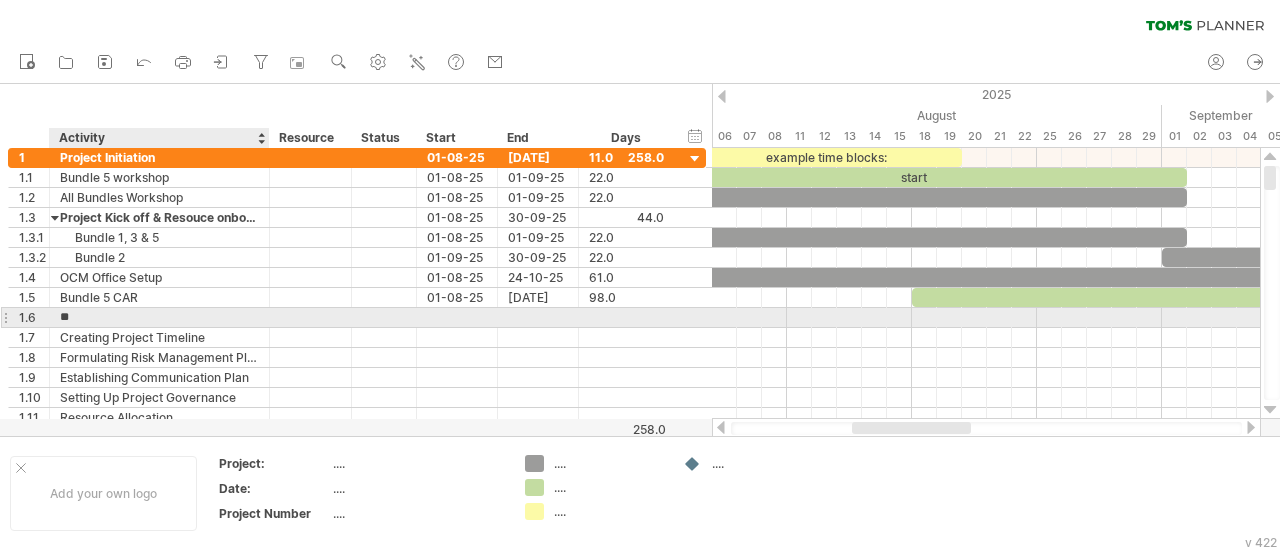 type on "*" 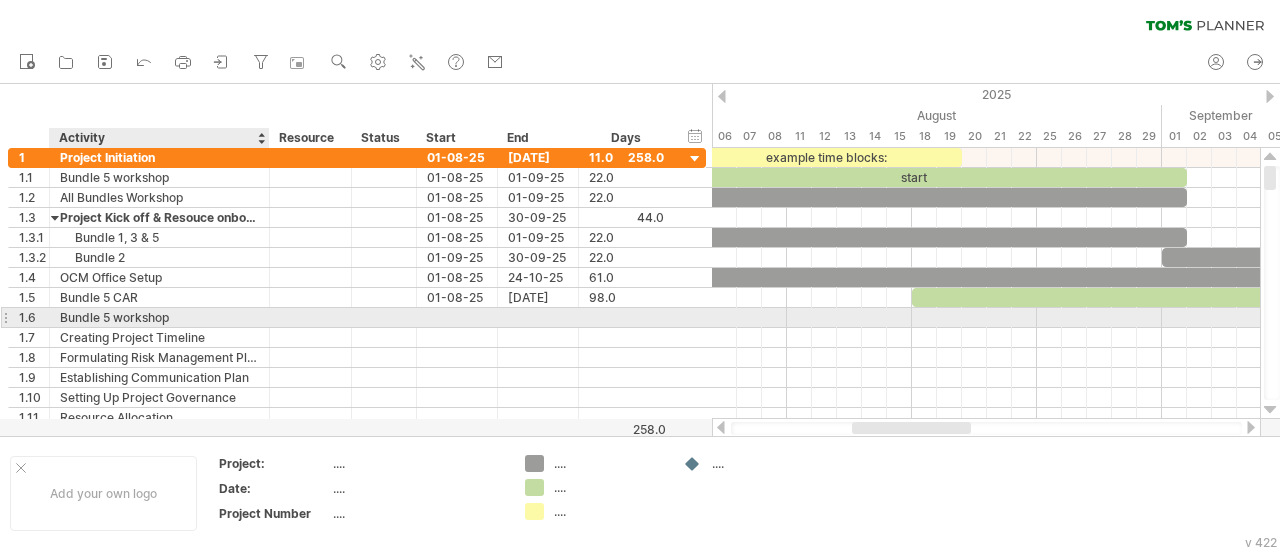 click on "Bundle 5 workshop" at bounding box center (159, 317) 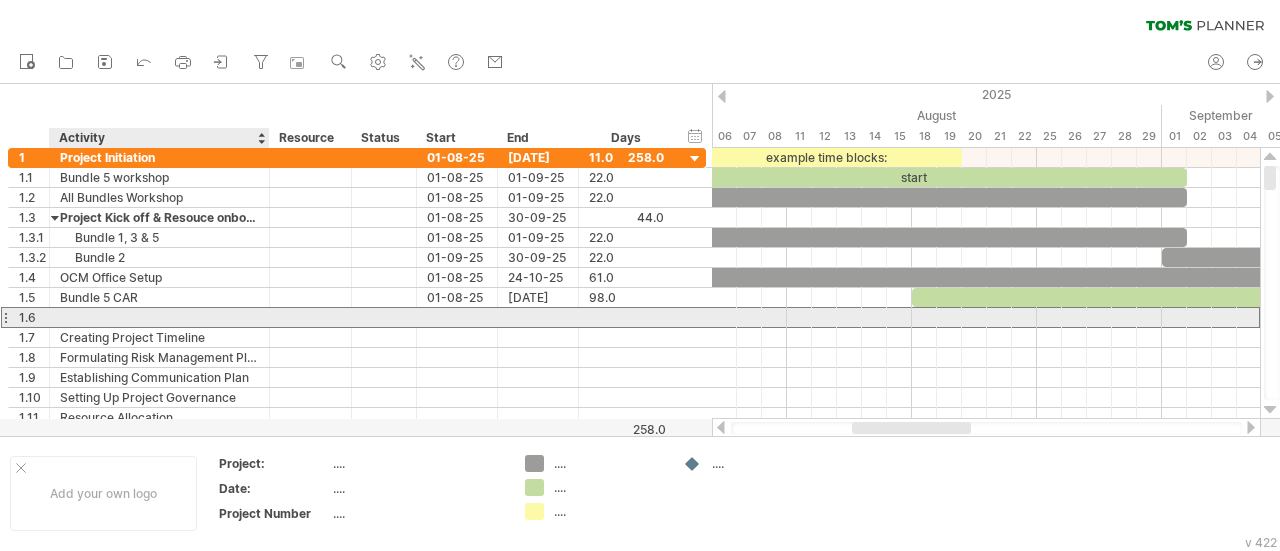click on "**********" at bounding box center [60, 308] 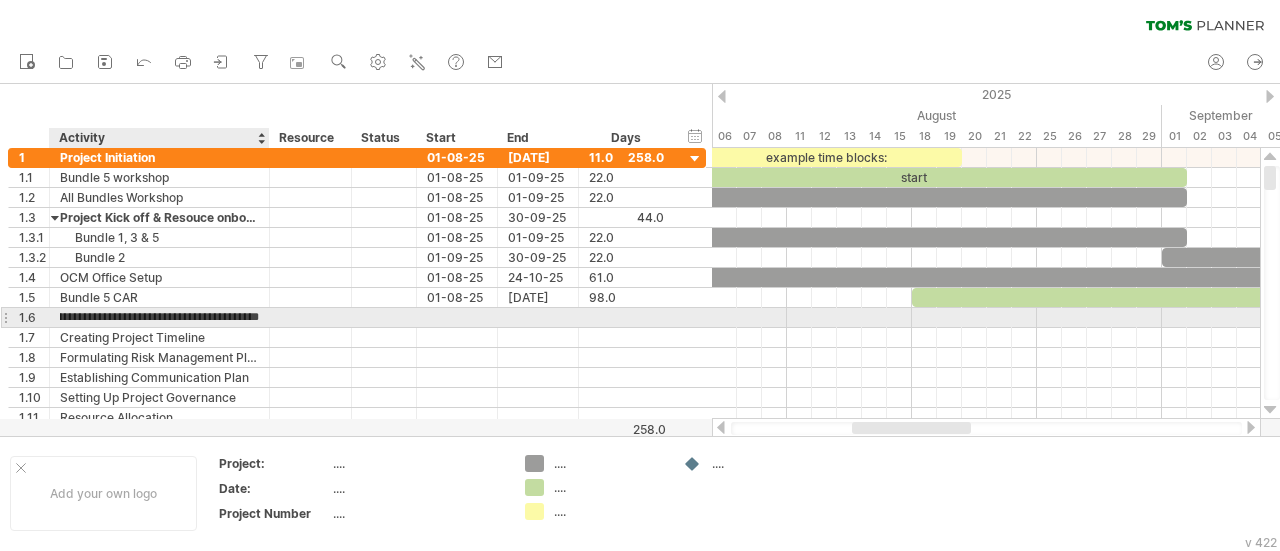 scroll, scrollTop: 0, scrollLeft: 48, axis: horizontal 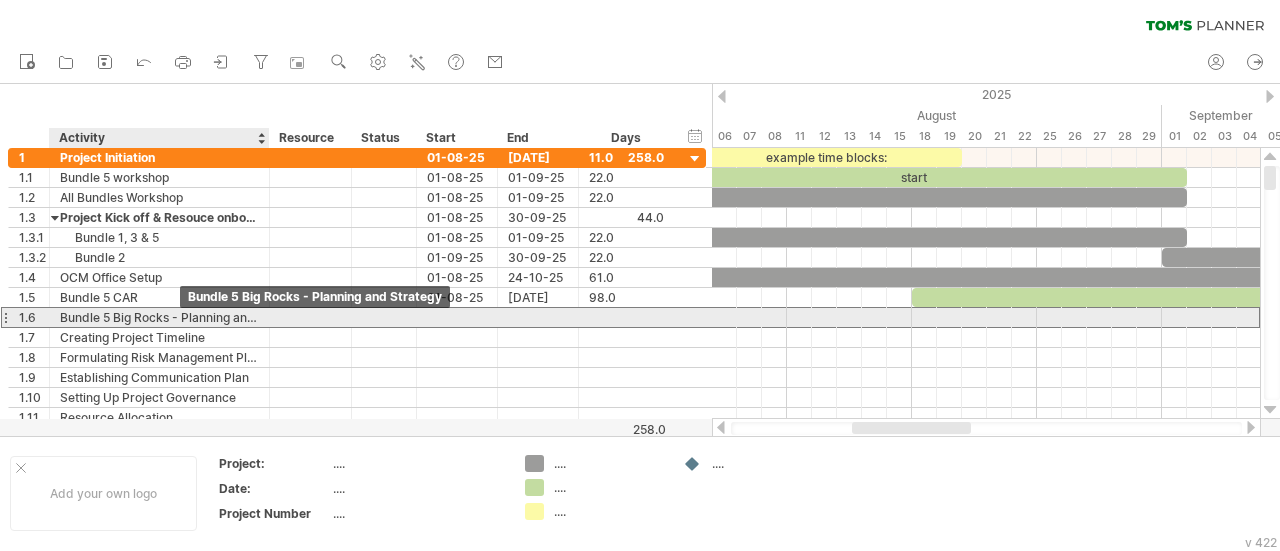 click on "Bundle 5 Big Rocks - Planning and Strategy" at bounding box center [159, 317] 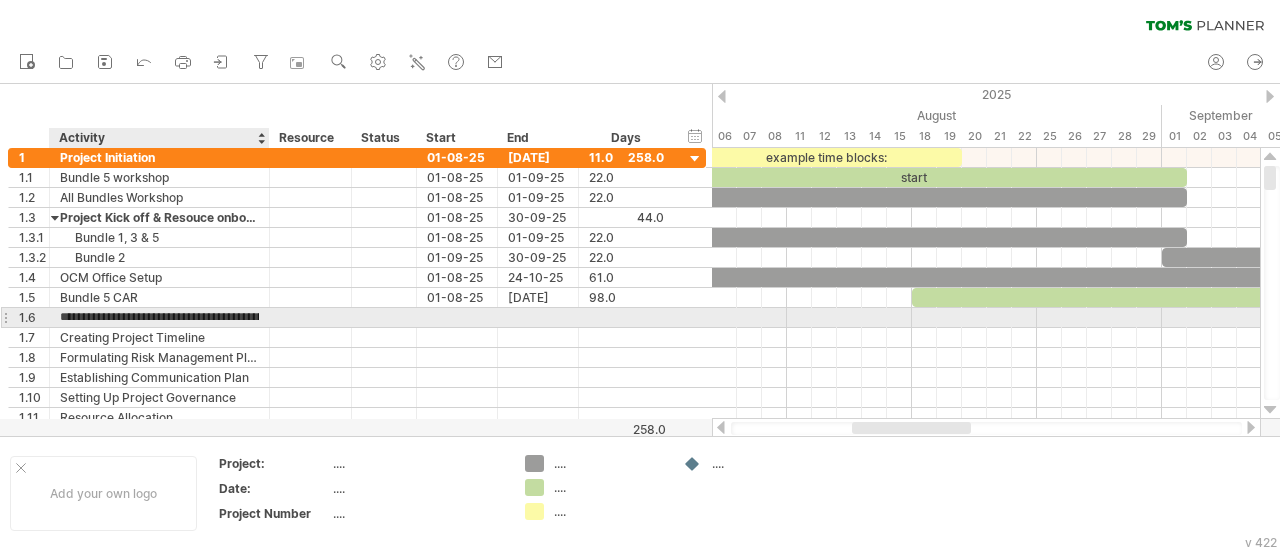 click on "**********" at bounding box center [159, 317] 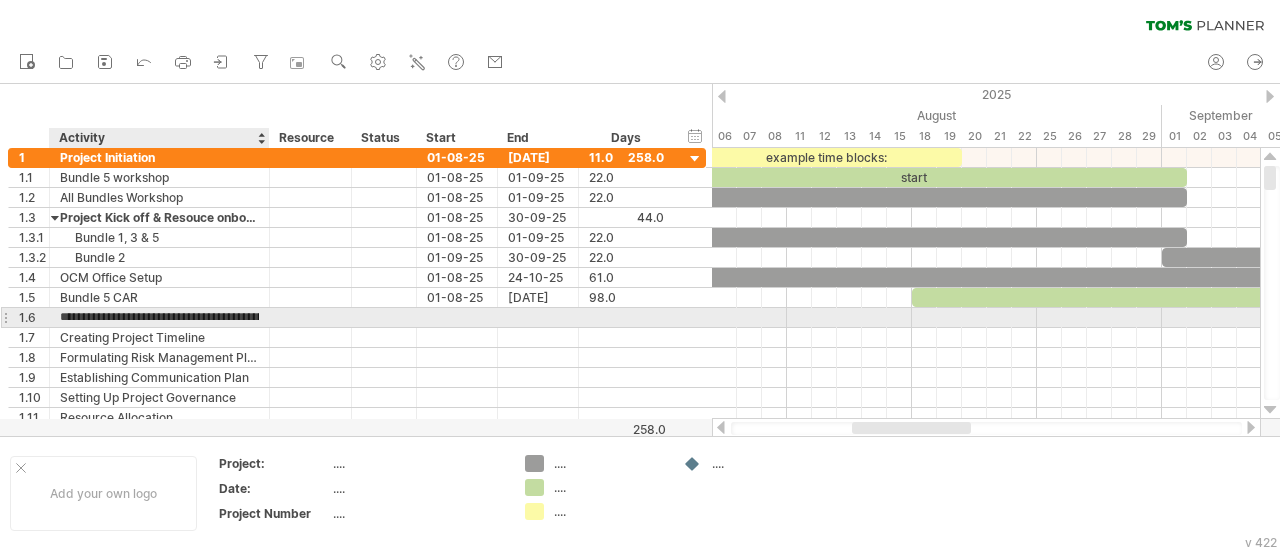type on "**********" 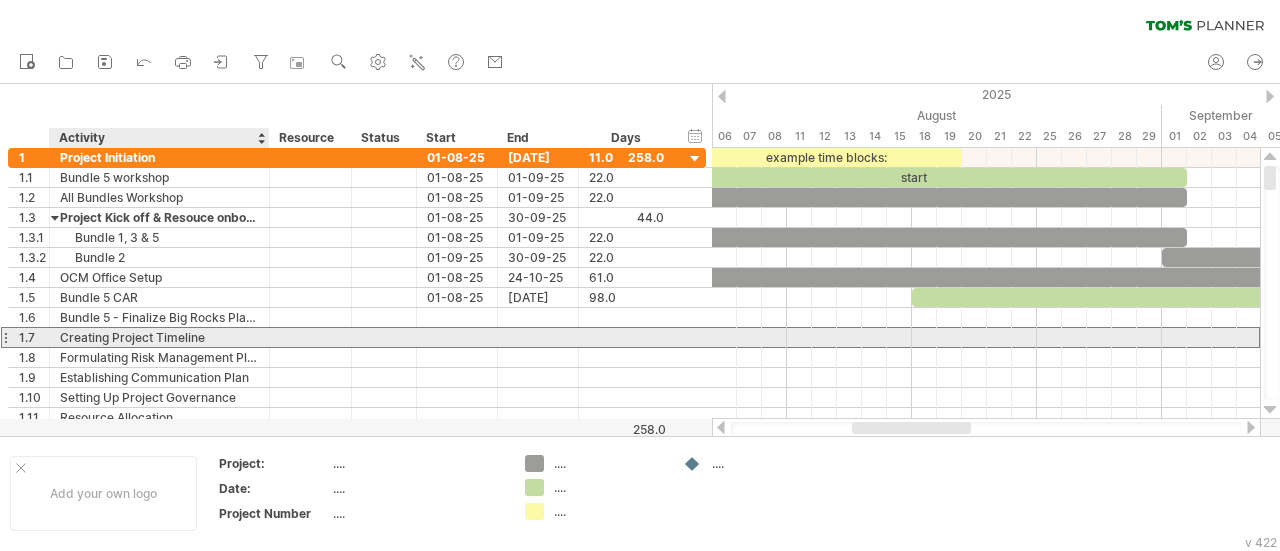 click on "Creating Project Timeline" at bounding box center (159, 337) 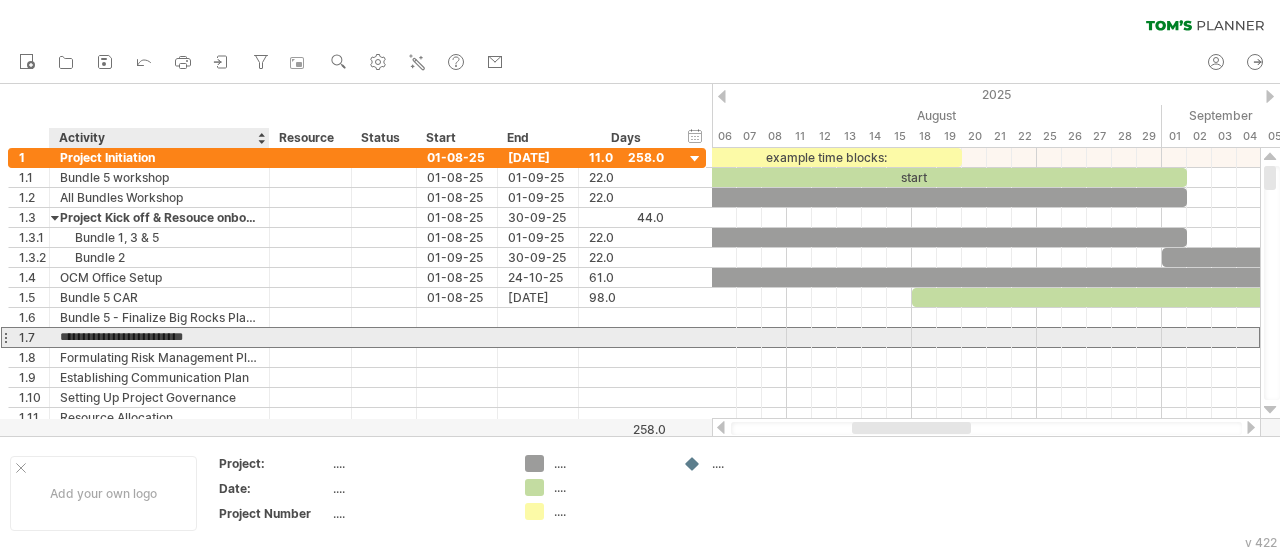 click on "**********" at bounding box center (159, 337) 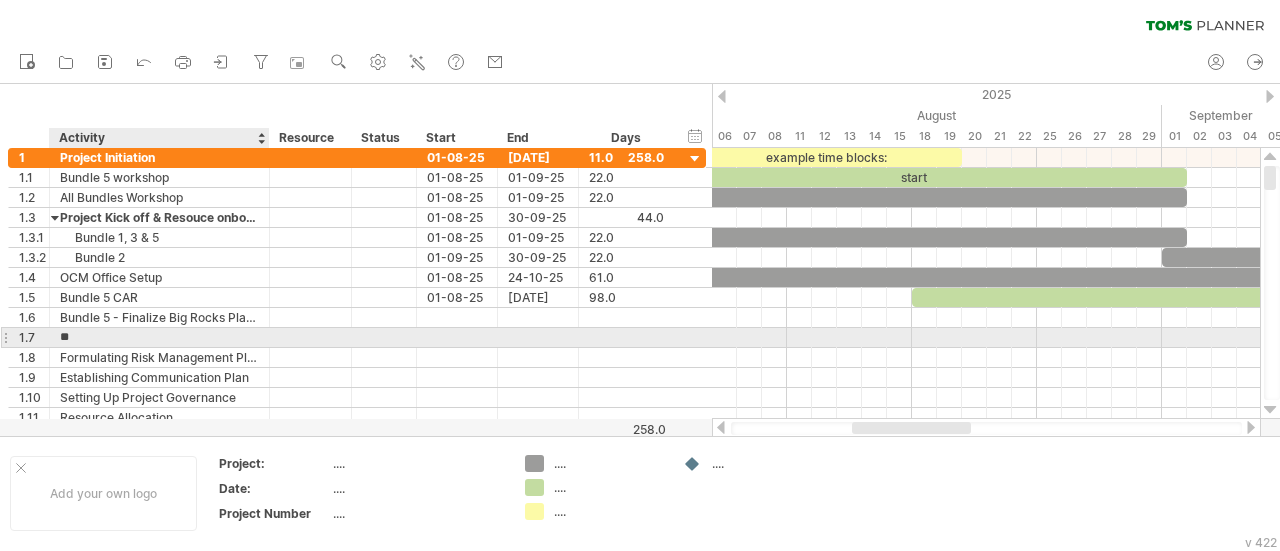 type on "*" 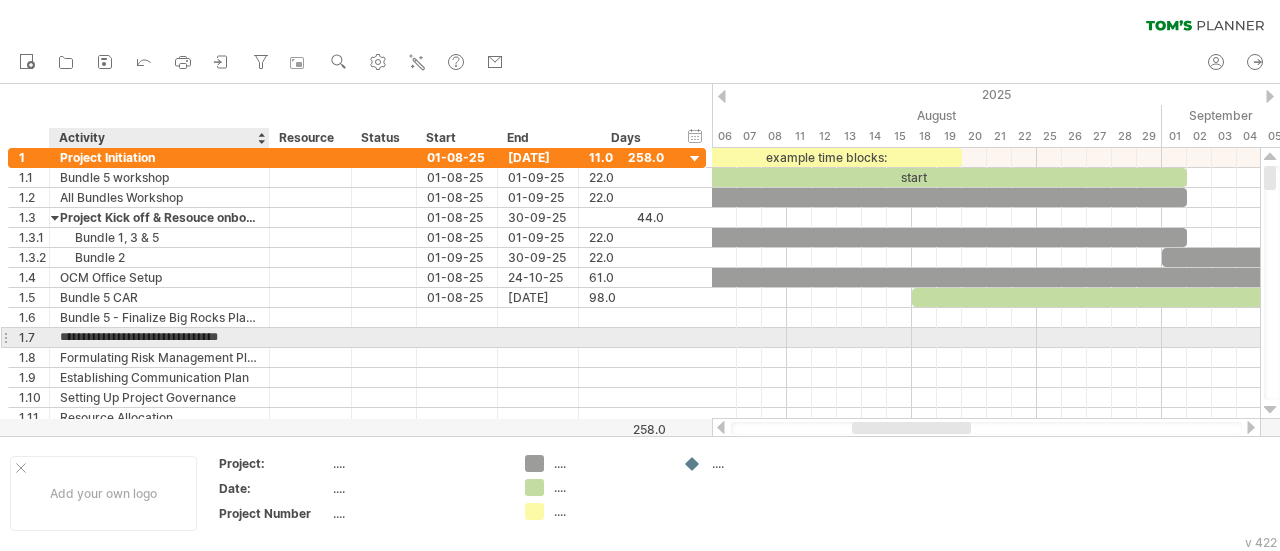 type on "**********" 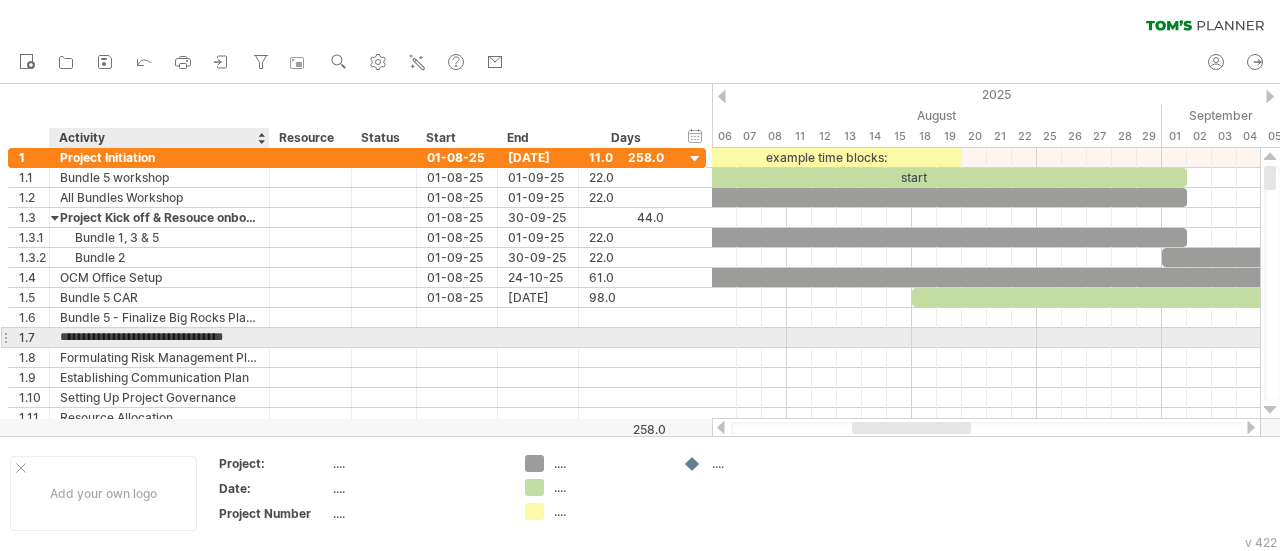 scroll, scrollTop: 0, scrollLeft: 8, axis: horizontal 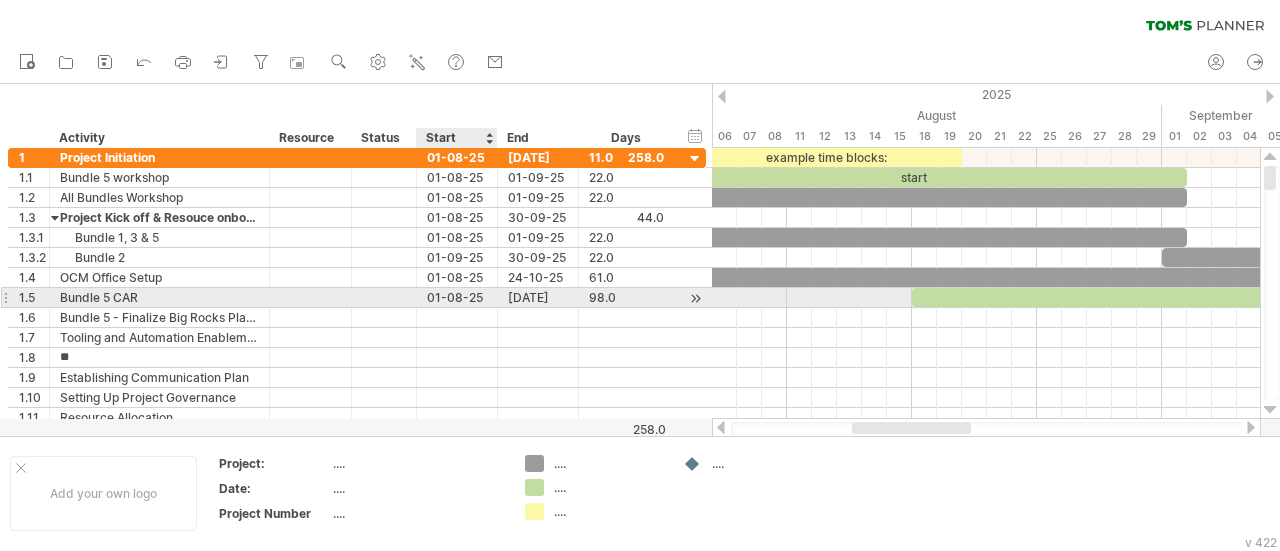 type on "*" 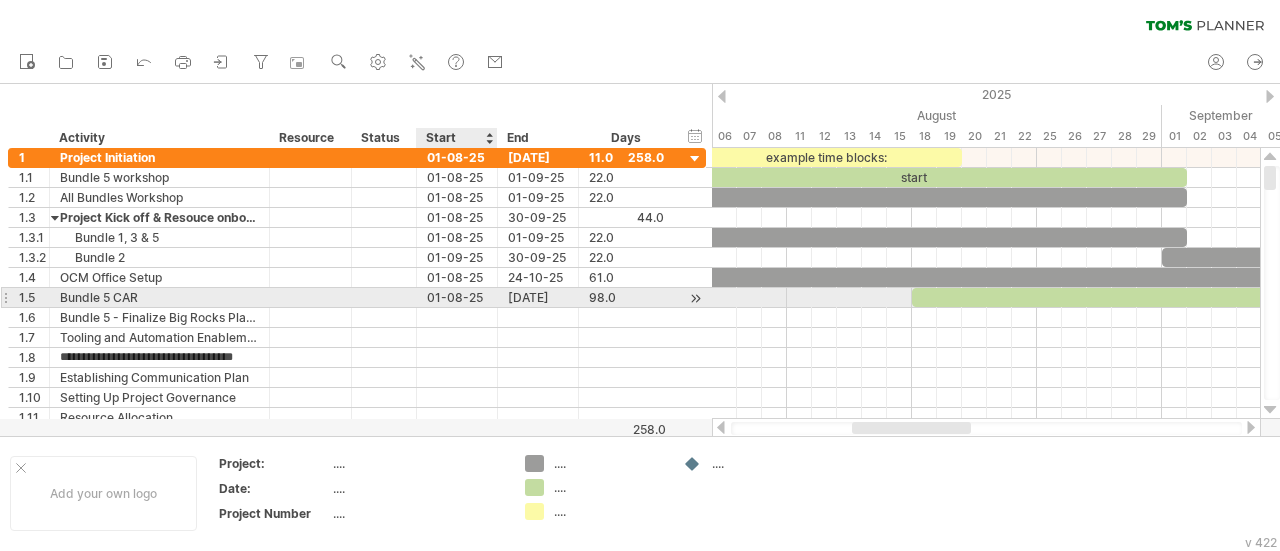 scroll, scrollTop: 0, scrollLeft: 34, axis: horizontal 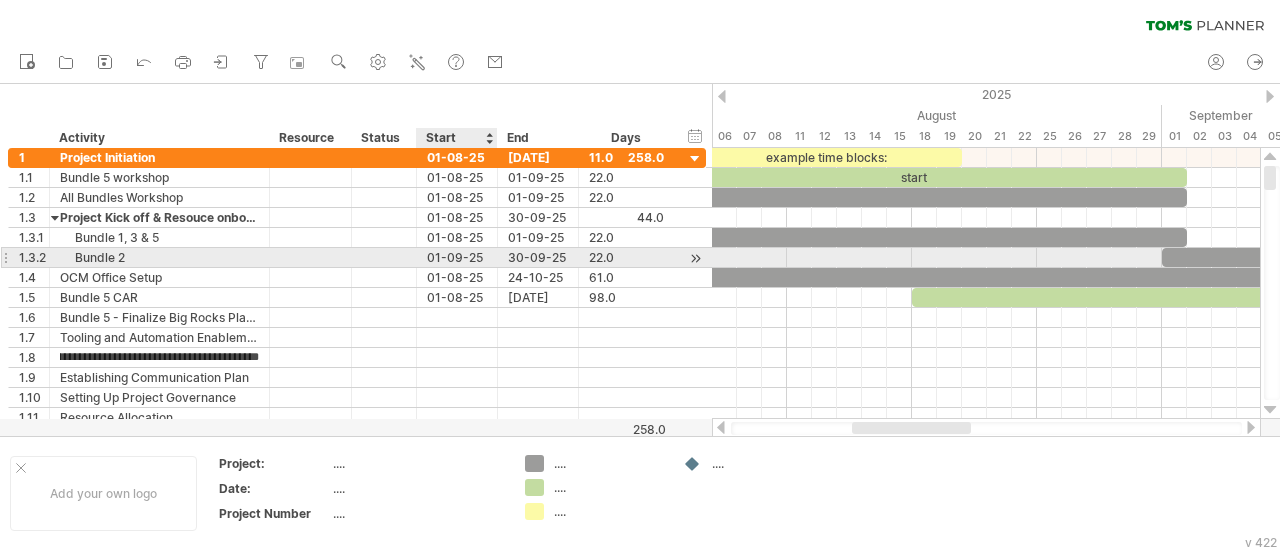 type on "**********" 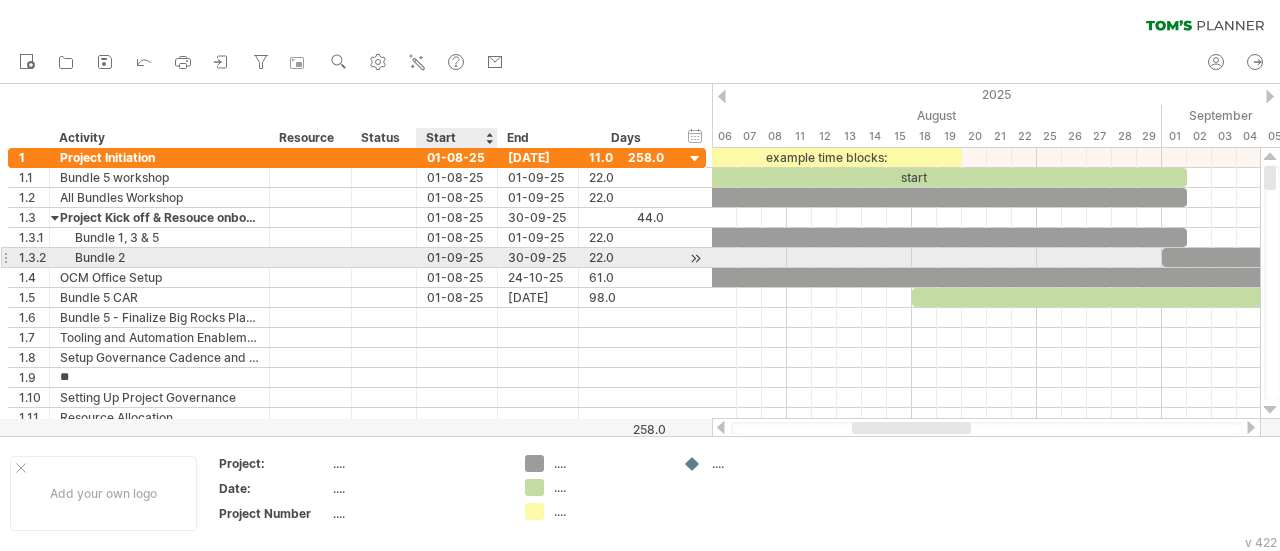 type on "*" 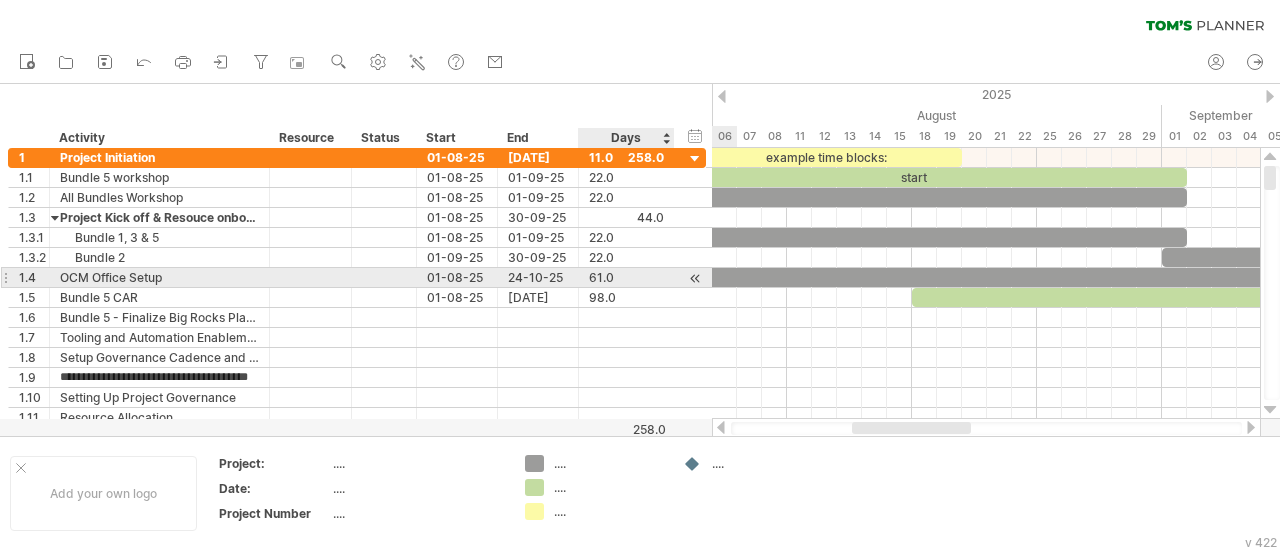 type on "**********" 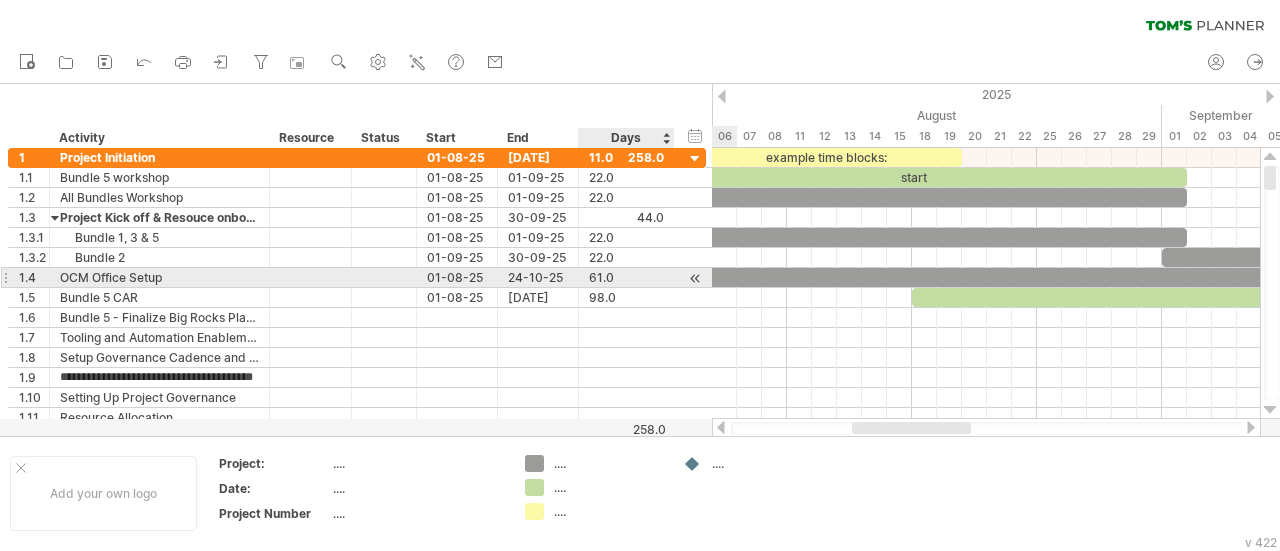scroll, scrollTop: 0, scrollLeft: 42, axis: horizontal 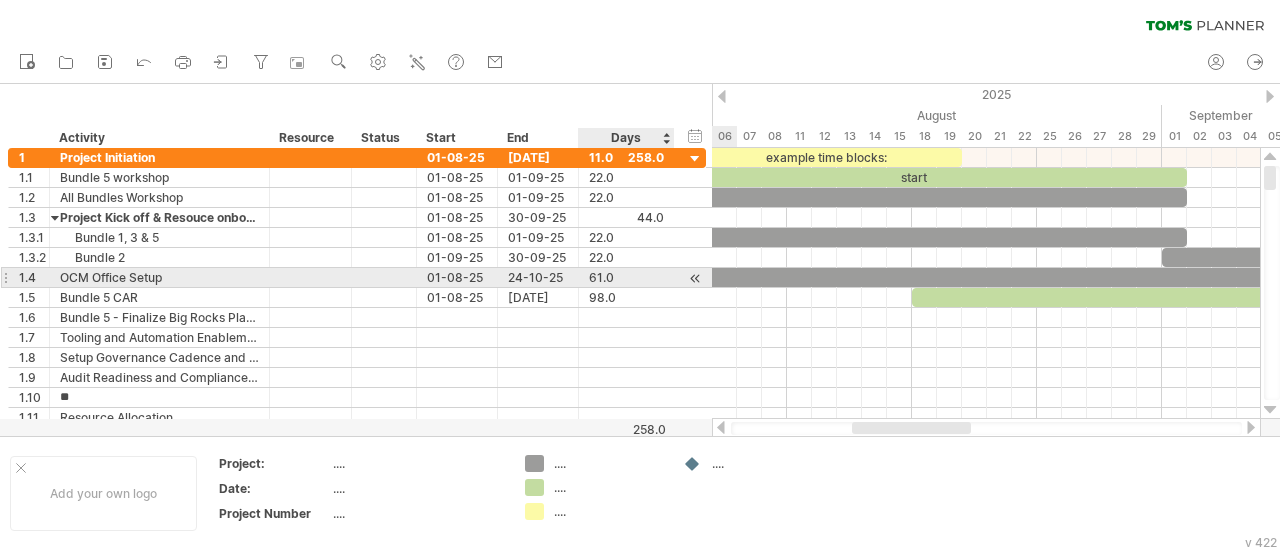 type on "*" 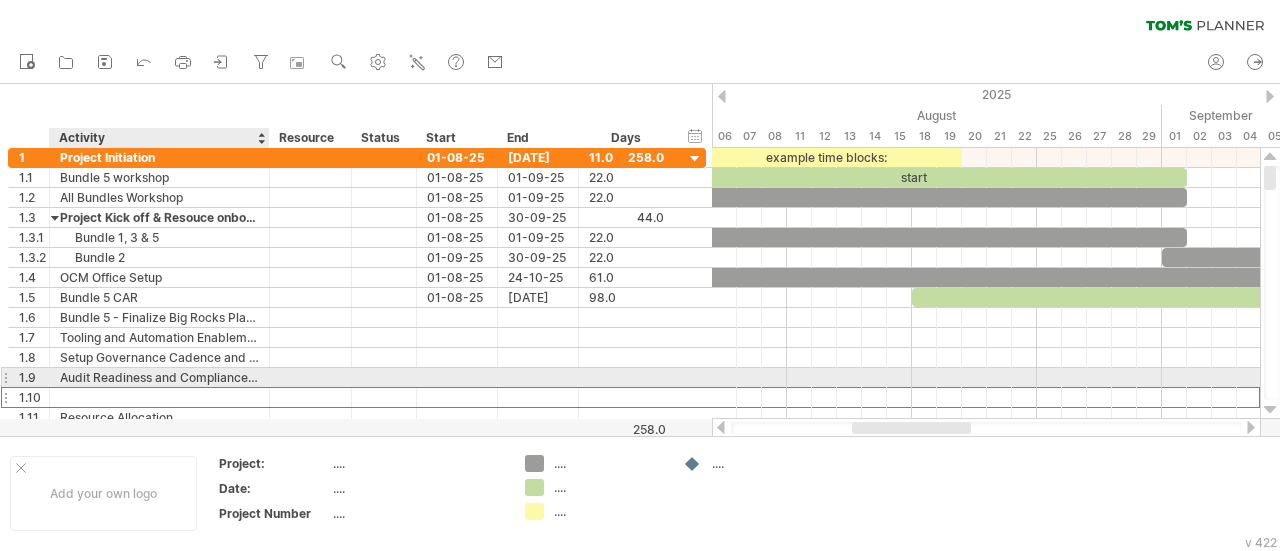 click at bounding box center (159, 397) 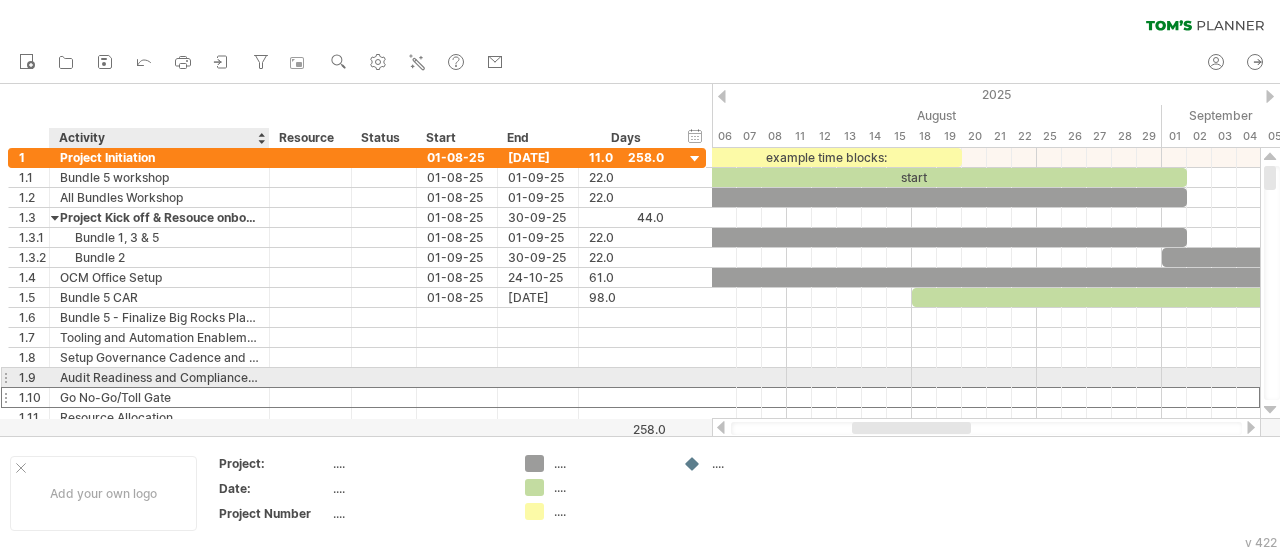 click on "Go No-Go/Toll Gate" at bounding box center (159, 397) 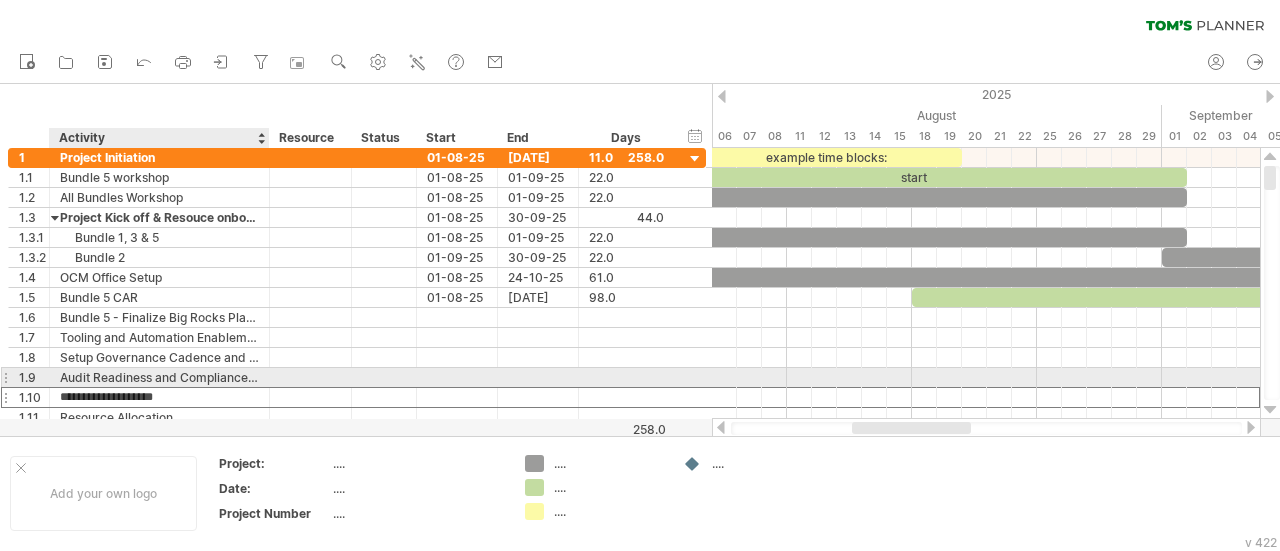 click on "**********" at bounding box center (159, 397) 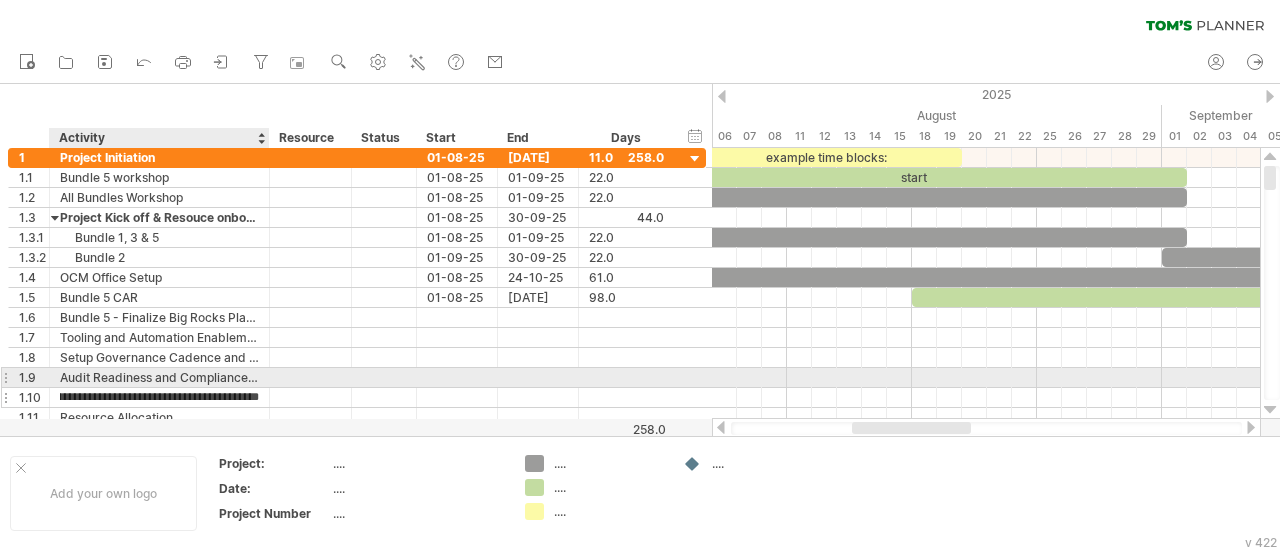 type on "**********" 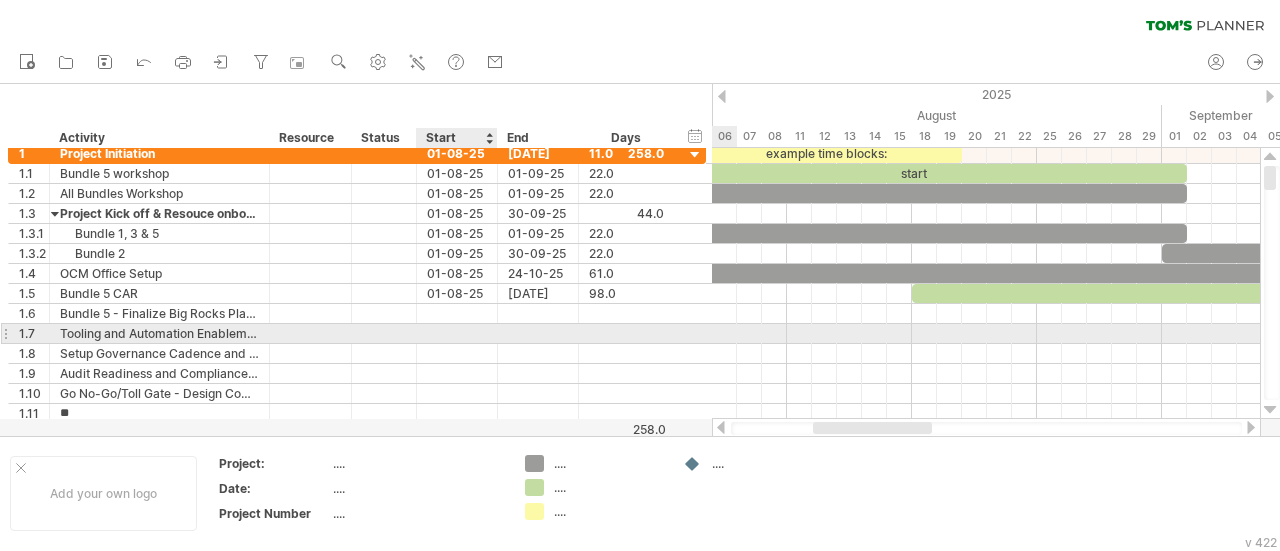type on "*" 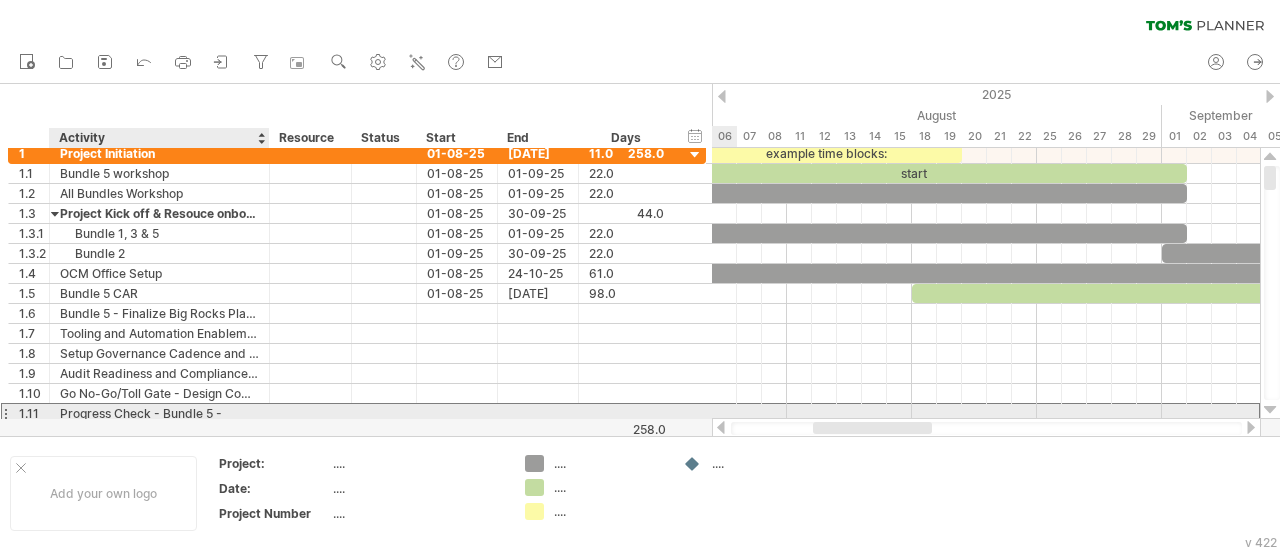 click on "Progress Check - Bundle 5 -" at bounding box center (159, 413) 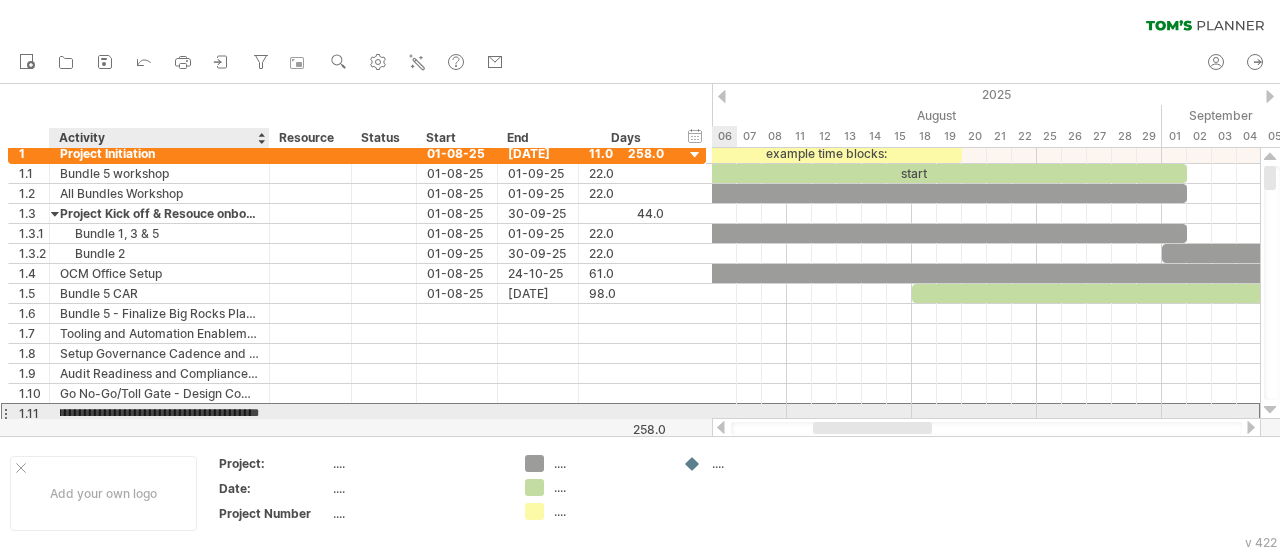 scroll, scrollTop: 0, scrollLeft: 198, axis: horizontal 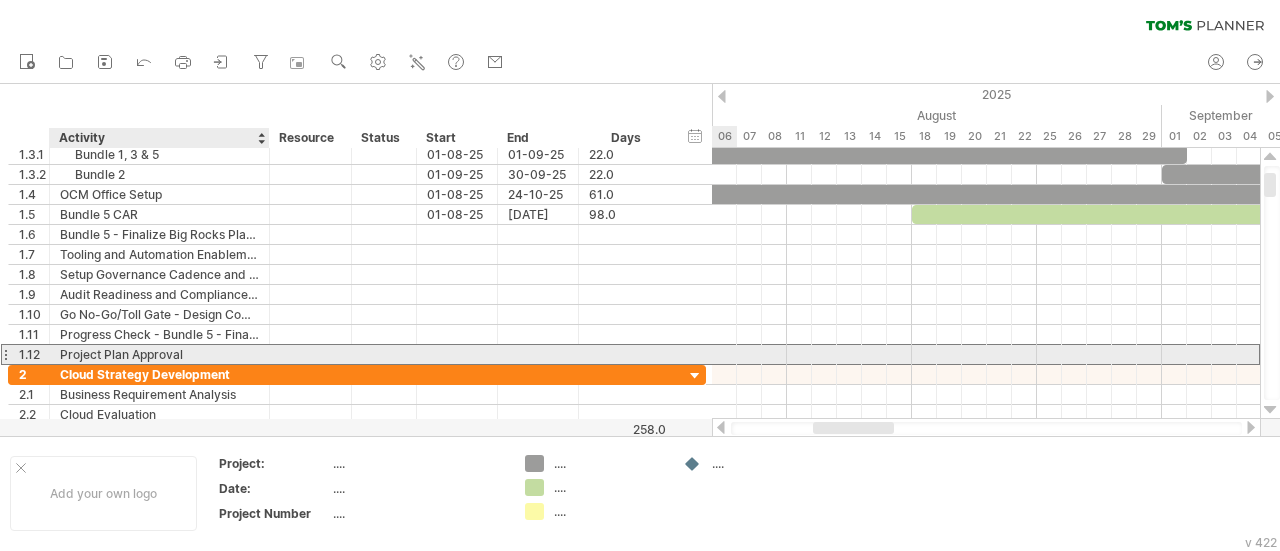 click on "Project Plan Approval" at bounding box center (159, 354) 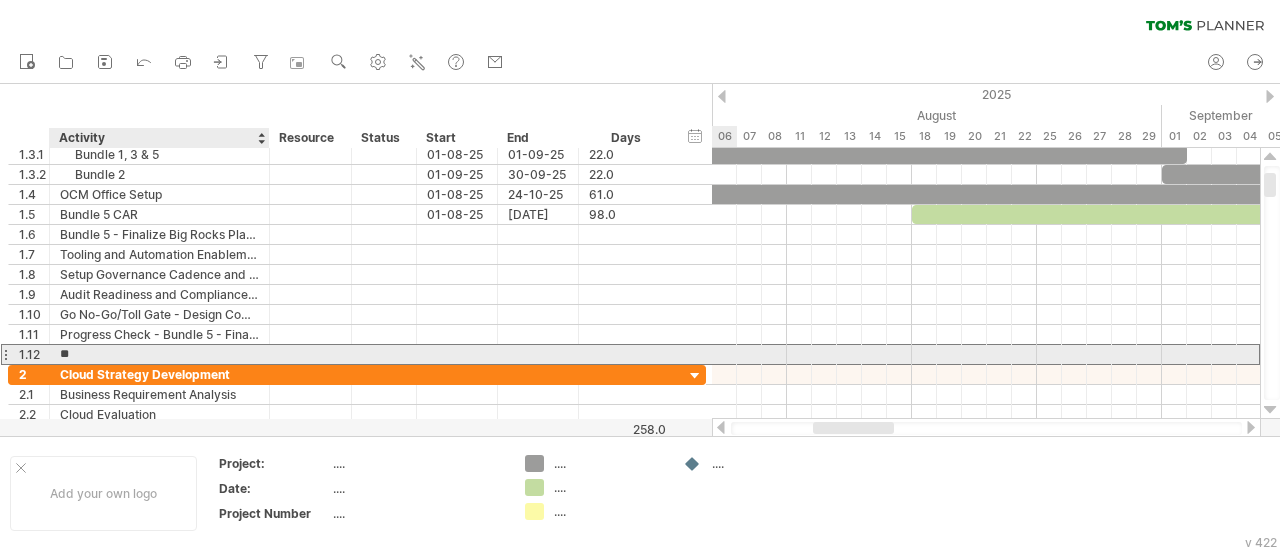 type on "*" 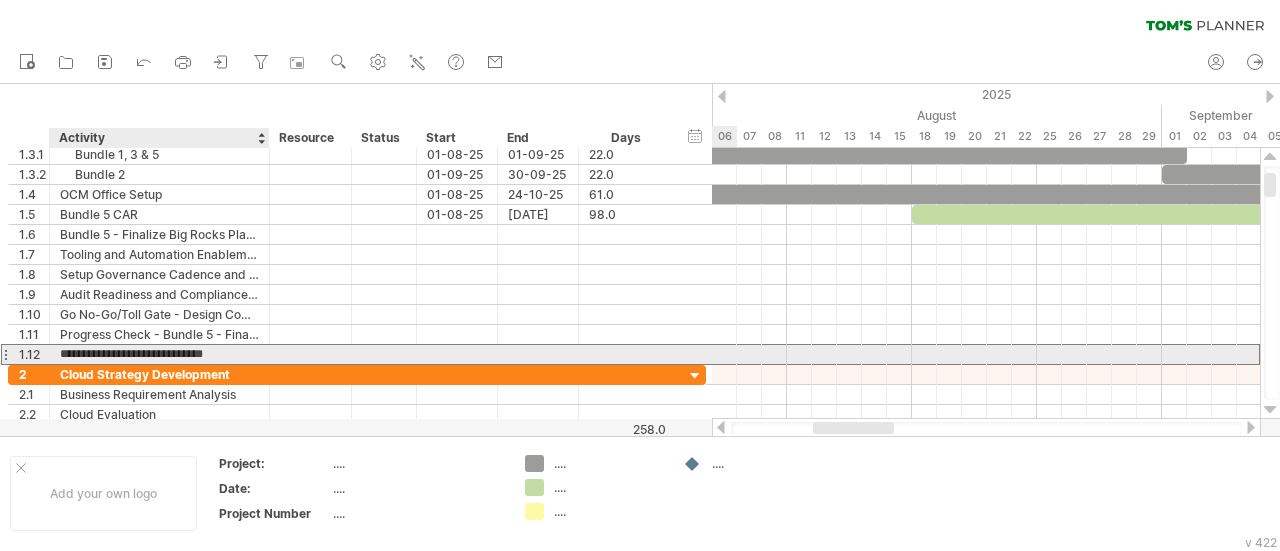 type on "**********" 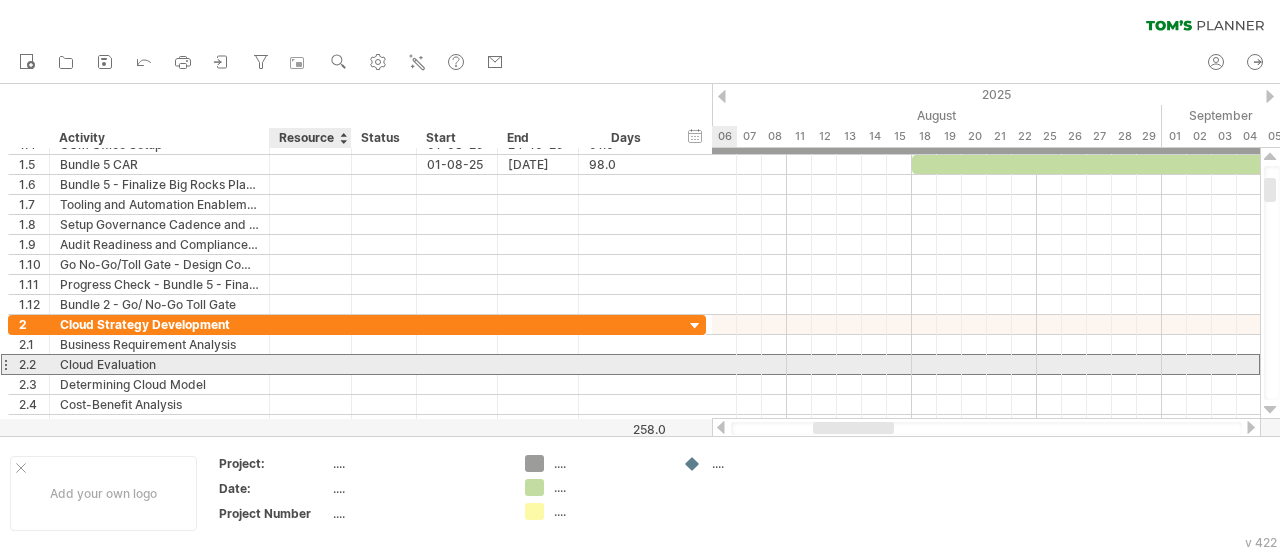click at bounding box center (310, 364) 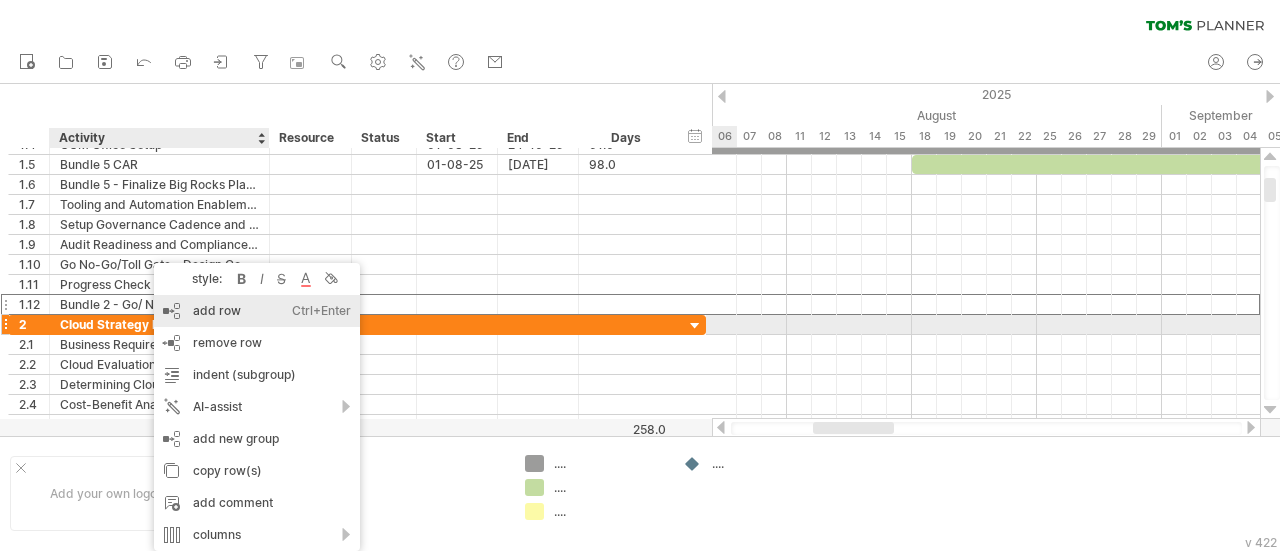 click on "add row Ctrl+Enter Cmd+Enter" at bounding box center (257, 311) 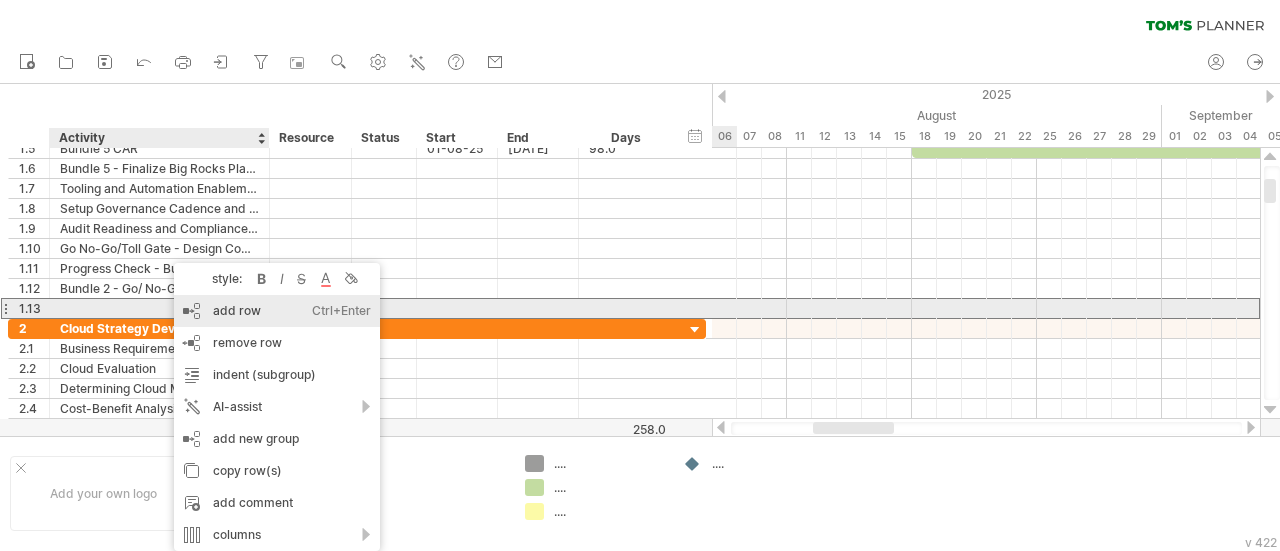 click on "add row Ctrl+Enter Cmd+Enter" at bounding box center (277, 311) 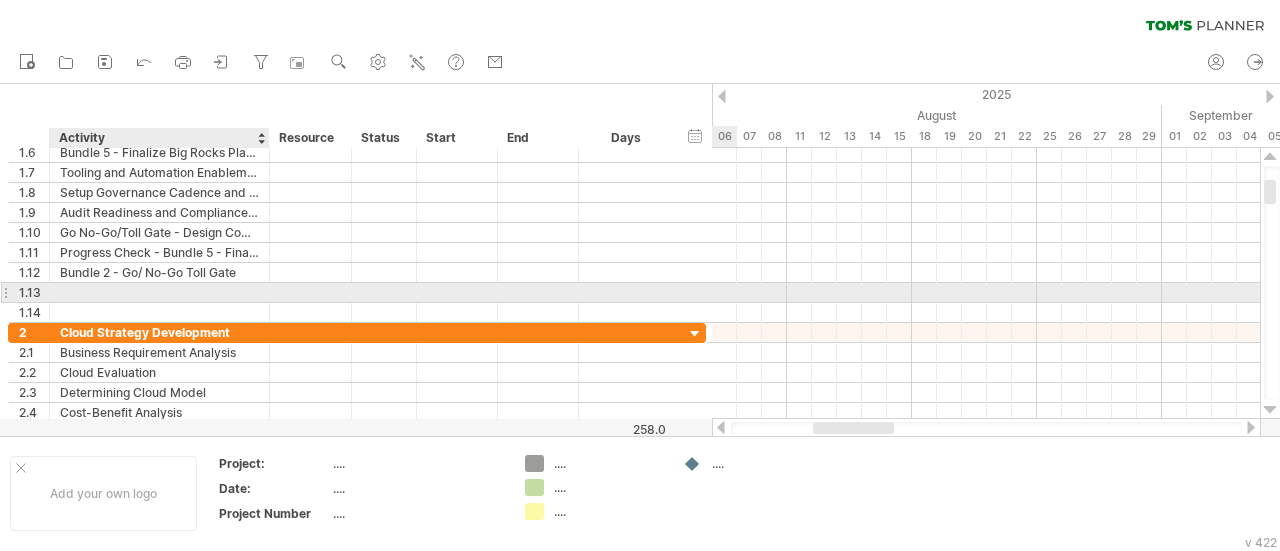 click at bounding box center [159, 292] 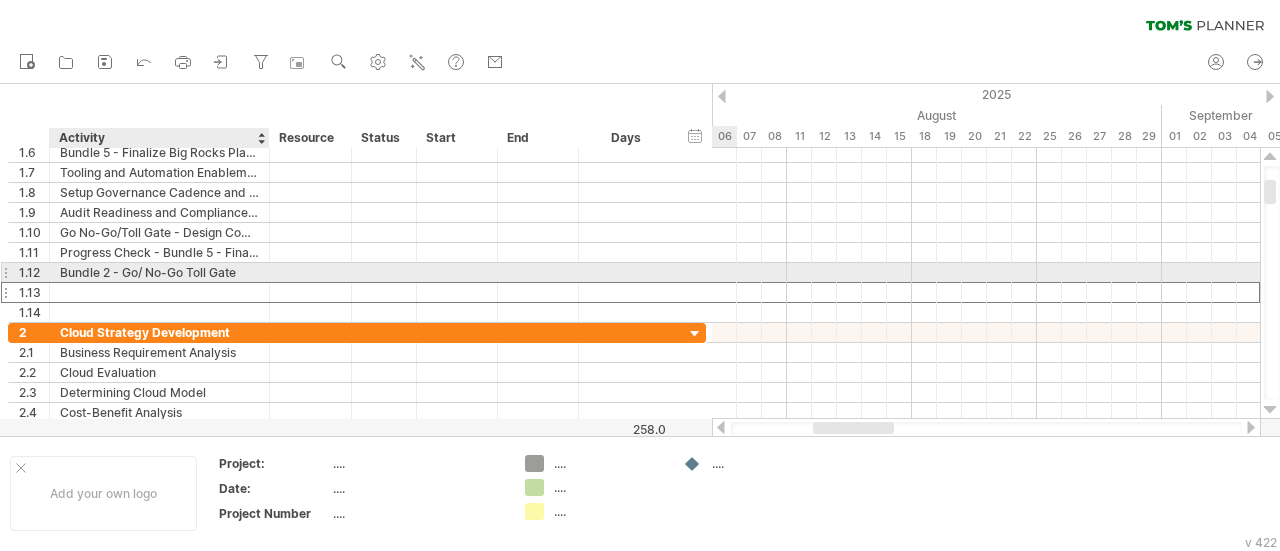 click at bounding box center (159, 292) 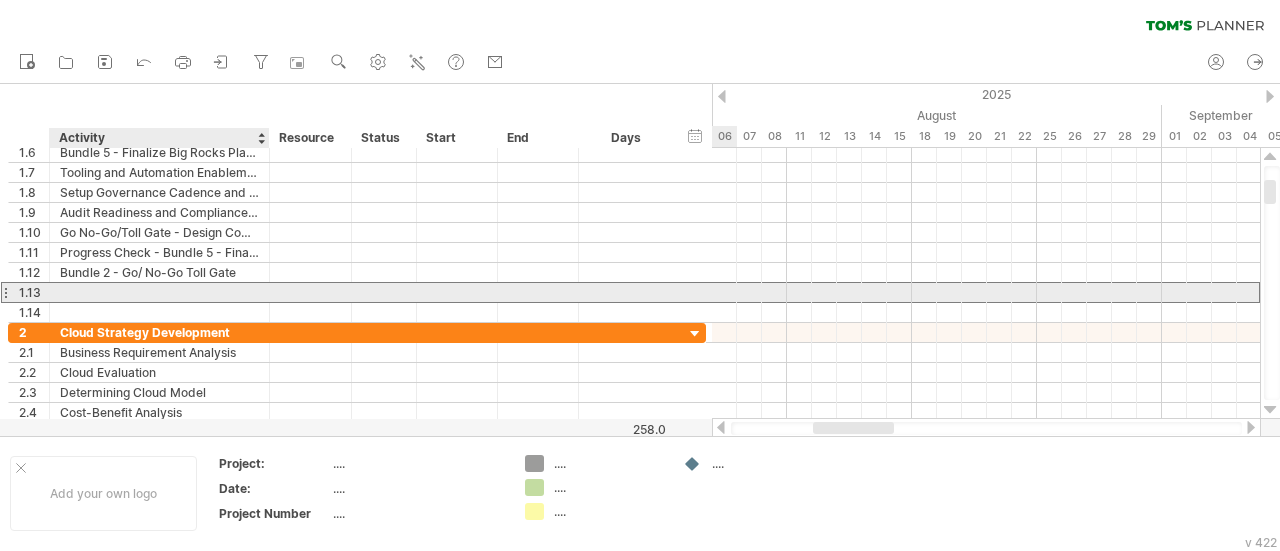 click at bounding box center [159, 292] 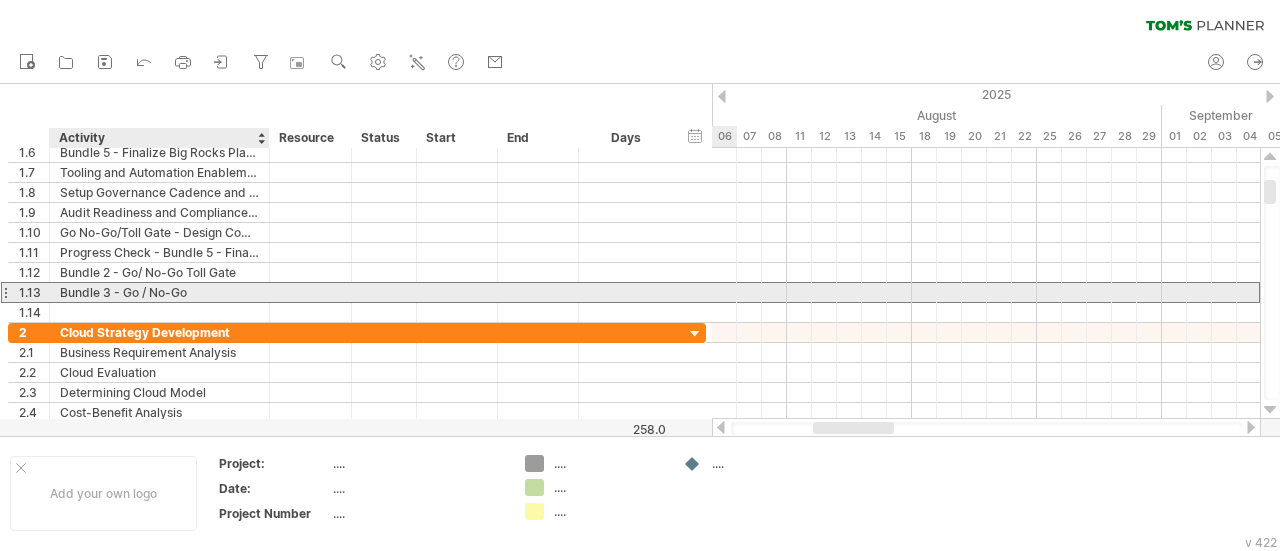 click on "Bundle 3 - Go / No-Go" at bounding box center (159, 292) 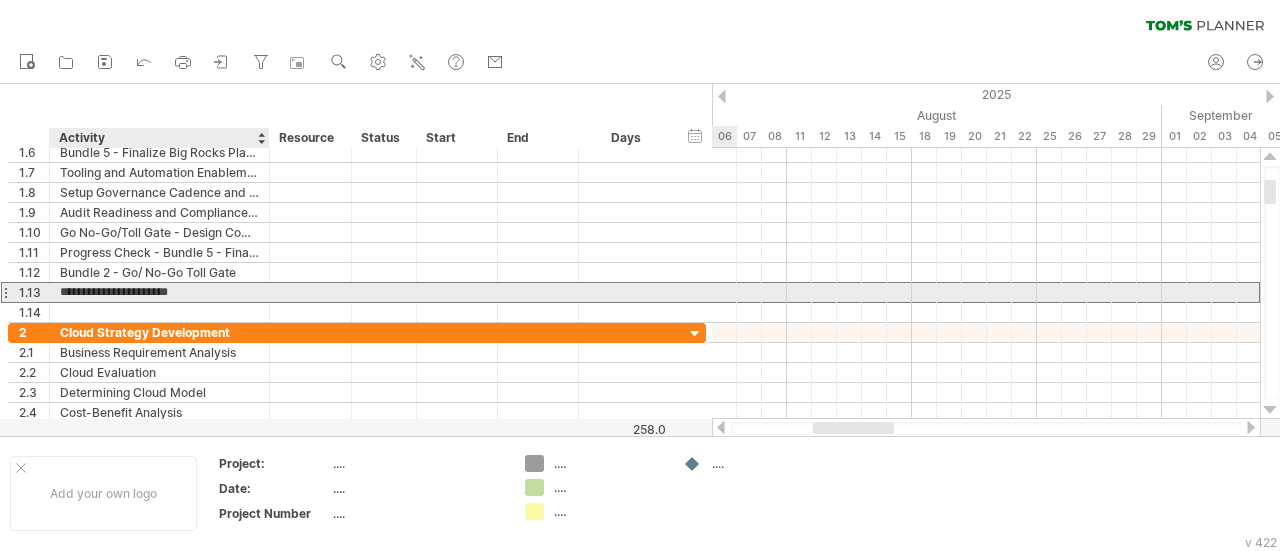 click on "**********" at bounding box center (159, 292) 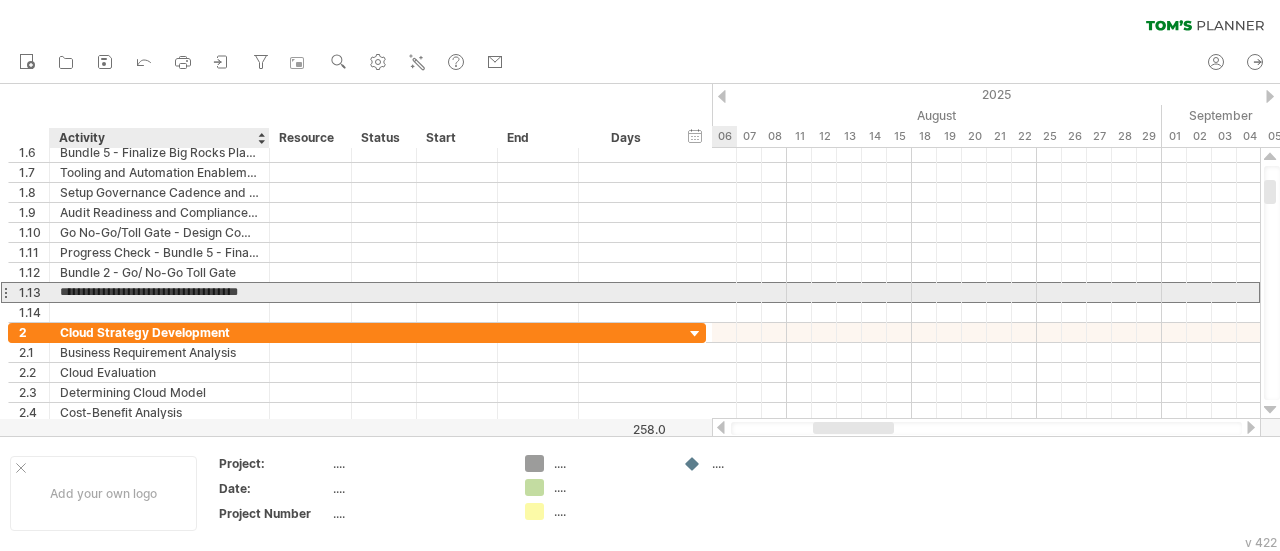 scroll, scrollTop: 0, scrollLeft: 4, axis: horizontal 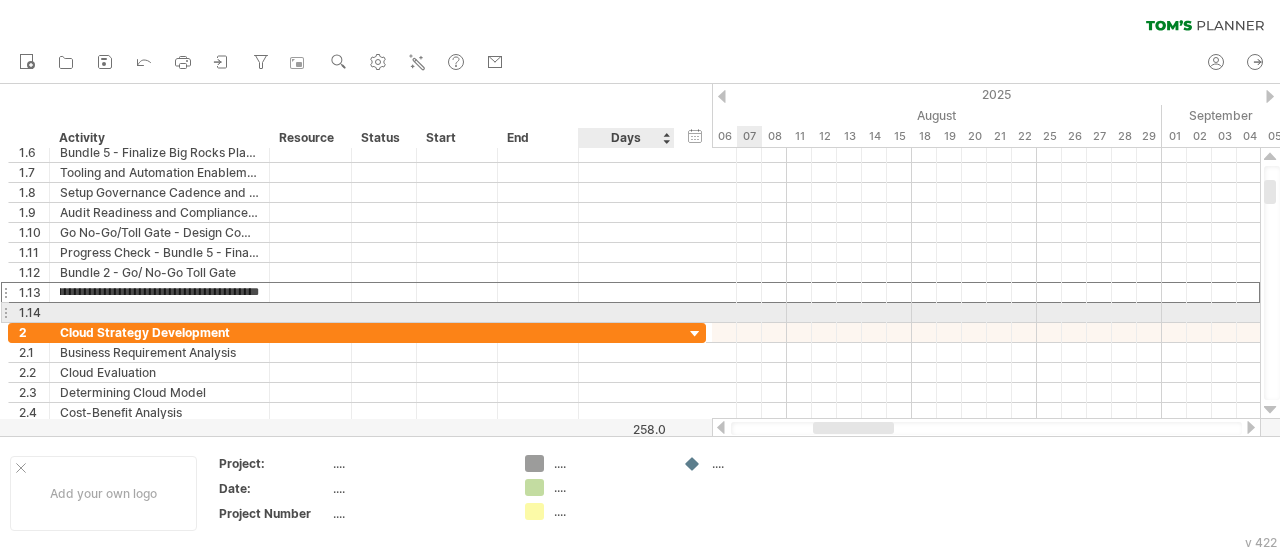 type on "**********" 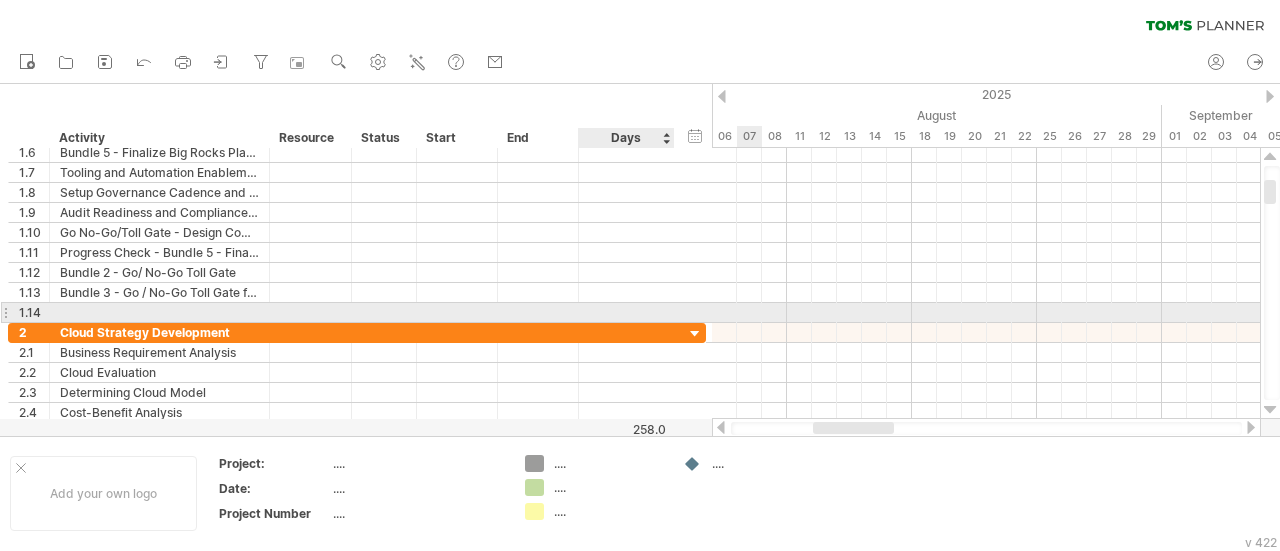 scroll, scrollTop: 0, scrollLeft: 0, axis: both 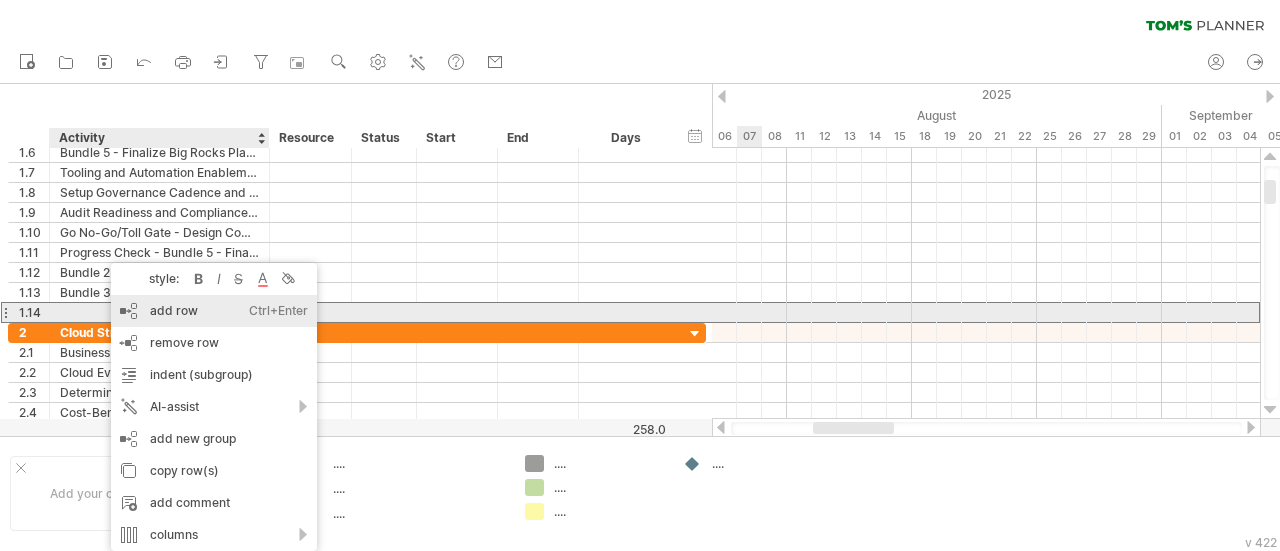 click on "add row Ctrl+Enter Cmd+Enter" at bounding box center [214, 311] 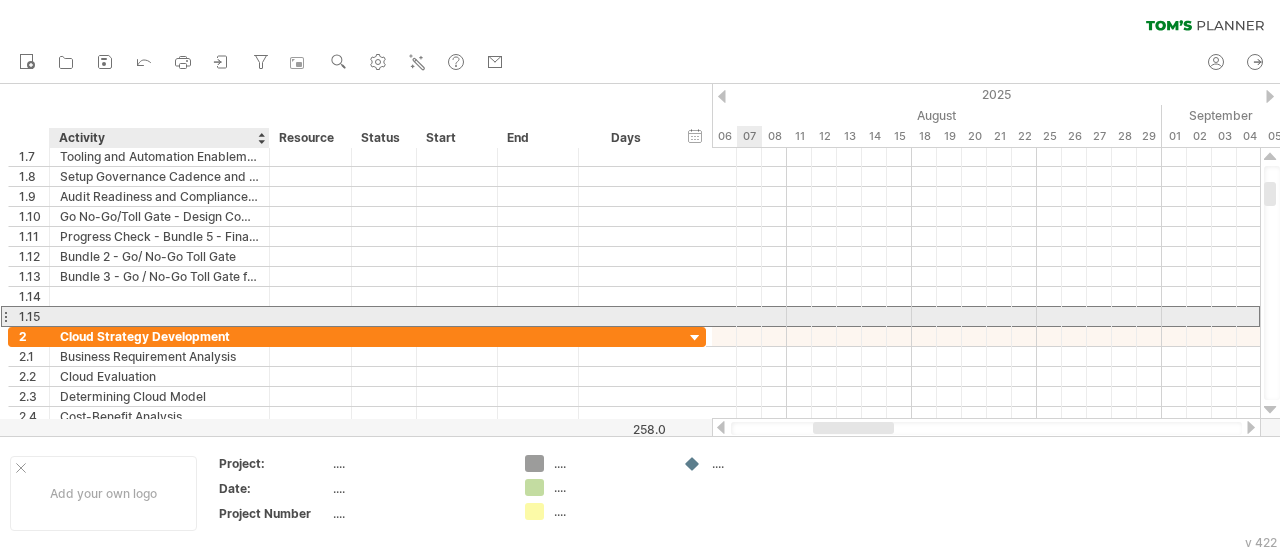 click at bounding box center [159, 316] 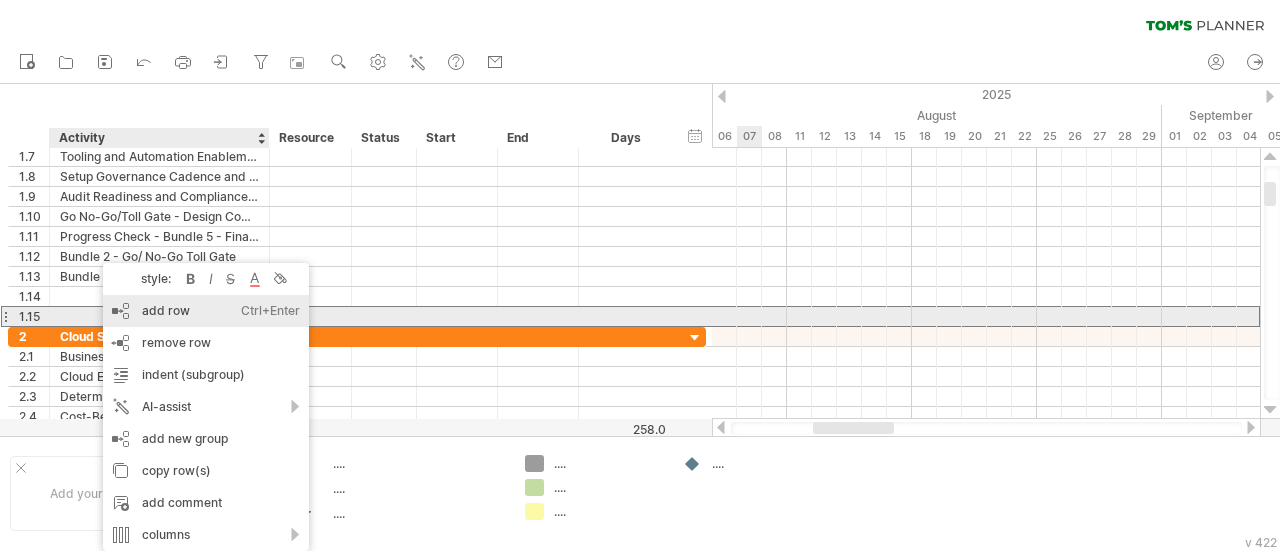 click on "add row Ctrl+Enter Cmd+Enter" at bounding box center [206, 311] 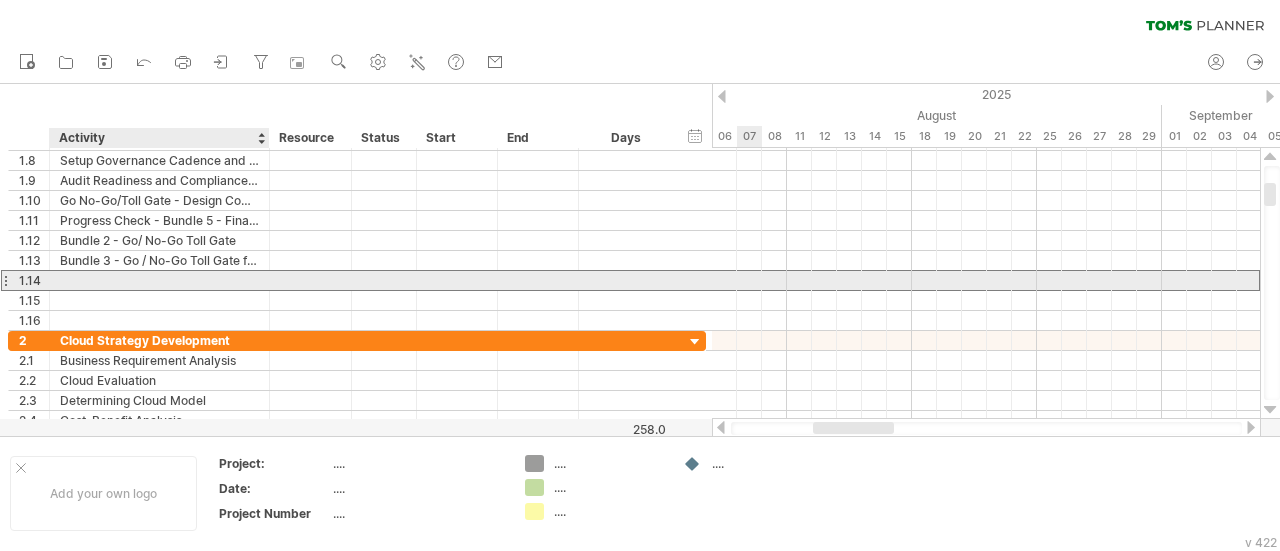 click at bounding box center [159, 280] 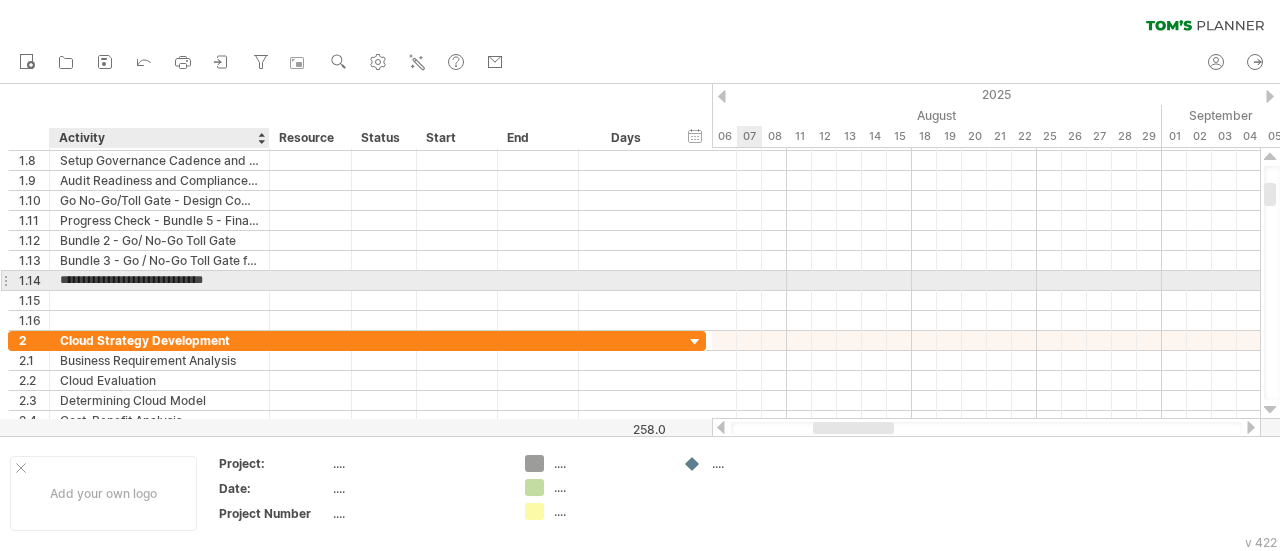 type on "**********" 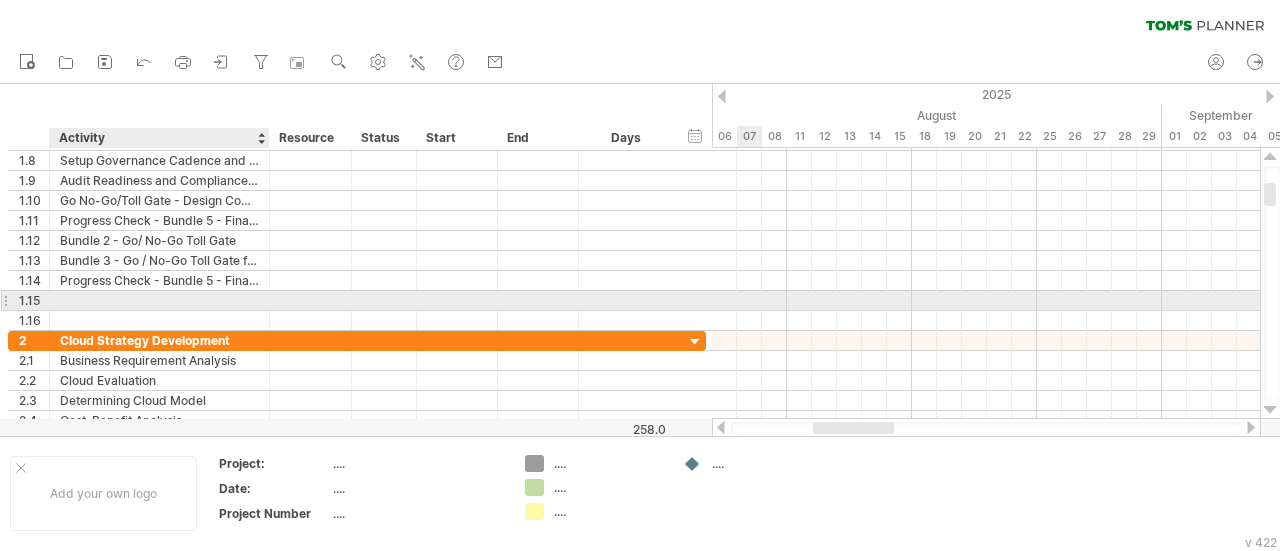click at bounding box center (159, 300) 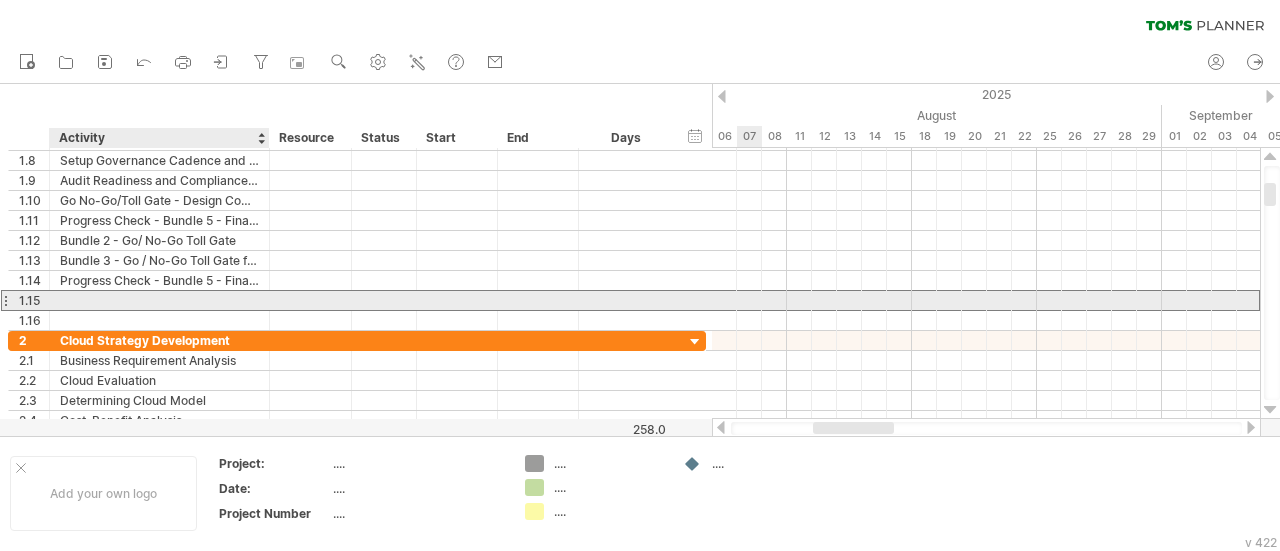 click at bounding box center (159, 300) 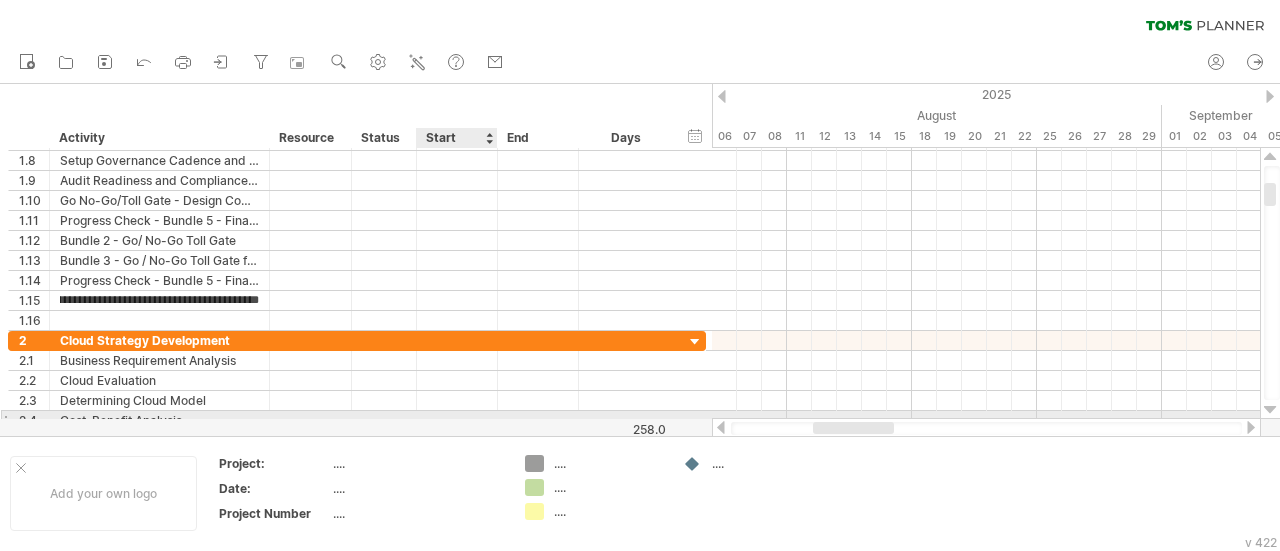 scroll, scrollTop: 0, scrollLeft: 114, axis: horizontal 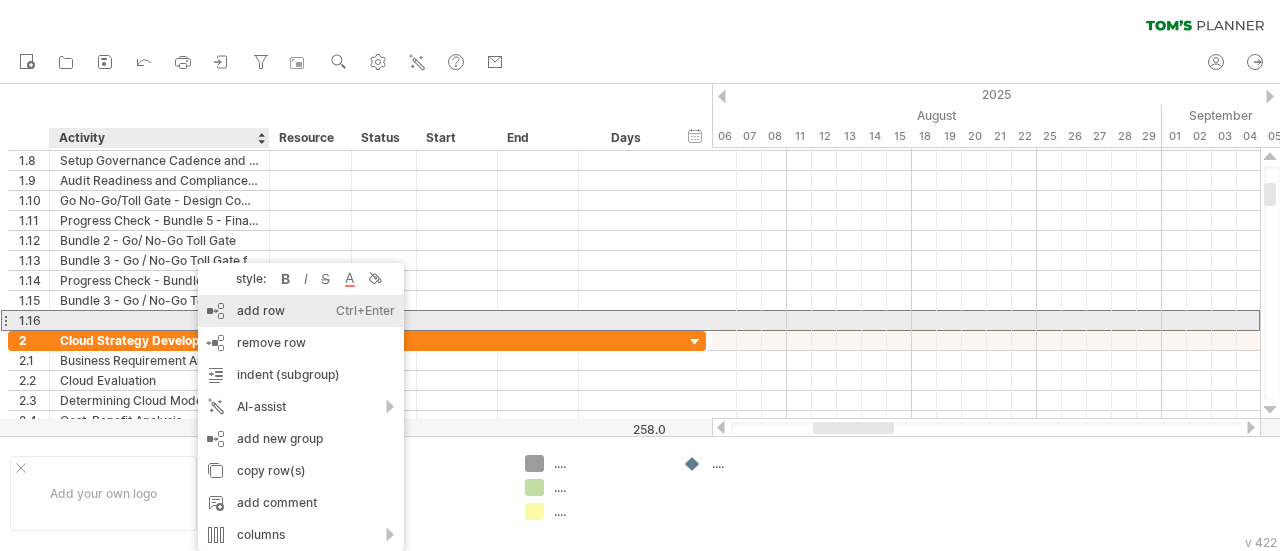 click on "add row Ctrl+Enter Cmd+Enter" at bounding box center (301, 311) 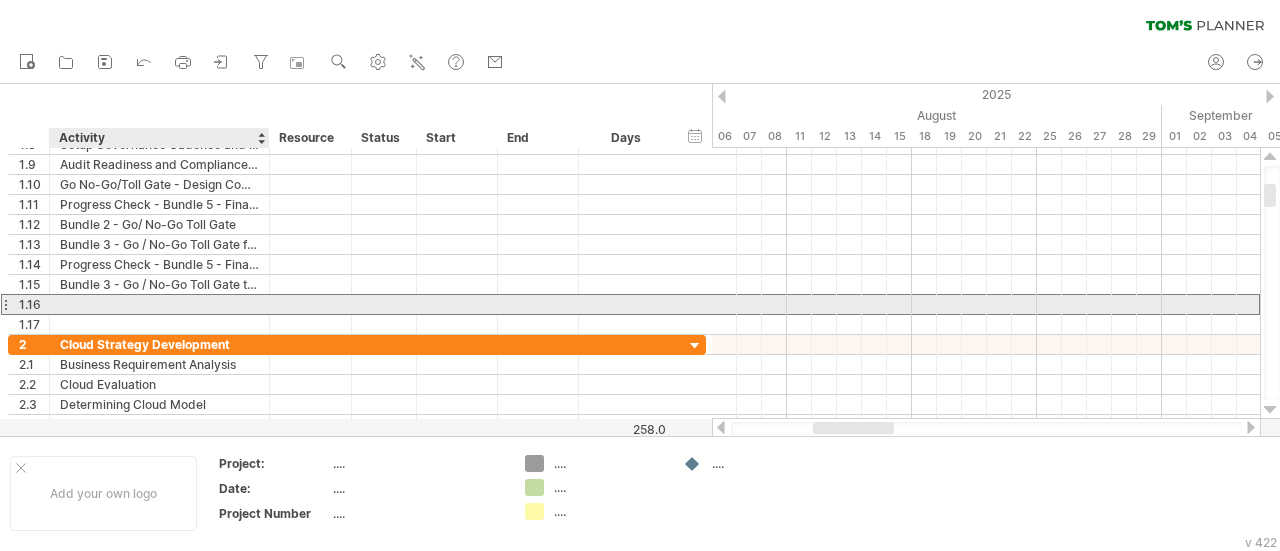click at bounding box center (159, 304) 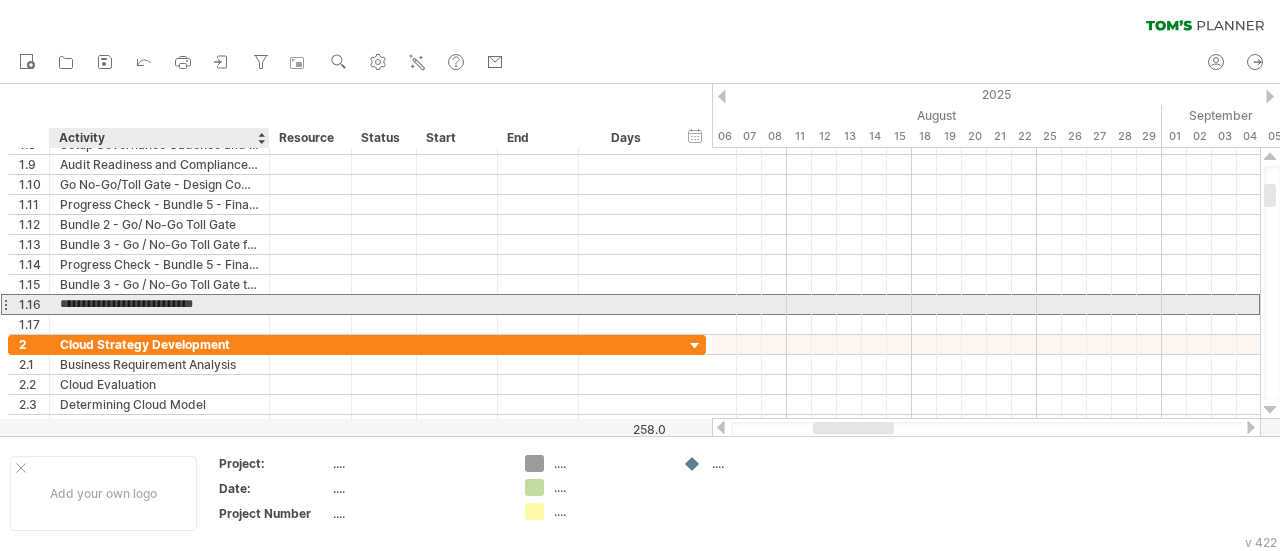 type on "**********" 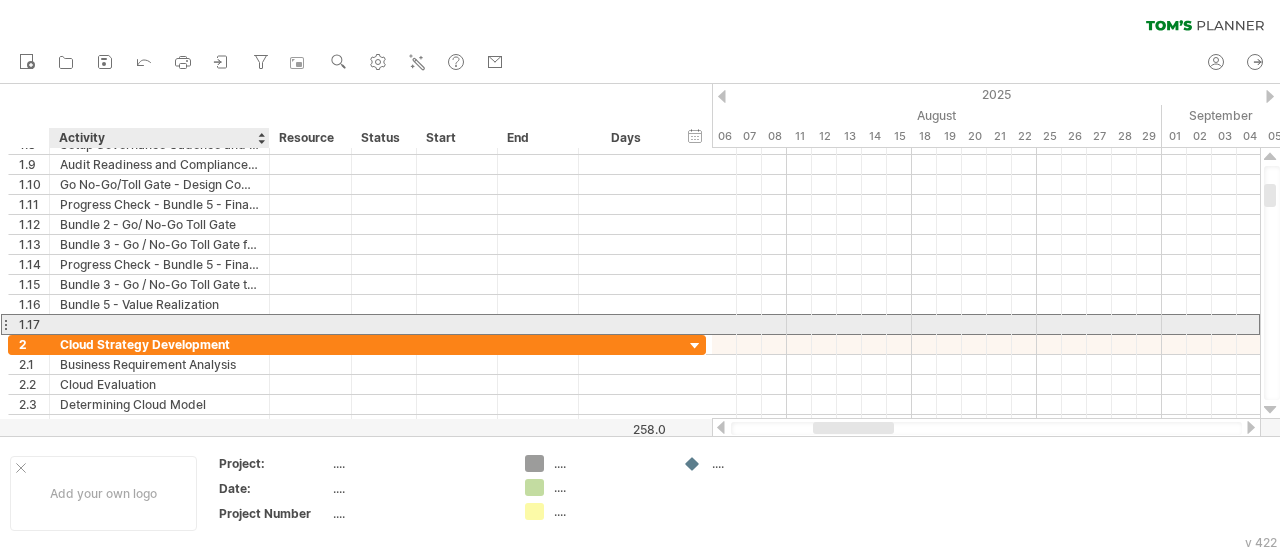 click at bounding box center [159, 324] 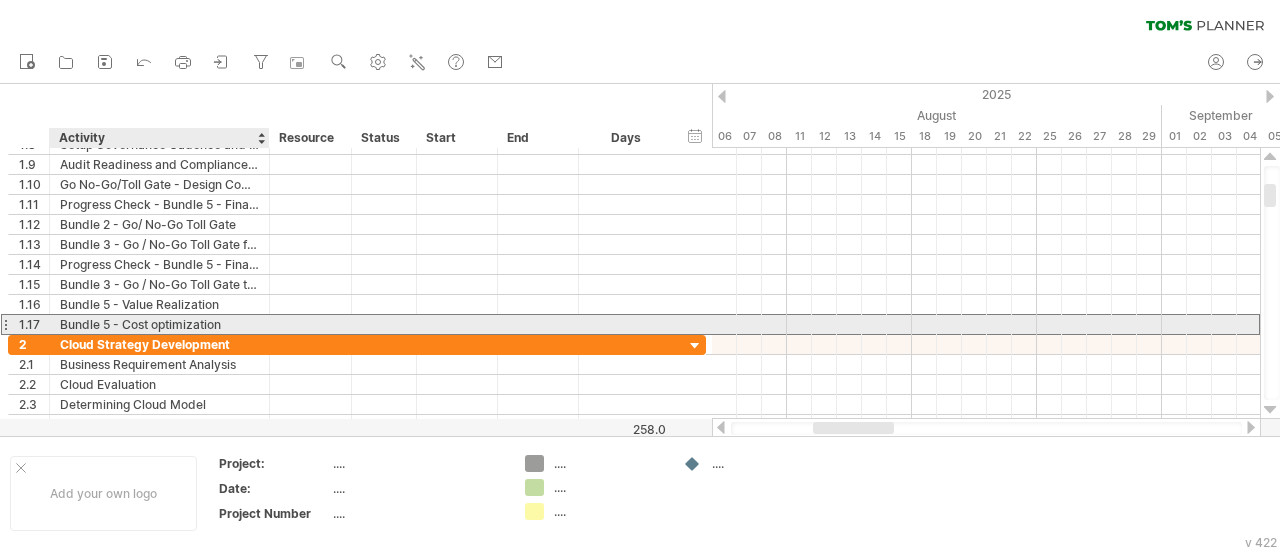 click on "Bundle 5 - Cost optimization" at bounding box center (159, 324) 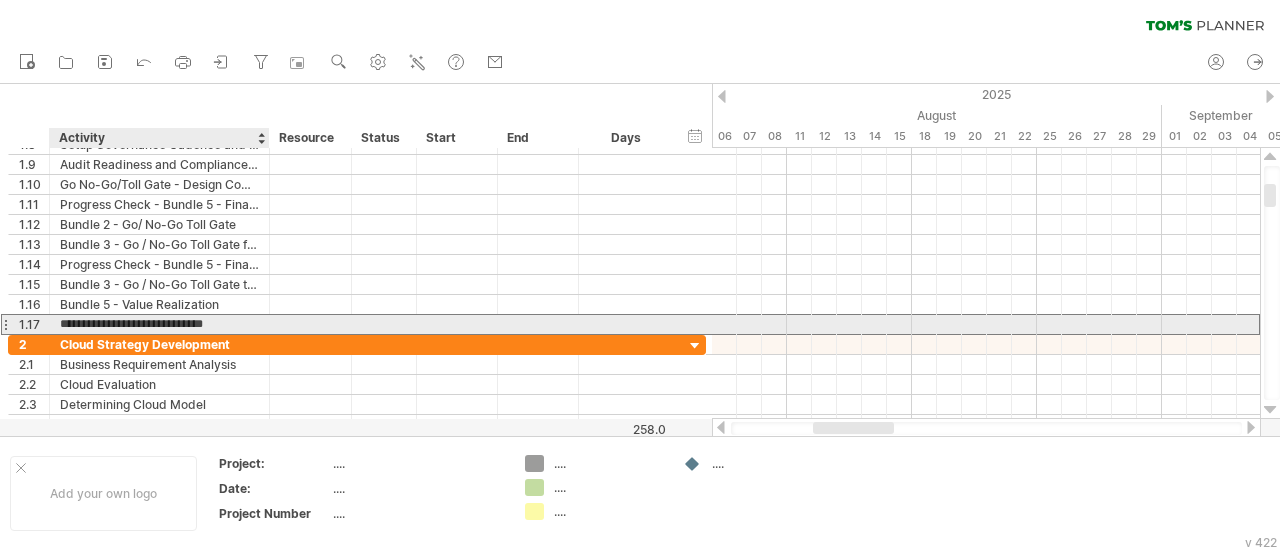 click on "**********" at bounding box center [159, 324] 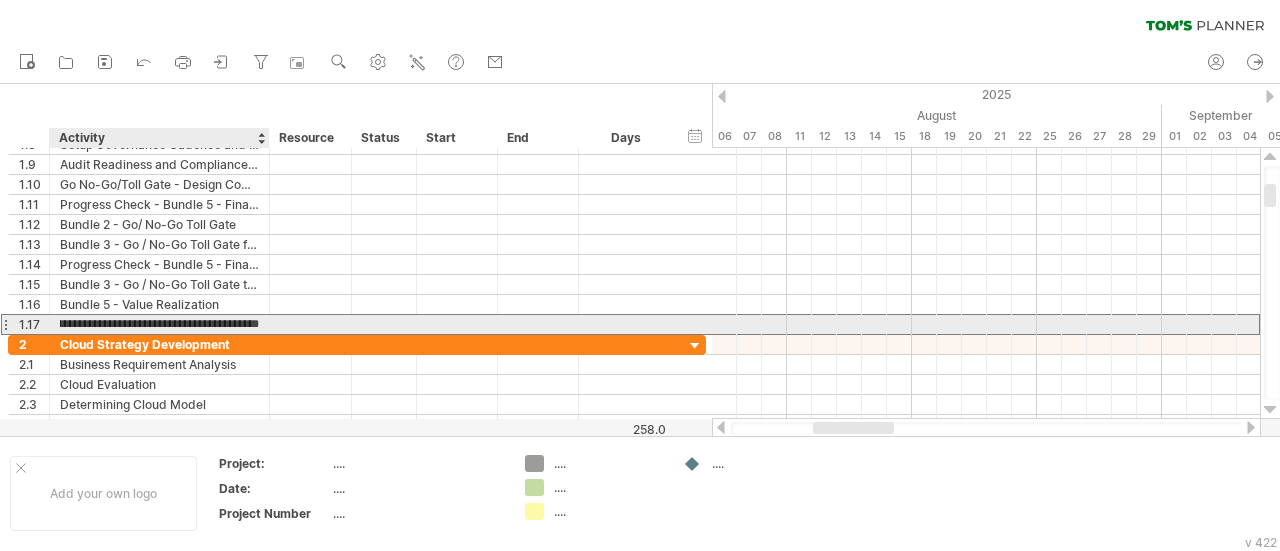 scroll, scrollTop: 0, scrollLeft: 0, axis: both 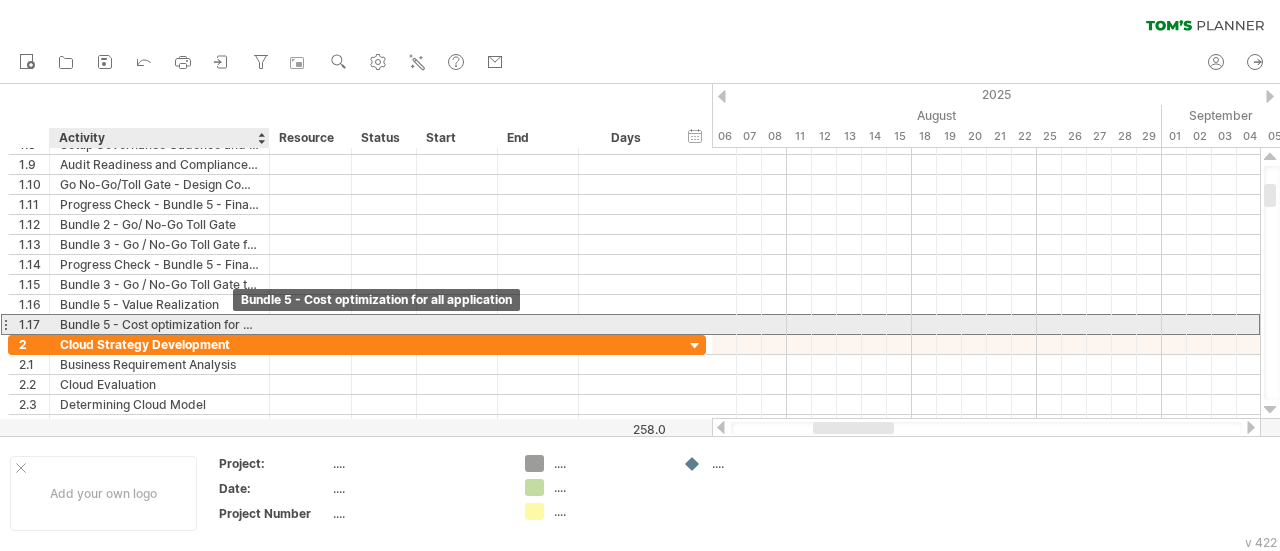 click on "Bundle 5 - Cost optimization for all application" at bounding box center [159, 324] 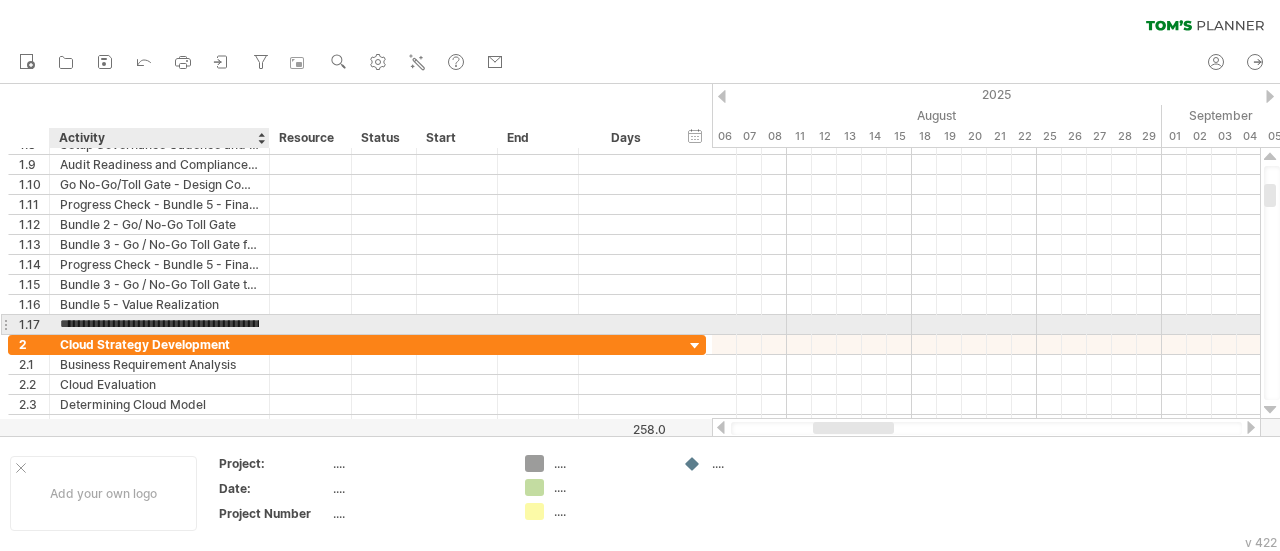 click on "**********" at bounding box center [159, 324] 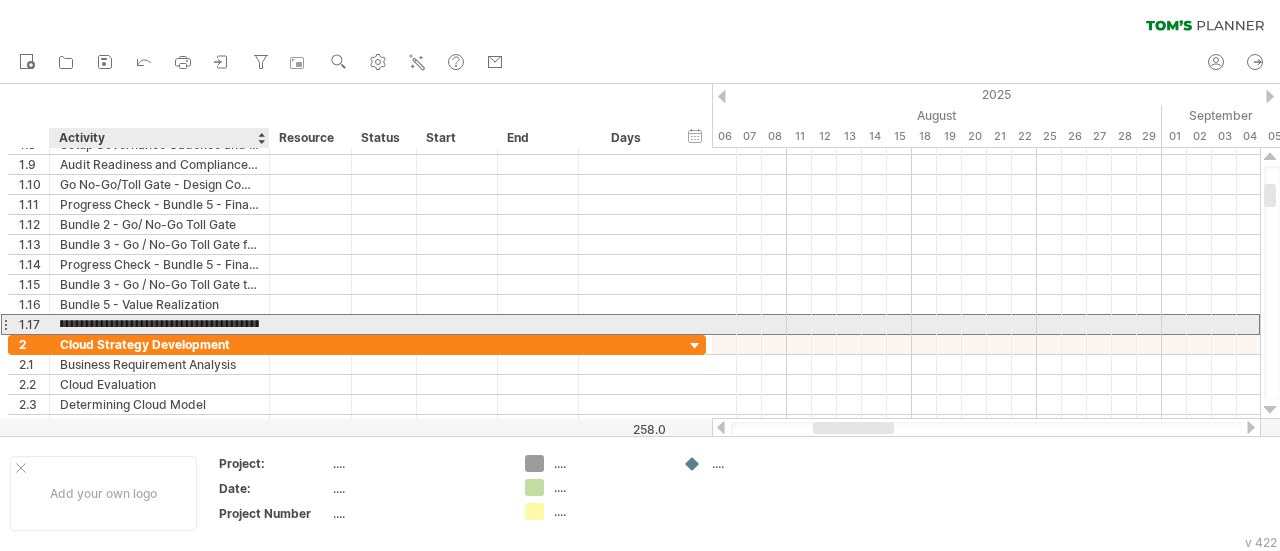 click on "**********" at bounding box center (159, 324) 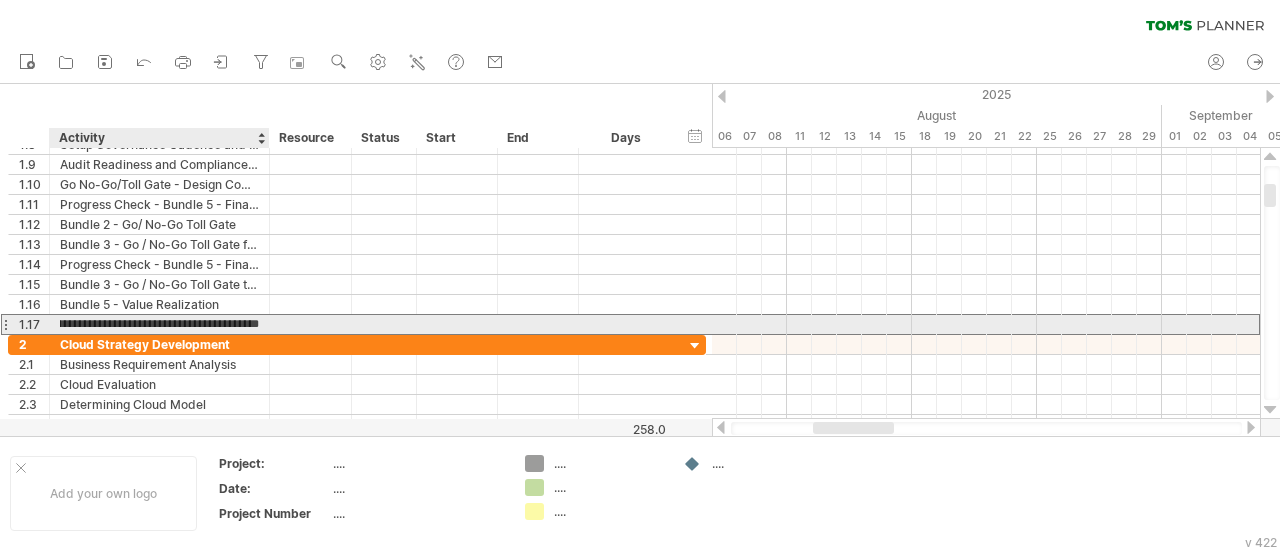 click on "**********" at bounding box center (159, 324) 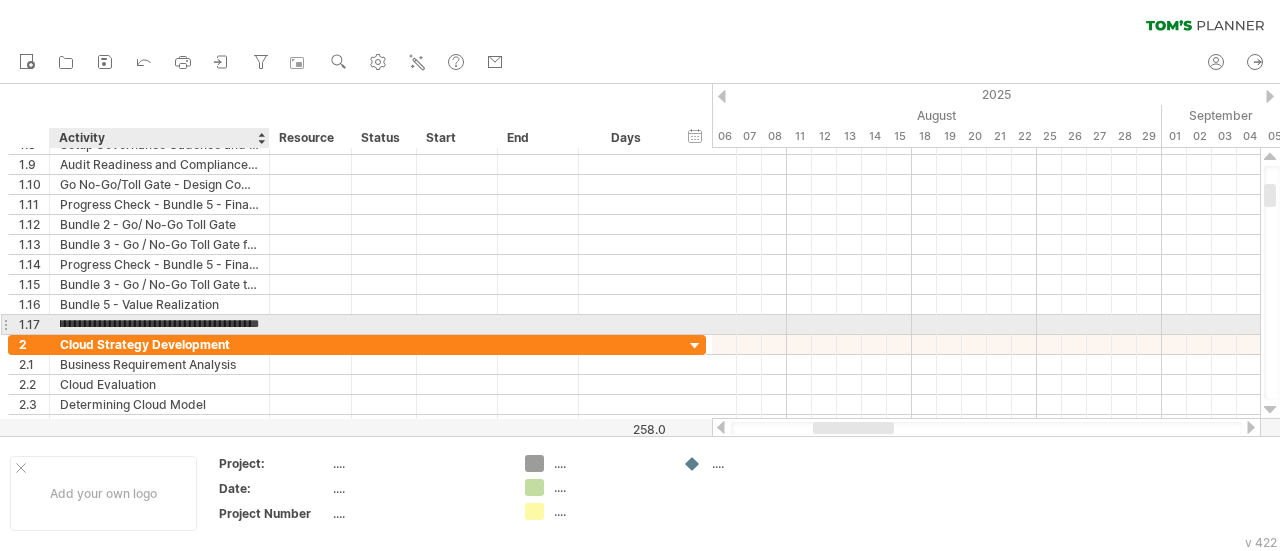 scroll, scrollTop: 0, scrollLeft: 70, axis: horizontal 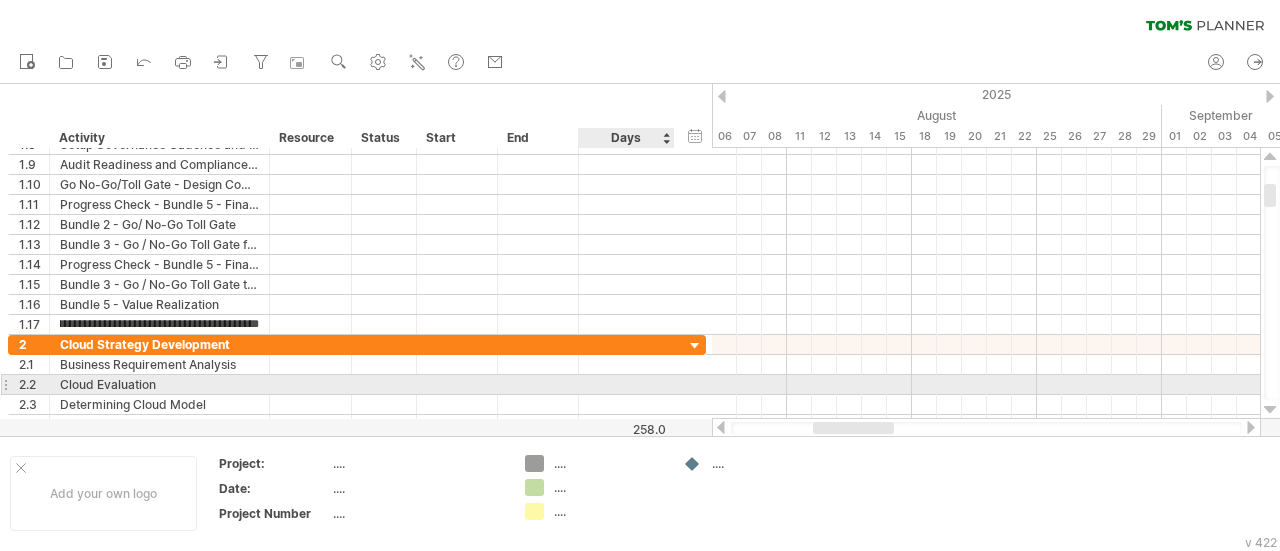 type on "**********" 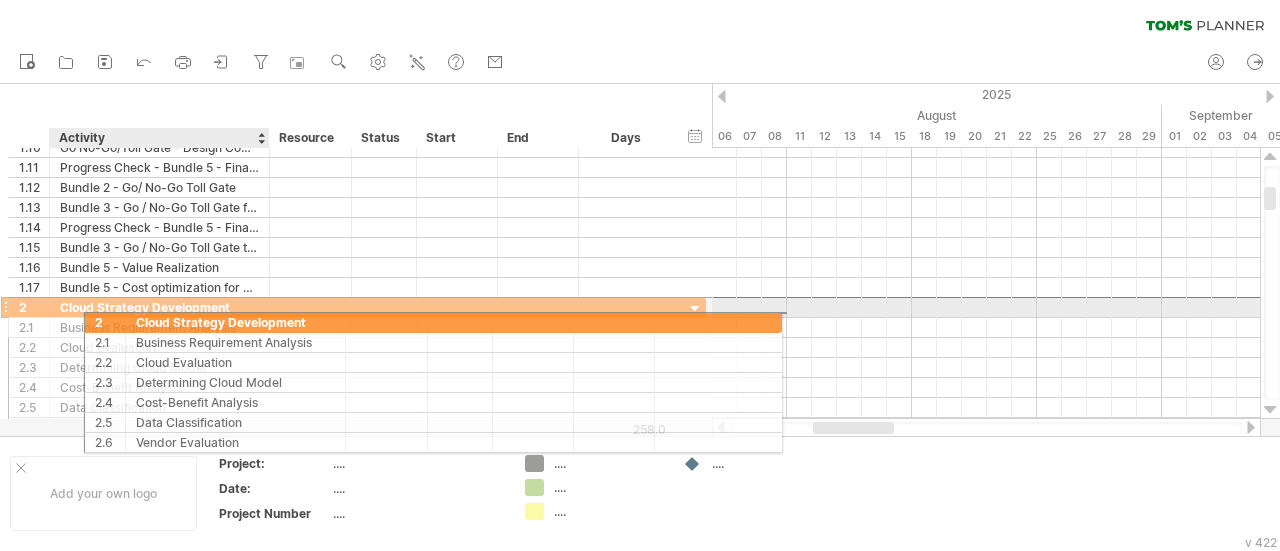 drag, startPoint x: 38, startPoint y: 299, endPoint x: 48, endPoint y: 297, distance: 10.198039 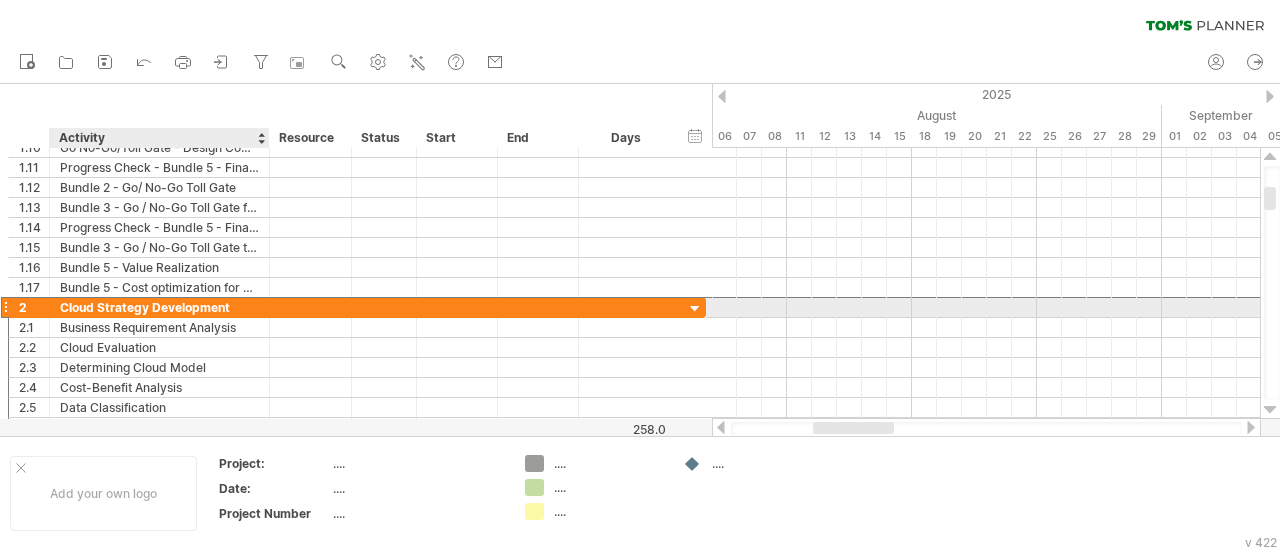 click on "Cloud Strategy Development" at bounding box center [159, 307] 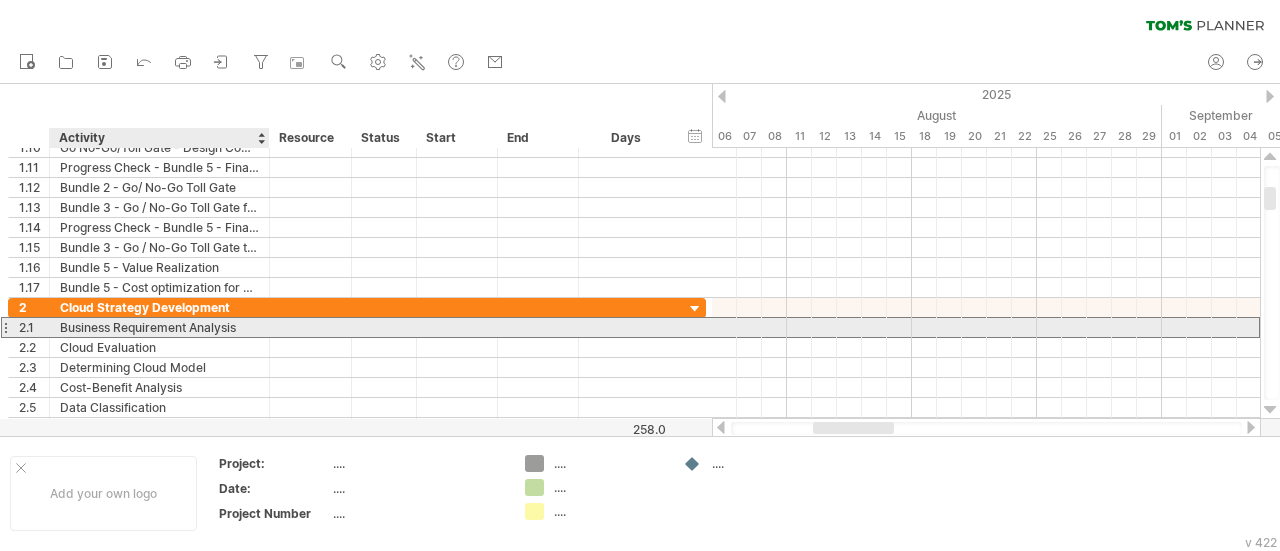 click on "Business Requirement Analysis" at bounding box center [159, 327] 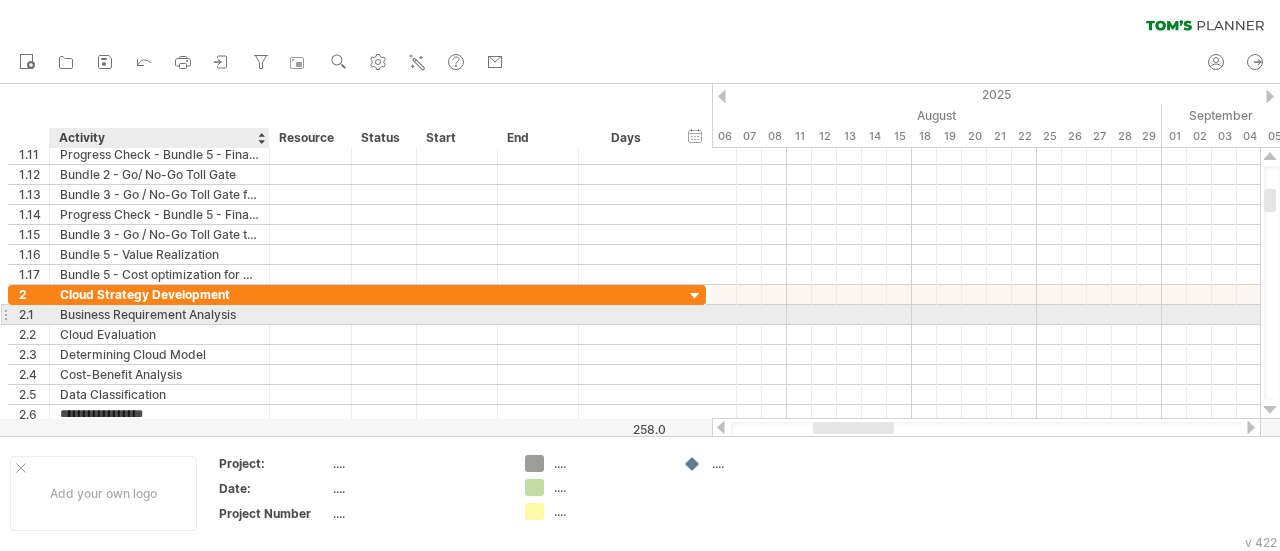 scroll, scrollTop: 0, scrollLeft: 0, axis: both 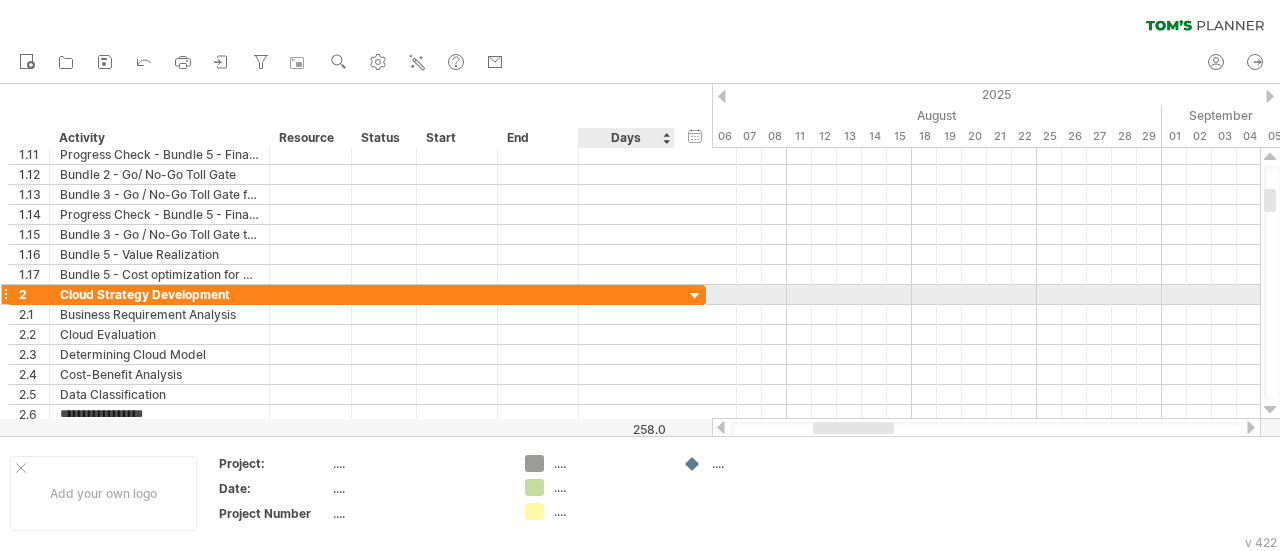 click at bounding box center [695, 296] 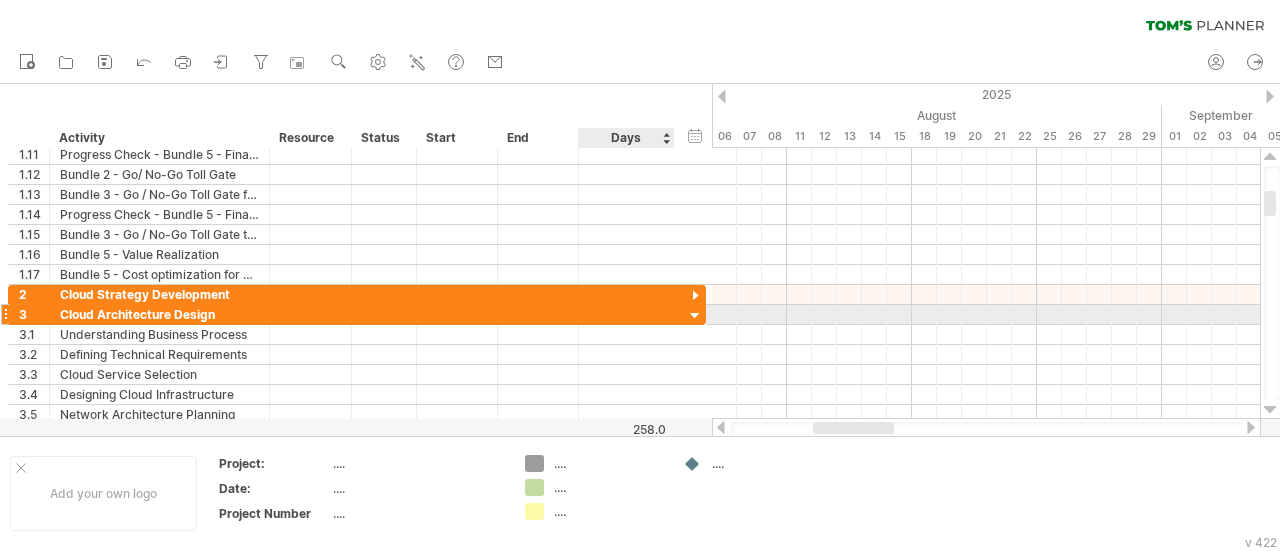 click at bounding box center (695, 316) 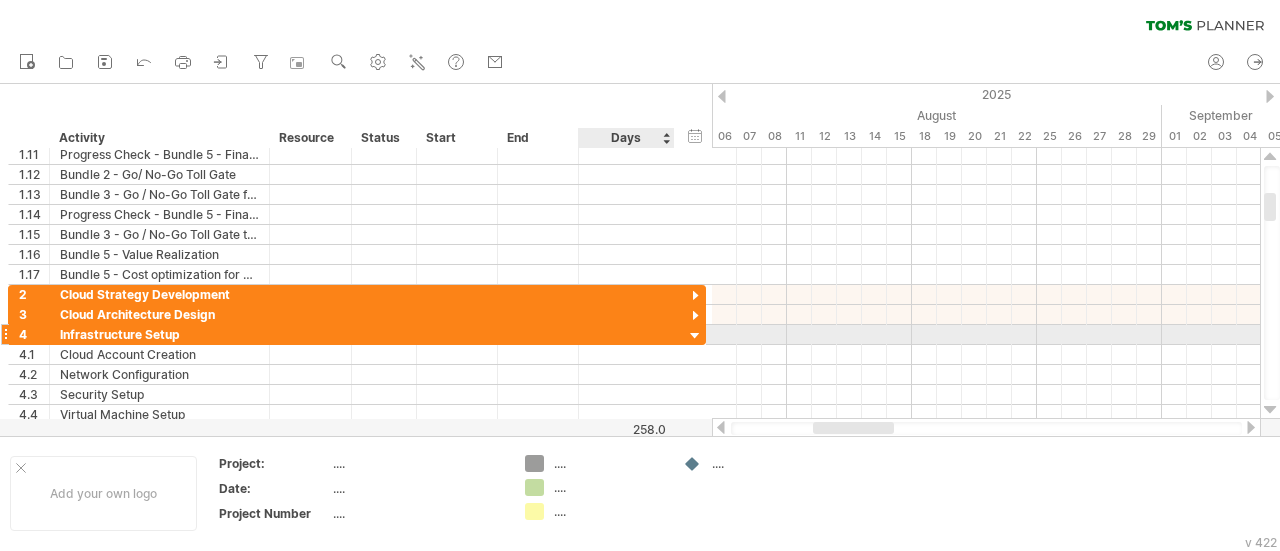 click at bounding box center [695, 336] 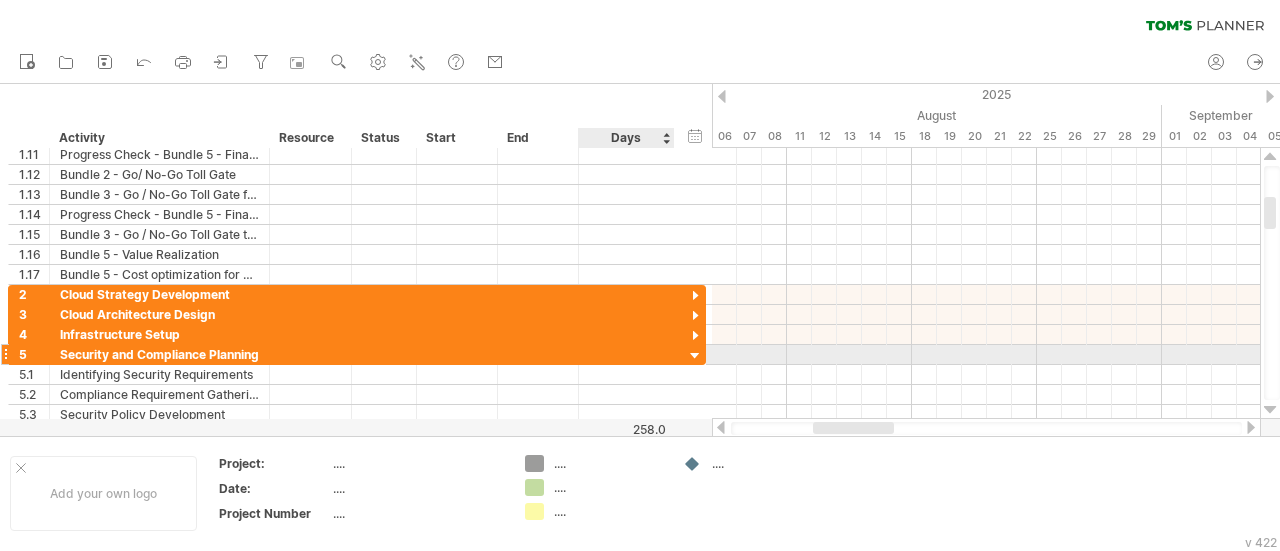 click at bounding box center [695, 356] 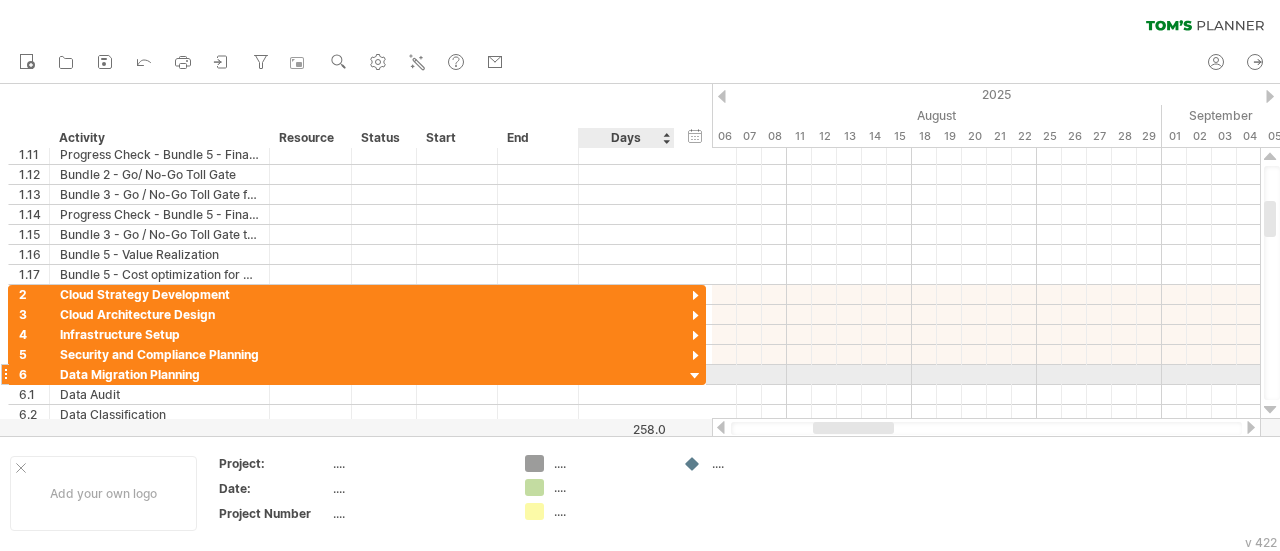 click at bounding box center (695, 376) 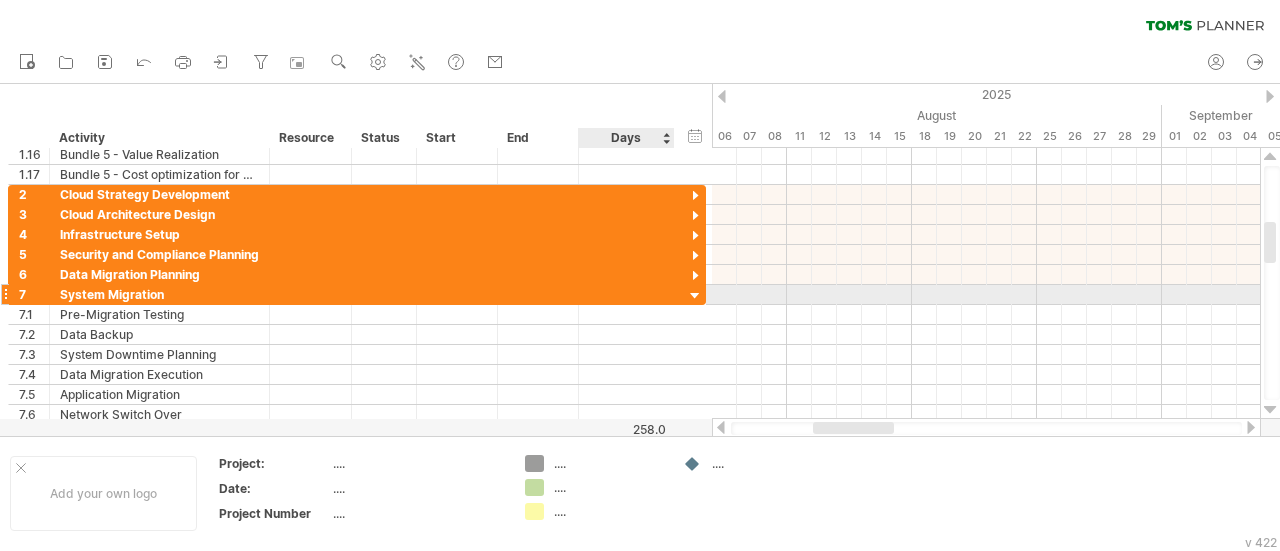 click at bounding box center [695, 296] 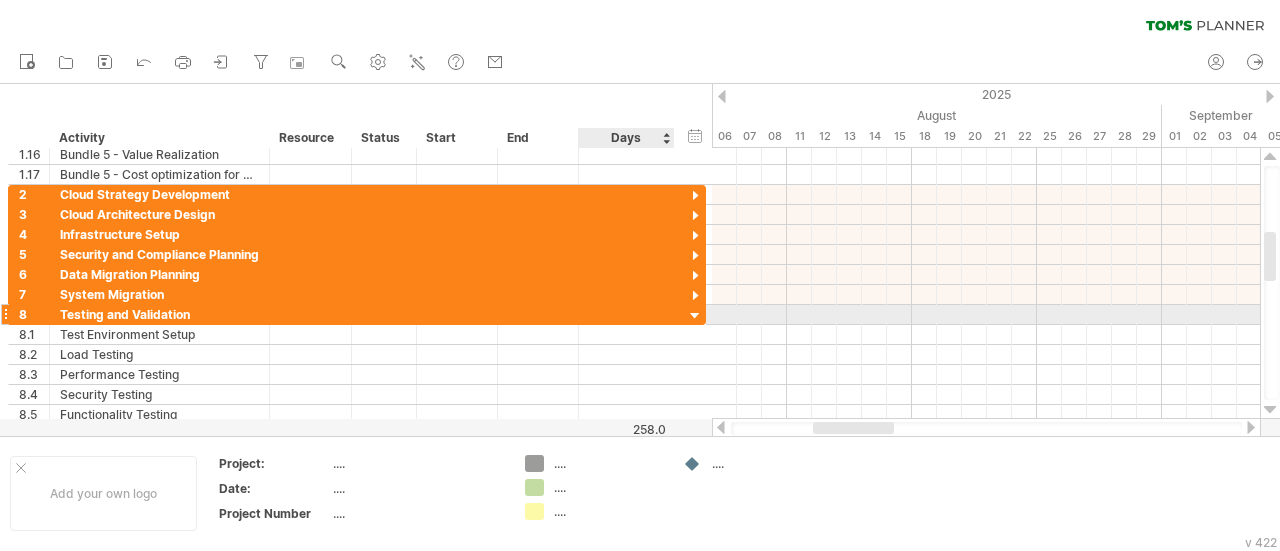 click at bounding box center [695, 316] 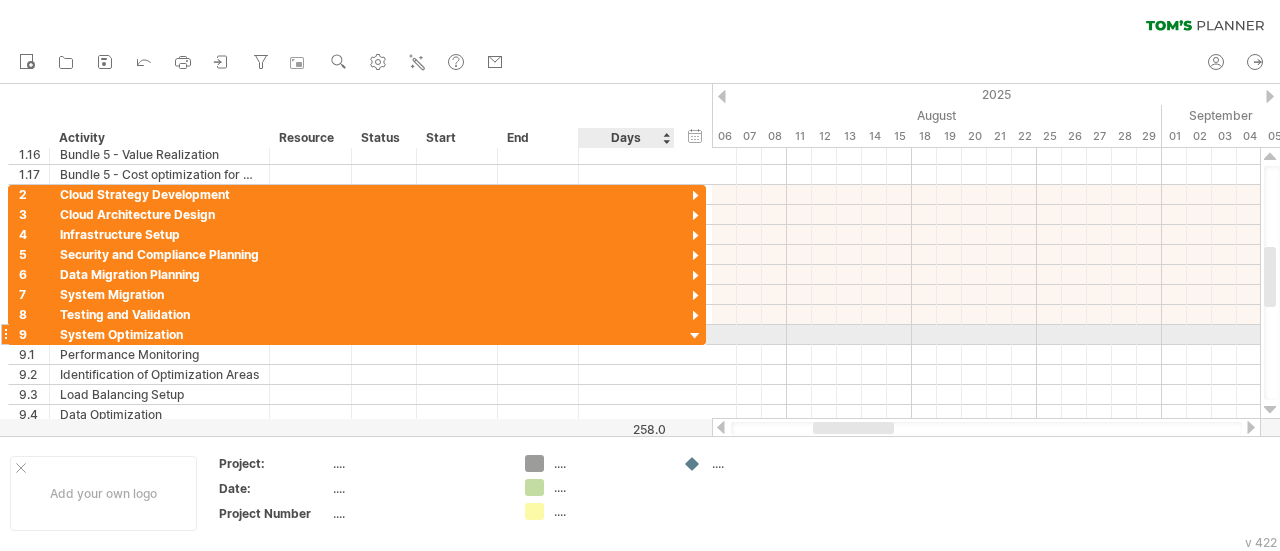 click at bounding box center (695, 336) 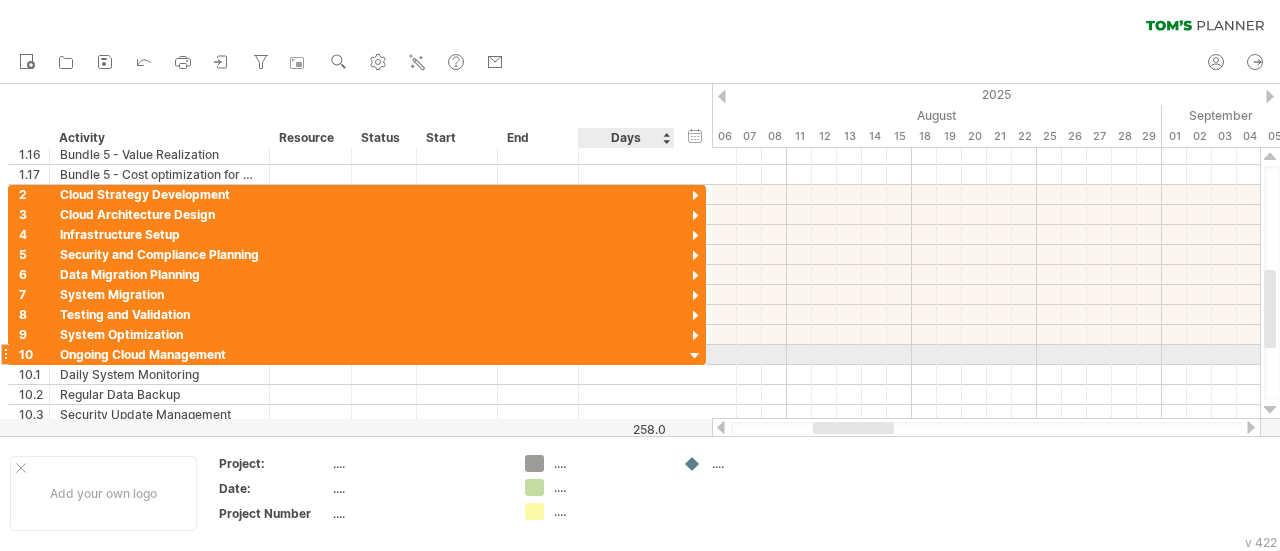click at bounding box center [695, 356] 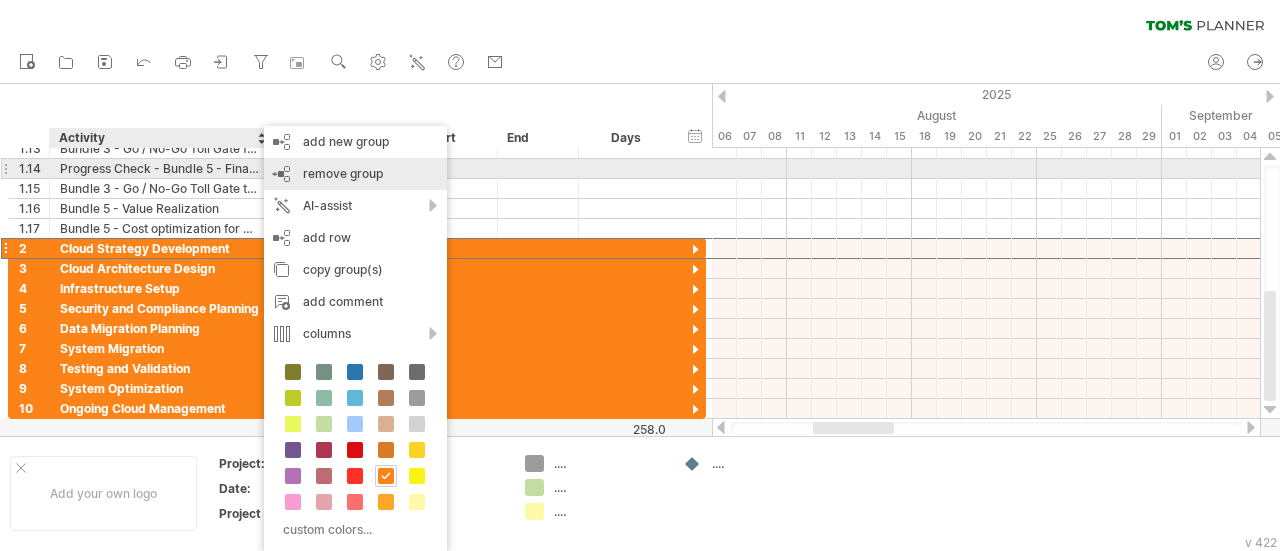 click on "remove group" at bounding box center [343, 173] 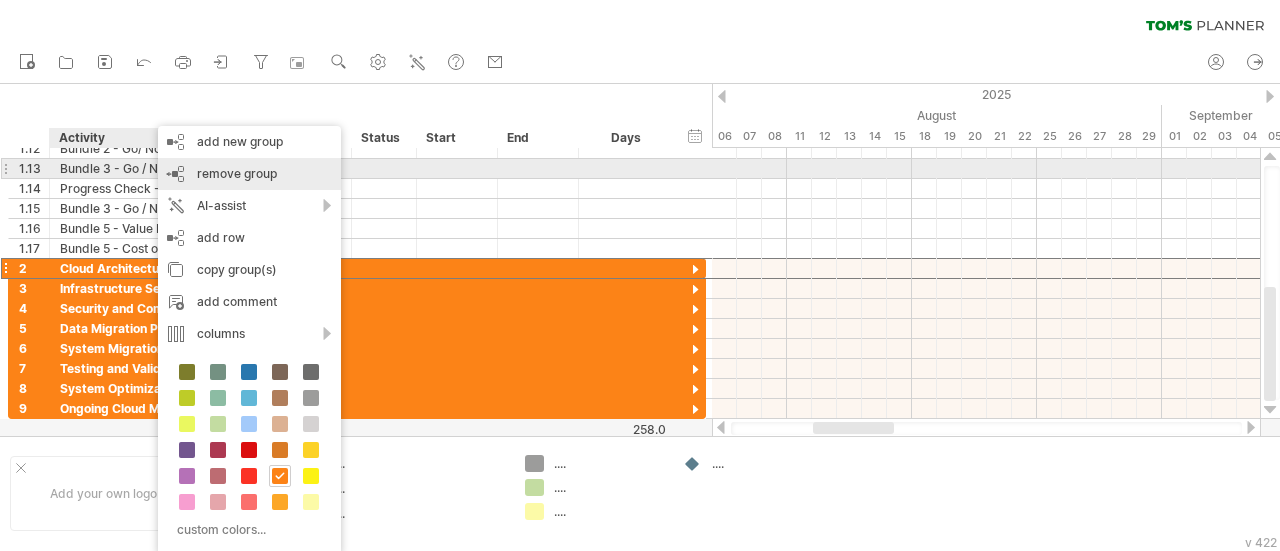 click on "remove group" at bounding box center [237, 173] 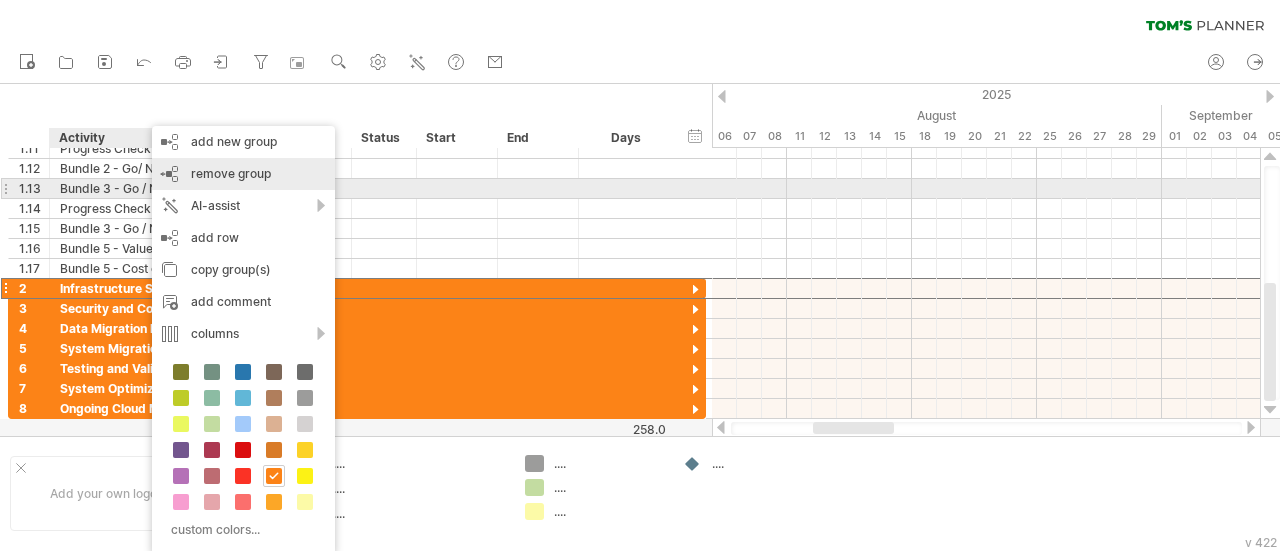 click on "remove group remove selected groups" at bounding box center [243, 174] 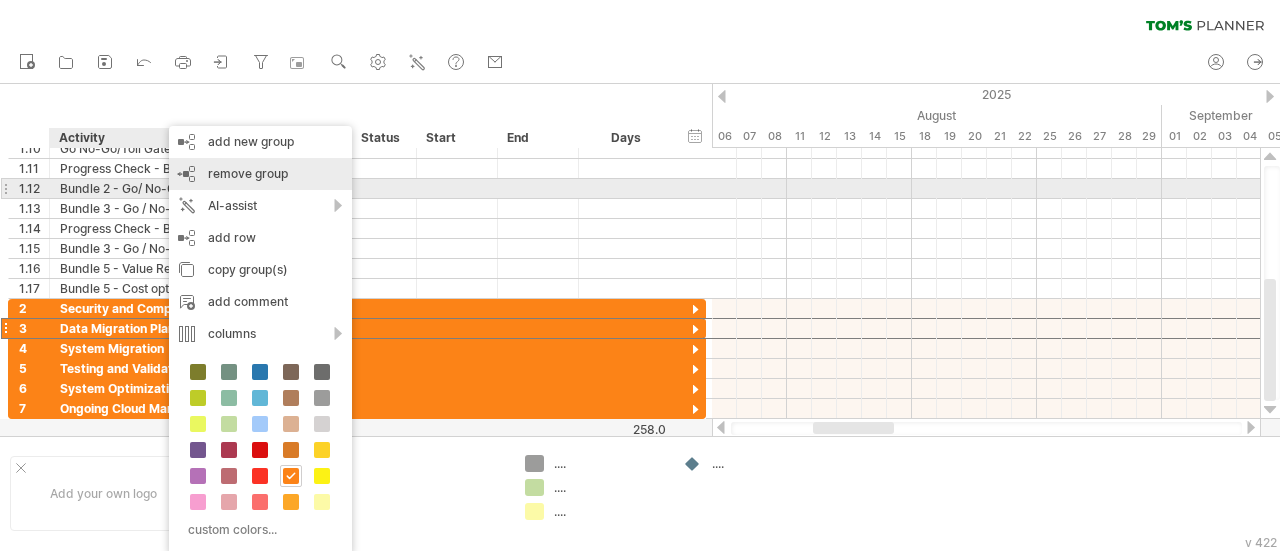 click on "remove group" at bounding box center [248, 173] 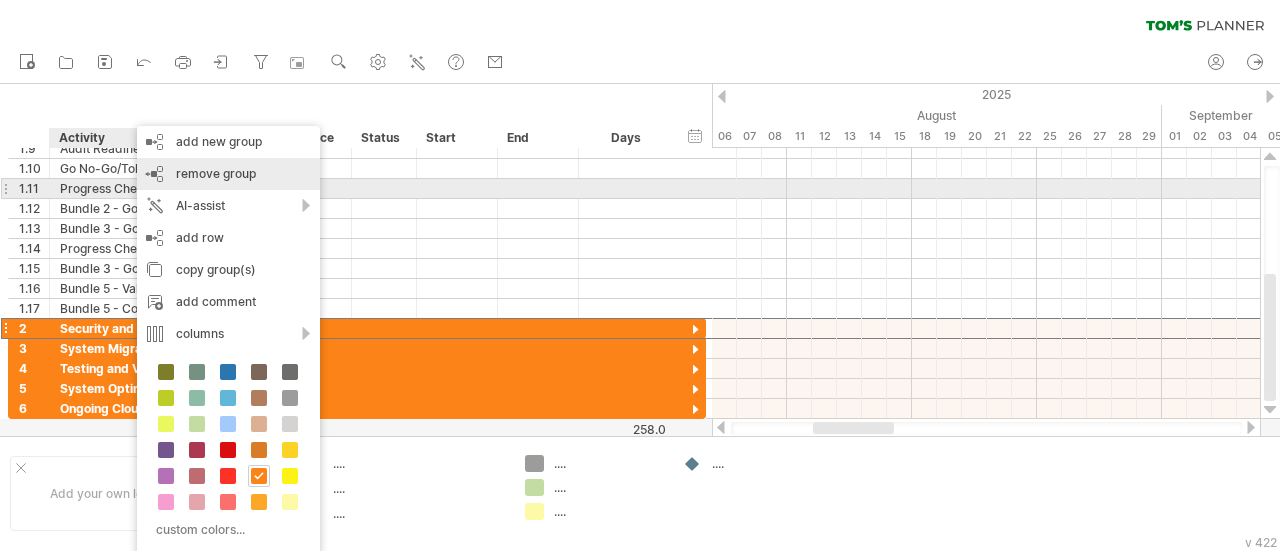 click on "remove group remove selected groups" at bounding box center (228, 174) 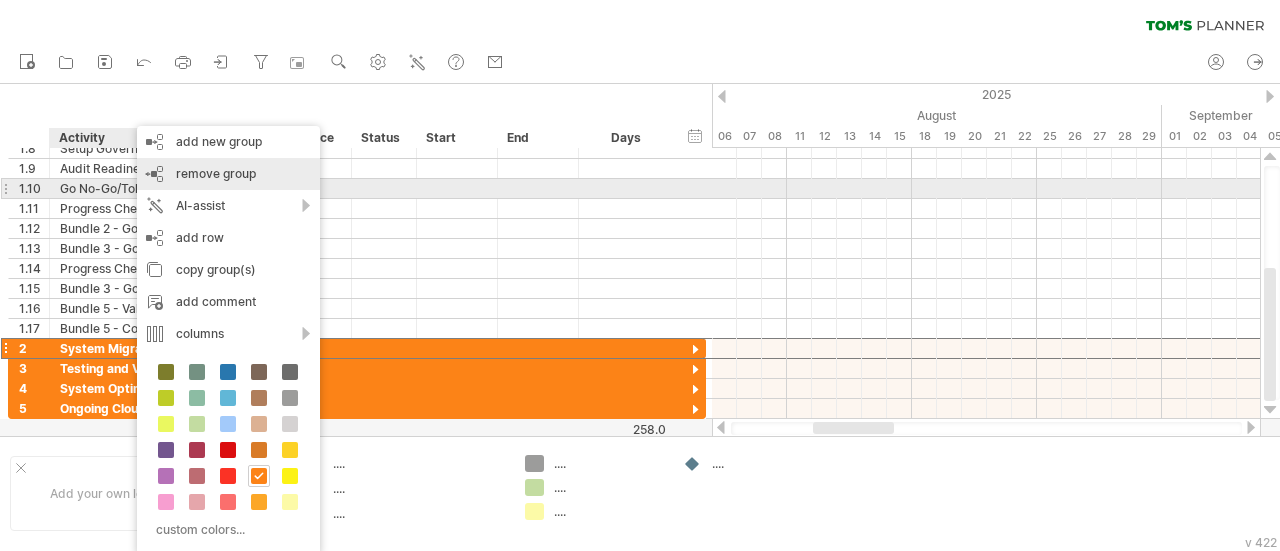 click on "remove group" at bounding box center (216, 173) 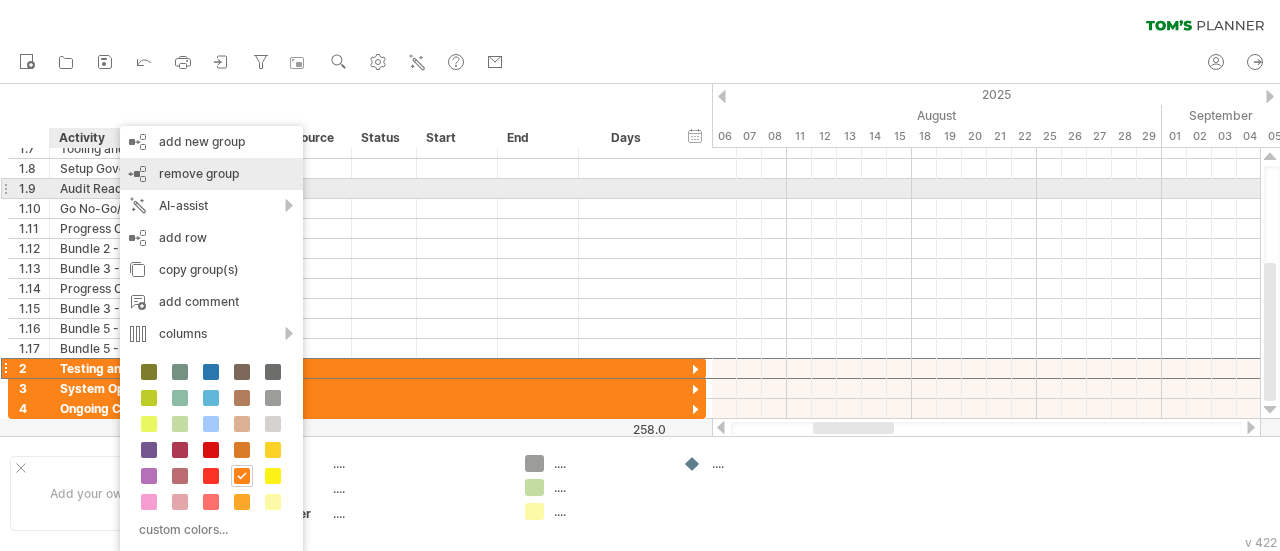 click on "remove group" at bounding box center (199, 173) 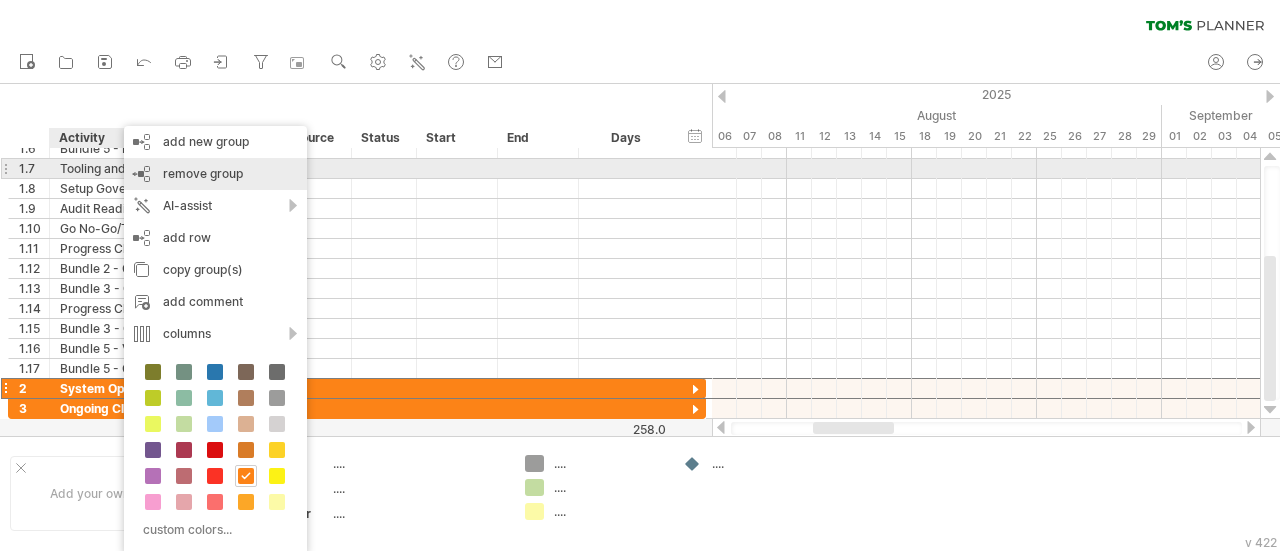 click on "remove group" at bounding box center (203, 173) 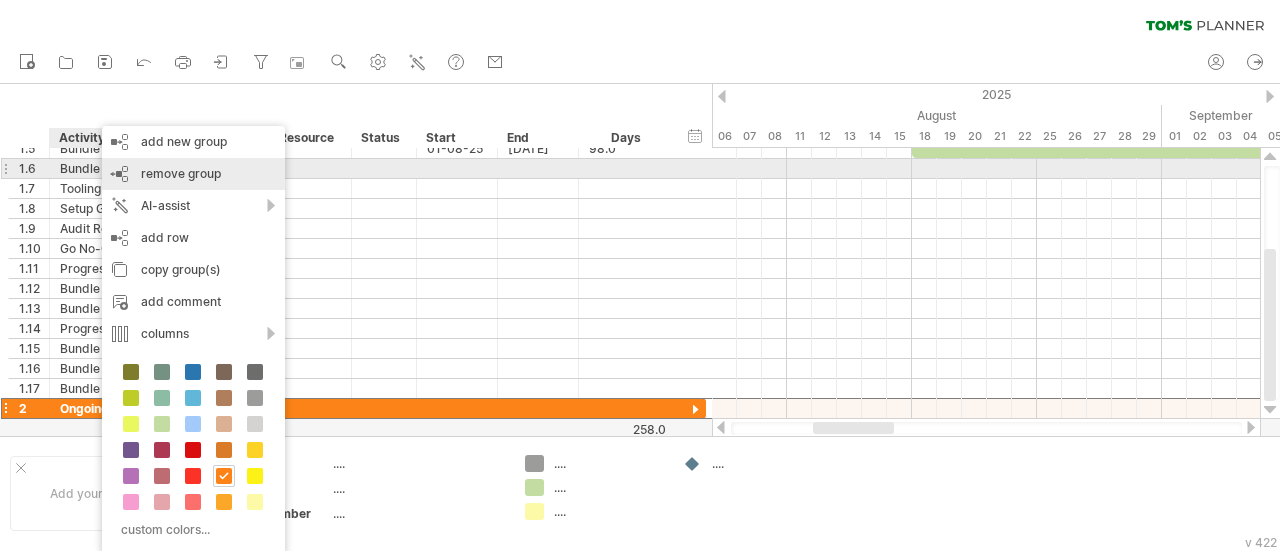 click on "remove group" at bounding box center [181, 173] 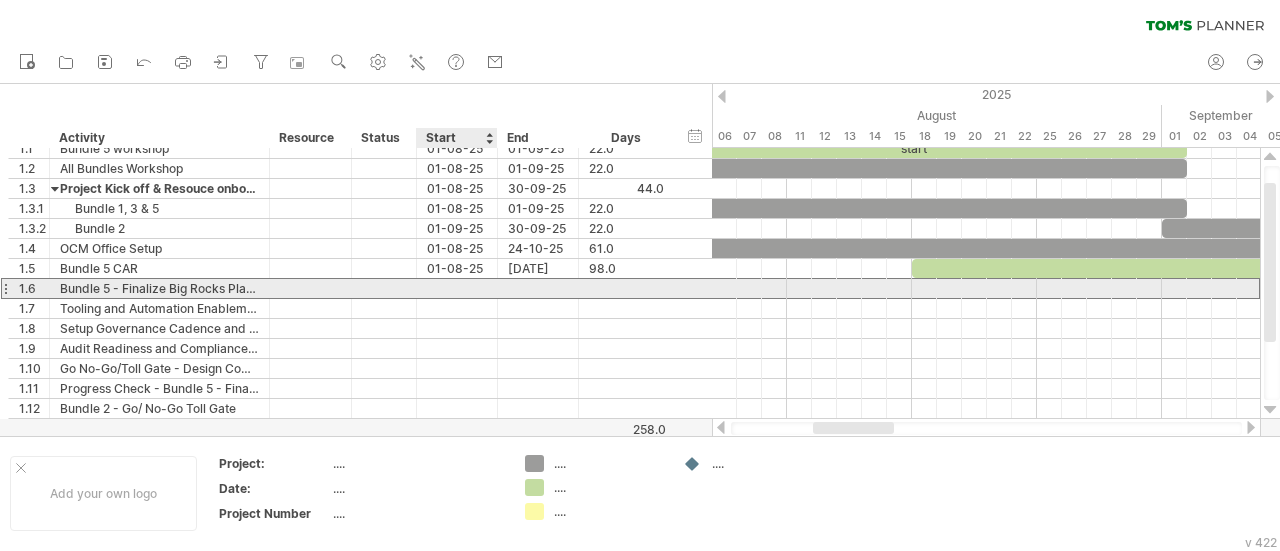 click at bounding box center (457, 288) 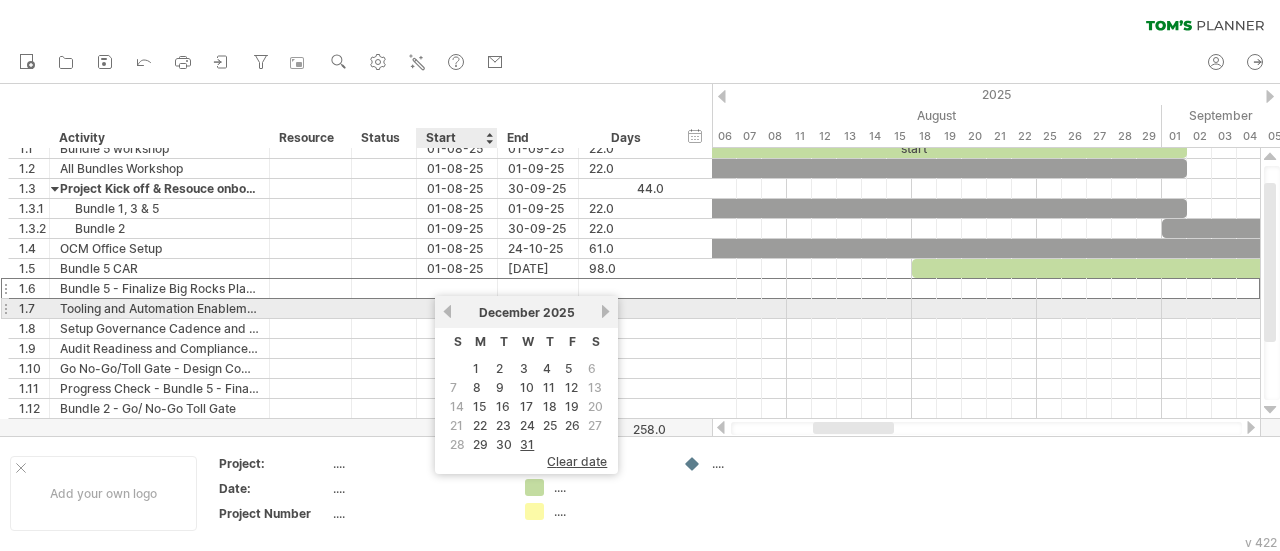 click on "previous" at bounding box center (447, 311) 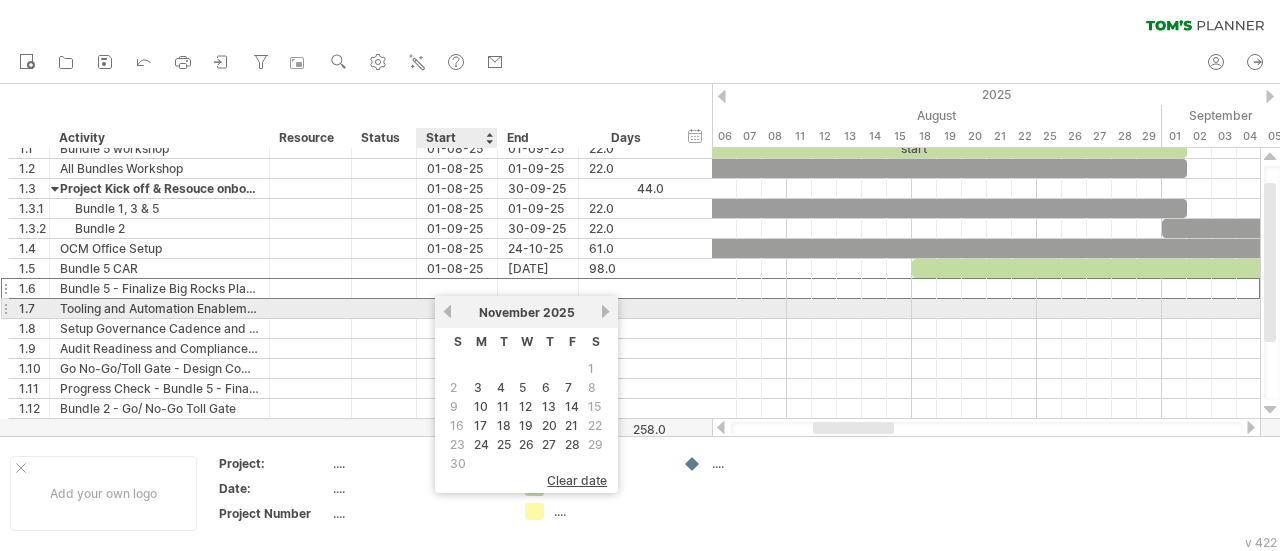 click on "previous" at bounding box center [447, 311] 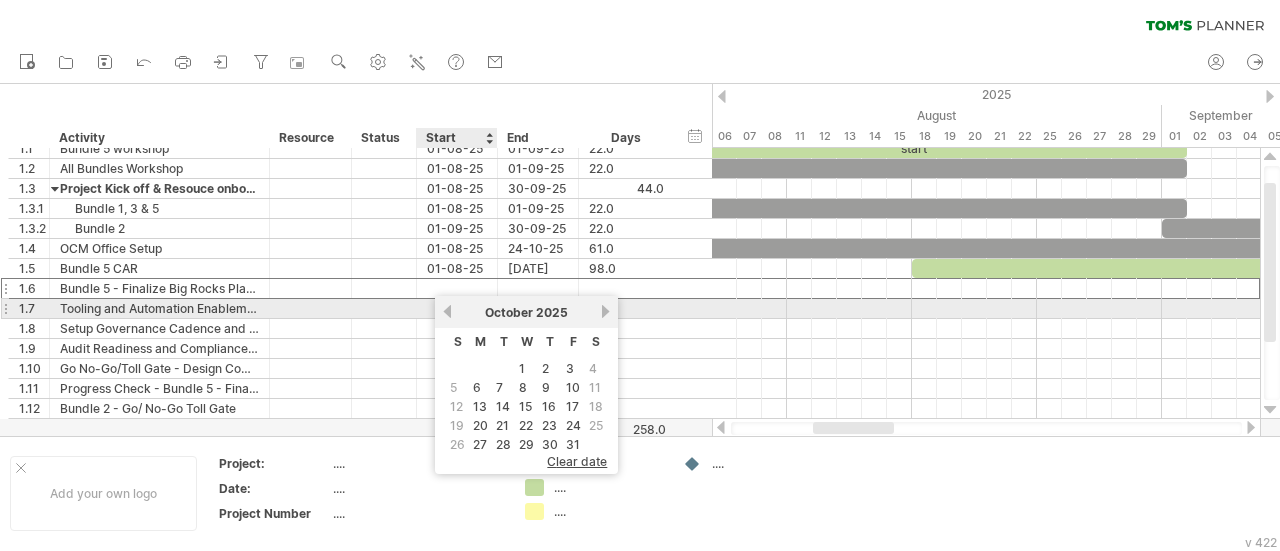 click on "previous" at bounding box center (447, 311) 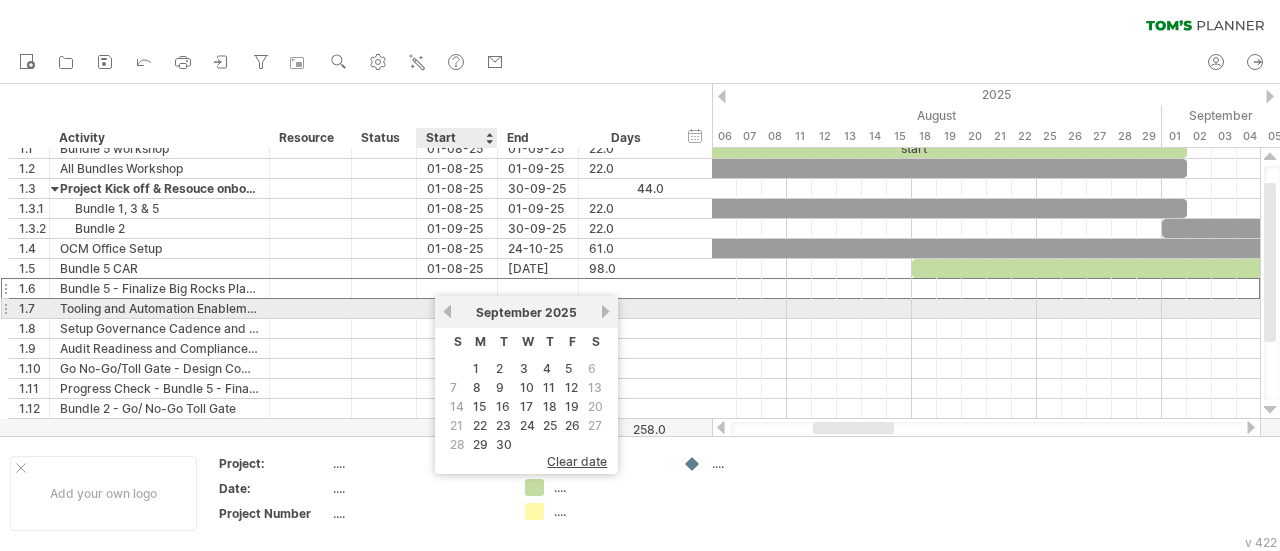 click on "previous" at bounding box center (447, 311) 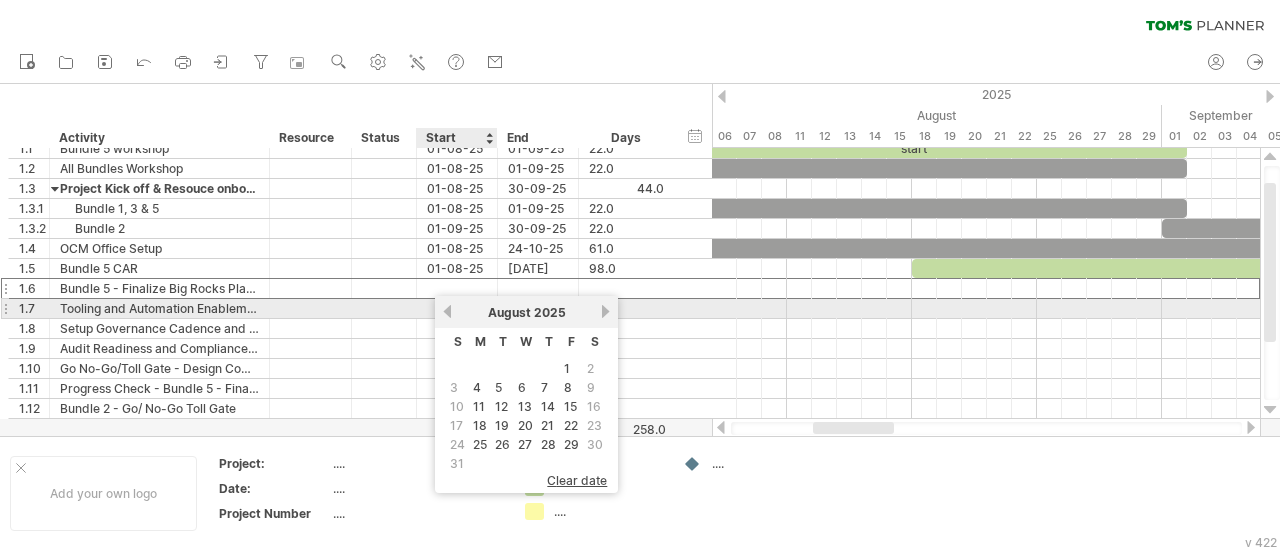 click on "previous" at bounding box center (447, 311) 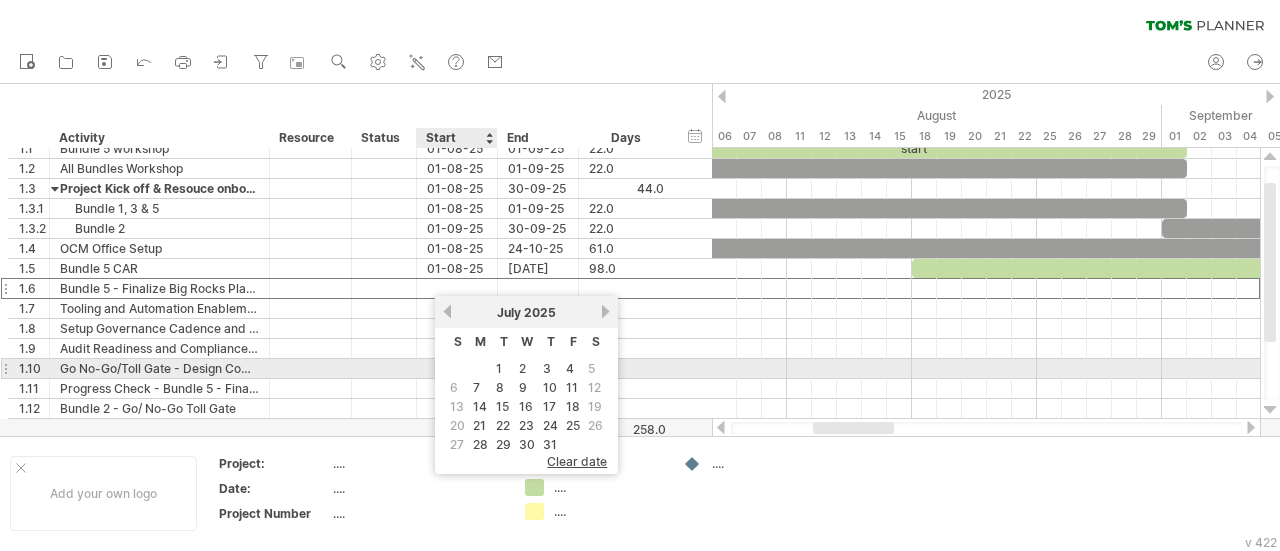 click on "1" at bounding box center [503, 368] 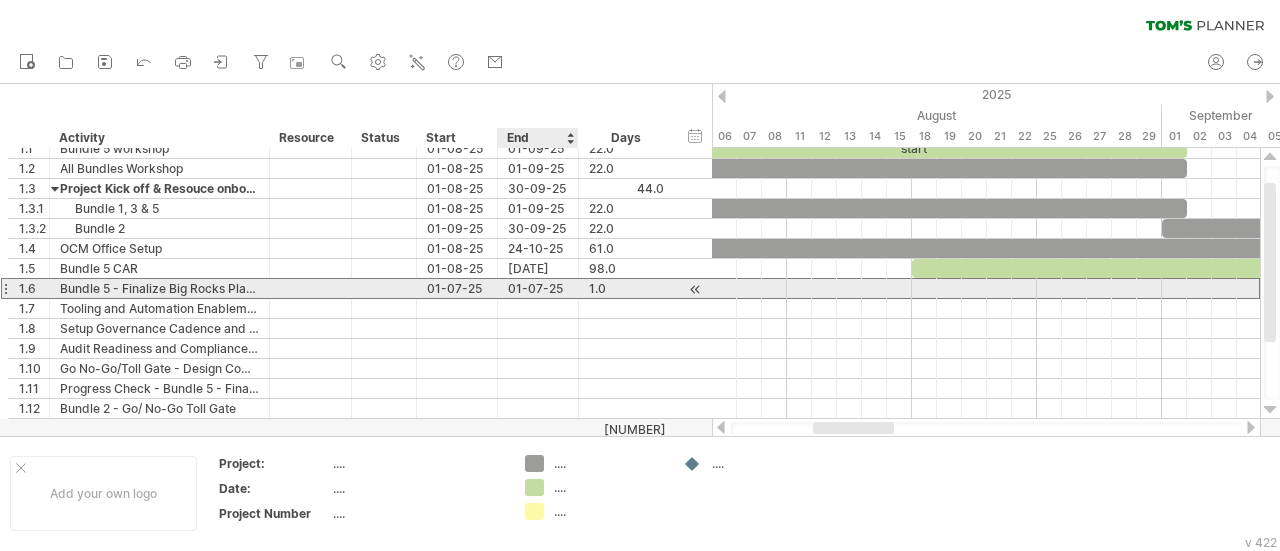 click on "01-07-25" at bounding box center [538, 288] 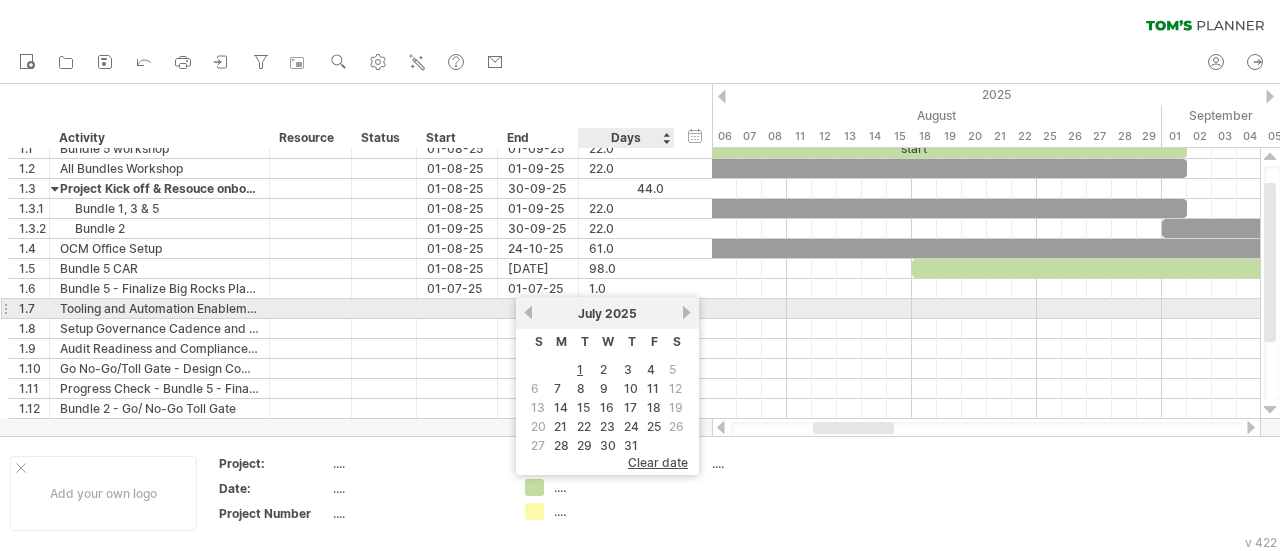 click on "next" at bounding box center (686, 312) 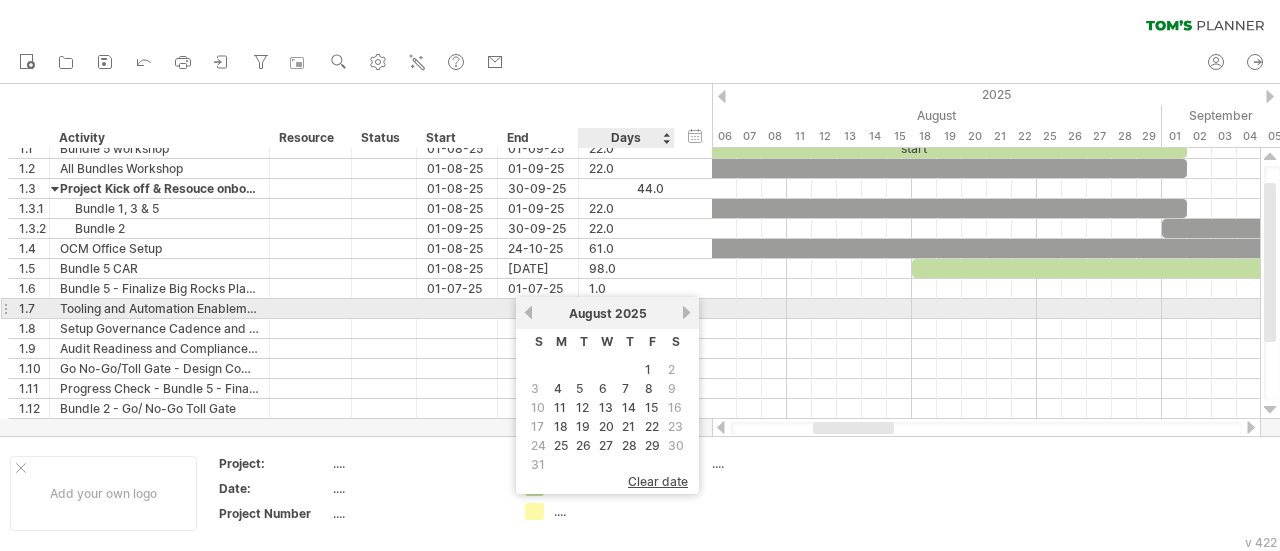 click on "next" at bounding box center (686, 312) 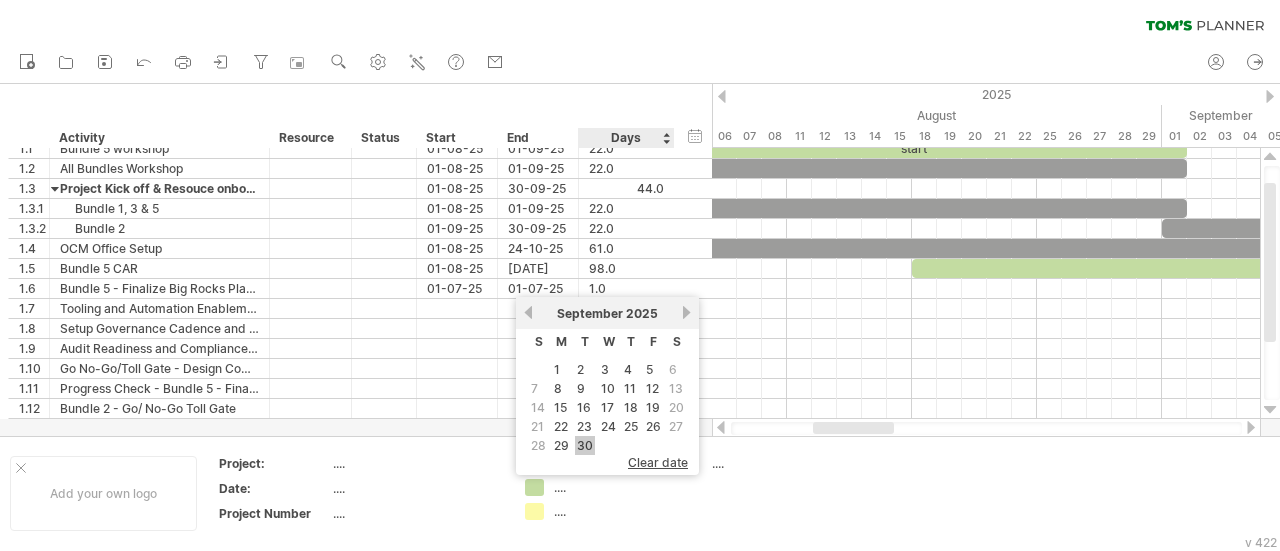 click on "30" at bounding box center (585, 445) 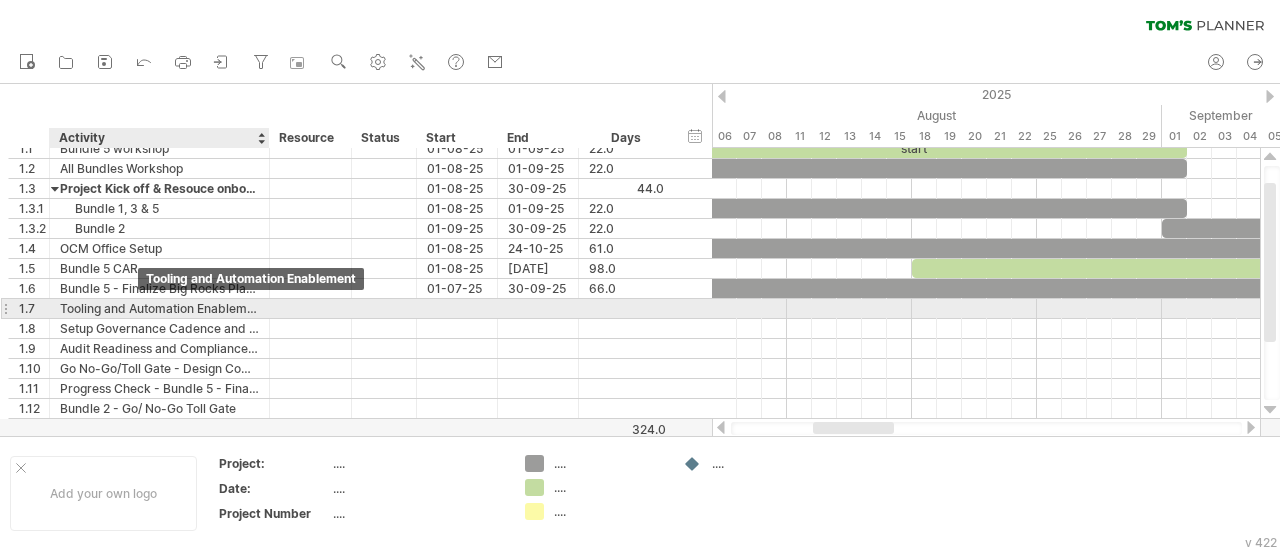 click on "Tooling and Automation Enablement" at bounding box center (159, 308) 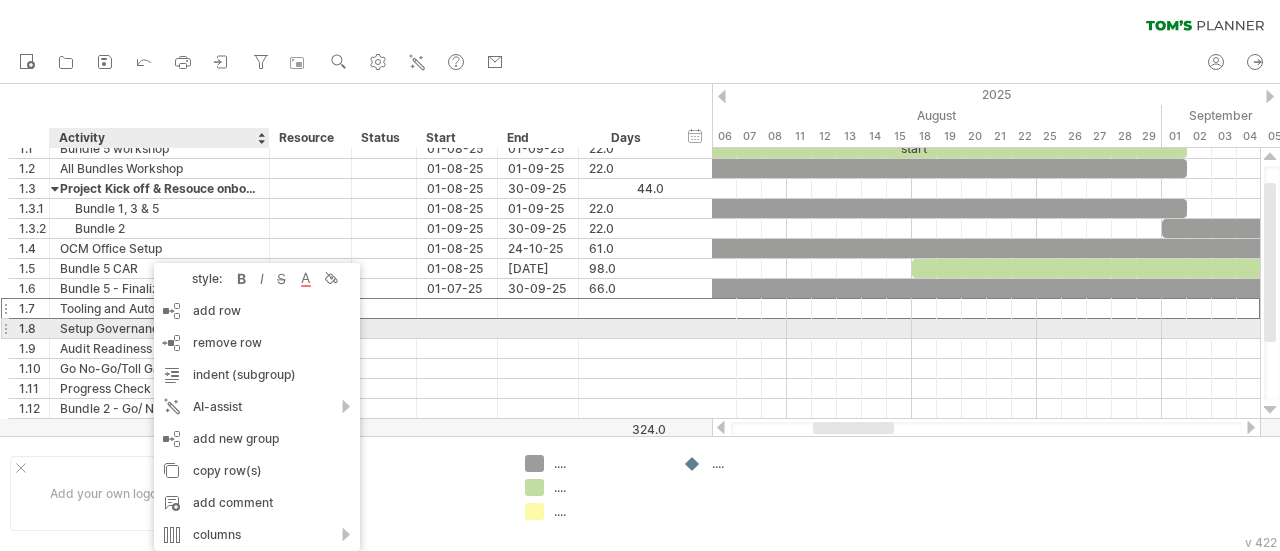 click on "Setup Governance Cadence and Steerco for All Bundles" at bounding box center [159, 328] 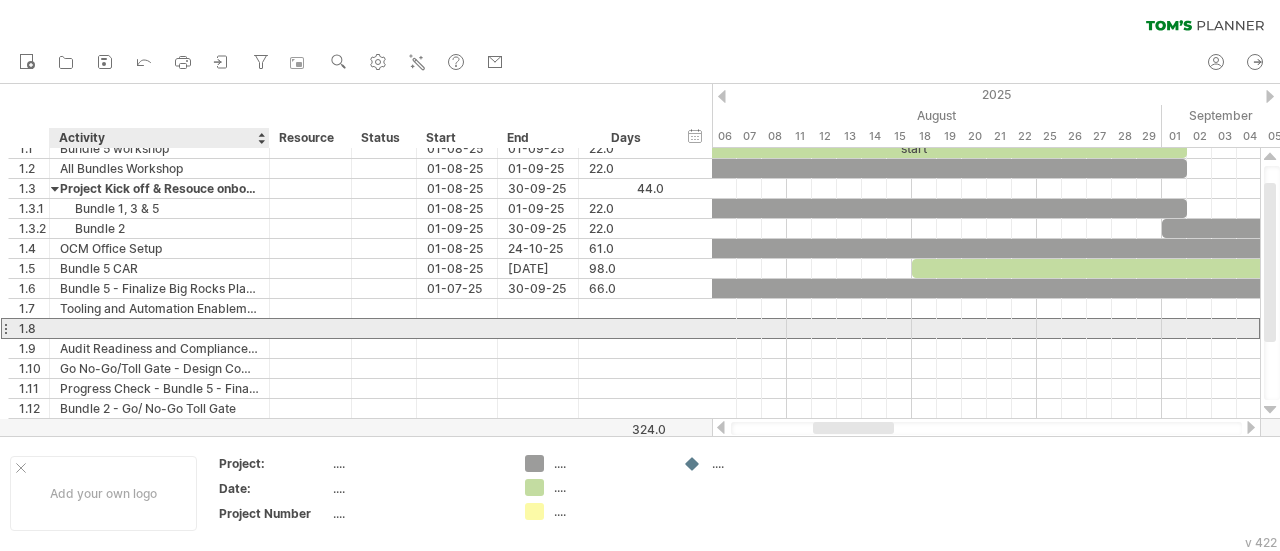 scroll, scrollTop: 0, scrollLeft: 0, axis: both 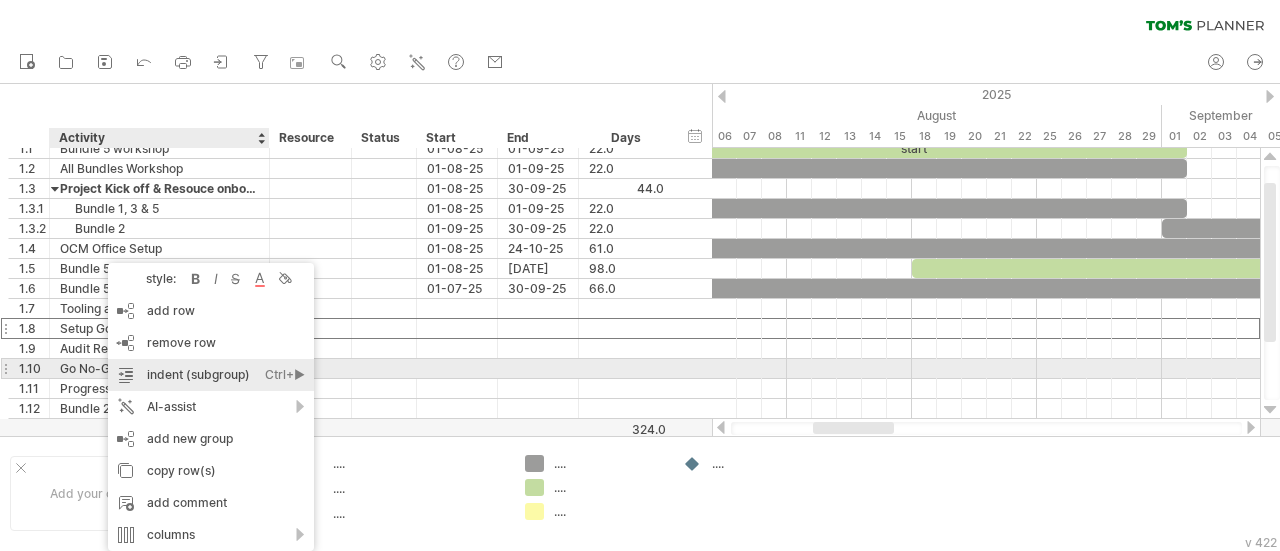 click on "indent (subgroup) Ctrl+► Cmd+►" at bounding box center (211, 375) 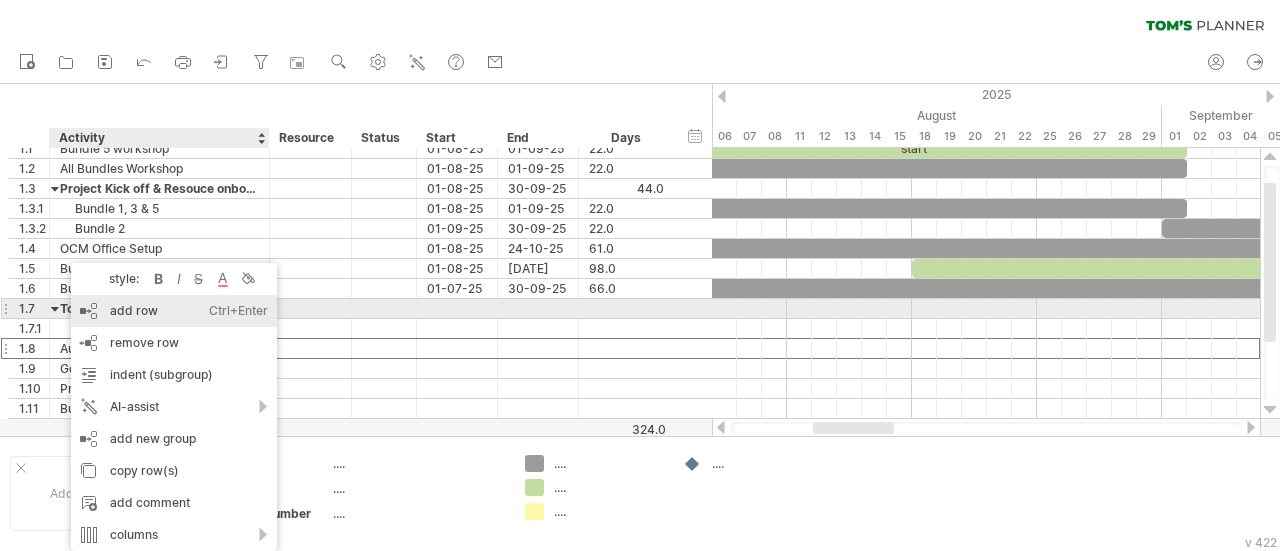 click on "add row Ctrl+Enter Cmd+Enter" at bounding box center (174, 311) 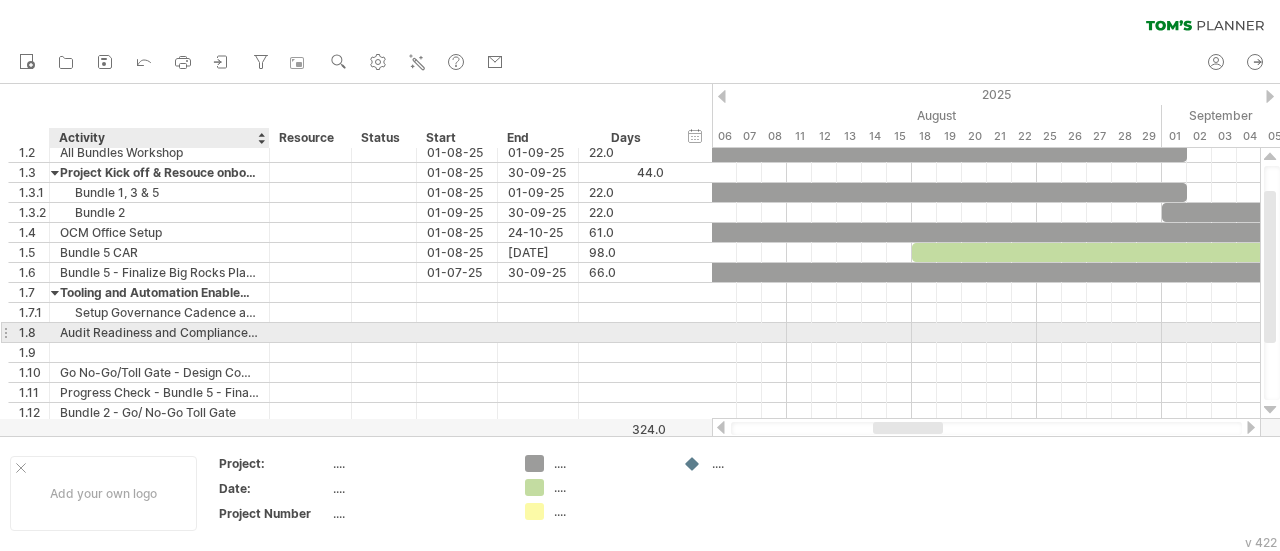 click on "Audit Readiness and Compliance Tracking" at bounding box center (159, 332) 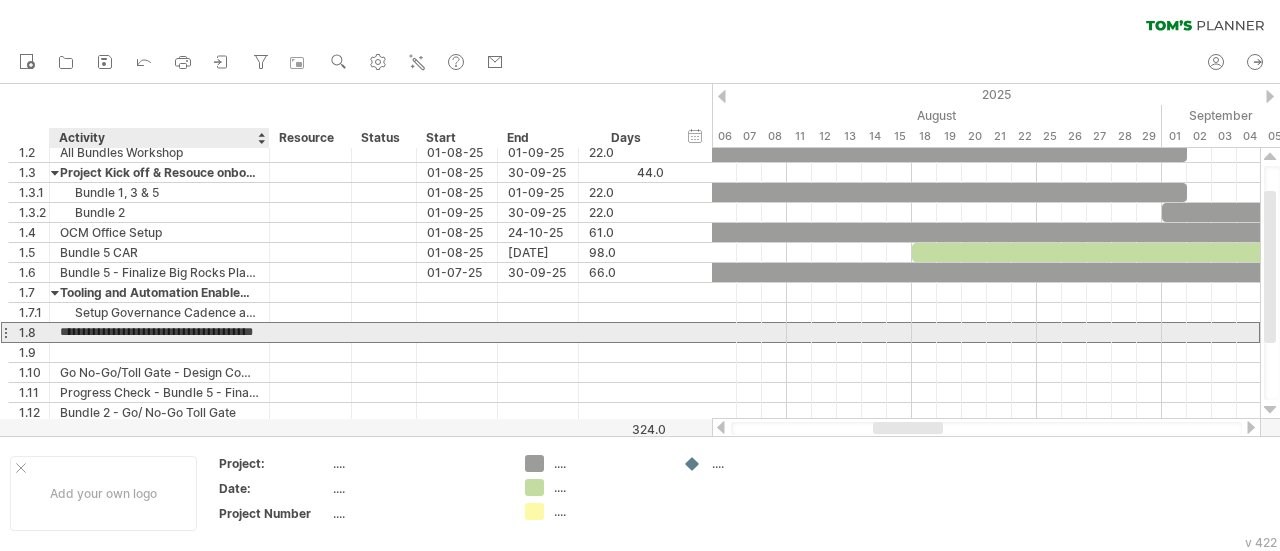 scroll, scrollTop: 0, scrollLeft: 0, axis: both 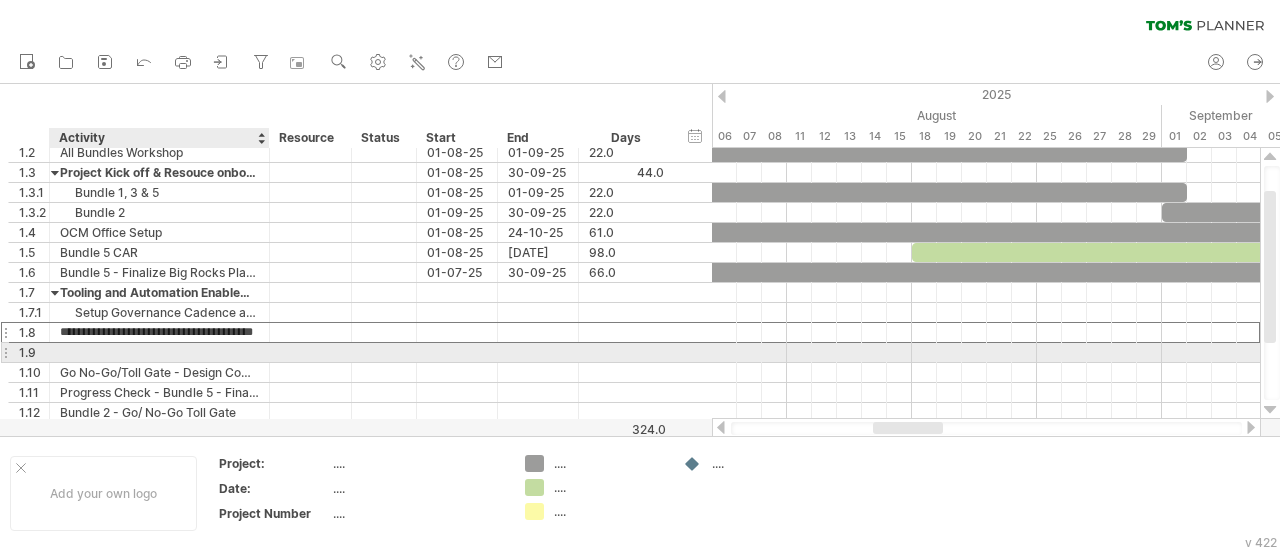 click at bounding box center [159, 352] 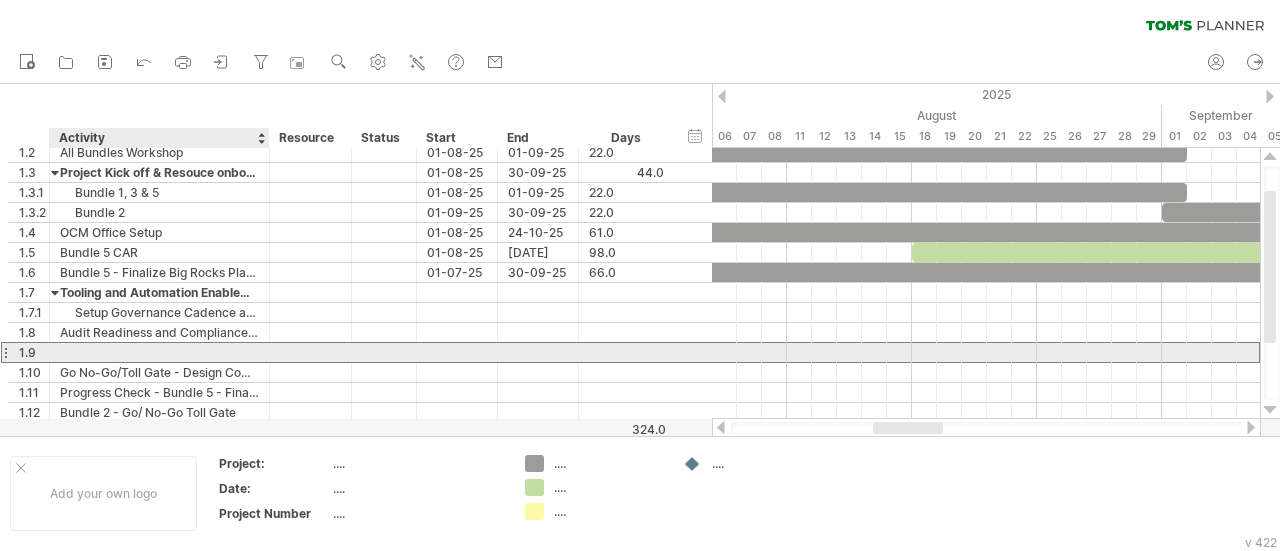 paste on "**********" 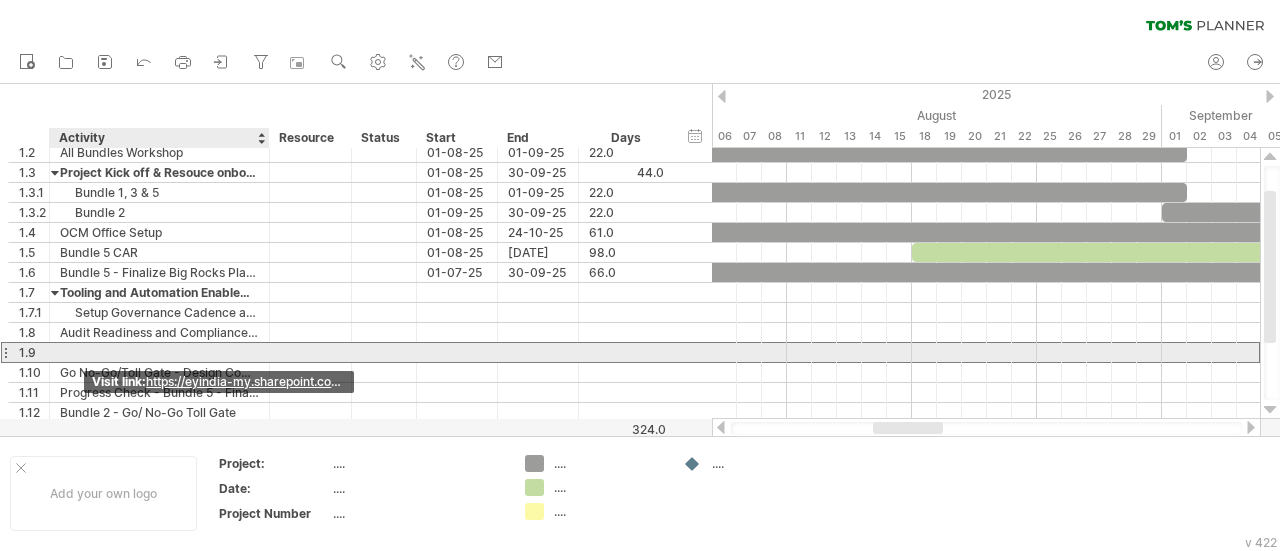 scroll, scrollTop: 0, scrollLeft: 0, axis: both 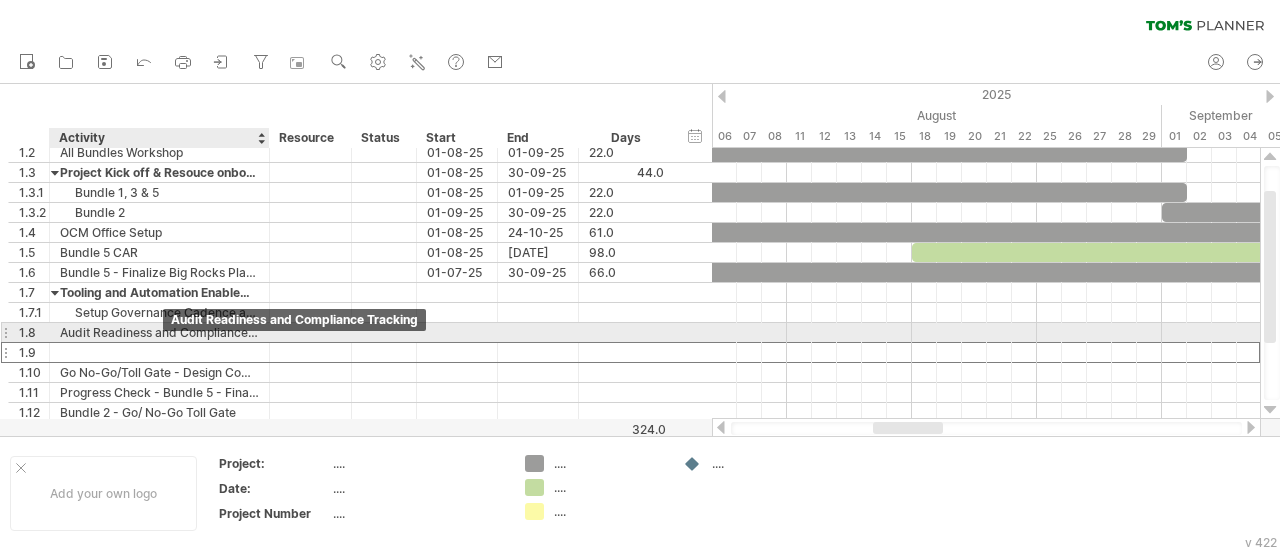 click on "Audit Readiness and Compliance Tracking" at bounding box center (159, 332) 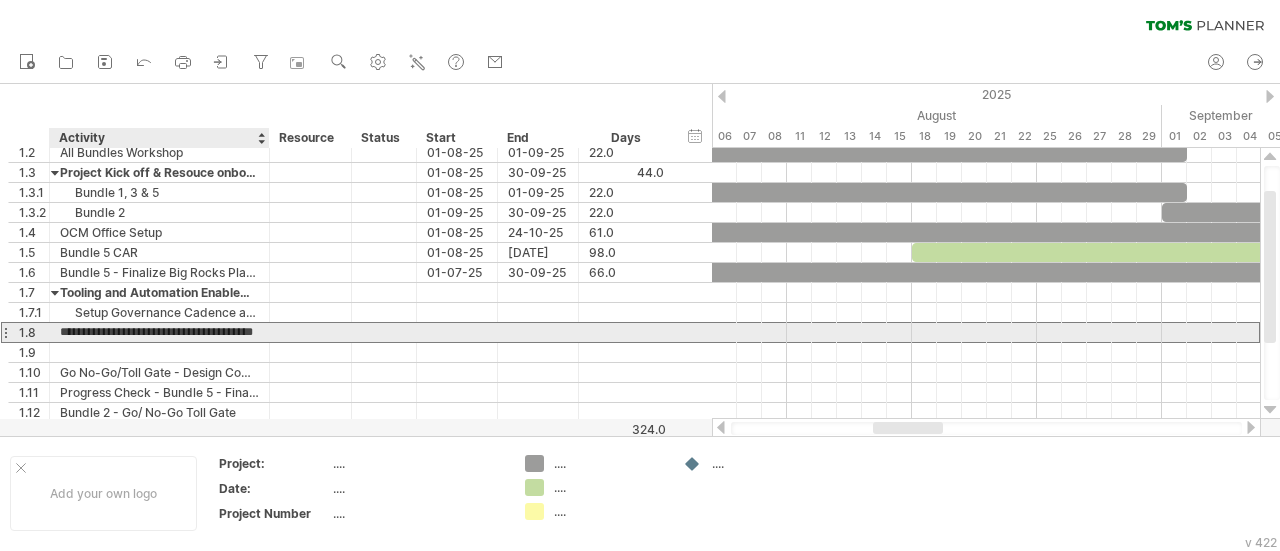 click on "**********" at bounding box center [159, 332] 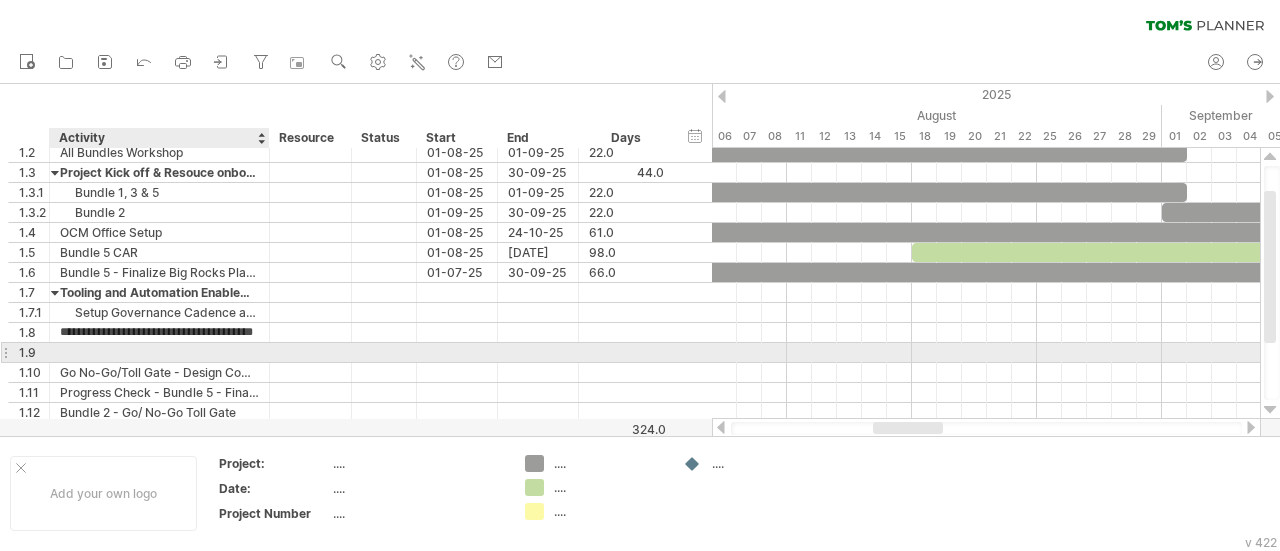 click at bounding box center (159, 352) 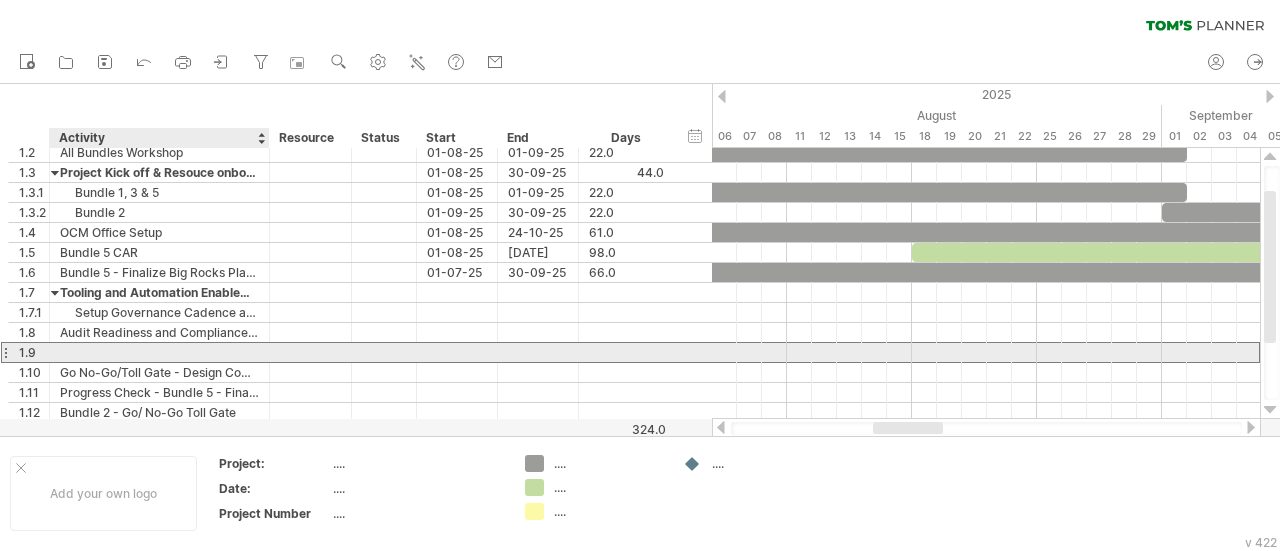 click at bounding box center [159, 352] 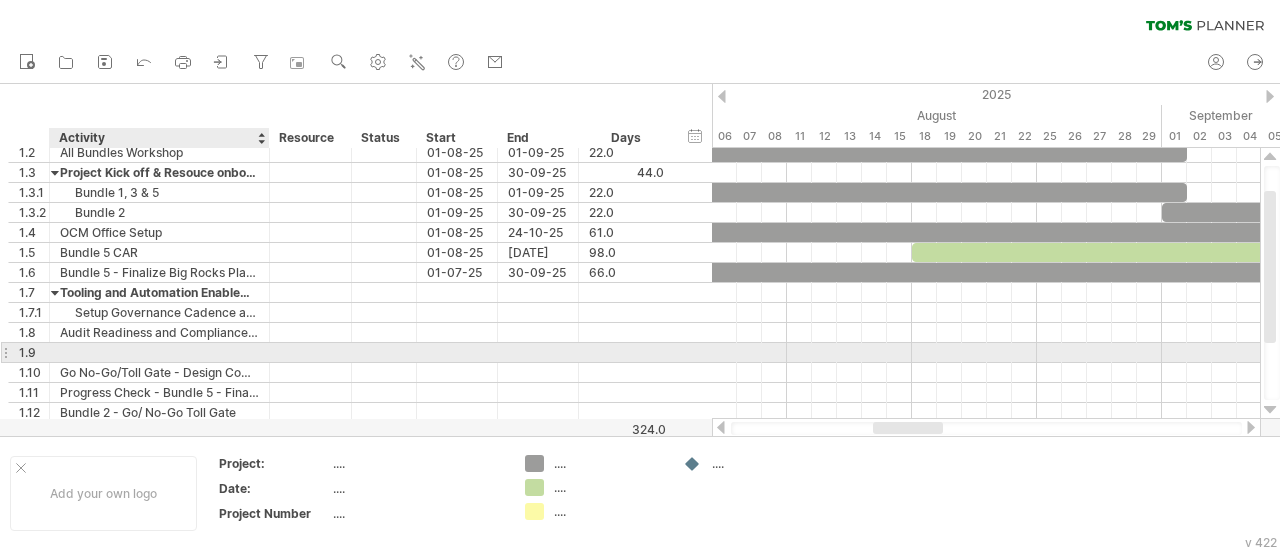 paste on "**********" 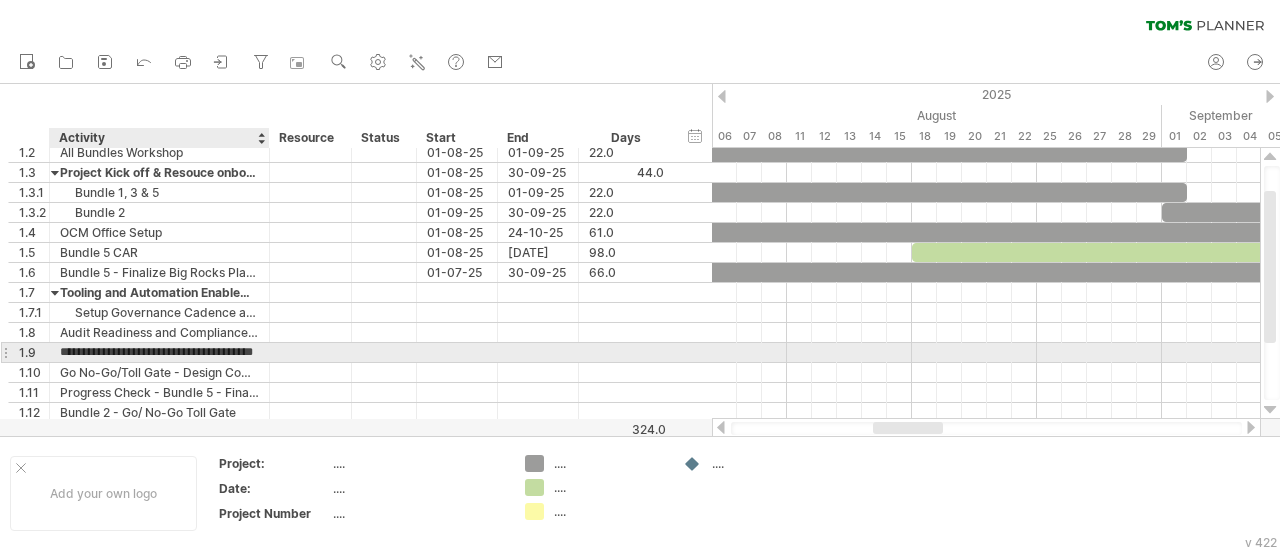 scroll, scrollTop: 0, scrollLeft: 42, axis: horizontal 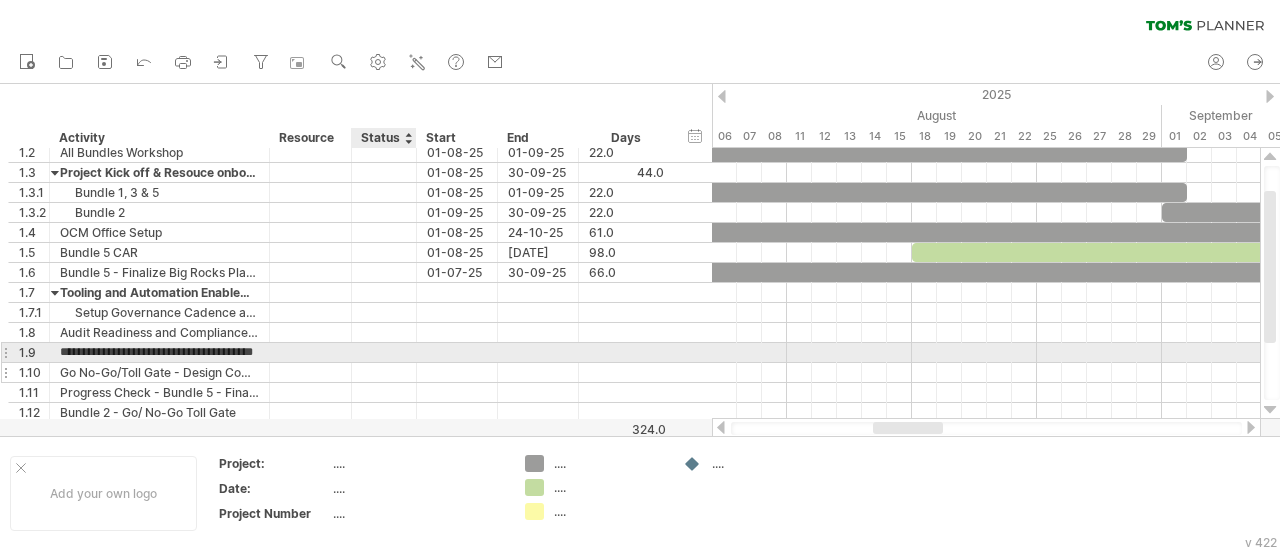 click at bounding box center (384, 372) 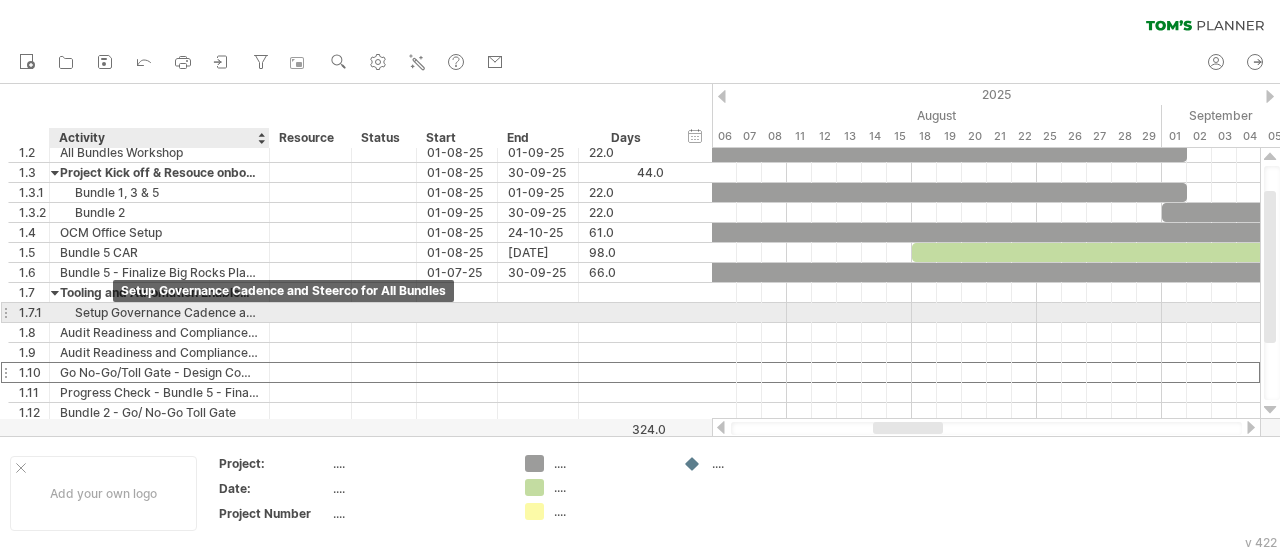 click on "Setup Governance Cadence and Steerco for All Bundles" at bounding box center [159, 312] 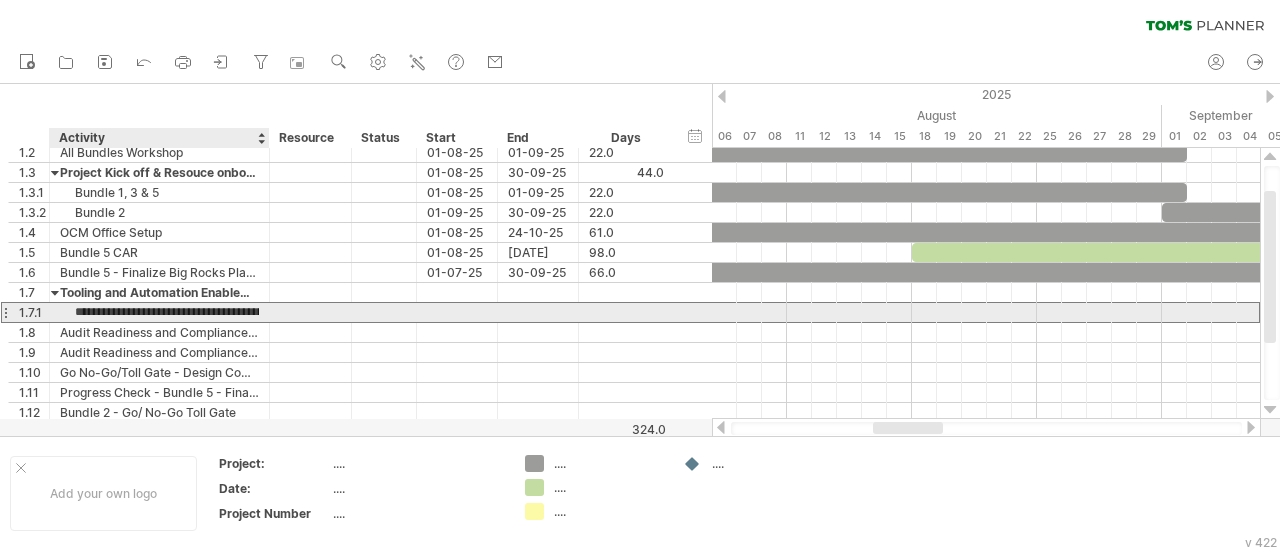 click on "**********" at bounding box center [159, 312] 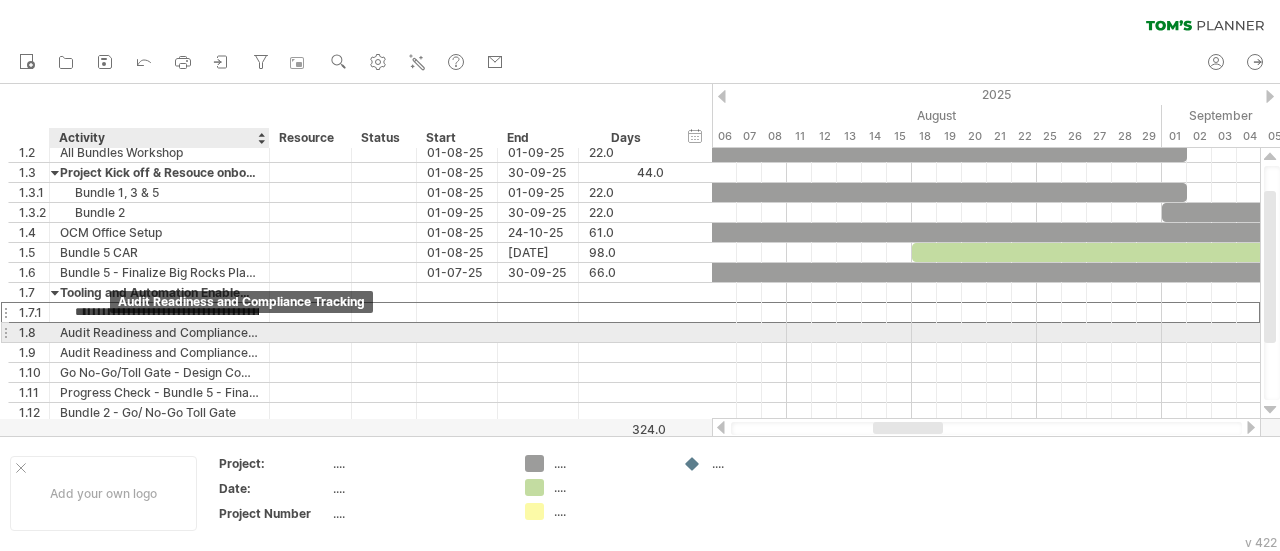 click on "Audit Readiness and Compliance Tracking" at bounding box center [159, 332] 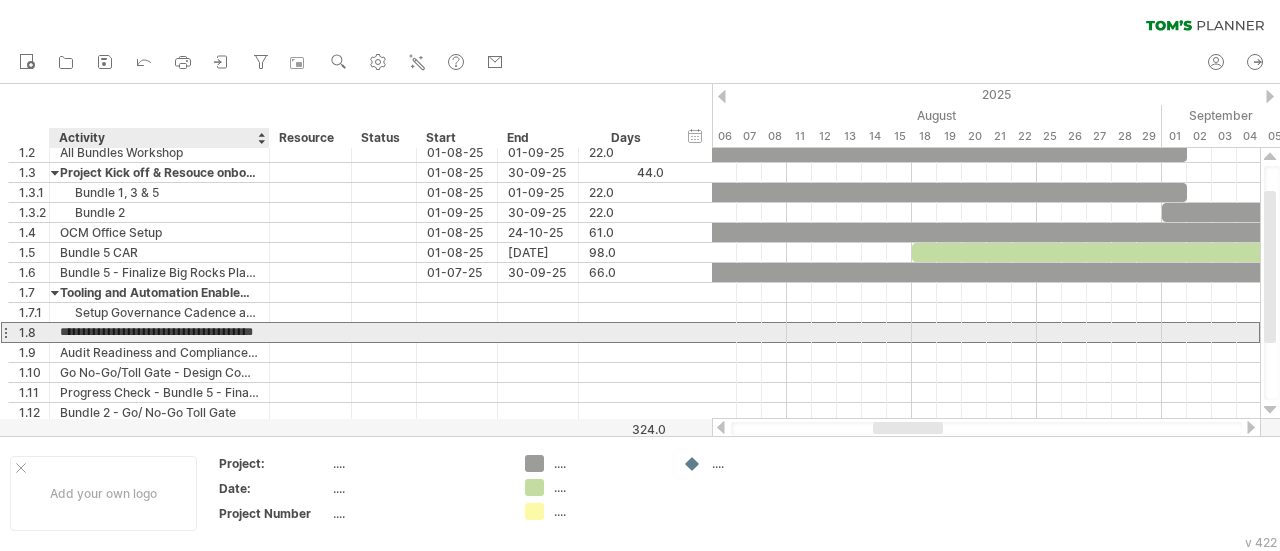 click on "**********" at bounding box center [159, 332] 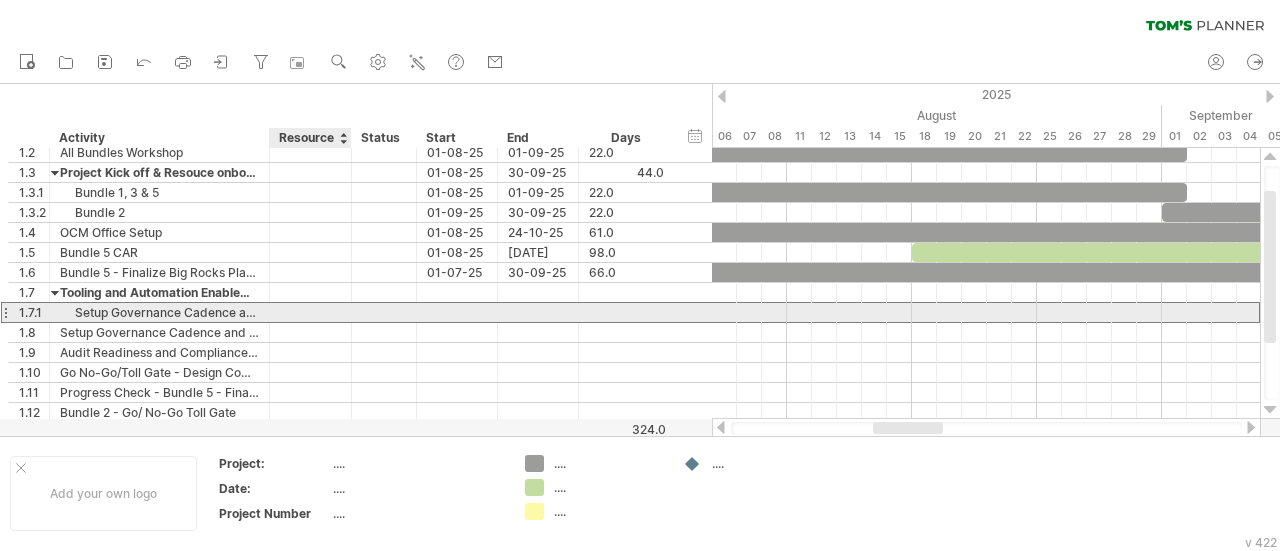 scroll, scrollTop: 0, scrollLeft: 0, axis: both 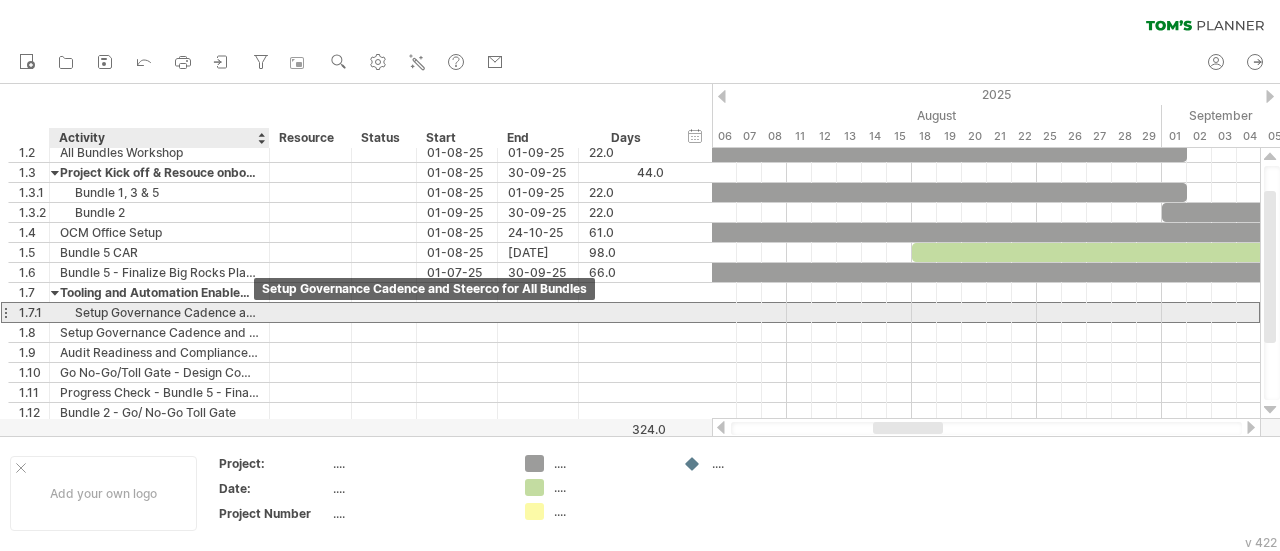 click on "Setup Governance Cadence and Steerco for All Bundles" at bounding box center (159, 312) 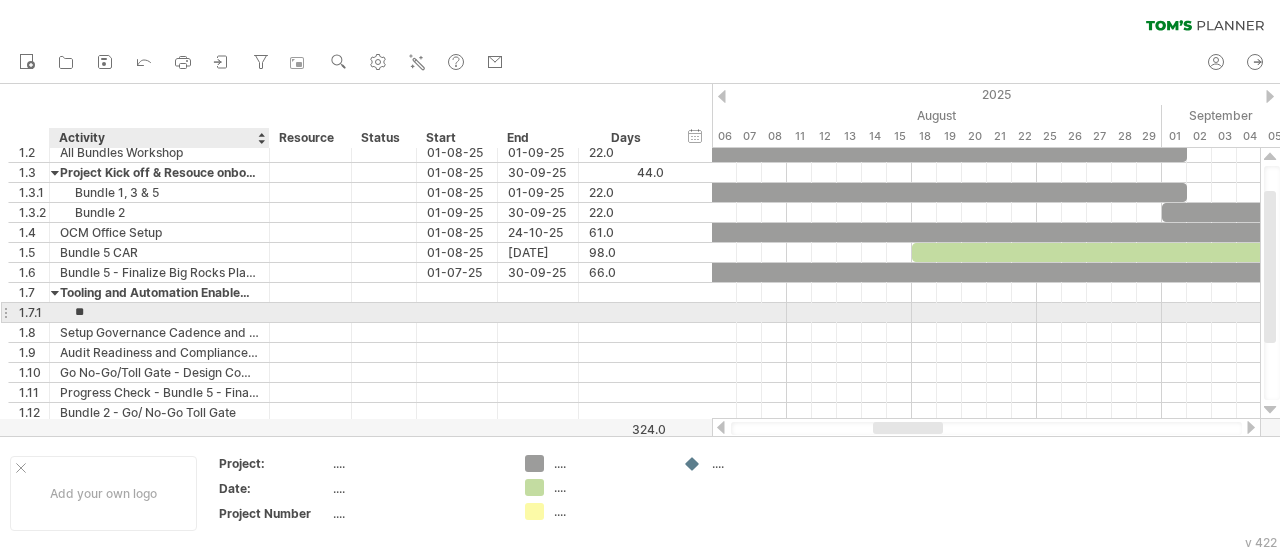 type on "*" 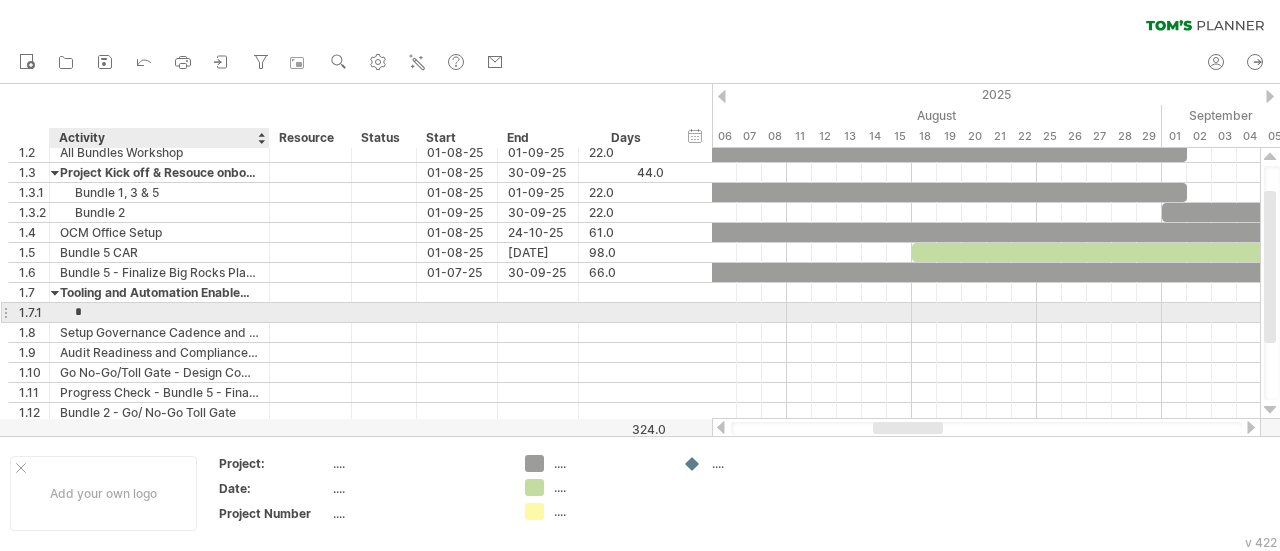 type 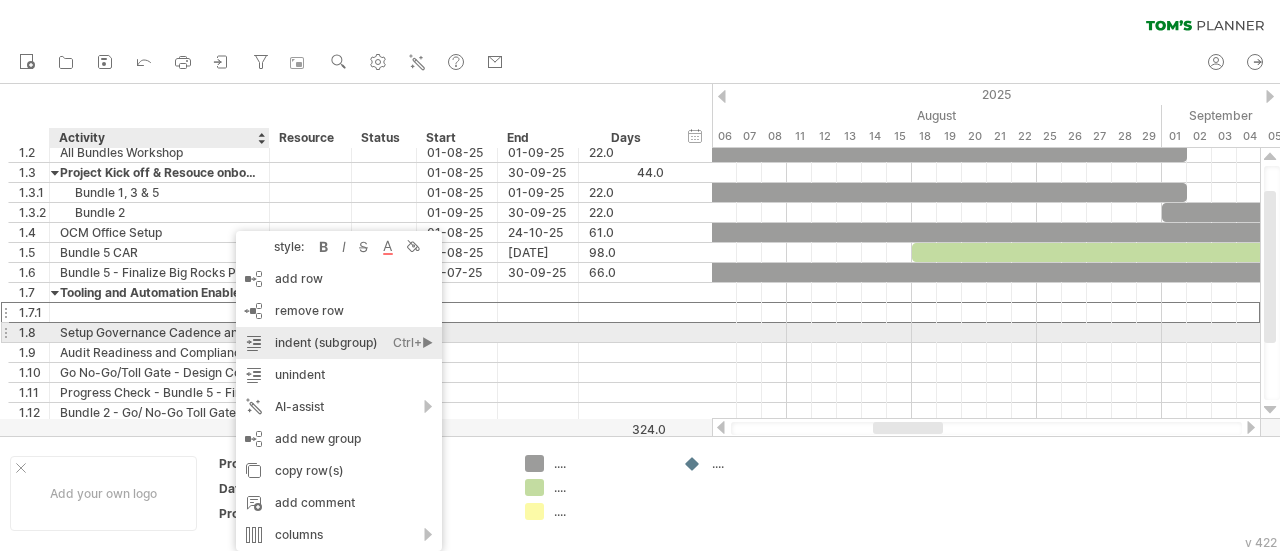 click on "indent (subgroup) Ctrl+► Cmd+►" at bounding box center [339, 343] 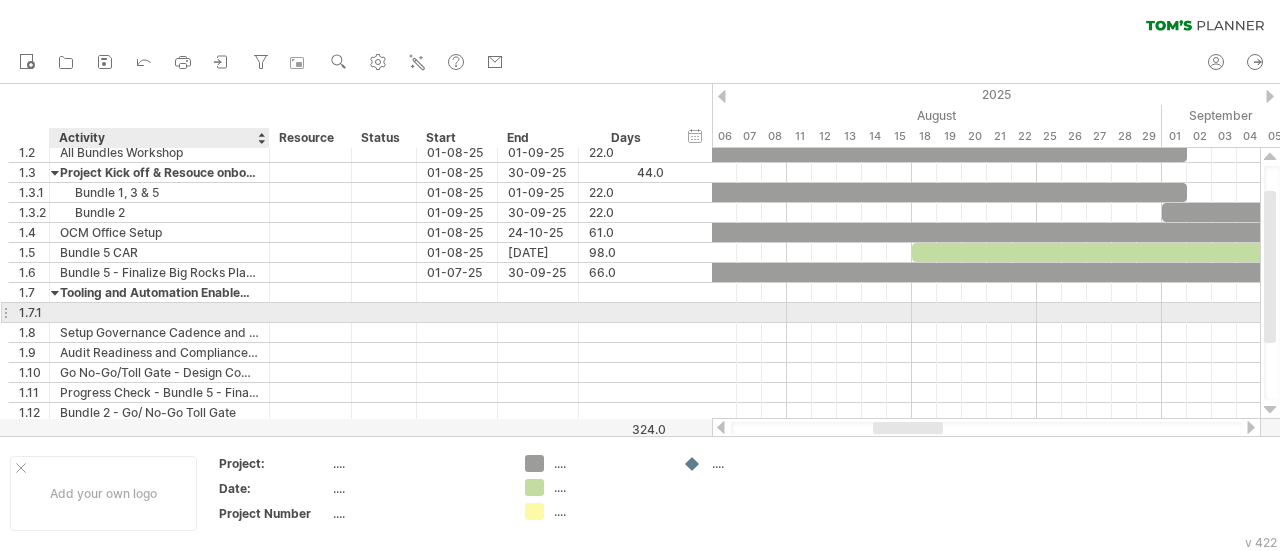 click at bounding box center [159, 312] 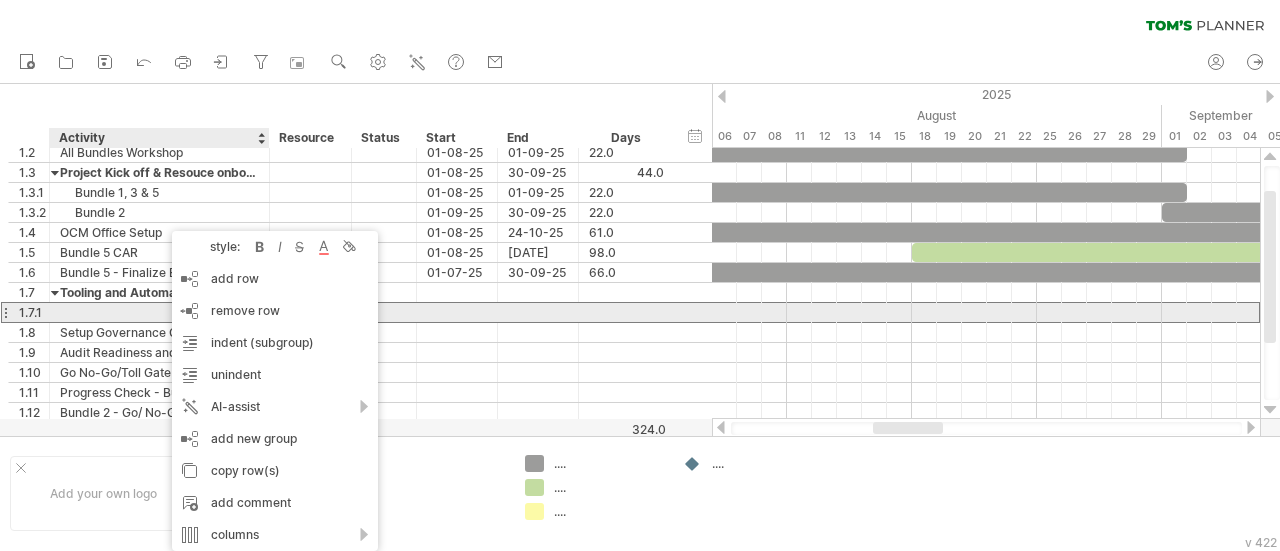 click at bounding box center [159, 312] 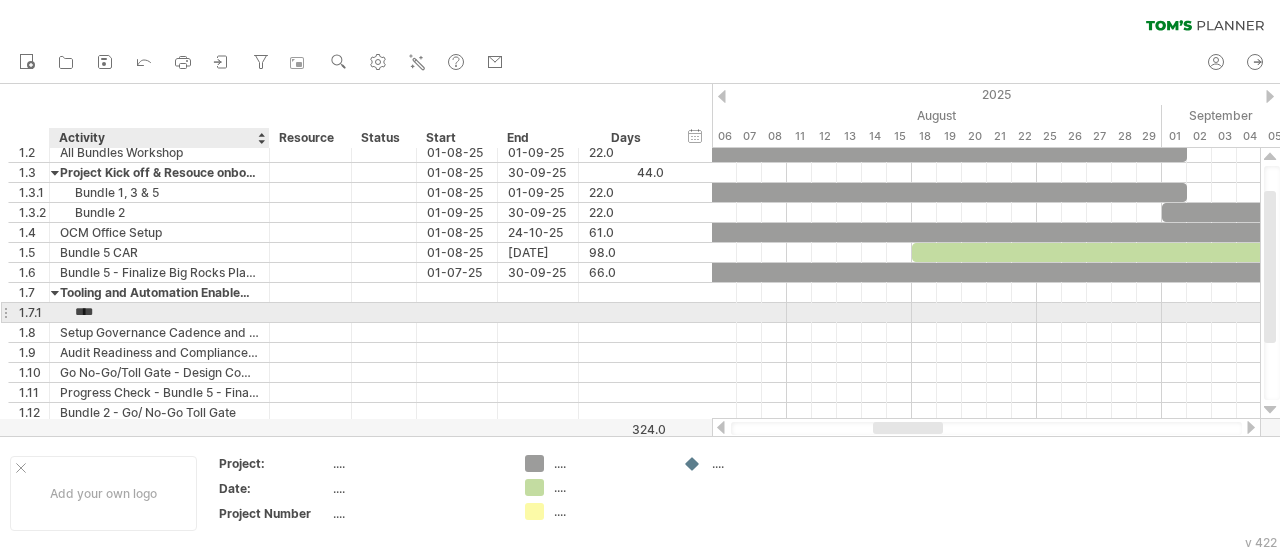 type on "*****" 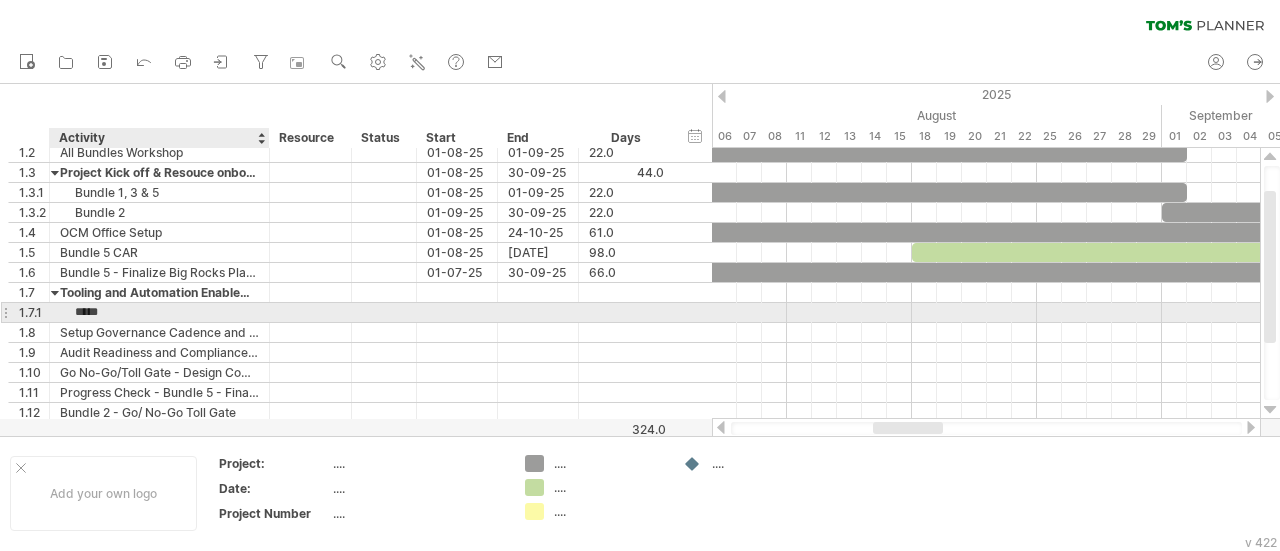 click on "*****" at bounding box center (159, 312) 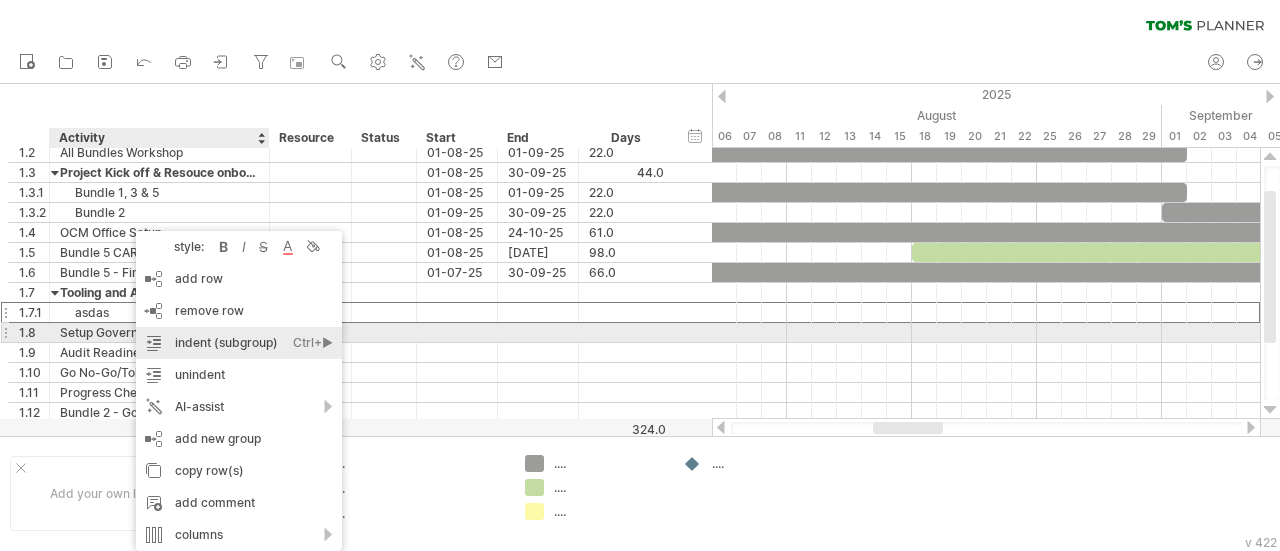 click on "indent (subgroup) Ctrl+► Cmd+►" at bounding box center (239, 343) 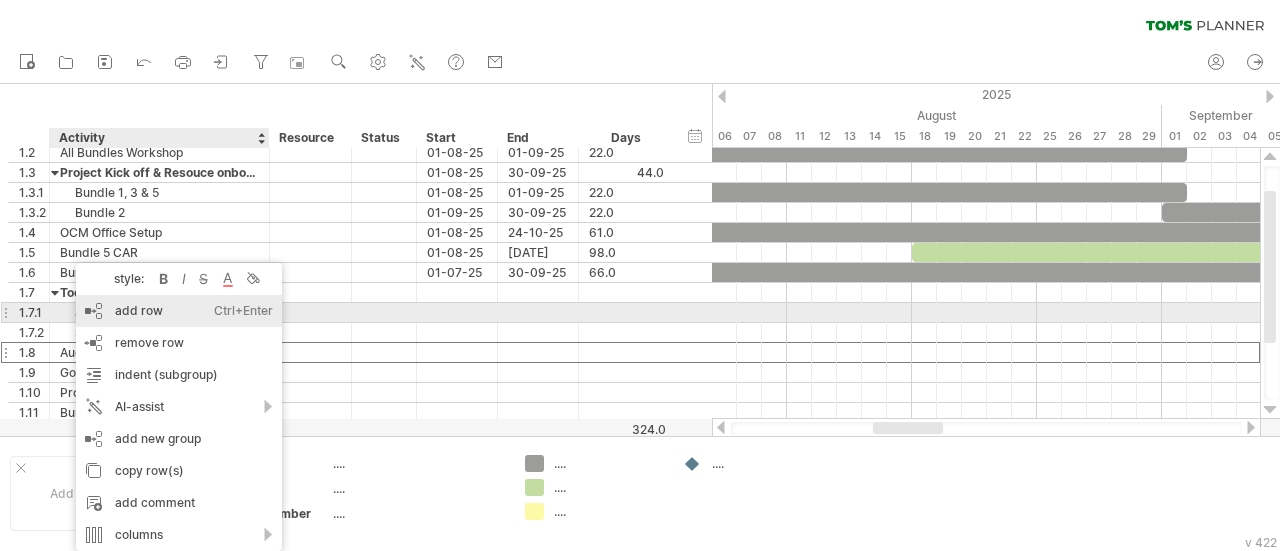click on "add row Ctrl+Enter Cmd+Enter" at bounding box center [179, 311] 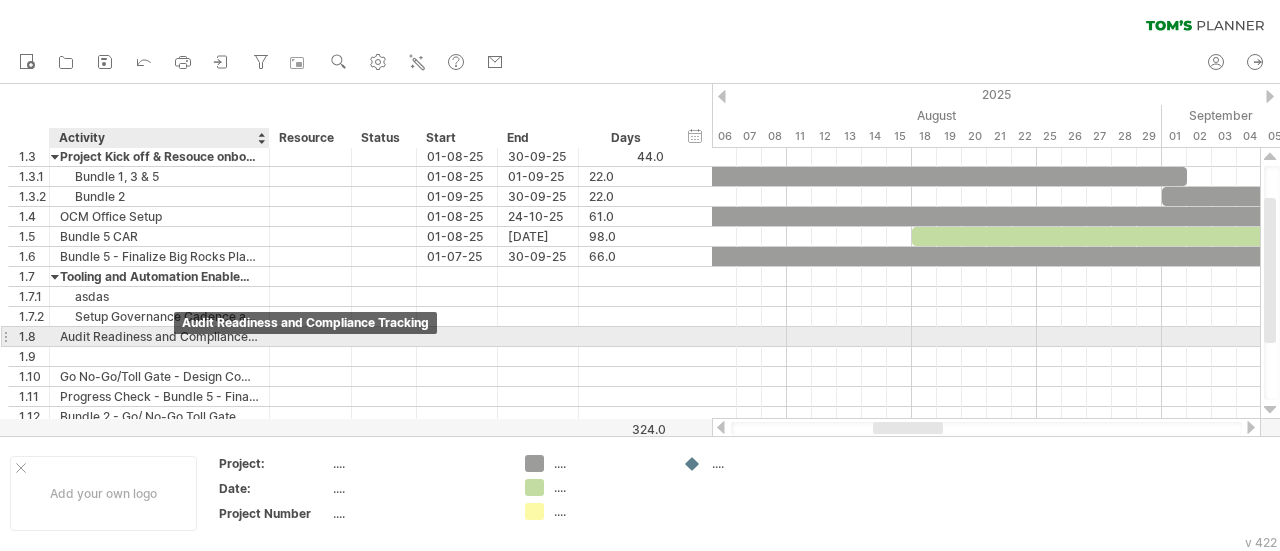 click on "Audit Readiness and Compliance Tracking" at bounding box center (159, 336) 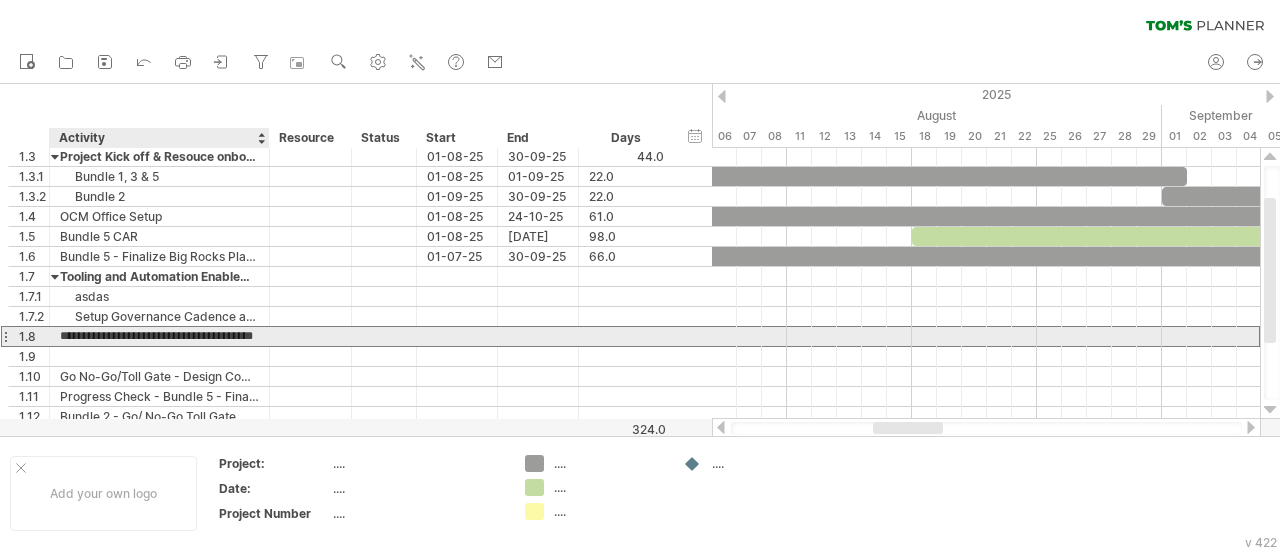 scroll, scrollTop: 0, scrollLeft: 0, axis: both 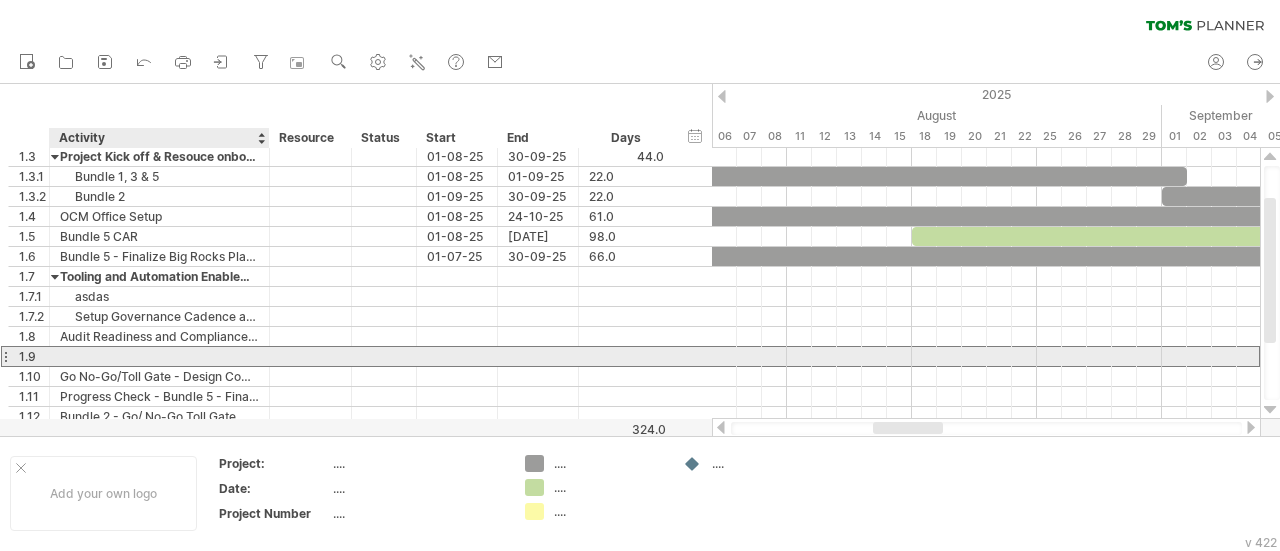 click at bounding box center (159, 356) 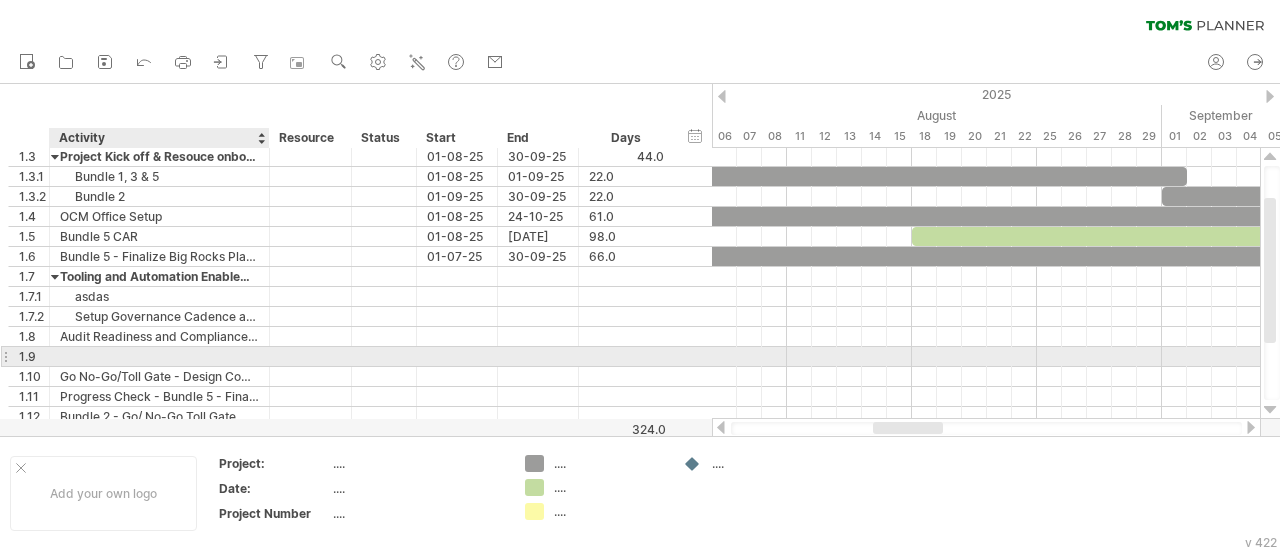 paste on "**********" 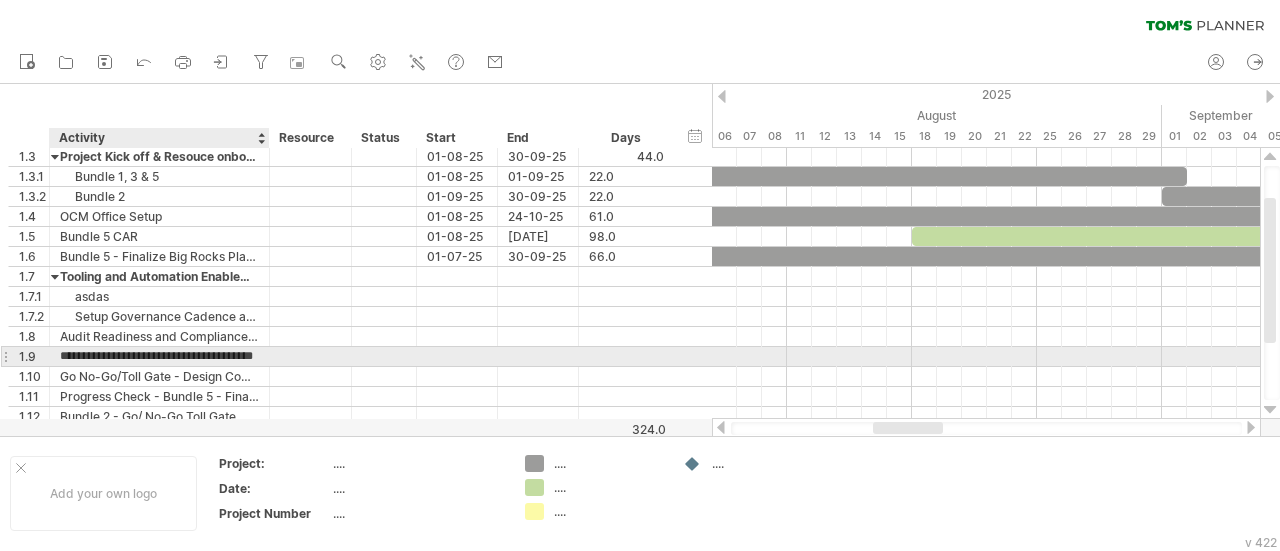 scroll, scrollTop: 0, scrollLeft: 42, axis: horizontal 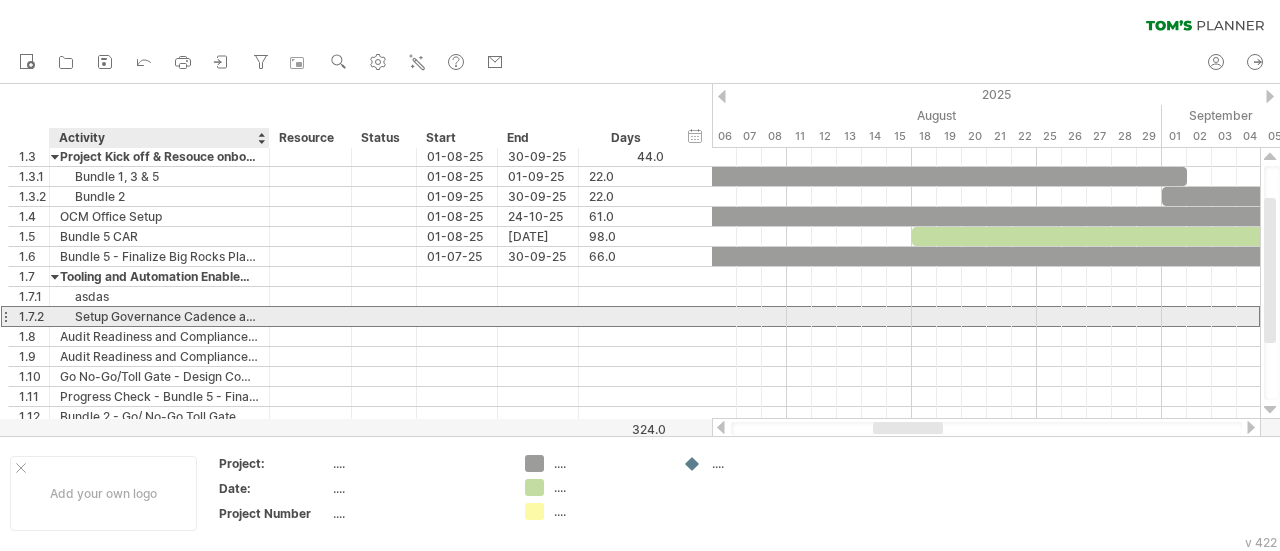click on "Setup Governance Cadence and Steerco for All Bundles" at bounding box center [159, 316] 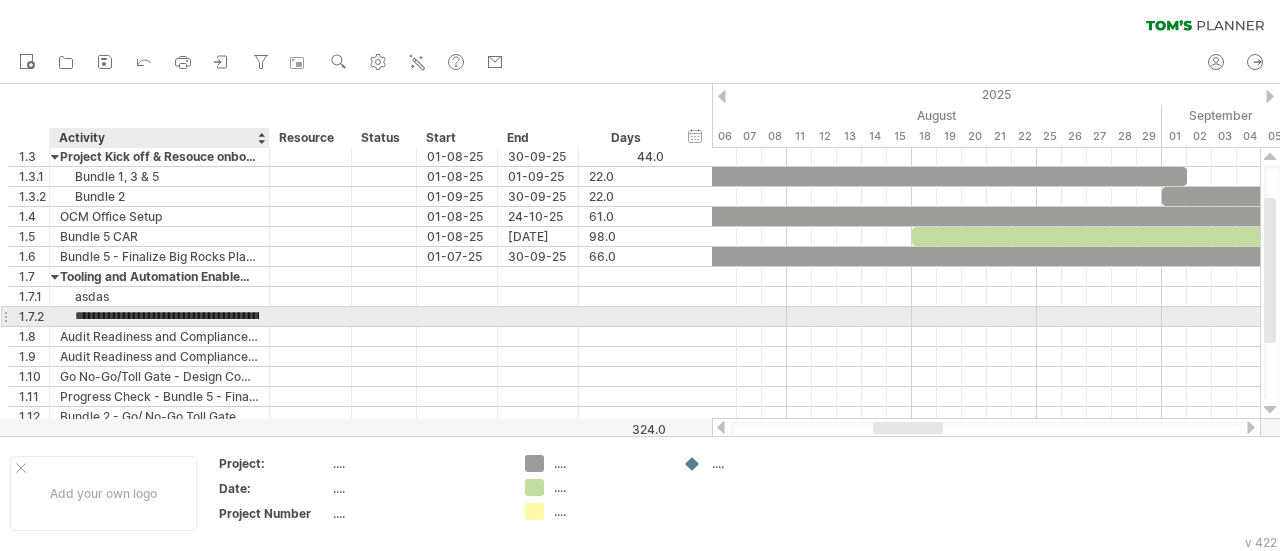 click on "**********" at bounding box center [159, 316] 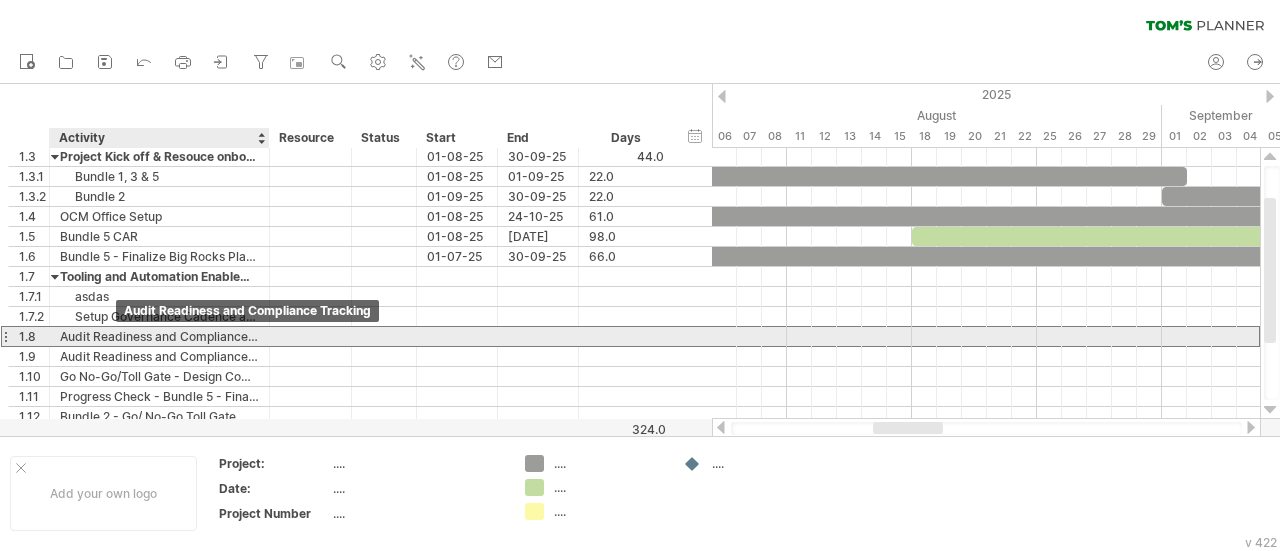 click on "Audit Readiness and Compliance Tracking" at bounding box center [159, 336] 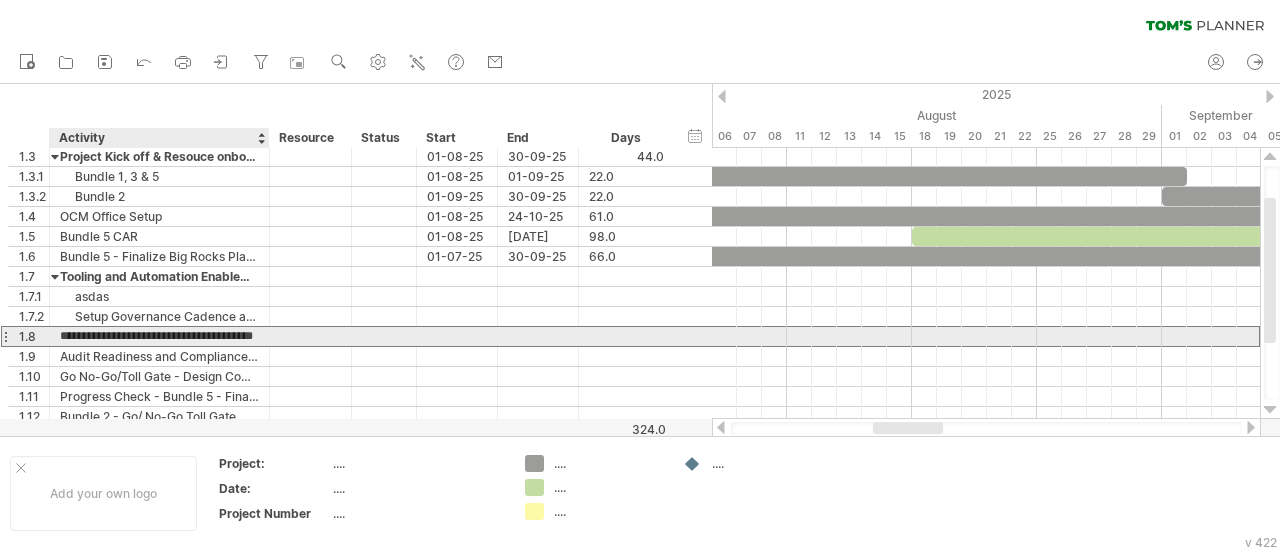 click on "**********" at bounding box center (159, 336) 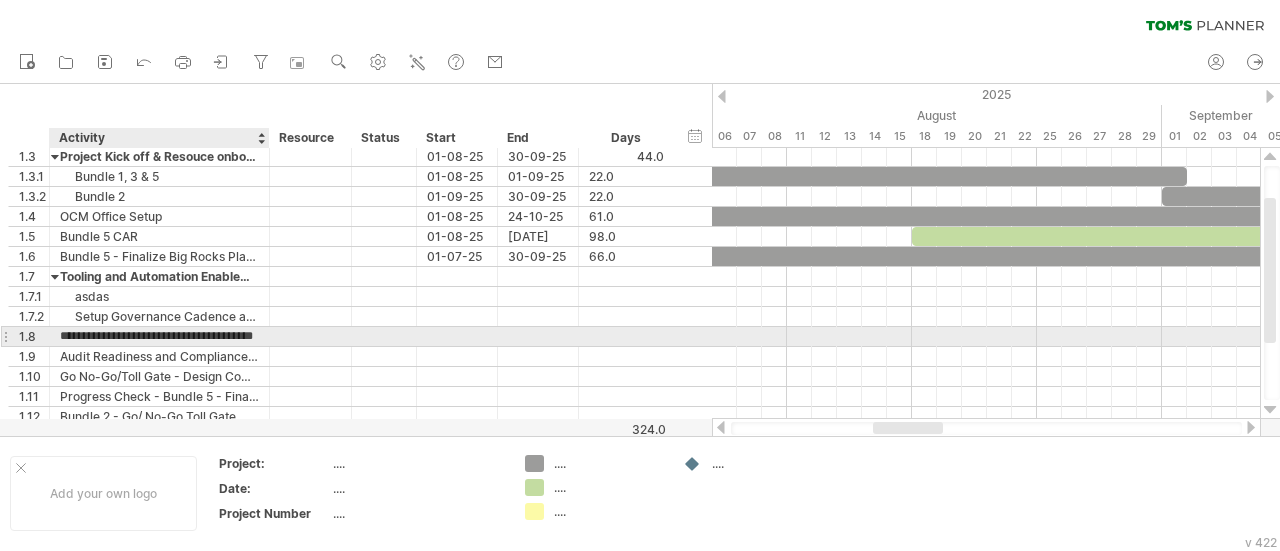 click on "**********" at bounding box center (159, 336) 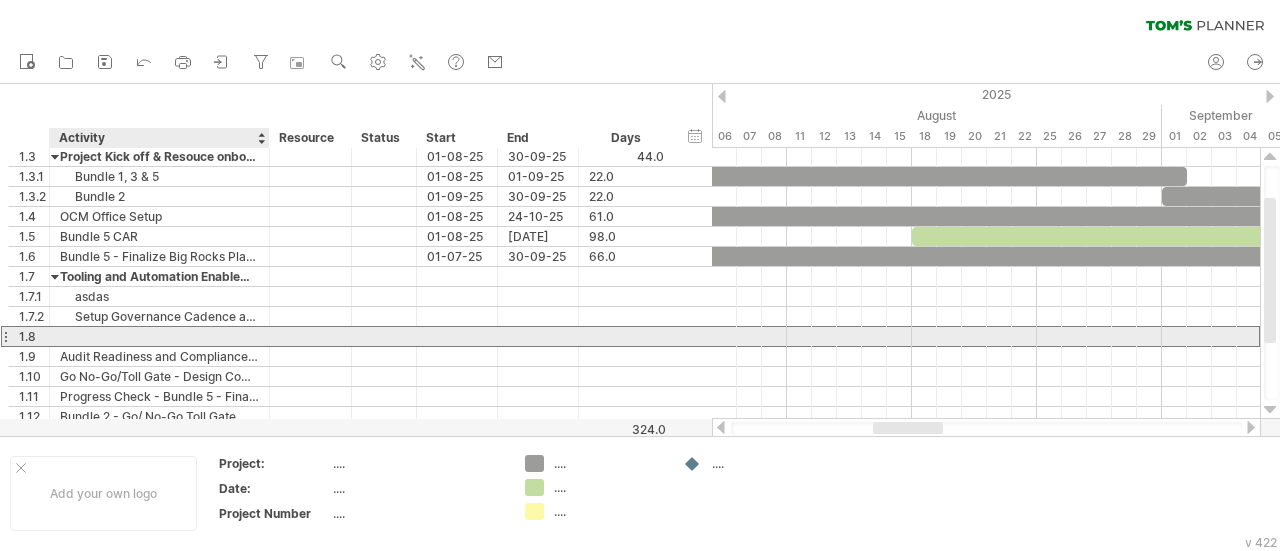 paste on "**********" 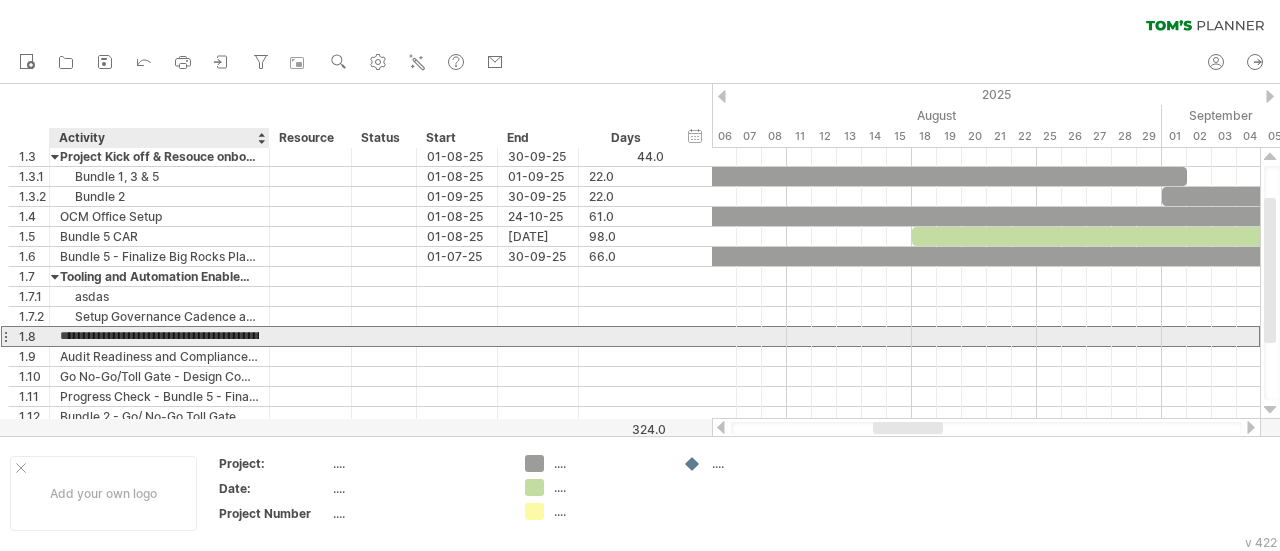 scroll, scrollTop: 0, scrollLeft: 120, axis: horizontal 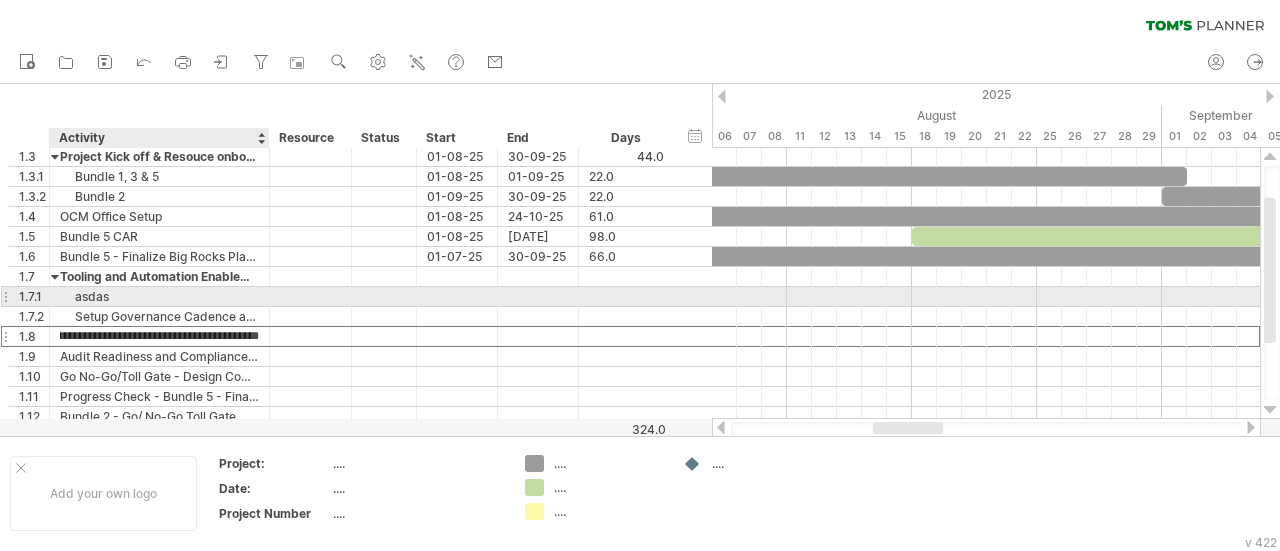 click on "asdas" at bounding box center (159, 296) 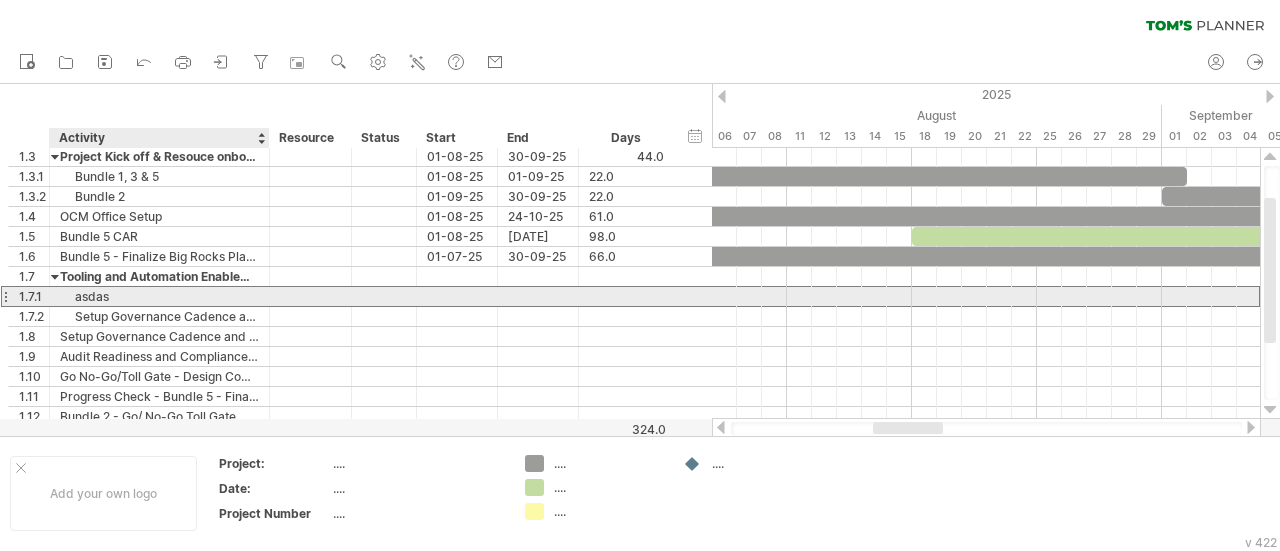 click on "asdas" at bounding box center [159, 296] 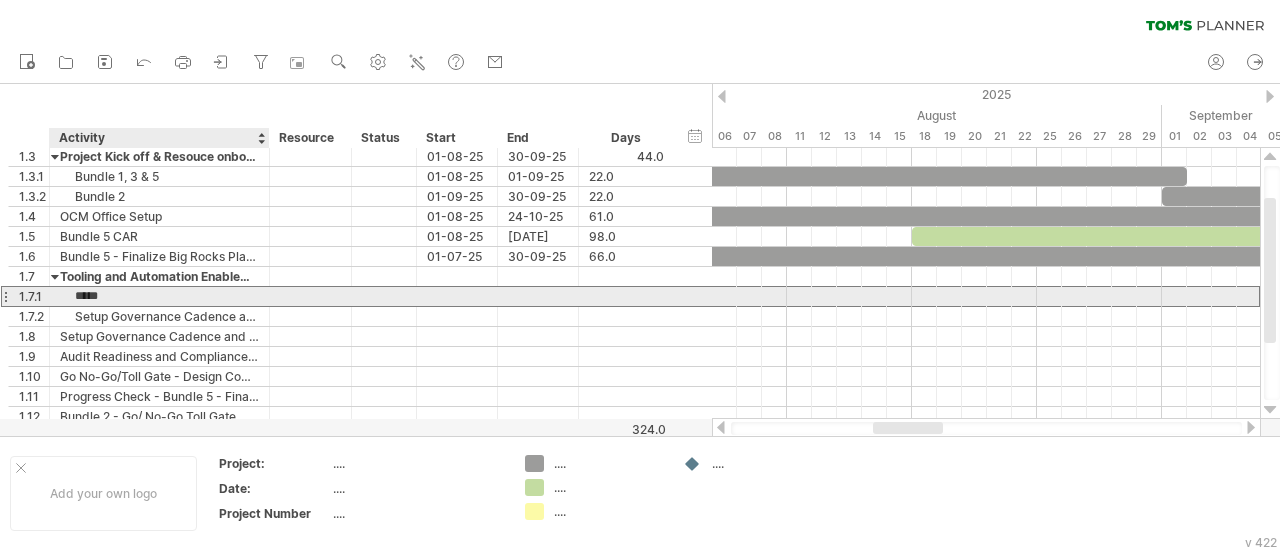 click on "*****" at bounding box center [159, 296] 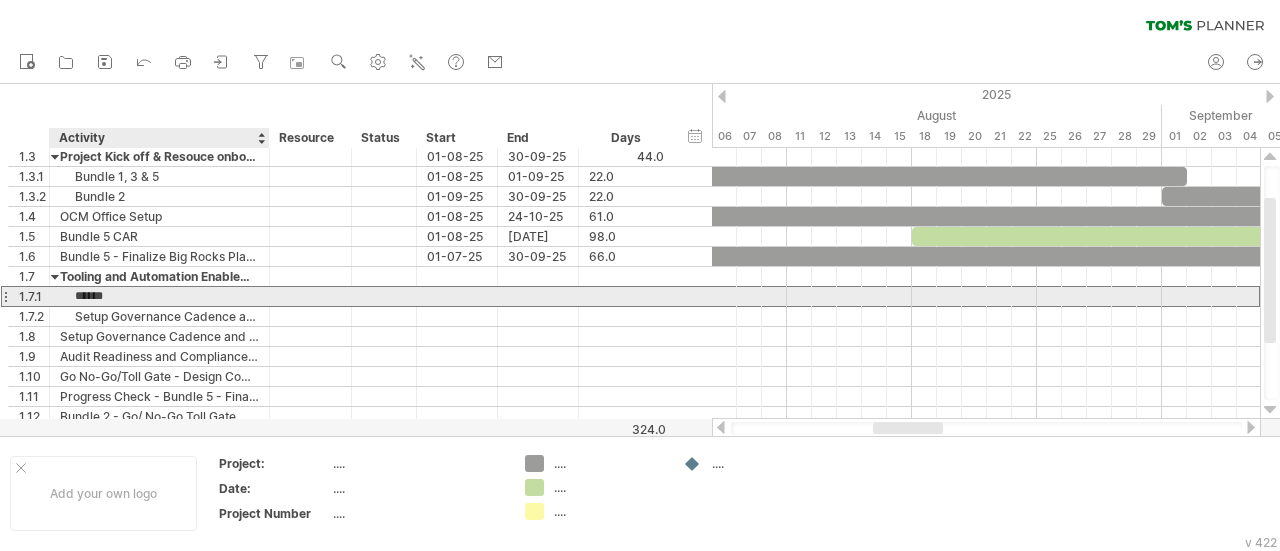 type on "*******" 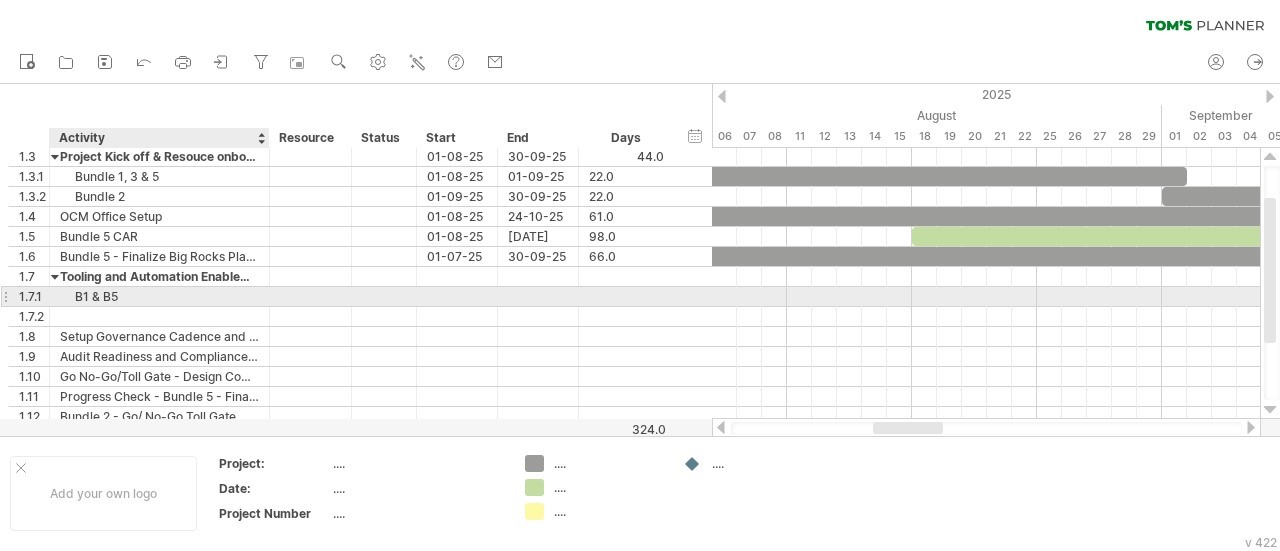 scroll, scrollTop: 0, scrollLeft: 0, axis: both 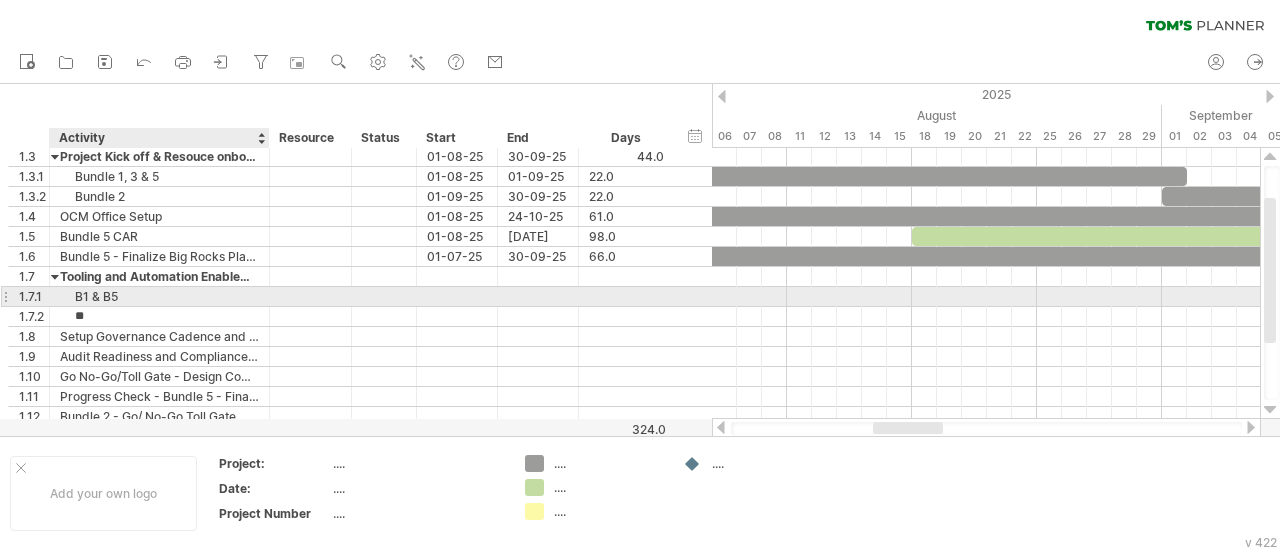 type on "*" 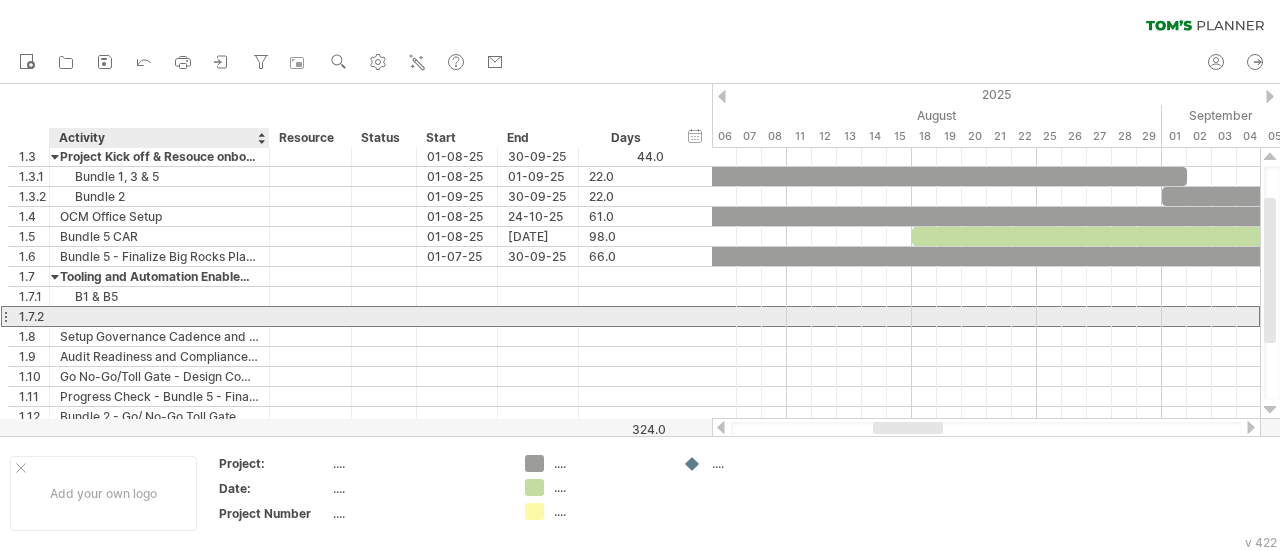 click at bounding box center [159, 316] 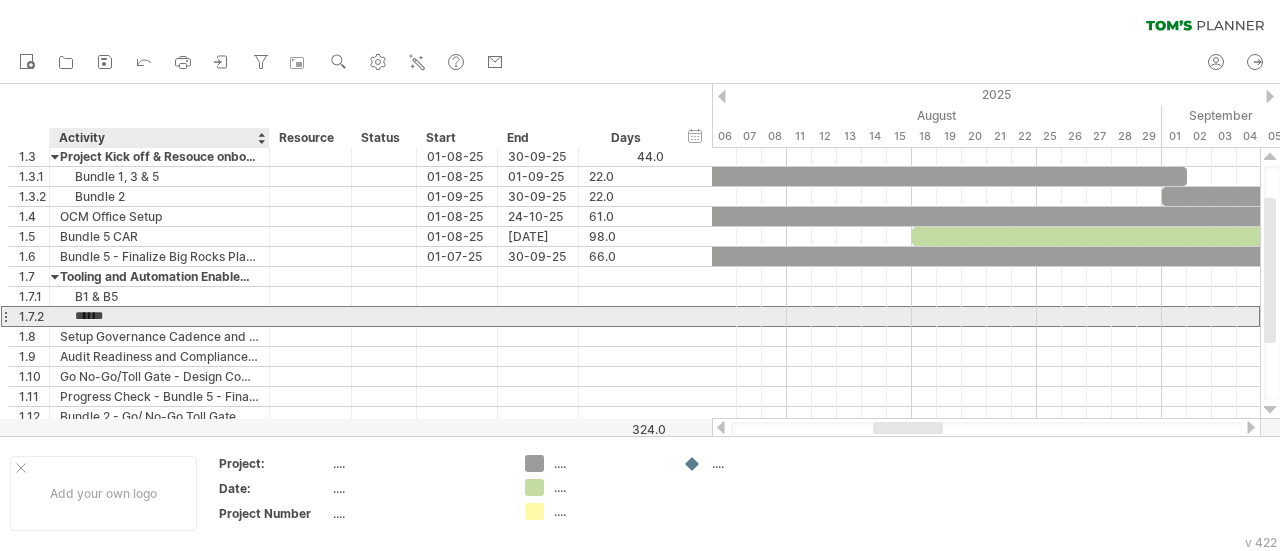 type on "*******" 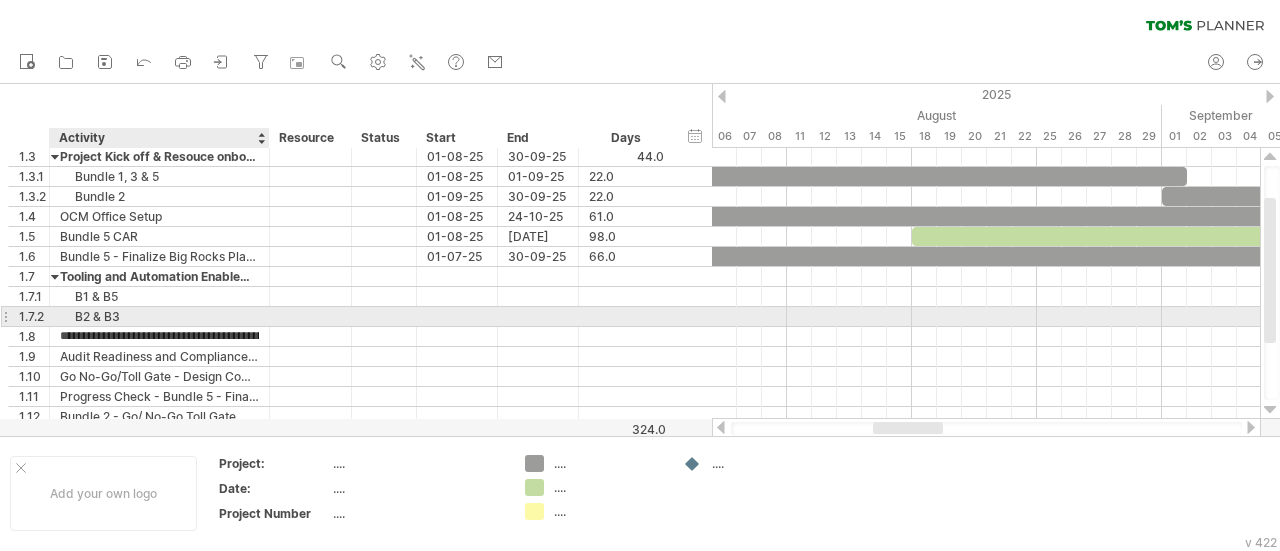 scroll, scrollTop: 0, scrollLeft: 0, axis: both 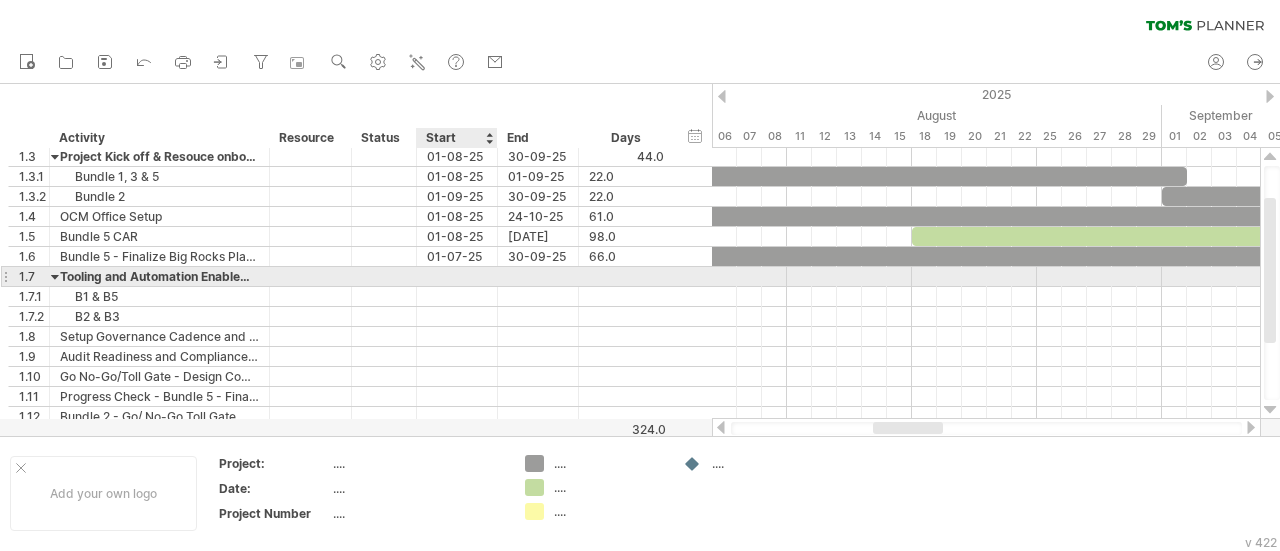 click at bounding box center (457, 276) 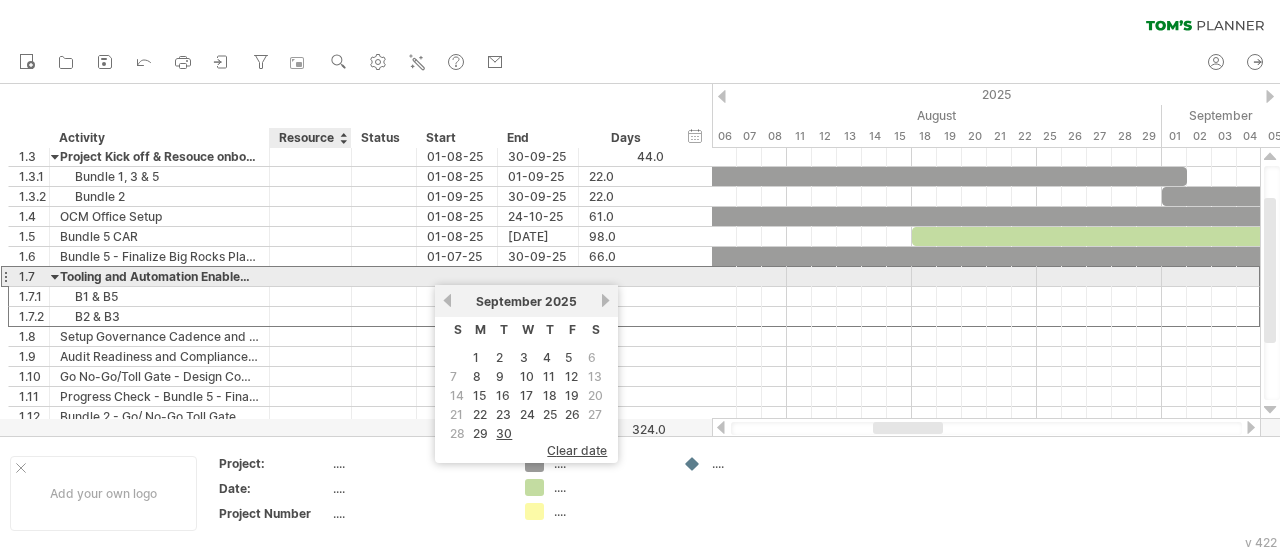 click at bounding box center [310, 276] 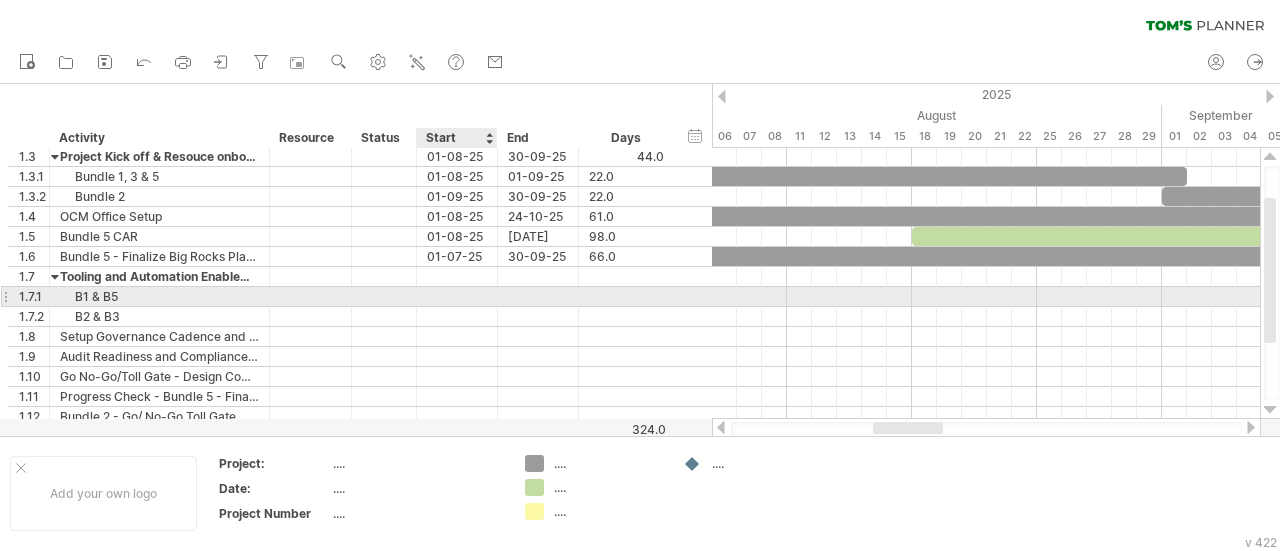 click at bounding box center [457, 296] 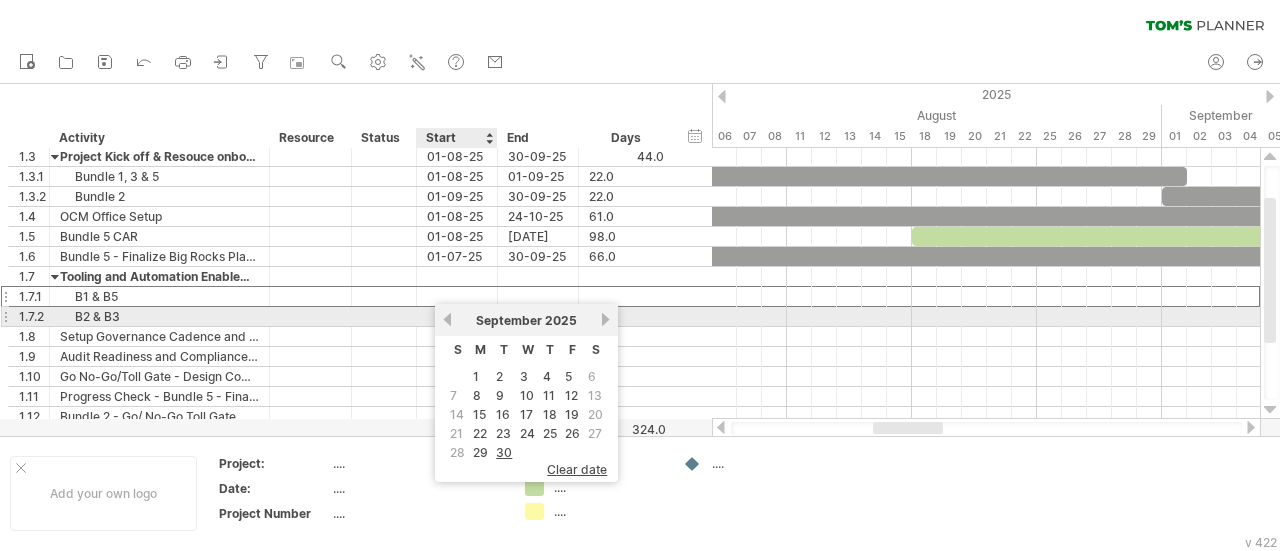 click on "previous" at bounding box center (447, 319) 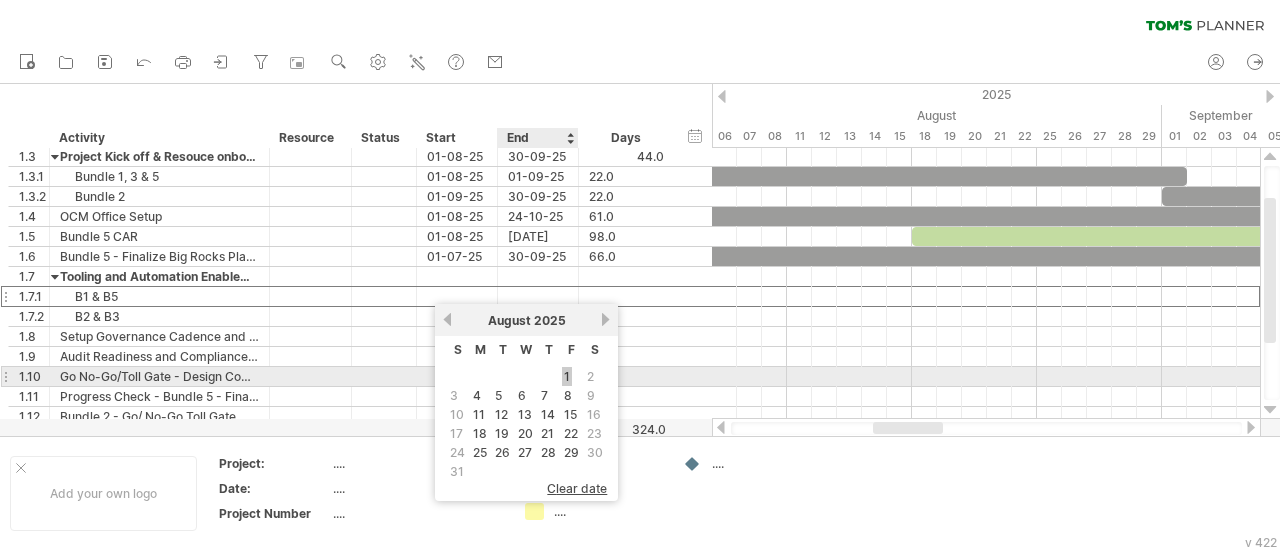 click on "1" at bounding box center (567, 376) 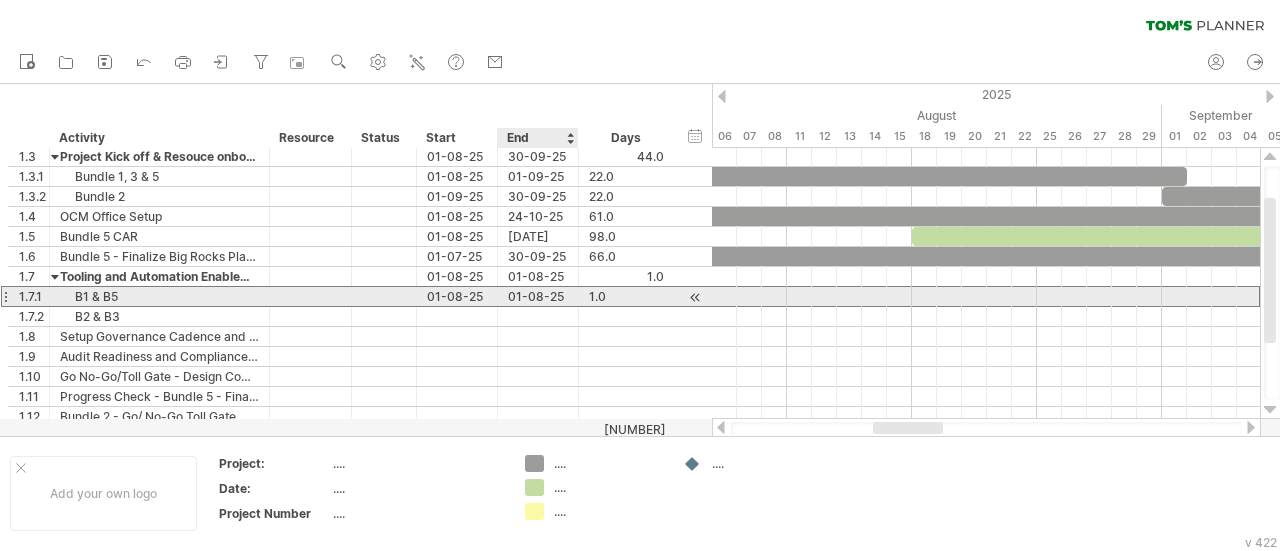 click on "01-08-25" at bounding box center [538, 296] 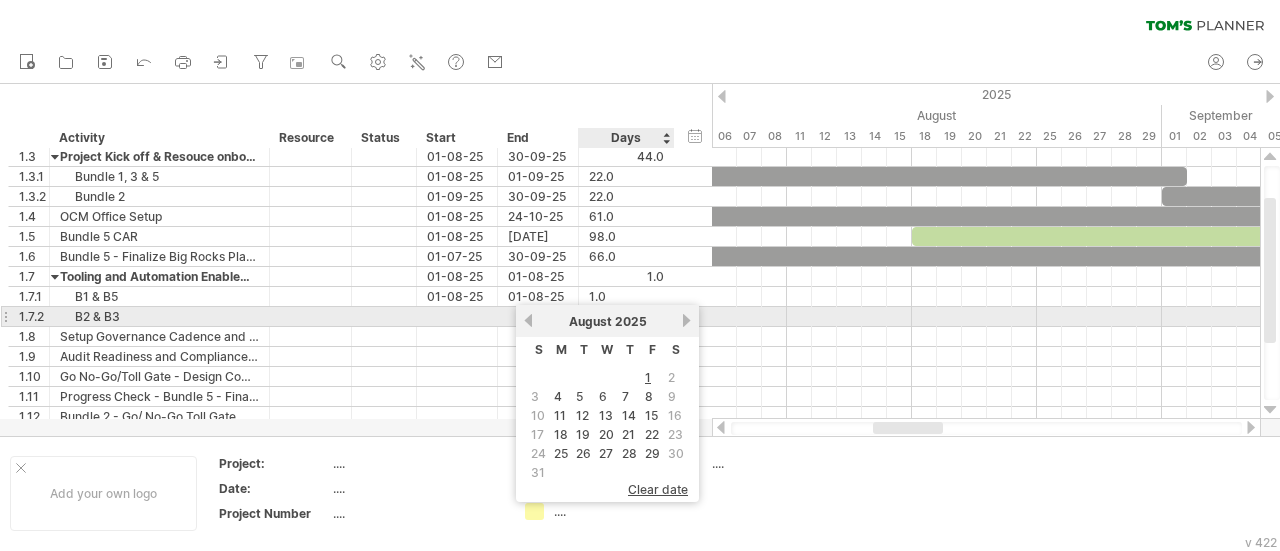 click on "next" at bounding box center (686, 320) 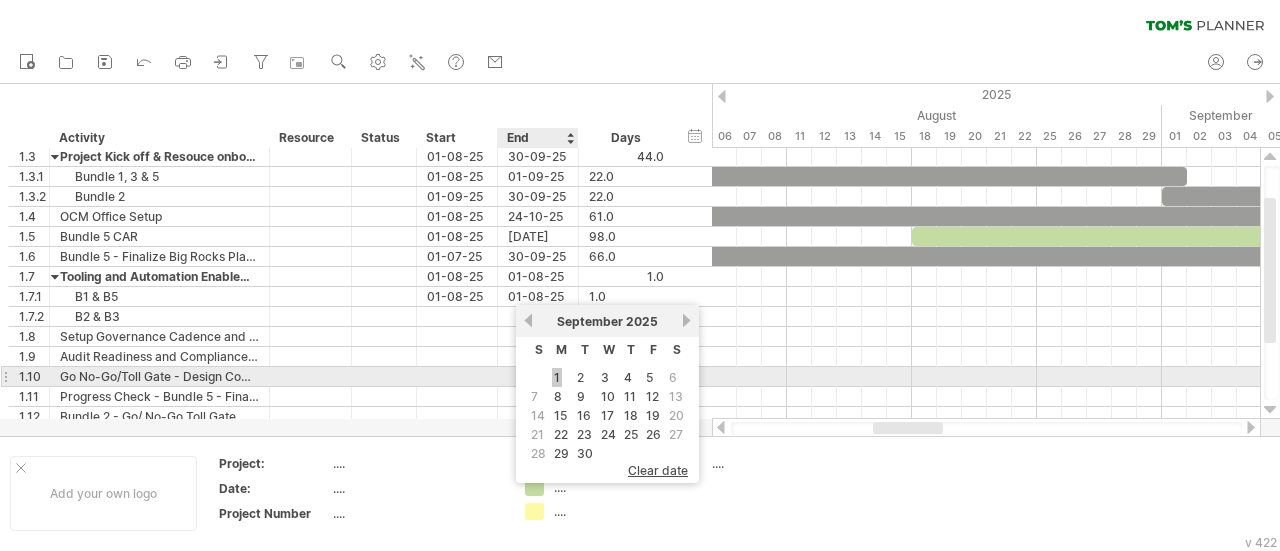 click on "1" at bounding box center (557, 377) 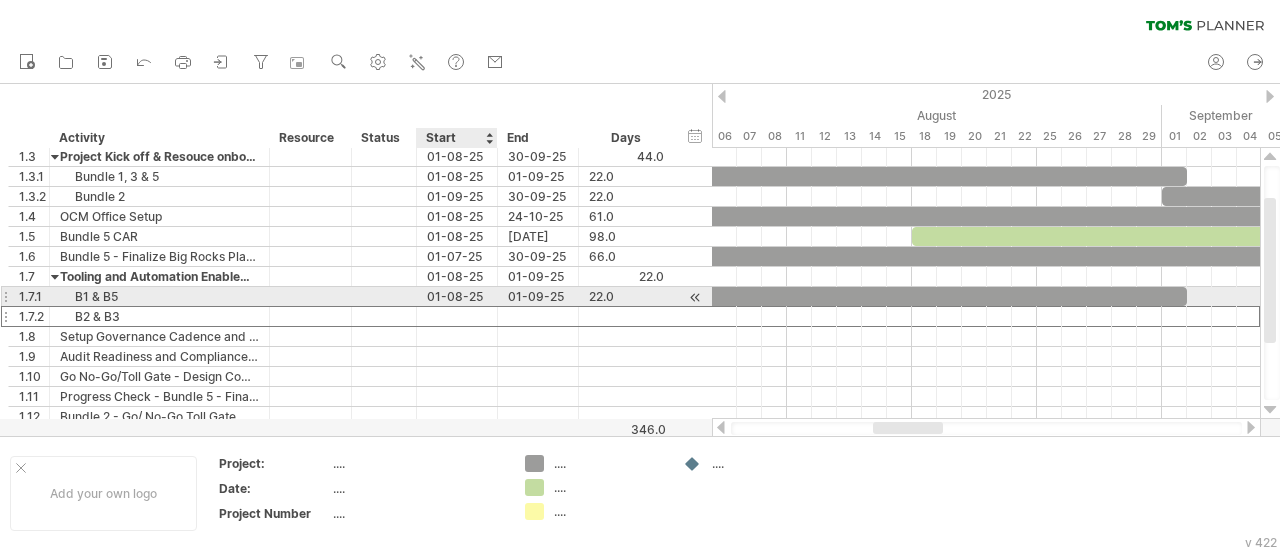 click at bounding box center [457, 316] 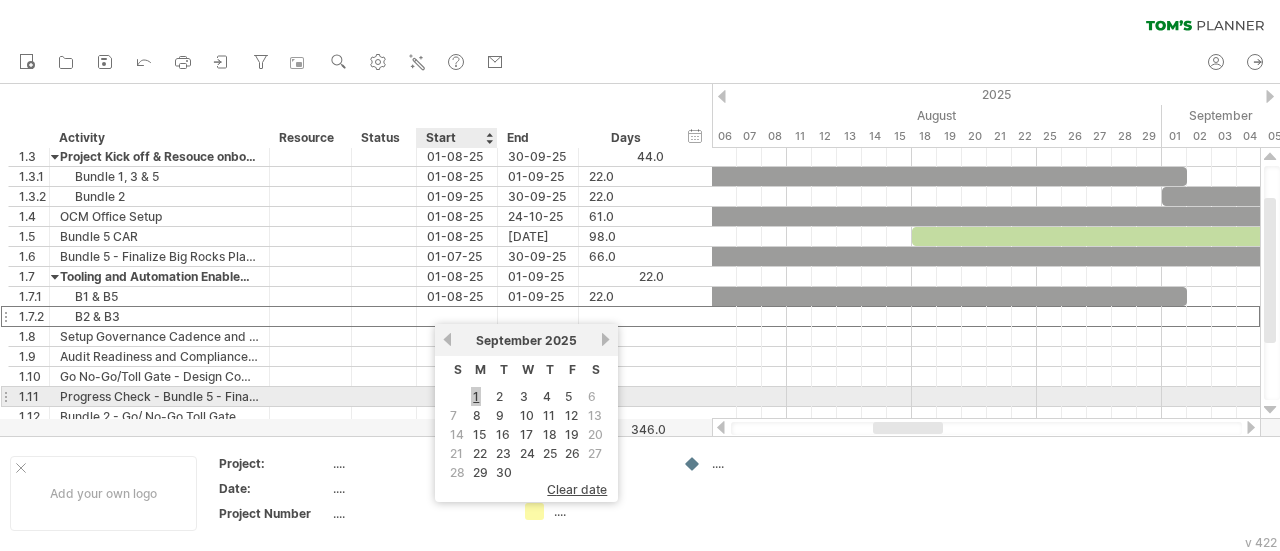 click on "1" at bounding box center [476, 396] 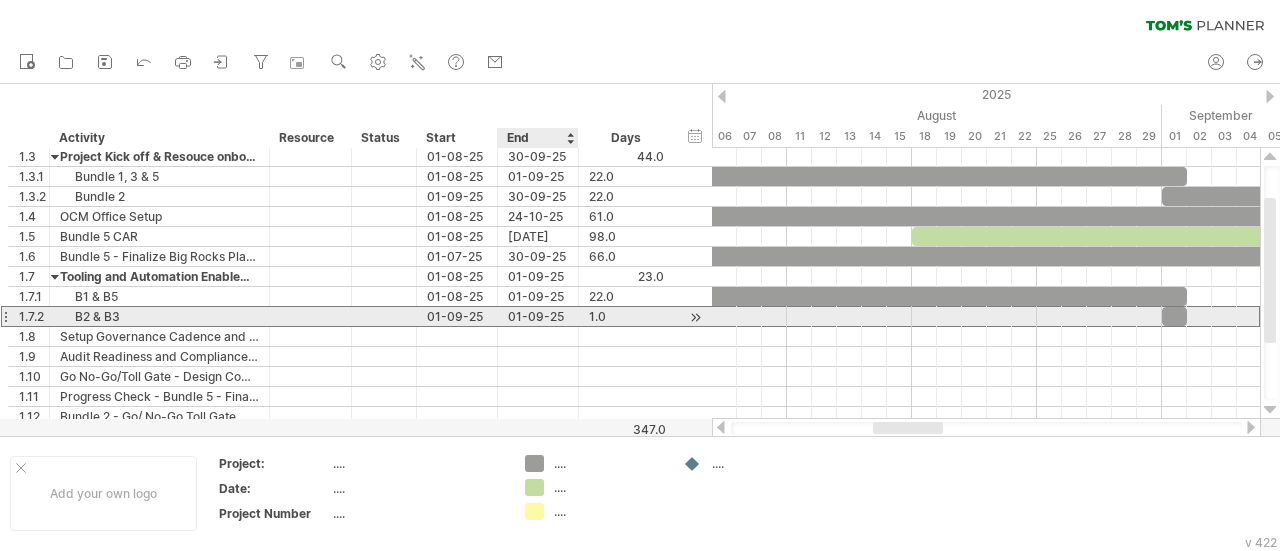 click on "01-09-25" at bounding box center (538, 316) 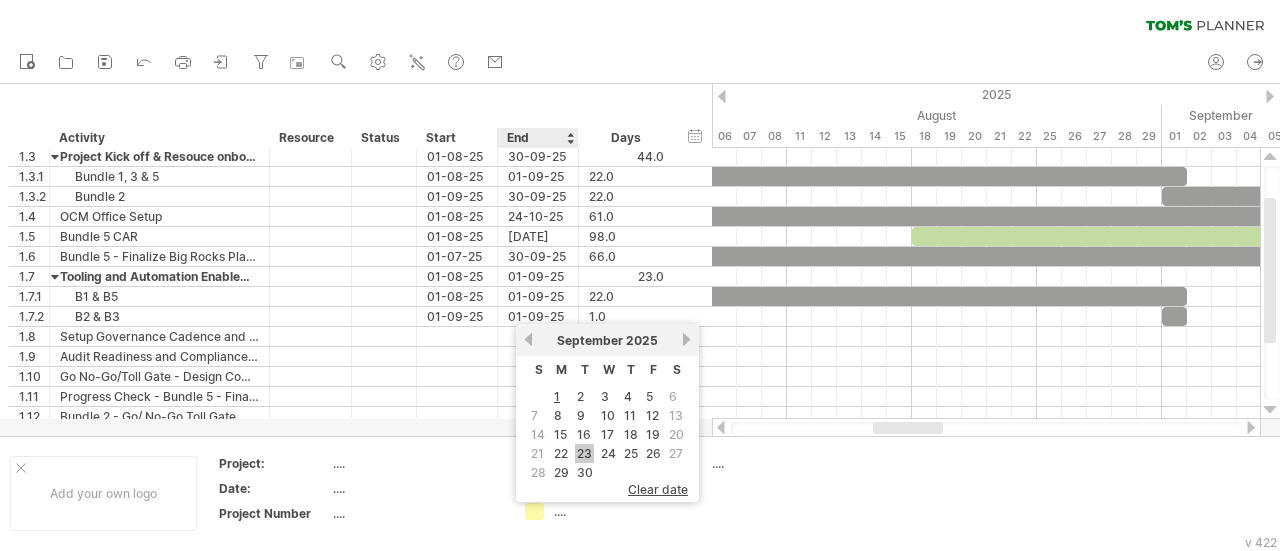 click on "23" at bounding box center [584, 453] 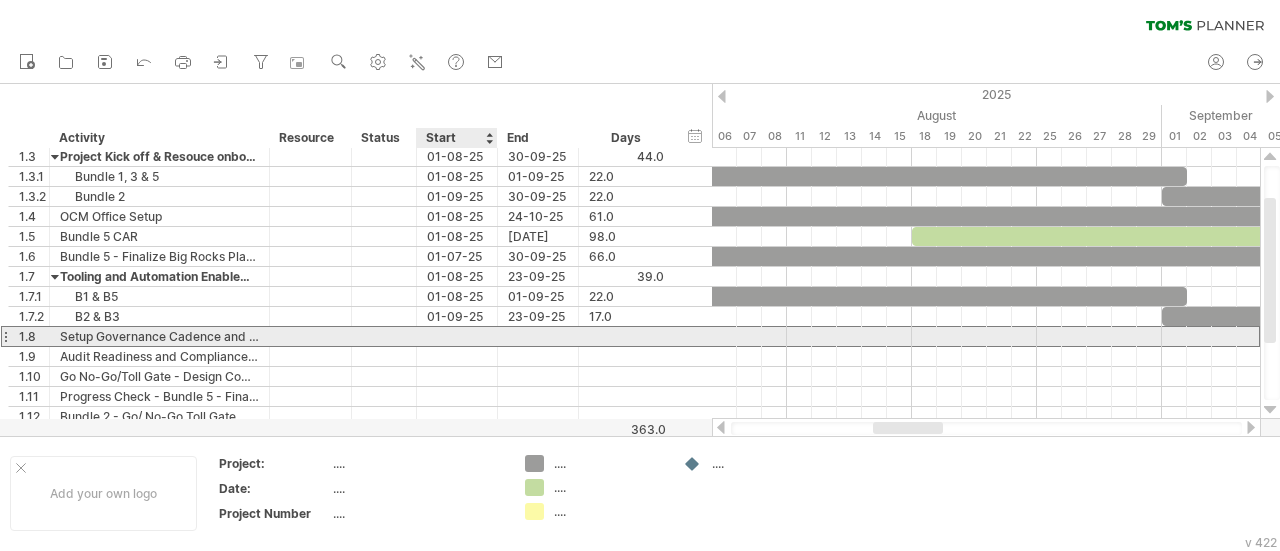 click at bounding box center [457, 336] 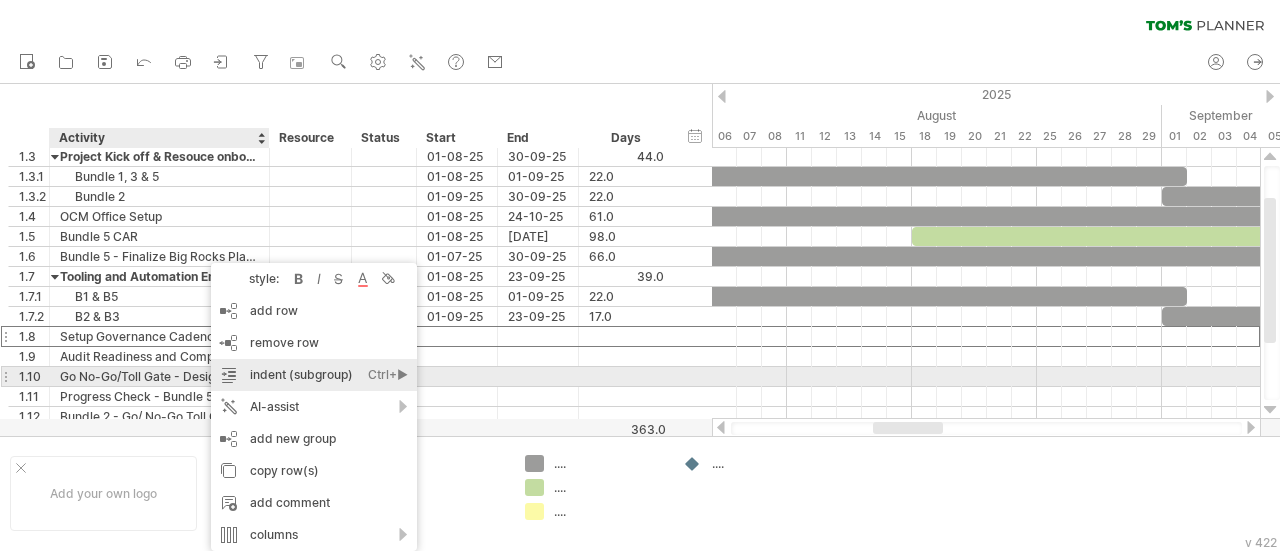 click on "indent (subgroup) Ctrl+► Cmd+►" at bounding box center [314, 375] 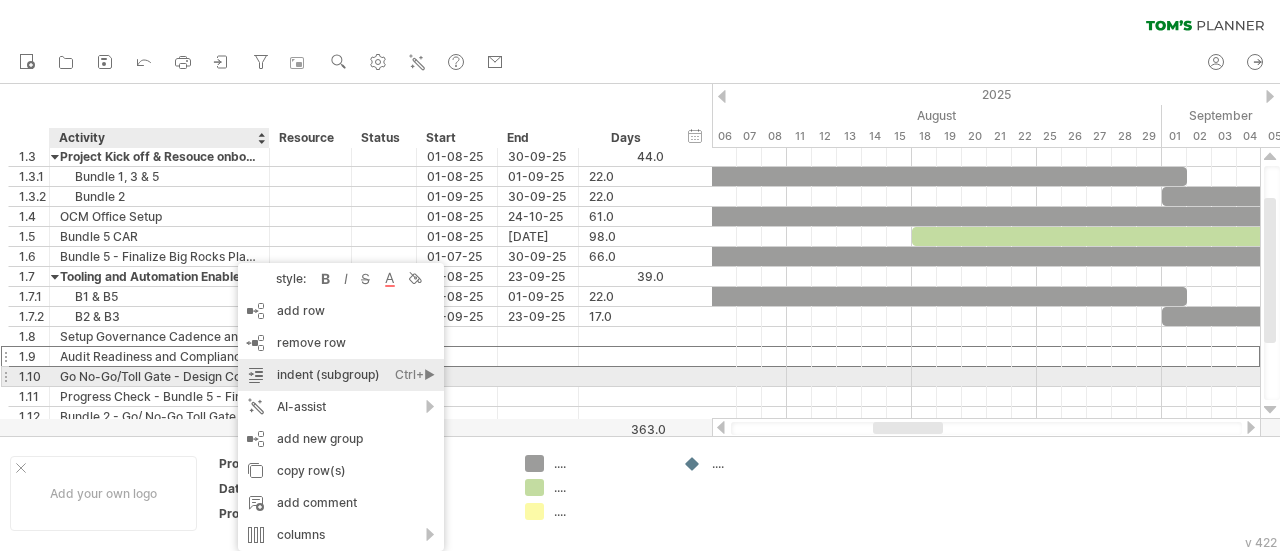click on "indent (subgroup) Ctrl+► Cmd+►" at bounding box center (341, 375) 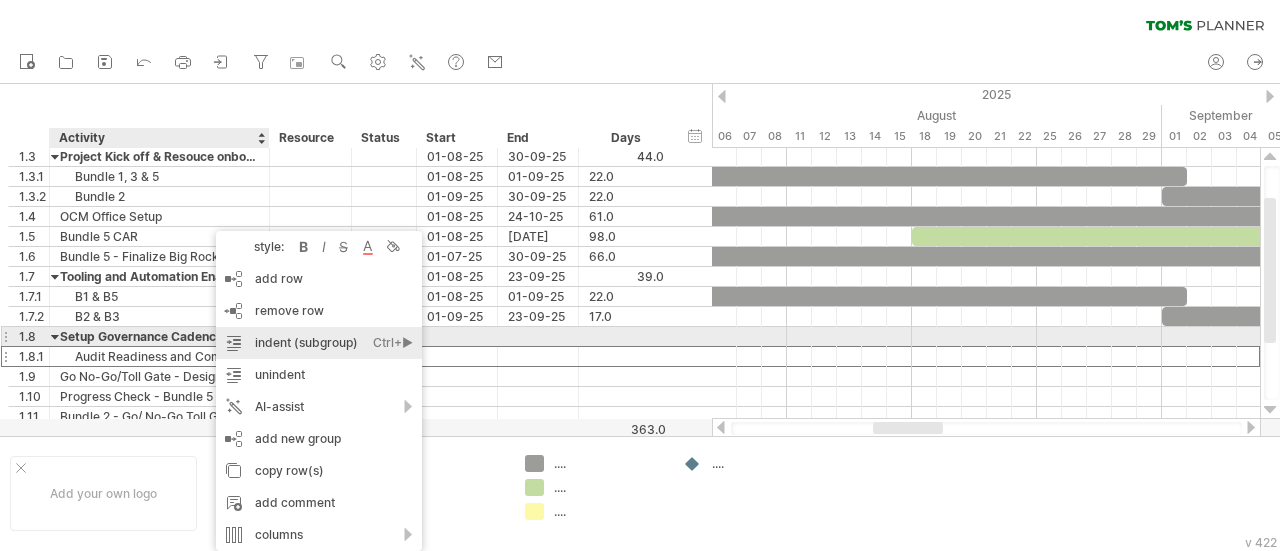 click on "indent (subgroup) Ctrl+► Cmd+►" at bounding box center (319, 343) 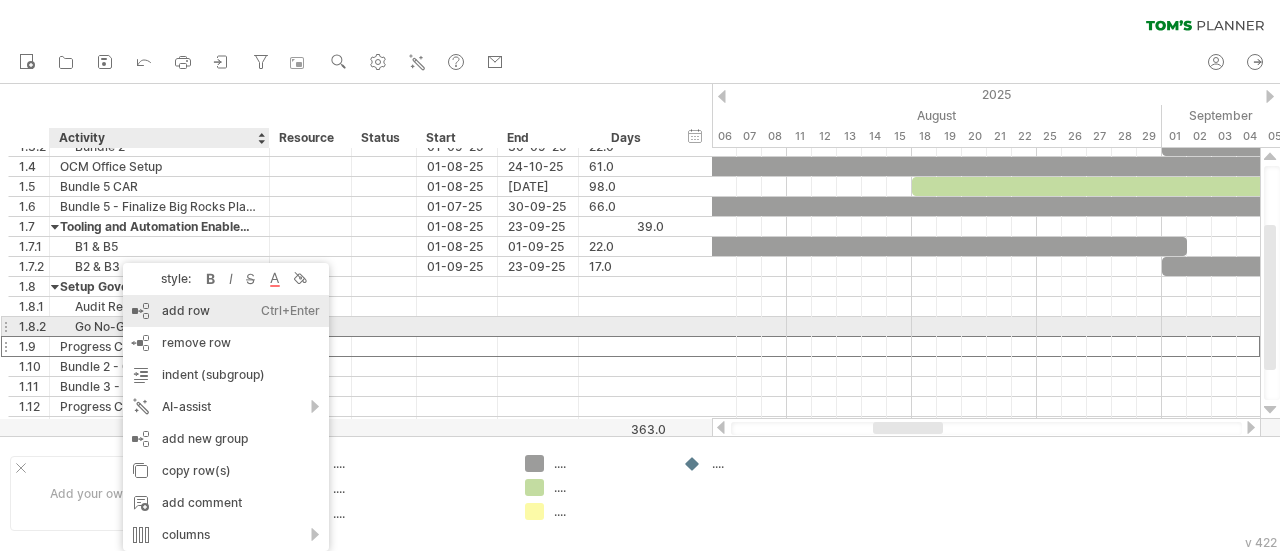 click on "add row Ctrl+Enter Cmd+Enter" at bounding box center (226, 311) 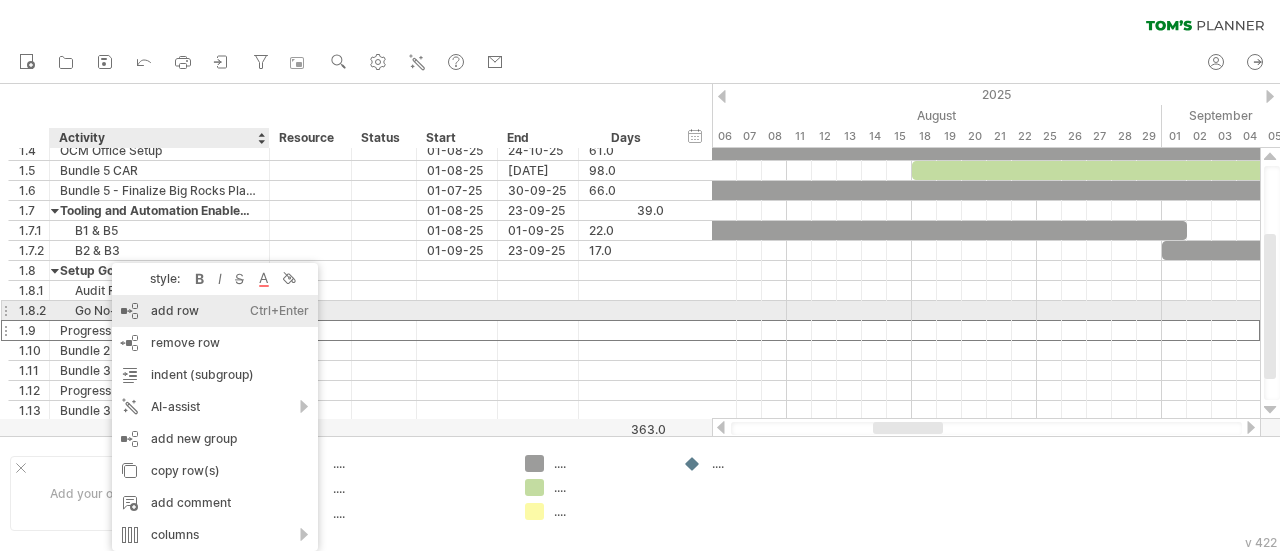 click on "add row Ctrl+Enter Cmd+Enter" at bounding box center [215, 311] 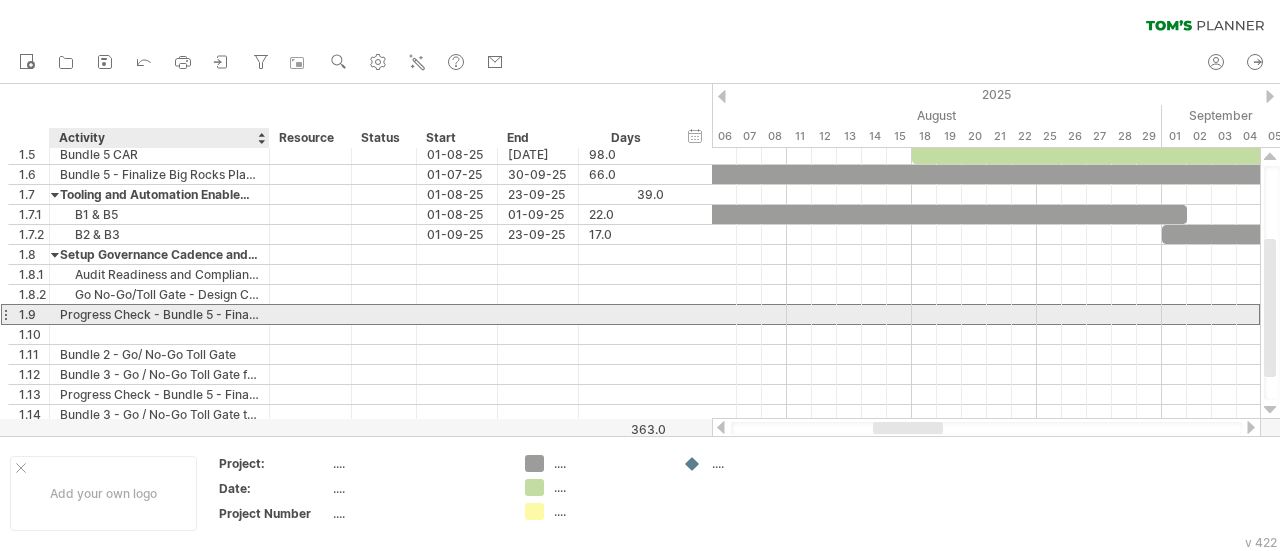click on "Progress Check - Bundle 5 - Finalize Big Rocks Planning and Strategy" at bounding box center (159, 314) 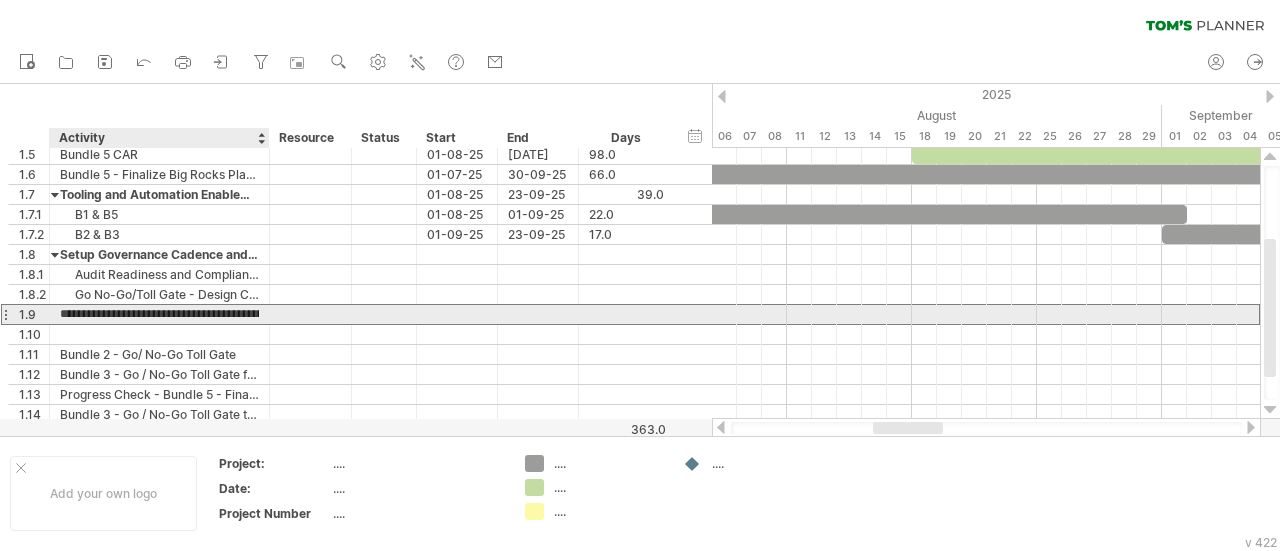 click on "**********" at bounding box center (159, 314) 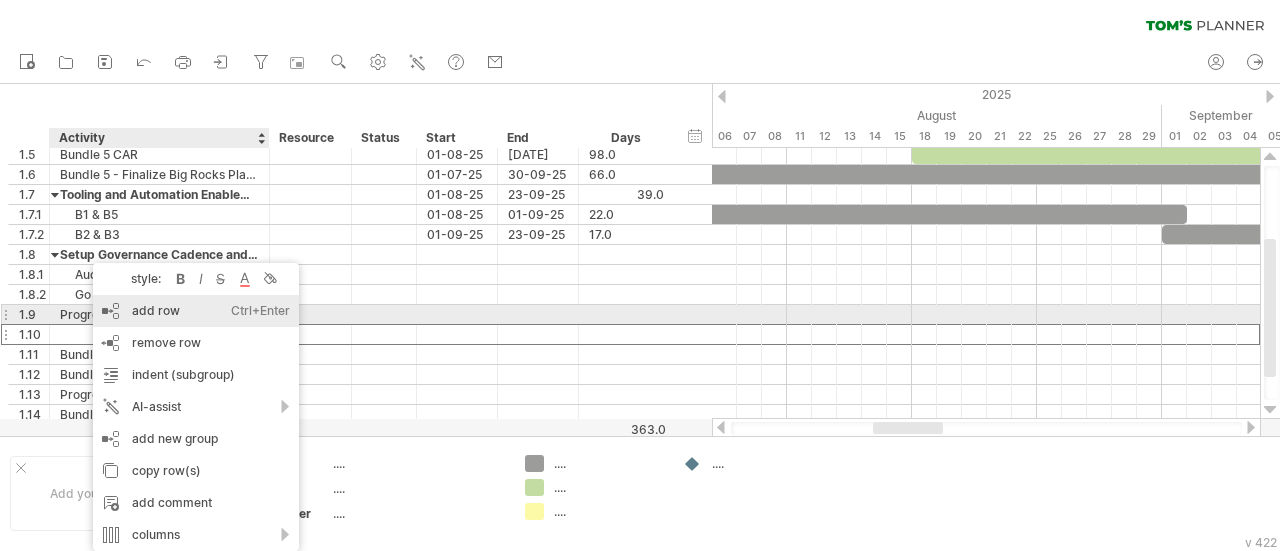 click on "add row Ctrl+Enter Cmd+Enter" at bounding box center [196, 311] 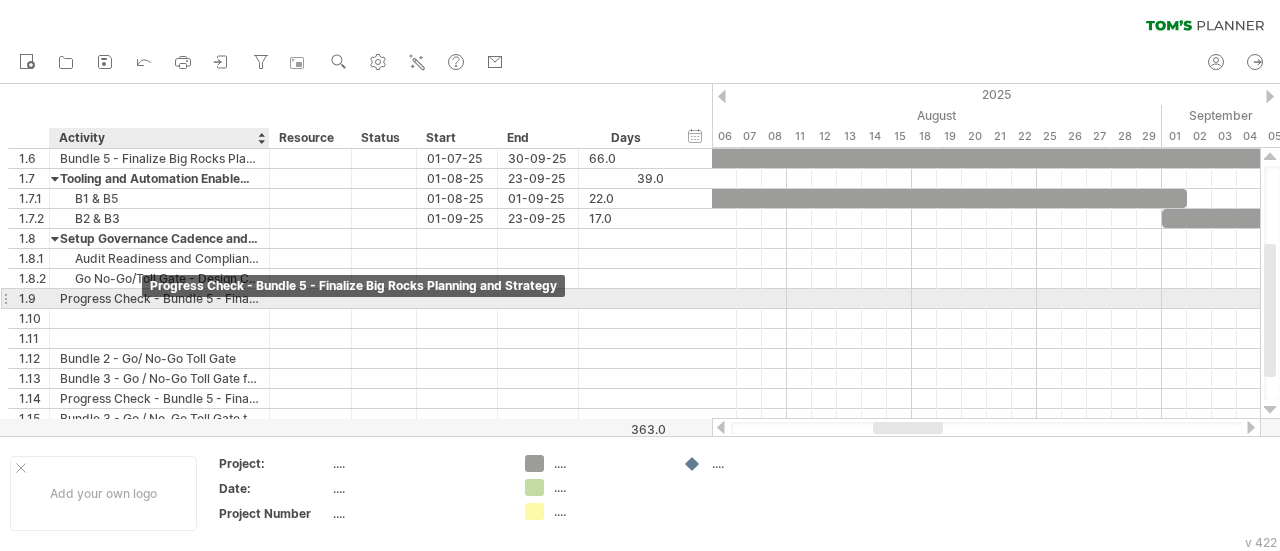 click on "Progress Check - Bundle 5 - Finalize Big Rocks Planning and Strategy" at bounding box center (159, 298) 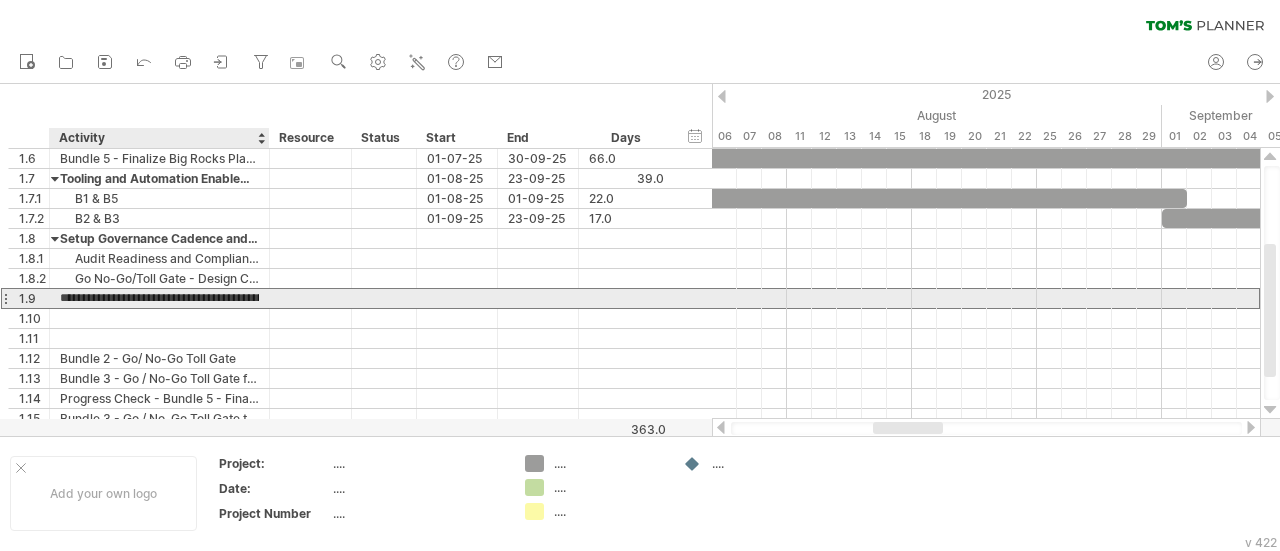 click on "**********" at bounding box center [159, 298] 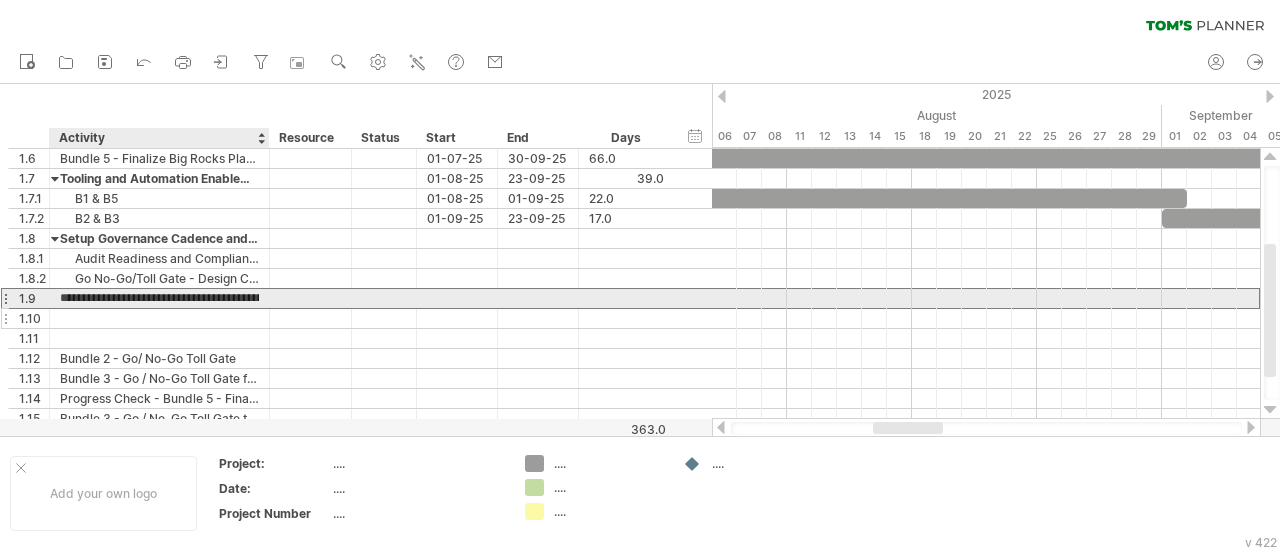 type 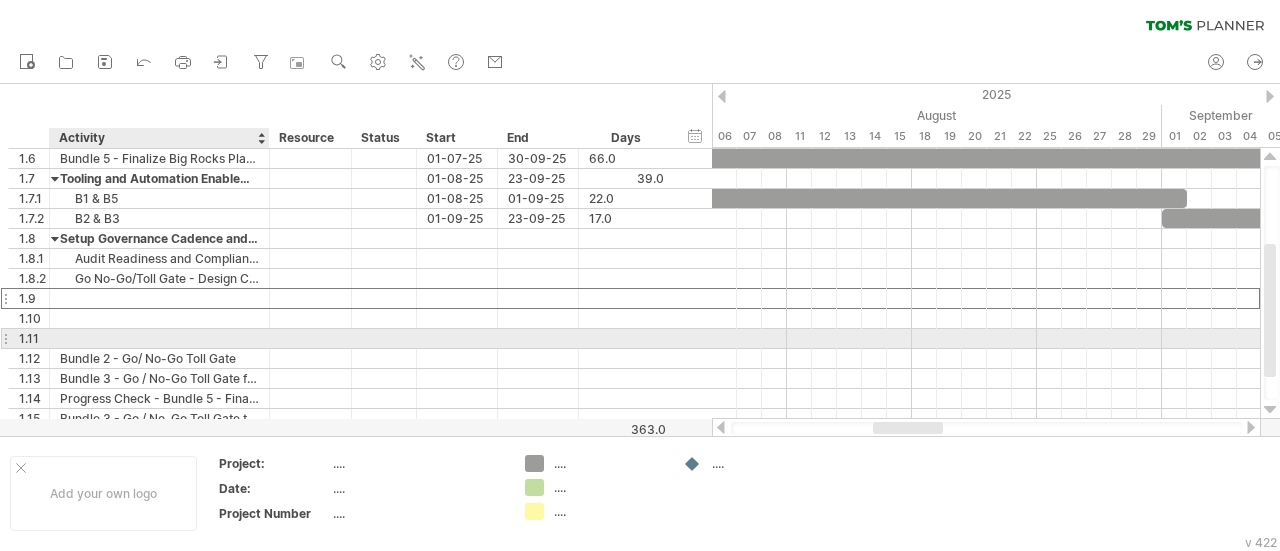 click at bounding box center (159, 338) 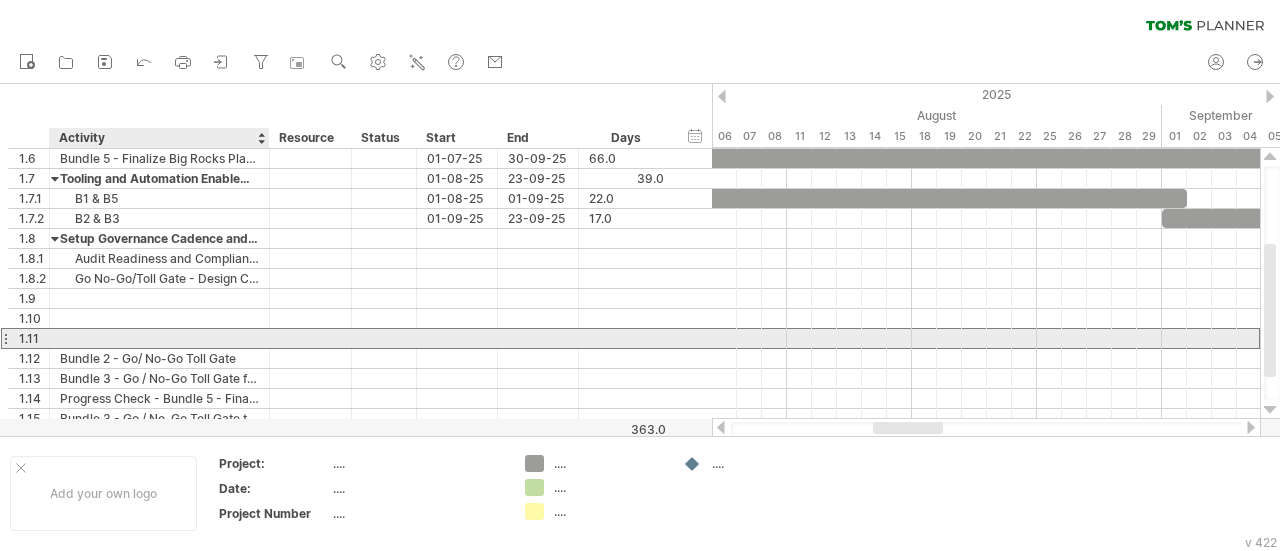 click at bounding box center (159, 338) 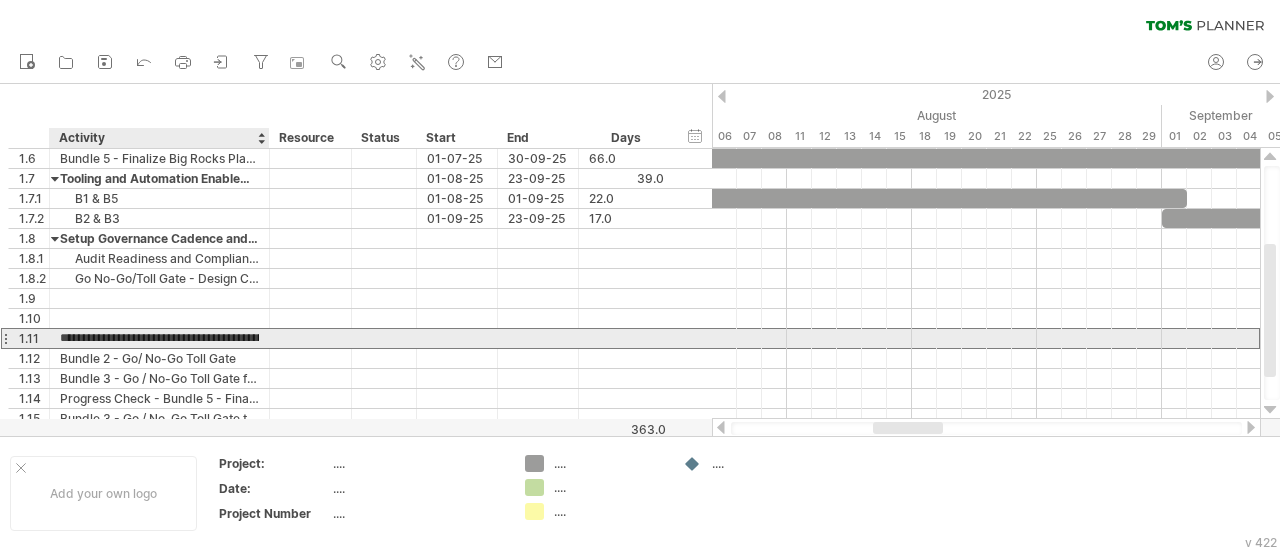 scroll, scrollTop: 0, scrollLeft: 198, axis: horizontal 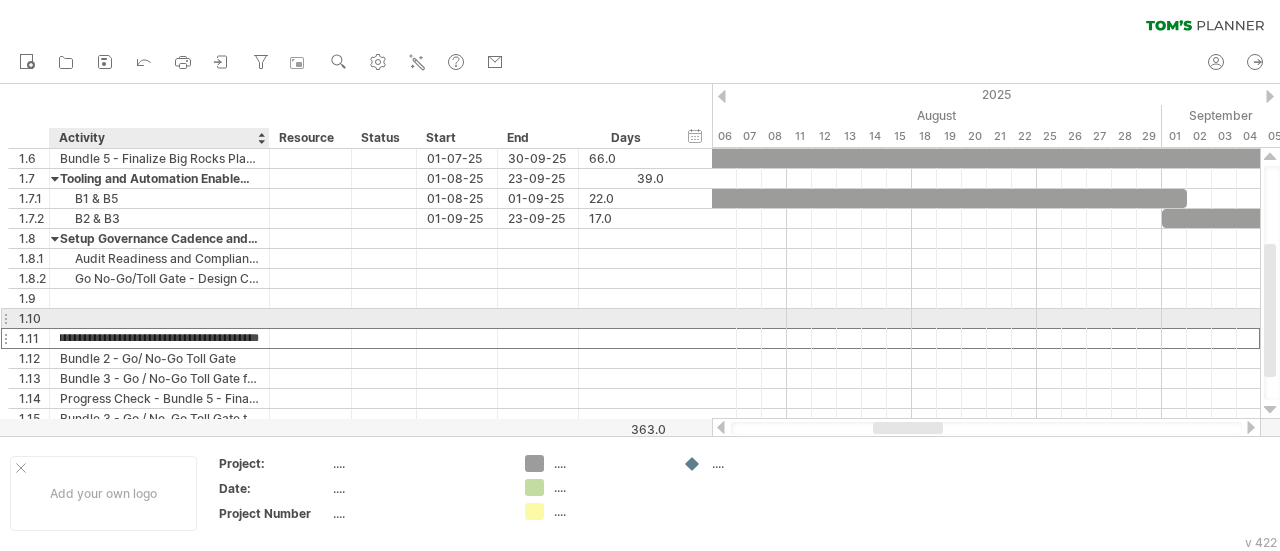 click at bounding box center [159, 318] 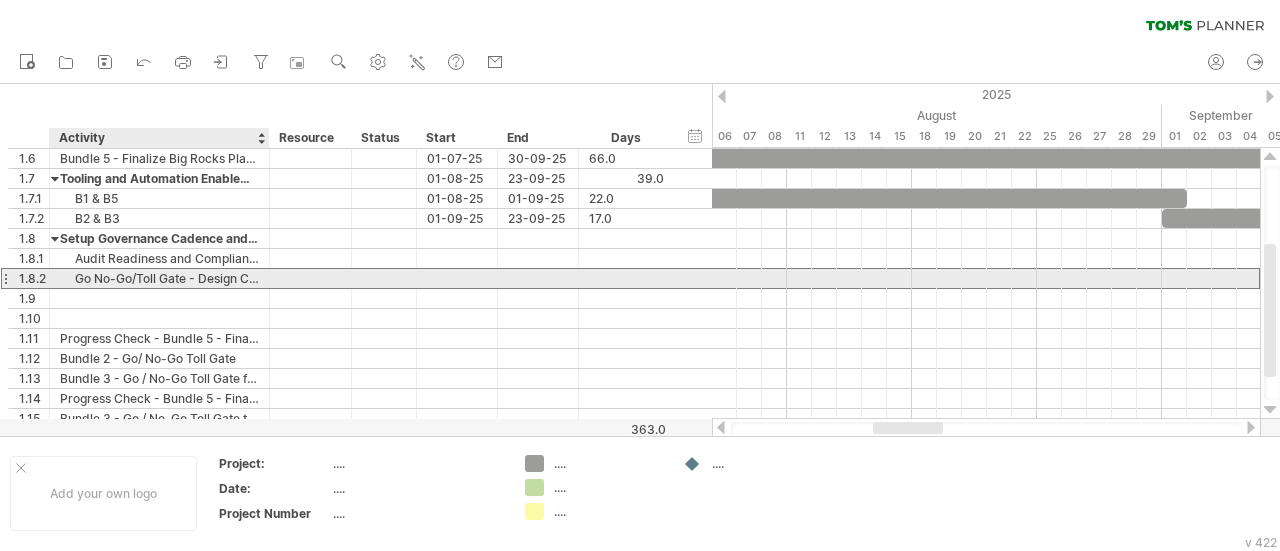 click on "Go No-Go/Toll Gate - Design Completion for Bundle 1" at bounding box center [159, 278] 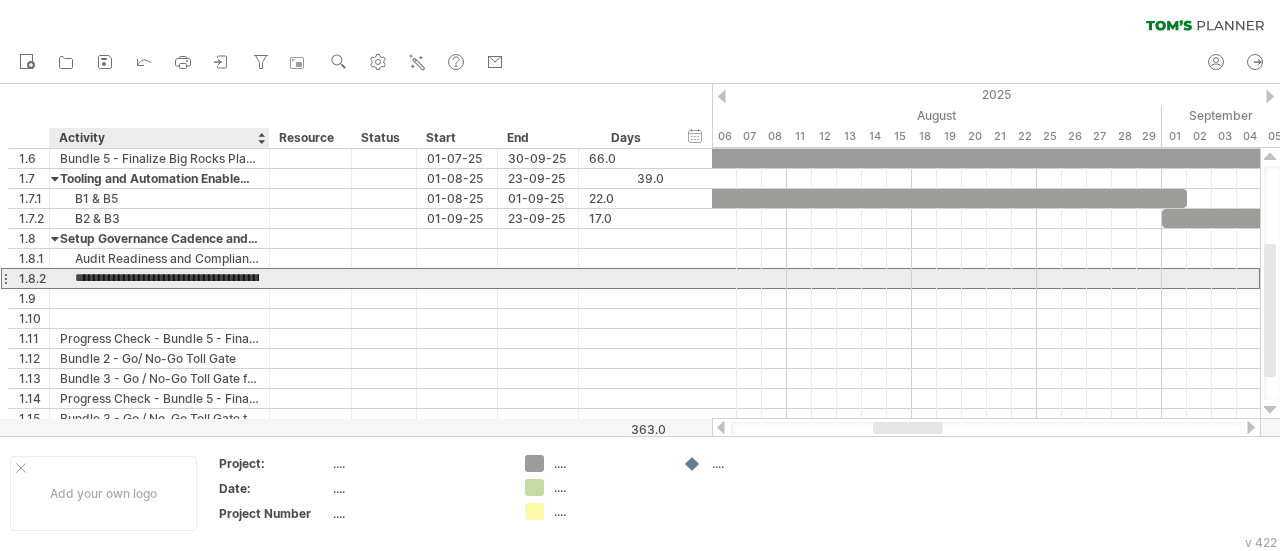 click on "**********" at bounding box center [159, 278] 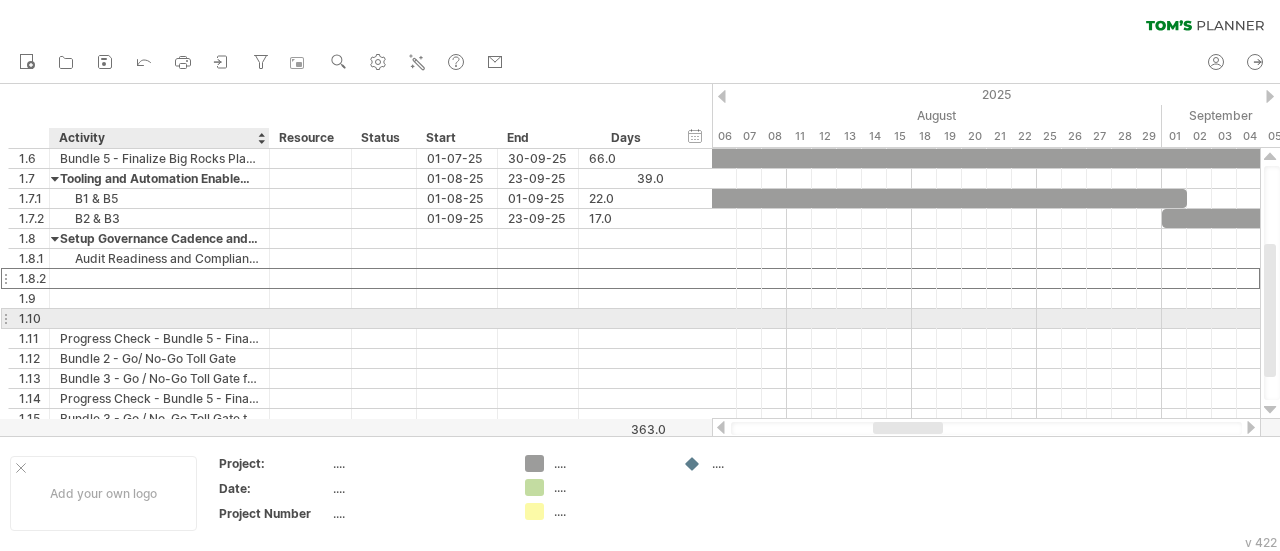 click at bounding box center [159, 318] 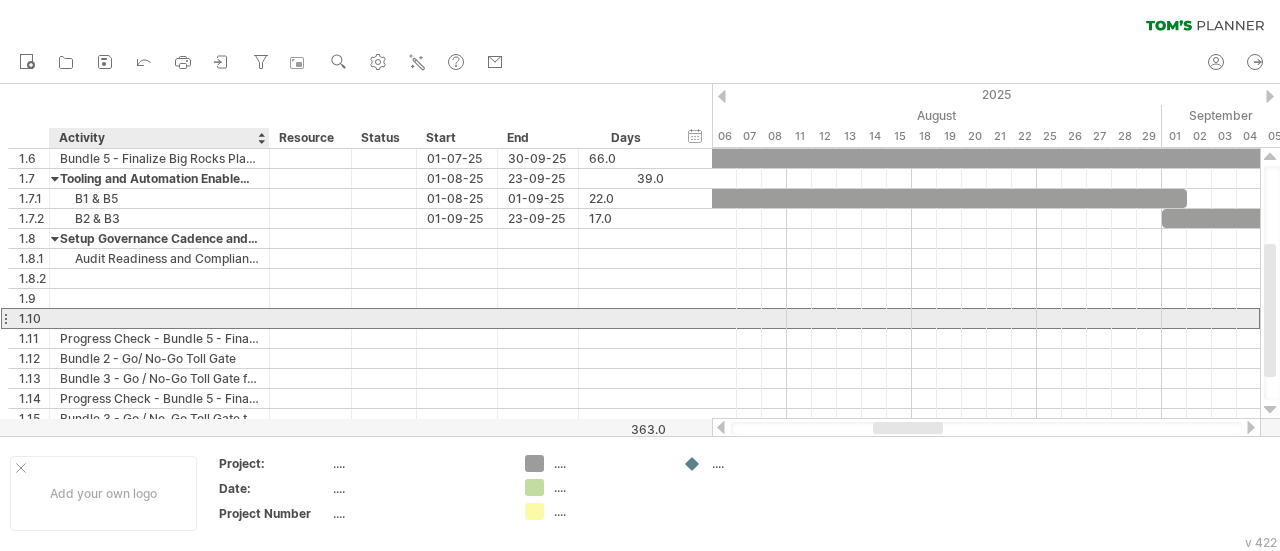 click at bounding box center (159, 318) 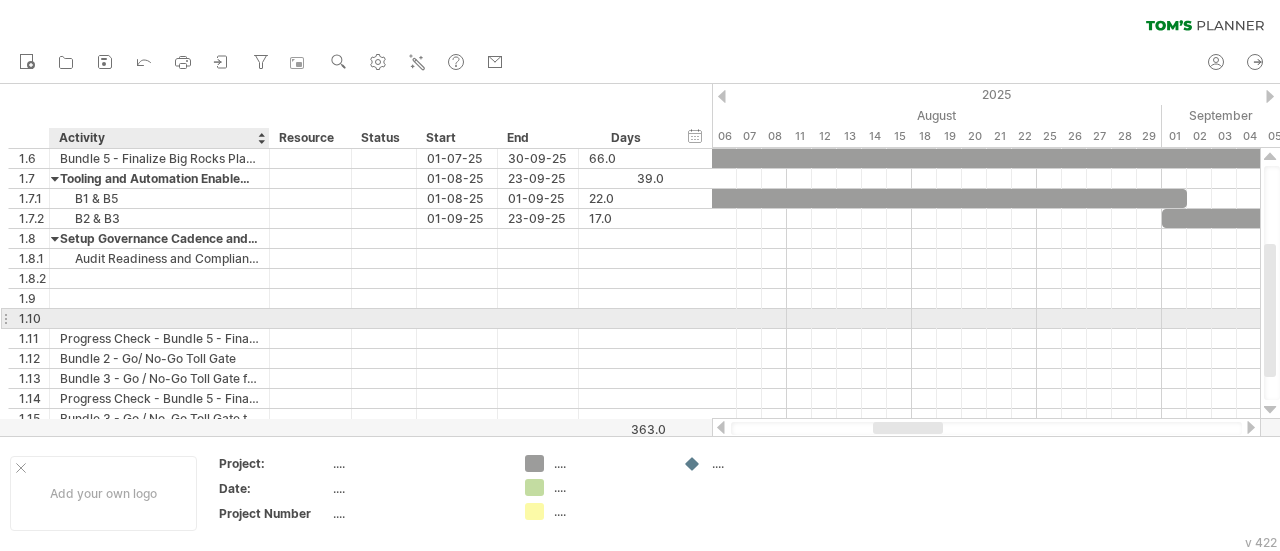 paste on "**********" 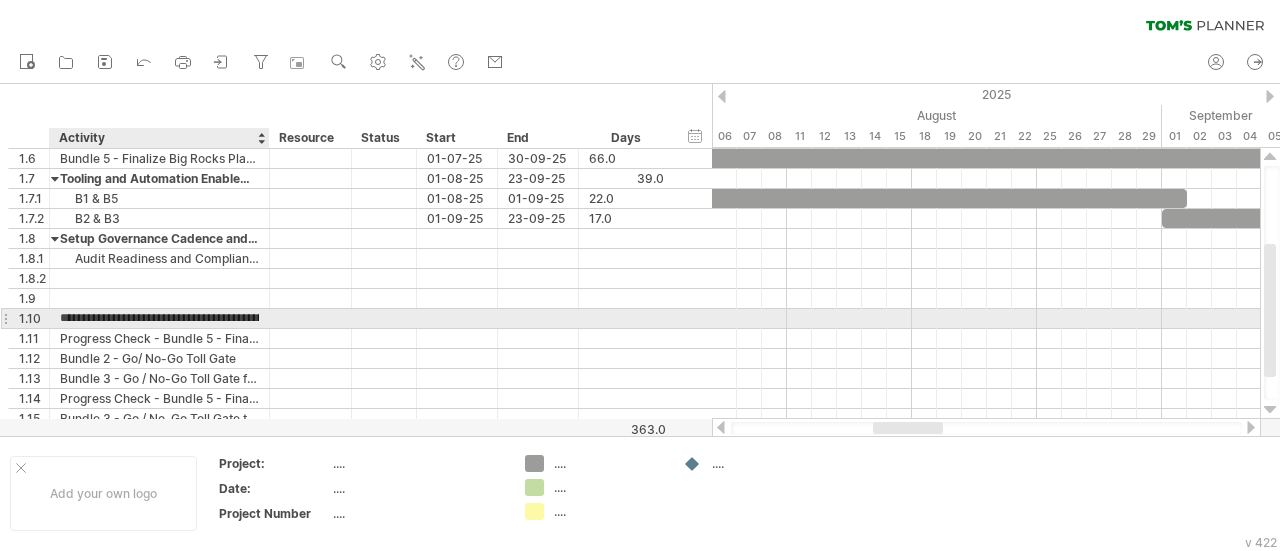 scroll, scrollTop: 0, scrollLeft: 104, axis: horizontal 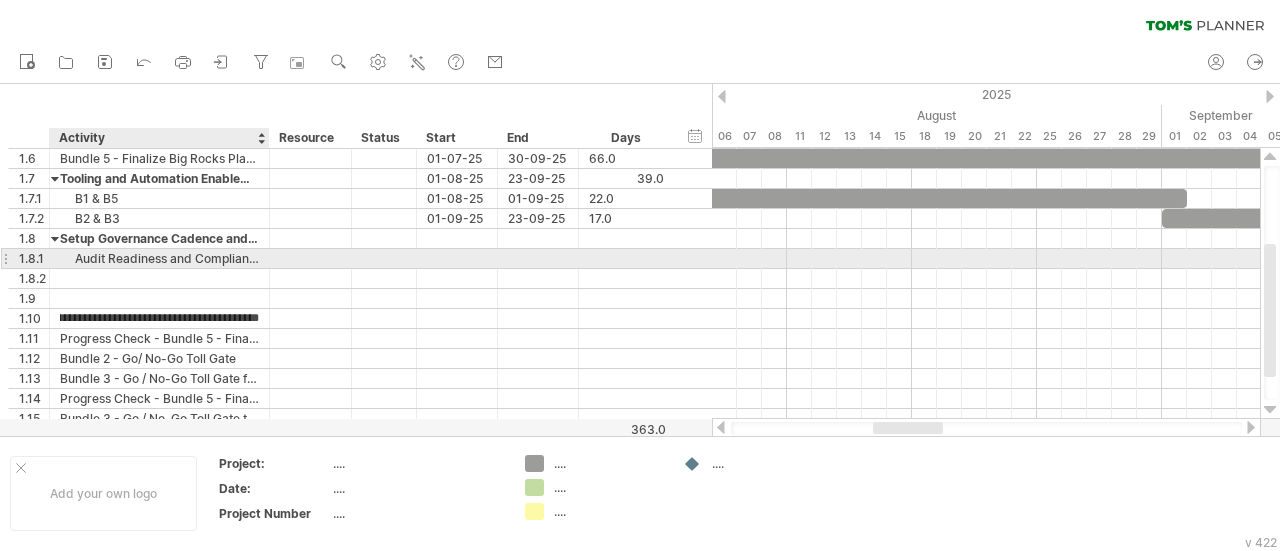 click on "Trying to reach plan.tomsplanner.com
Connected again...
0%
clear filter
new 1" at bounding box center [640, 275] 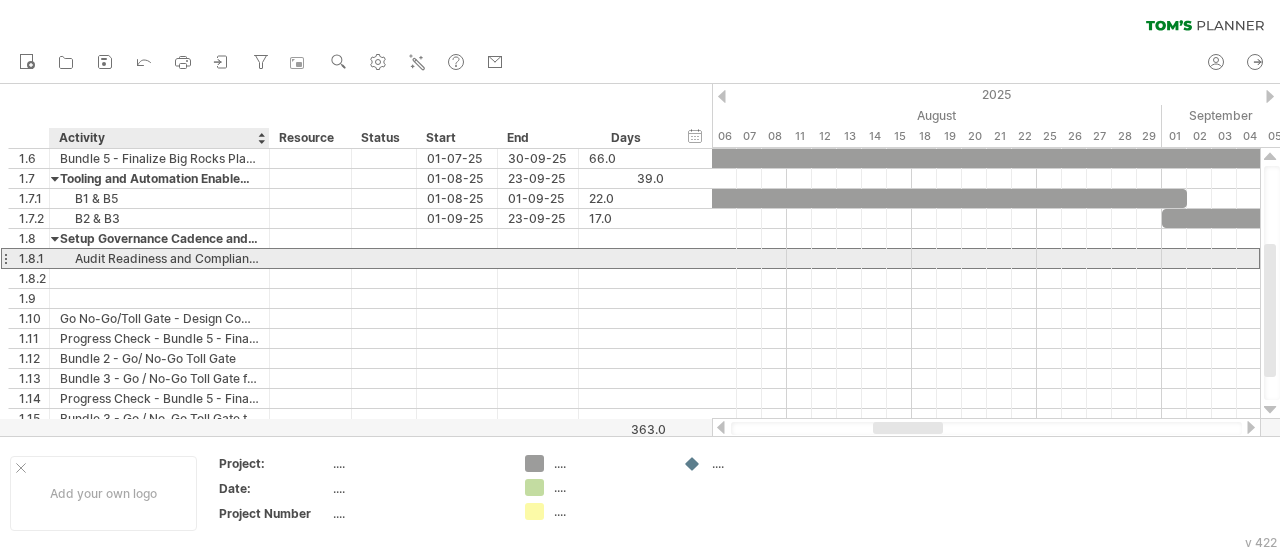 scroll, scrollTop: 0, scrollLeft: 0, axis: both 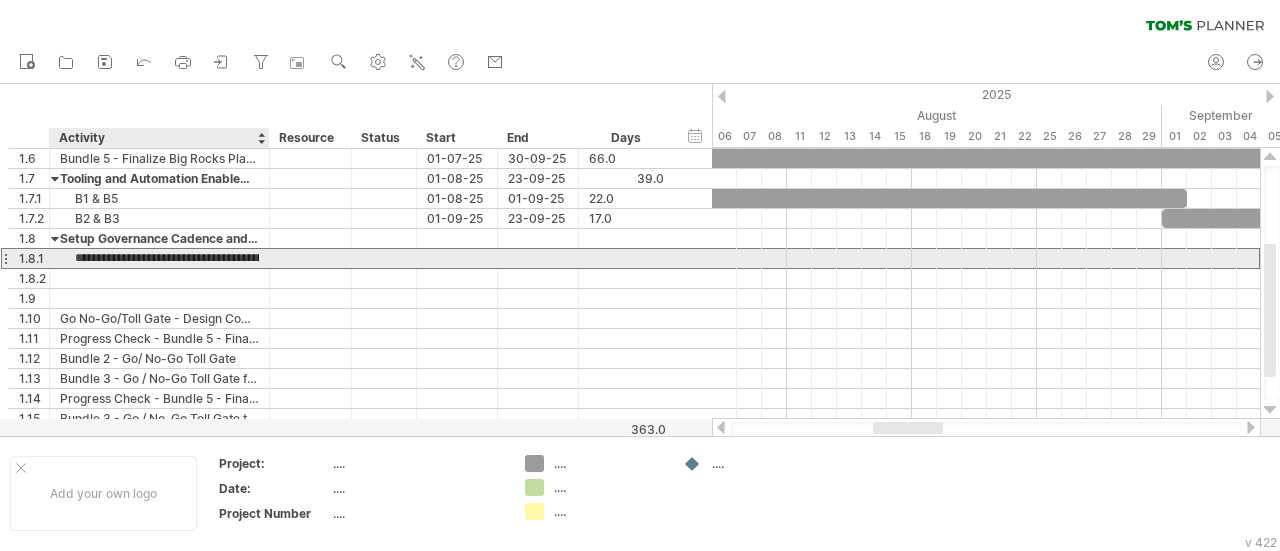 click on "**********" at bounding box center (159, 258) 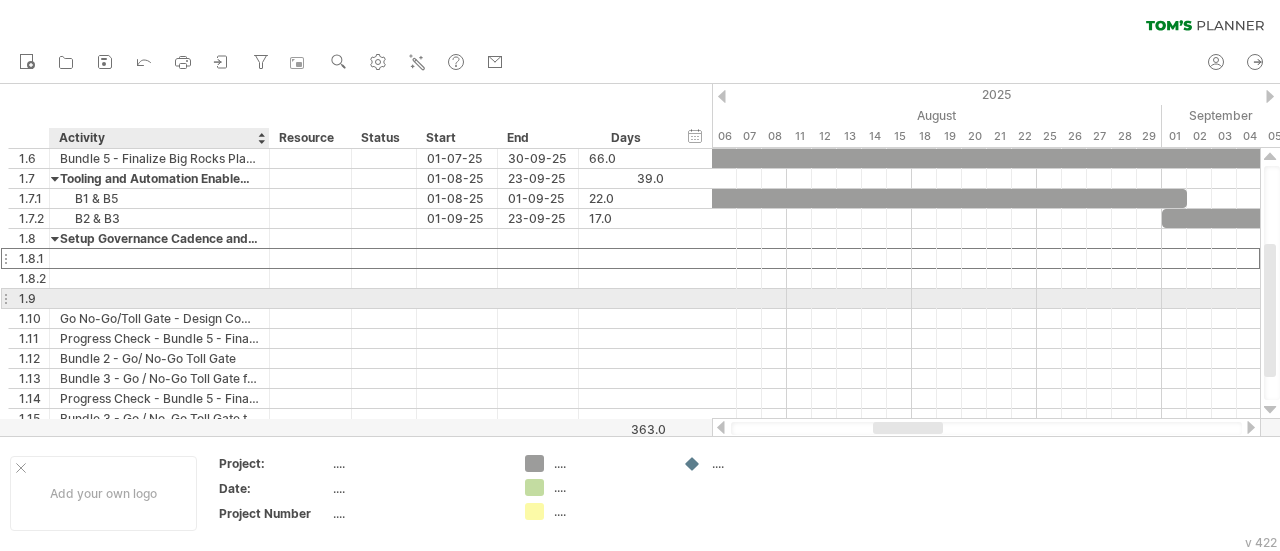 click at bounding box center (159, 298) 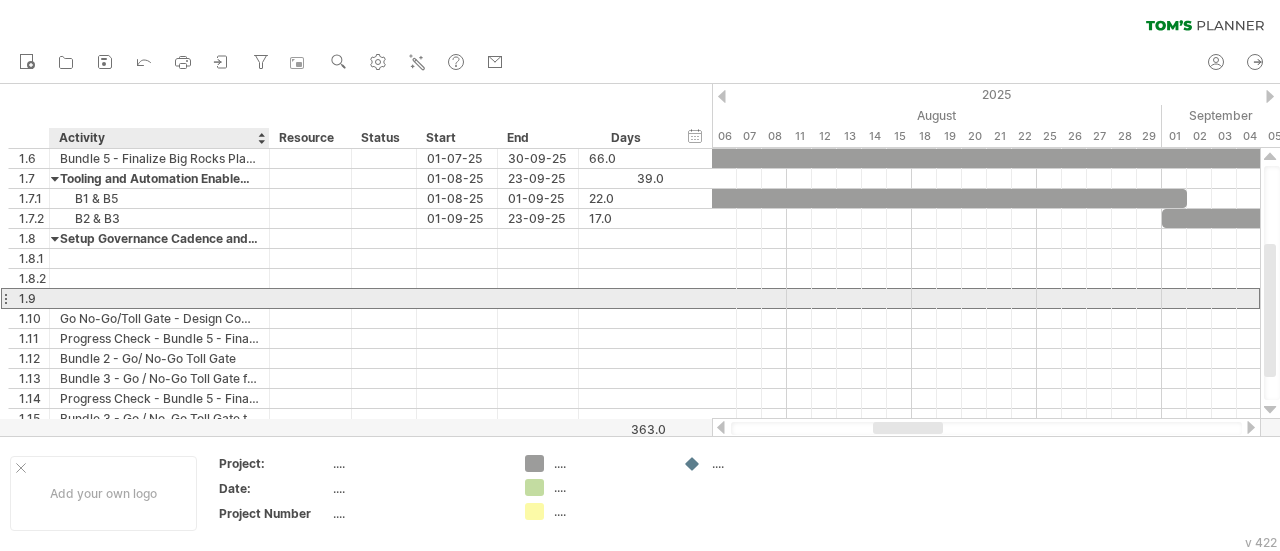 click at bounding box center (159, 298) 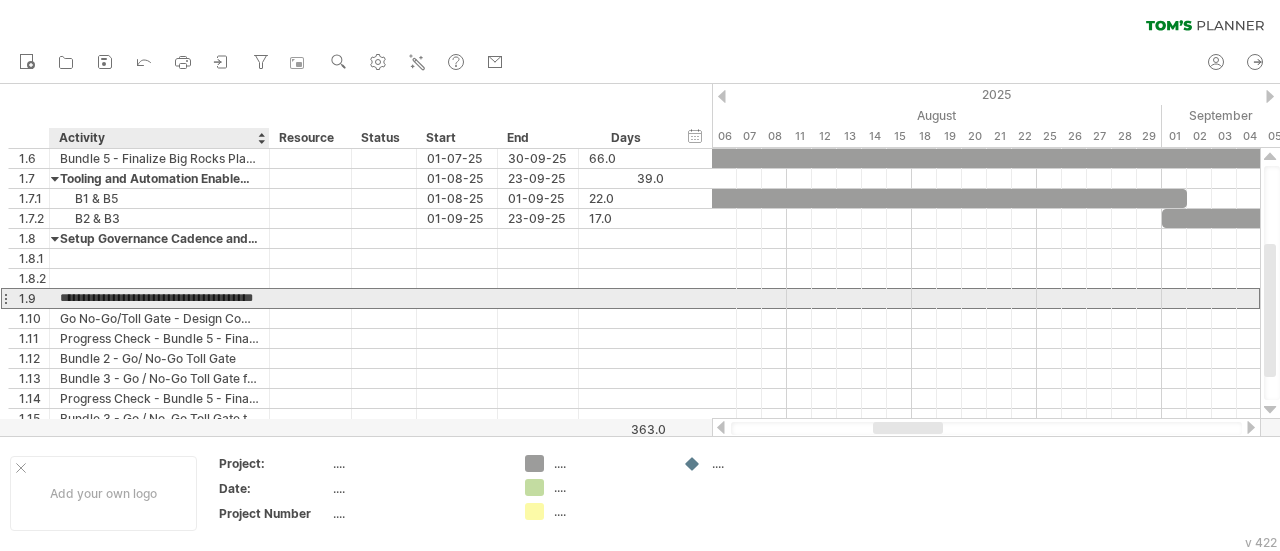 scroll, scrollTop: 0, scrollLeft: 42, axis: horizontal 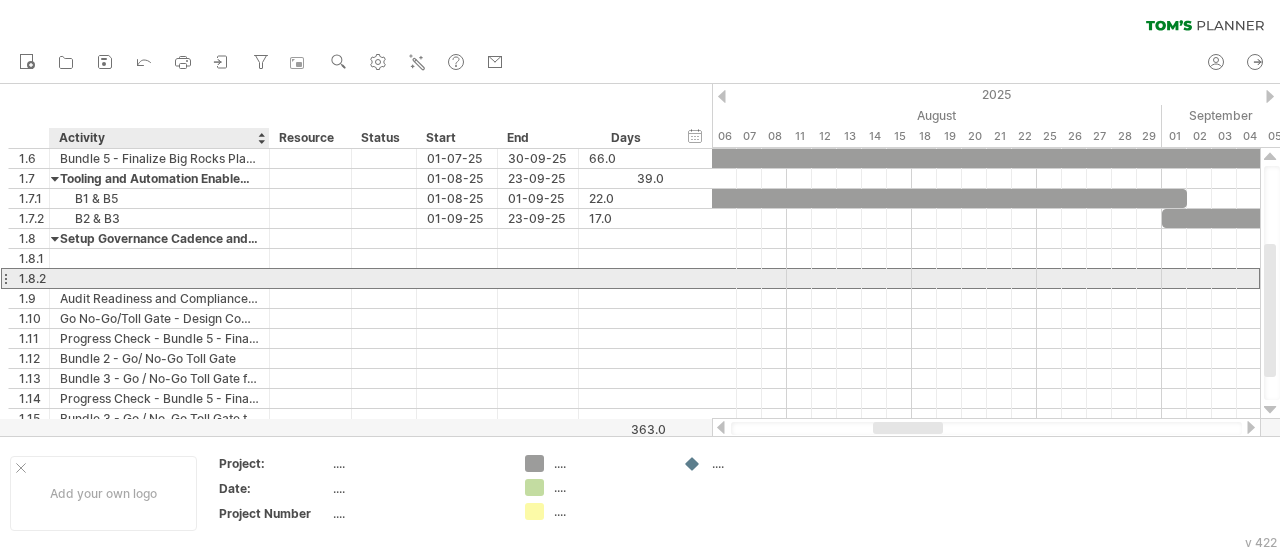 click at bounding box center [159, 278] 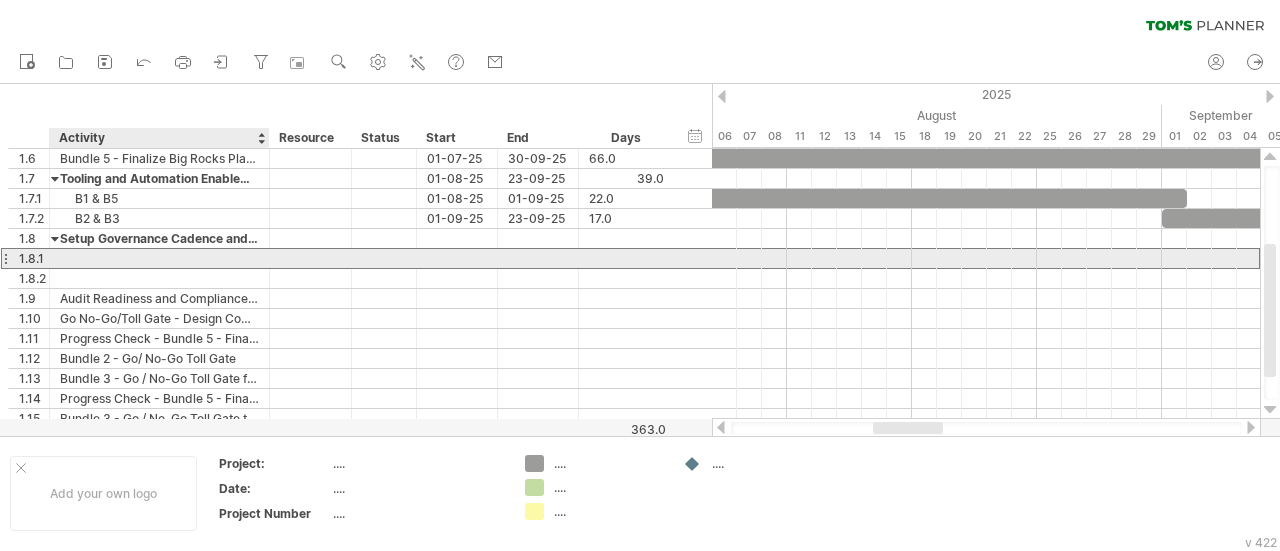 click at bounding box center [159, 258] 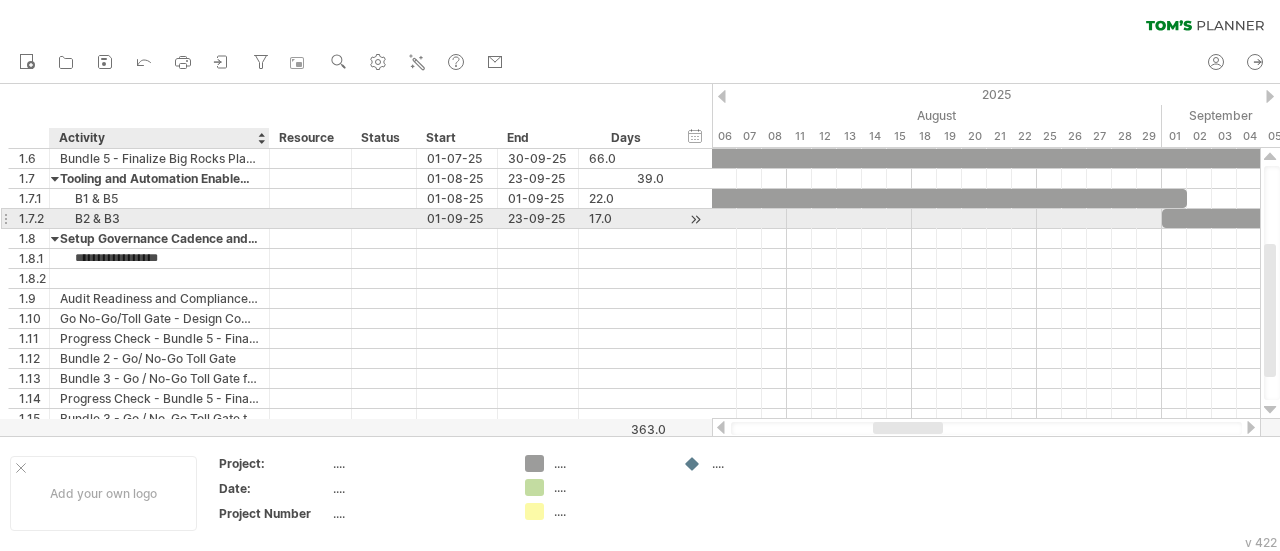type on "**********" 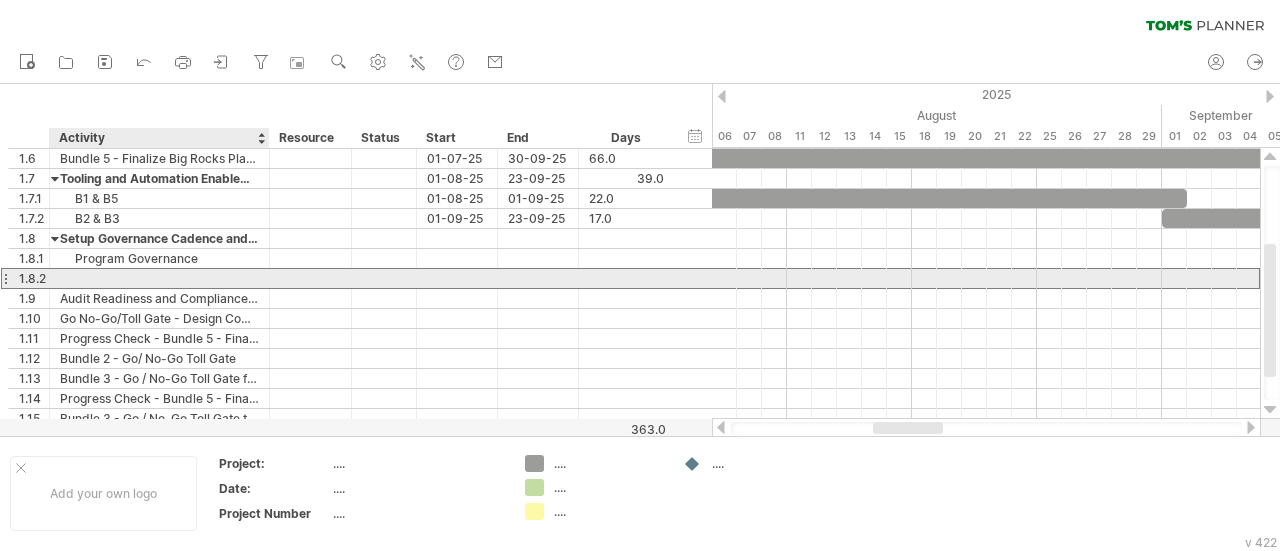click at bounding box center (159, 278) 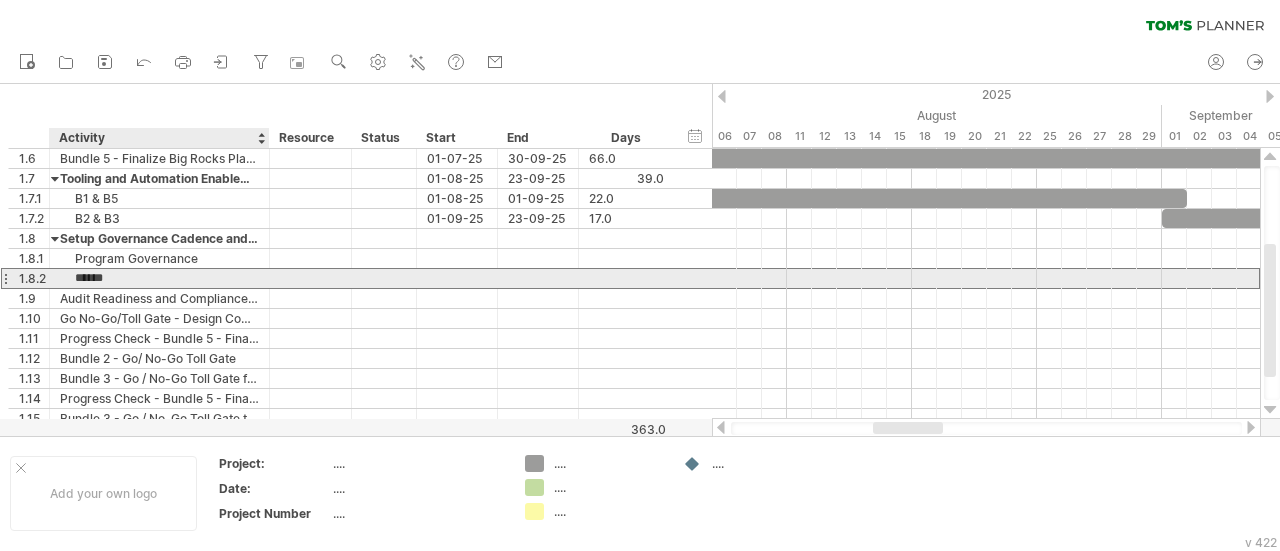 type on "*******" 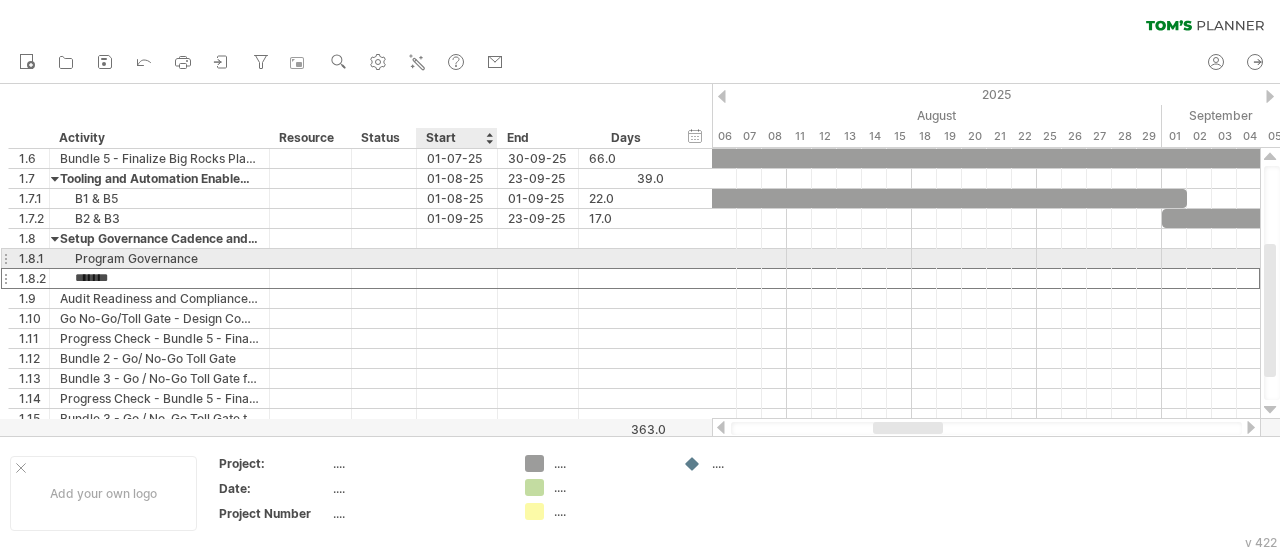 click at bounding box center (457, 258) 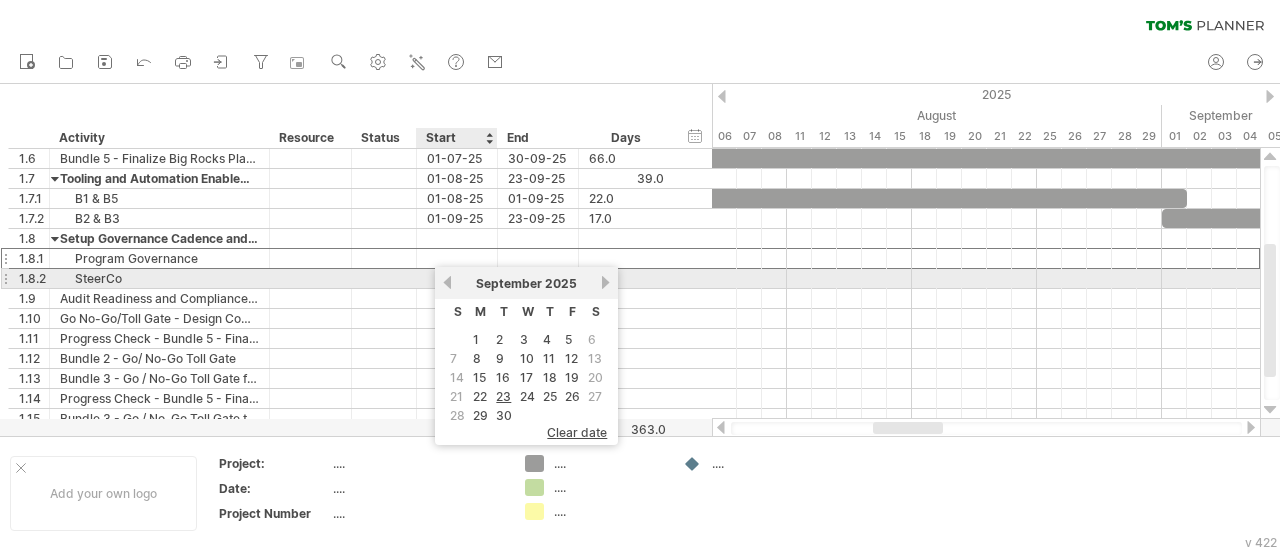 click on "previous" at bounding box center [447, 282] 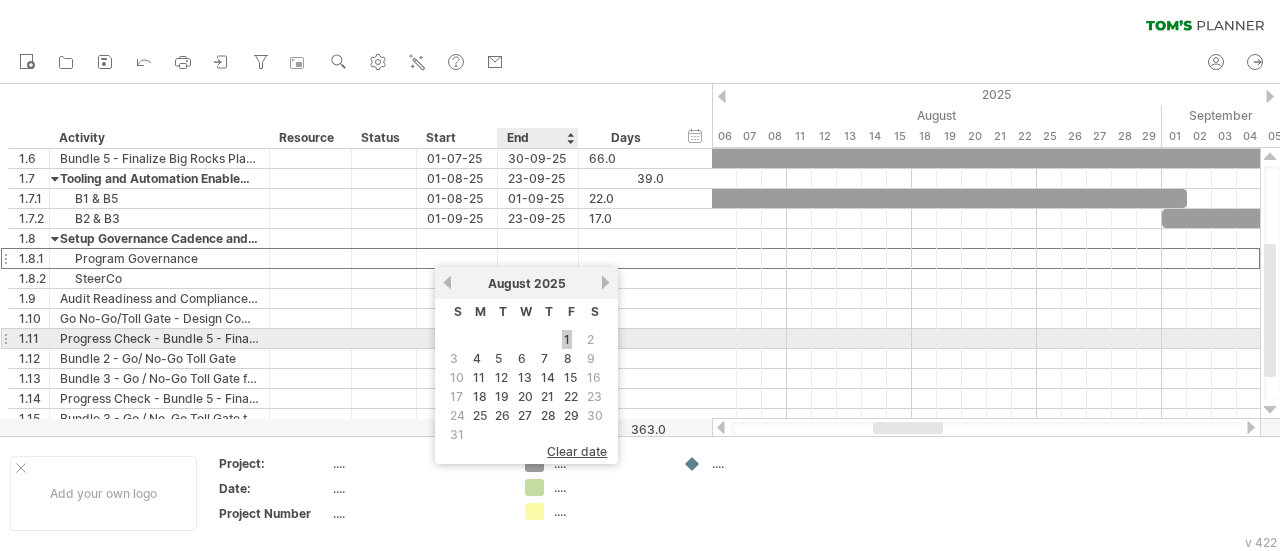 click on "1" at bounding box center (567, 339) 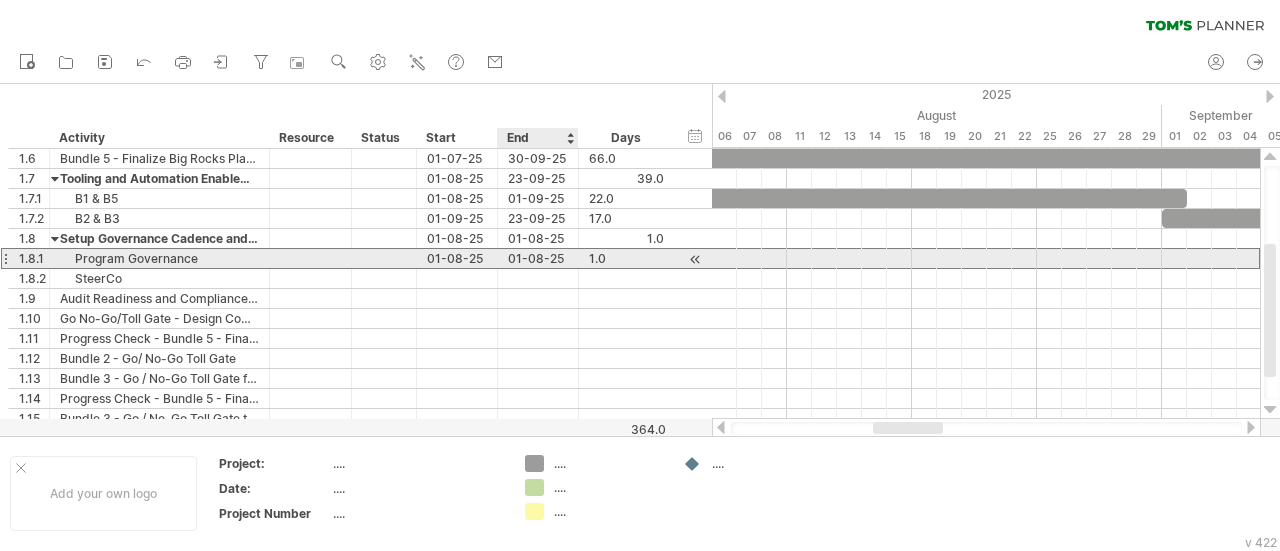 click on "01-08-25" at bounding box center [538, 258] 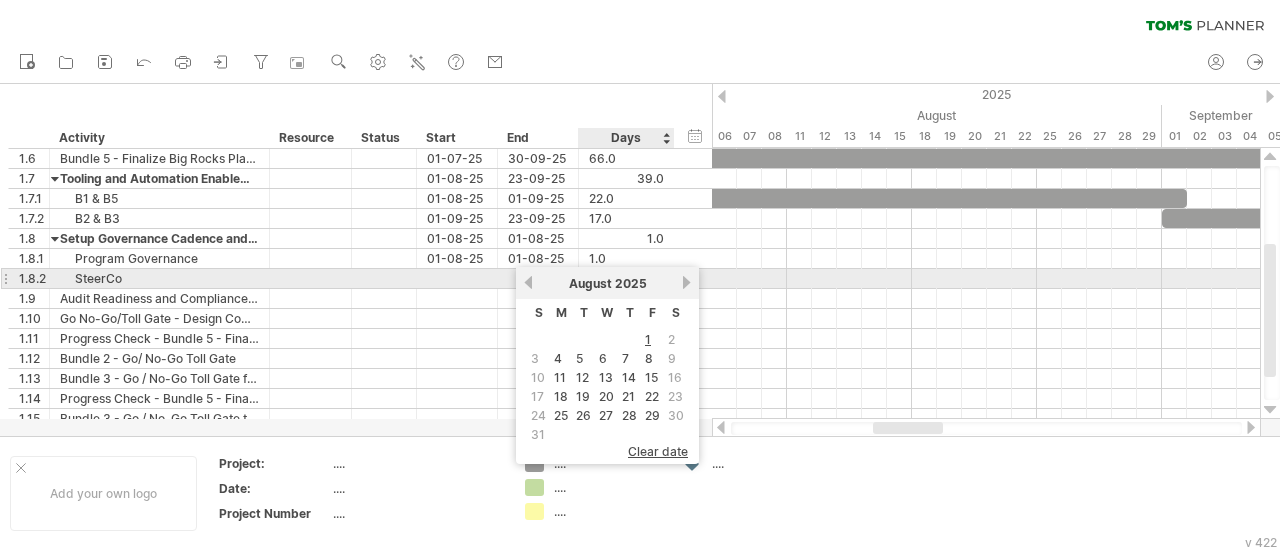 click on "next" at bounding box center [686, 282] 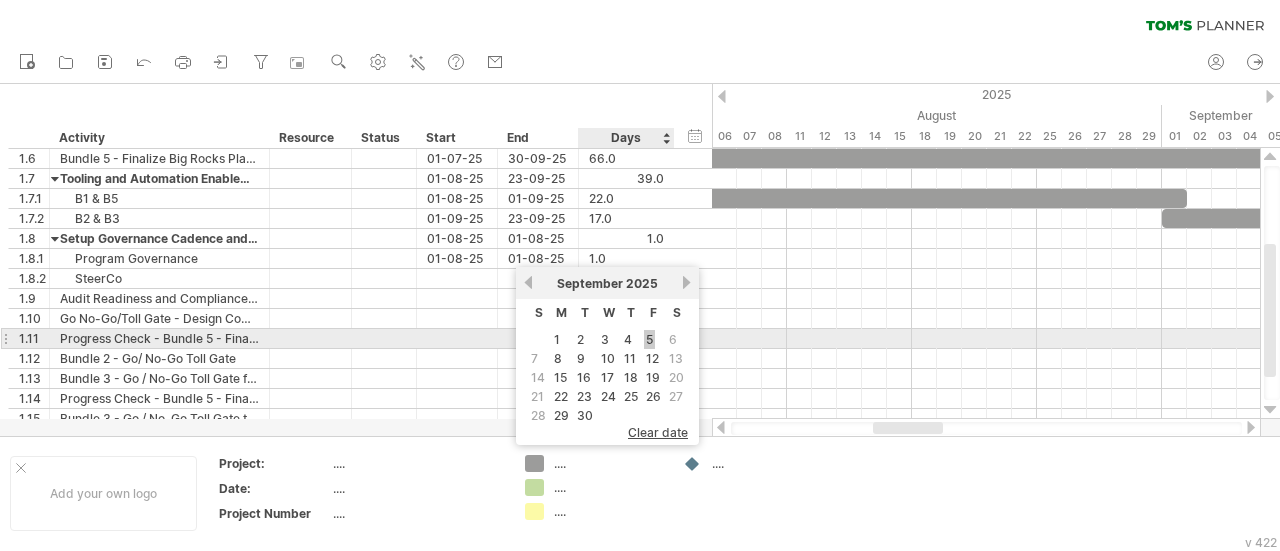 click on "5" at bounding box center (649, 339) 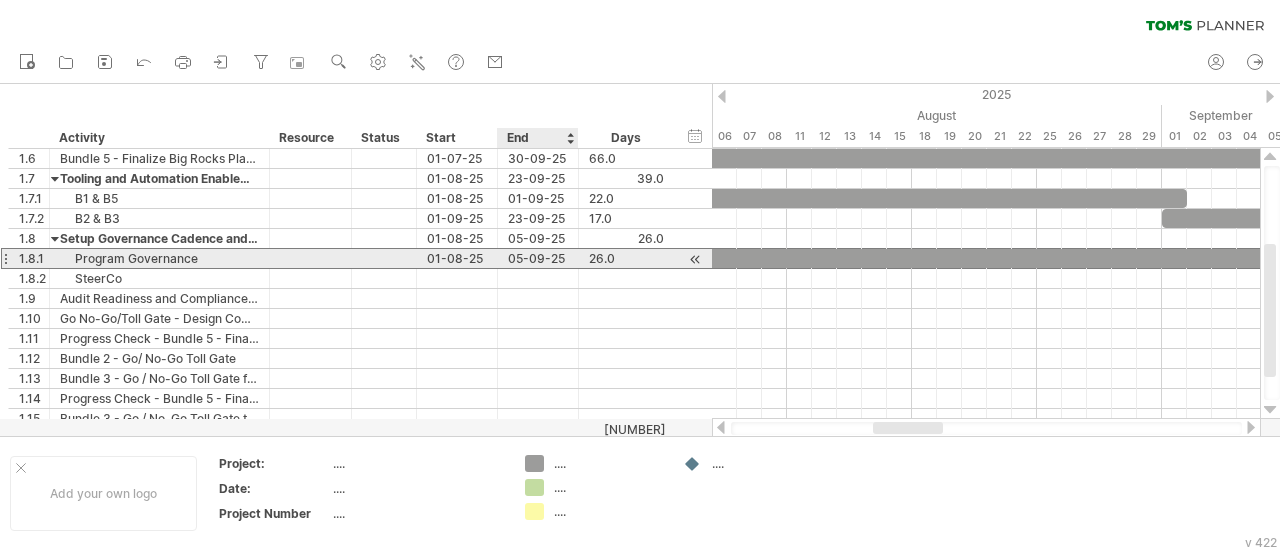 click on "05-09-25" at bounding box center (538, 258) 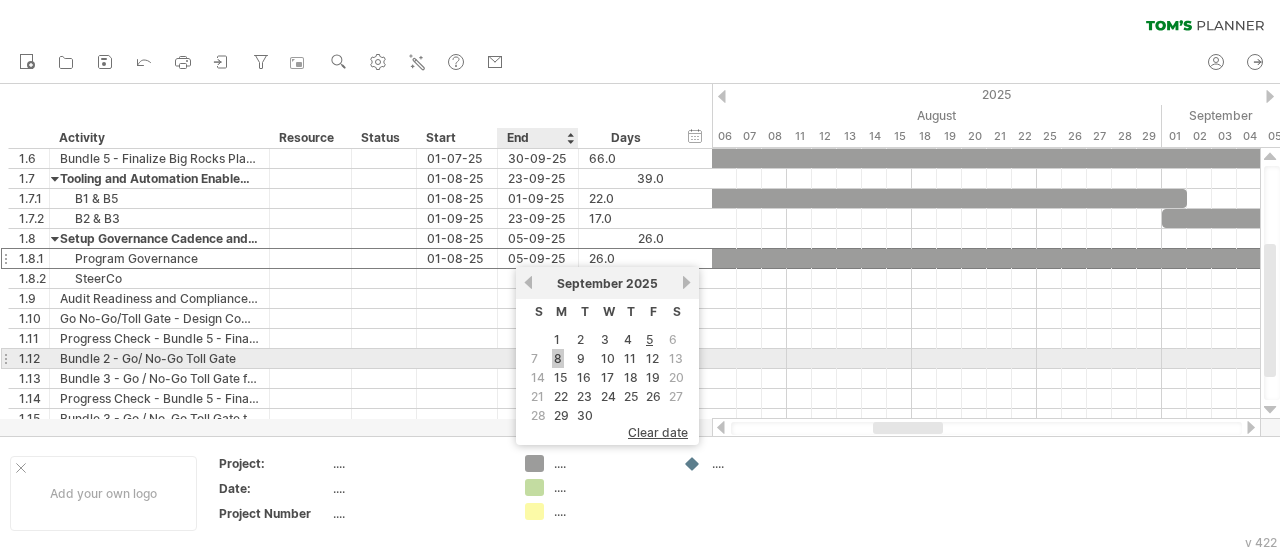 click on "8" at bounding box center [558, 358] 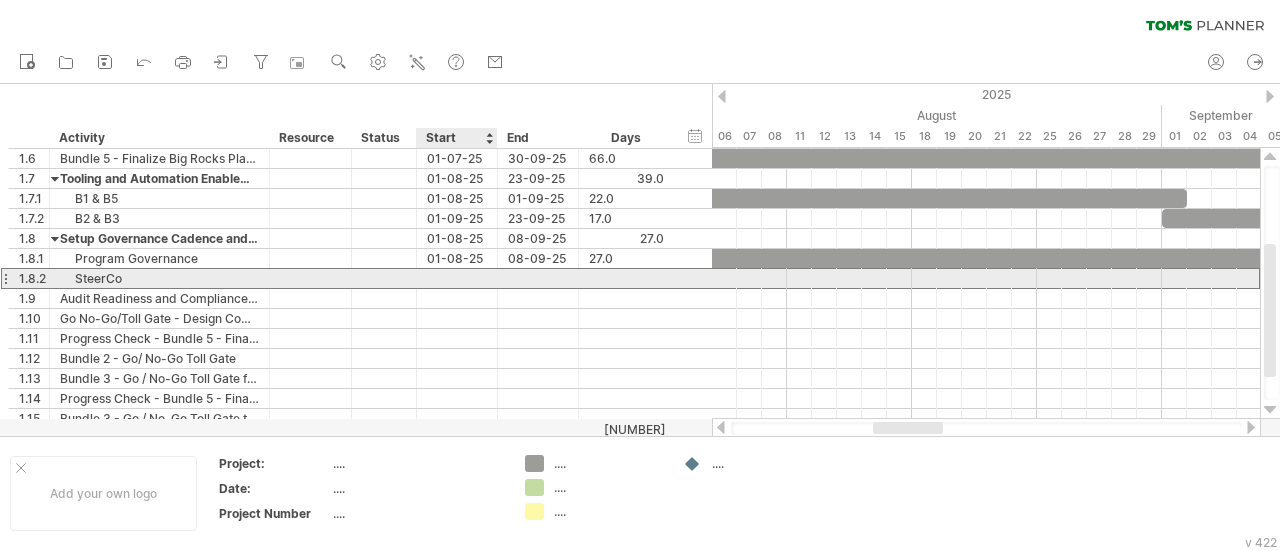 click at bounding box center [457, 278] 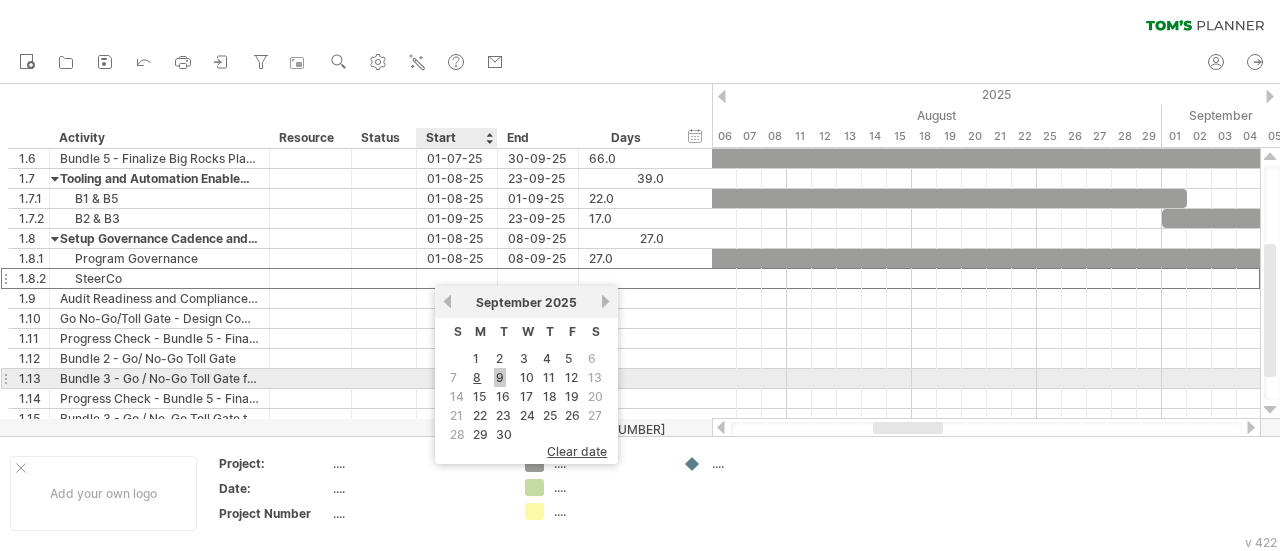 click on "9" at bounding box center [500, 377] 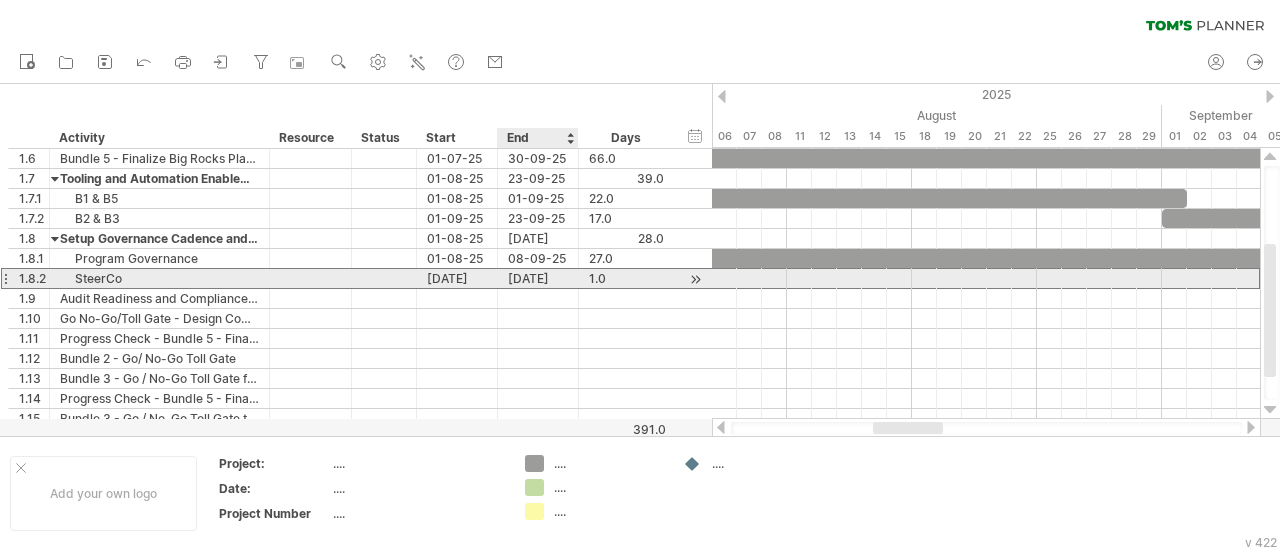click on "[DATE]" at bounding box center [538, 278] 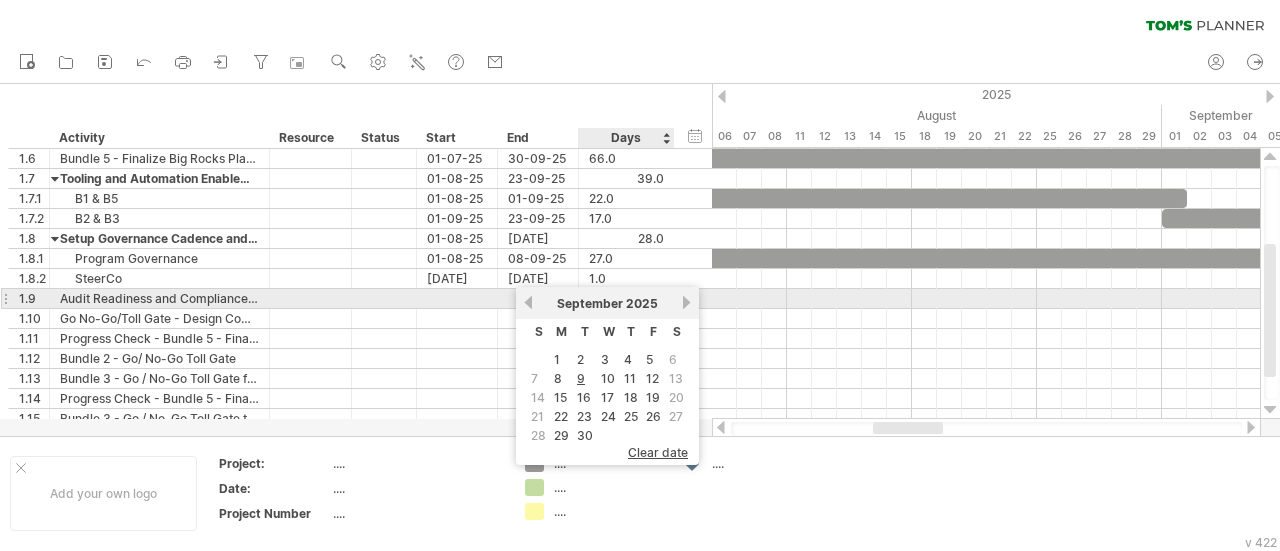 click on "next" at bounding box center [686, 302] 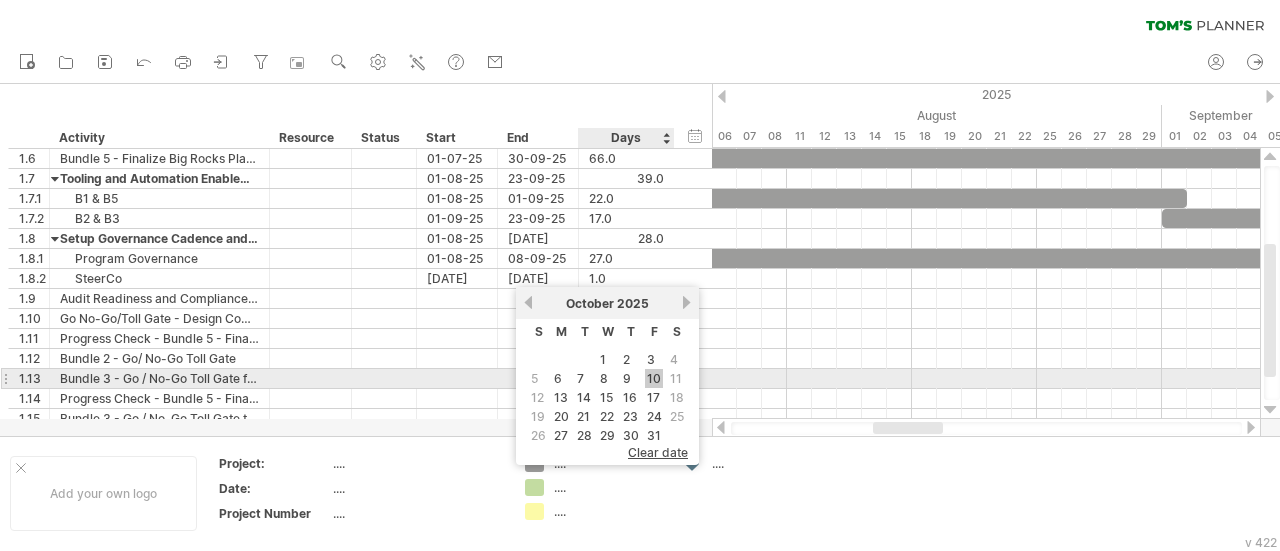 click on "10" at bounding box center (654, 378) 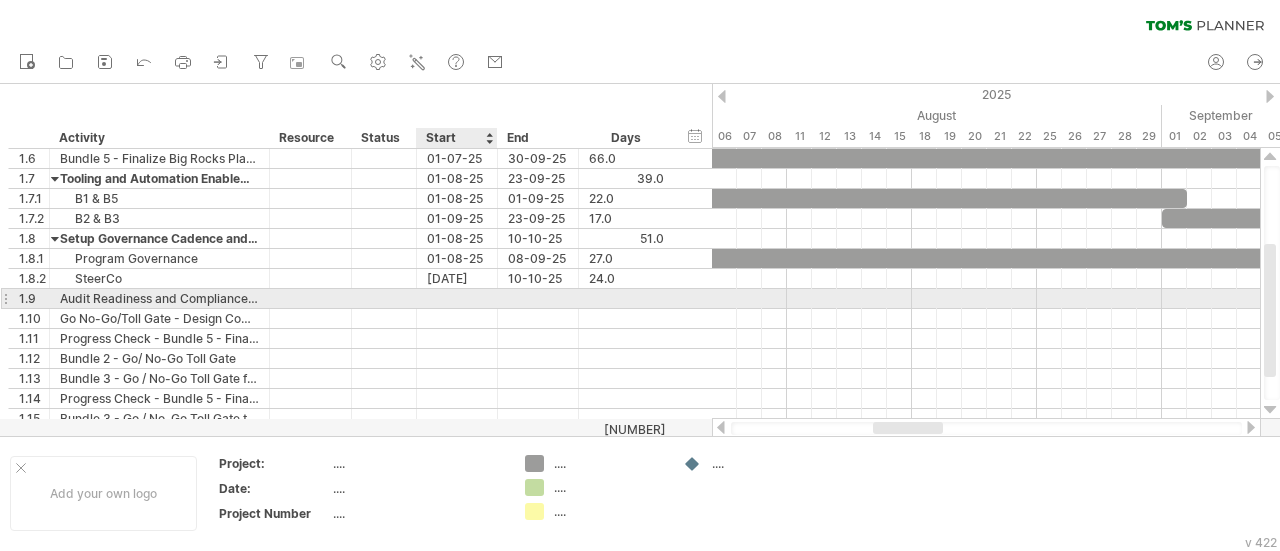 click at bounding box center (457, 298) 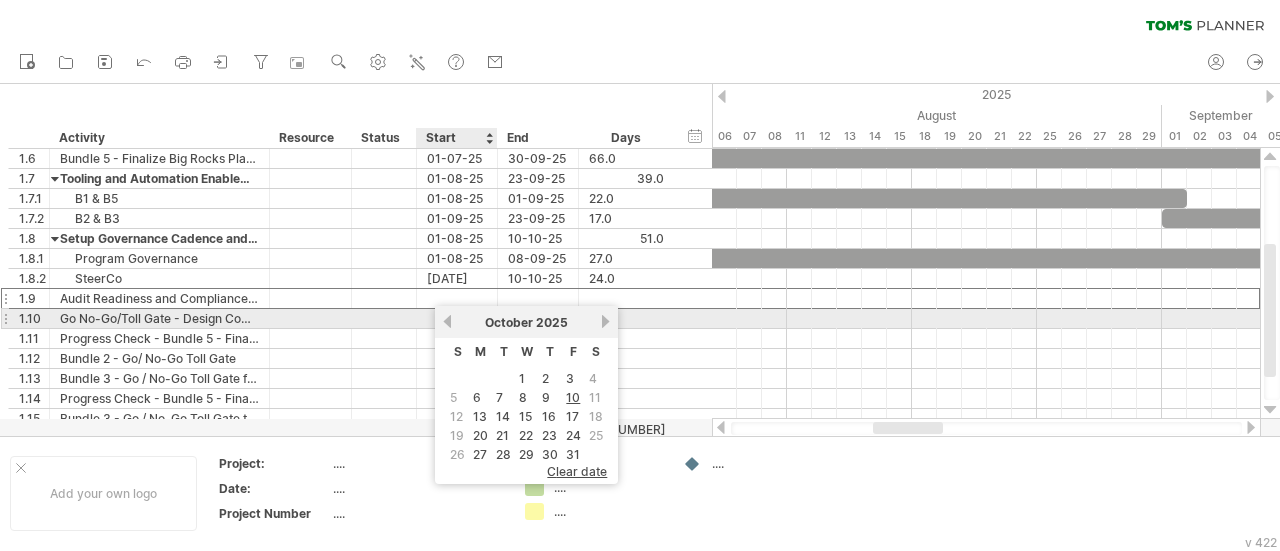 click on "previous" at bounding box center (447, 321) 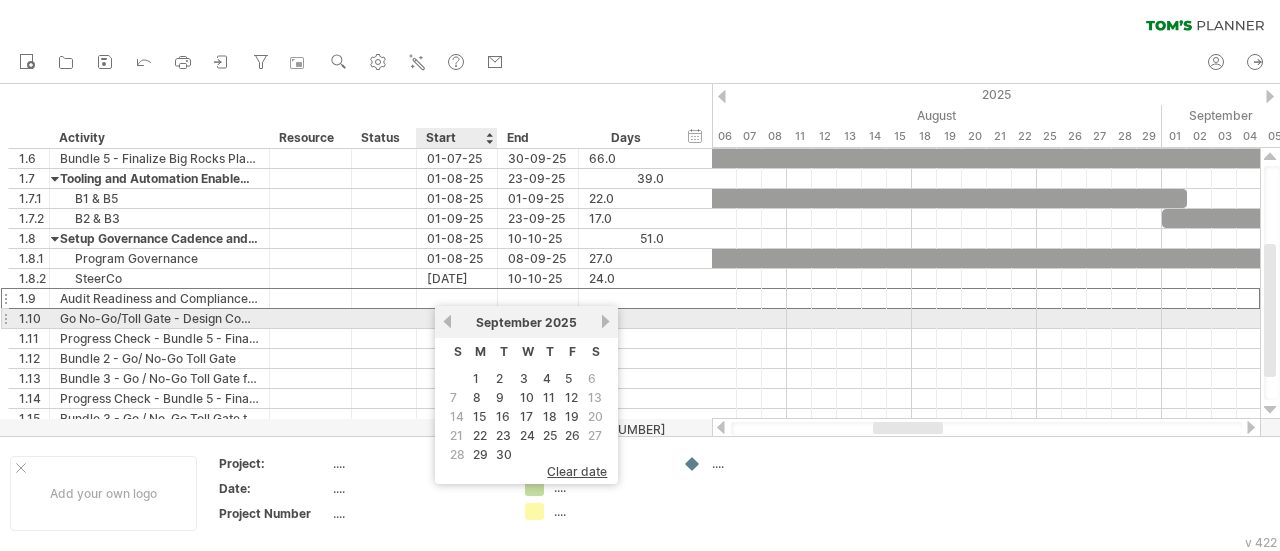 click on "previous" at bounding box center [447, 321] 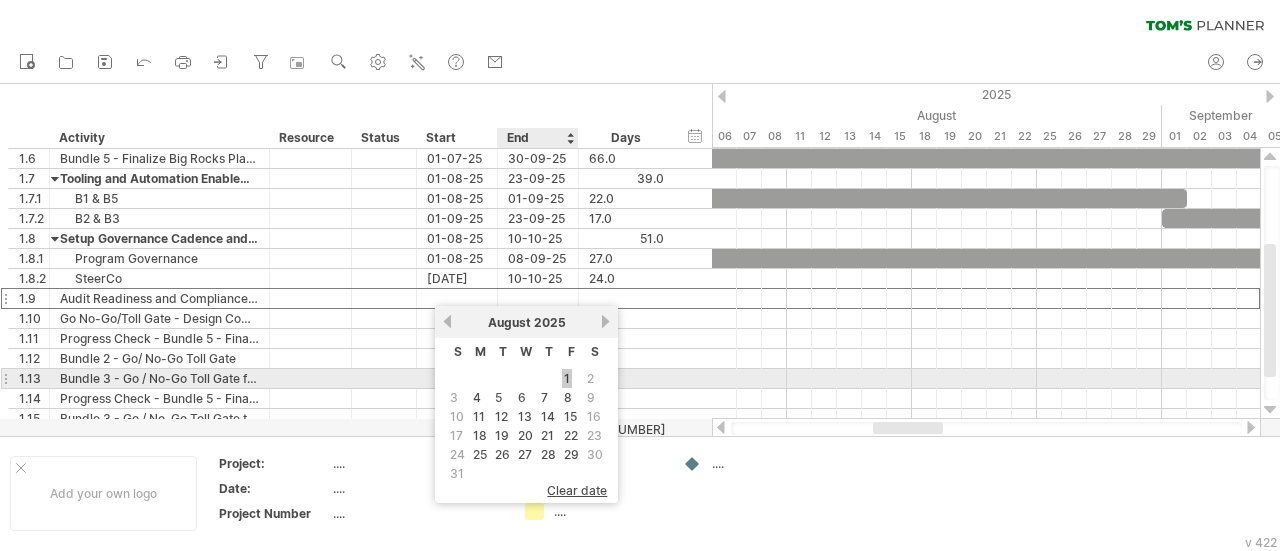 click on "1" at bounding box center (567, 378) 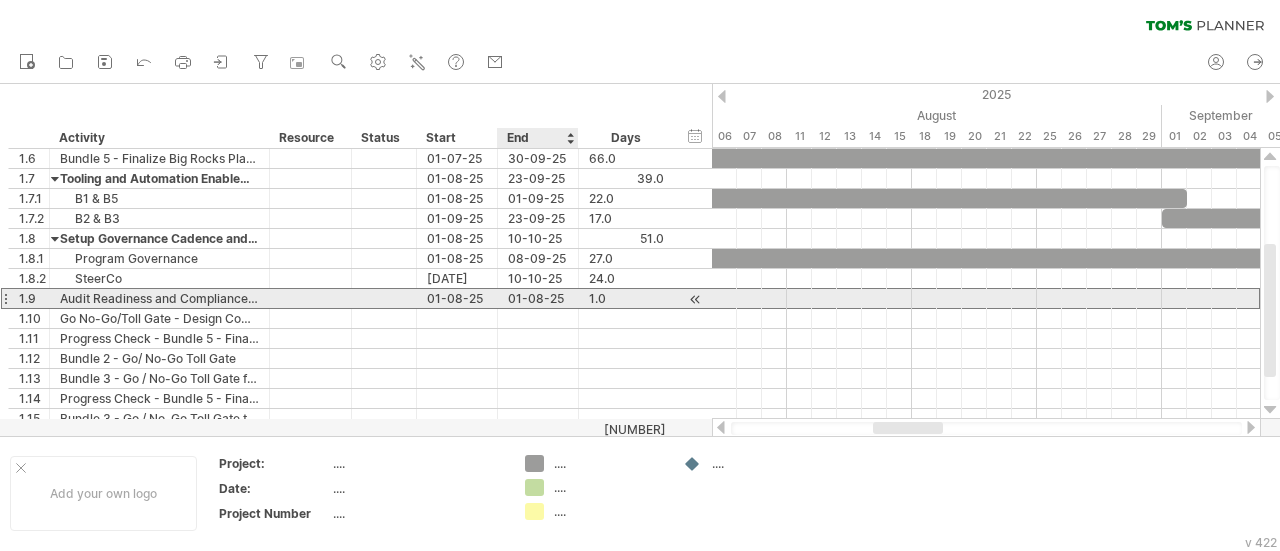 click on "01-08-25" at bounding box center [538, 298] 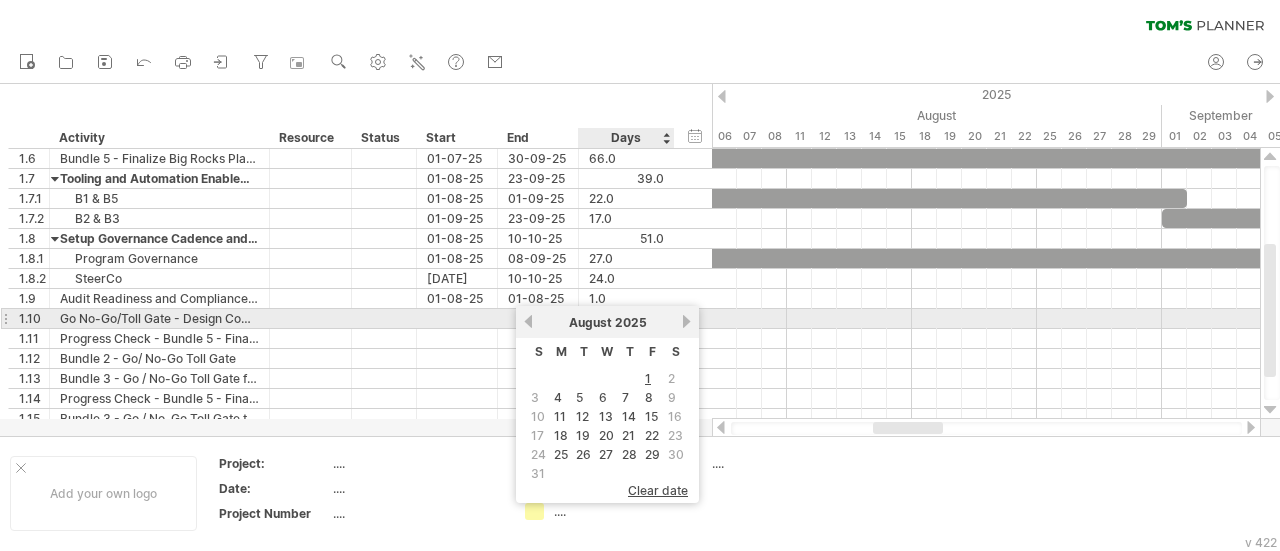 click on "next" at bounding box center [686, 321] 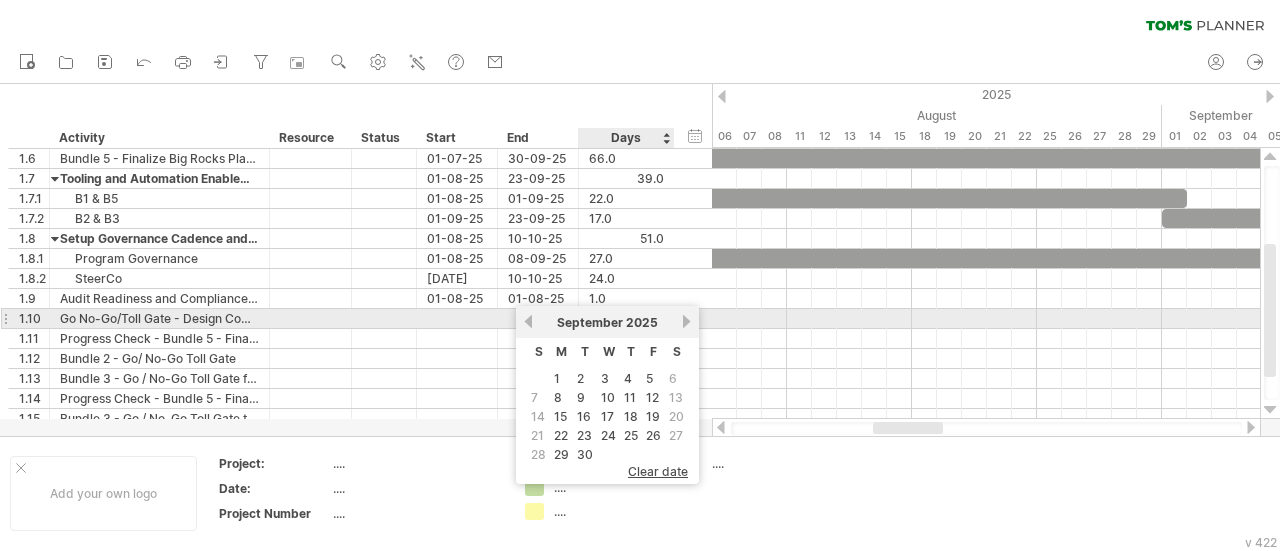 click on "next" at bounding box center [686, 321] 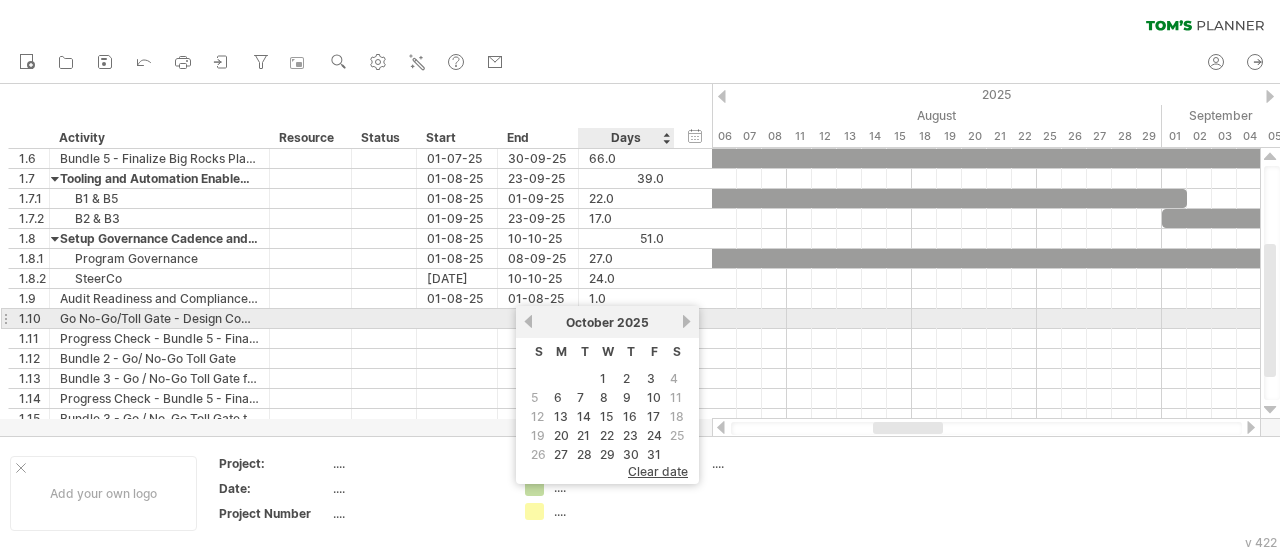 click on "next" at bounding box center [686, 321] 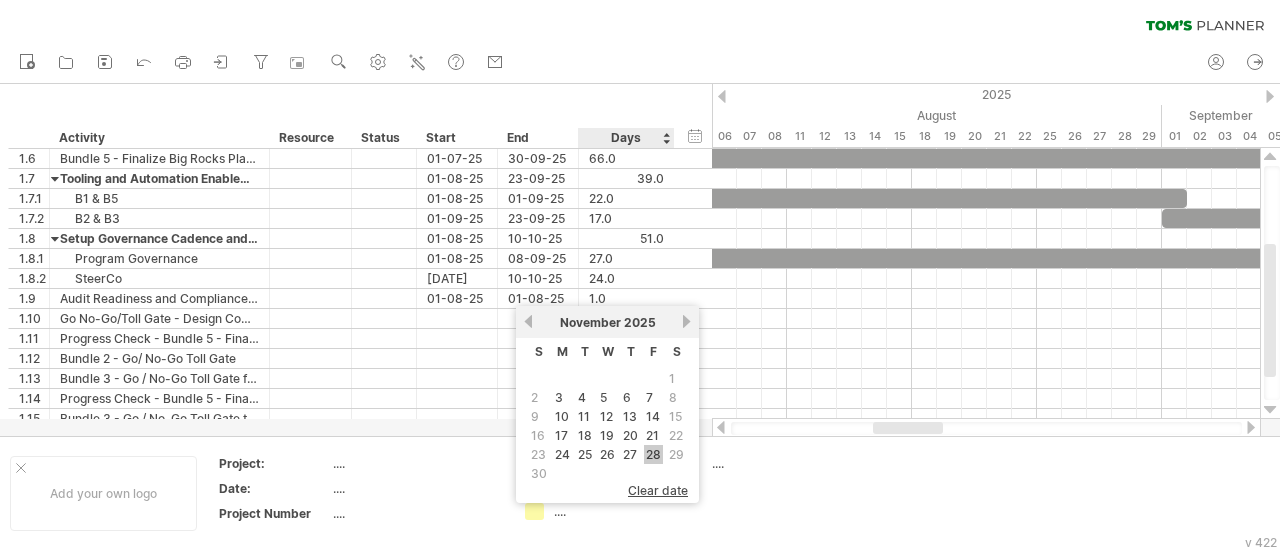 click on "28" at bounding box center [653, 454] 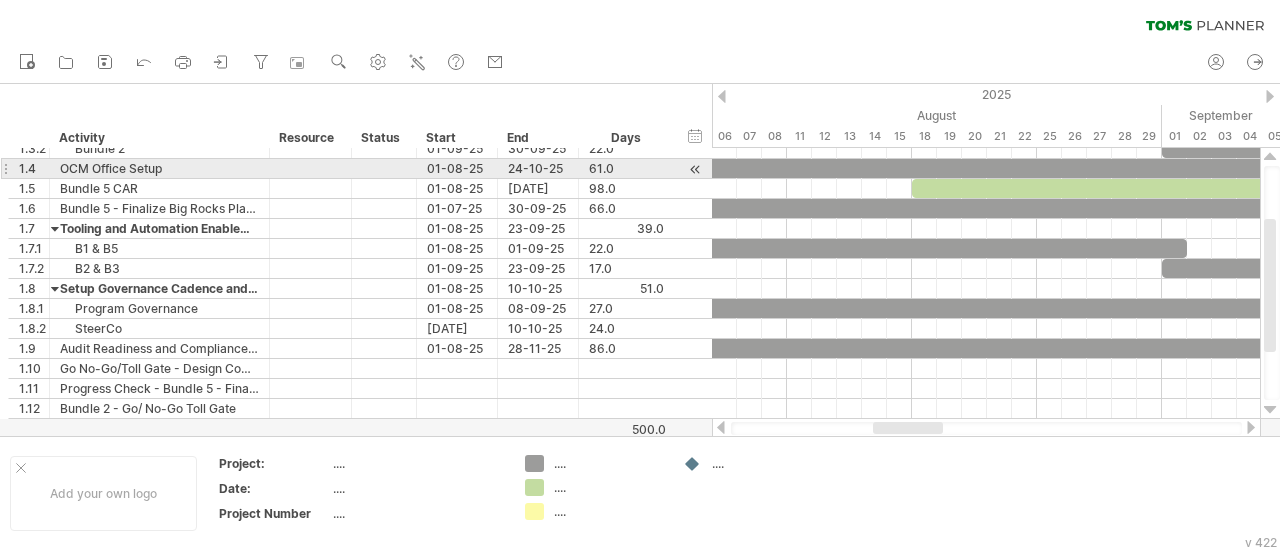 click at bounding box center [1272, 283] 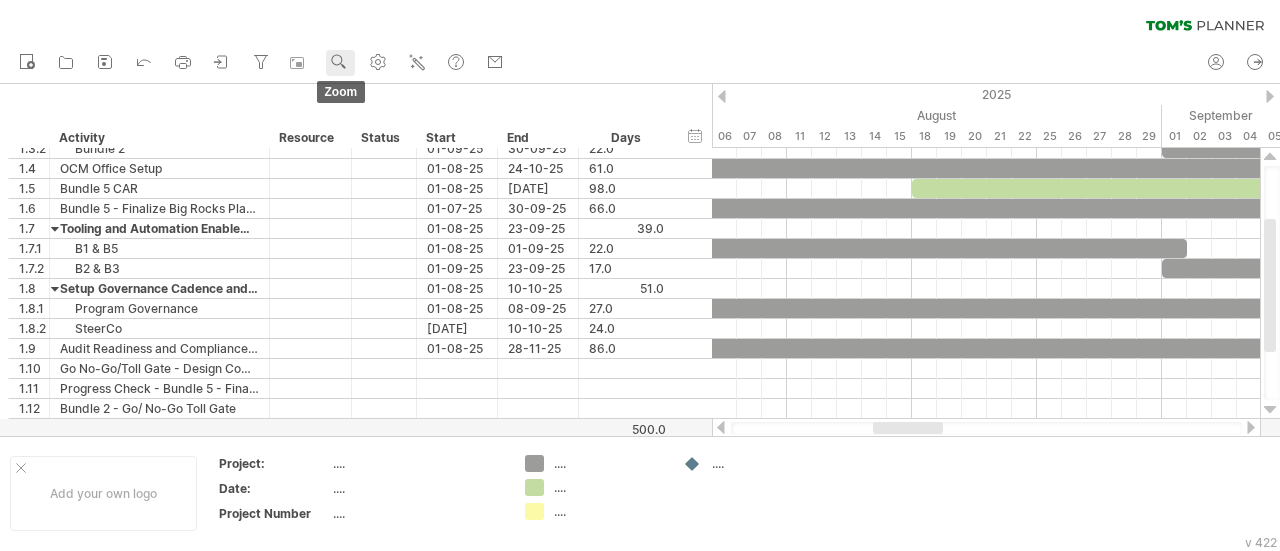 click 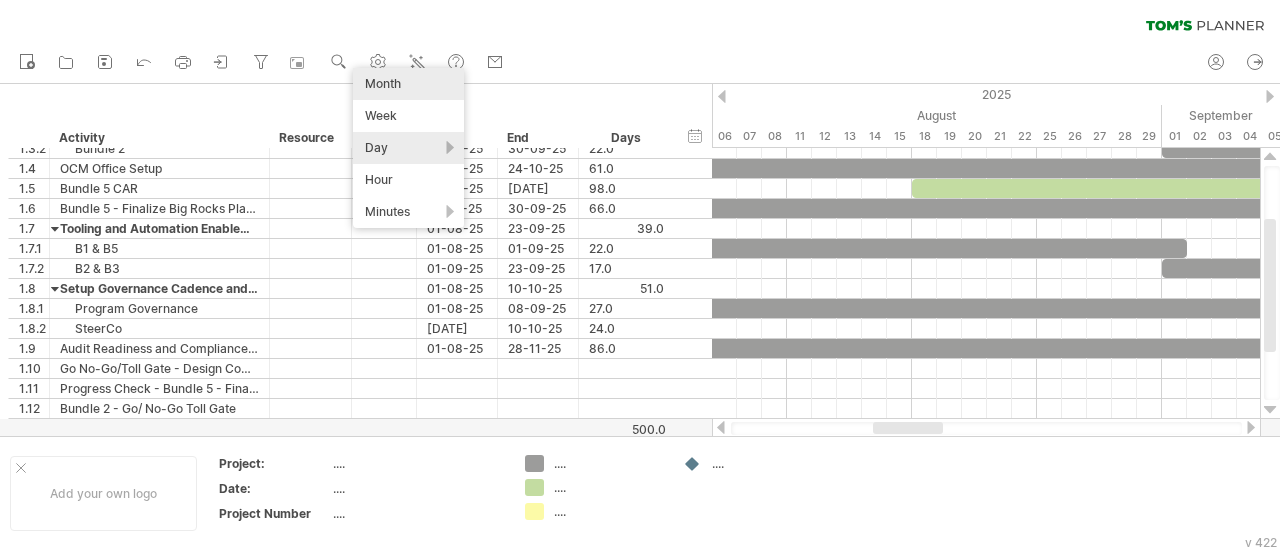 click on "Month" at bounding box center [408, 84] 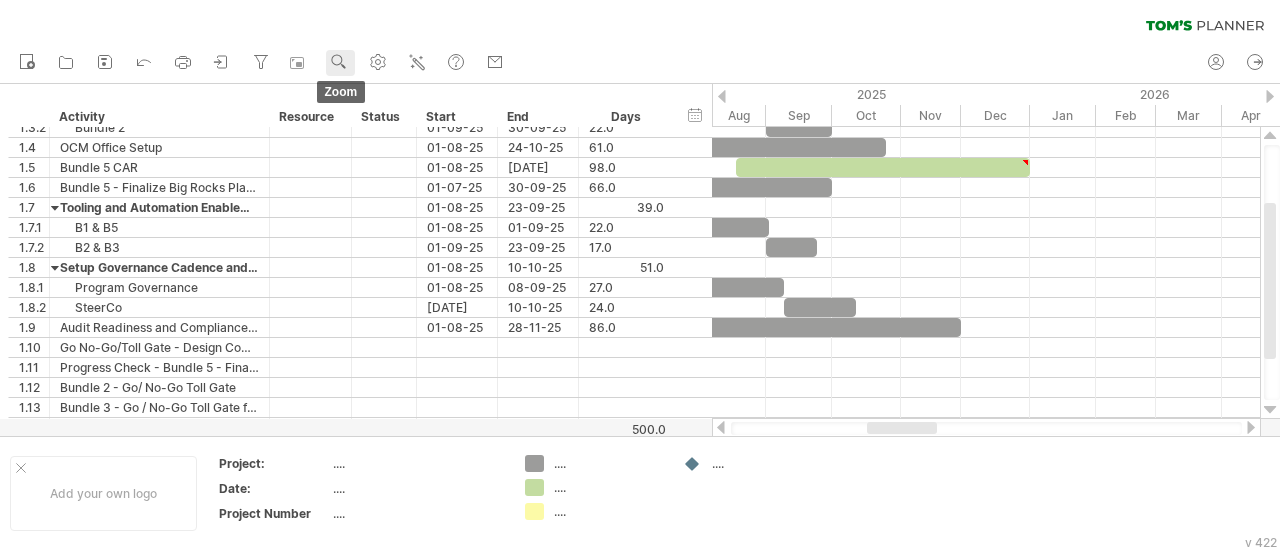 click on "zoom" at bounding box center [340, 63] 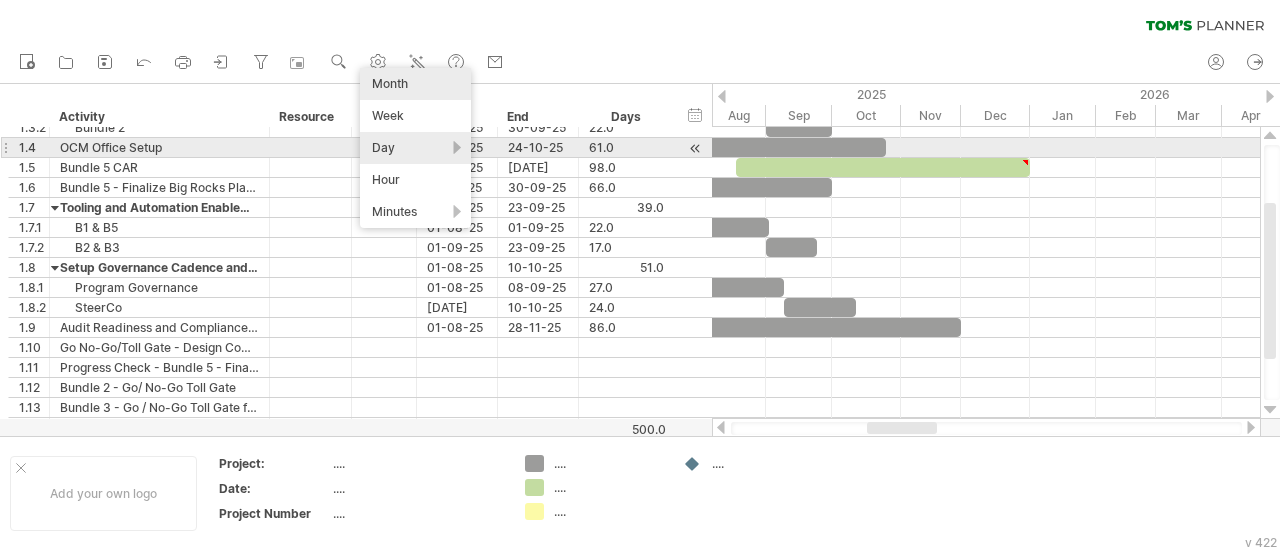 click on "Day" at bounding box center (415, 148) 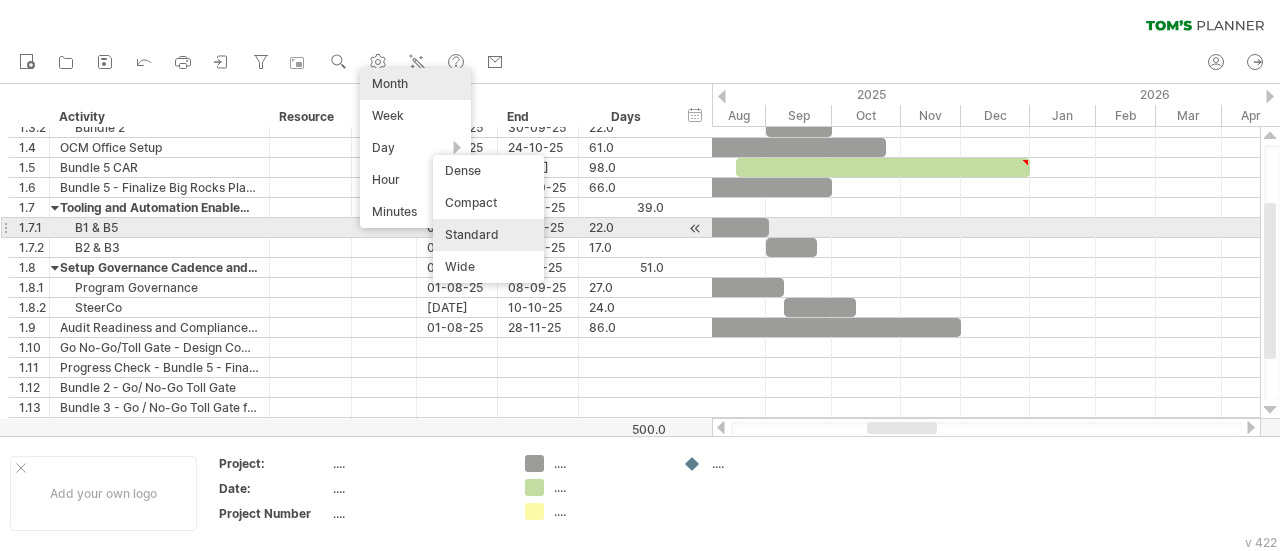 click on "Standard" at bounding box center (488, 235) 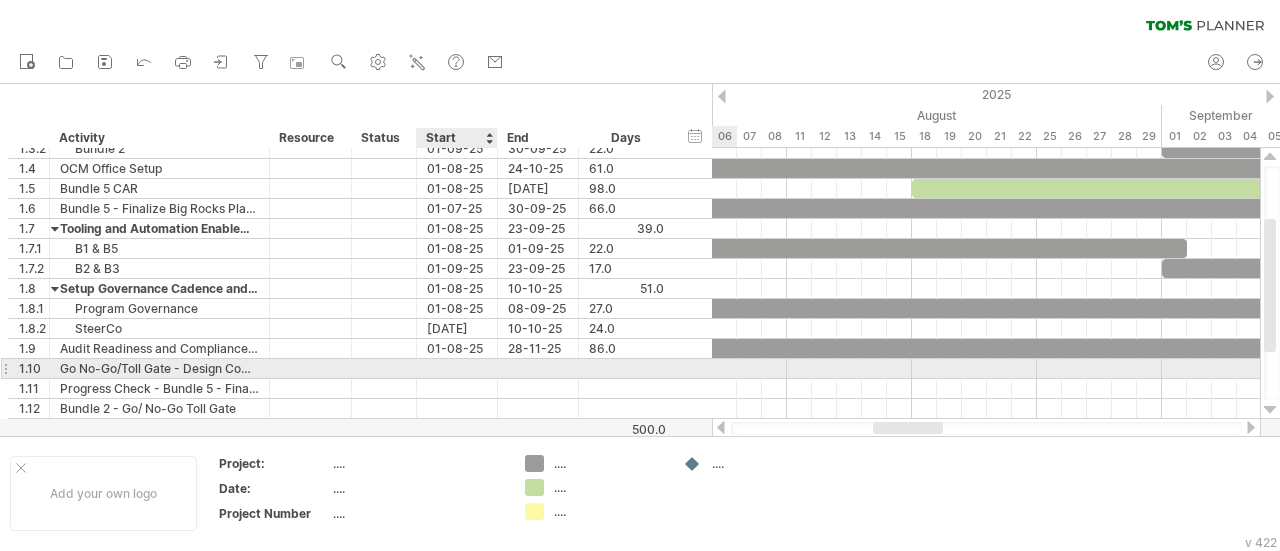 click at bounding box center [457, 368] 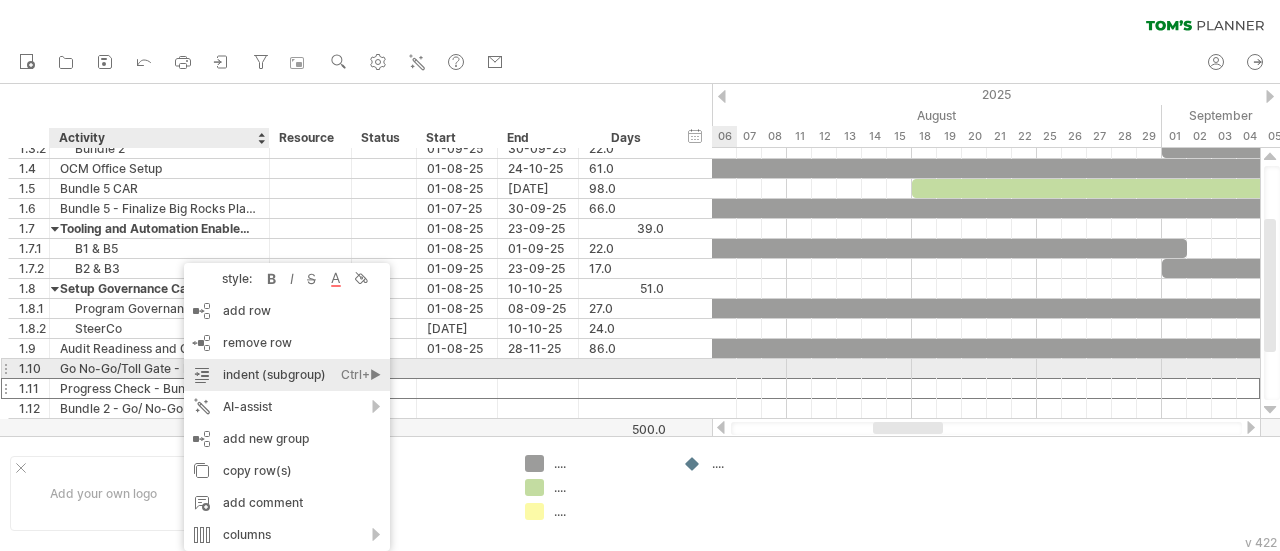 click on "indent (subgroup) Ctrl+► Cmd+►" at bounding box center (287, 375) 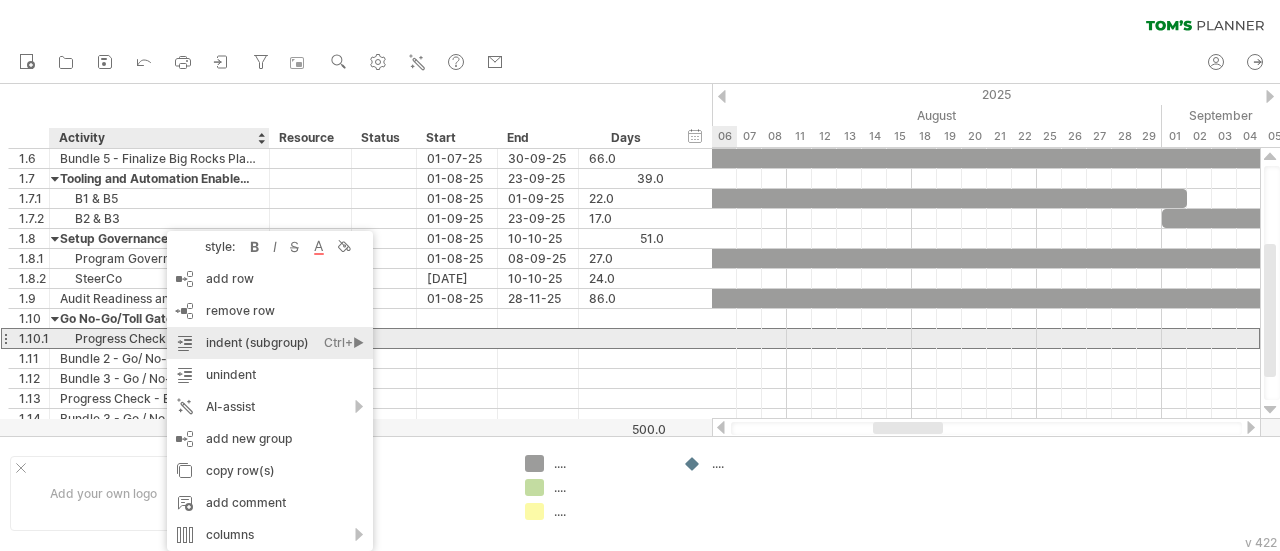 click on "indent (subgroup) Ctrl+► Cmd+►" at bounding box center [270, 343] 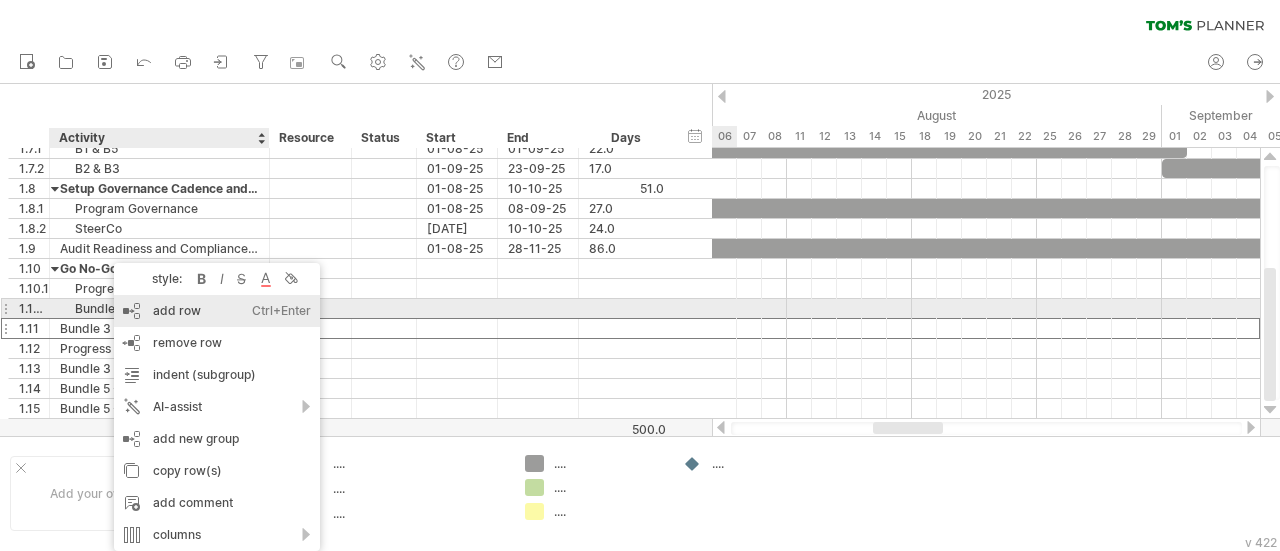 click on "add row Ctrl+Enter Cmd+Enter" at bounding box center [217, 311] 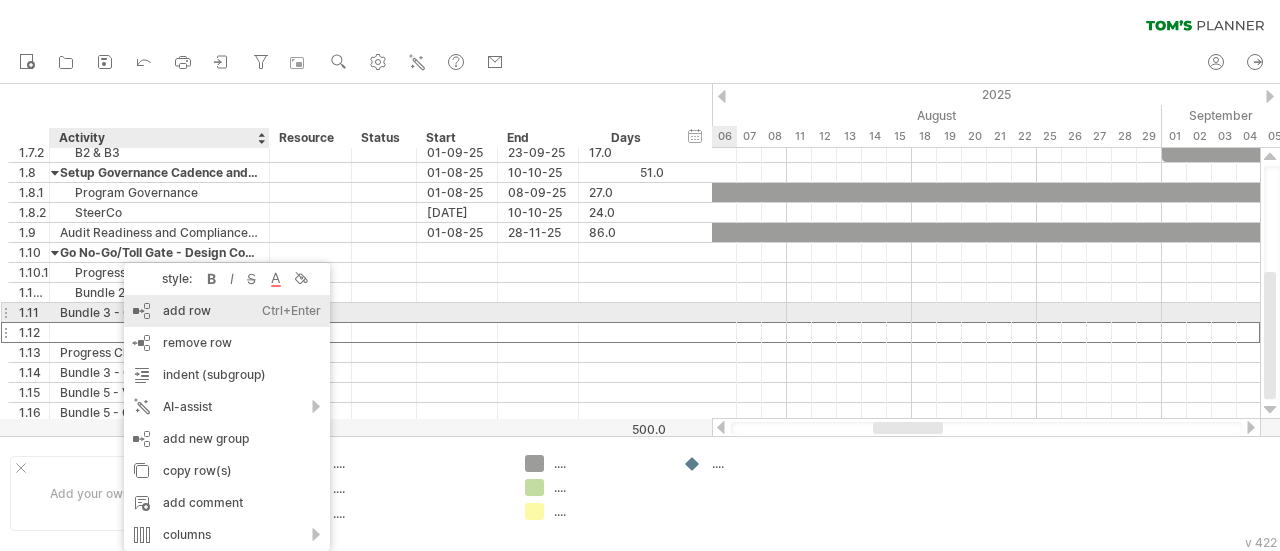 click on "add row Ctrl+Enter Cmd+Enter" at bounding box center (227, 311) 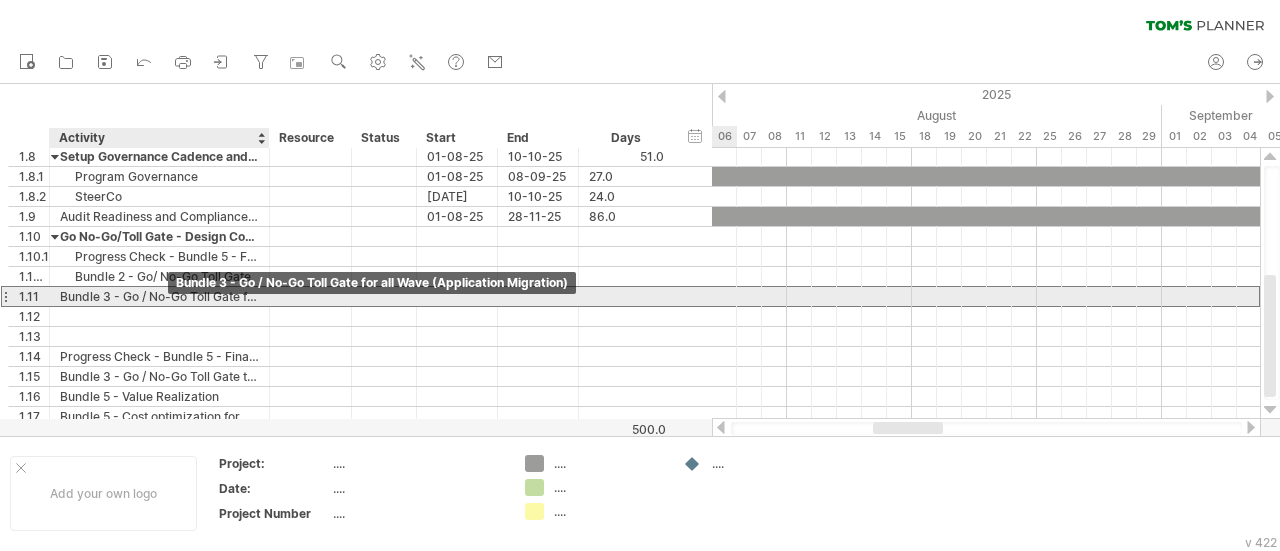 click on "Bundle 3 - Go / No-Go Toll Gate for all Wave (Application Migration)" at bounding box center [159, 296] 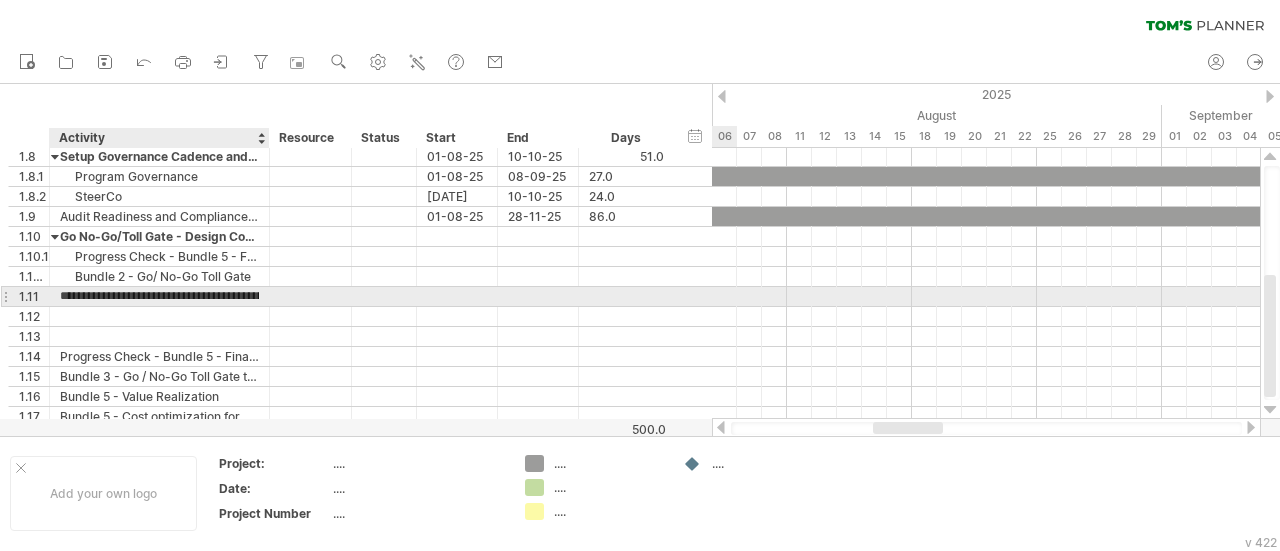 click on "**********" at bounding box center (159, 296) 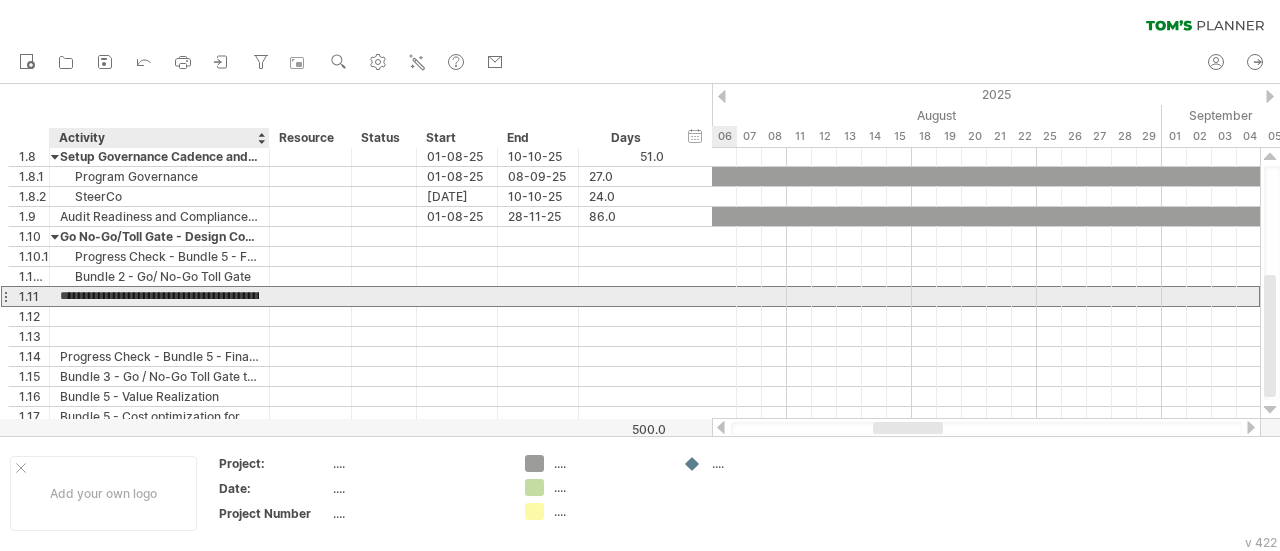 type 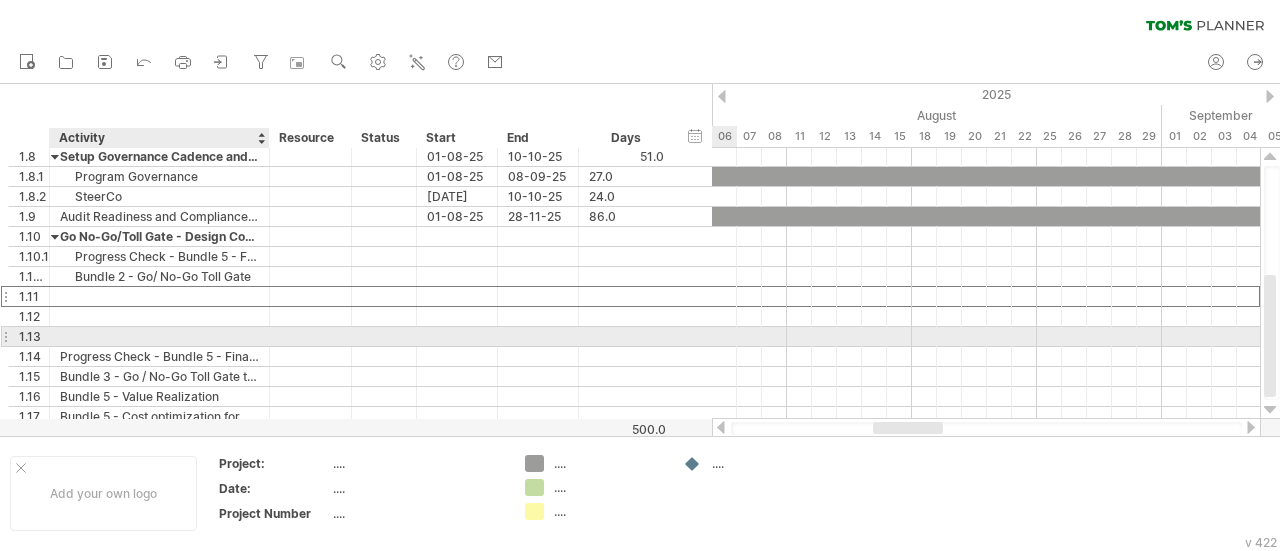 click at bounding box center [159, 336] 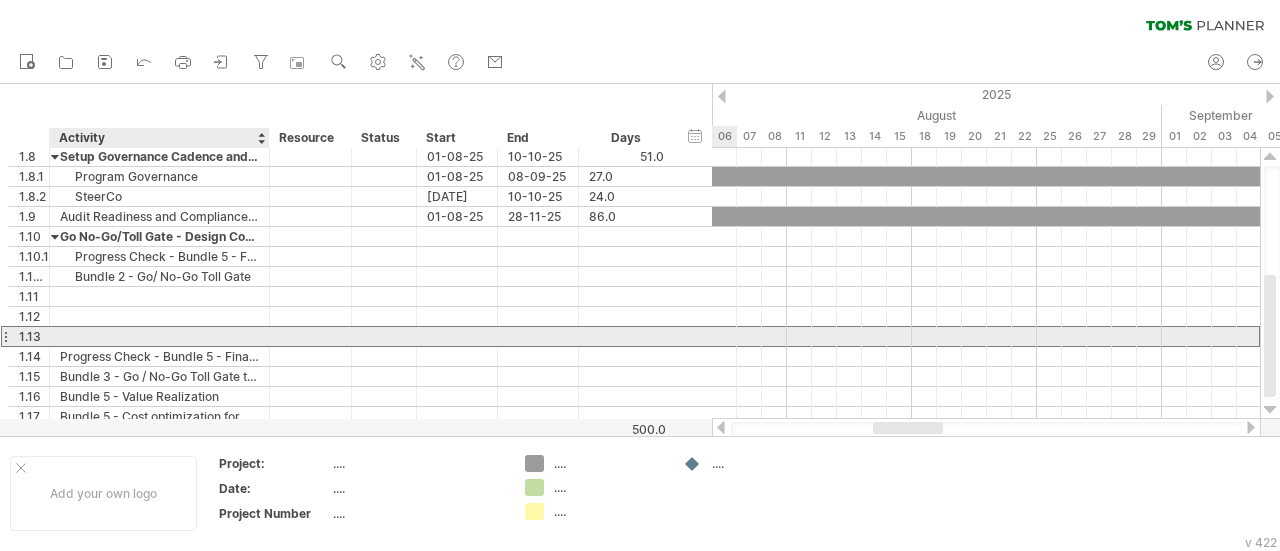 click at bounding box center (159, 336) 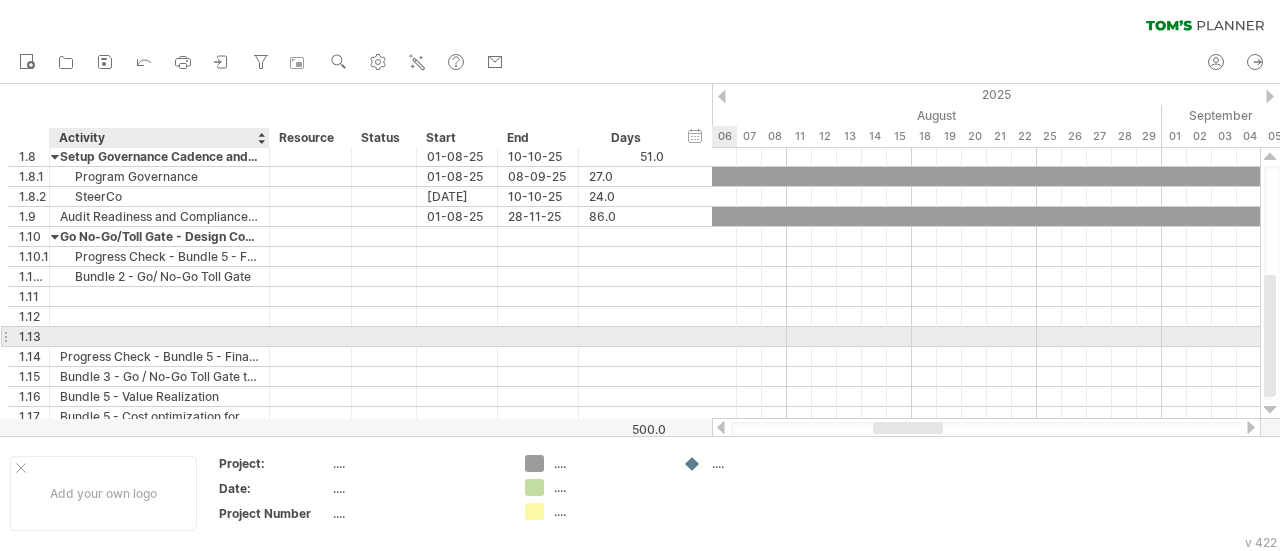 paste on "**********" 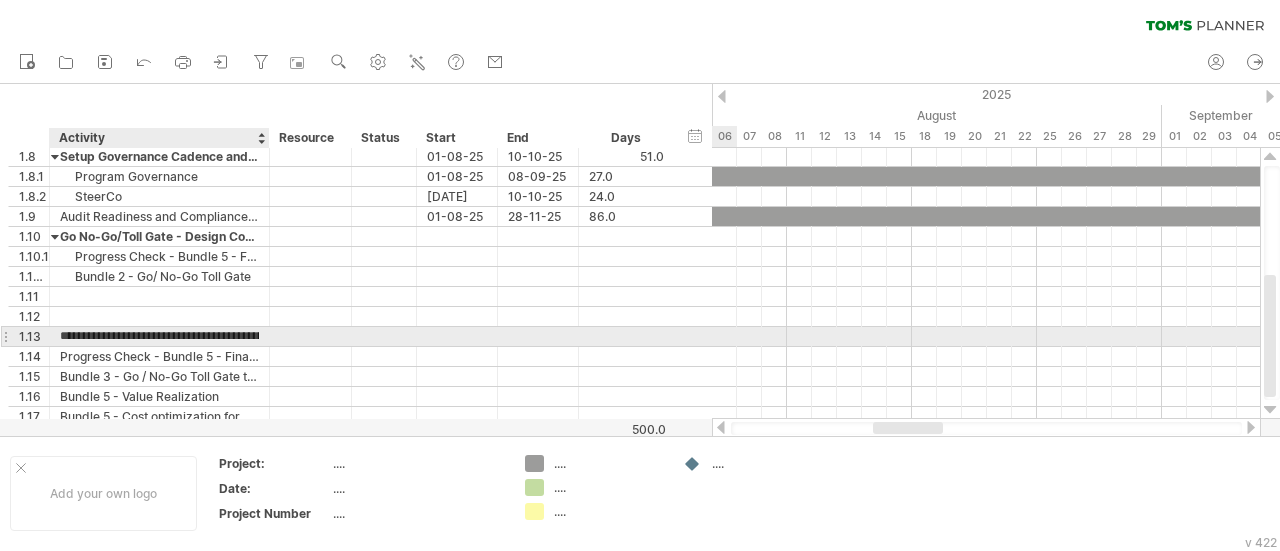 scroll, scrollTop: 0, scrollLeft: 186, axis: horizontal 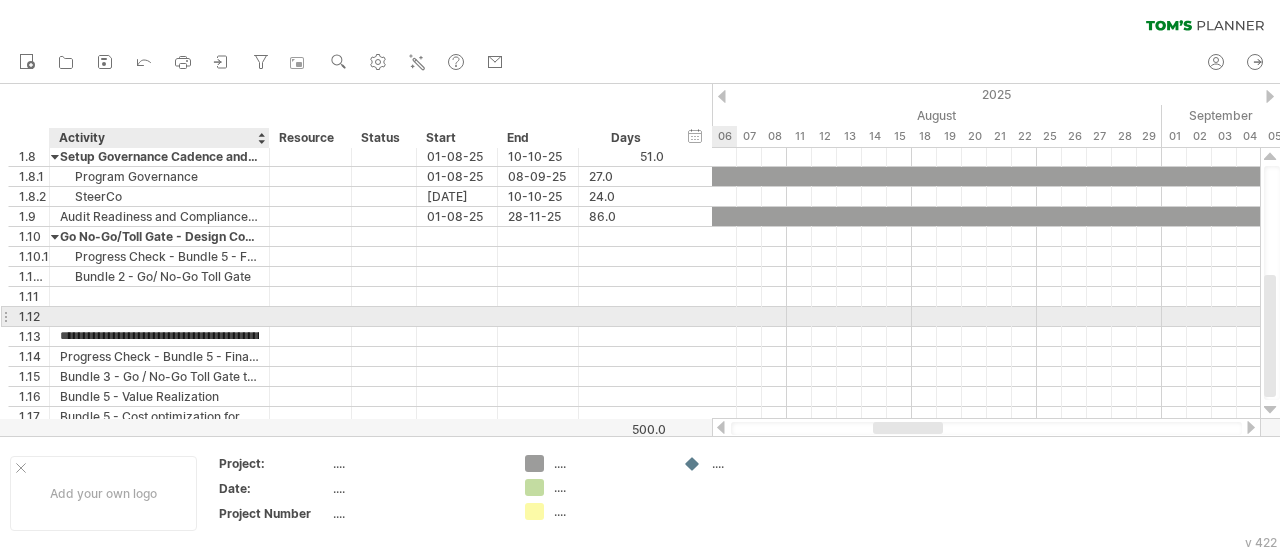 click at bounding box center (159, 316) 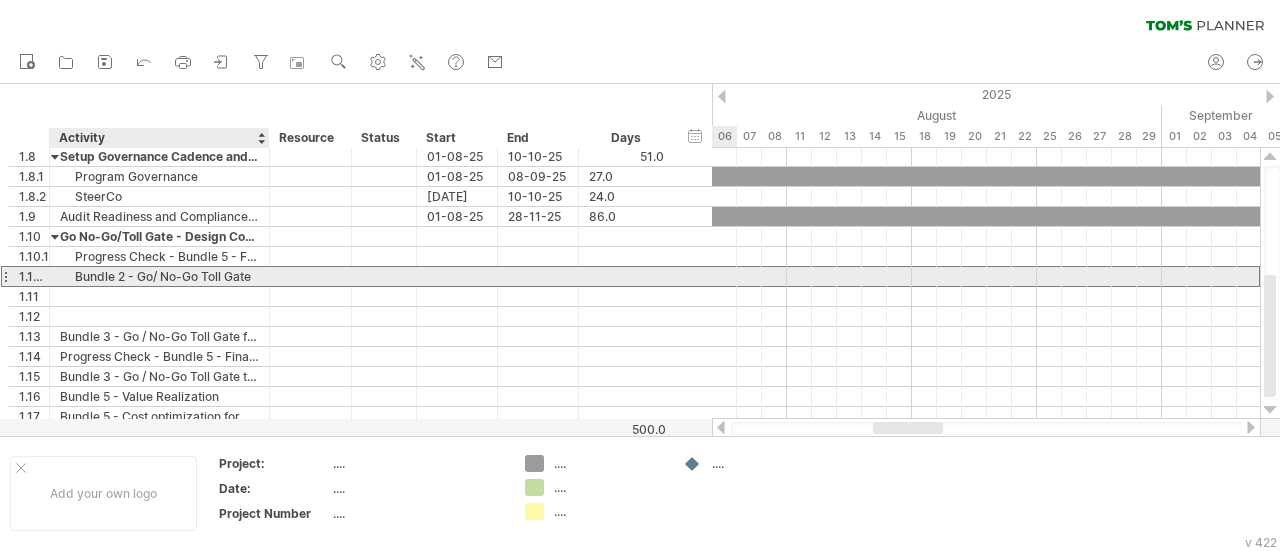 click on "Bundle 2 - Go/ No-Go Toll Gate" at bounding box center [159, 276] 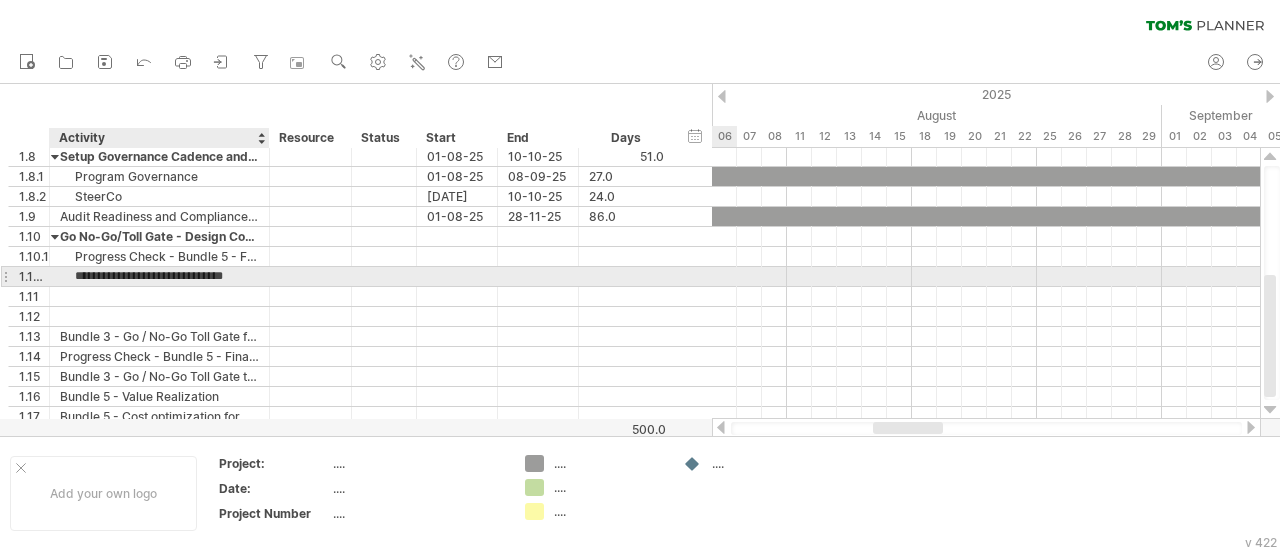 click on "**********" at bounding box center (159, 276) 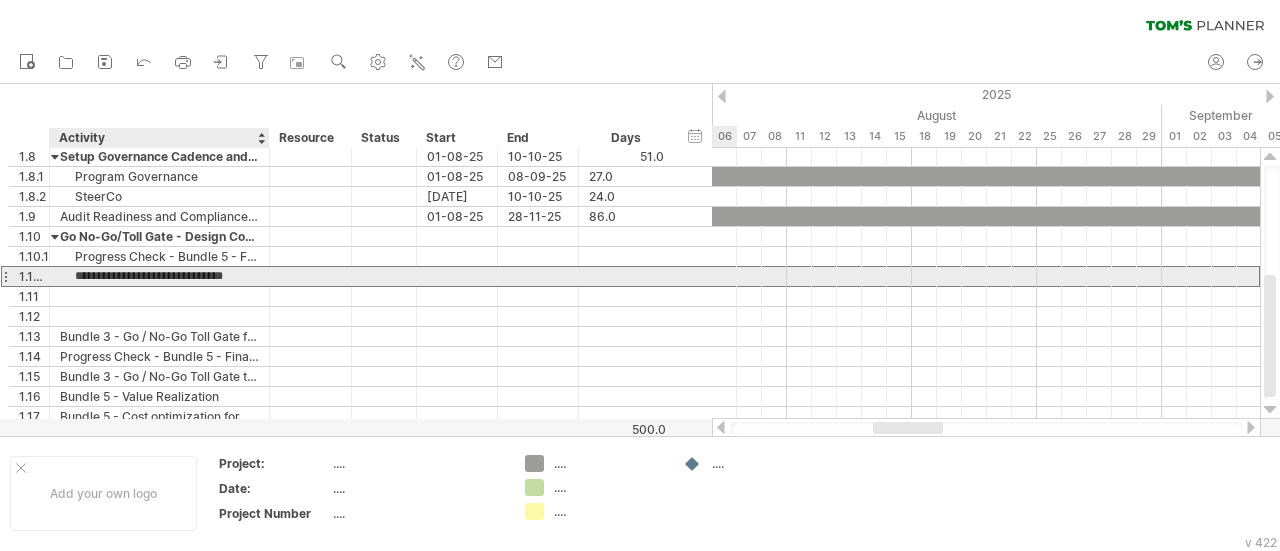 type 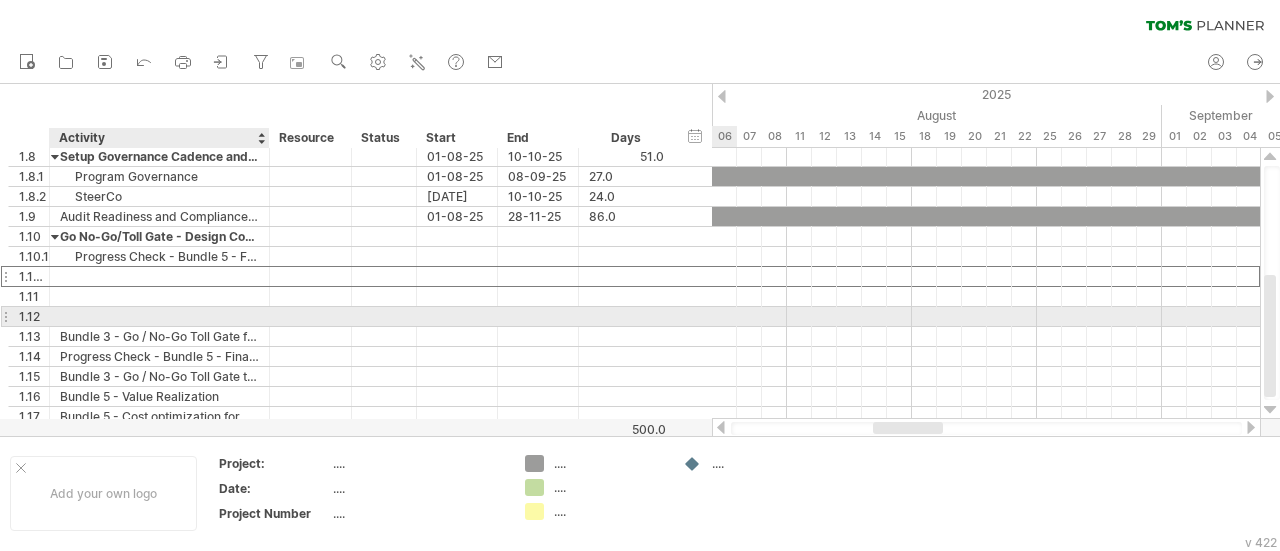 click at bounding box center [159, 316] 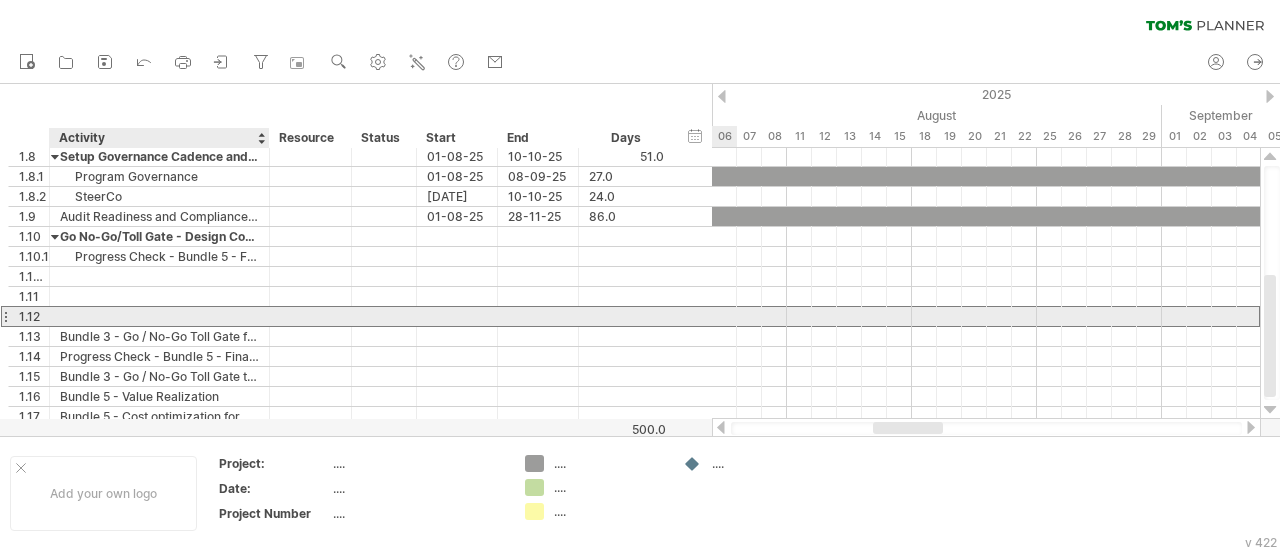 click at bounding box center (159, 316) 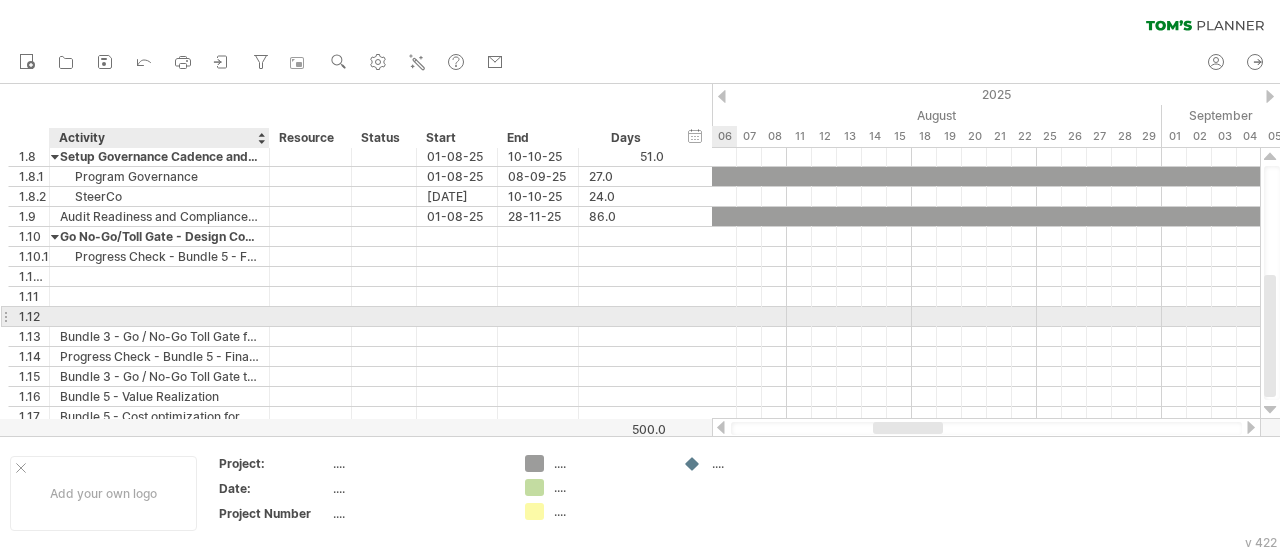 paste on "**********" 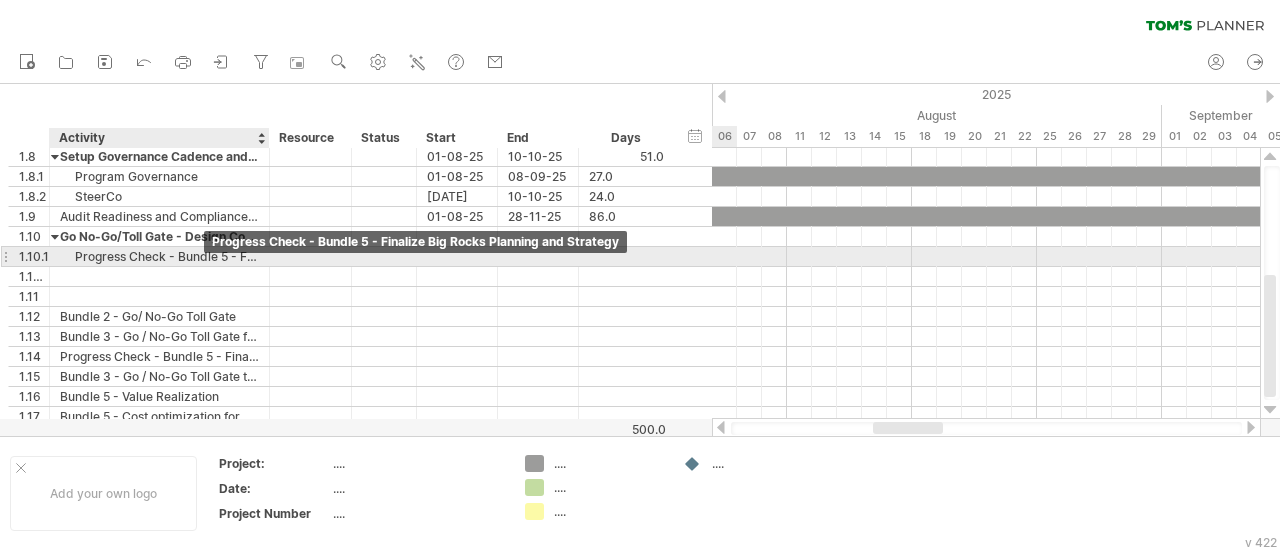 click on "Progress Check - Bundle 5 - Finalize Big Rocks Planning and Strategy" at bounding box center [159, 256] 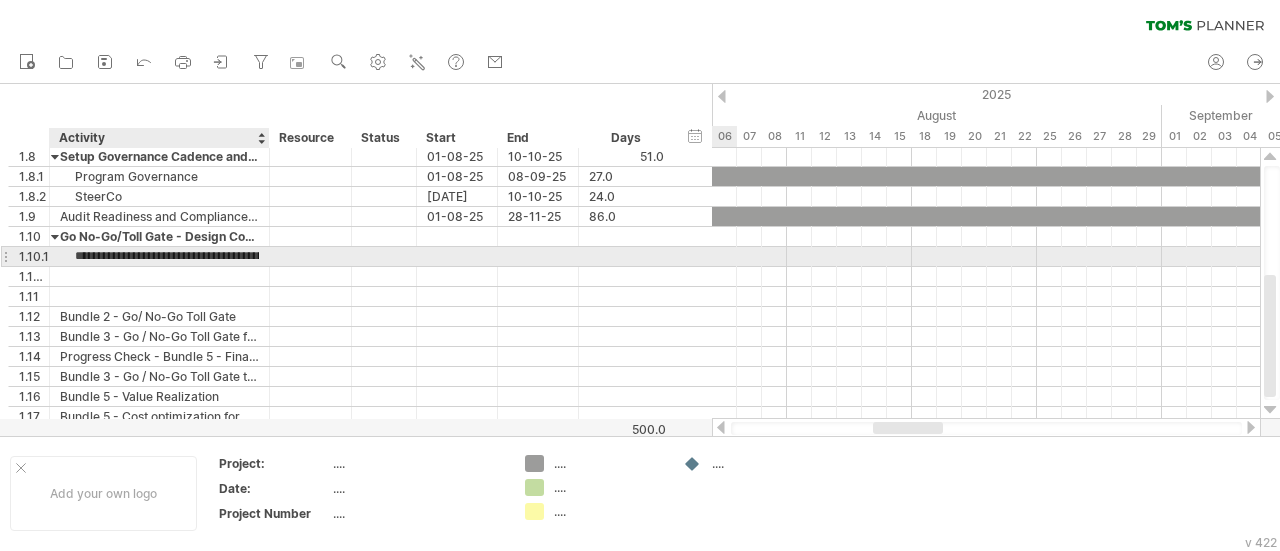 click on "**********" at bounding box center [159, 256] 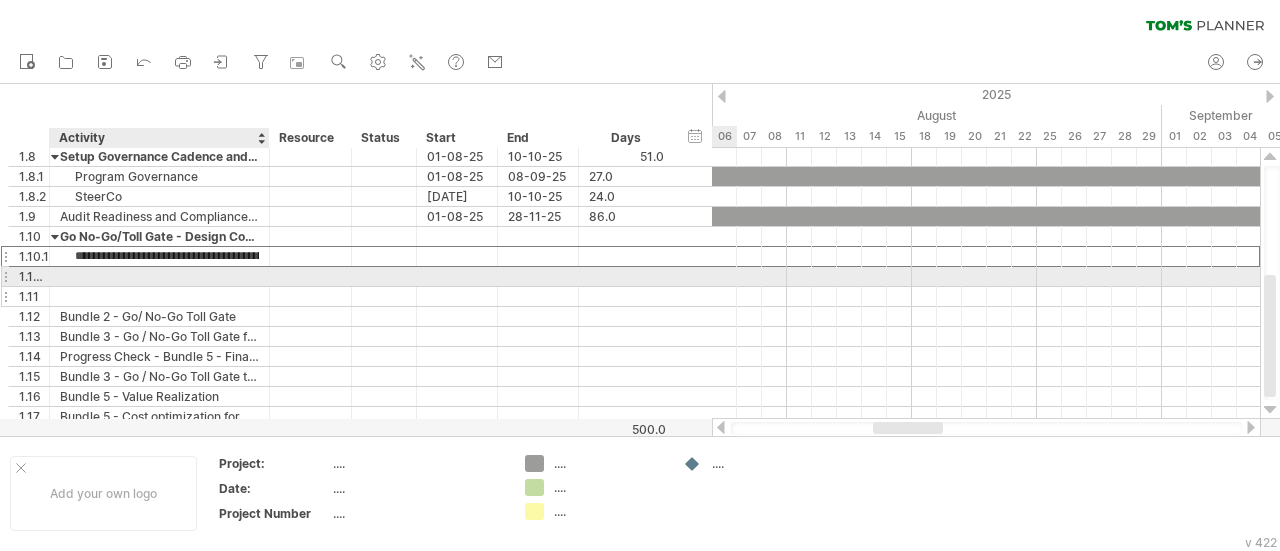type 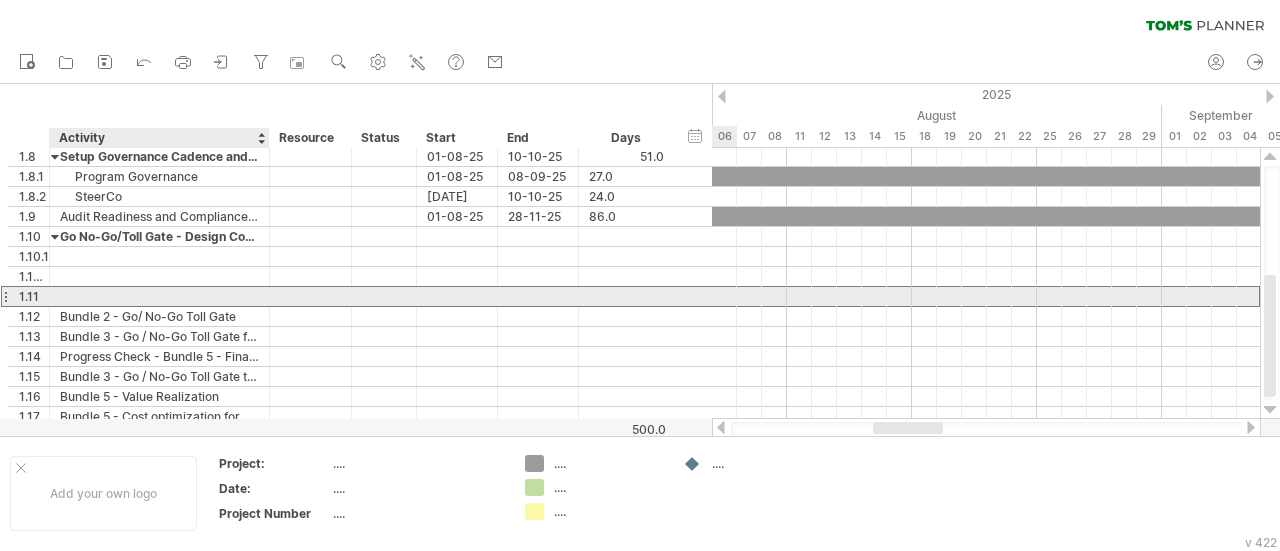 click at bounding box center [159, 296] 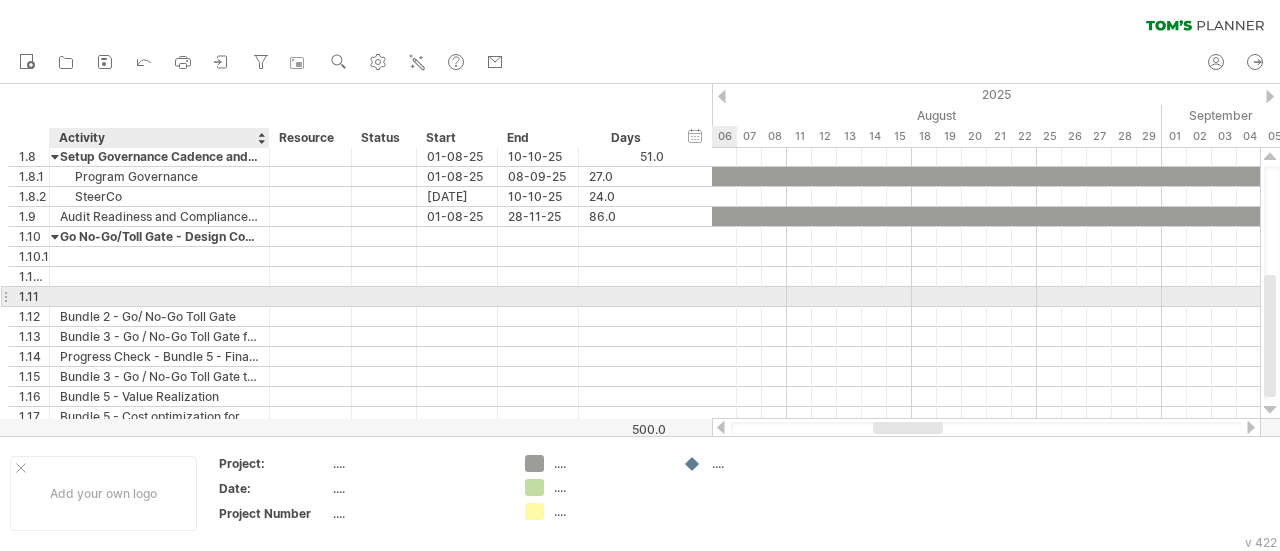 paste on "**********" 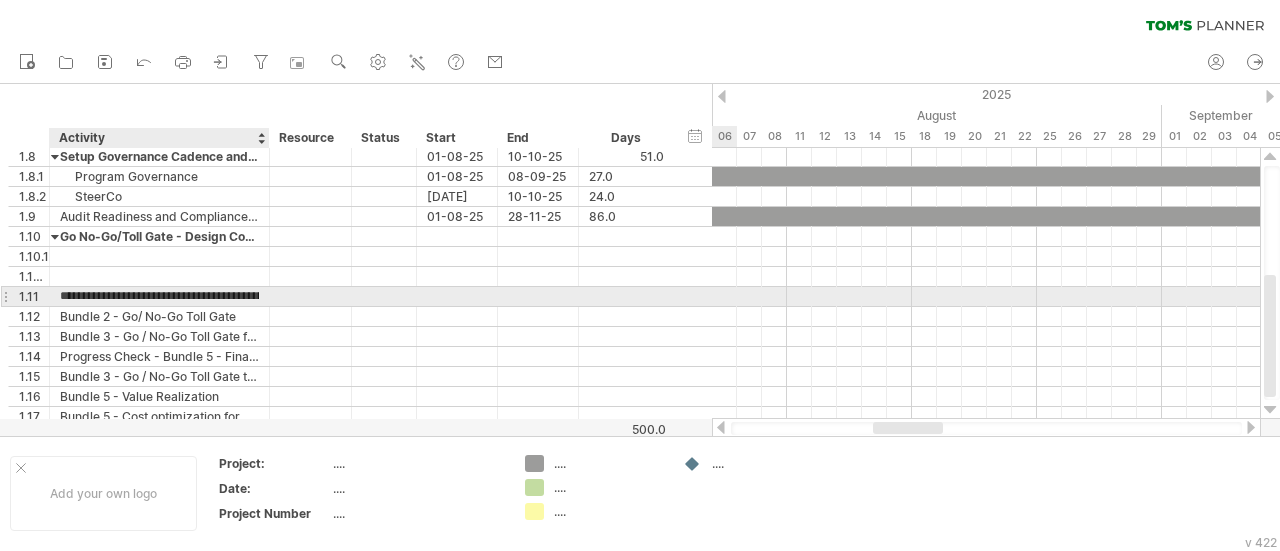 scroll, scrollTop: 0, scrollLeft: 198, axis: horizontal 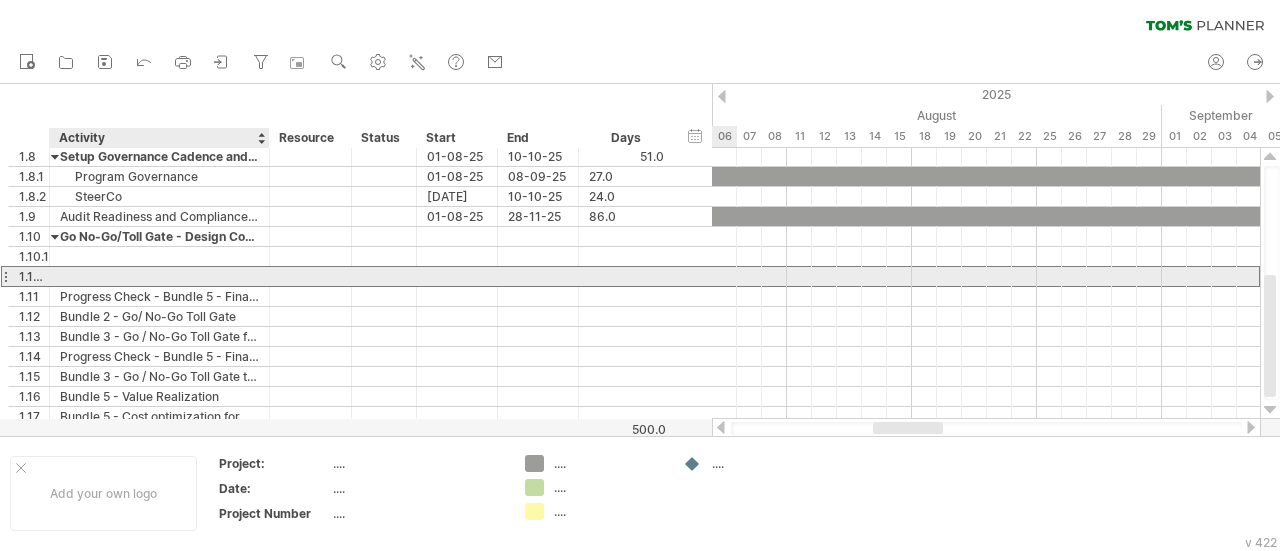 click at bounding box center (159, 276) 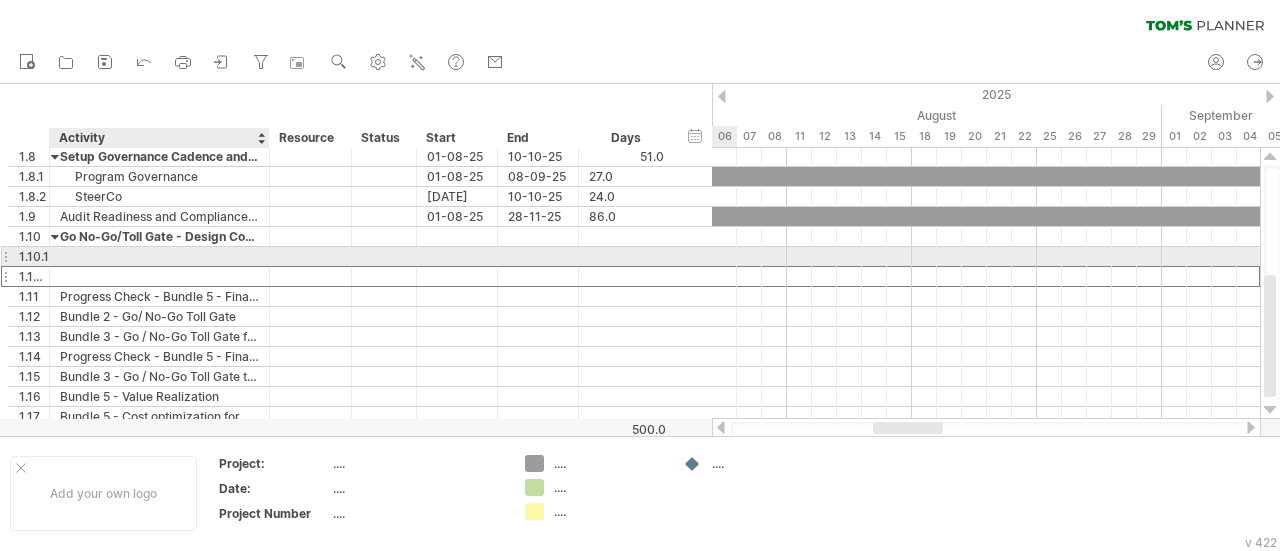click at bounding box center [159, 256] 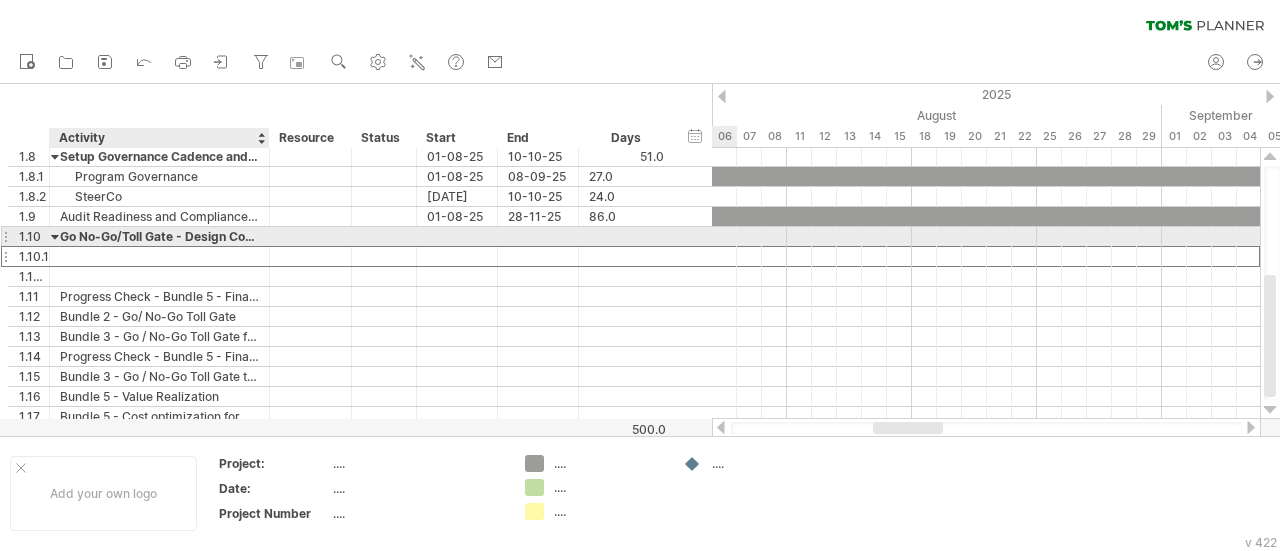 click on "Go No-Go/Toll Gate - Design Completion for Bundle 1" at bounding box center (159, 236) 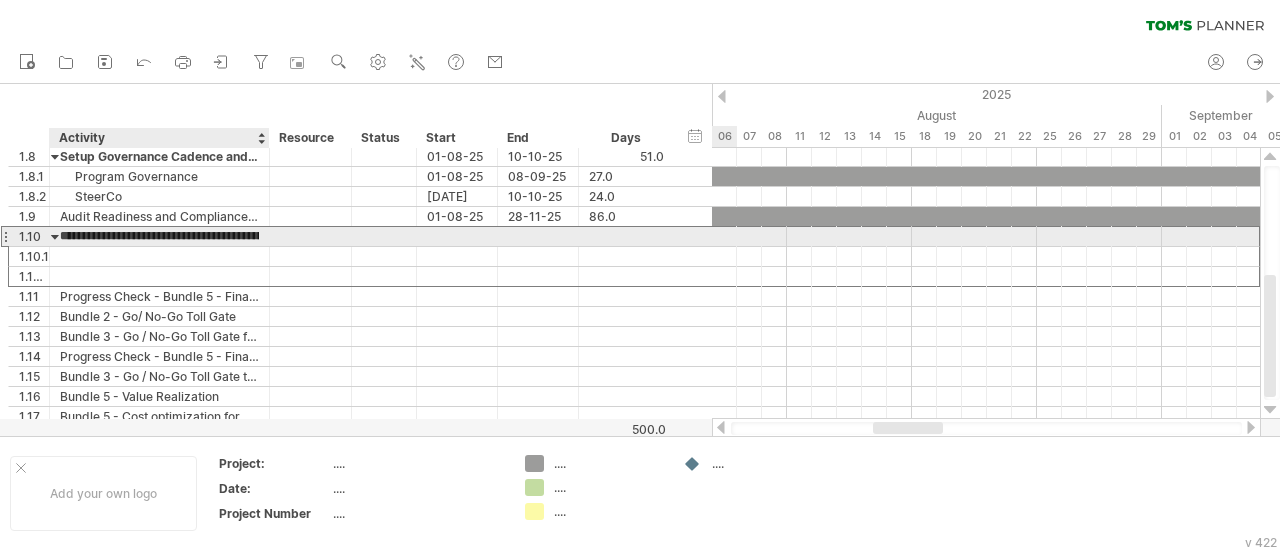 scroll, scrollTop: 0, scrollLeft: 0, axis: both 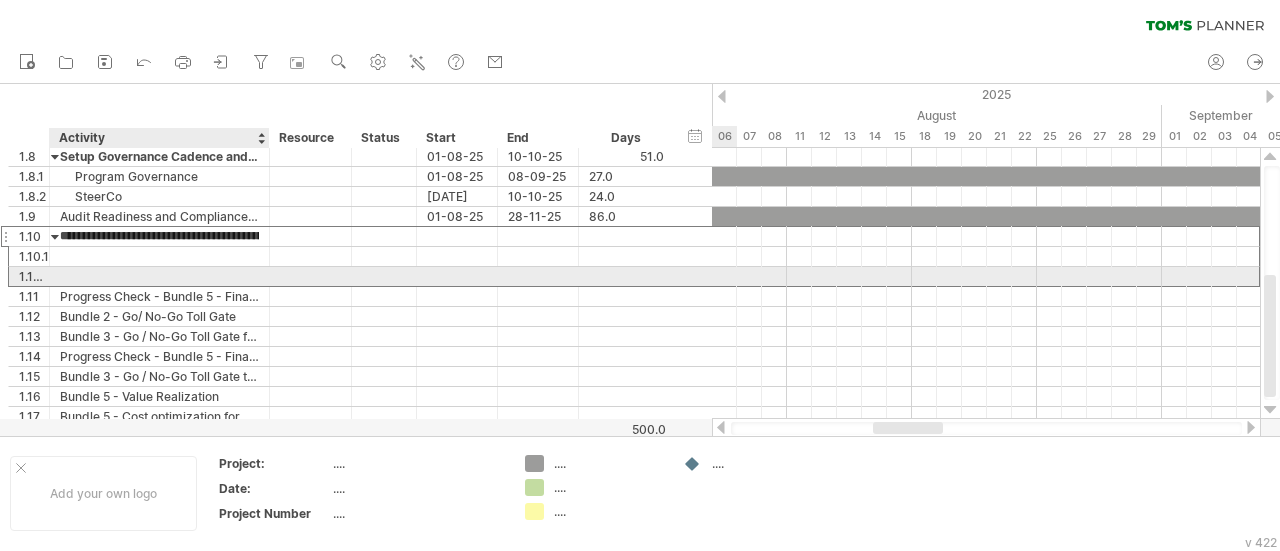 click at bounding box center (159, 276) 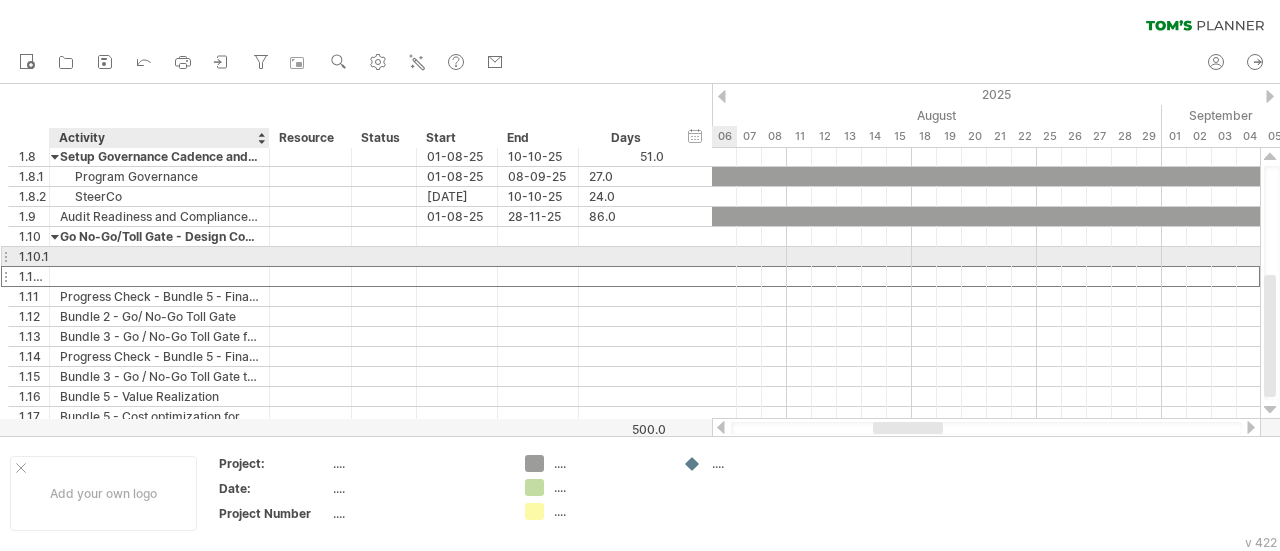 click at bounding box center [159, 256] 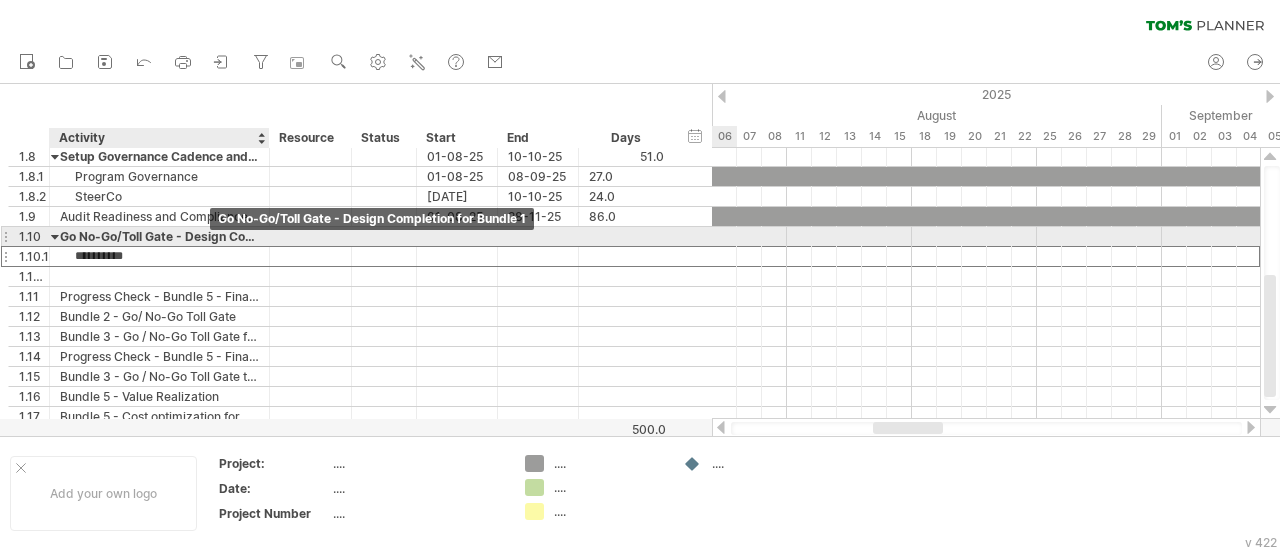 type on "**********" 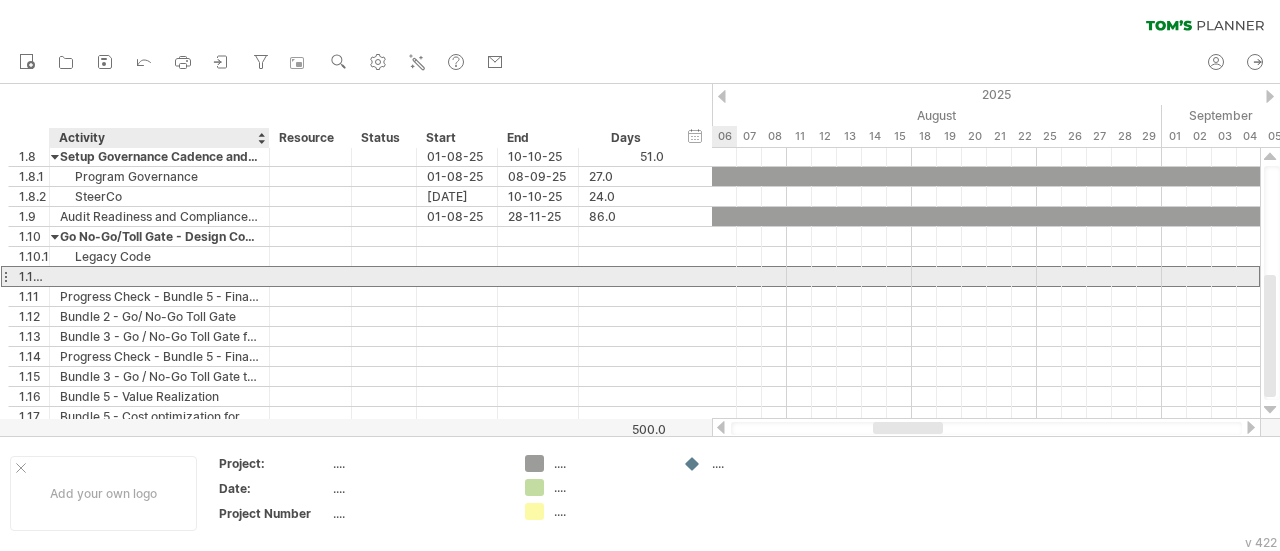 click at bounding box center (159, 276) 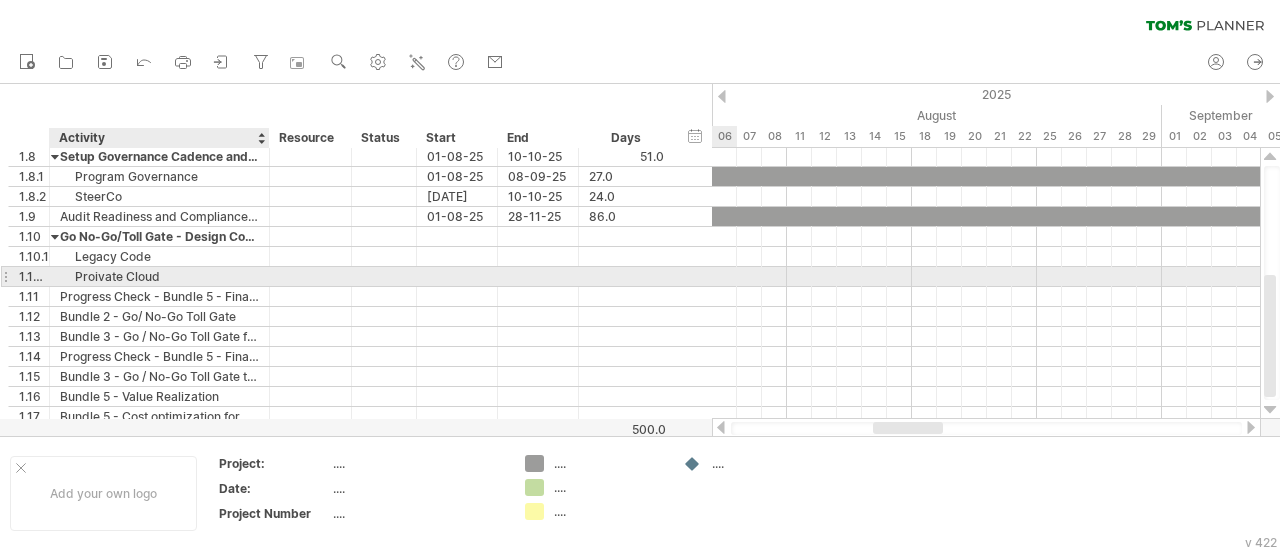 click on "Proivate Cloud" at bounding box center [159, 276] 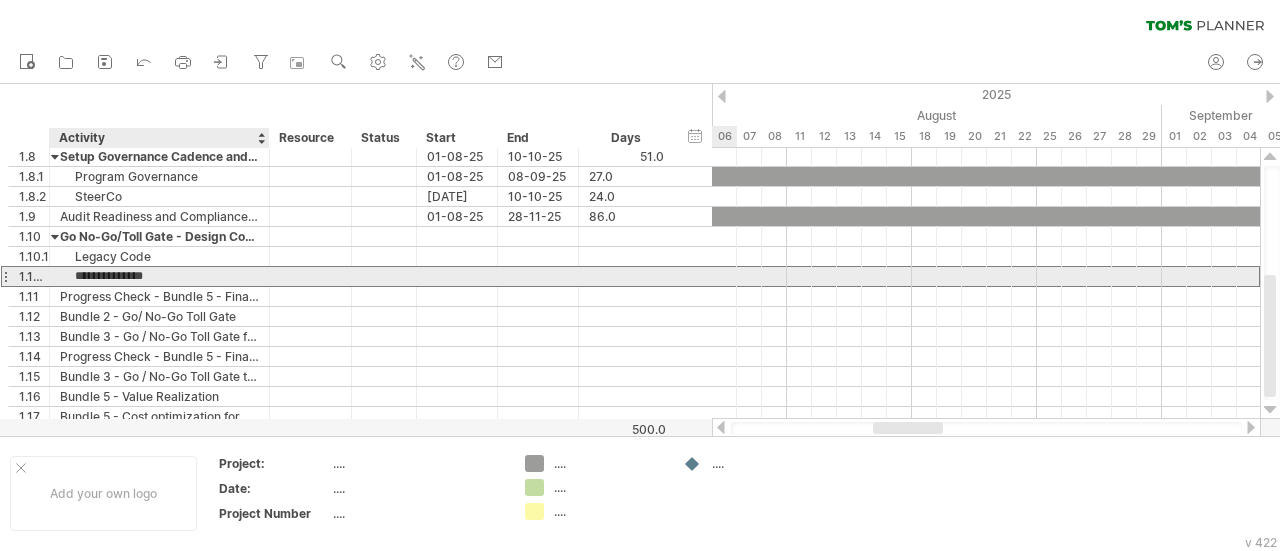 click on "**********" at bounding box center [159, 276] 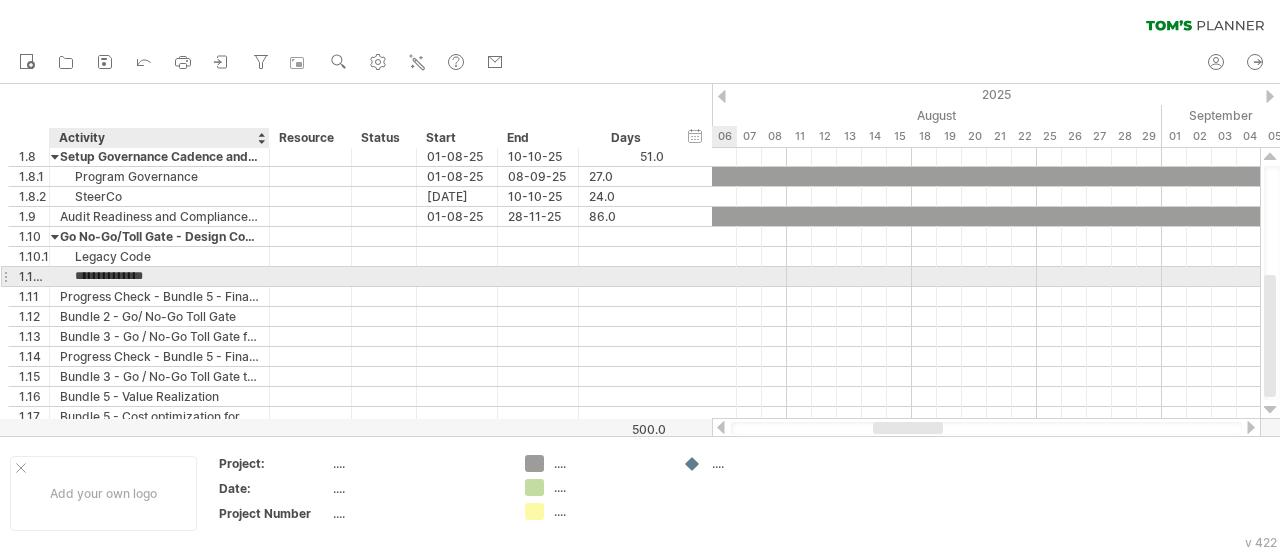 type on "**********" 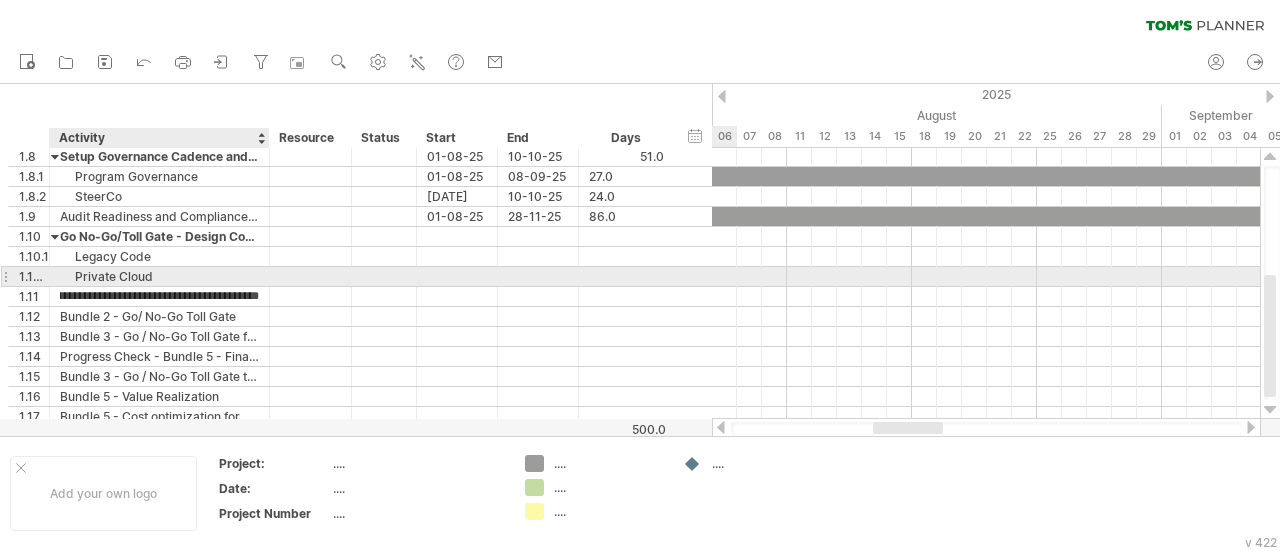 scroll, scrollTop: 0, scrollLeft: 0, axis: both 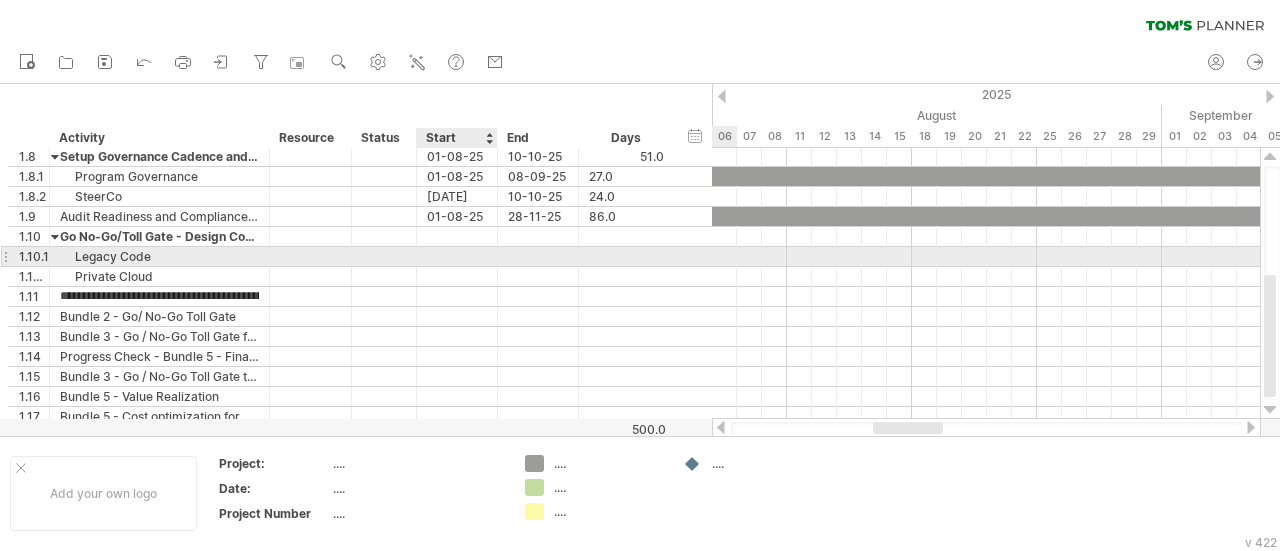 click at bounding box center (457, 256) 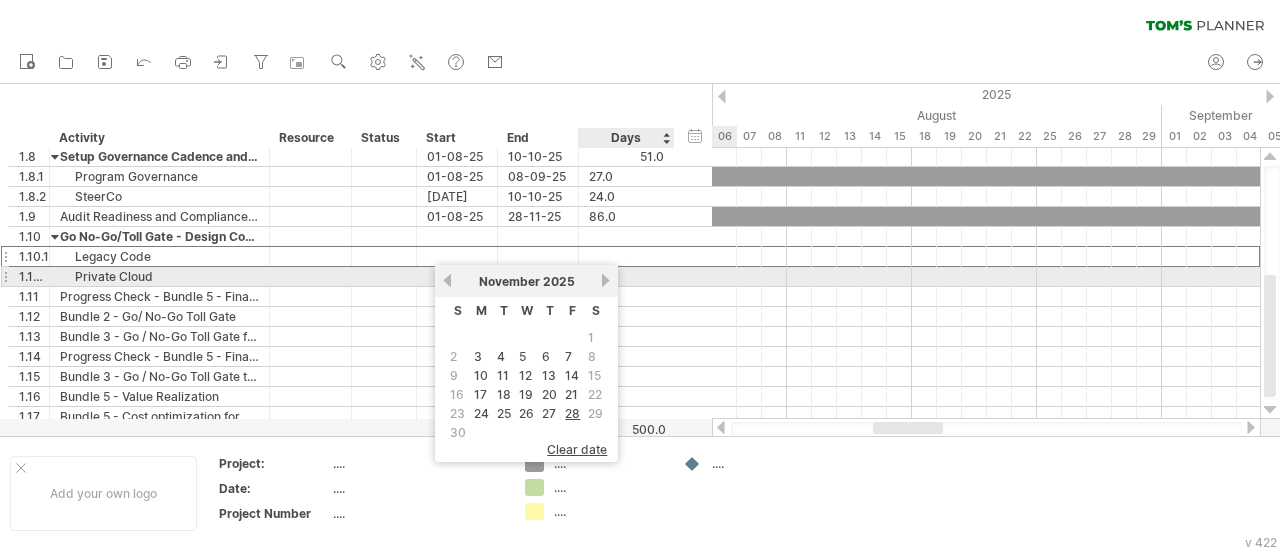 click on "next" at bounding box center (605, 280) 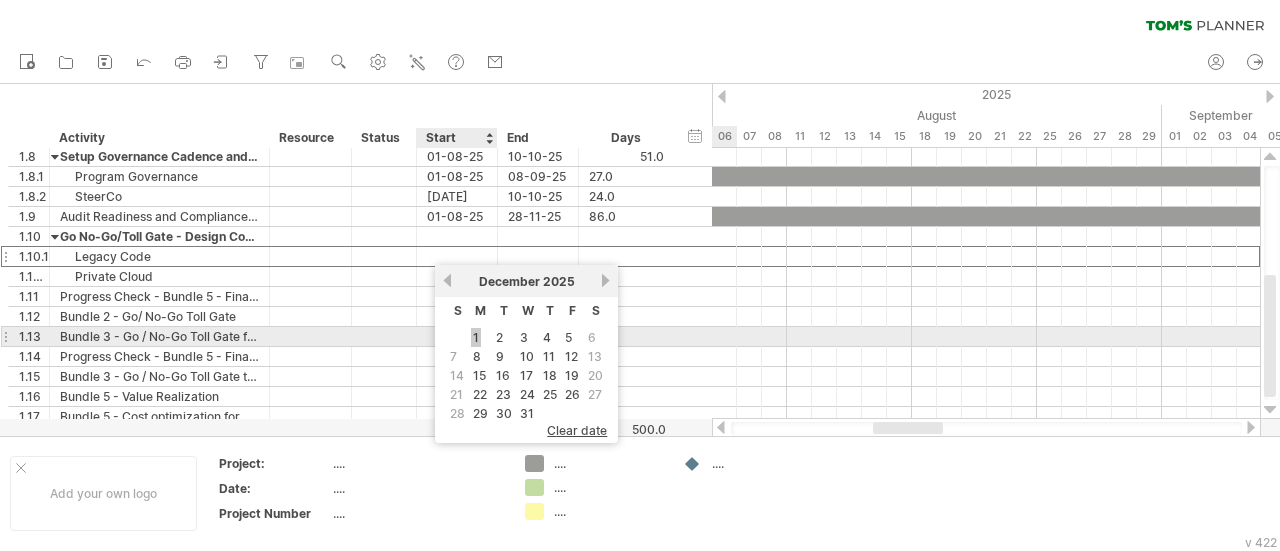 click on "1" at bounding box center (476, 337) 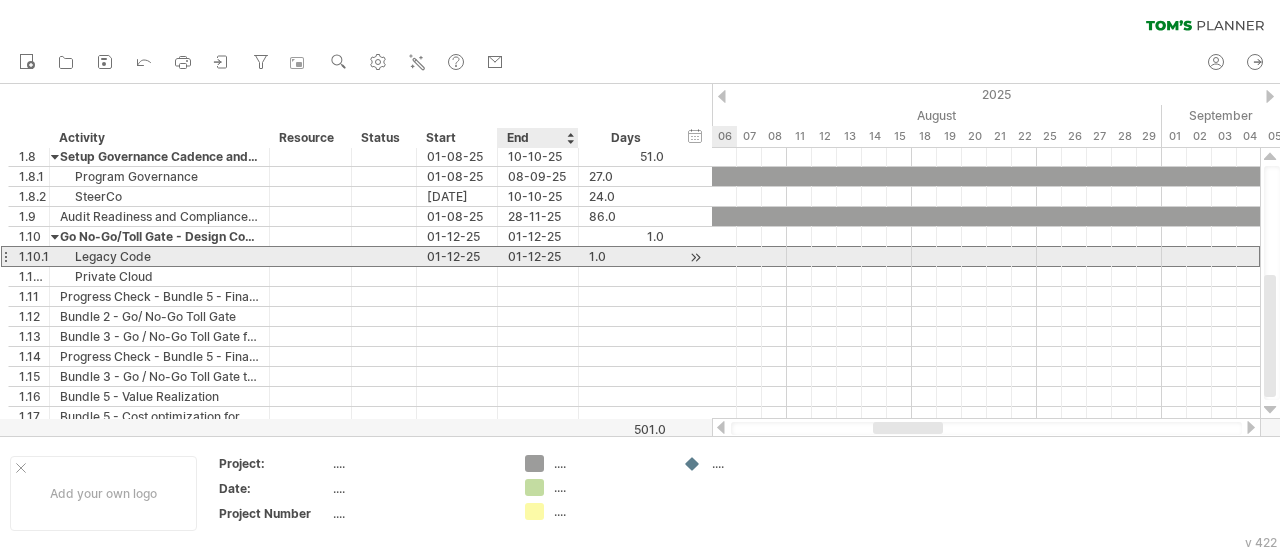click on "01-12-25" at bounding box center (538, 256) 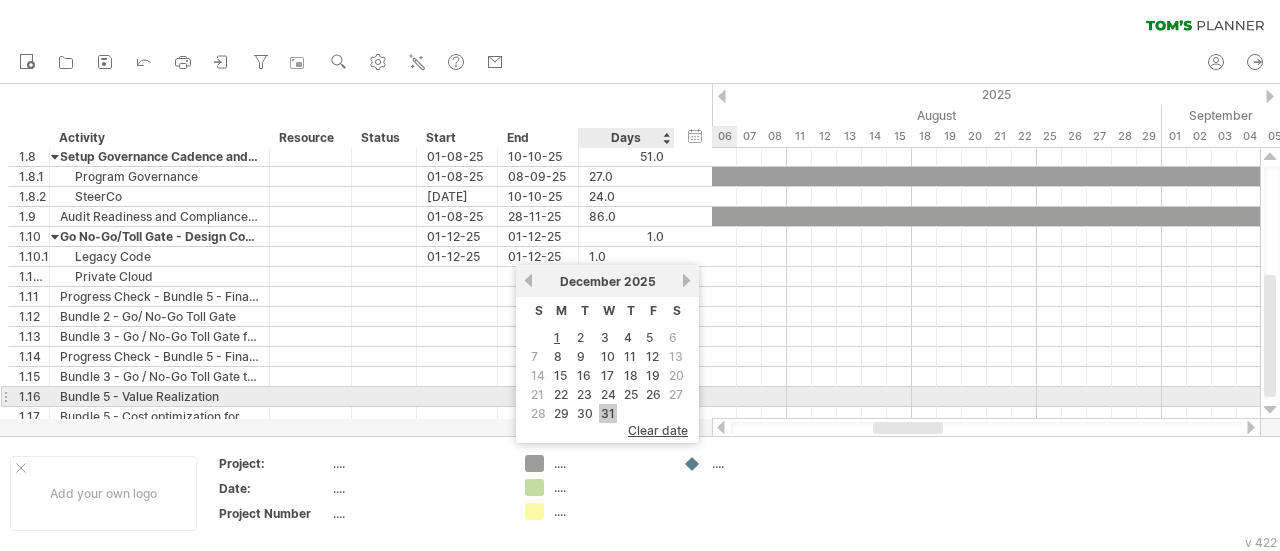 click on "31" at bounding box center [608, 413] 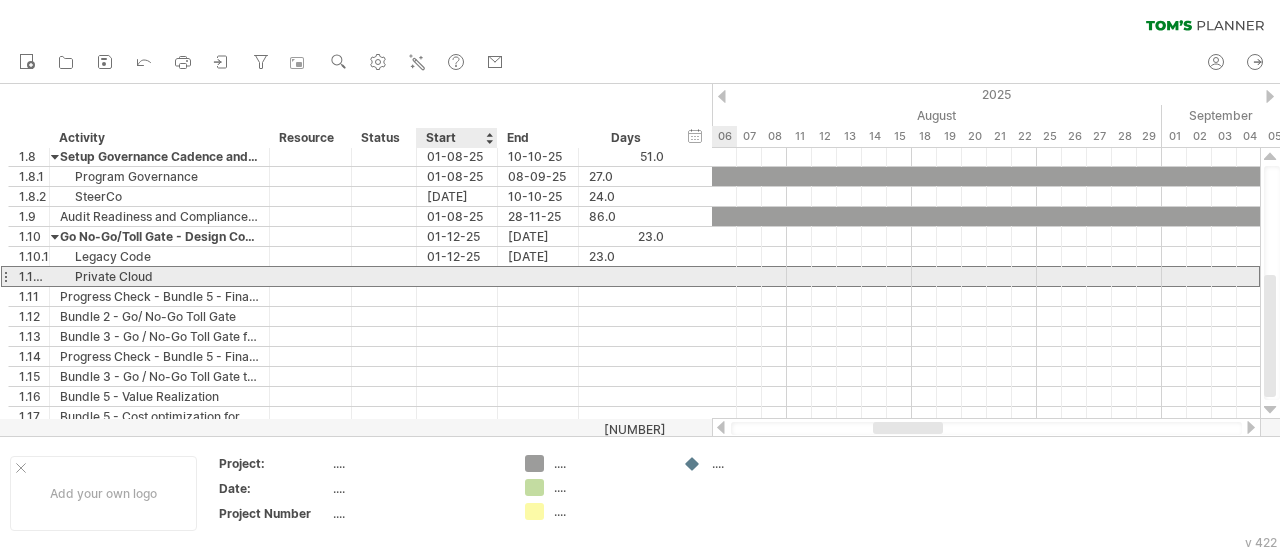 click at bounding box center (457, 276) 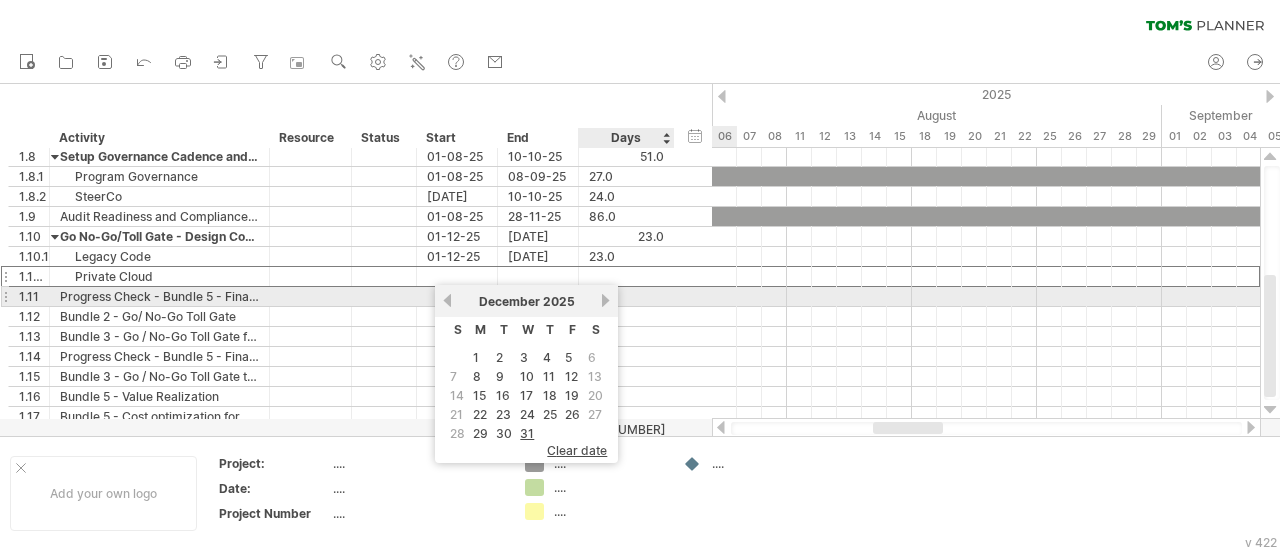 click on "next" at bounding box center [605, 300] 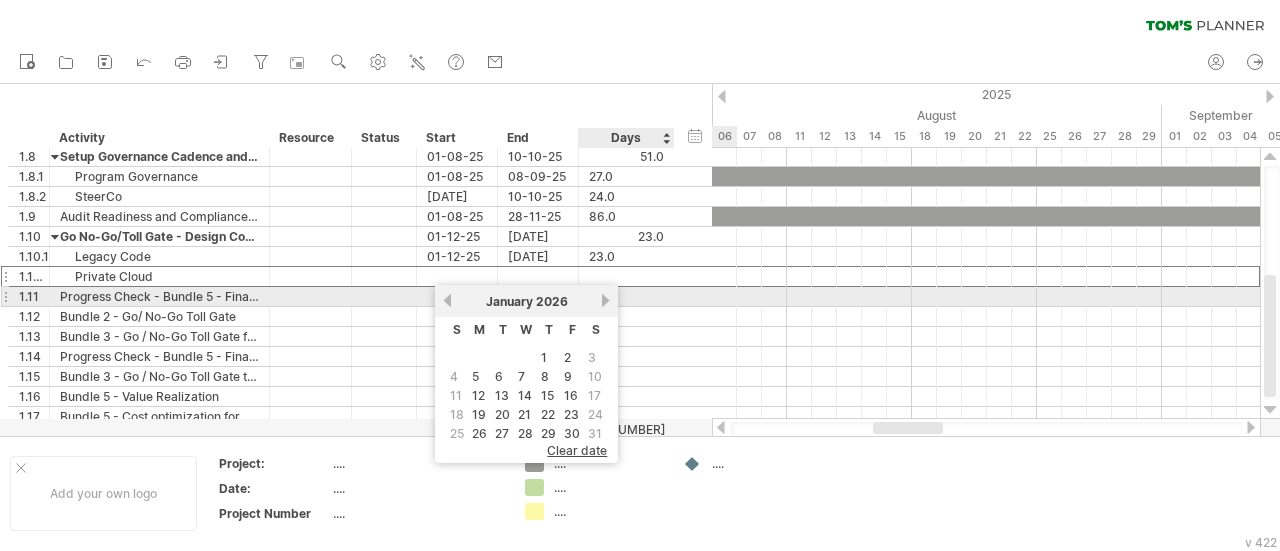click on "next" at bounding box center (605, 300) 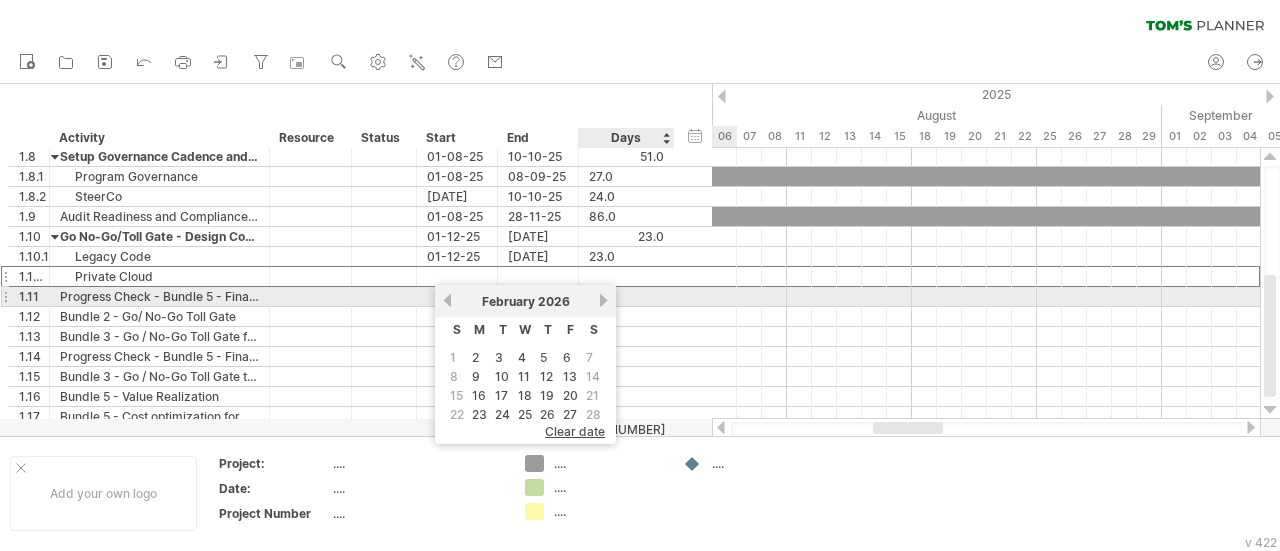 click on "next" at bounding box center (603, 300) 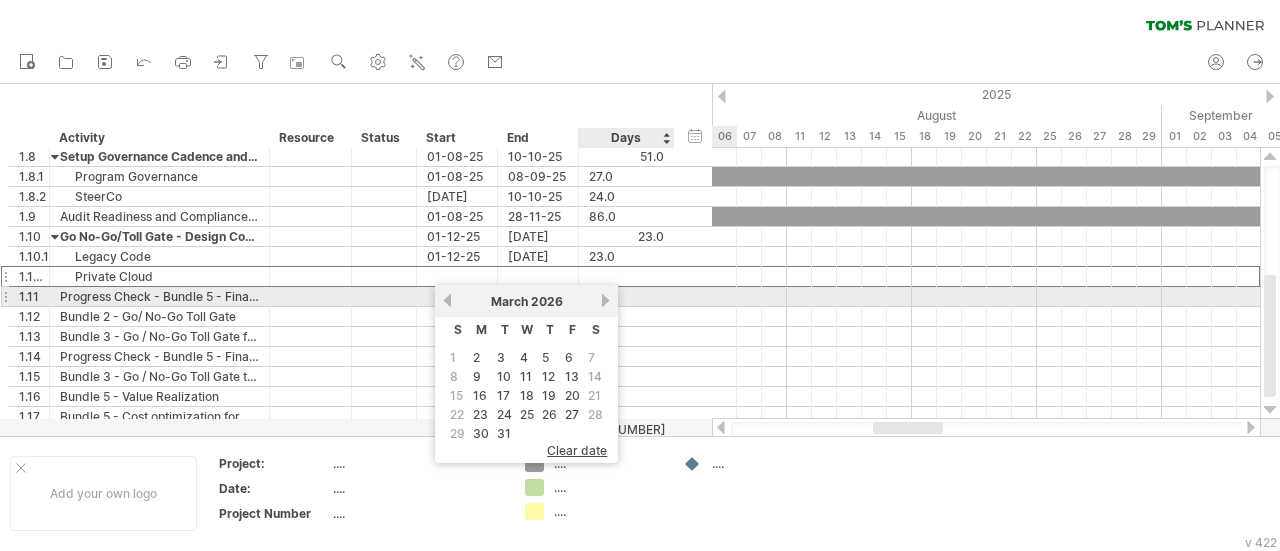 click on "next" at bounding box center [605, 300] 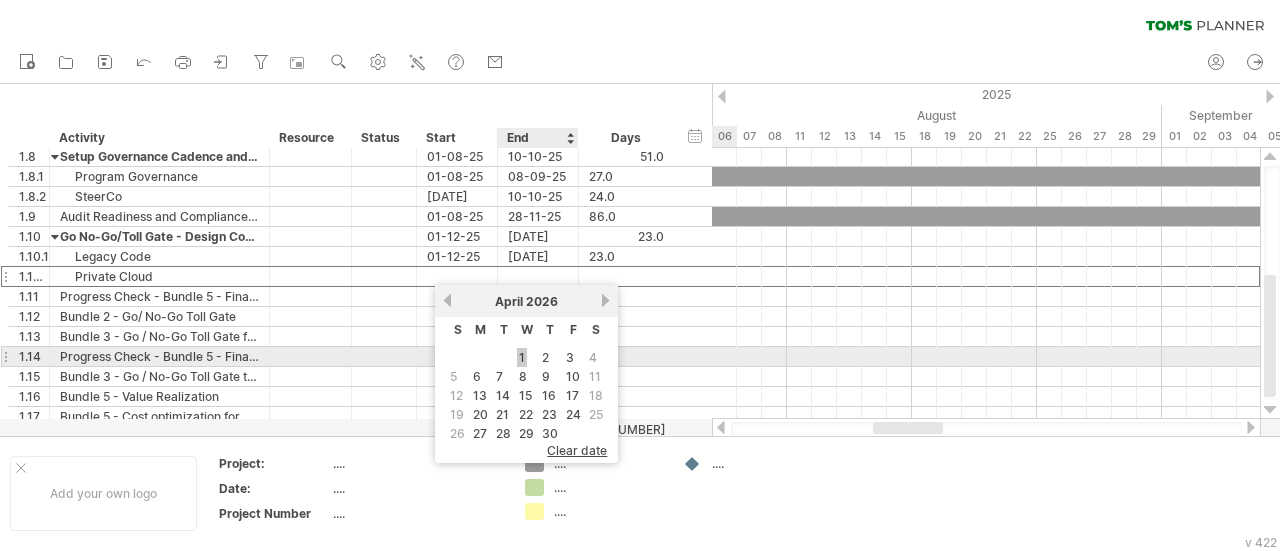 click on "1" at bounding box center [522, 357] 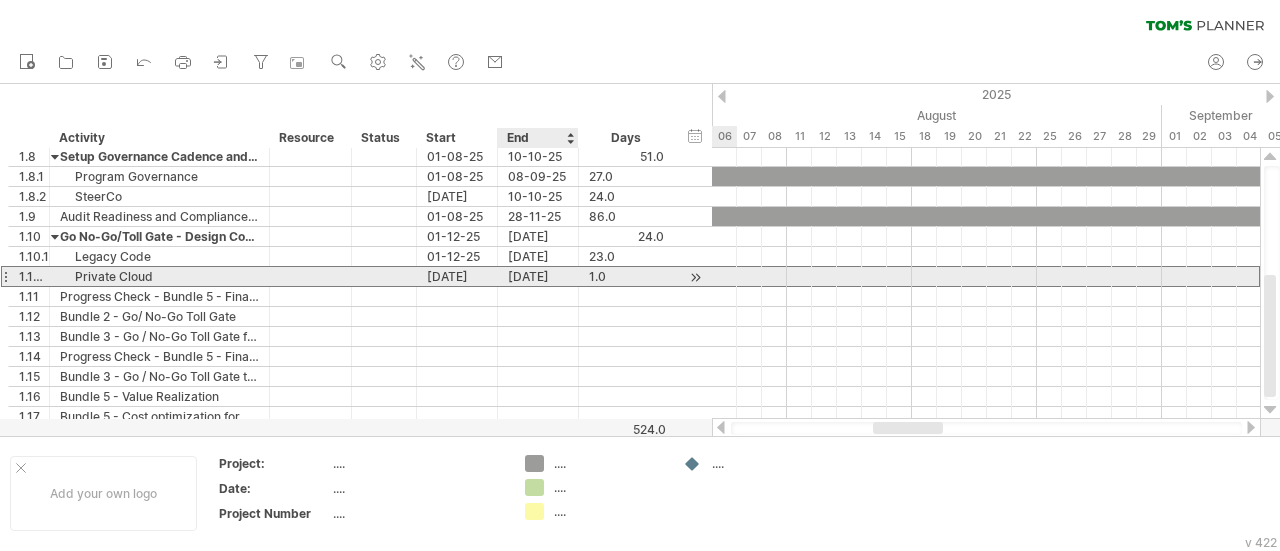 click on "[DATE]" at bounding box center [538, 276] 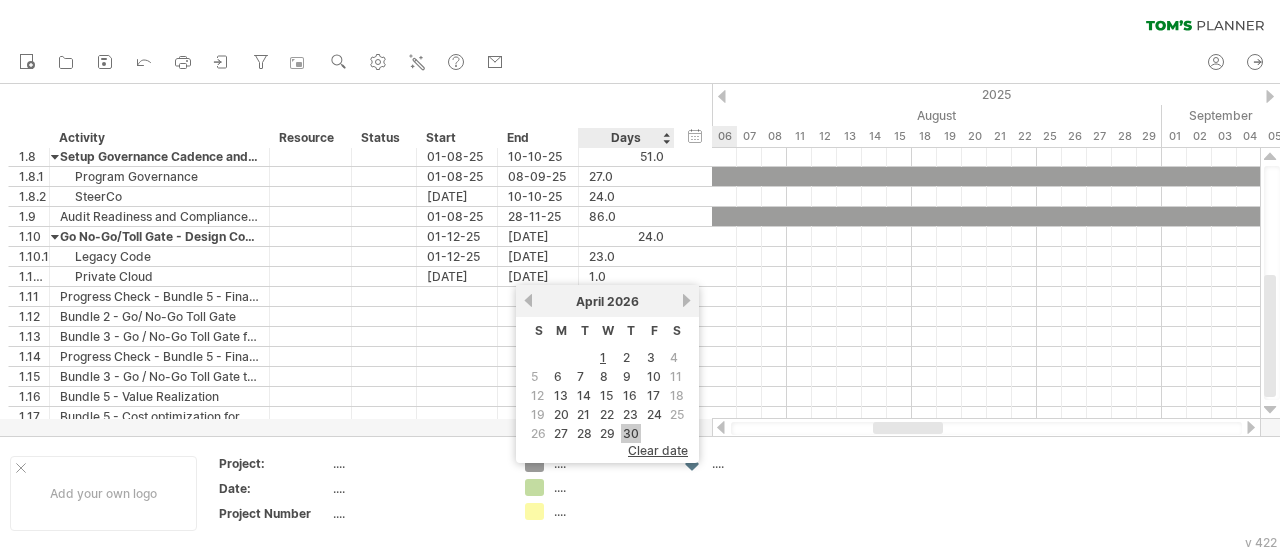 click on "30" at bounding box center [631, 433] 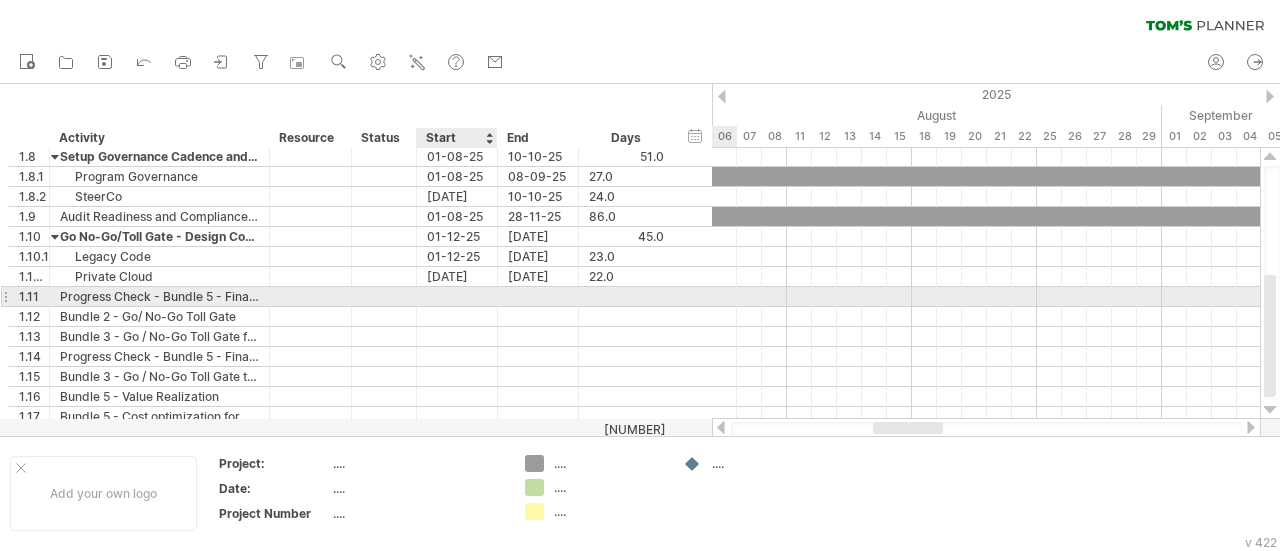 click at bounding box center [457, 296] 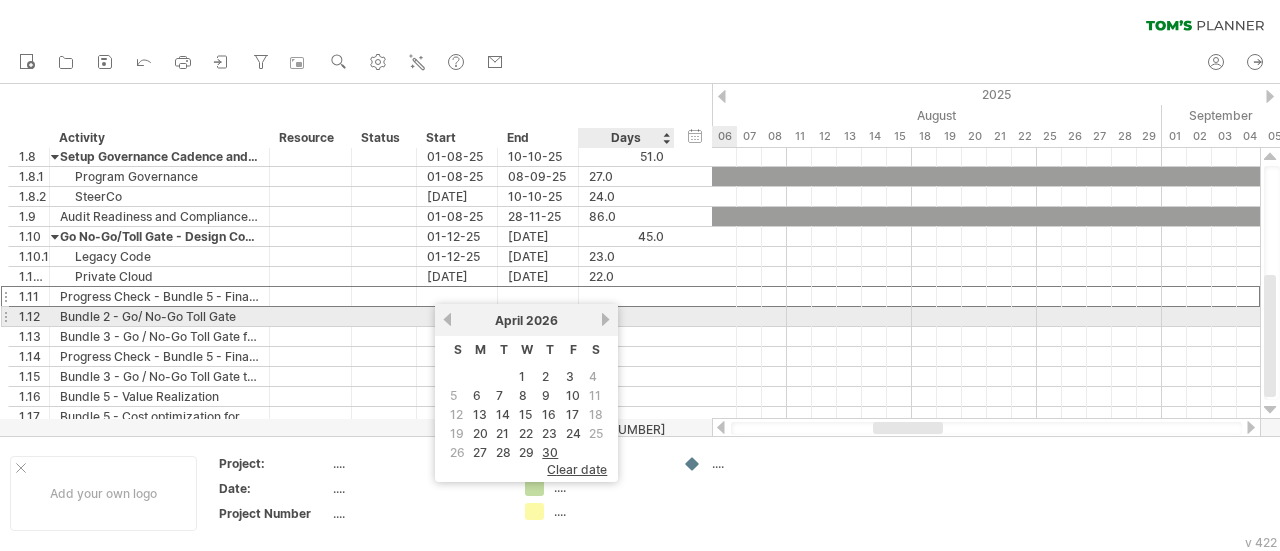 click on "next" at bounding box center [605, 319] 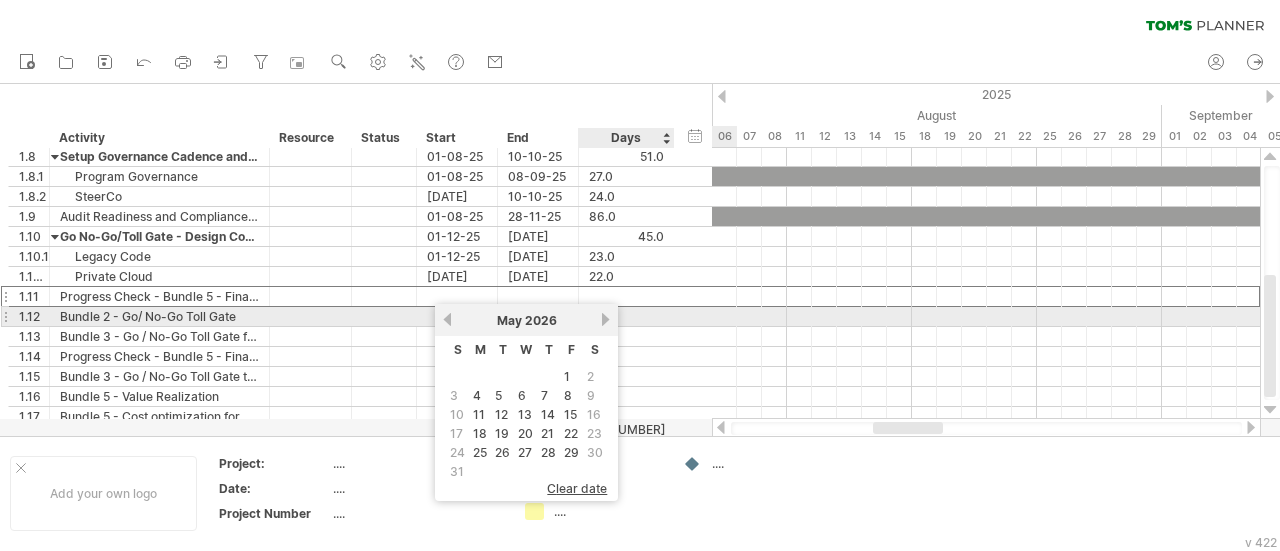 click on "next" at bounding box center (605, 319) 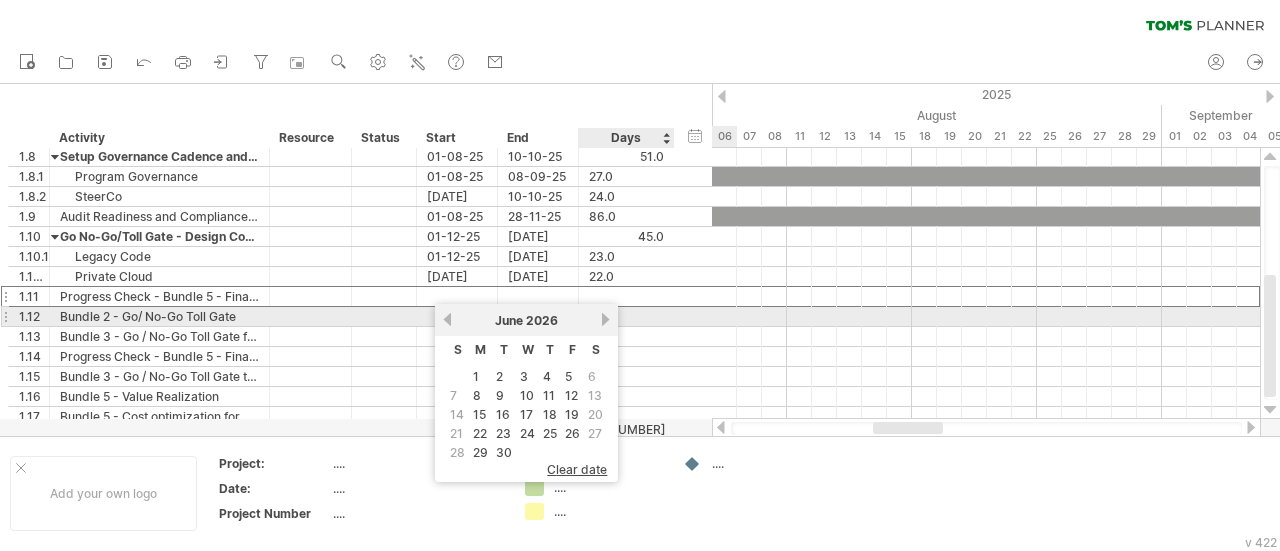 click on "next" at bounding box center [605, 319] 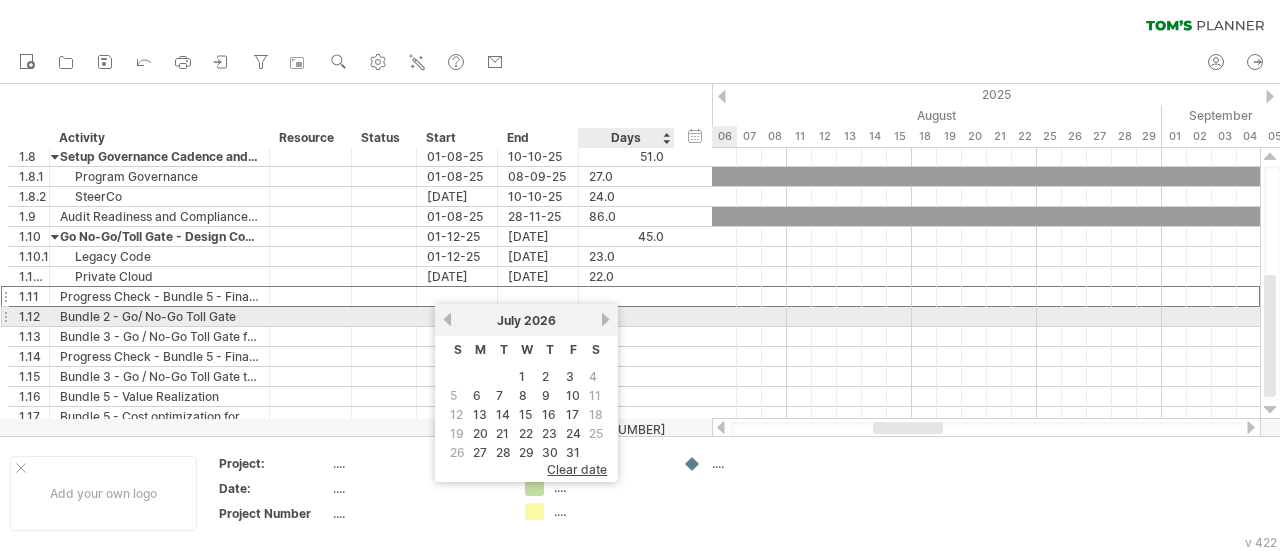 click on "next" at bounding box center (605, 319) 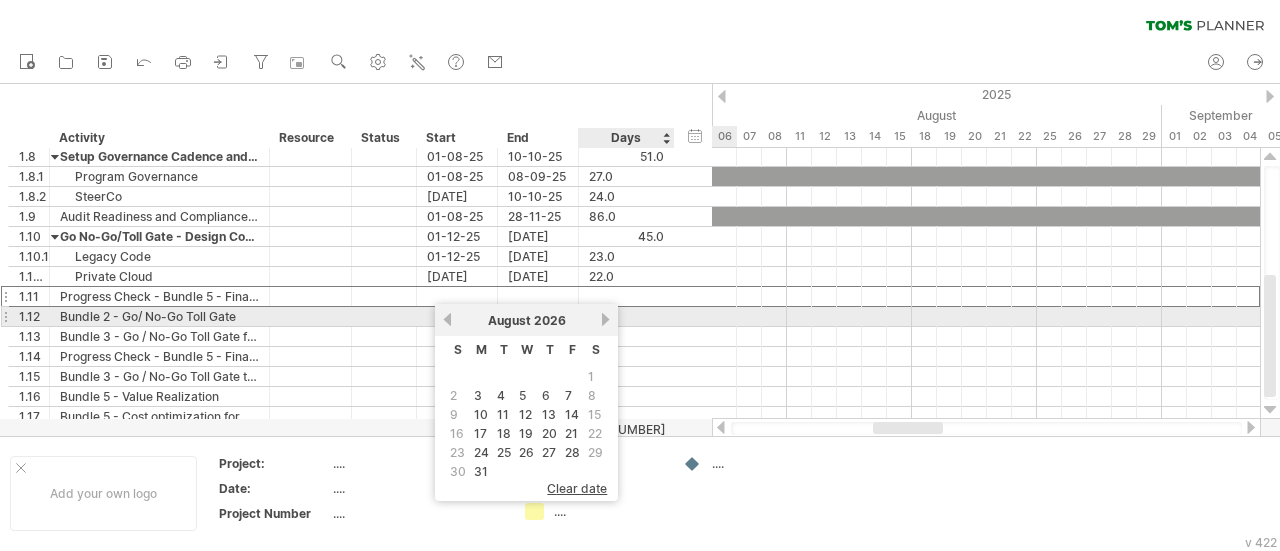 click on "next" at bounding box center [605, 319] 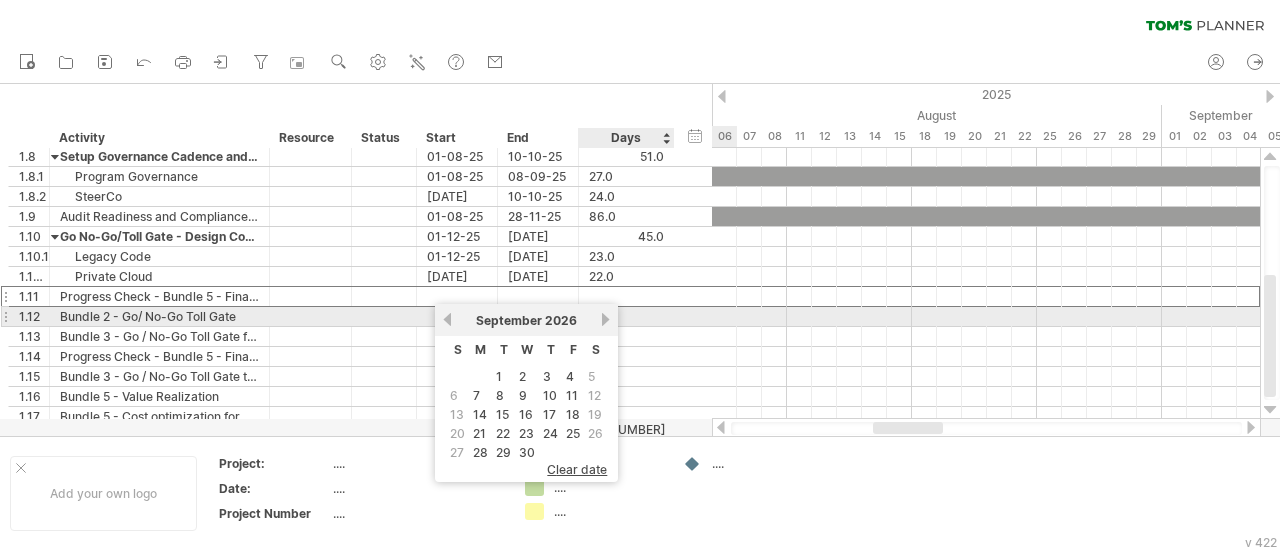 click on "next" at bounding box center (605, 319) 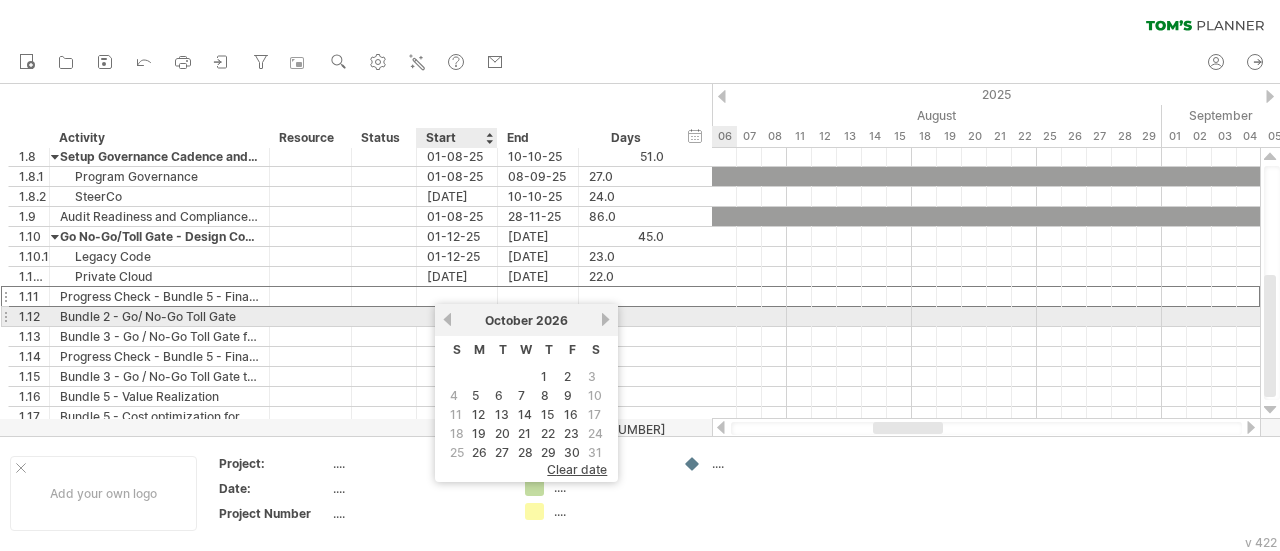 click on "previous" at bounding box center [447, 319] 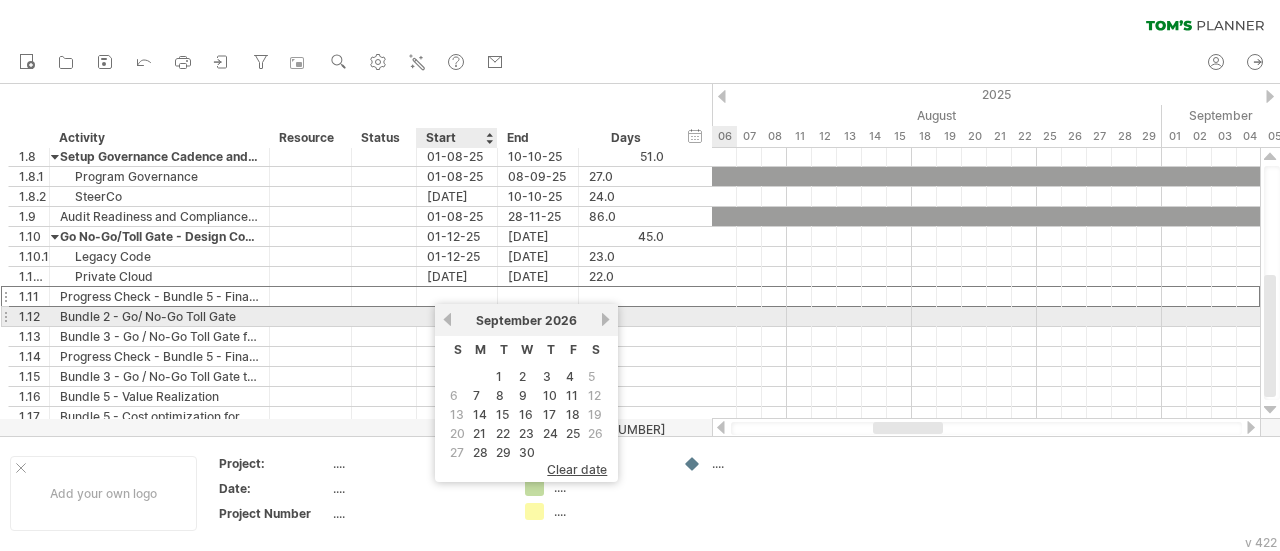 click on "previous" at bounding box center (447, 319) 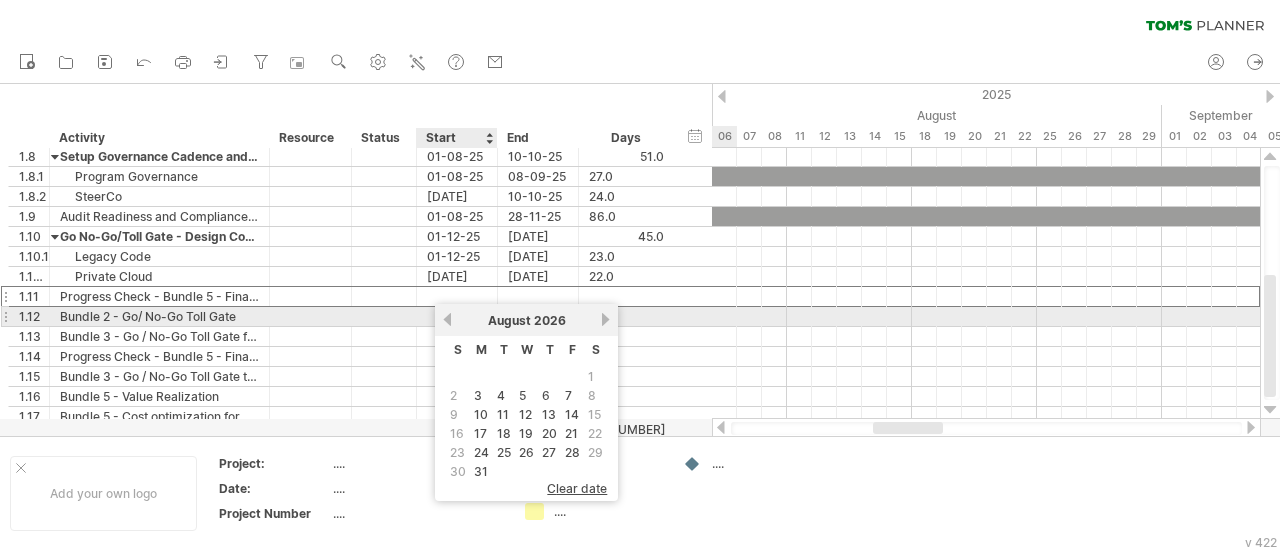 click on "previous" at bounding box center (447, 319) 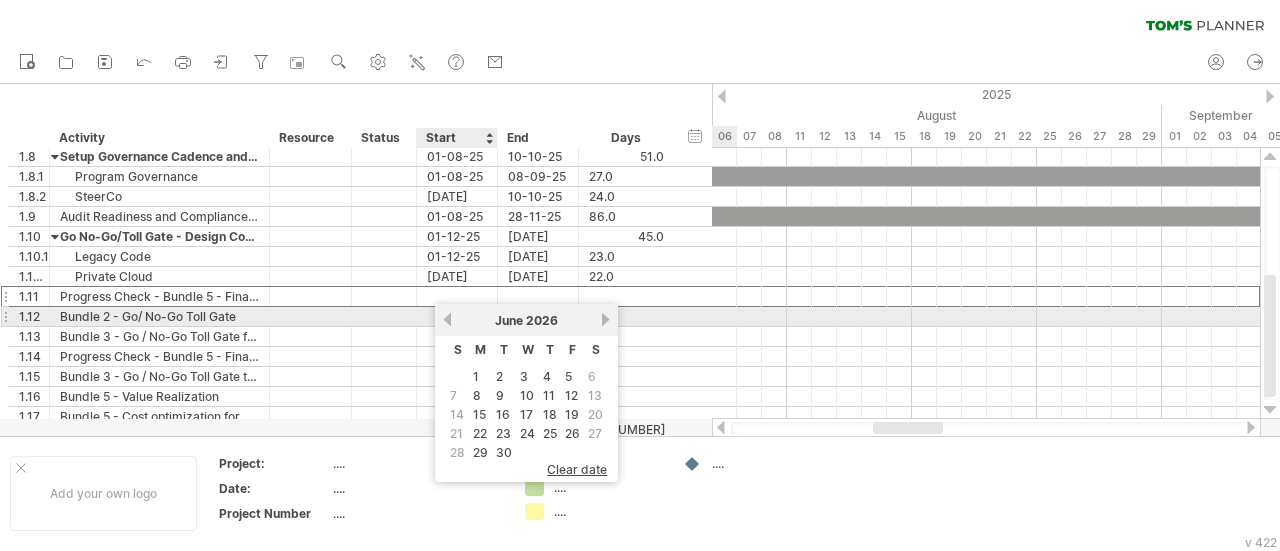 click on "previous" at bounding box center (447, 319) 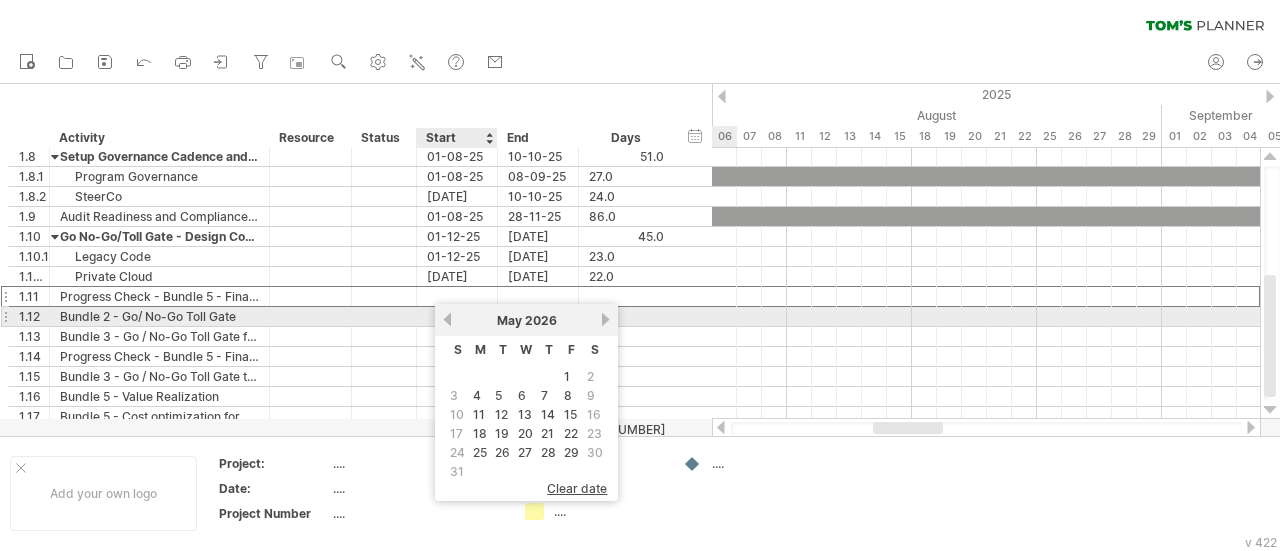 click on "previous" at bounding box center [447, 319] 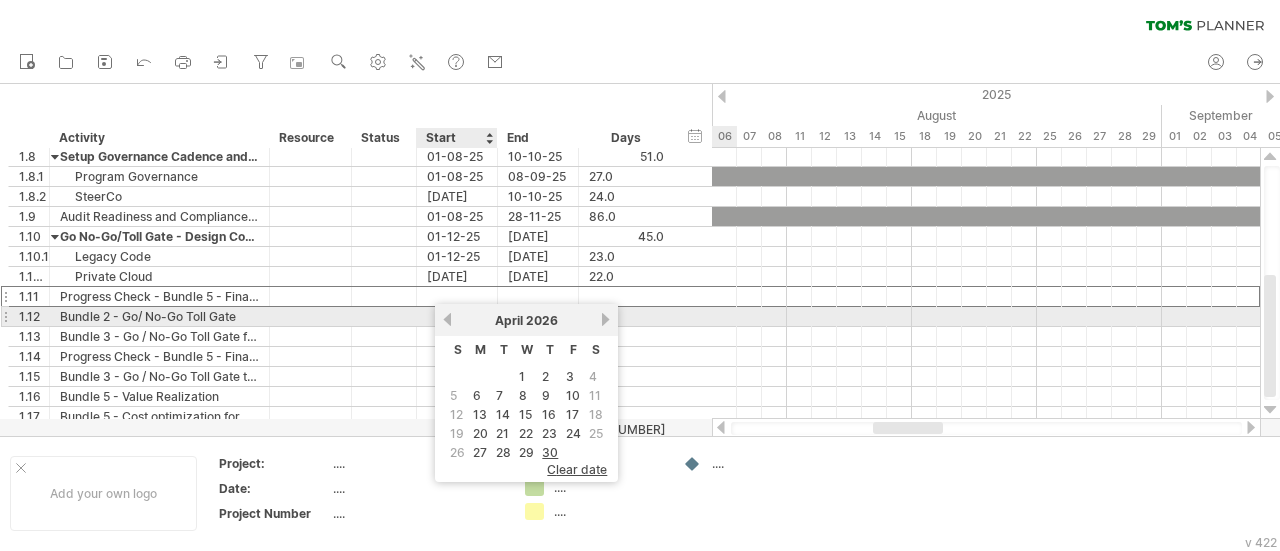 click on "previous" at bounding box center (447, 319) 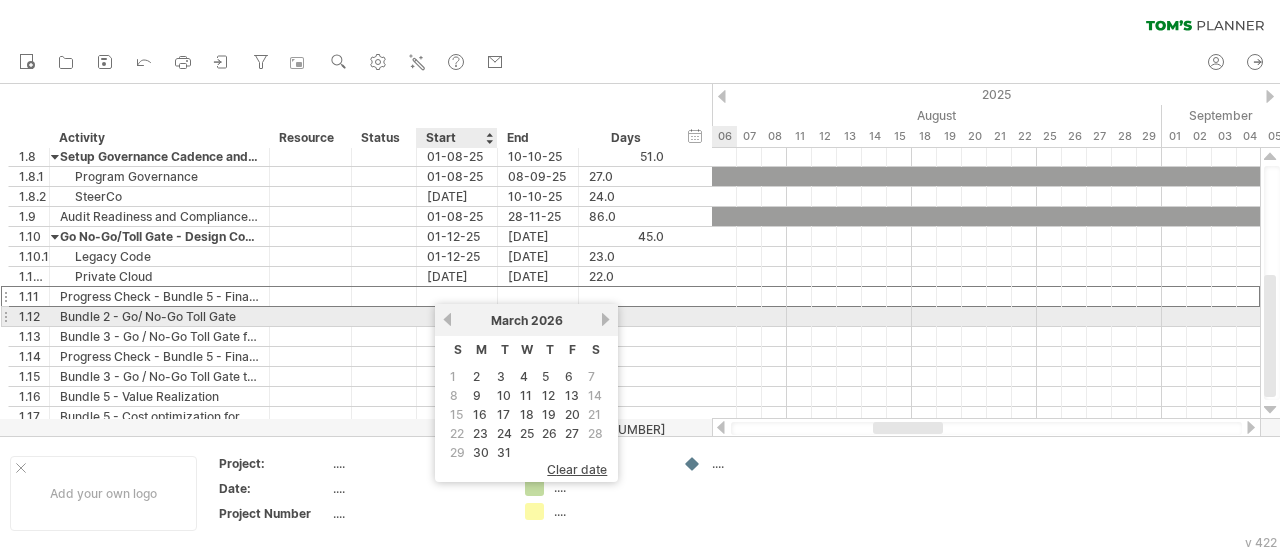 click on "previous" at bounding box center [447, 319] 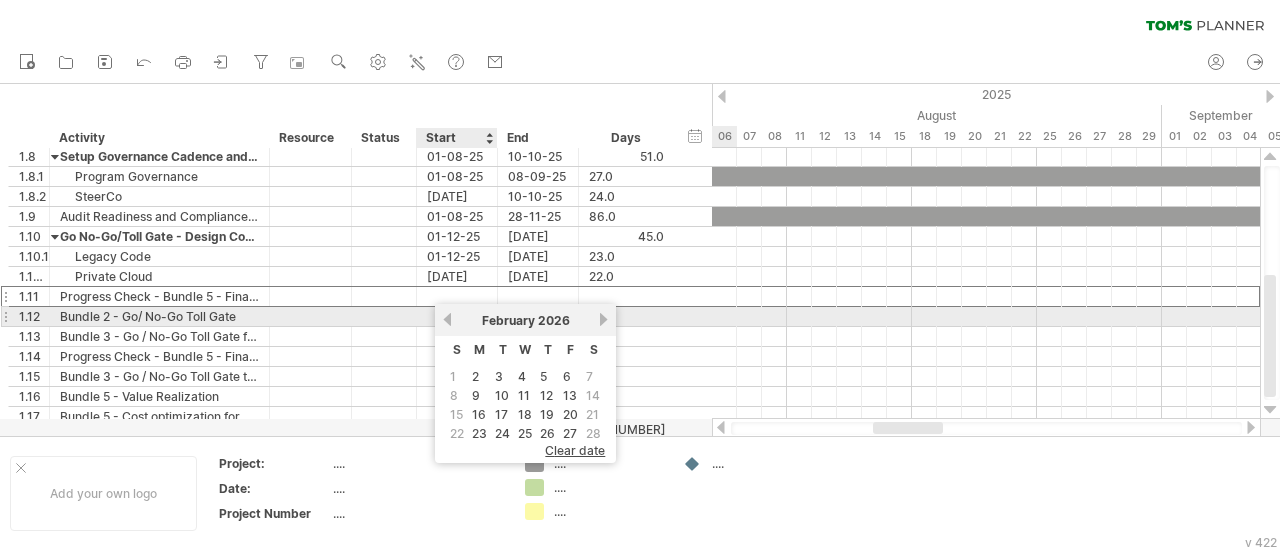click on "previous" at bounding box center [447, 319] 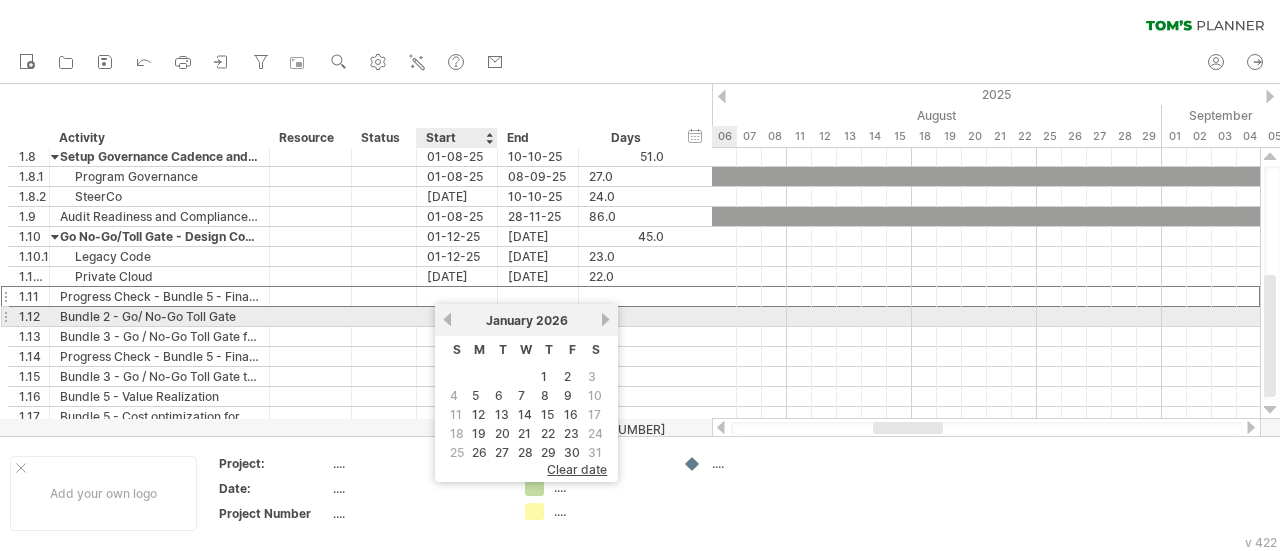 click on "previous" at bounding box center [447, 319] 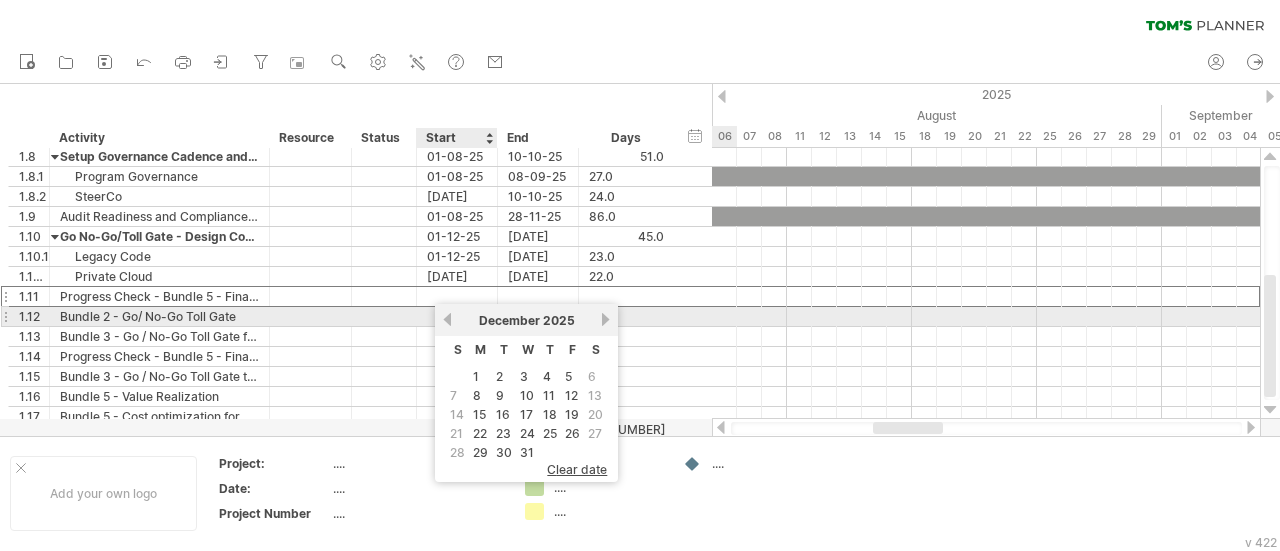 click on "previous" at bounding box center [447, 319] 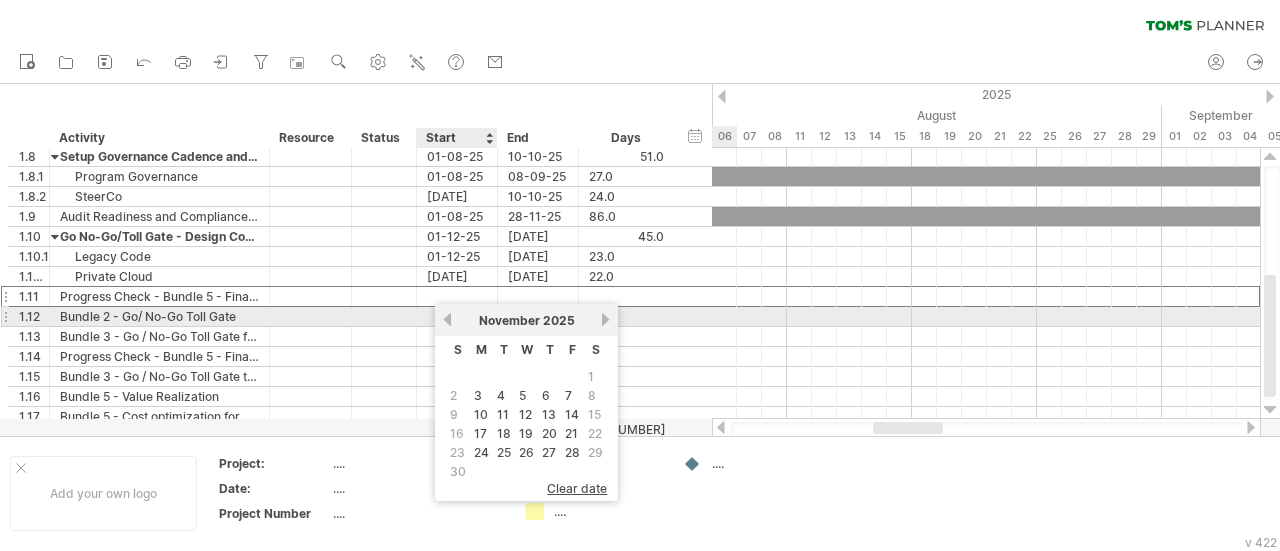 click on "previous" at bounding box center (447, 319) 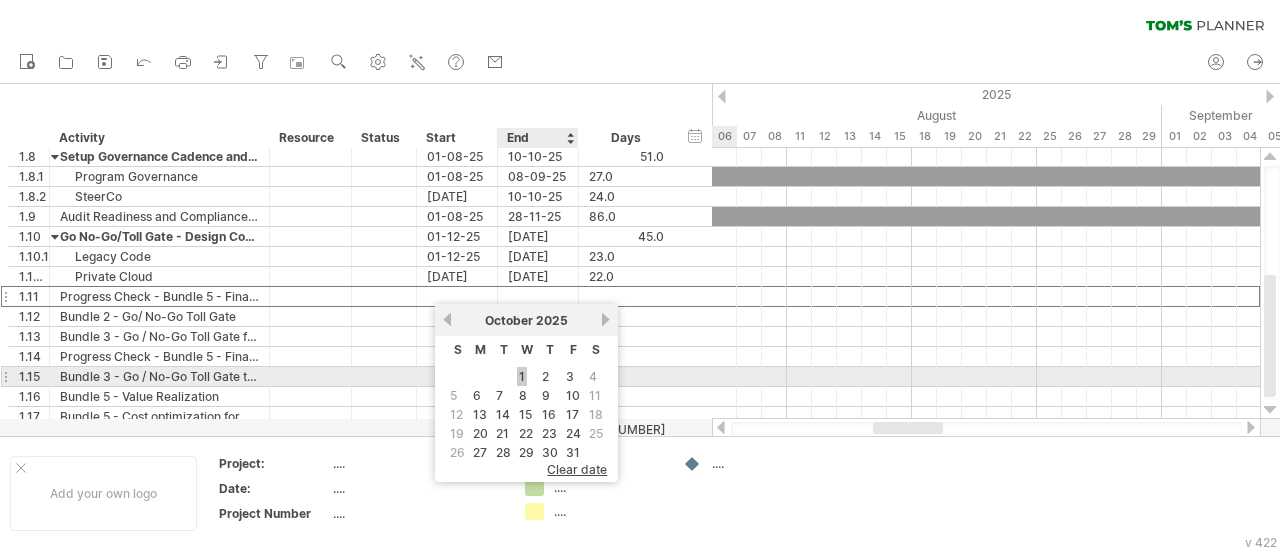 click on "1" at bounding box center (522, 376) 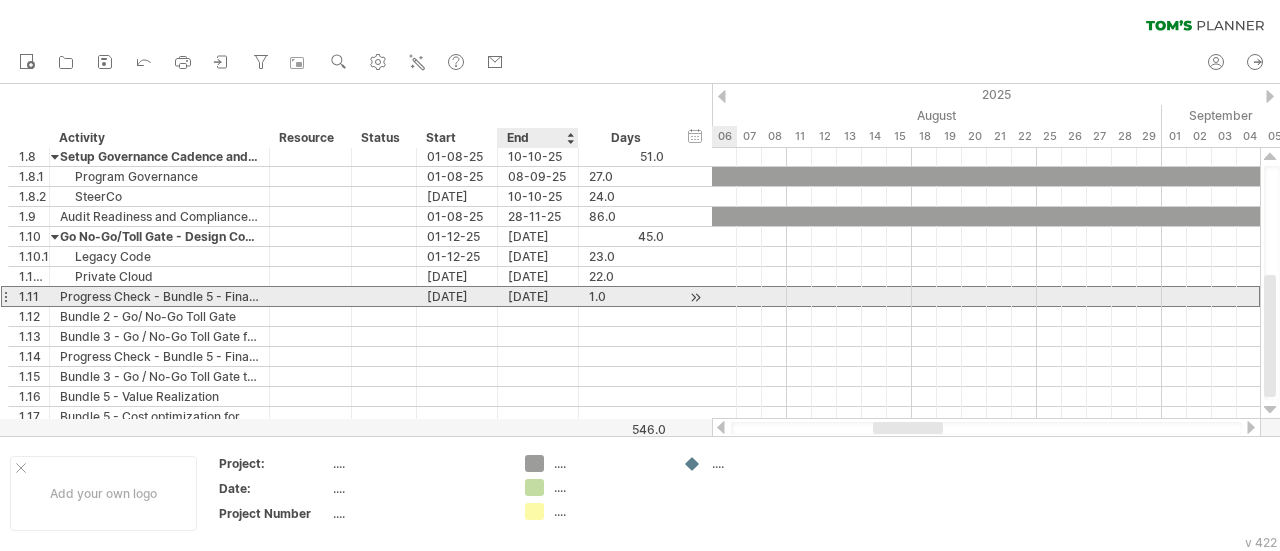 click on "[DATE]" at bounding box center (538, 296) 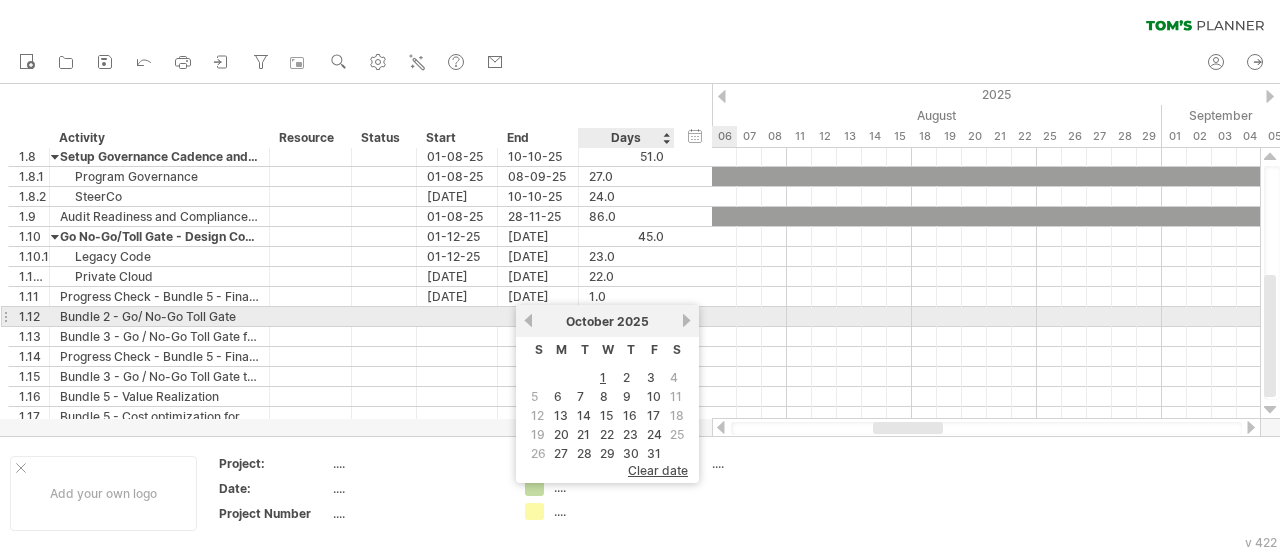 click on "next" at bounding box center [686, 320] 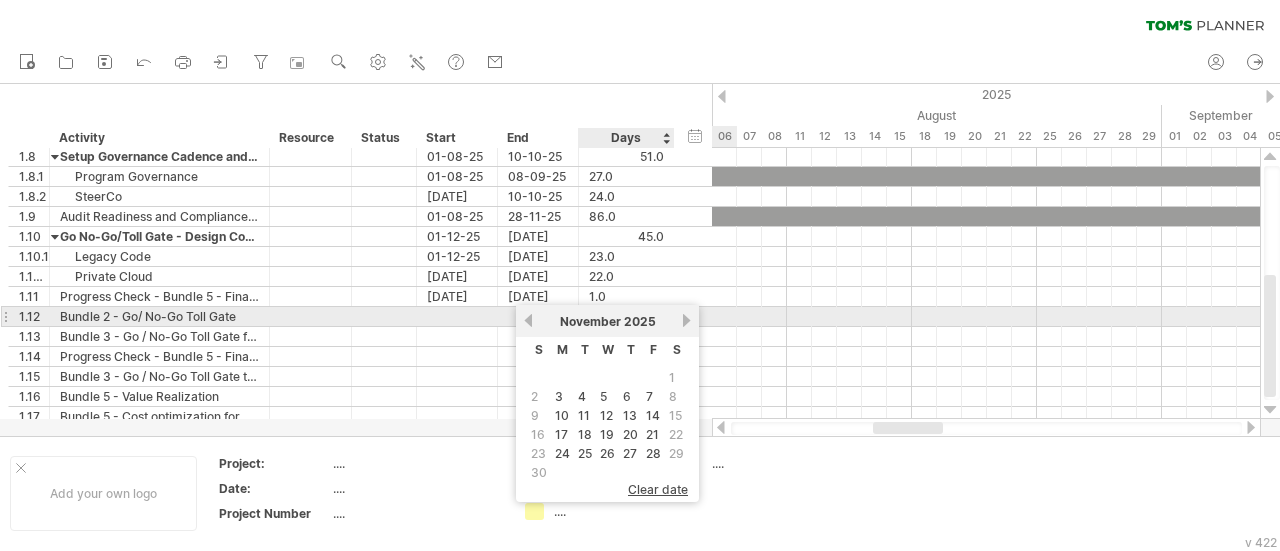 click on "next" at bounding box center (686, 320) 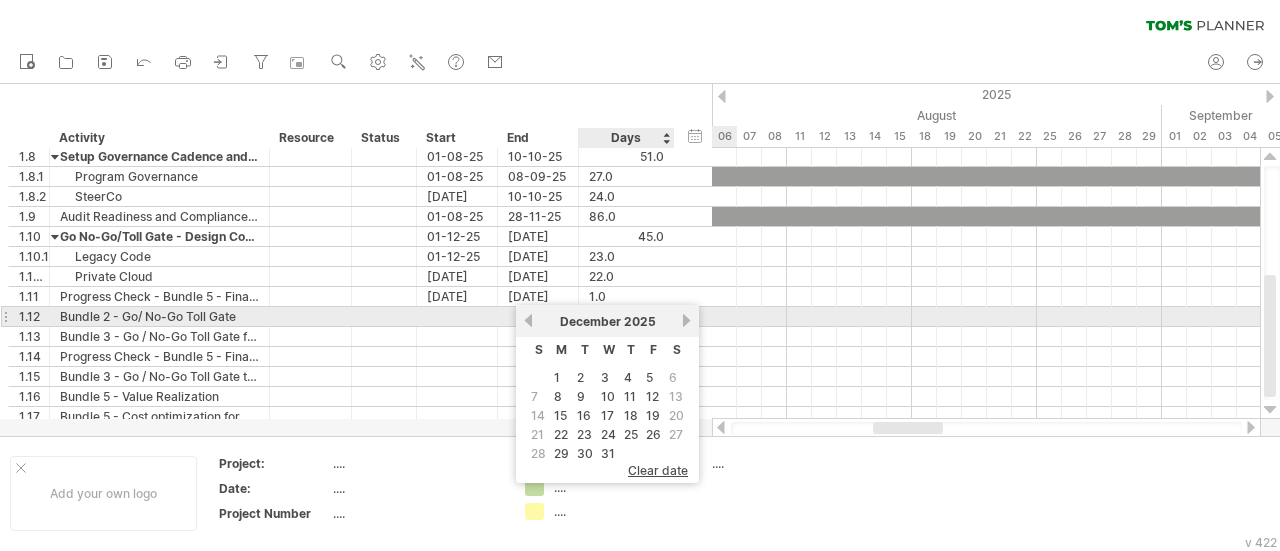 click on "next" at bounding box center [686, 320] 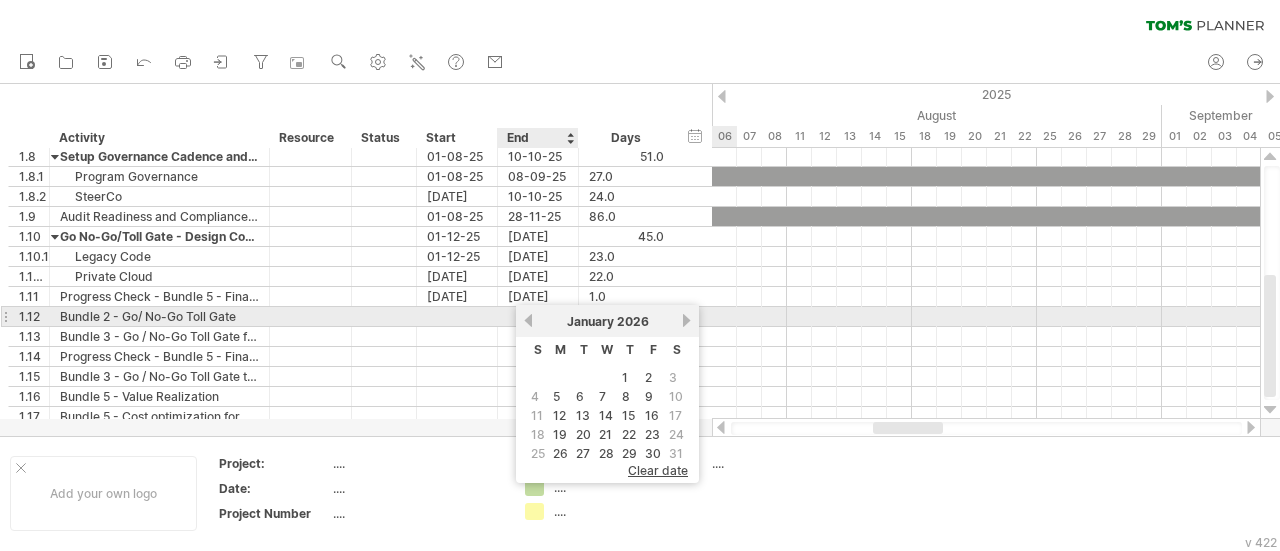 click on "previous" at bounding box center (528, 320) 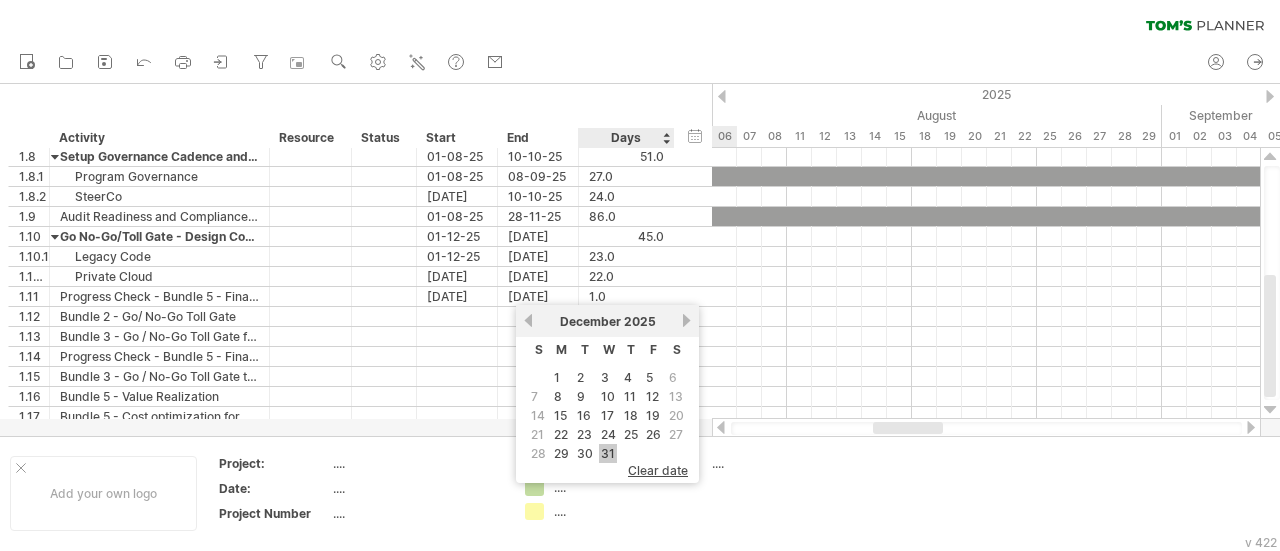 click on "31" at bounding box center (608, 453) 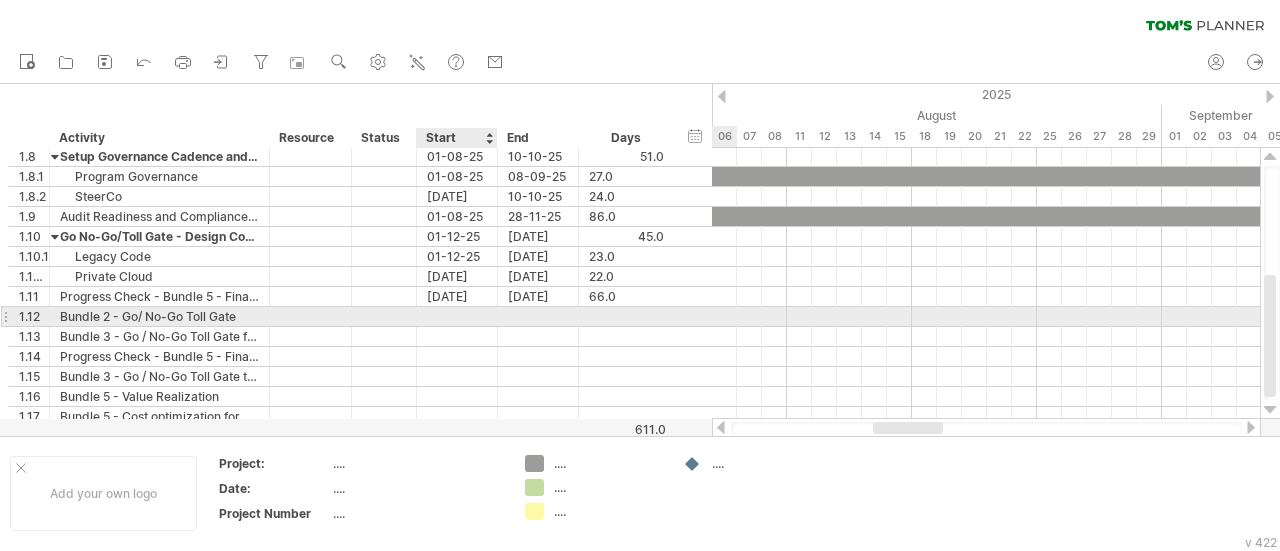click at bounding box center (457, 316) 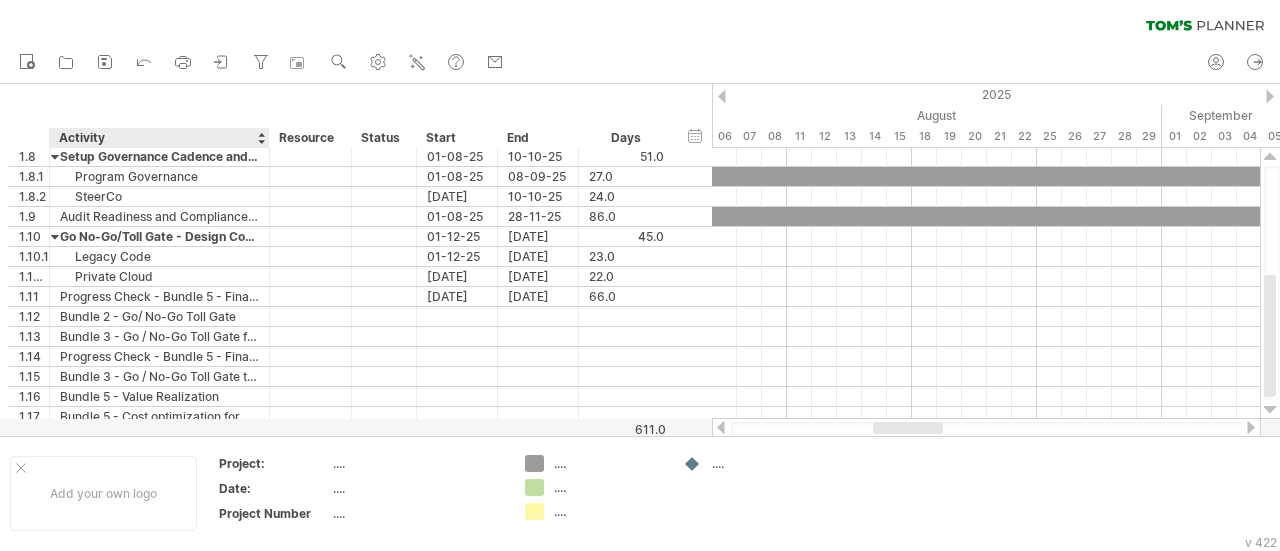 click on "hide start/end/duration show start/end/duration
******** Activity ******** Resource ****** Status Start   End   Days" at bounding box center (356, 116) 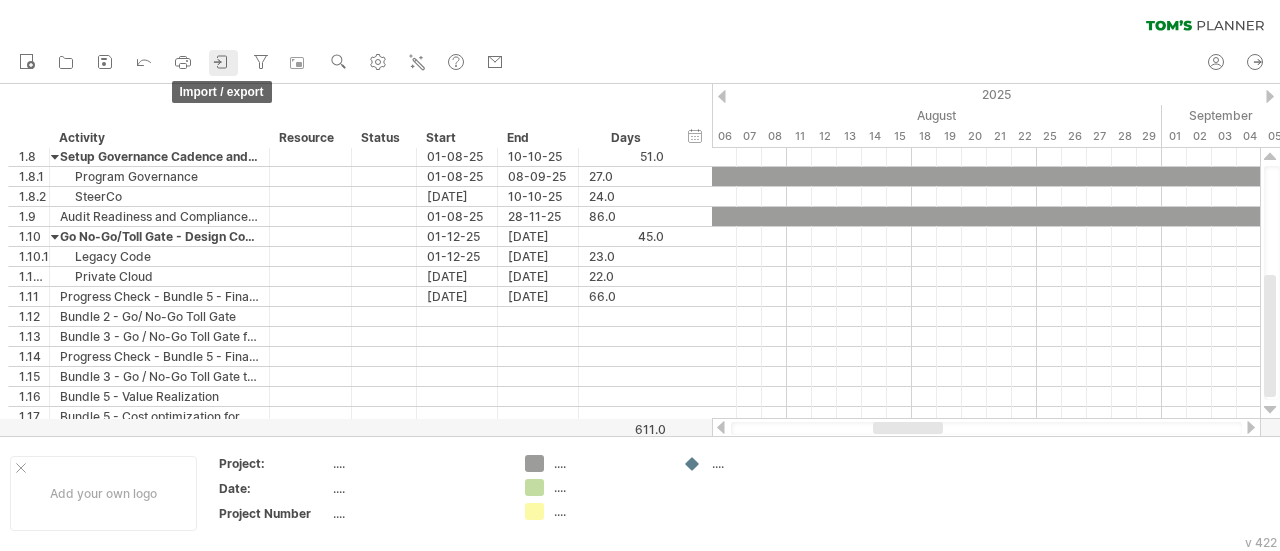 click 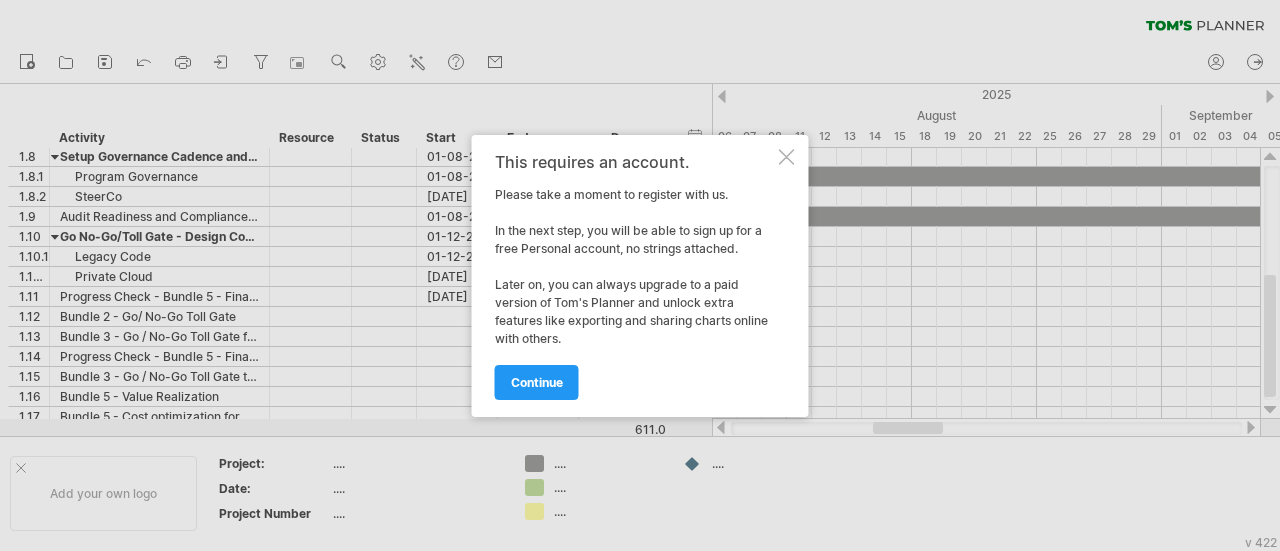 click at bounding box center (787, 157) 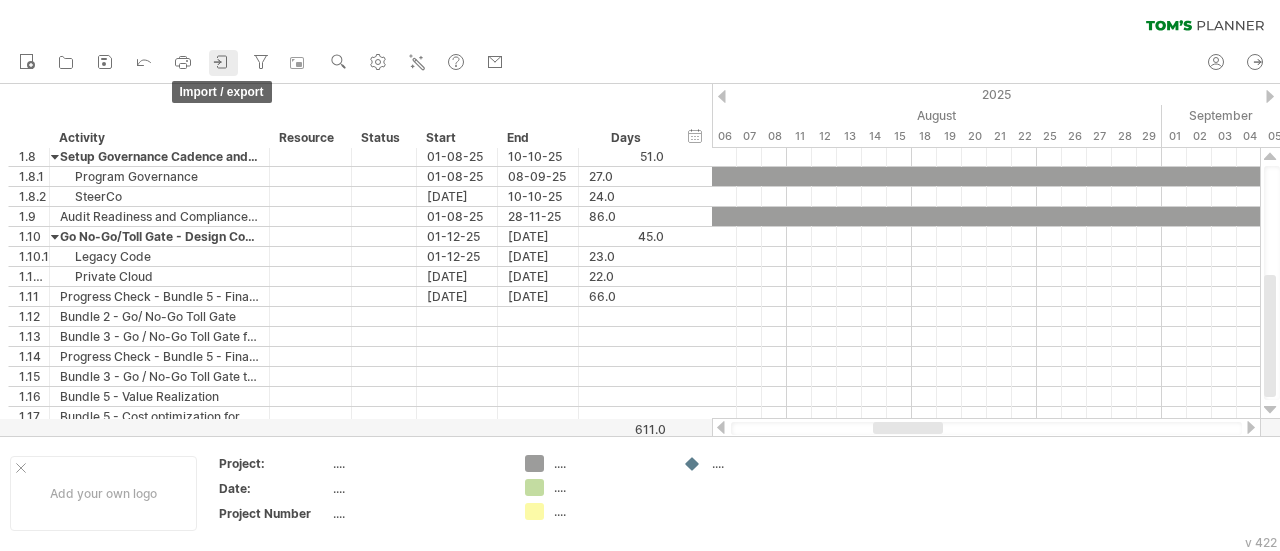 click 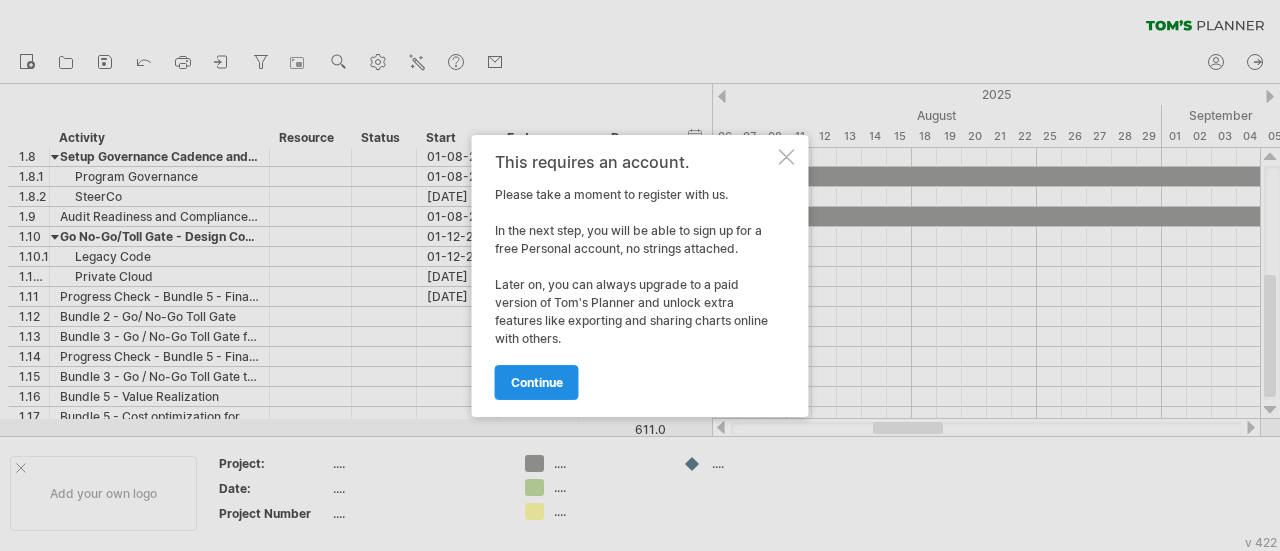 click on "continue" at bounding box center [537, 382] 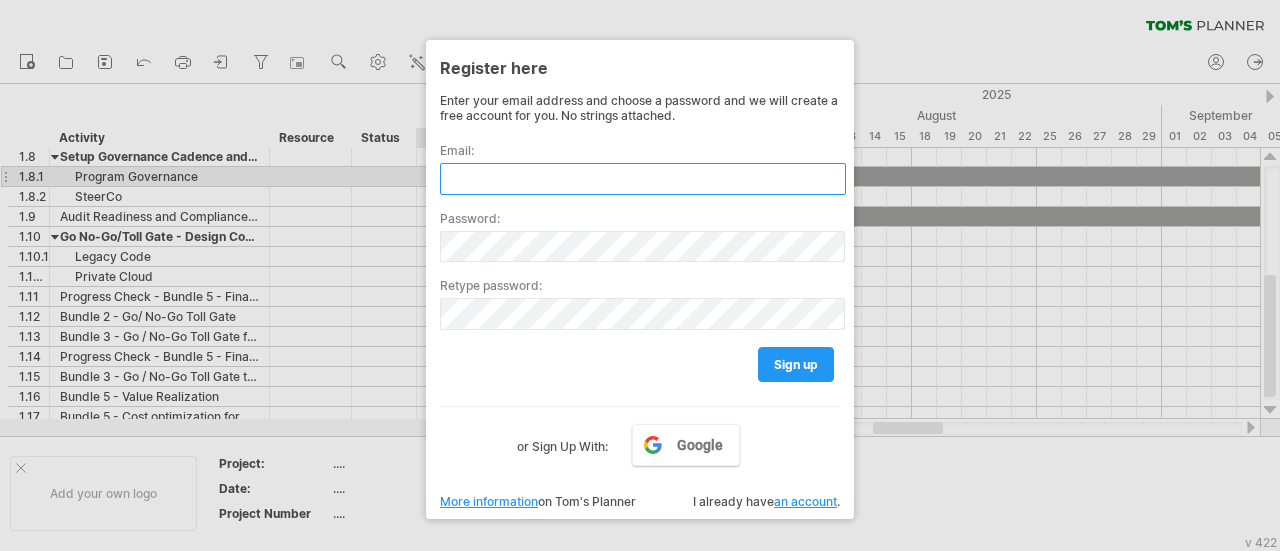 click at bounding box center [643, 179] 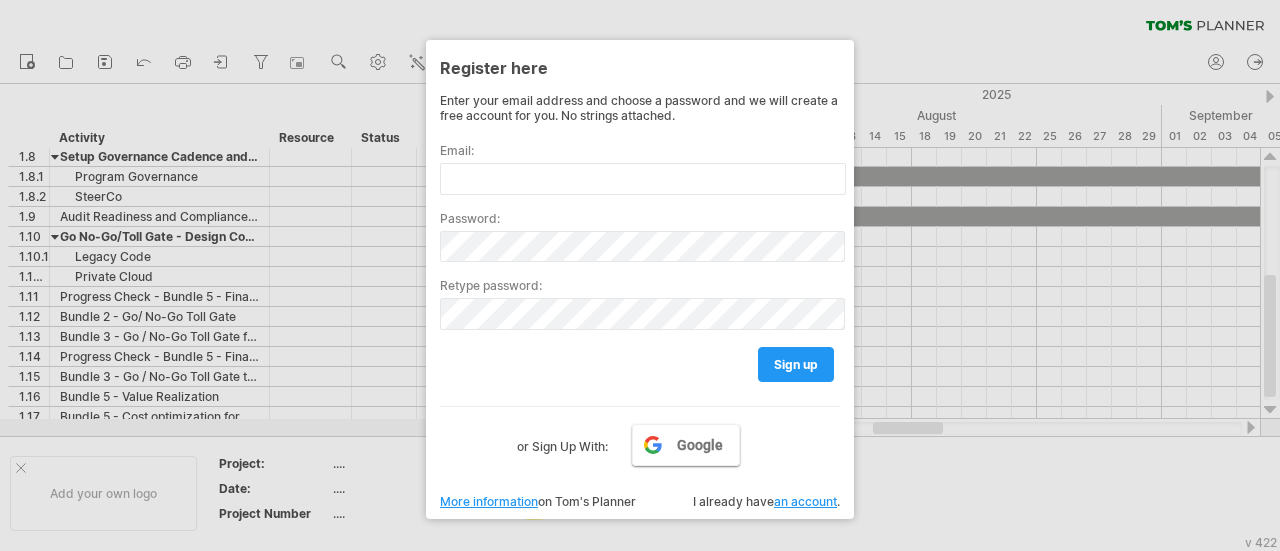 click on "Google" at bounding box center [700, 445] 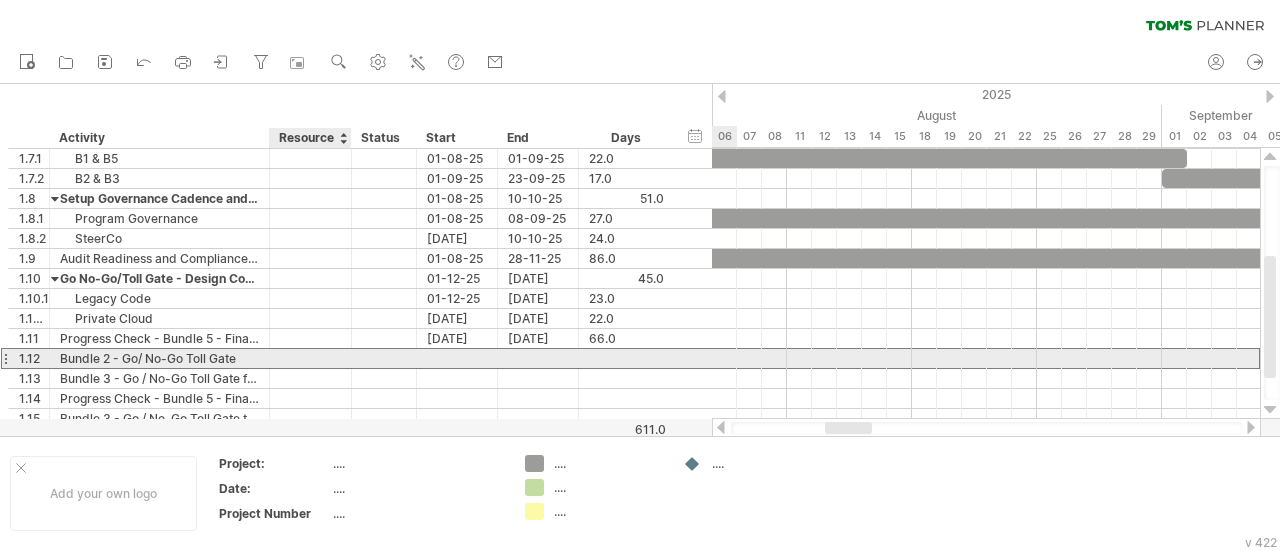 click at bounding box center [310, 358] 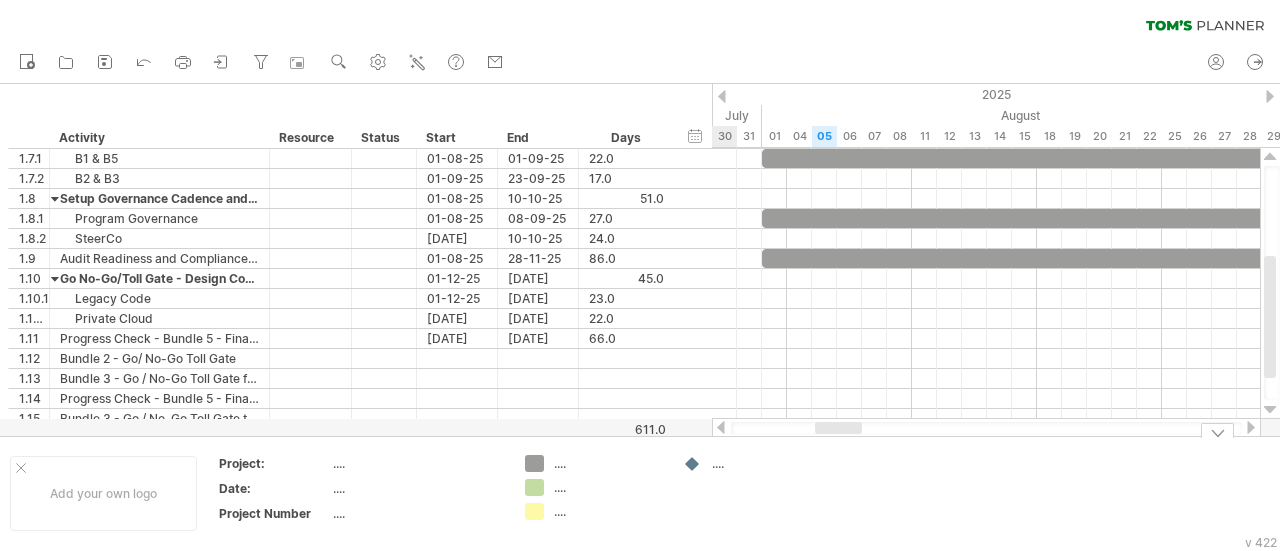 drag, startPoint x: 859, startPoint y: 431, endPoint x: 849, endPoint y: 441, distance: 14.142136 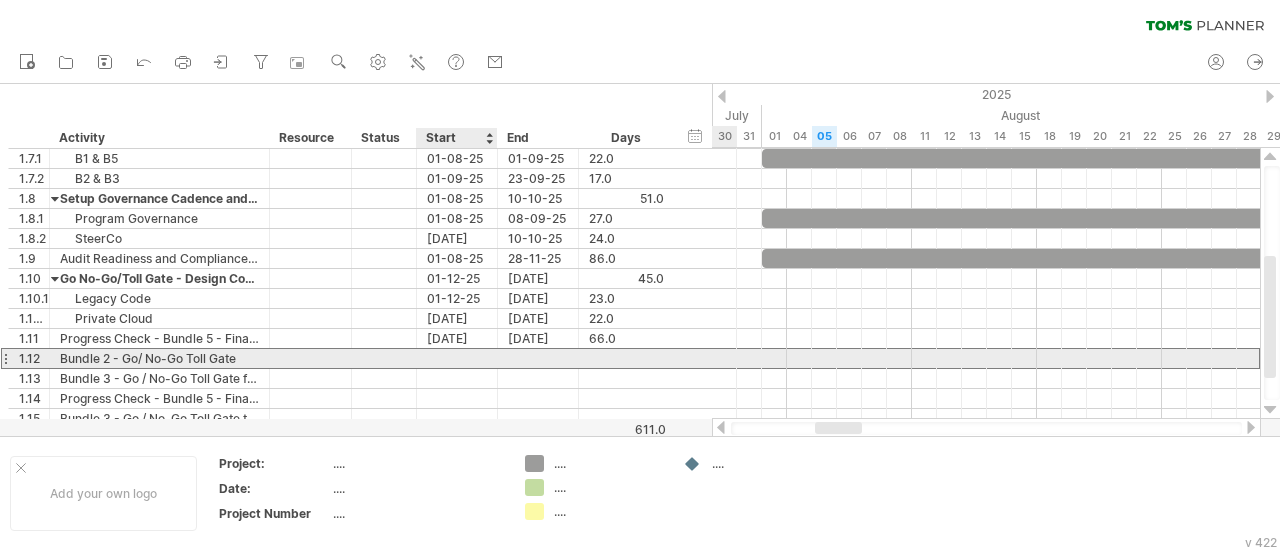 click at bounding box center [457, 358] 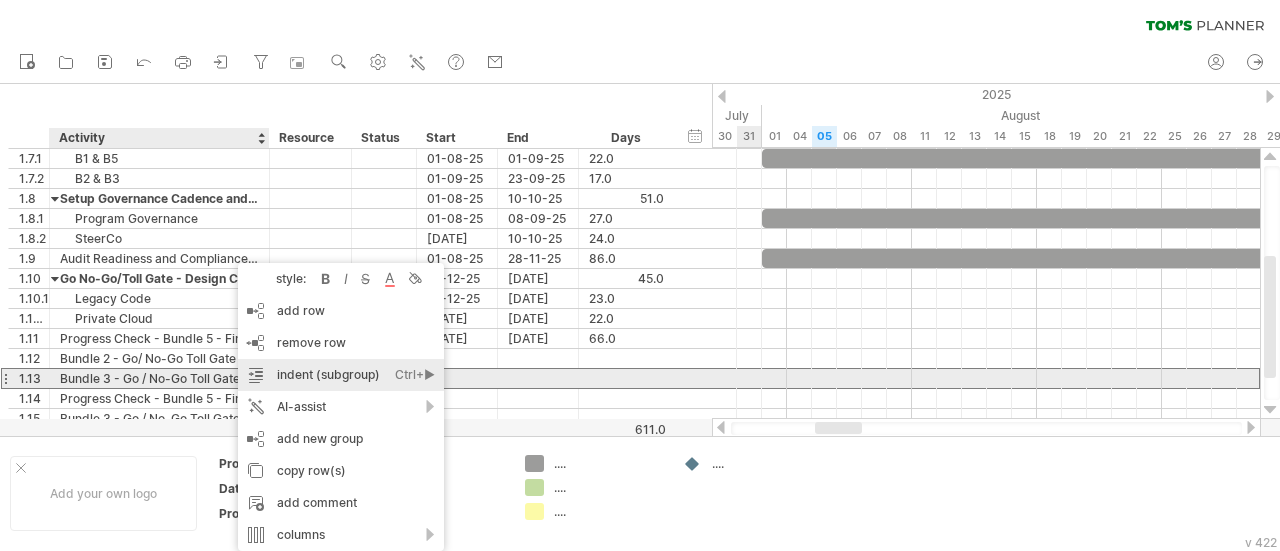 click on "indent (subgroup) Ctrl+► Cmd+►" at bounding box center (341, 375) 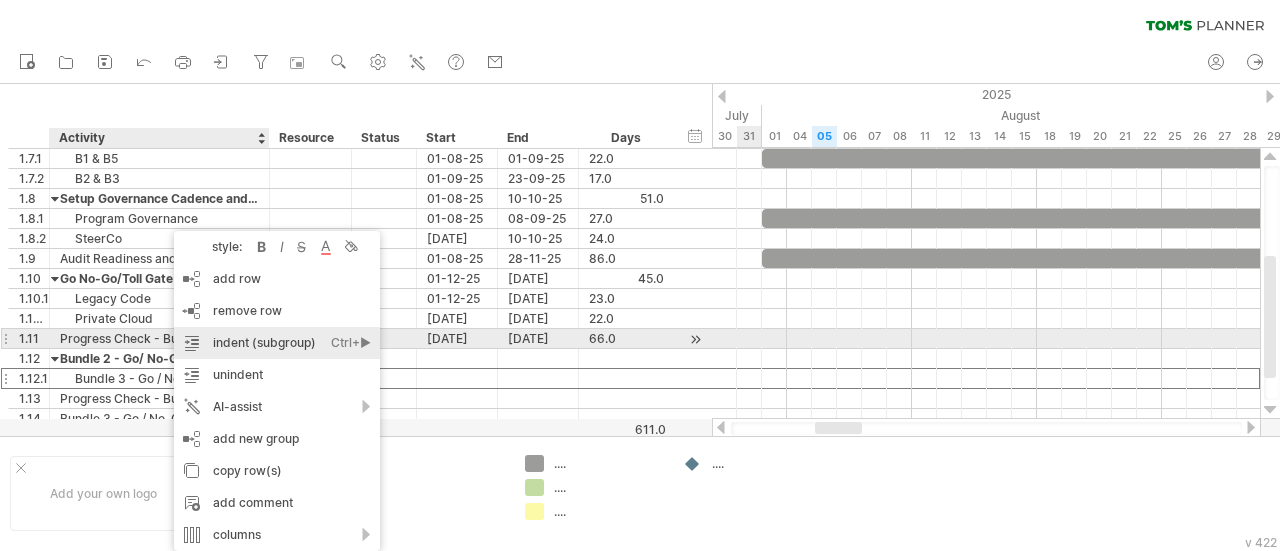 click on "indent (subgroup) Ctrl+► Cmd+►" at bounding box center [277, 343] 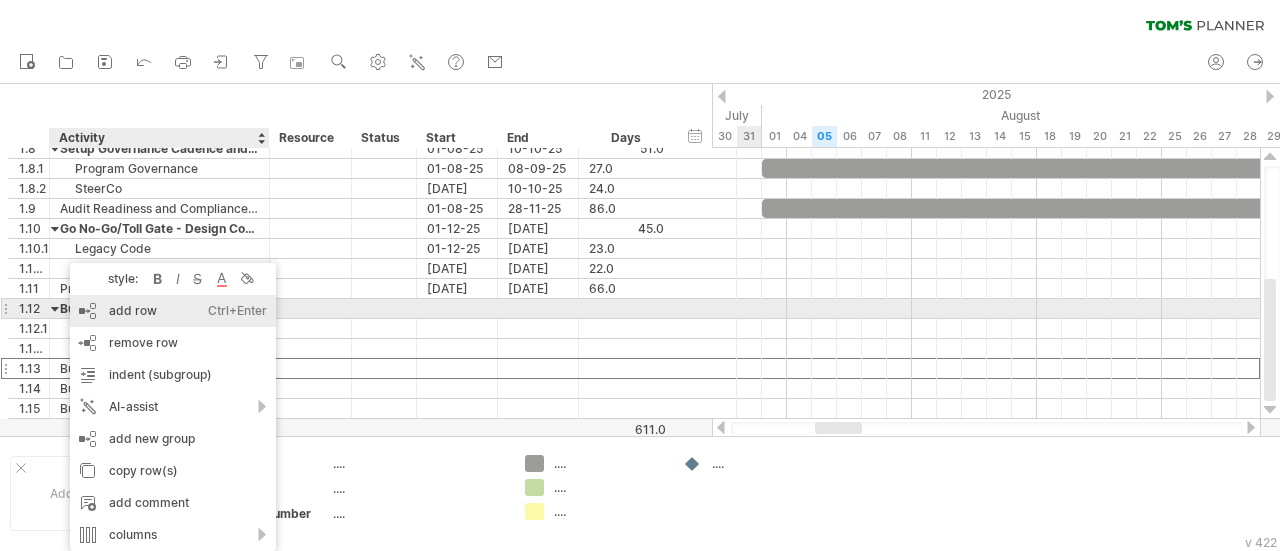 click on "add row Ctrl+Enter Cmd+Enter" at bounding box center (173, 311) 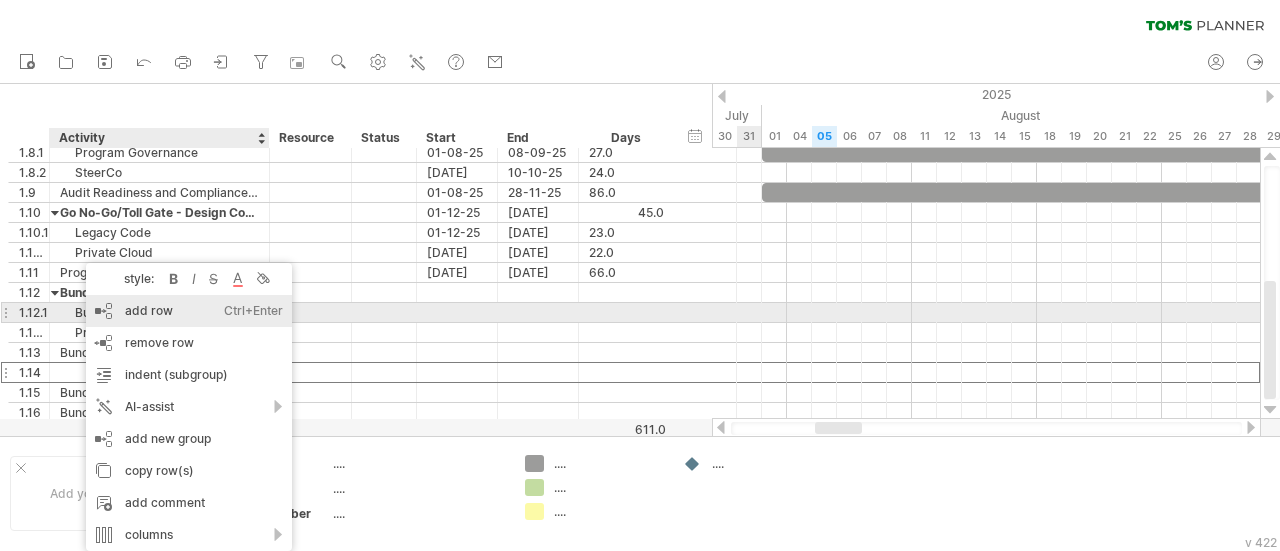 click on "add row Ctrl+Enter Cmd+Enter" at bounding box center (189, 311) 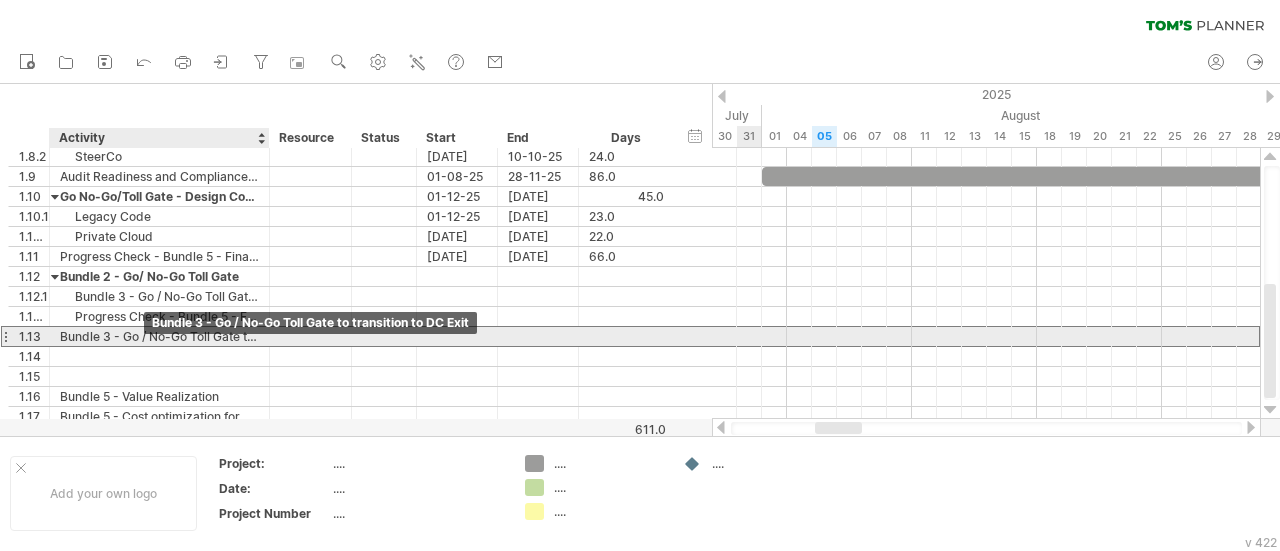 click on "Bundle 3 - Go / No-Go Toll Gate to transition to DC Exit" at bounding box center (159, 336) 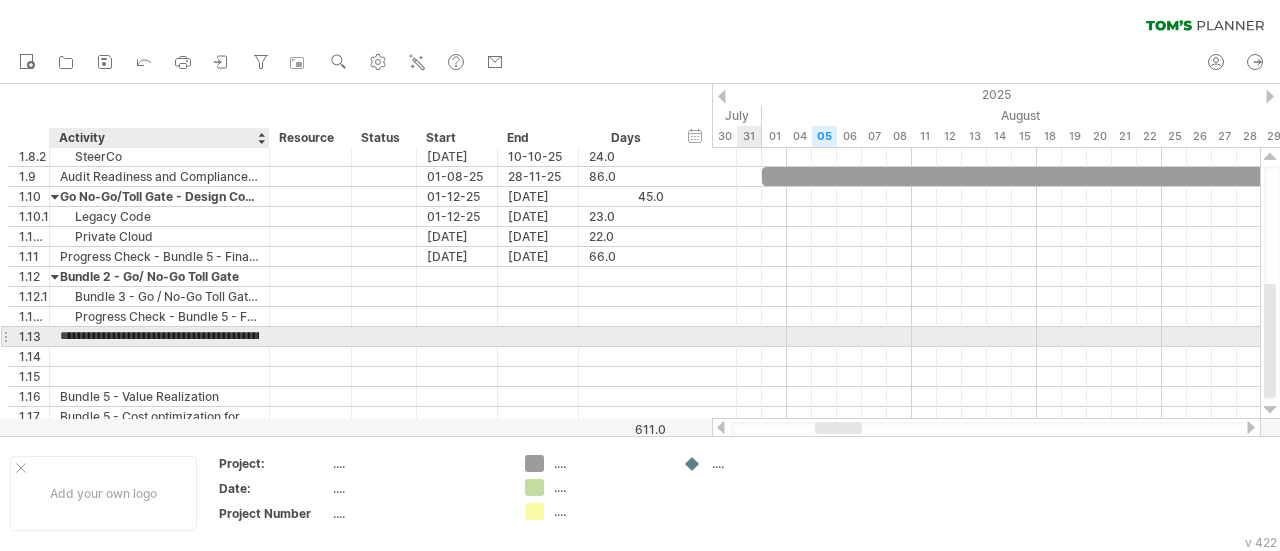 click on "**********" at bounding box center [159, 336] 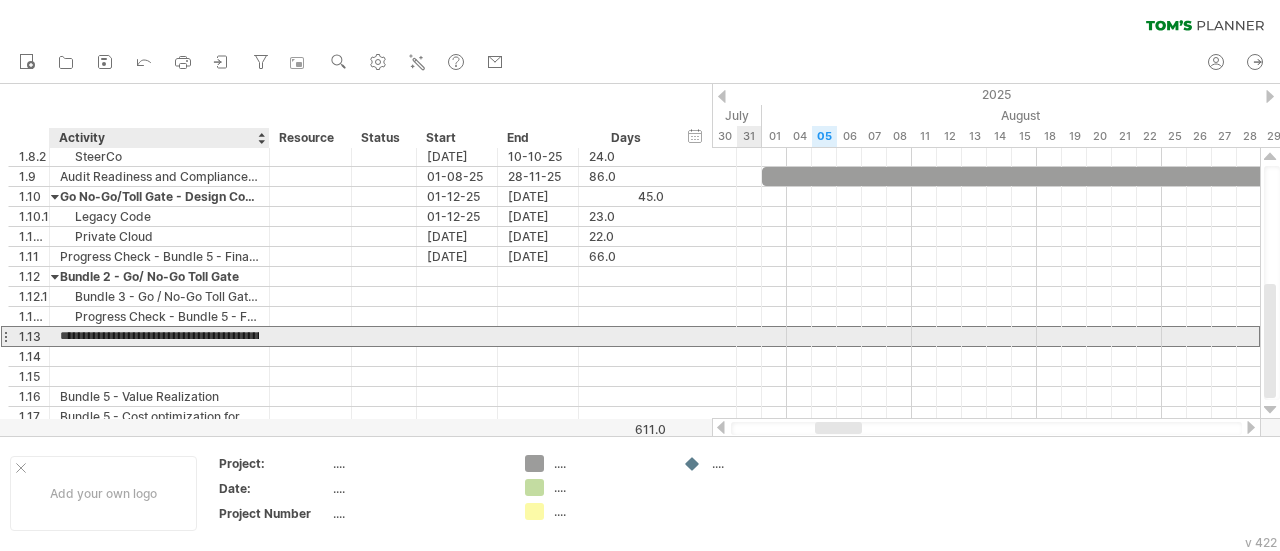 type 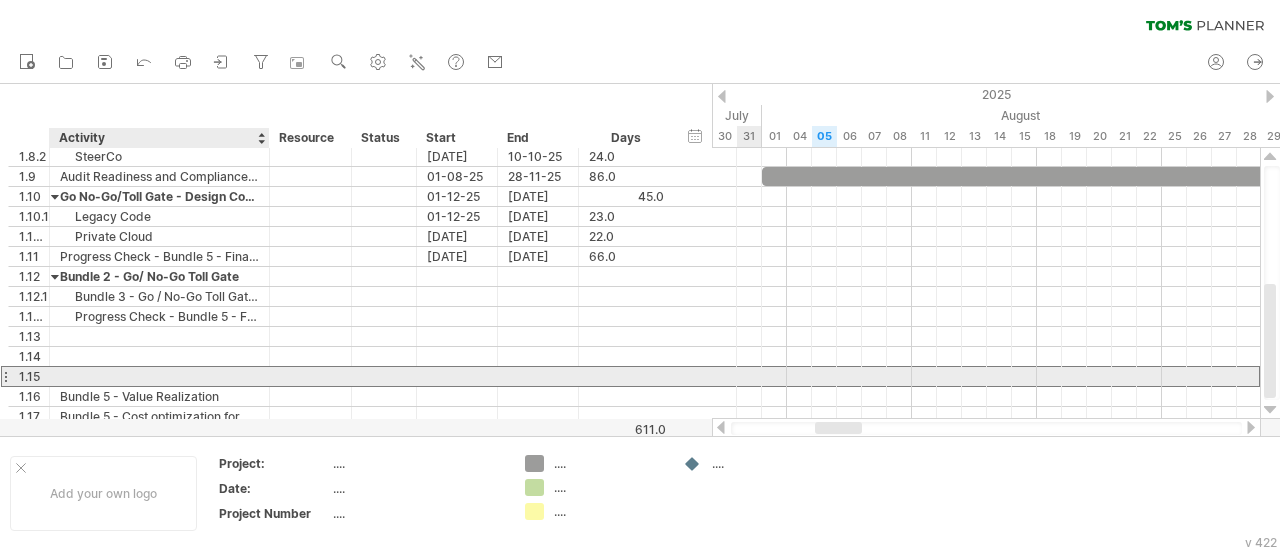 click at bounding box center [159, 376] 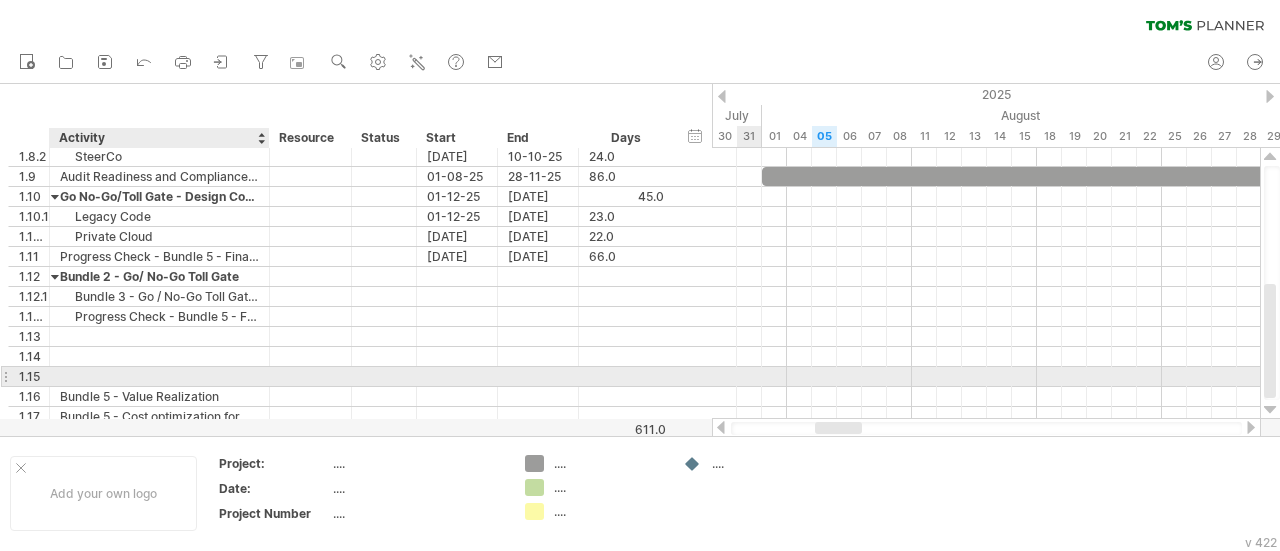 paste on "**********" 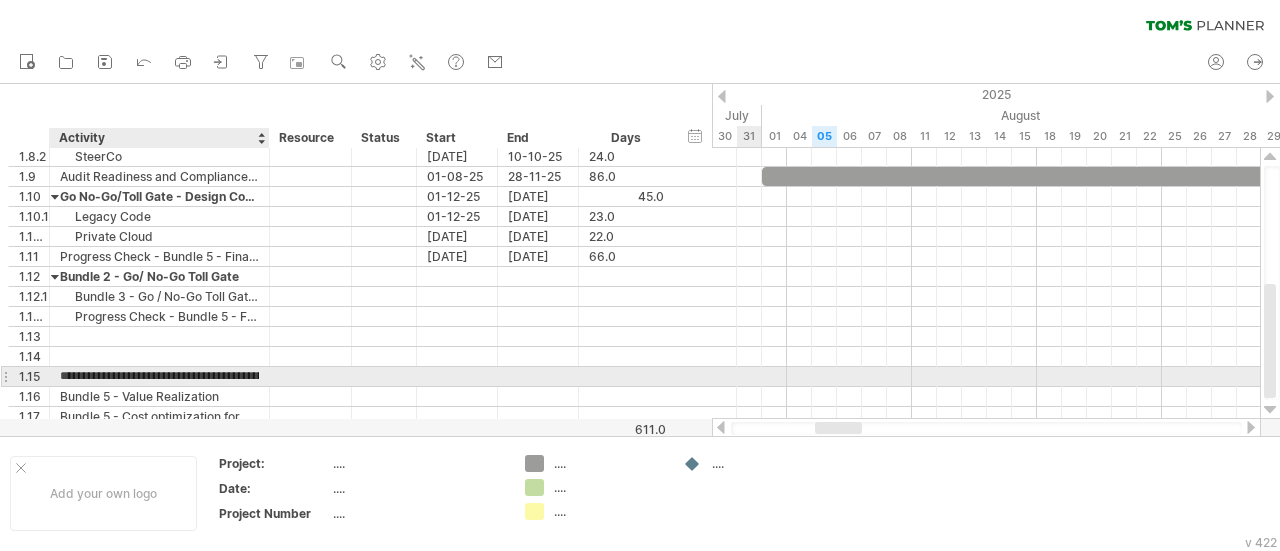 scroll, scrollTop: 0, scrollLeft: 114, axis: horizontal 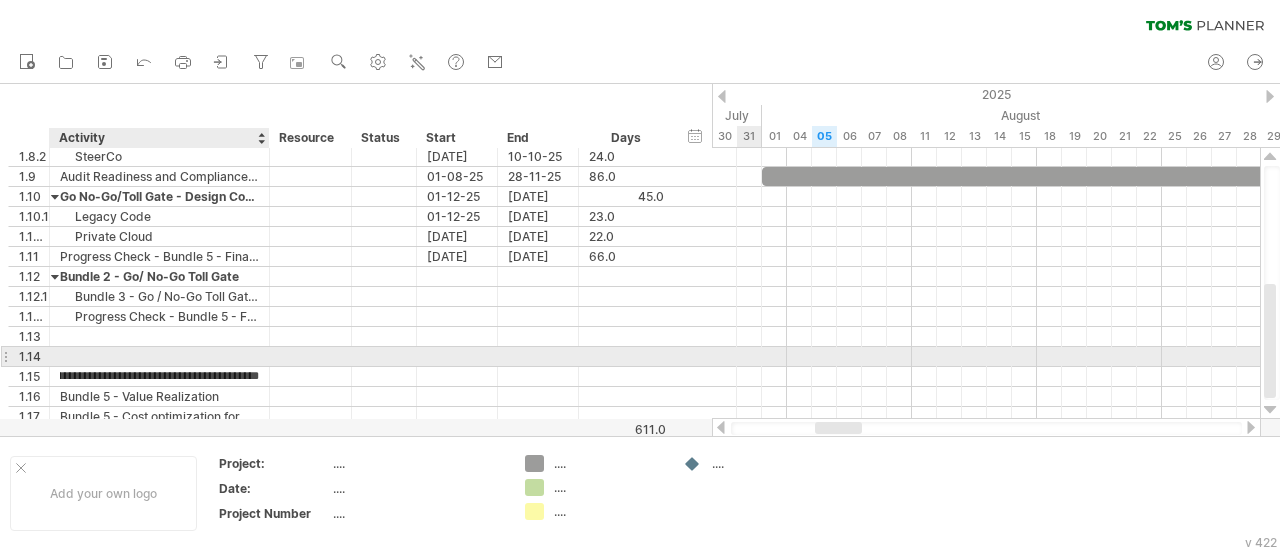 click at bounding box center (159, 356) 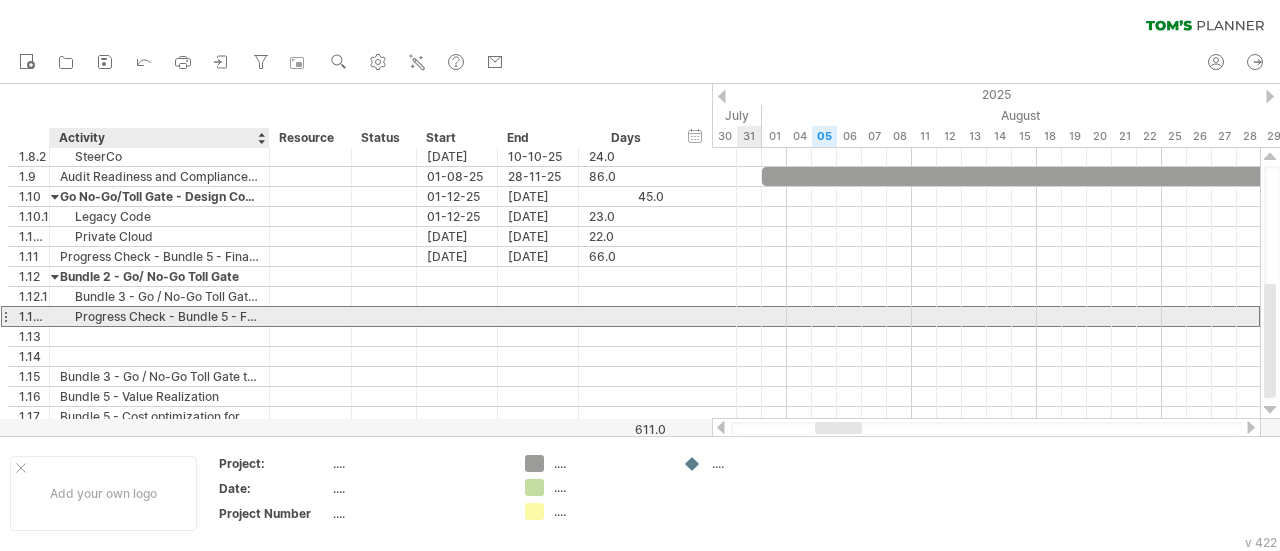 click on "Progress Check - Bundle 5 - Finalize Big Rocks Planning and Strategy" at bounding box center [159, 316] 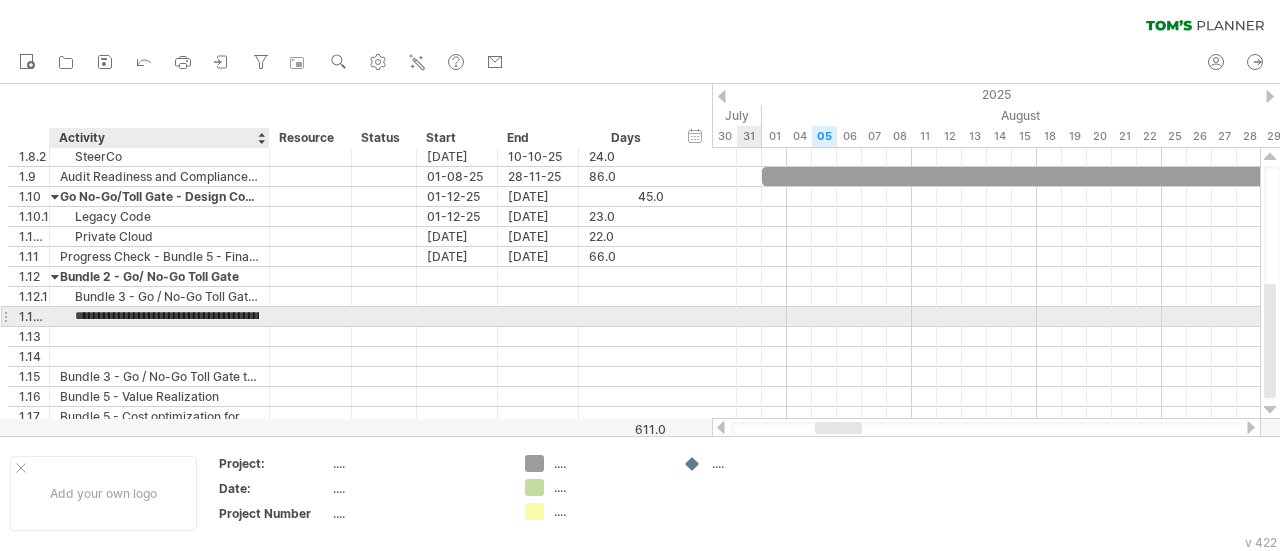 click on "**********" at bounding box center [159, 316] 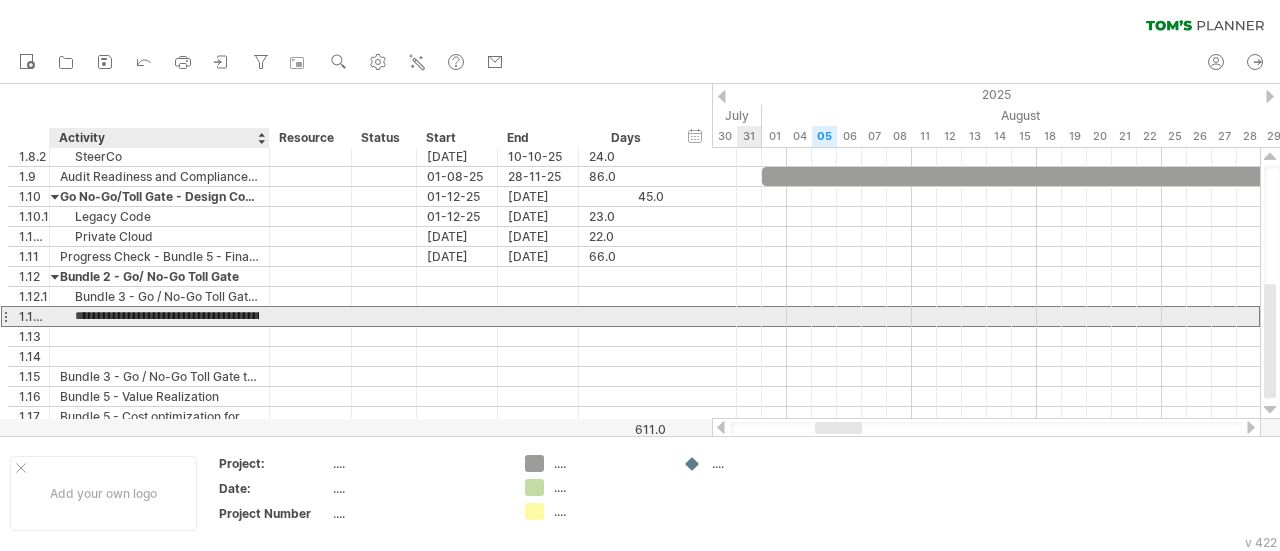 type 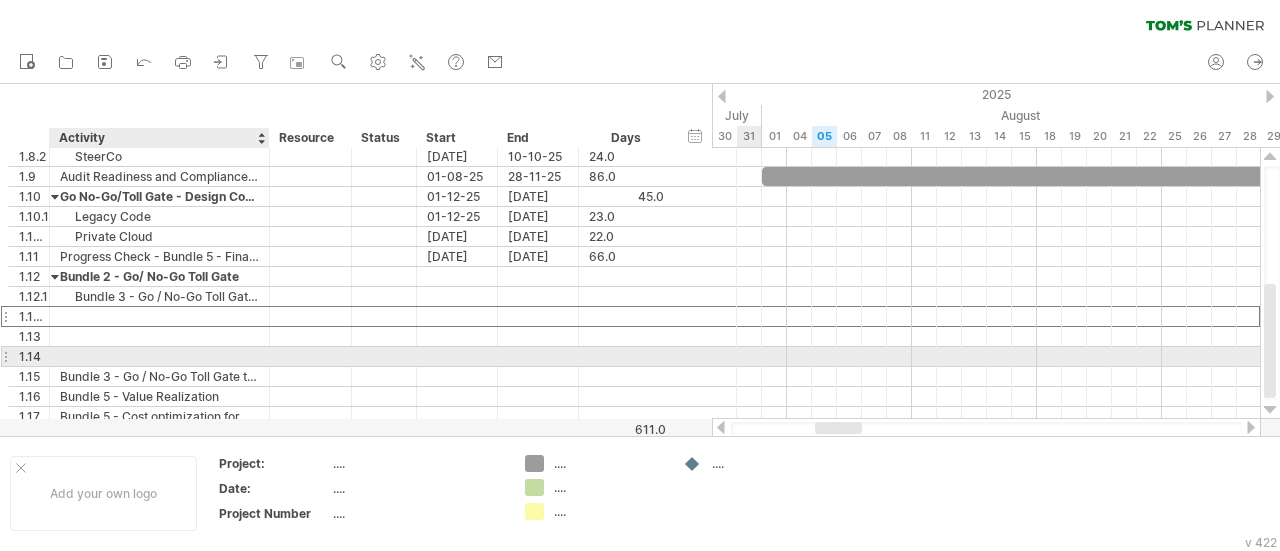 click at bounding box center [159, 356] 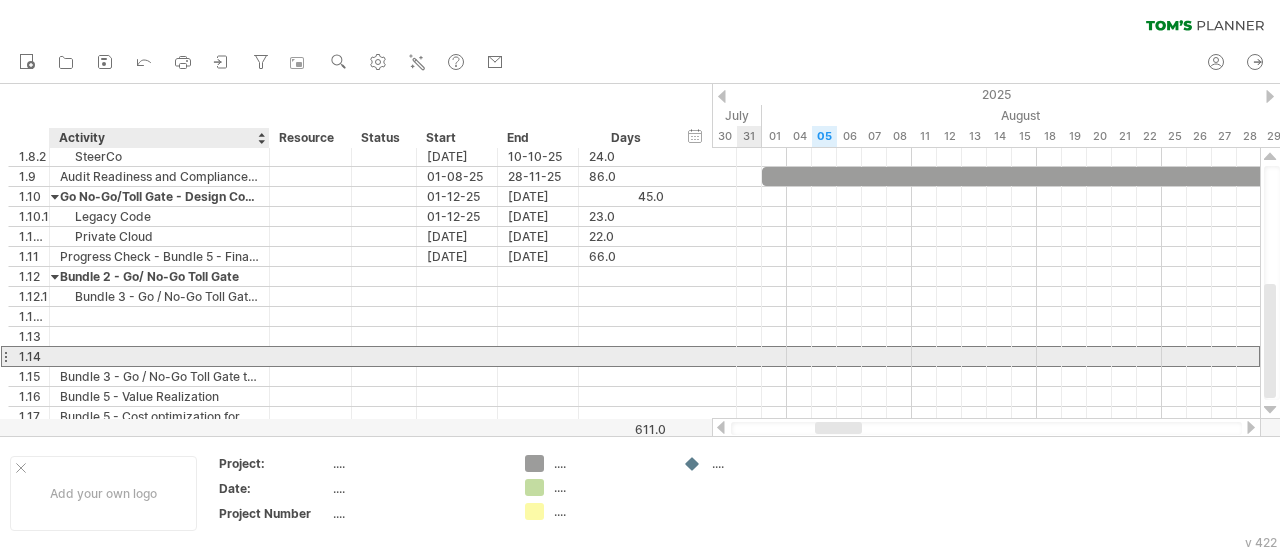 click at bounding box center [159, 356] 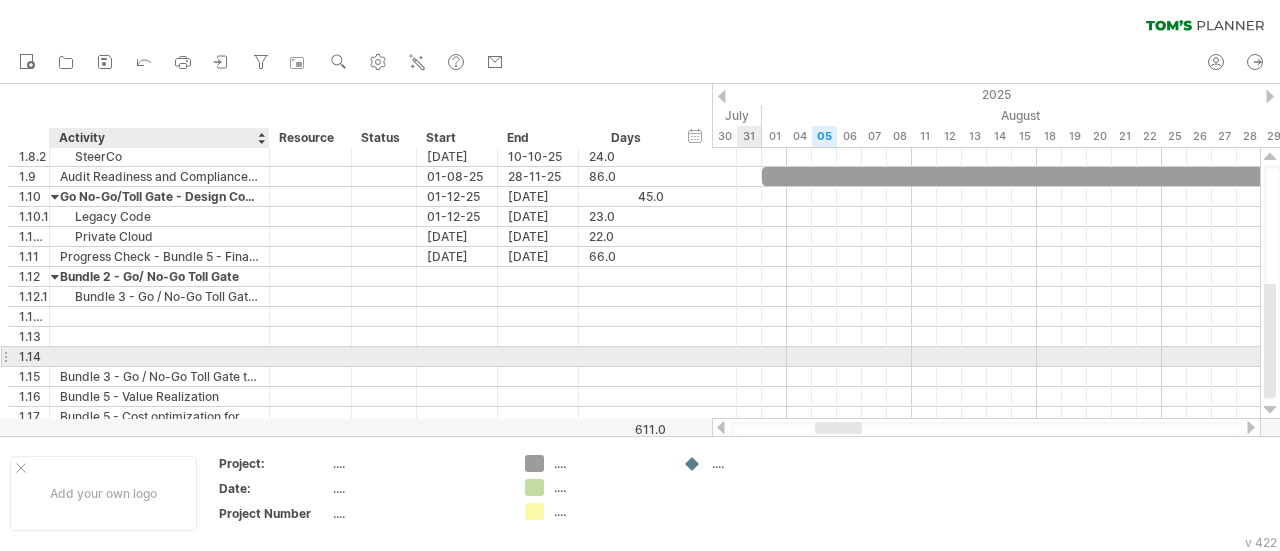 paste on "**********" 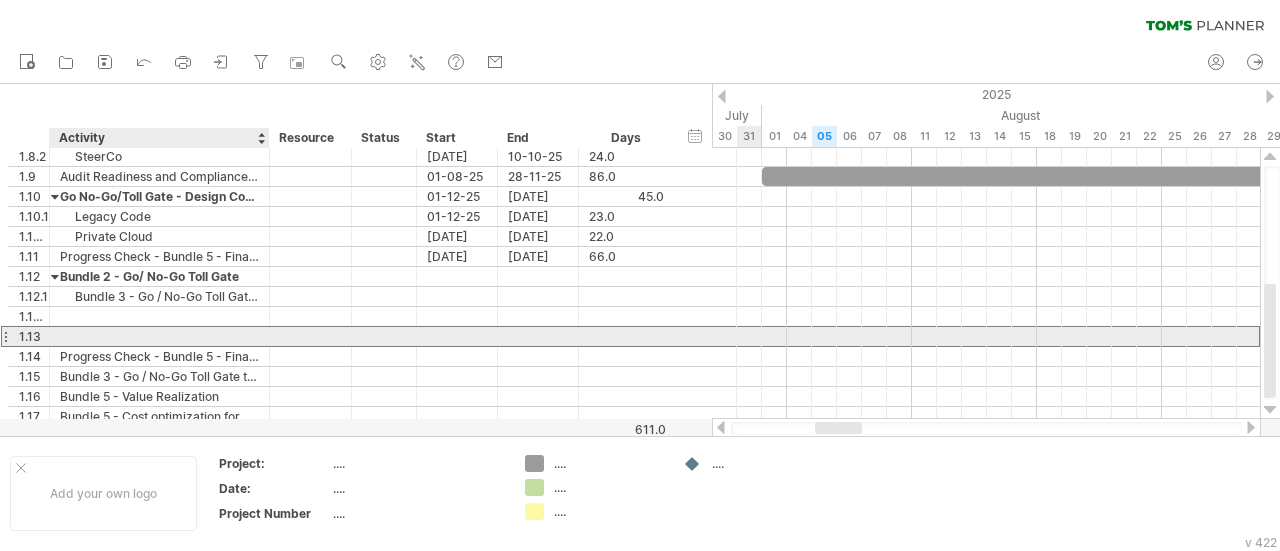 scroll, scrollTop: 0, scrollLeft: 0, axis: both 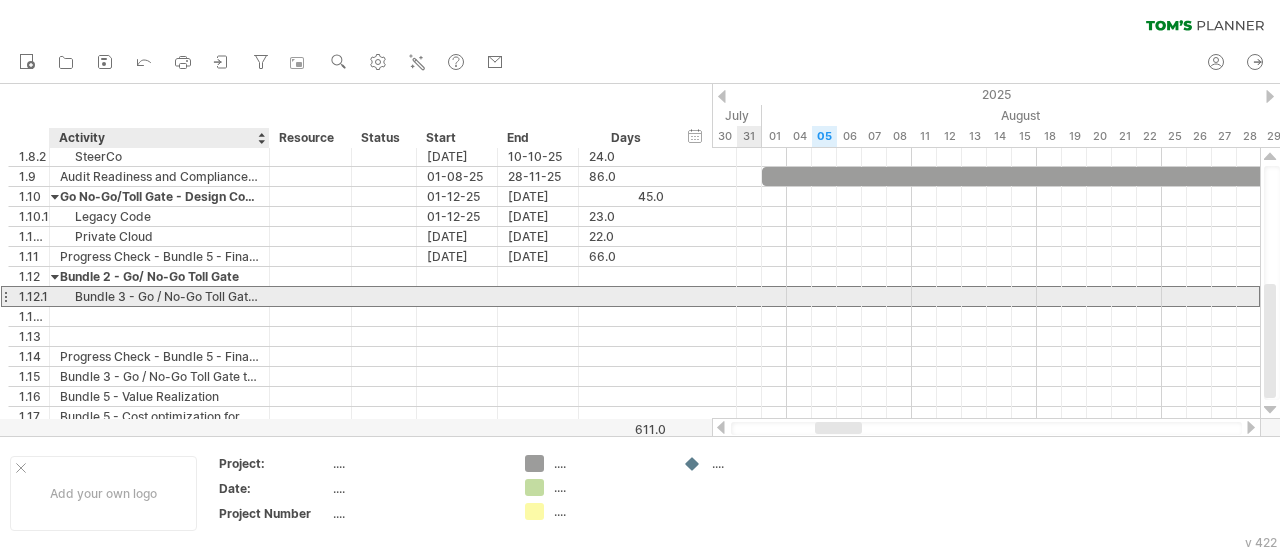 click on "Bundle 3 - Go / No-Go Toll Gate for all Wave (Application Migration)" at bounding box center [159, 296] 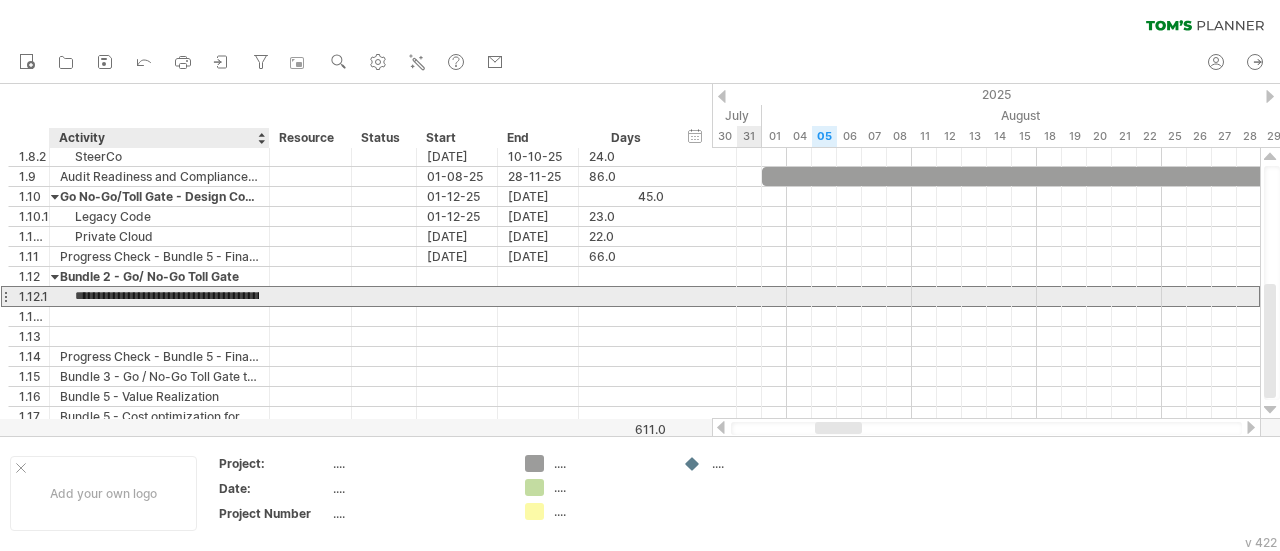 click on "**********" at bounding box center [159, 296] 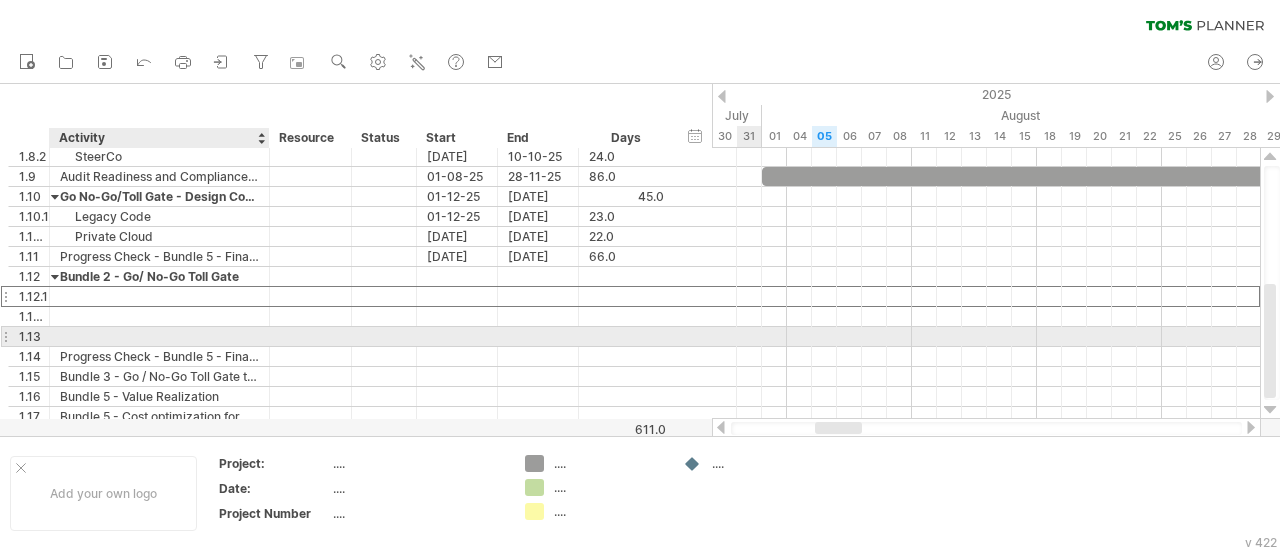 type 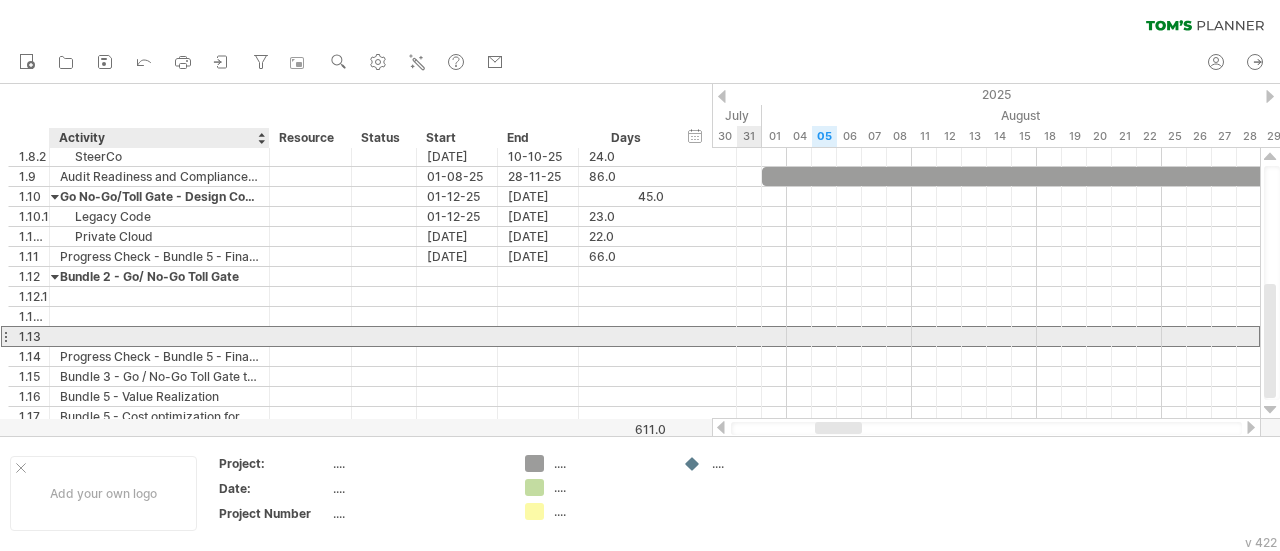 click at bounding box center [159, 336] 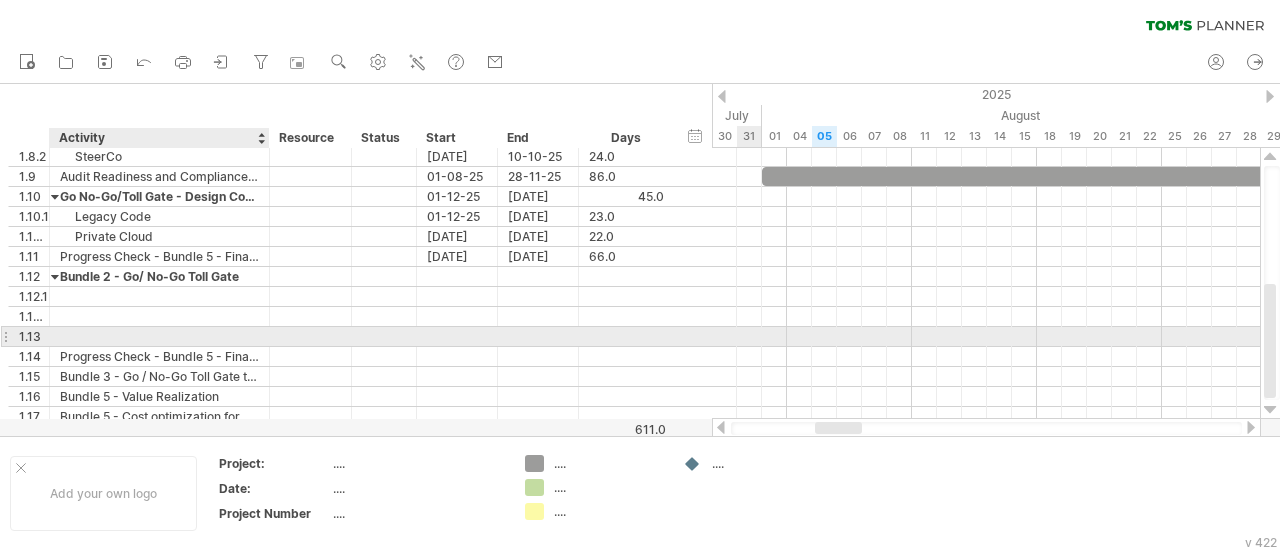 paste on "**********" 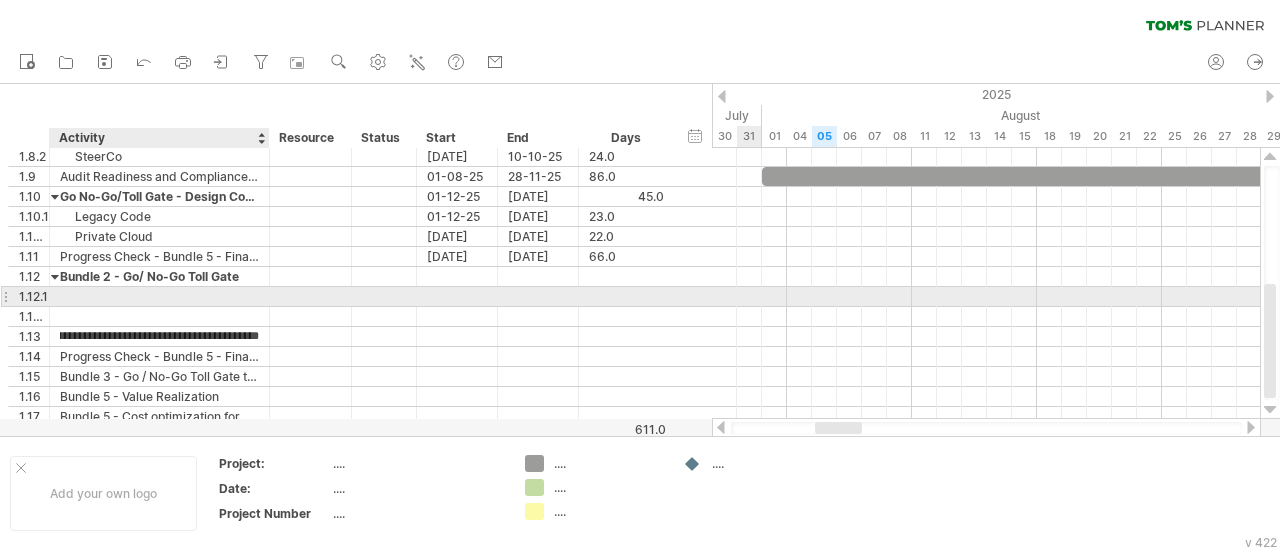 scroll, scrollTop: 0, scrollLeft: 0, axis: both 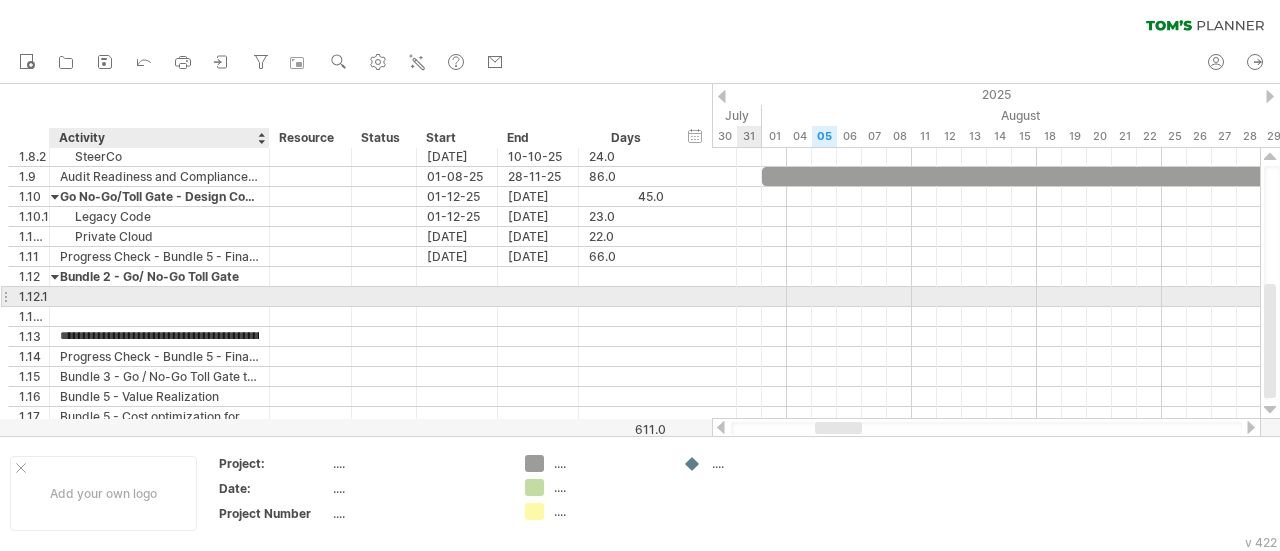 click at bounding box center (159, 296) 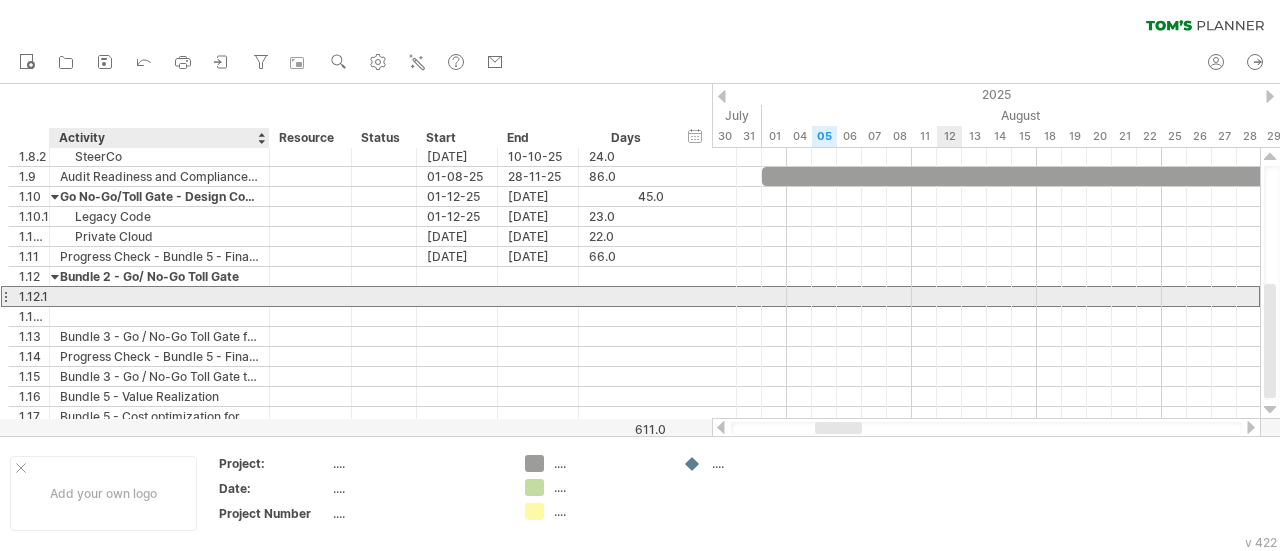 click at bounding box center (159, 296) 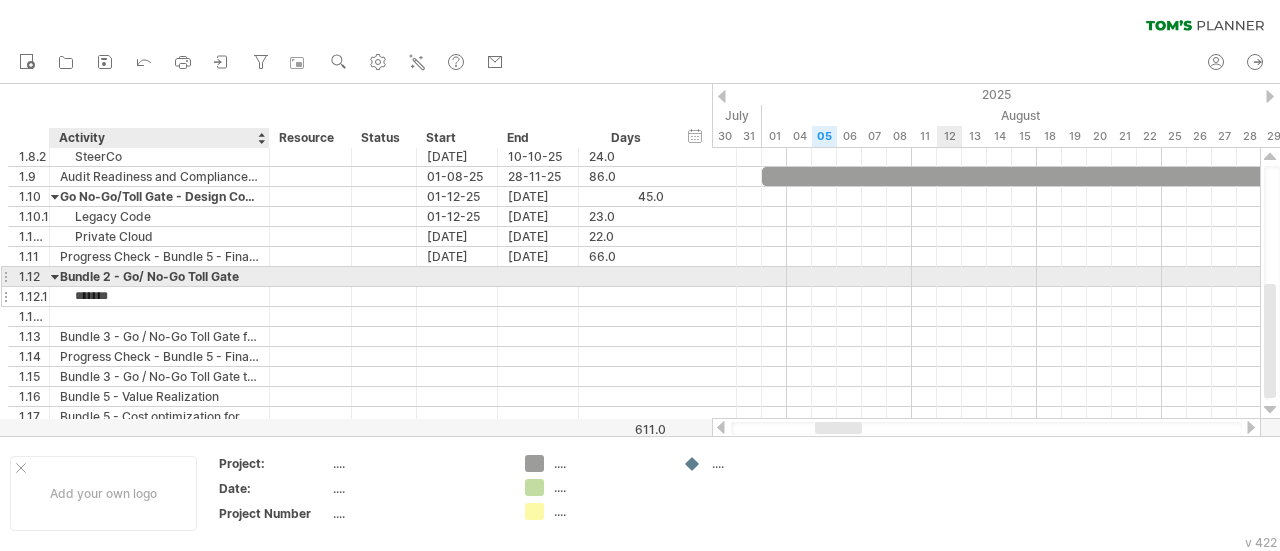 type on "**********" 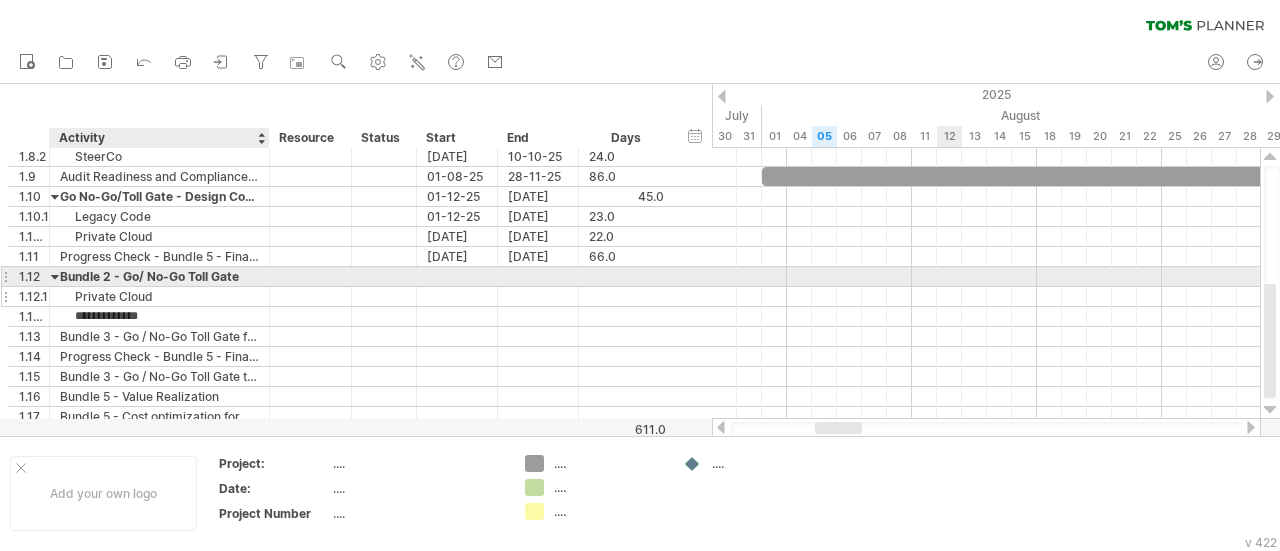 type on "**********" 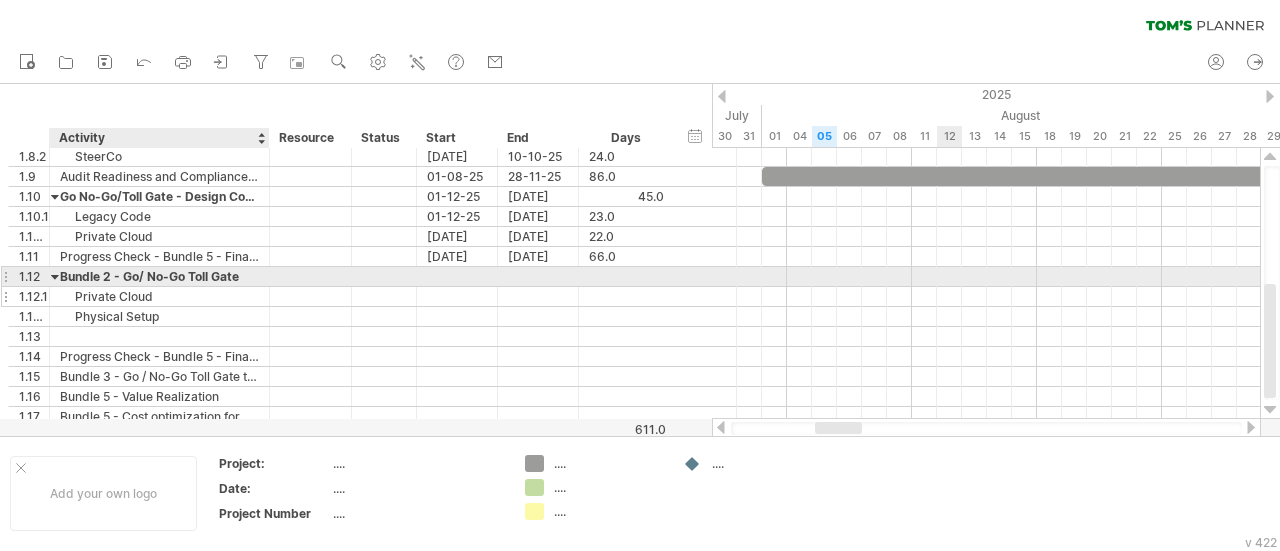 scroll, scrollTop: 0, scrollLeft: 0, axis: both 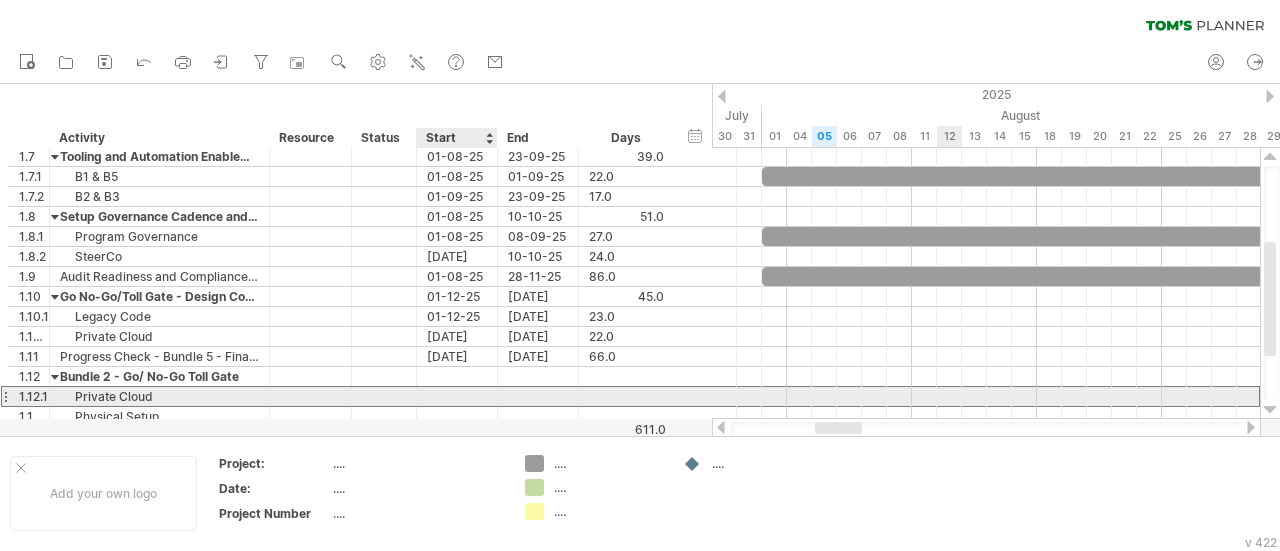 click at bounding box center (457, 396) 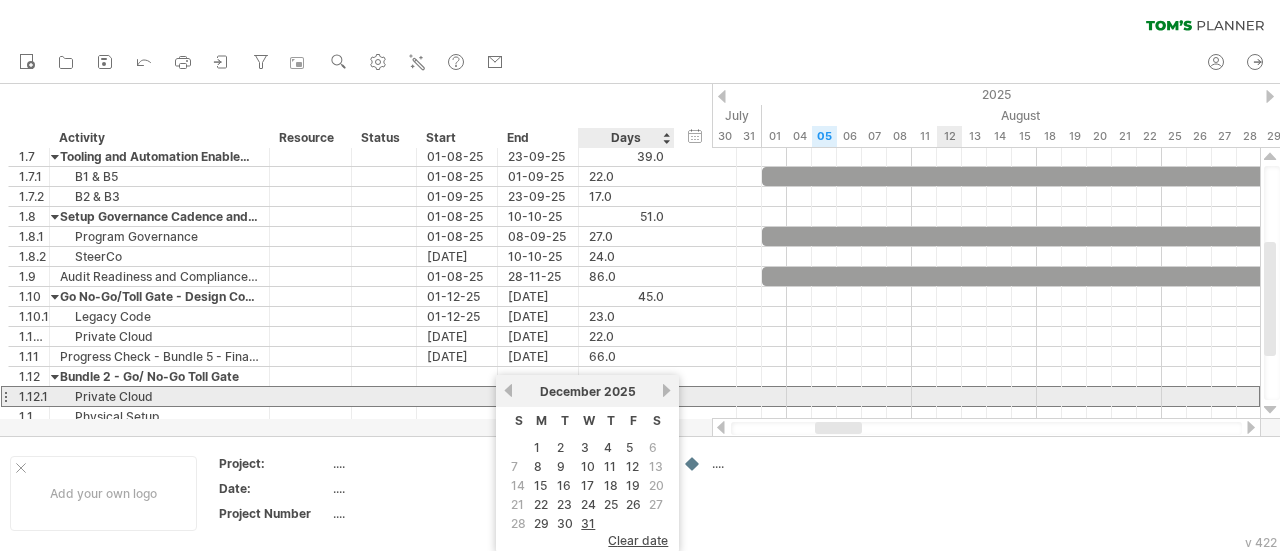 click on "previous next December  [YEAR]" at bounding box center [587, 391] 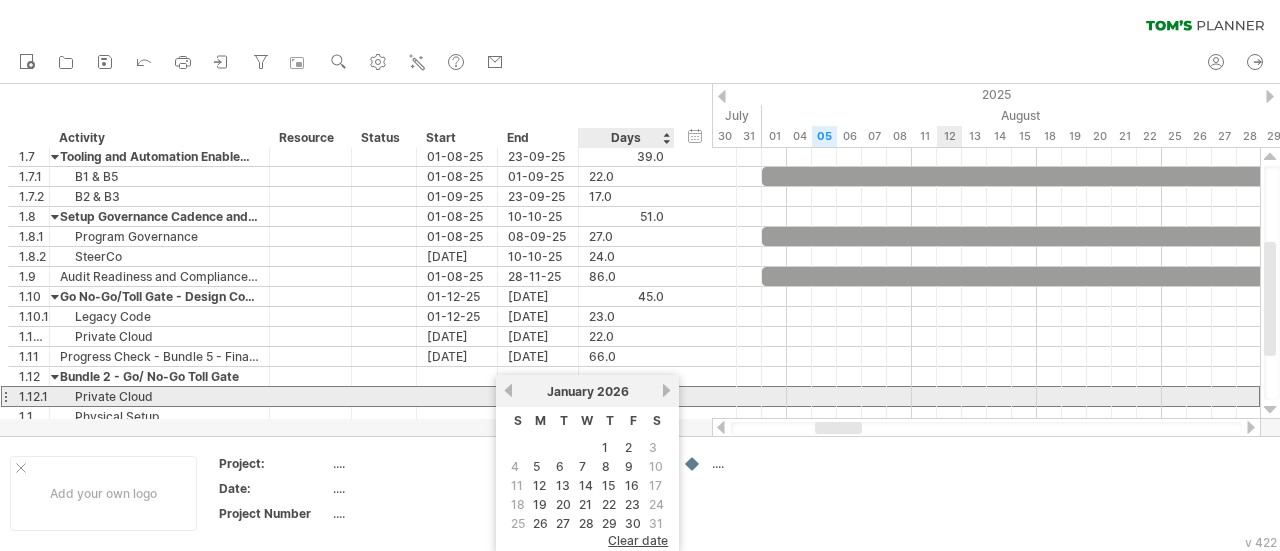 click on "next" at bounding box center [666, 390] 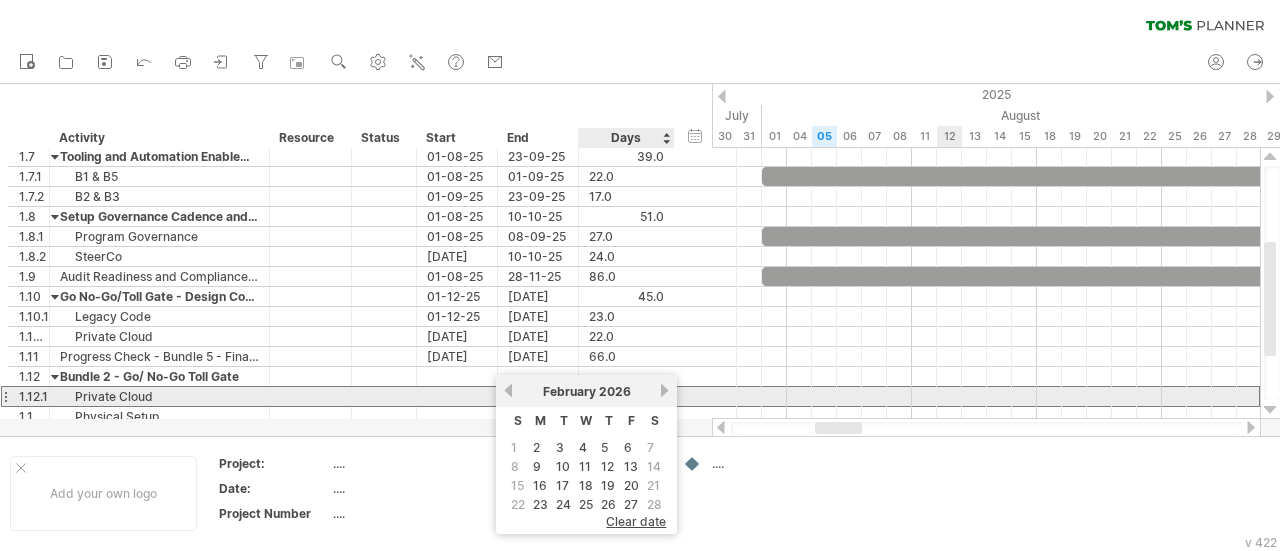 click on "next" at bounding box center [664, 390] 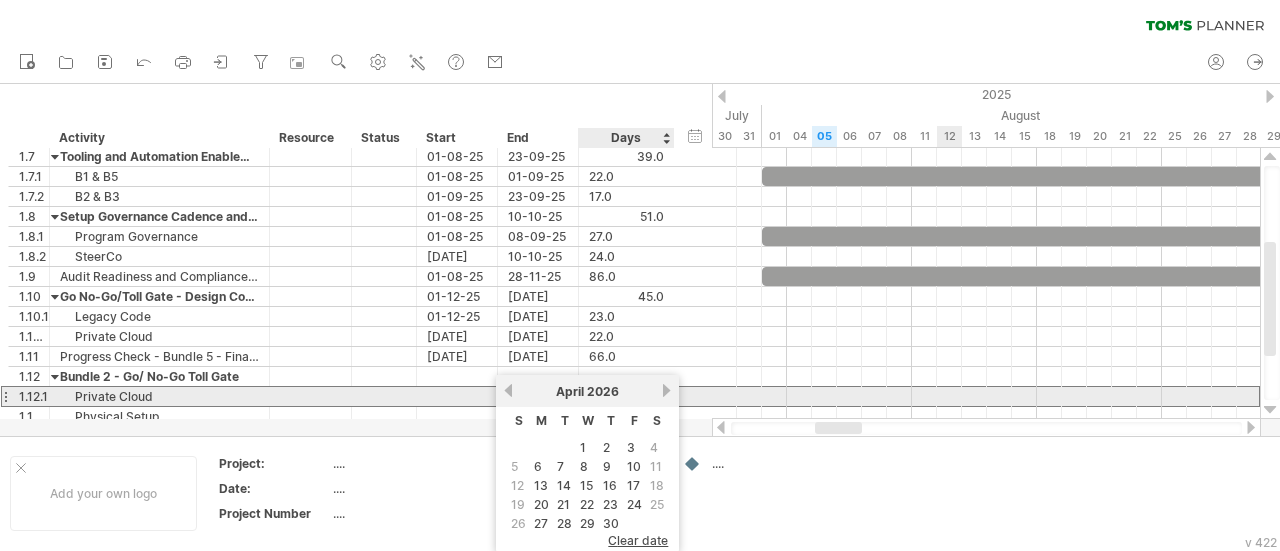 click on "next" at bounding box center (666, 390) 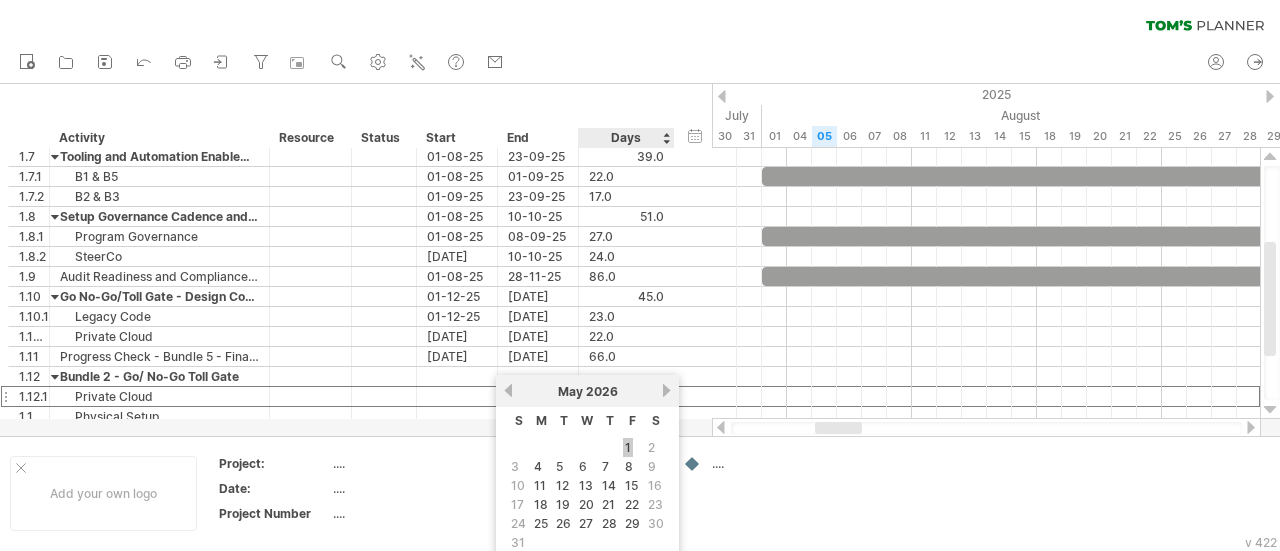 click on "1" at bounding box center (628, 447) 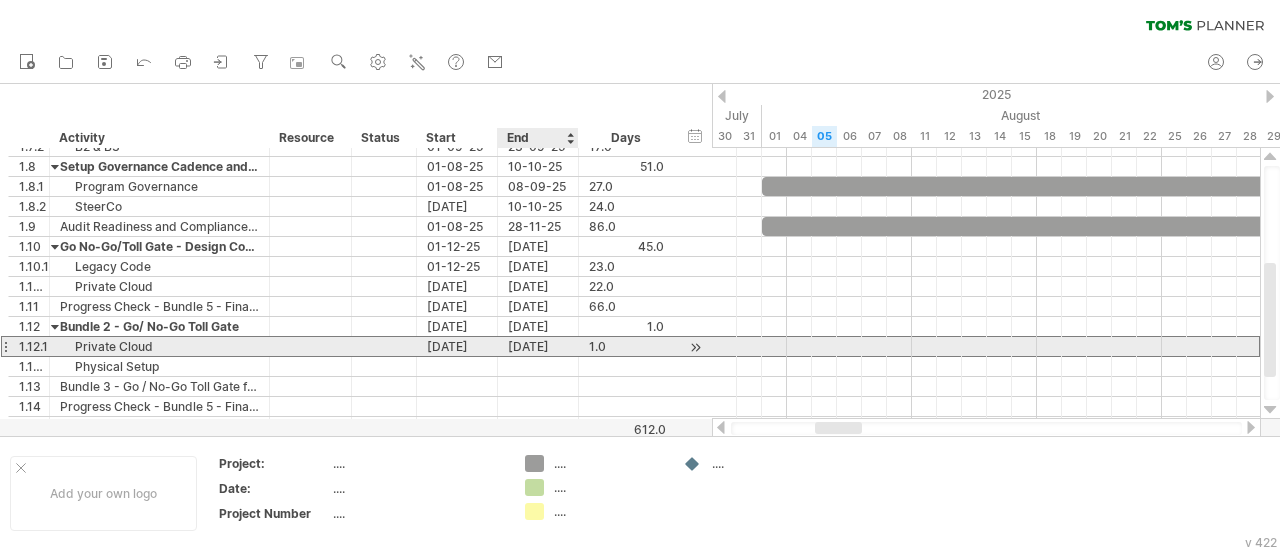 click on "[DATE]" at bounding box center [538, 346] 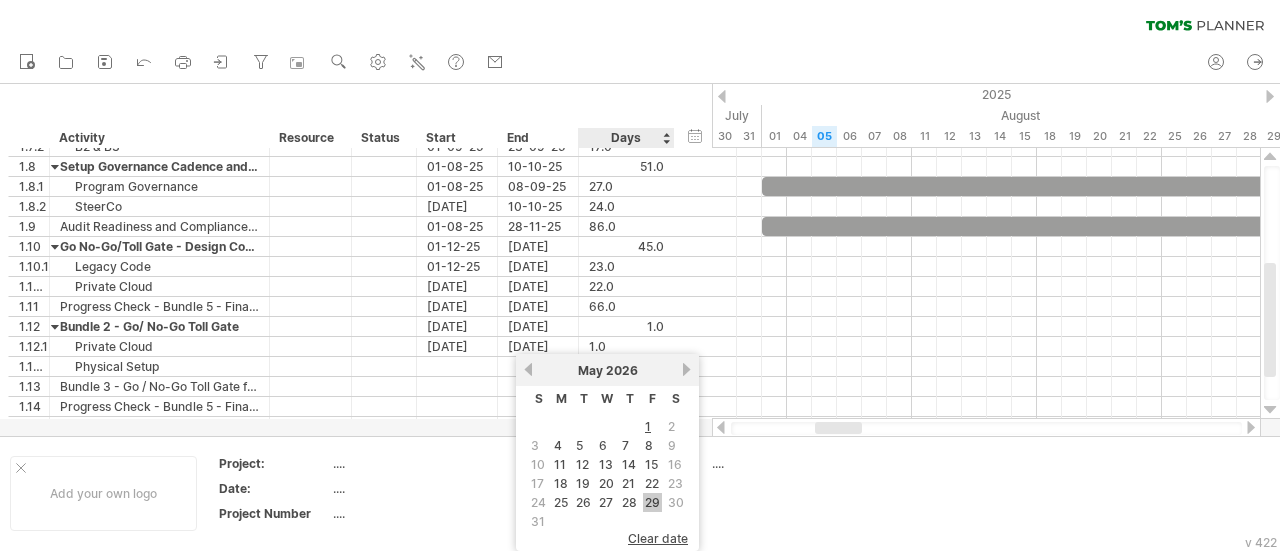 click on "29" at bounding box center (652, 502) 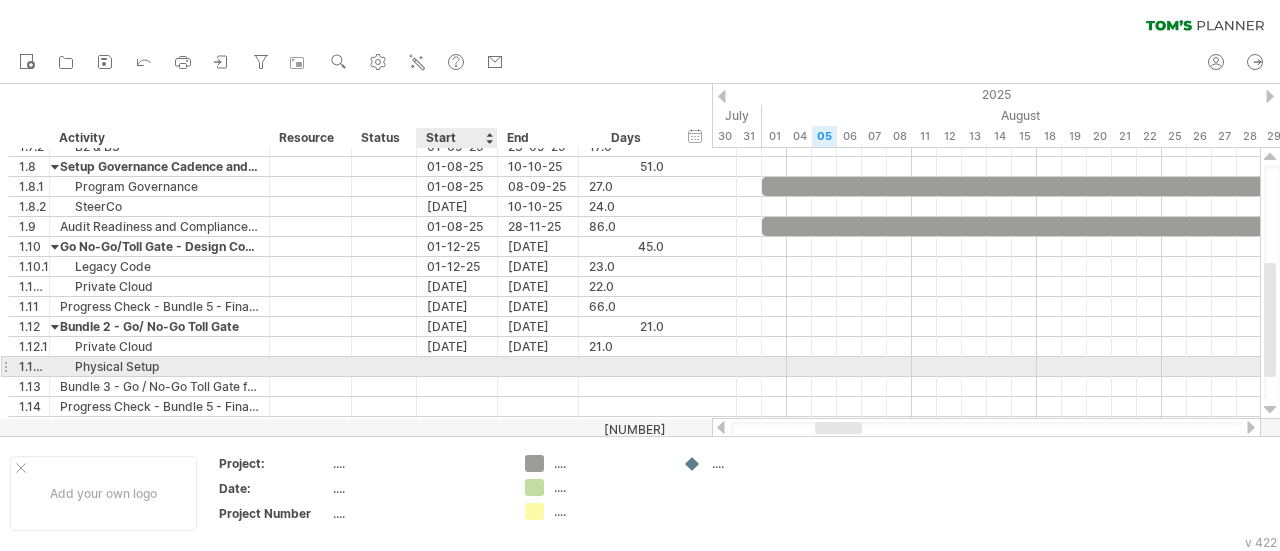 click at bounding box center [457, 366] 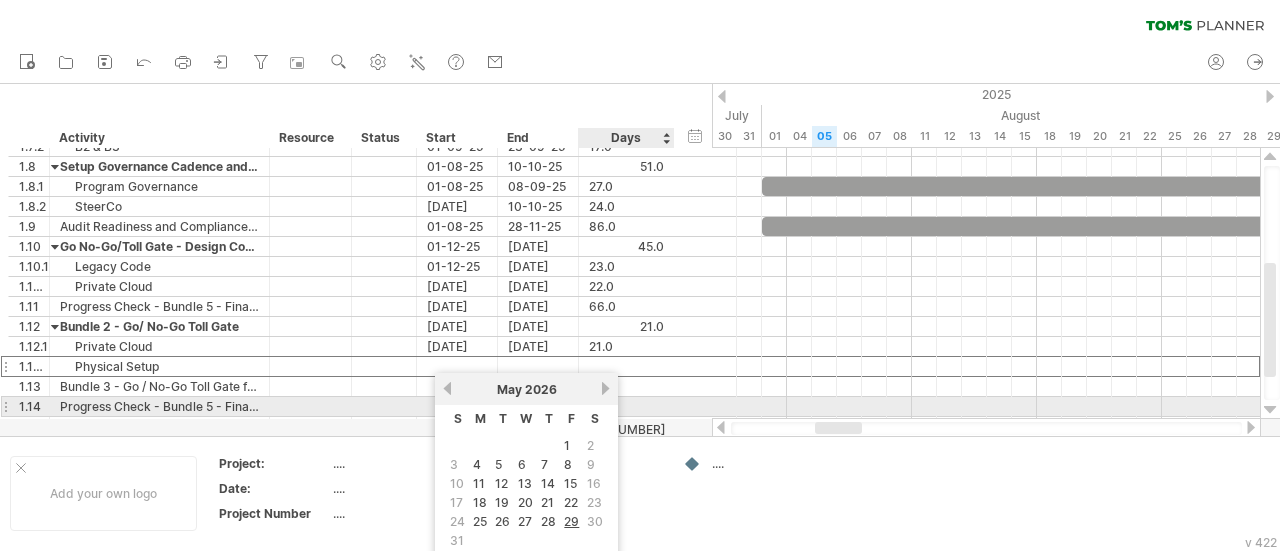 click on "previous next May  [YEAR]" at bounding box center [526, 389] 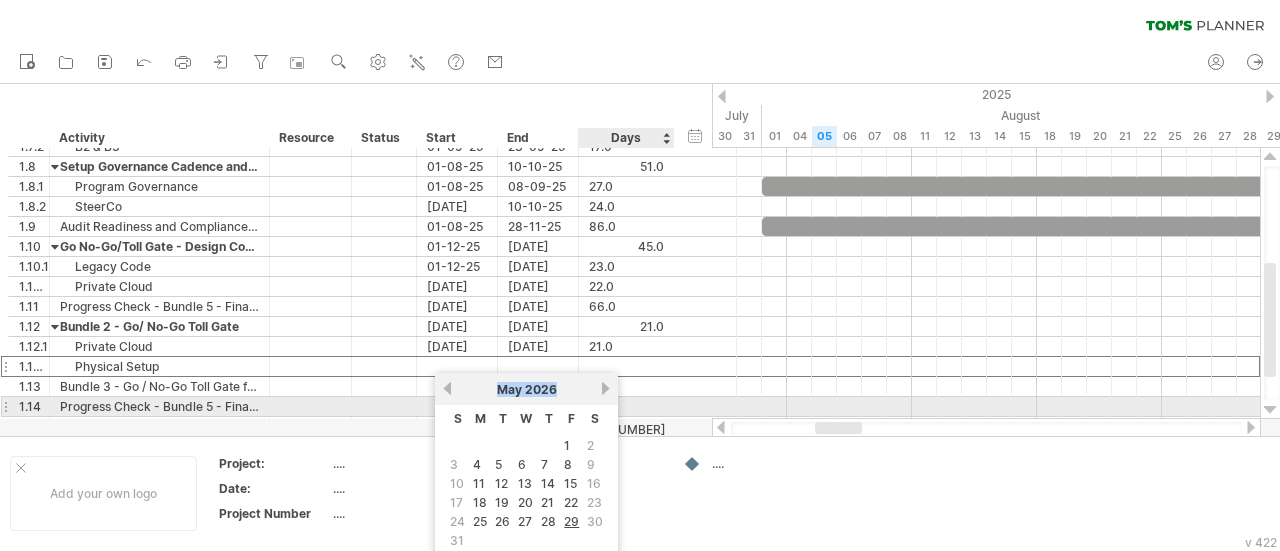 click on "previous next May  [YEAR]" at bounding box center [526, 389] 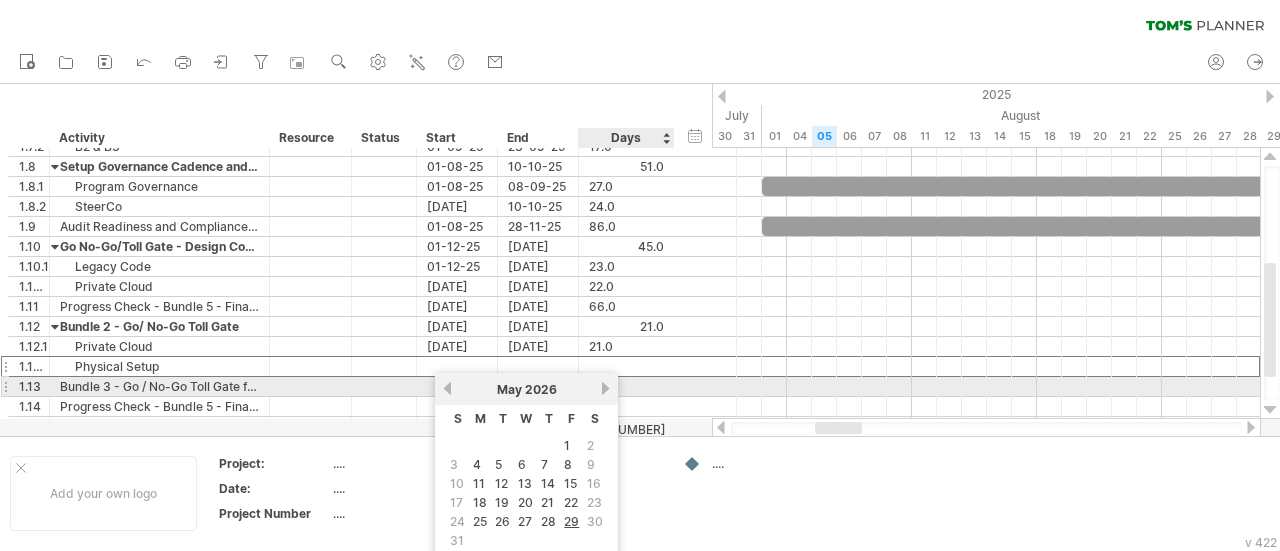 click on "next" at bounding box center [605, 388] 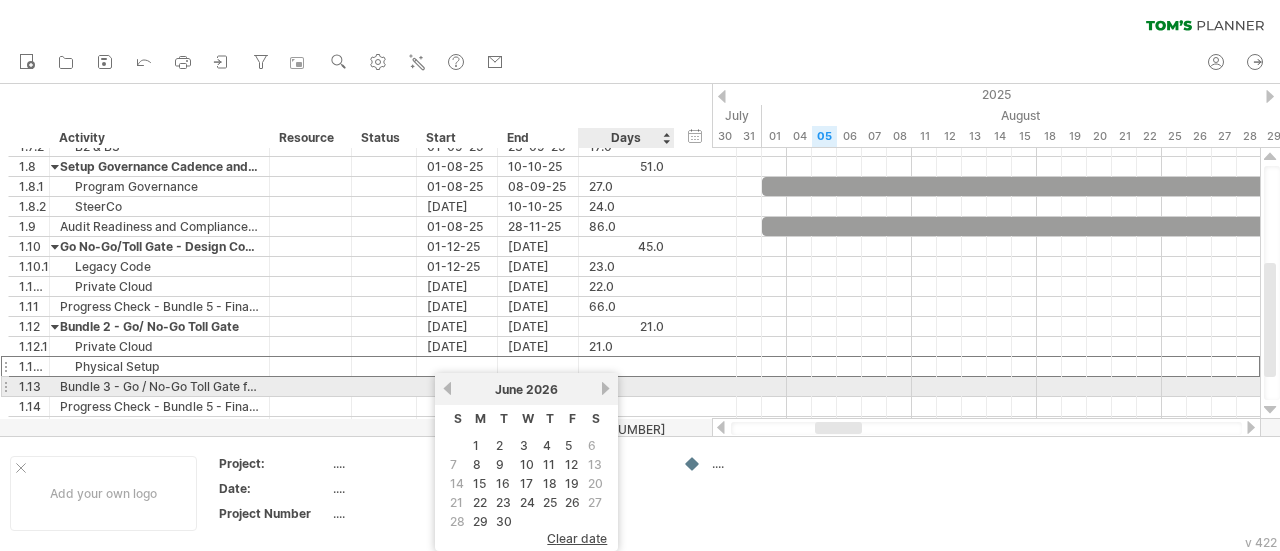 click on "next" at bounding box center (605, 388) 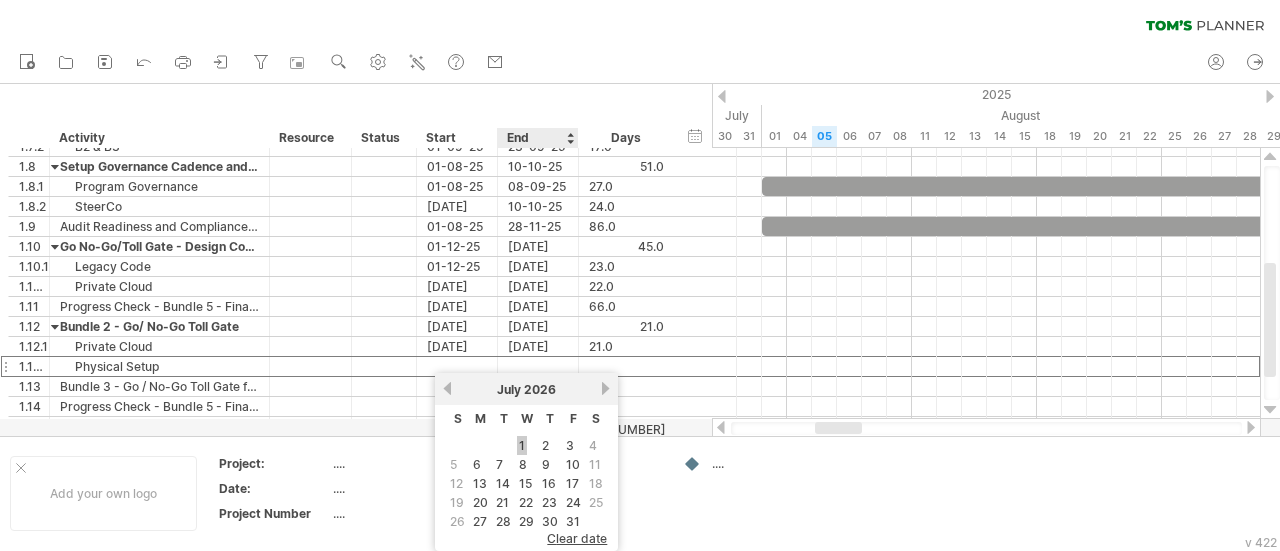 click on "1" at bounding box center [522, 445] 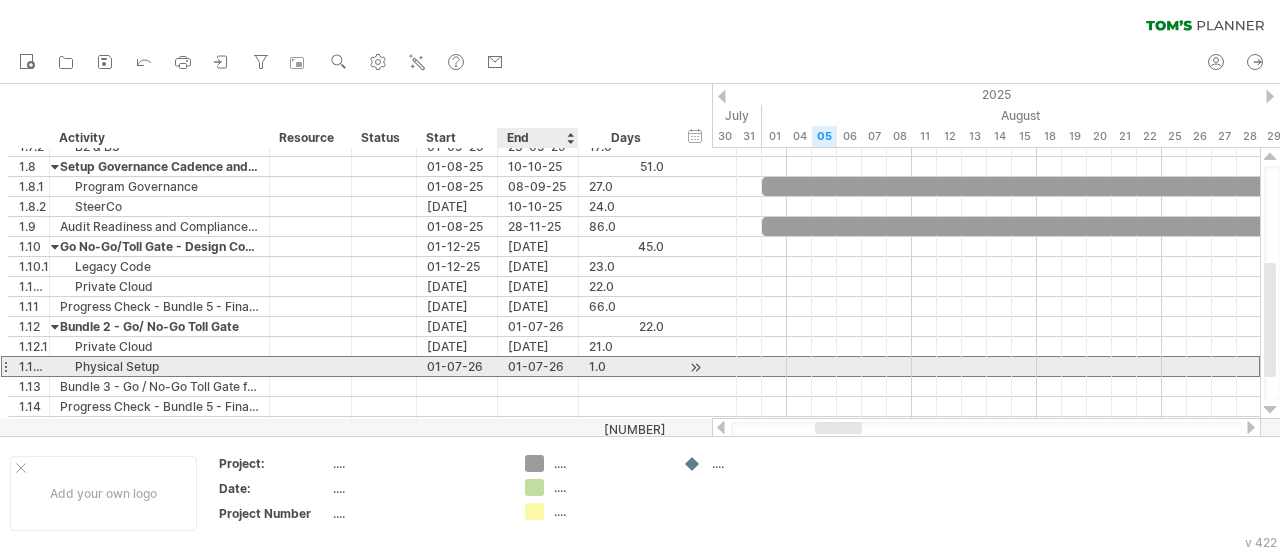 click on "01-07-26" at bounding box center [538, 366] 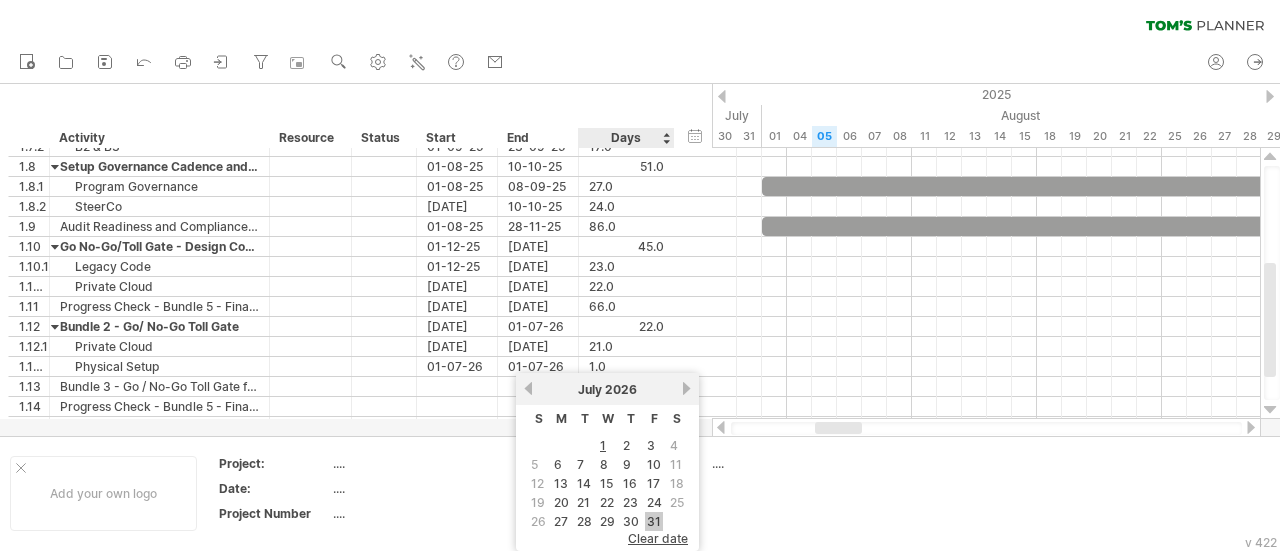 click on "31" at bounding box center (654, 521) 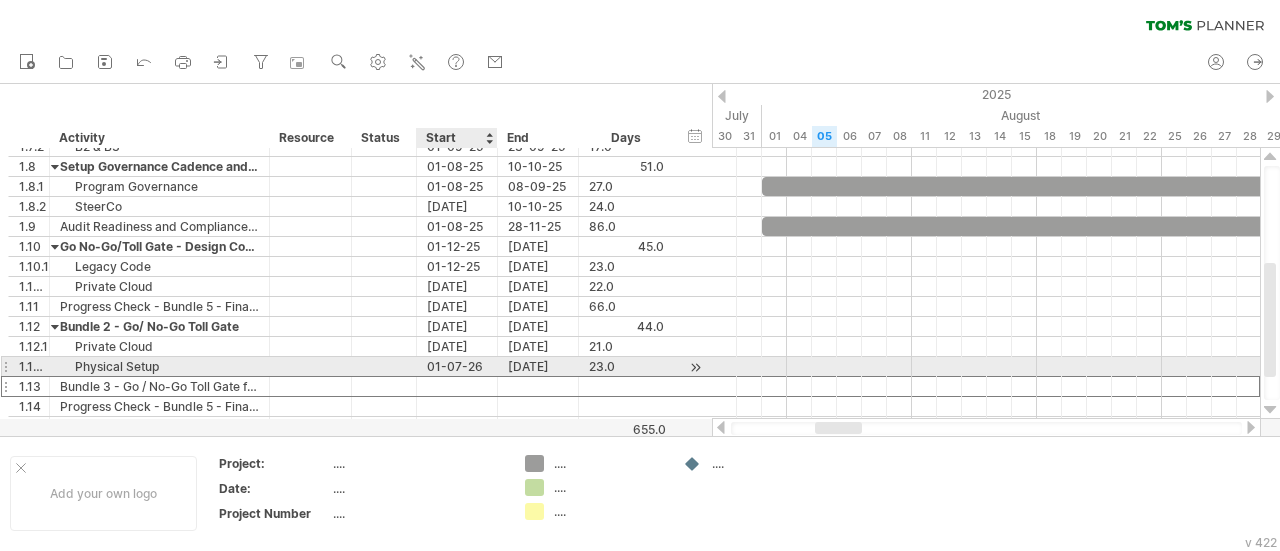 click at bounding box center (457, 386) 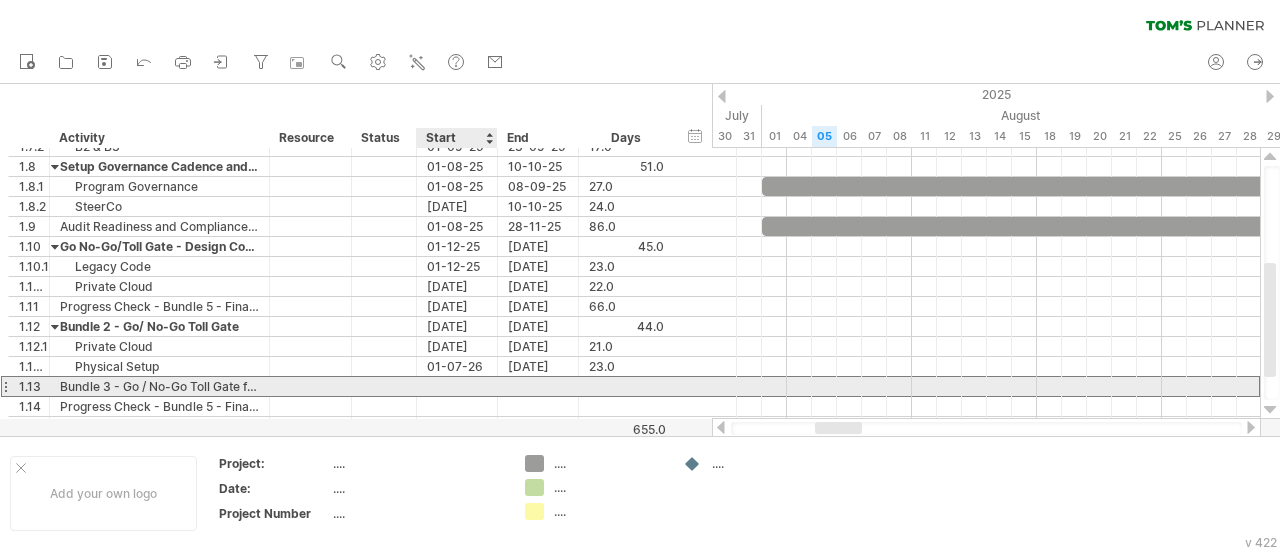 click at bounding box center [457, 386] 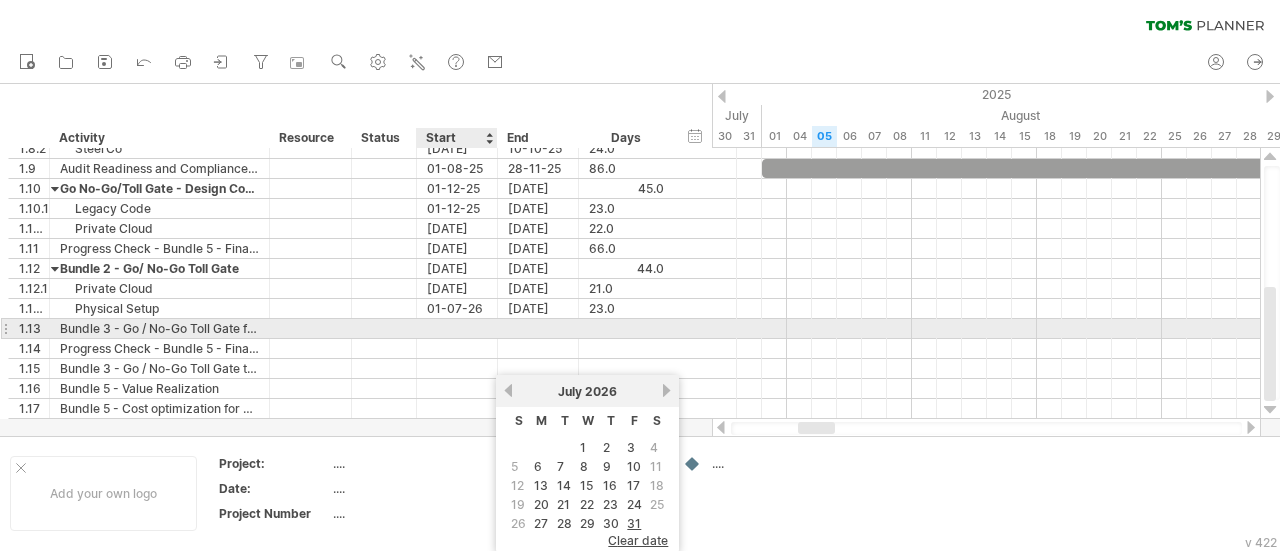 click at bounding box center (457, 328) 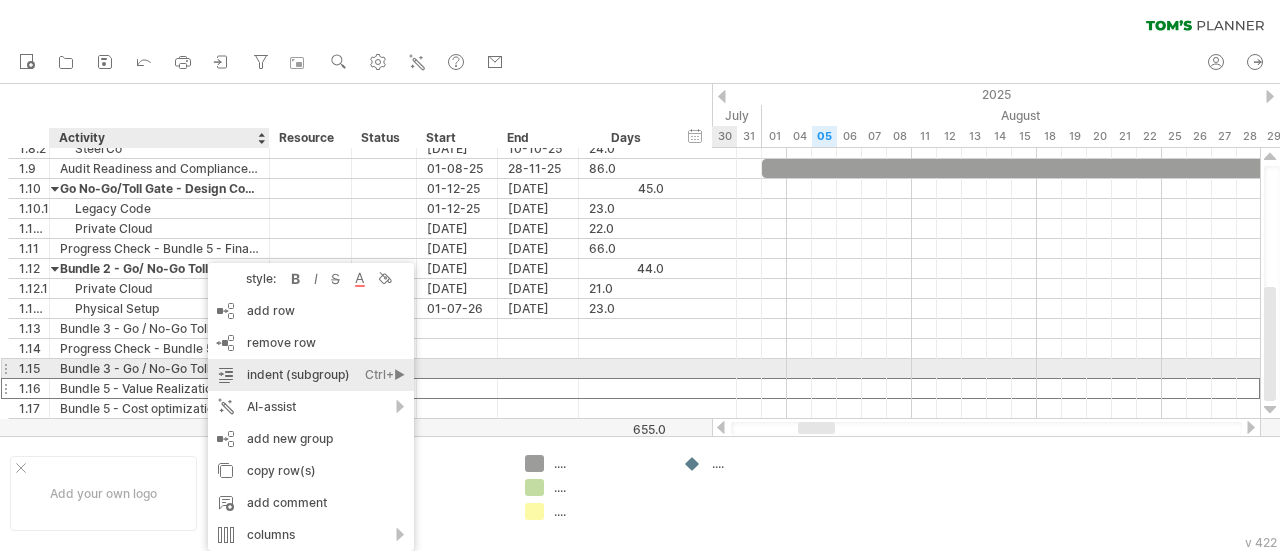 click on "indent (subgroup) Ctrl+► Cmd+►" at bounding box center [311, 375] 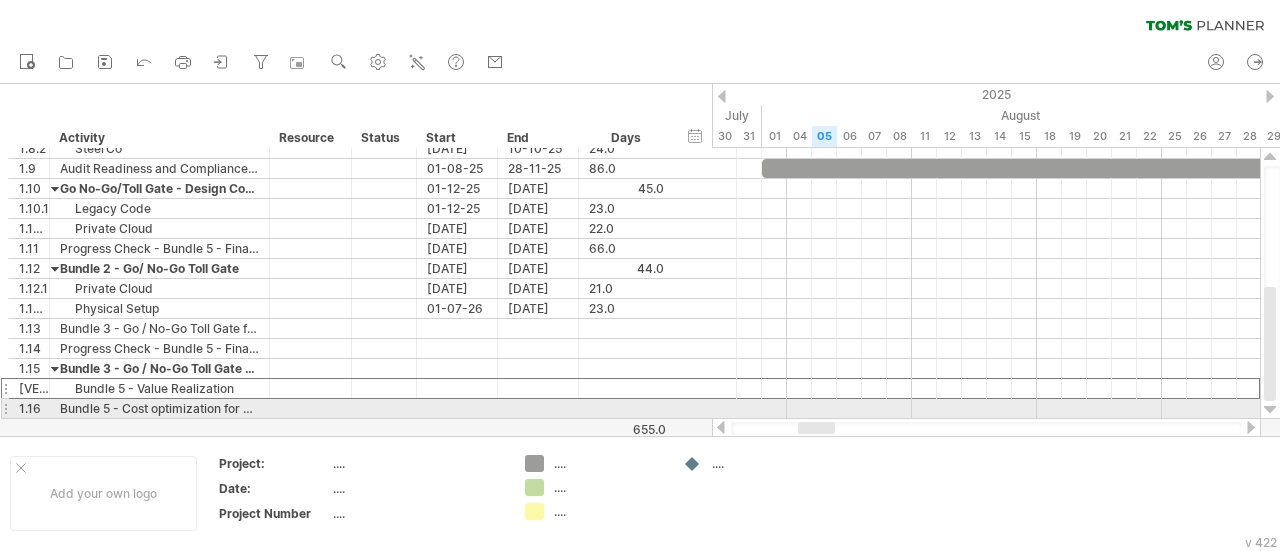 click at bounding box center (1270, 410) 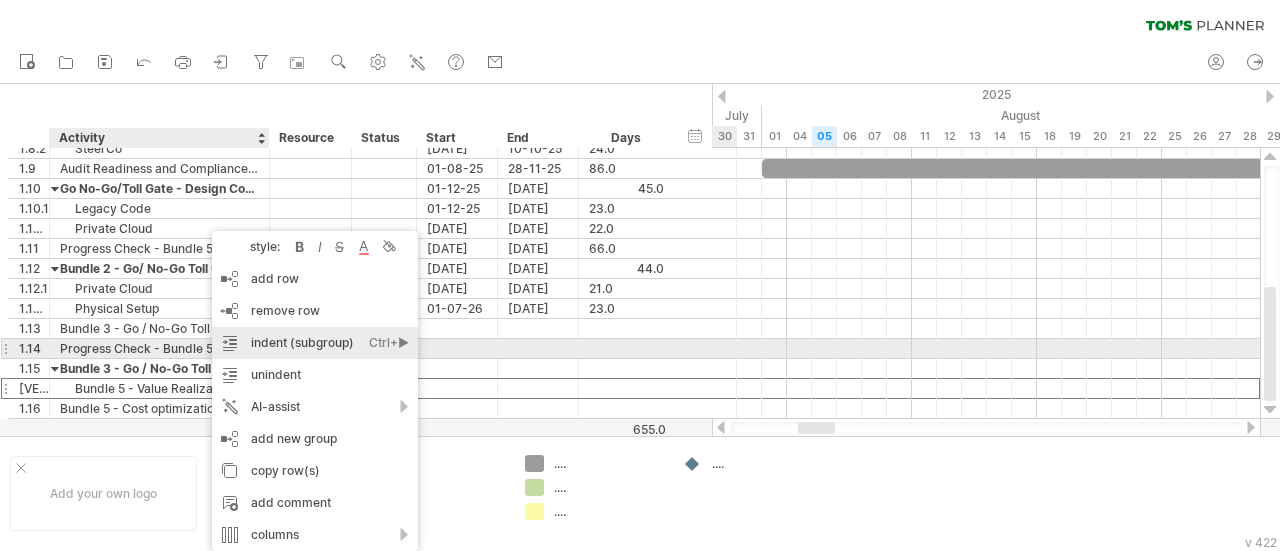 click on "indent (subgroup) Ctrl+► Cmd+►" at bounding box center (315, 343) 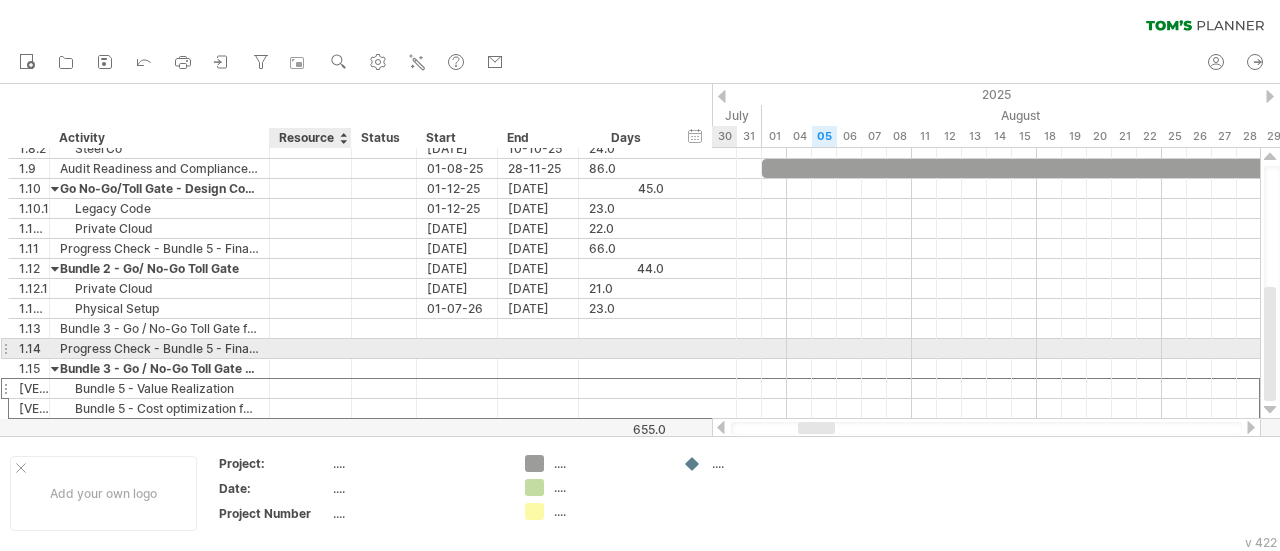 click at bounding box center (310, 348) 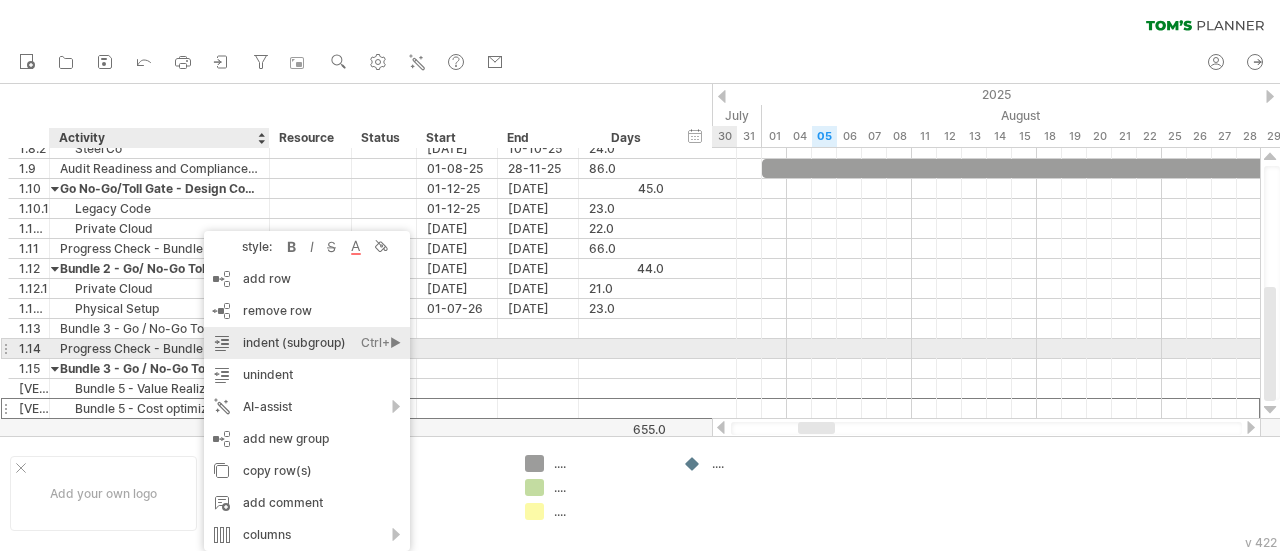 click on "indent (subgroup) Ctrl+► Cmd+►" at bounding box center [307, 343] 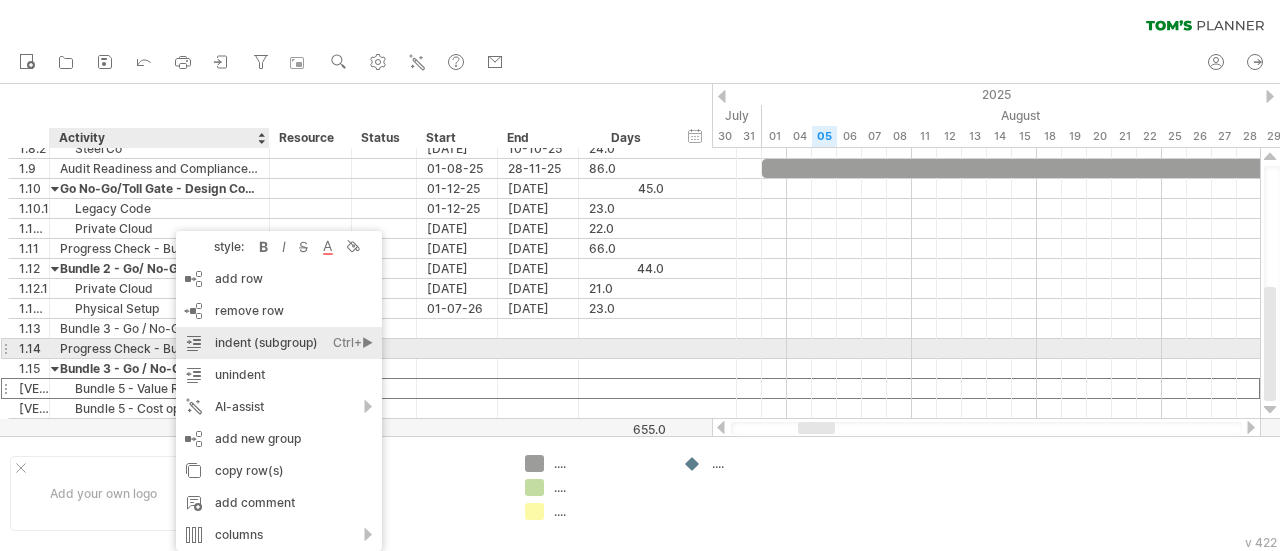 click on "indent (subgroup) Ctrl+► Cmd+►" at bounding box center (279, 343) 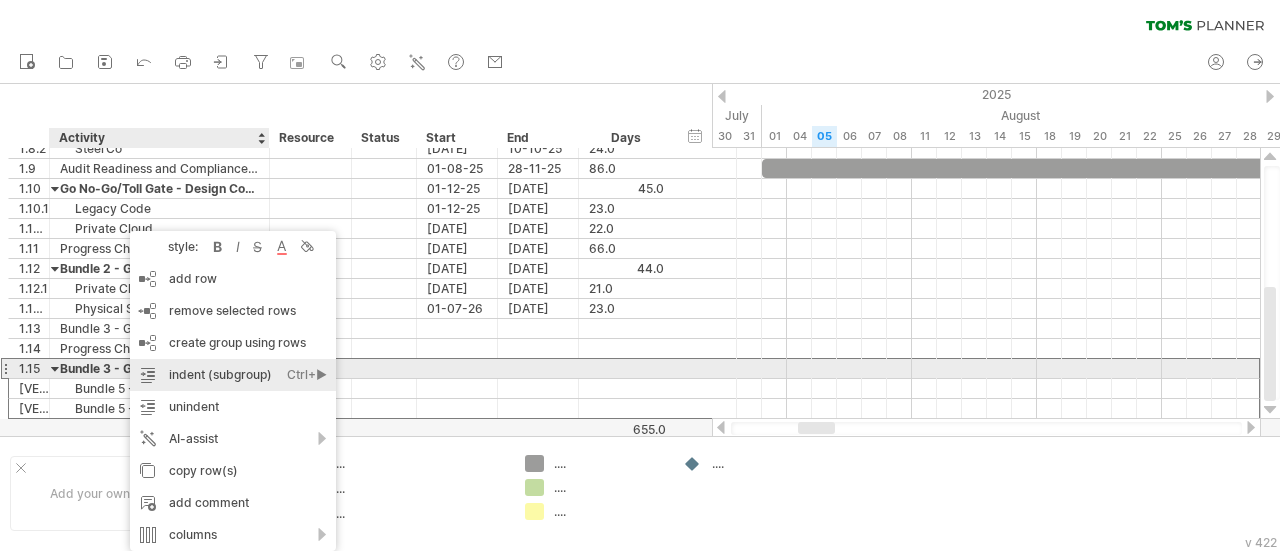 click on "indent (subgroup) Ctrl+► Cmd+►" at bounding box center [233, 375] 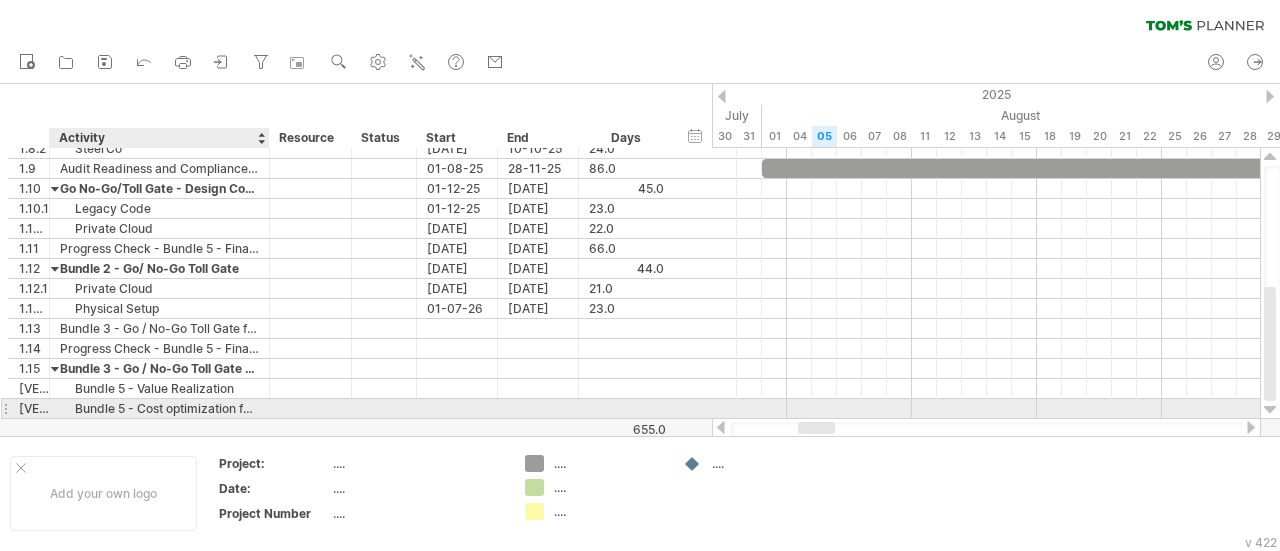 click on "Bundle 5 - Cost optimization for all application migration waves" at bounding box center [159, 408] 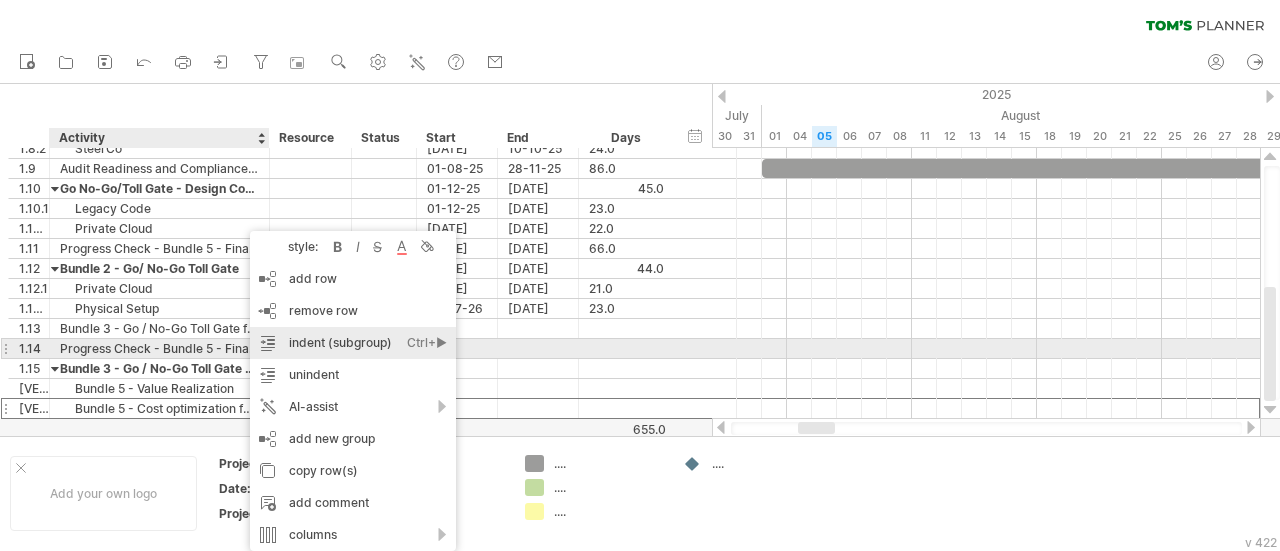 click on "Ctrl+►" at bounding box center [427, 343] 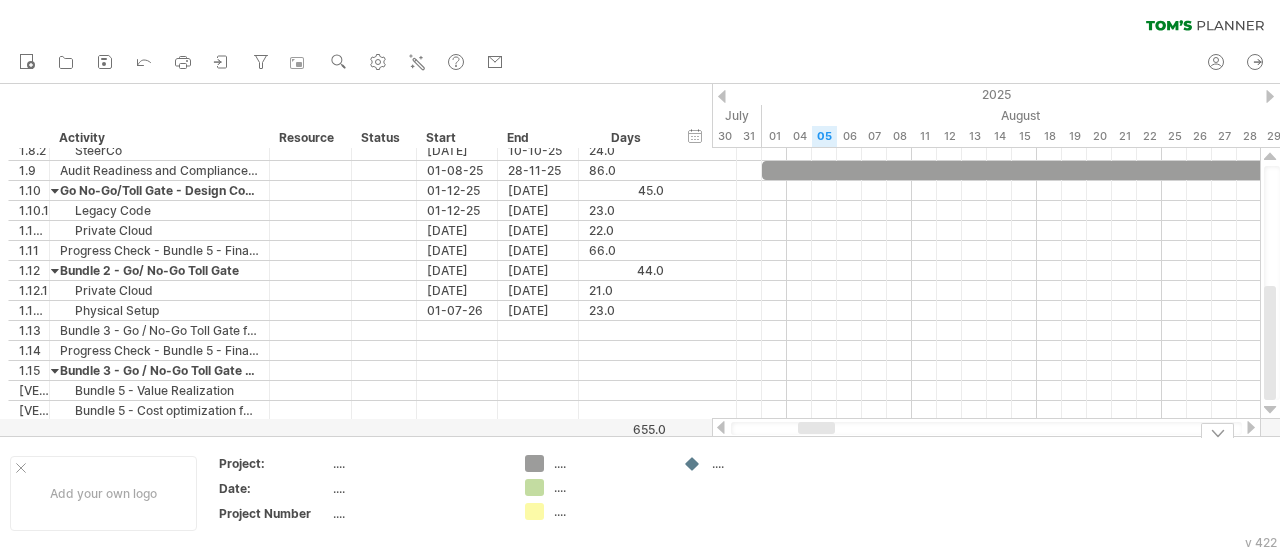 drag, startPoint x: 1270, startPoint y: 315, endPoint x: 1253, endPoint y: 466, distance: 151.95393 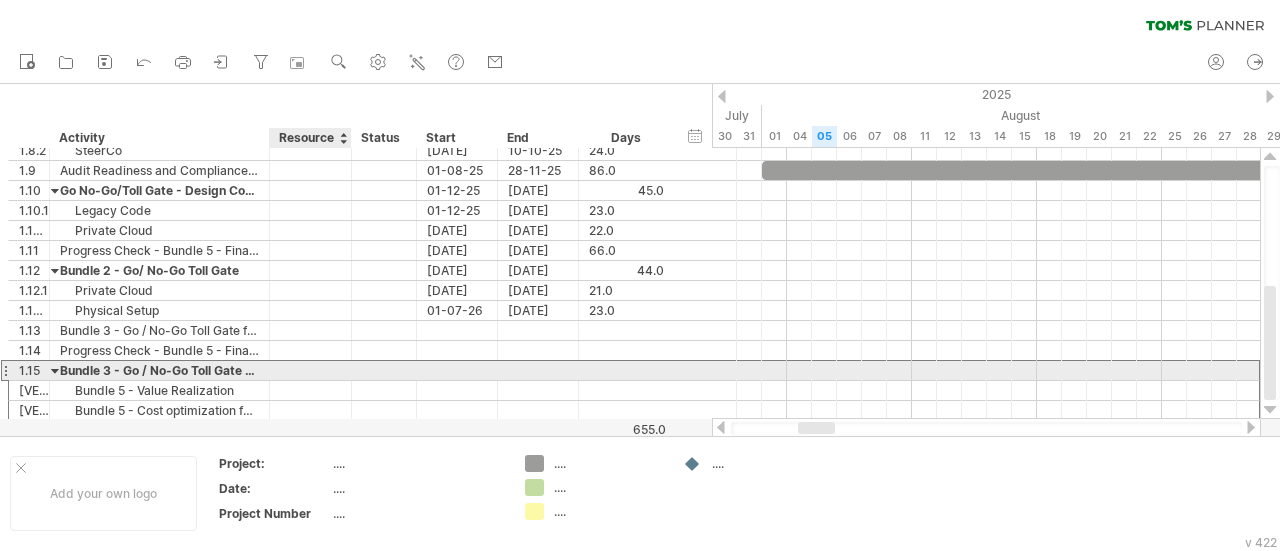 click at bounding box center (310, 370) 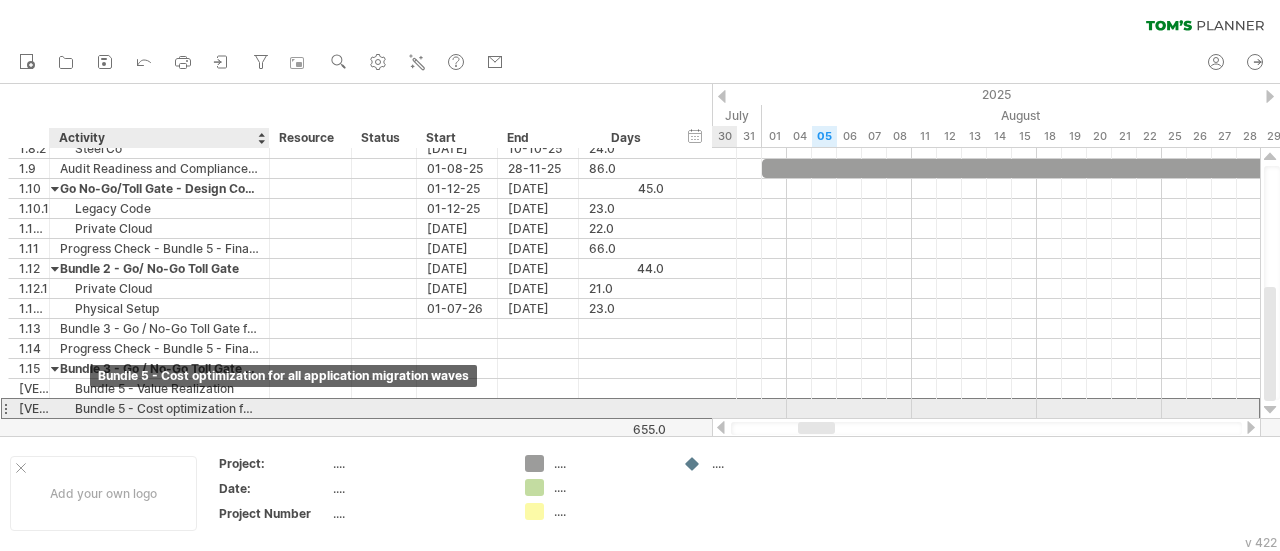 click on "Bundle 5 - Cost optimization for all application migration waves" at bounding box center (159, 408) 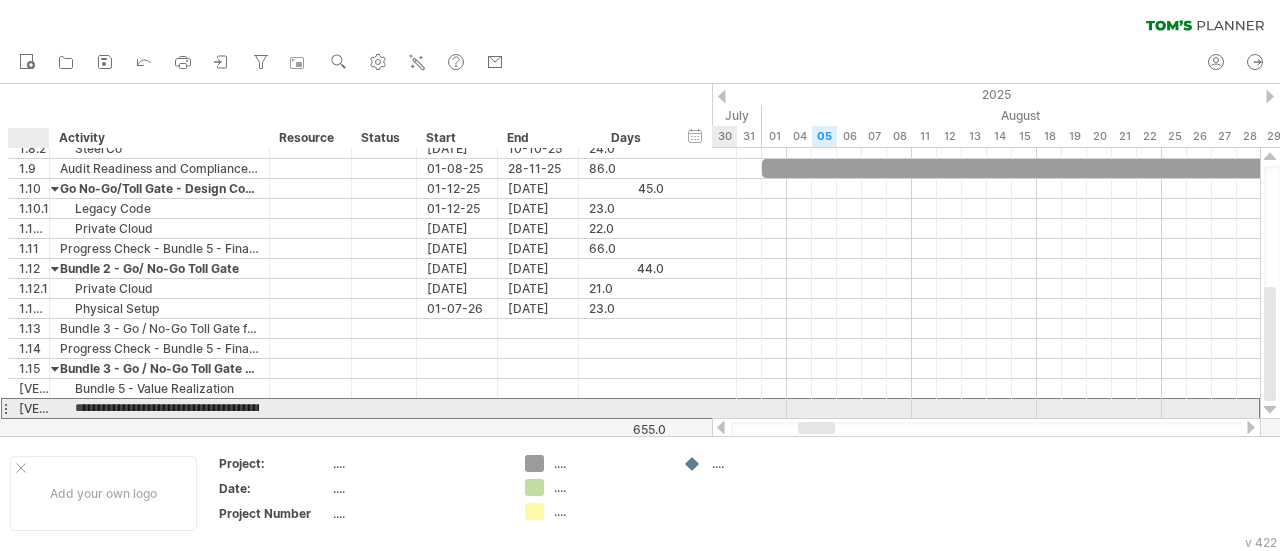 click on "[VERSION]" at bounding box center (34, 408) 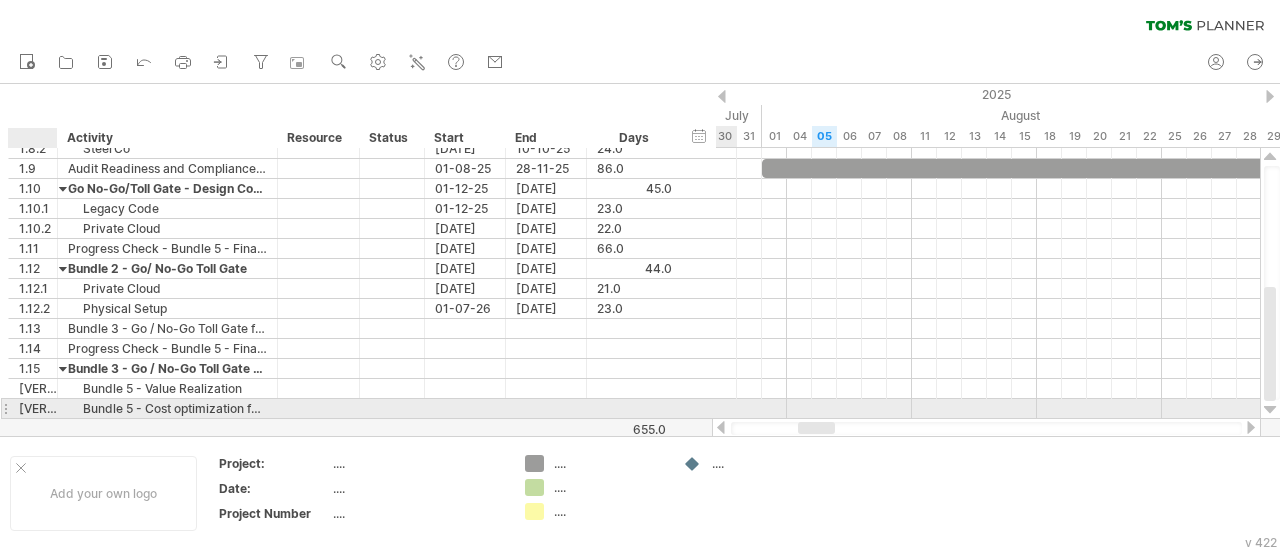 click at bounding box center (55, 409) 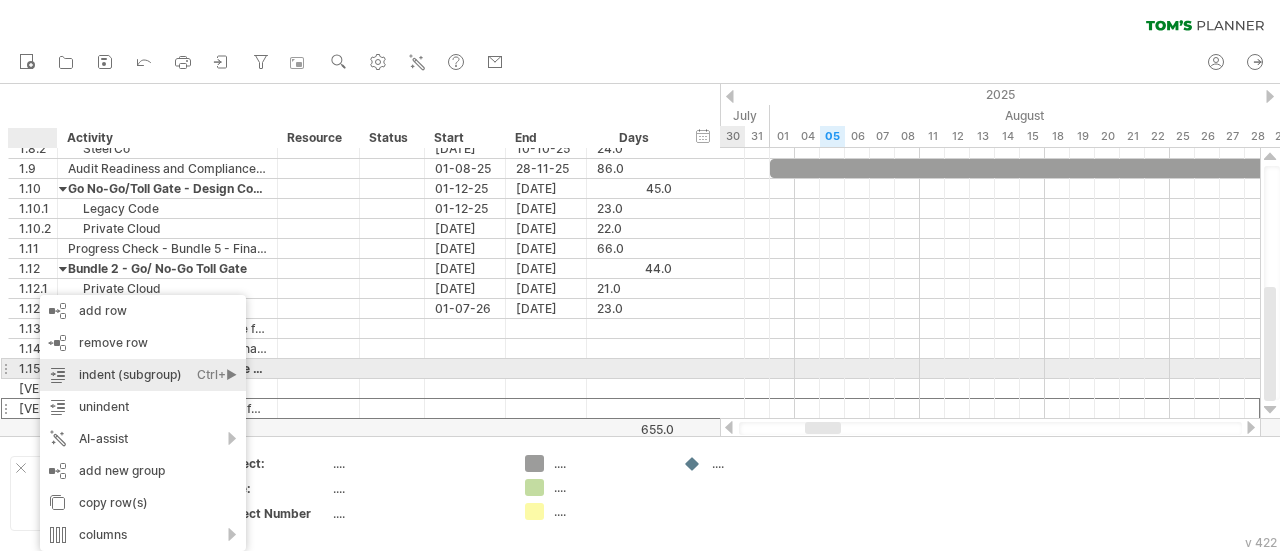 click on "indent (subgroup) Ctrl+► Cmd+►" at bounding box center [143, 375] 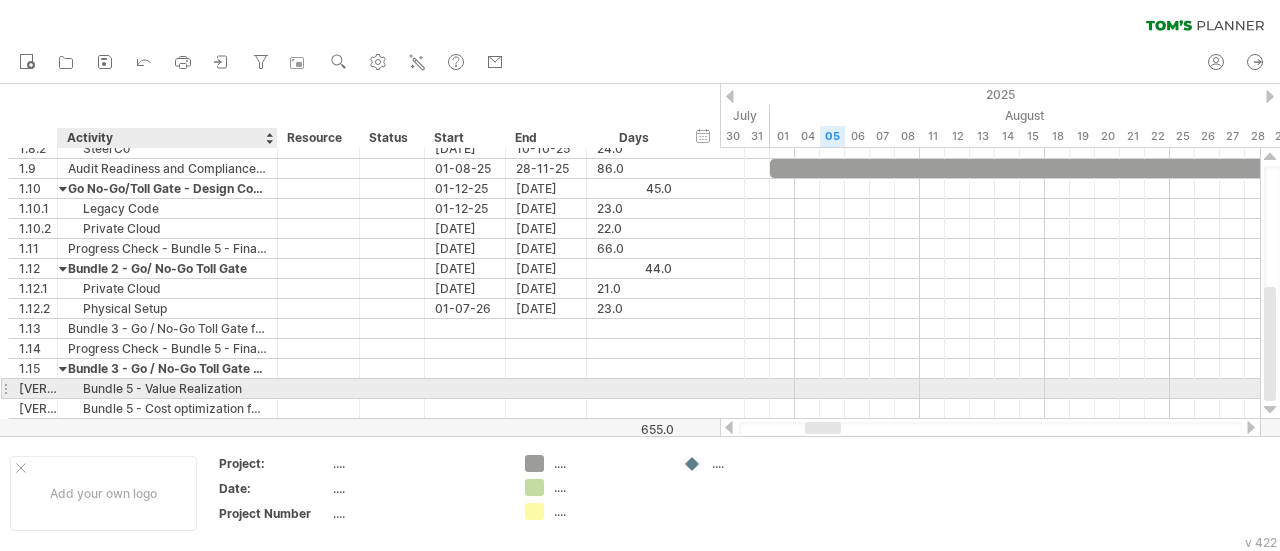 click on "Bundle 5 - Value Realization" at bounding box center [167, 388] 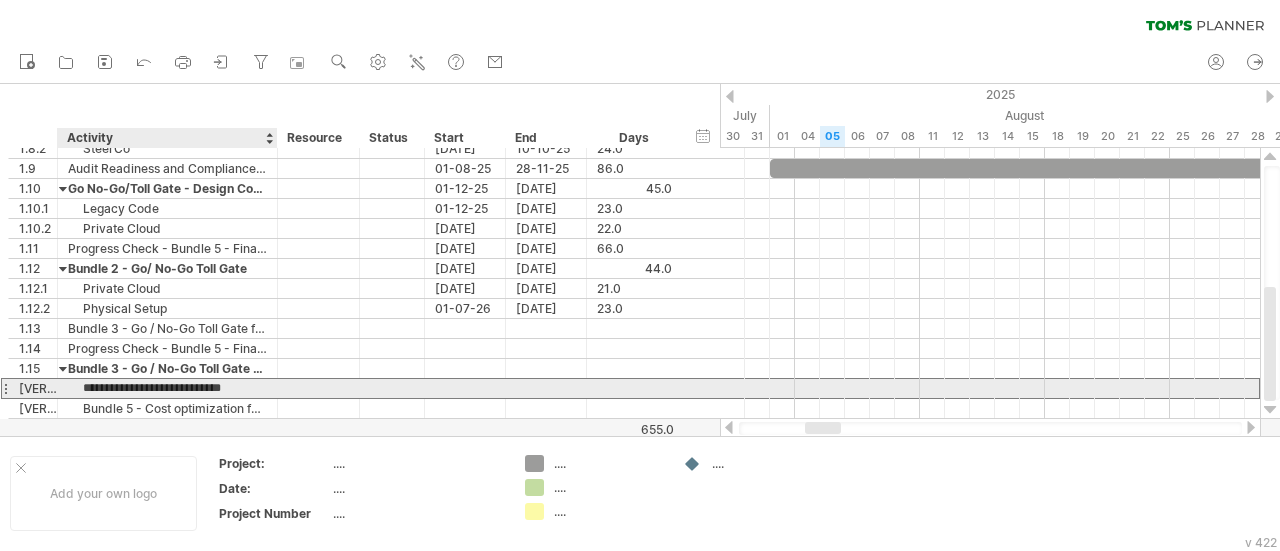 click on "**********" at bounding box center [167, 388] 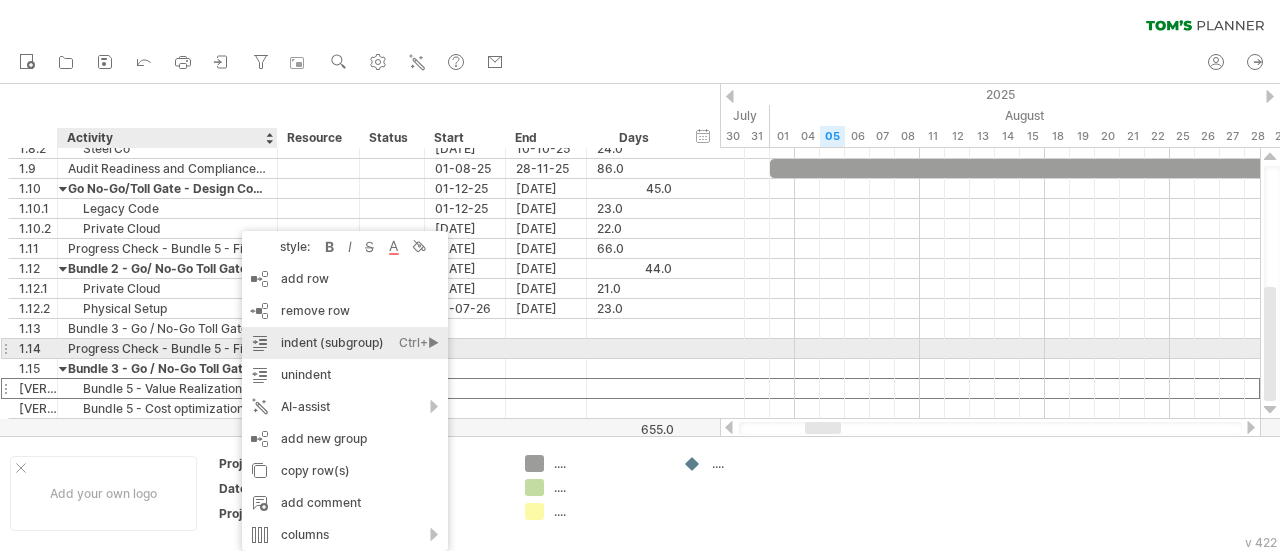 click on "indent (subgroup) Ctrl+► Cmd+►" at bounding box center [345, 343] 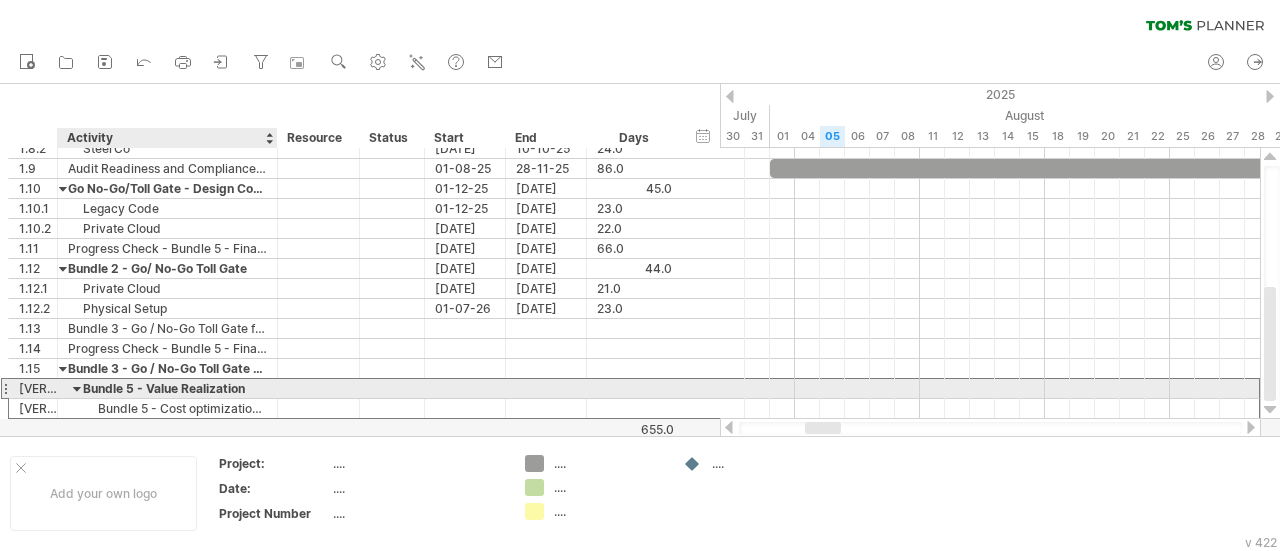 click at bounding box center (77, 388) 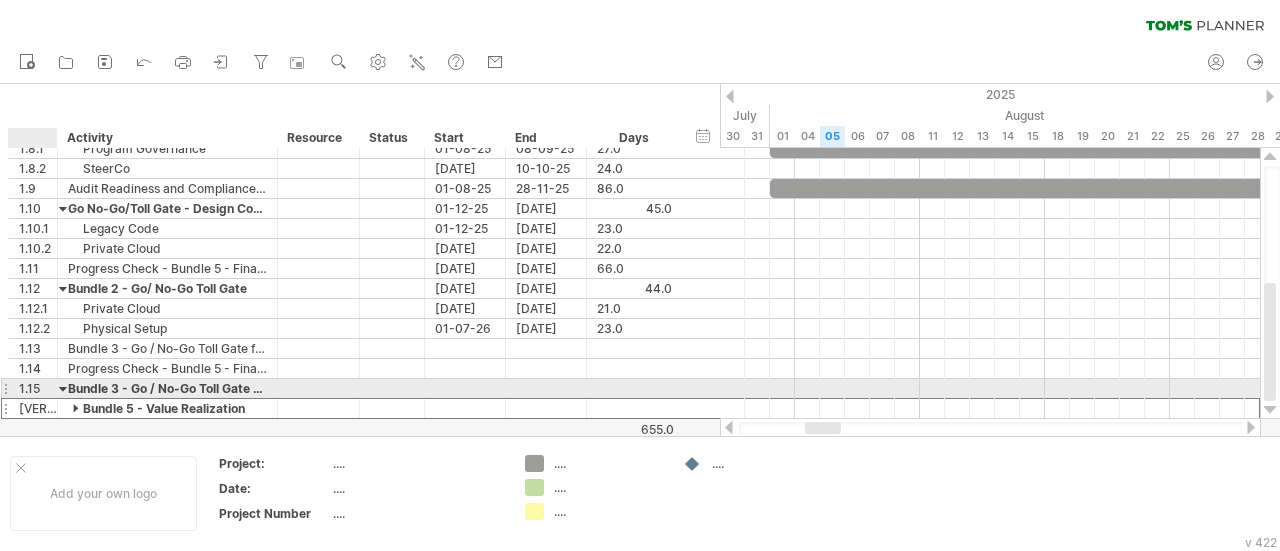 click at bounding box center [63, 388] 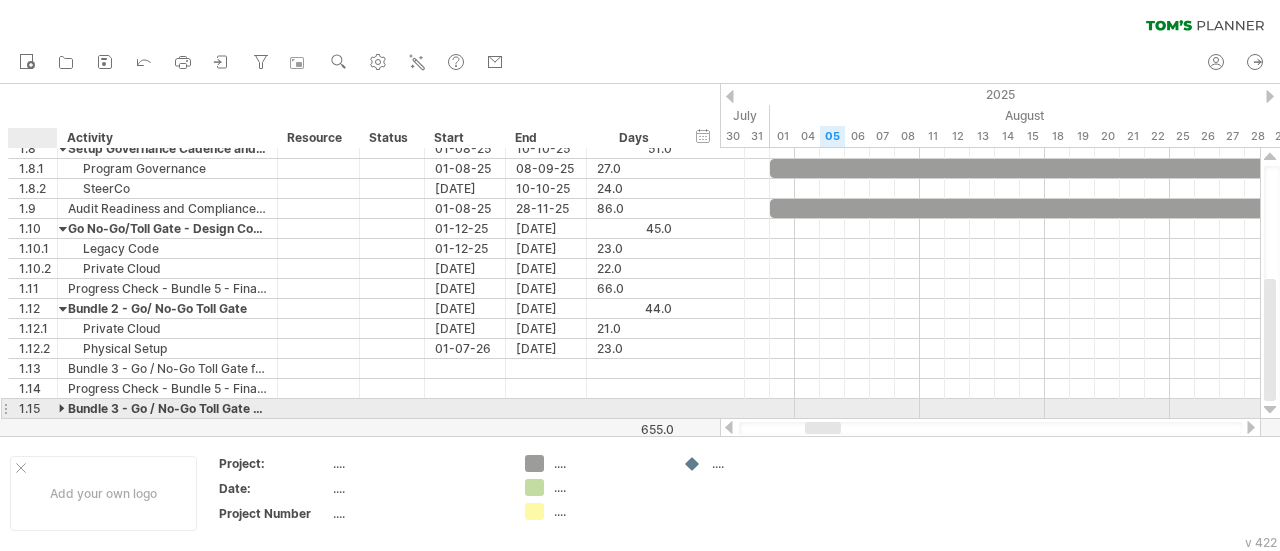 click at bounding box center [63, 408] 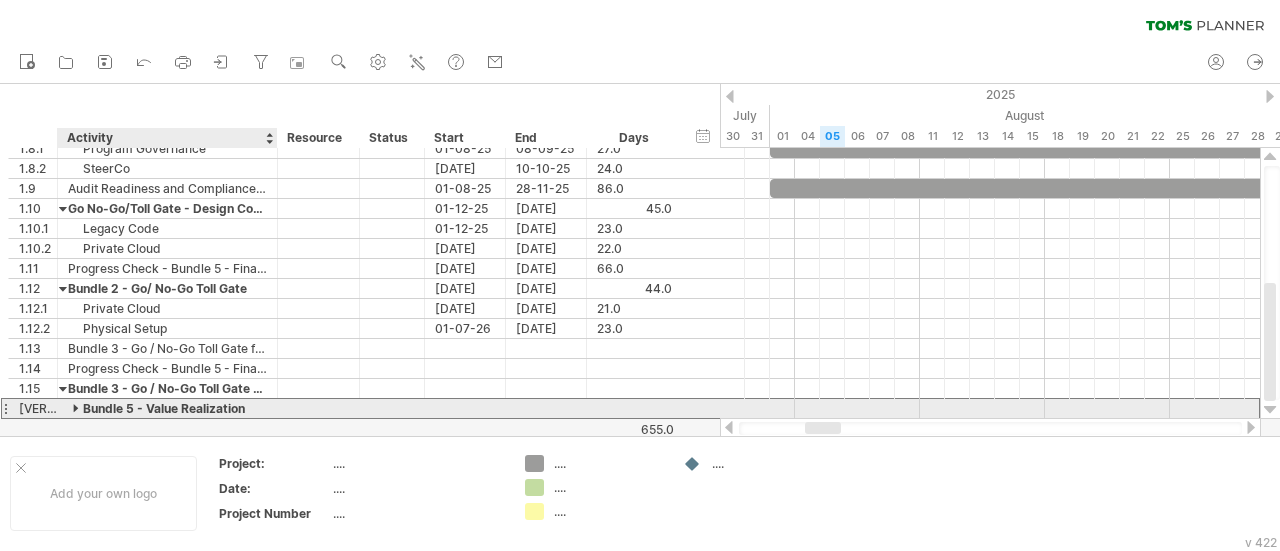 click at bounding box center (77, 408) 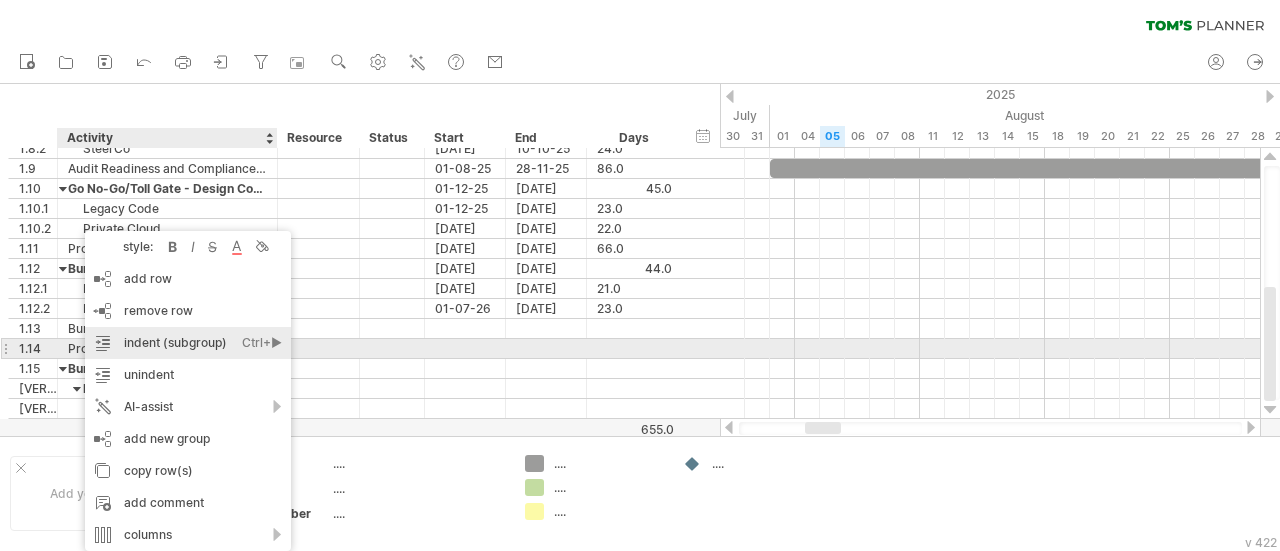 click on "indent (subgroup) Ctrl+► Cmd+►" at bounding box center (188, 343) 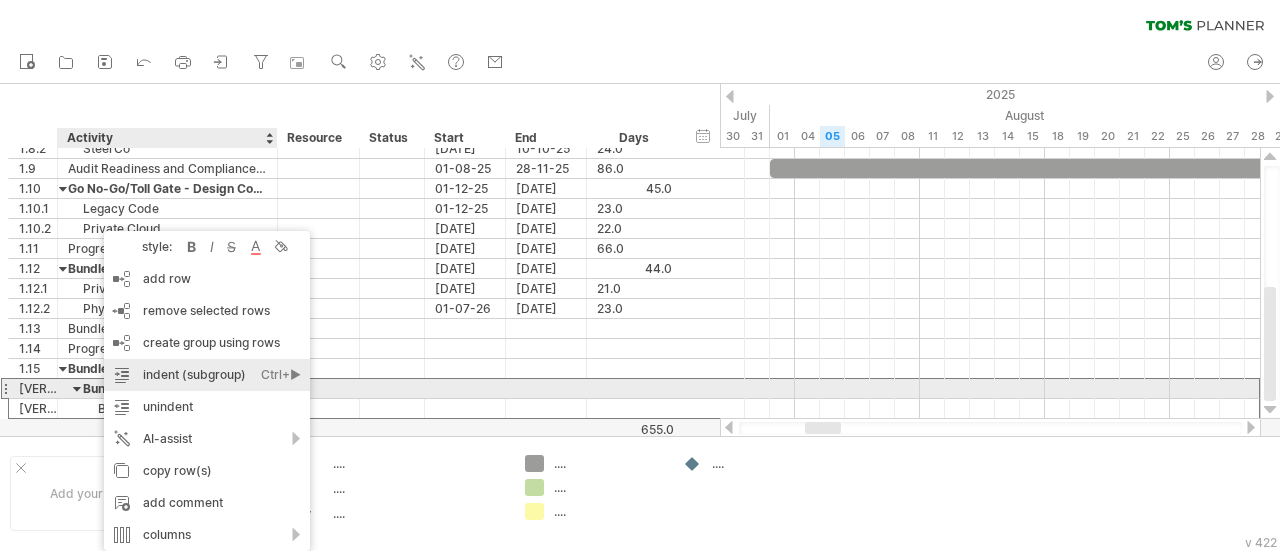 click on "indent (subgroup) Ctrl+► Cmd+►" at bounding box center (207, 375) 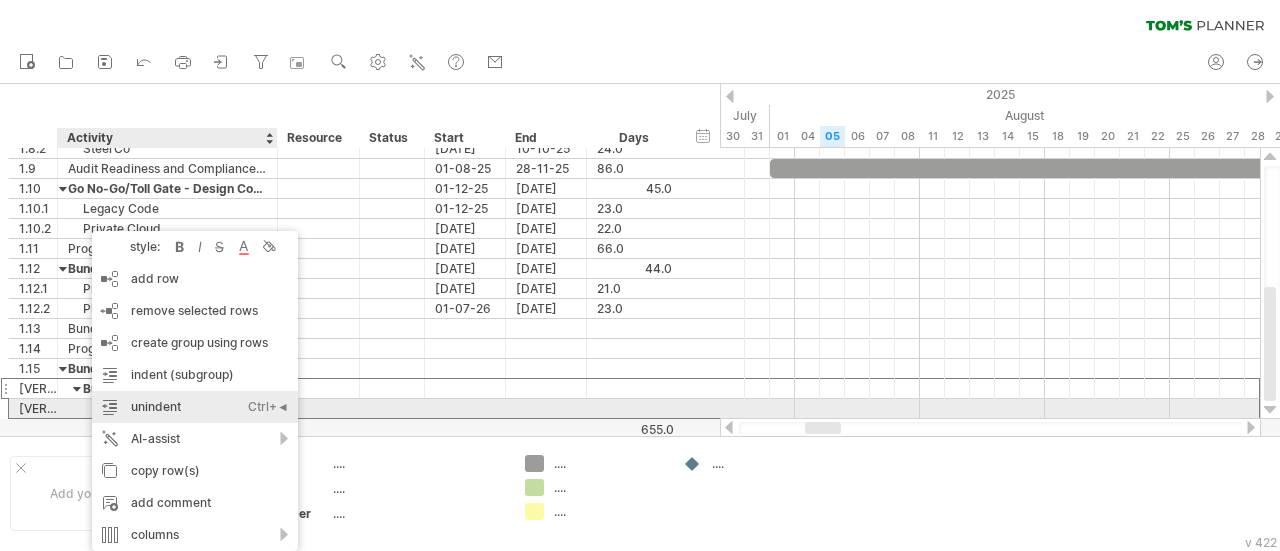 click on "unindent Ctrl+◄ Cmd+◄" at bounding box center (195, 407) 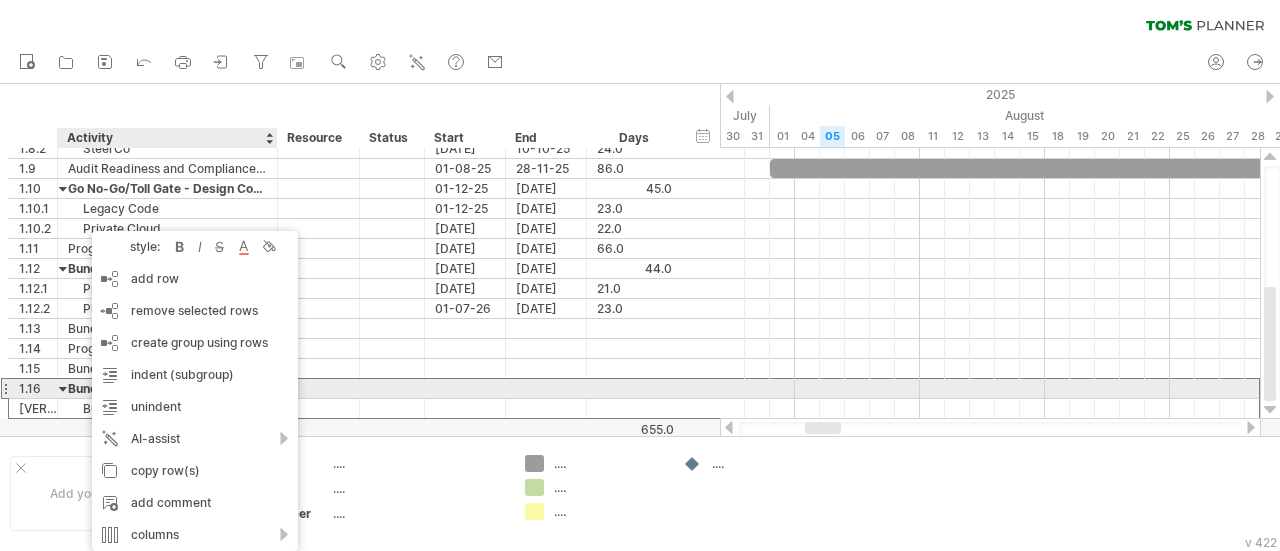 click at bounding box center [392, 408] 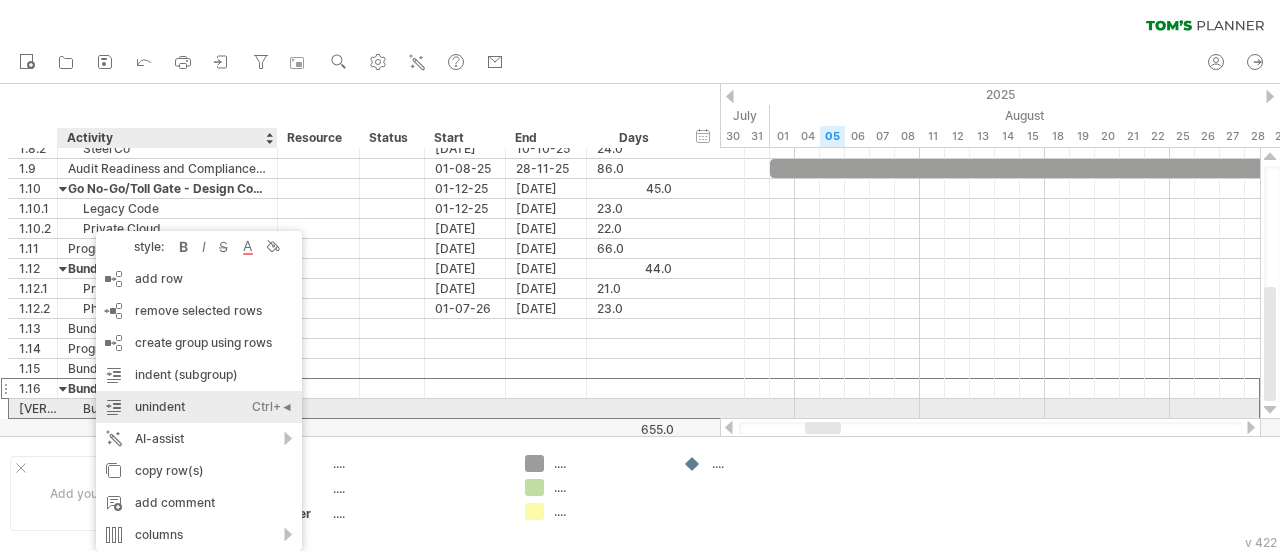 click on "unindent Ctrl+◄ Cmd+◄" at bounding box center [199, 407] 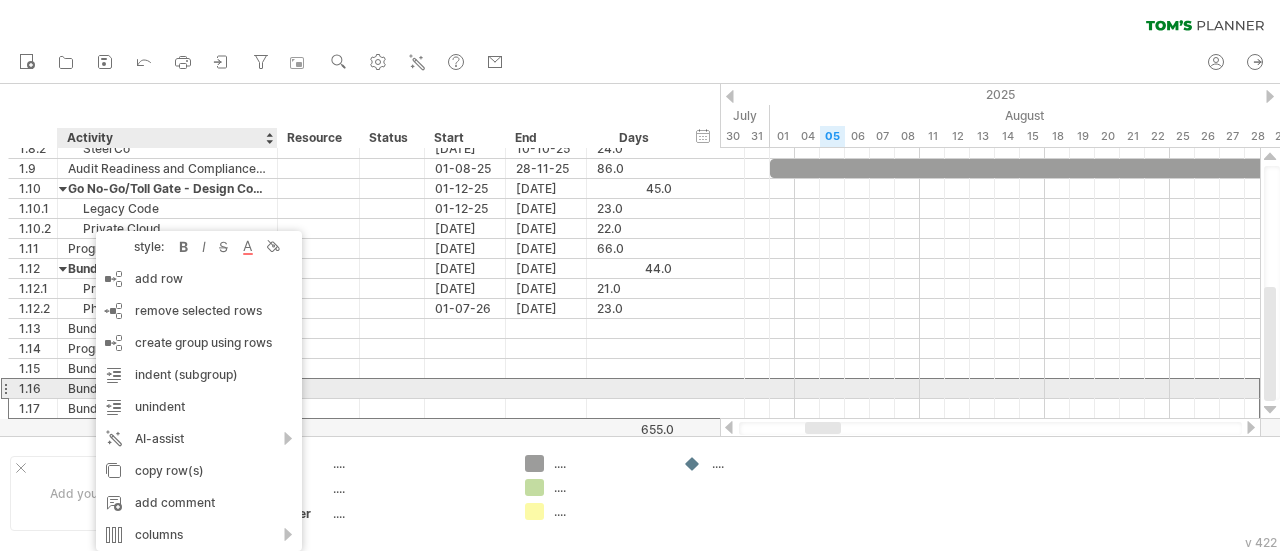 click on "**********" at bounding box center [361, 279] 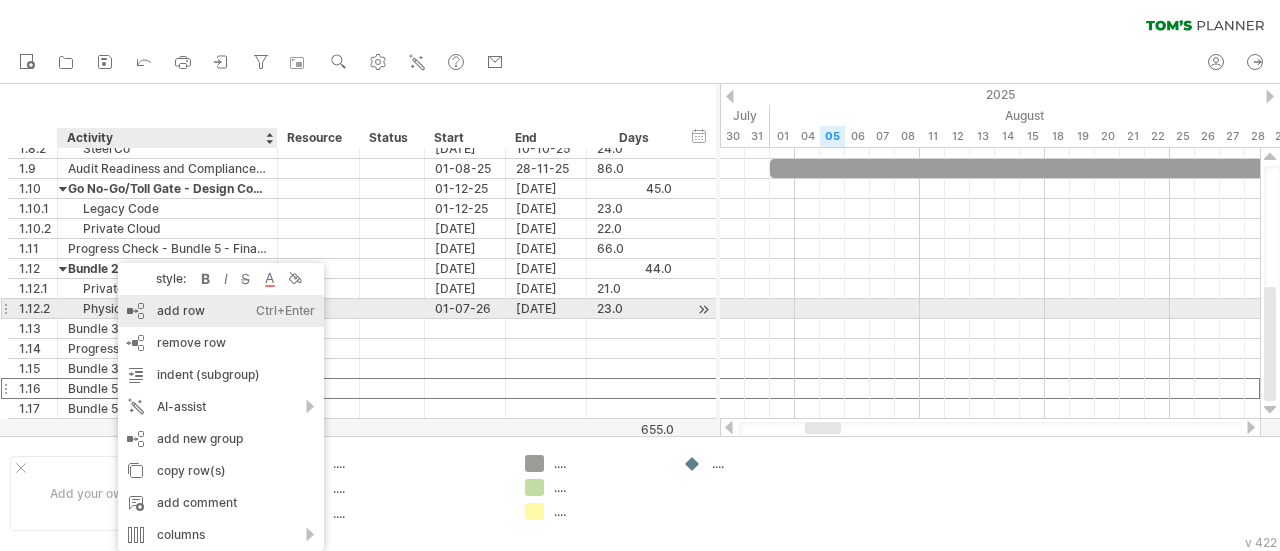 click on "add row Ctrl+Enter Cmd+Enter" at bounding box center (221, 311) 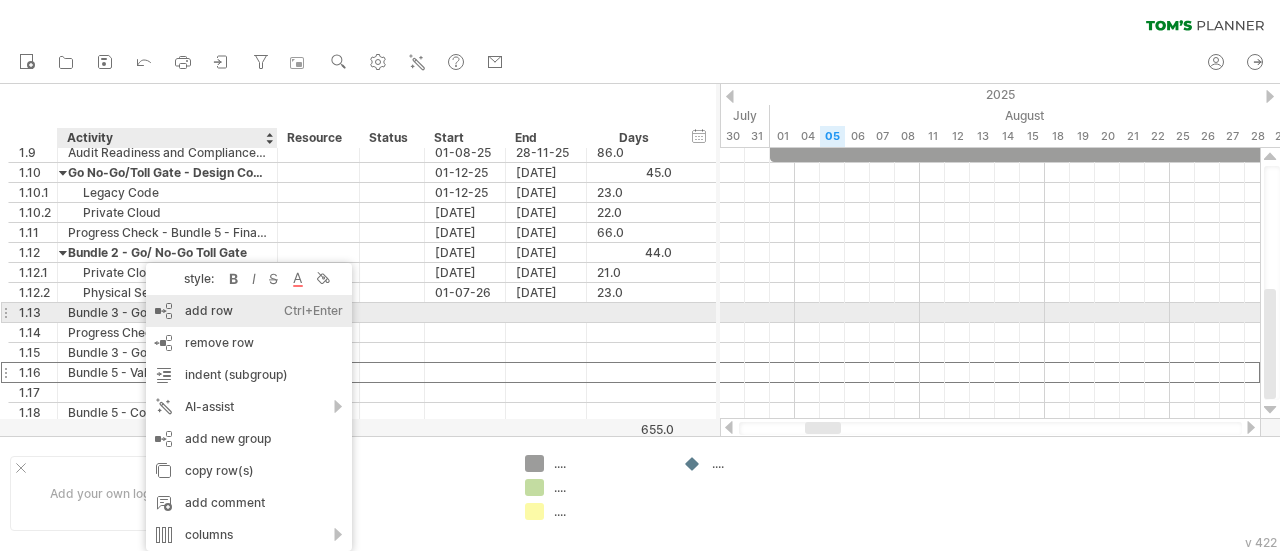 click on "add row Ctrl+Enter Cmd+Enter" at bounding box center [249, 311] 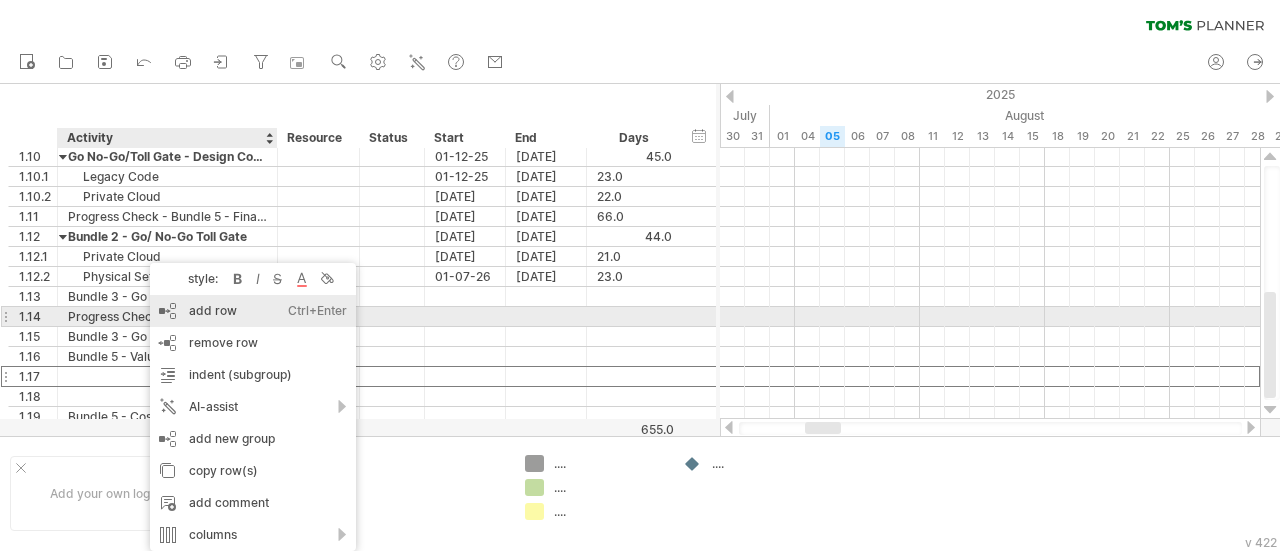 click on "add row Ctrl+Enter Cmd+Enter" at bounding box center (253, 311) 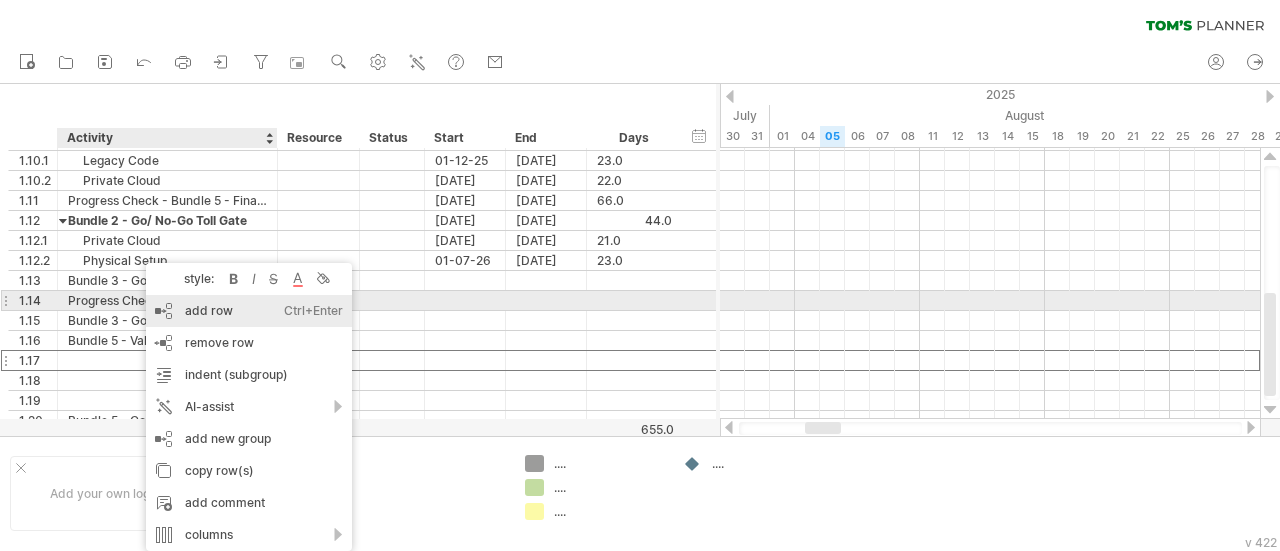 click on "add row Ctrl+Enter Cmd+Enter" at bounding box center [249, 311] 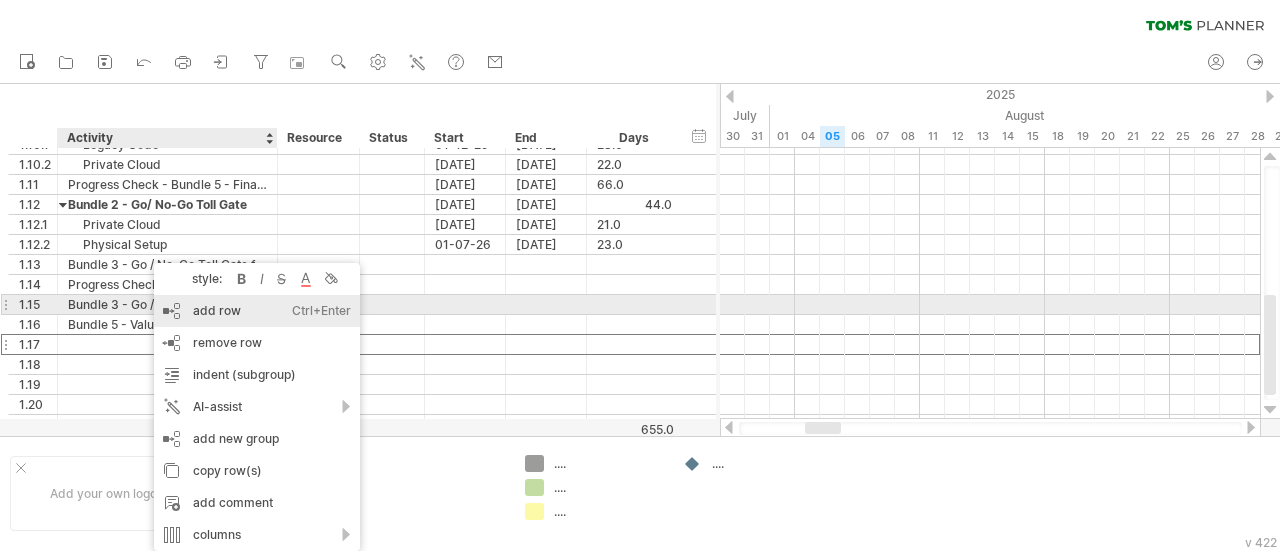 click on "add row Ctrl+Enter Cmd+Enter" at bounding box center [257, 311] 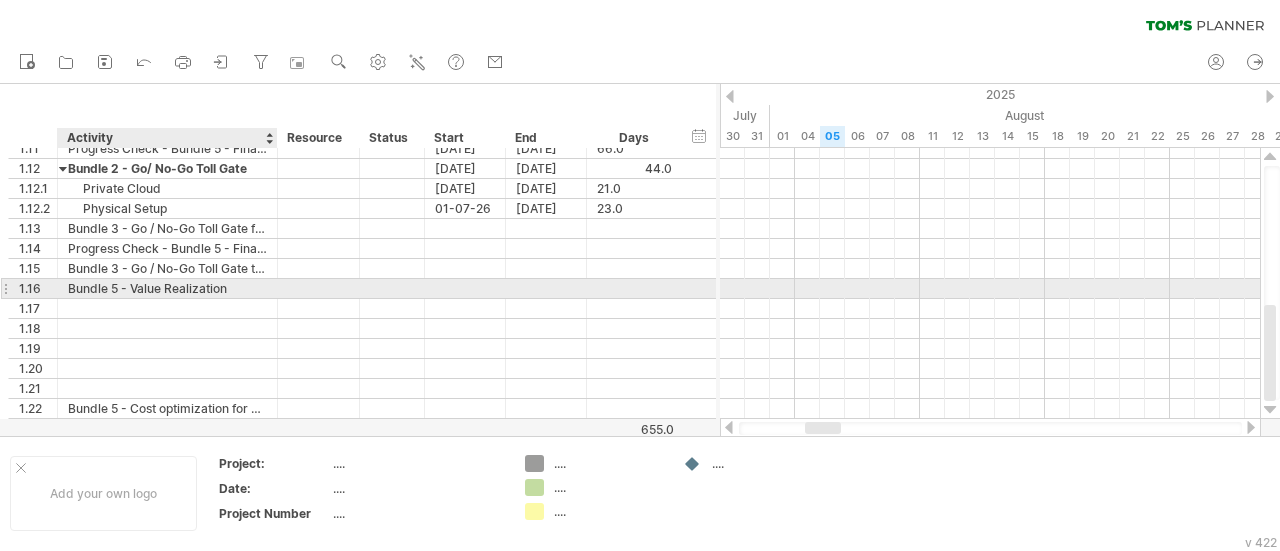 click on "Bundle 5 - Value Realization" at bounding box center (167, 288) 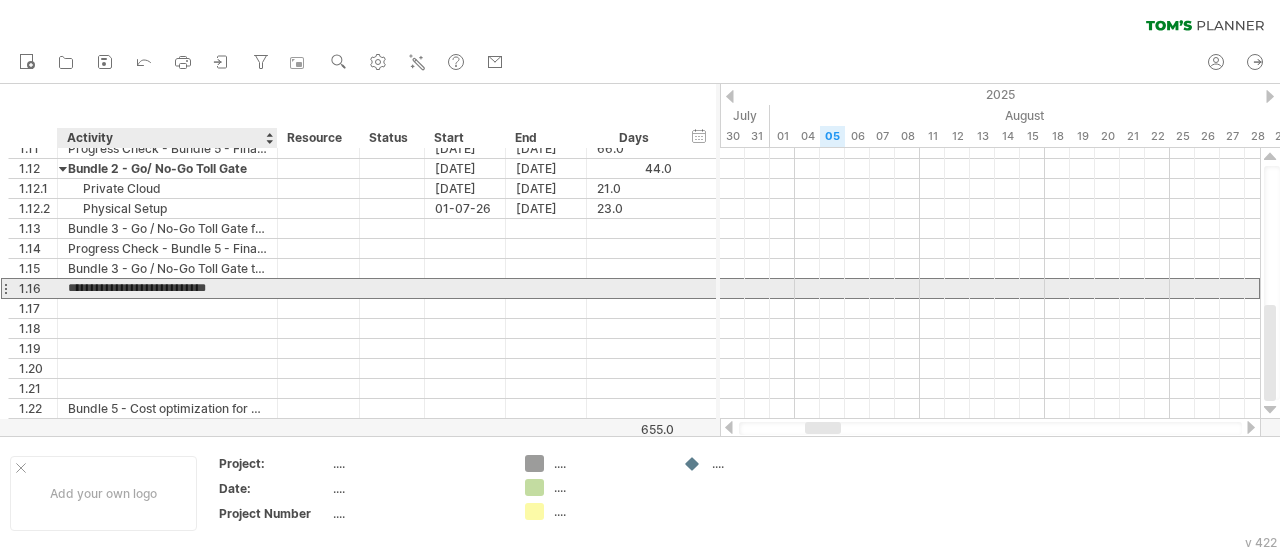 click on "**********" at bounding box center [167, 288] 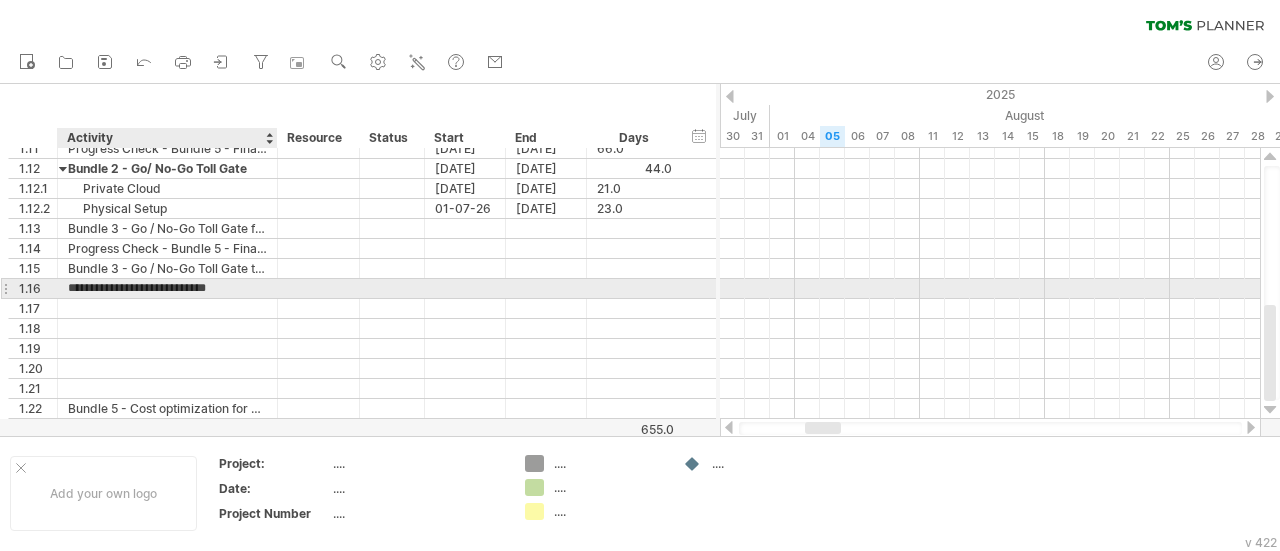 click on "**********" at bounding box center [167, 288] 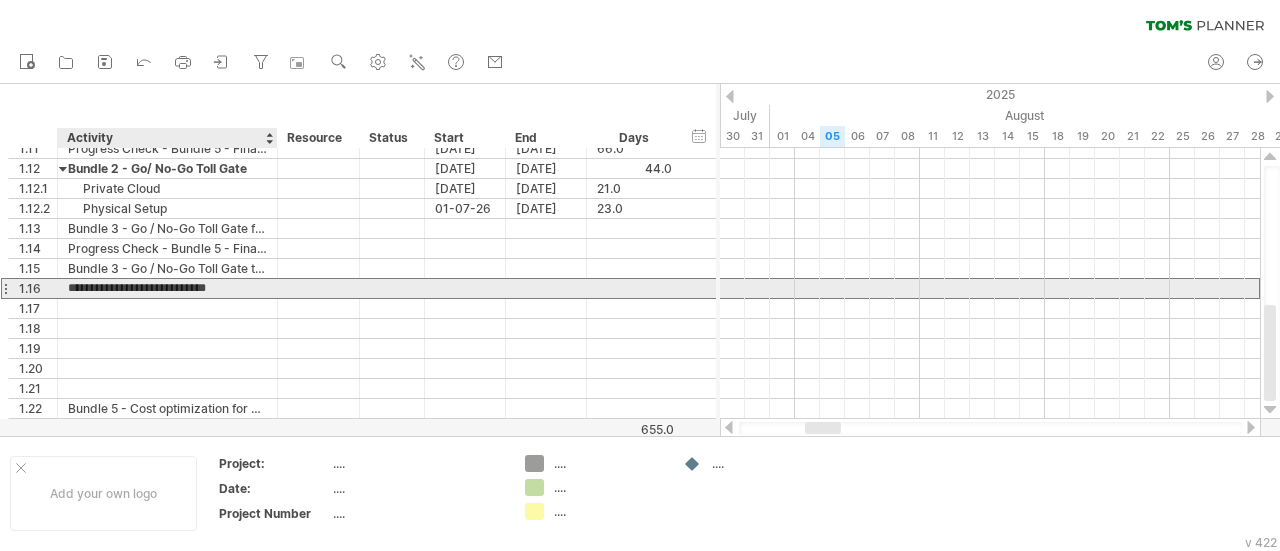 click on "**********" at bounding box center [167, 288] 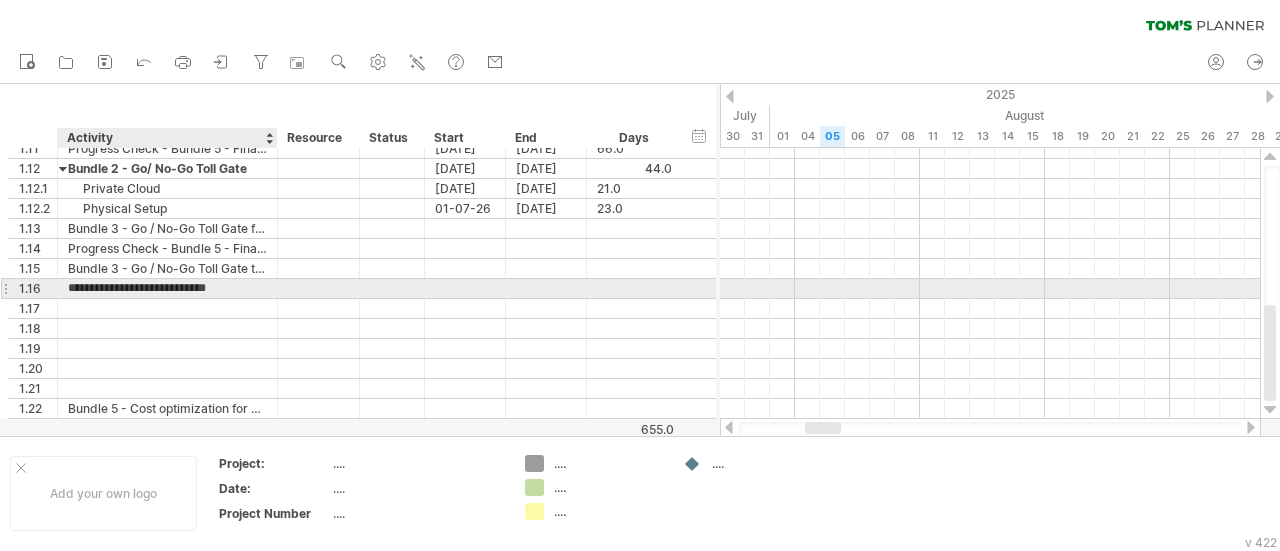 type 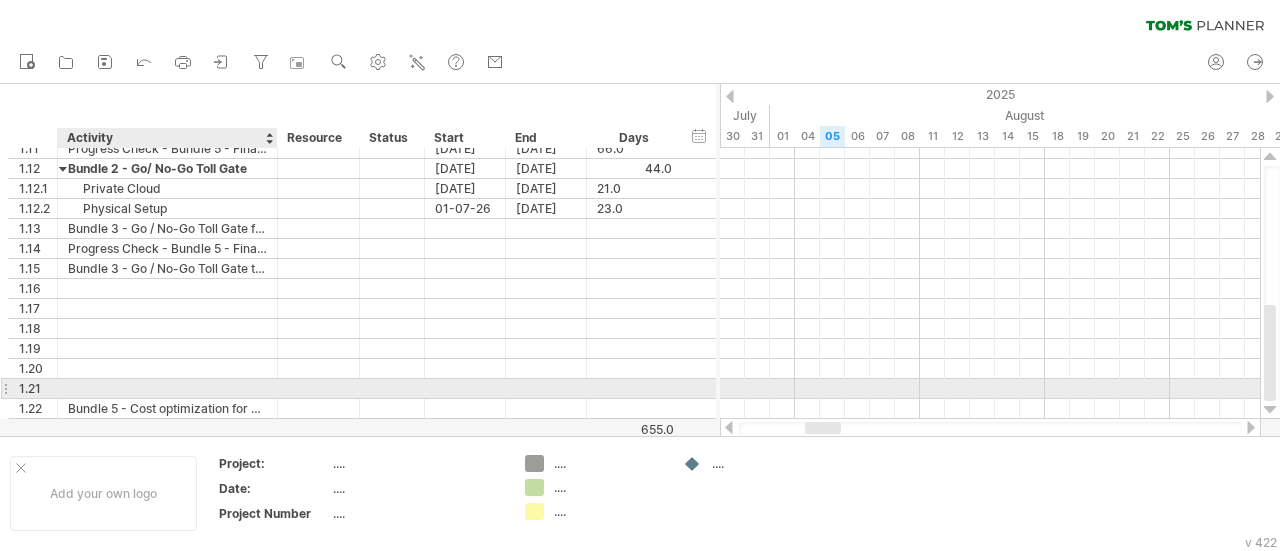 click at bounding box center (167, 388) 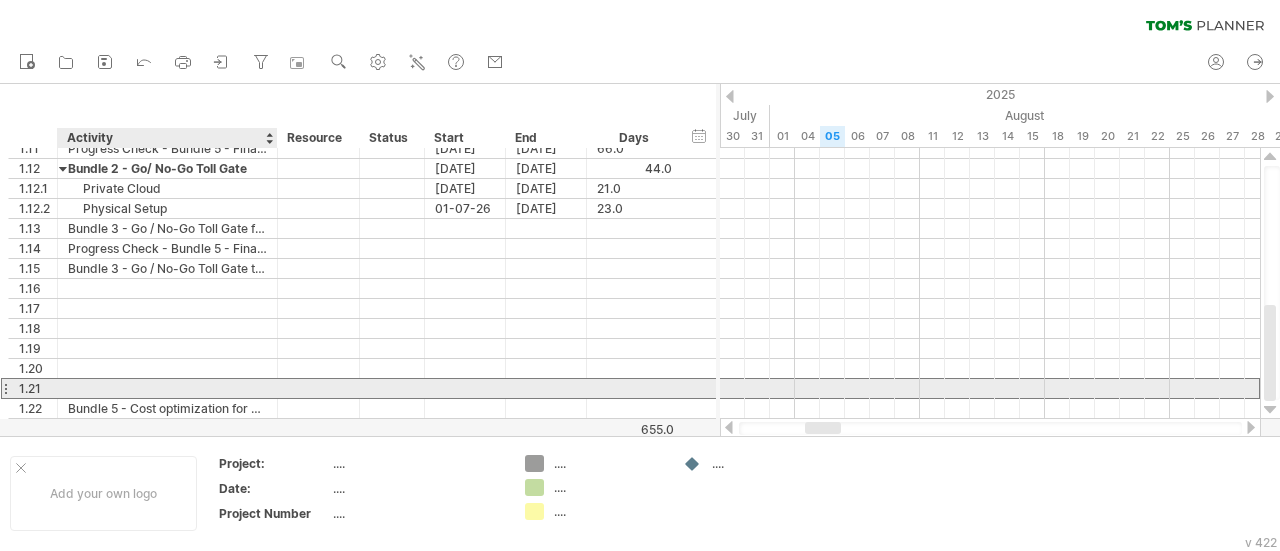 click at bounding box center (167, 388) 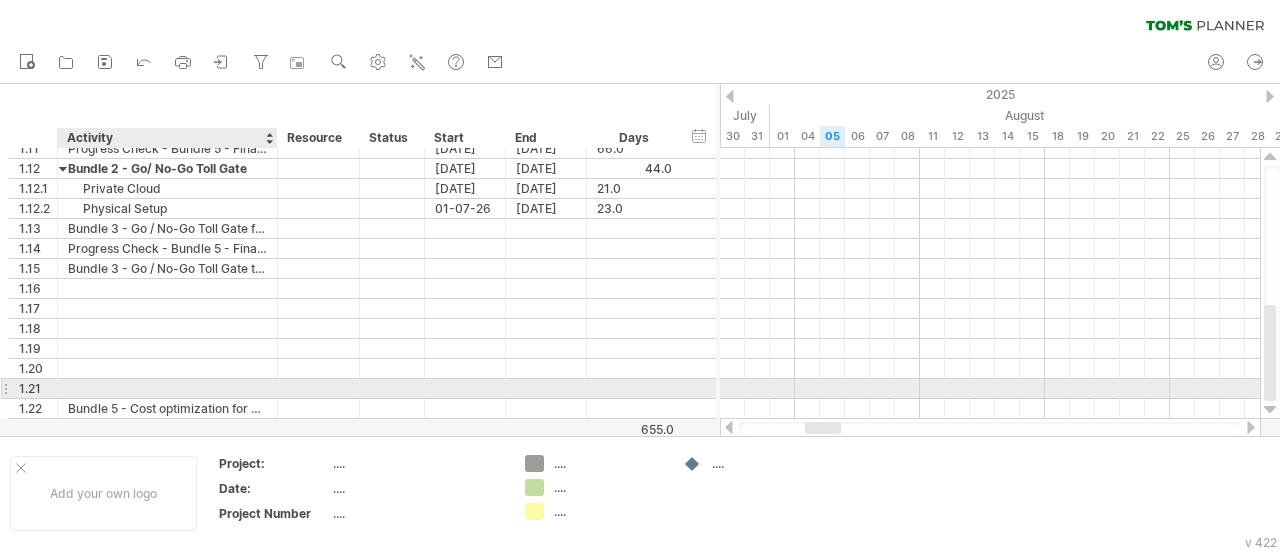 paste on "**********" 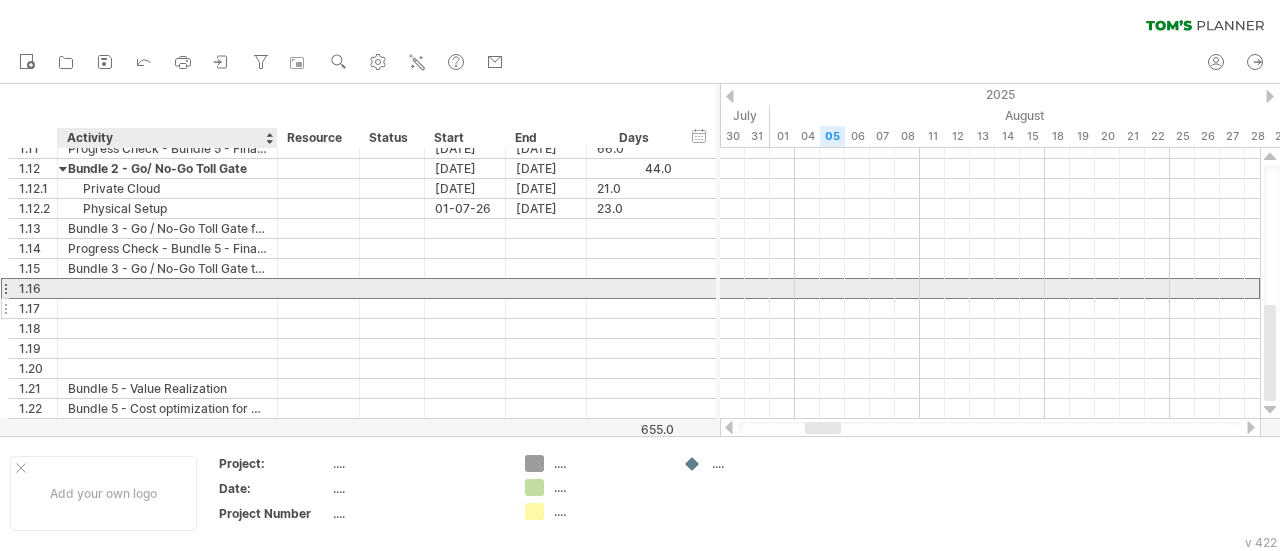 drag, startPoint x: 163, startPoint y: 287, endPoint x: 166, endPoint y: 301, distance: 14.3178215 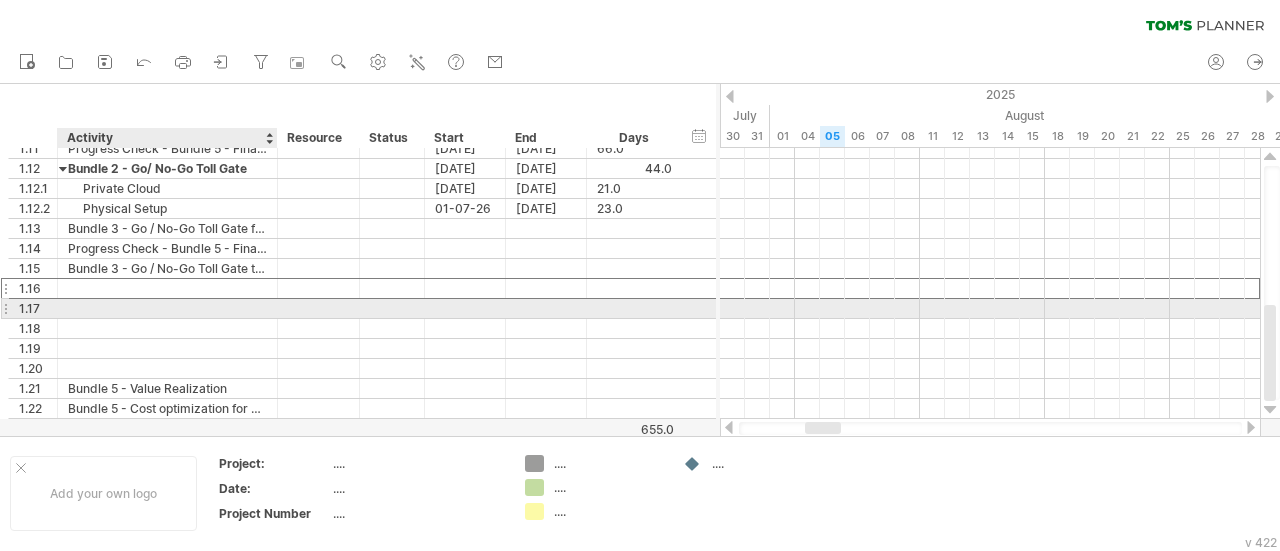 click at bounding box center (167, 308) 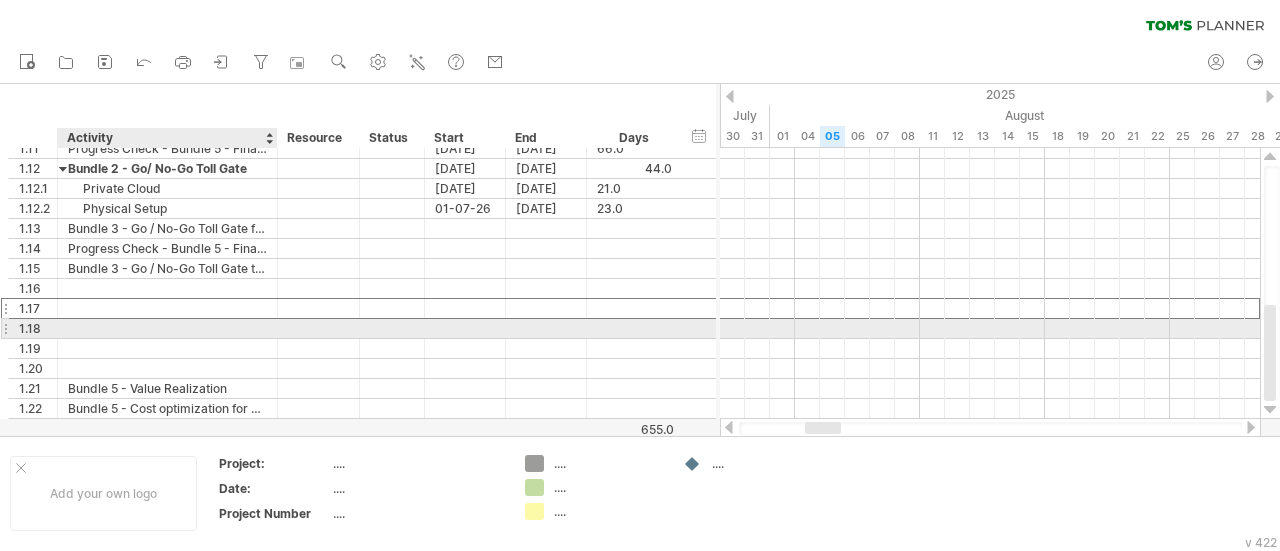 click at bounding box center [167, 328] 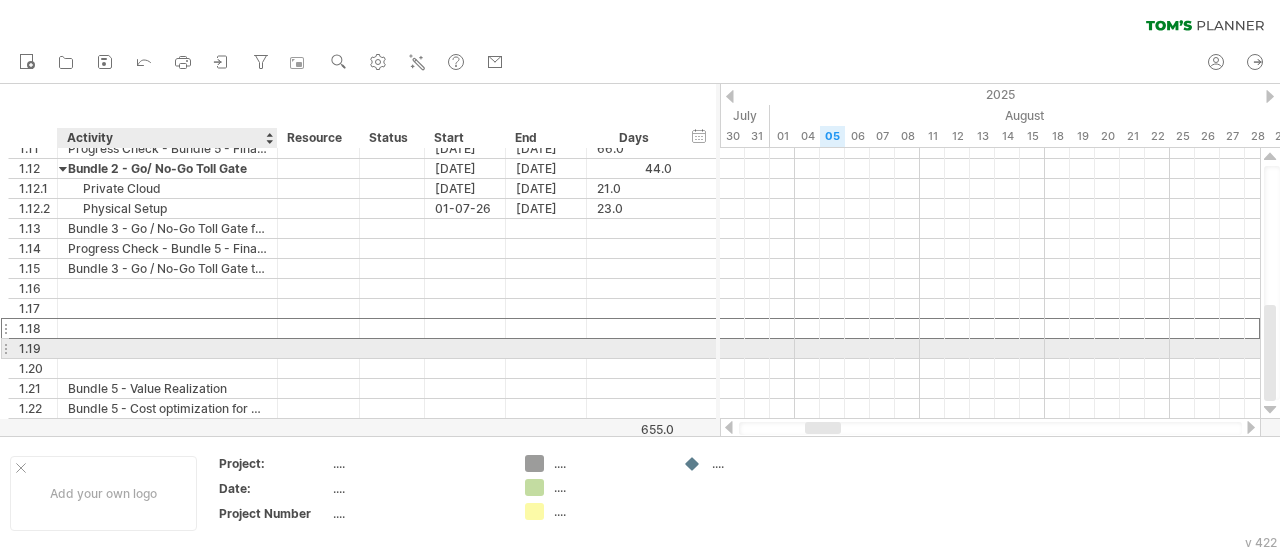 click at bounding box center (167, 348) 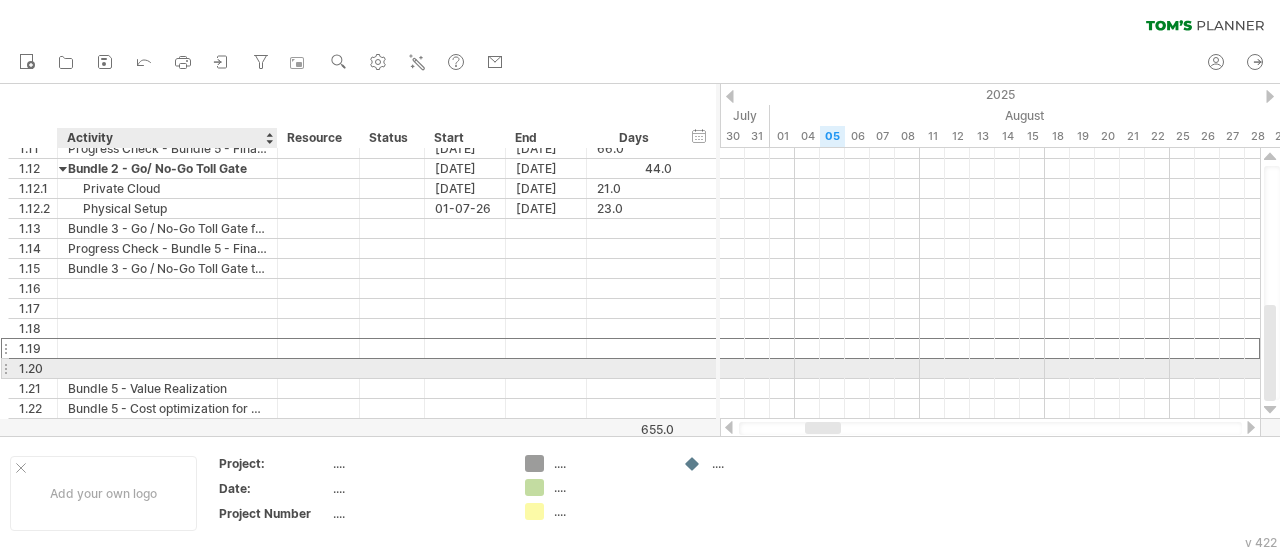 click at bounding box center [167, 368] 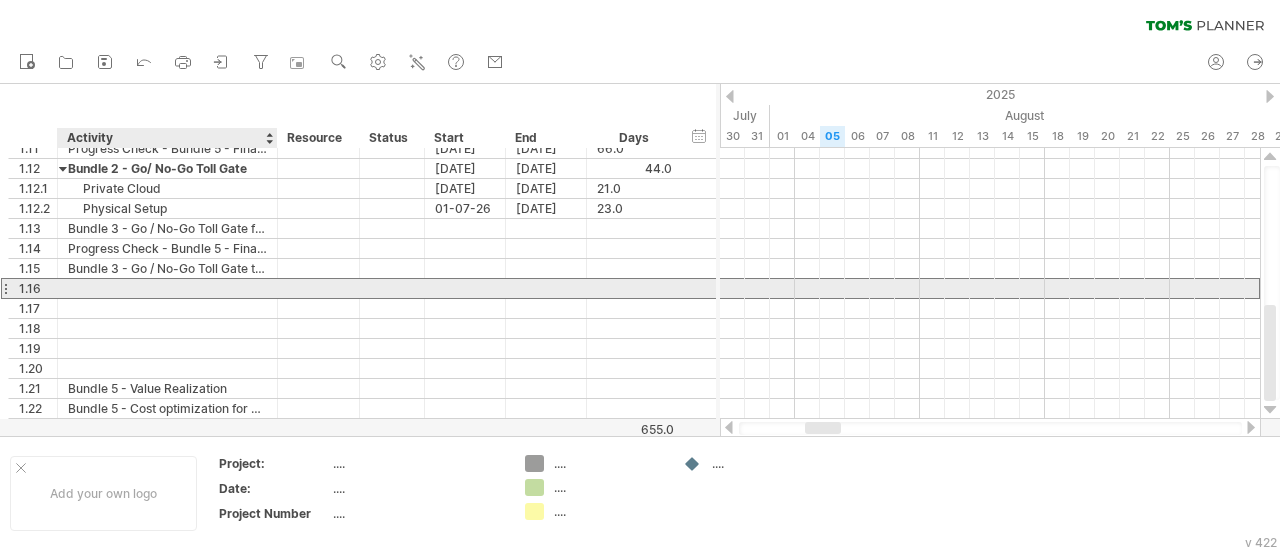 click at bounding box center [167, 288] 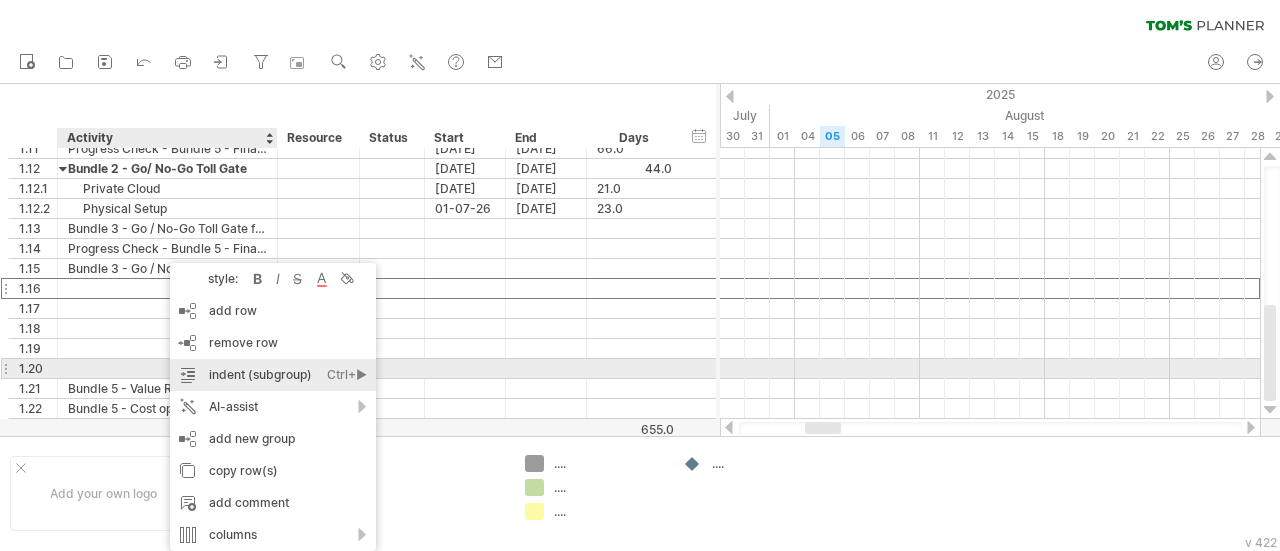 click on "indent (subgroup) Ctrl+► Cmd+►" at bounding box center (273, 375) 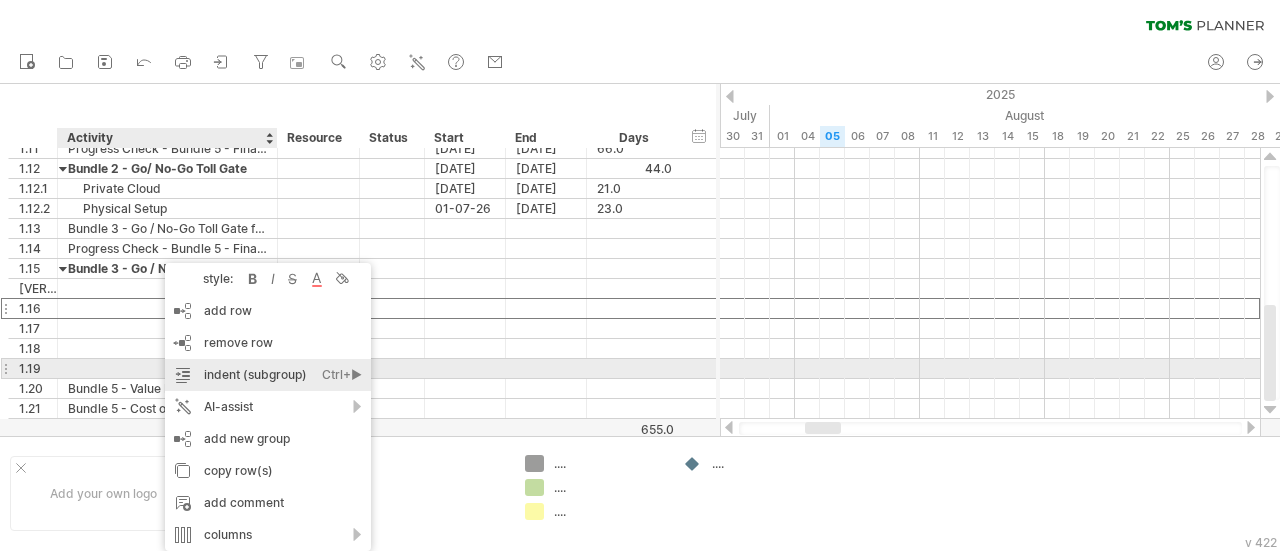 click on "indent (subgroup) Ctrl+► Cmd+►" at bounding box center [268, 375] 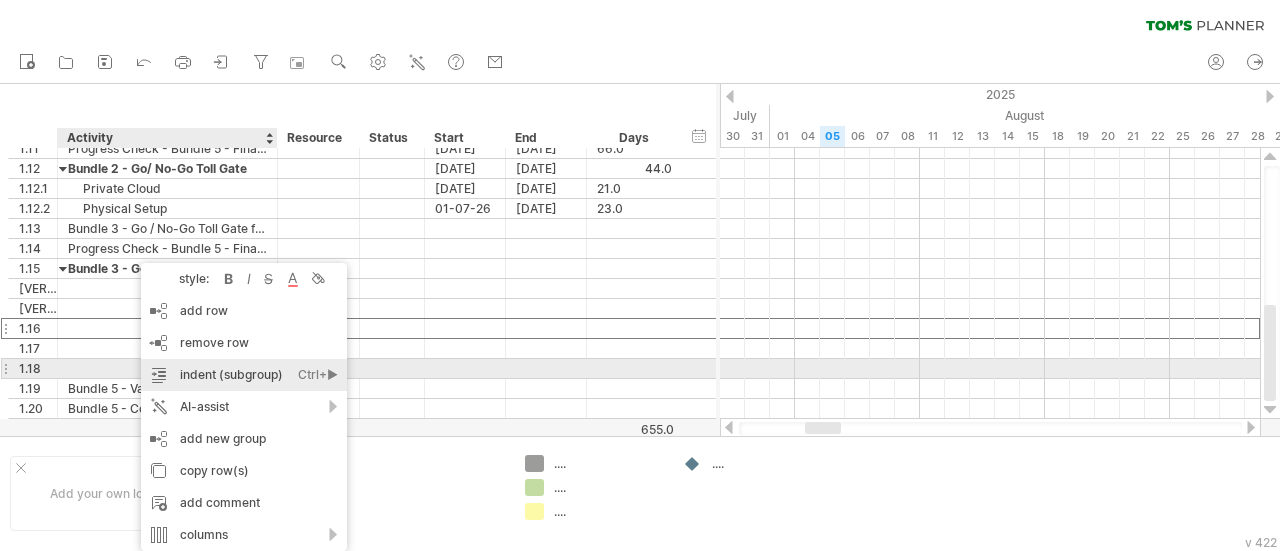 click on "indent (subgroup) Ctrl+► Cmd+►" at bounding box center (244, 375) 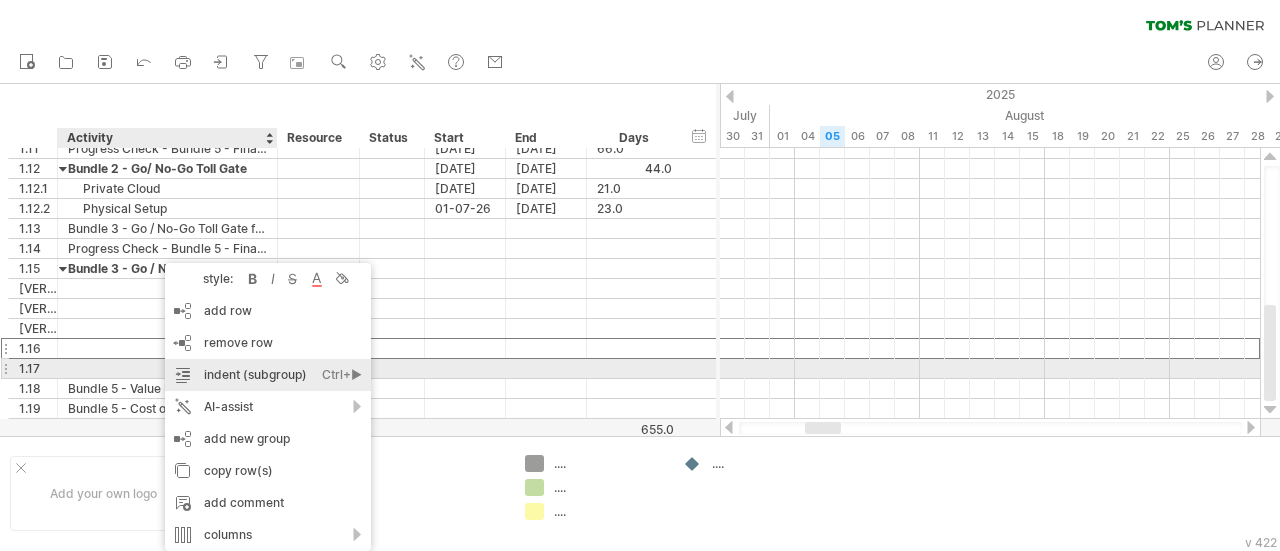 click on "indent (subgroup) Ctrl+► Cmd+►" at bounding box center (268, 375) 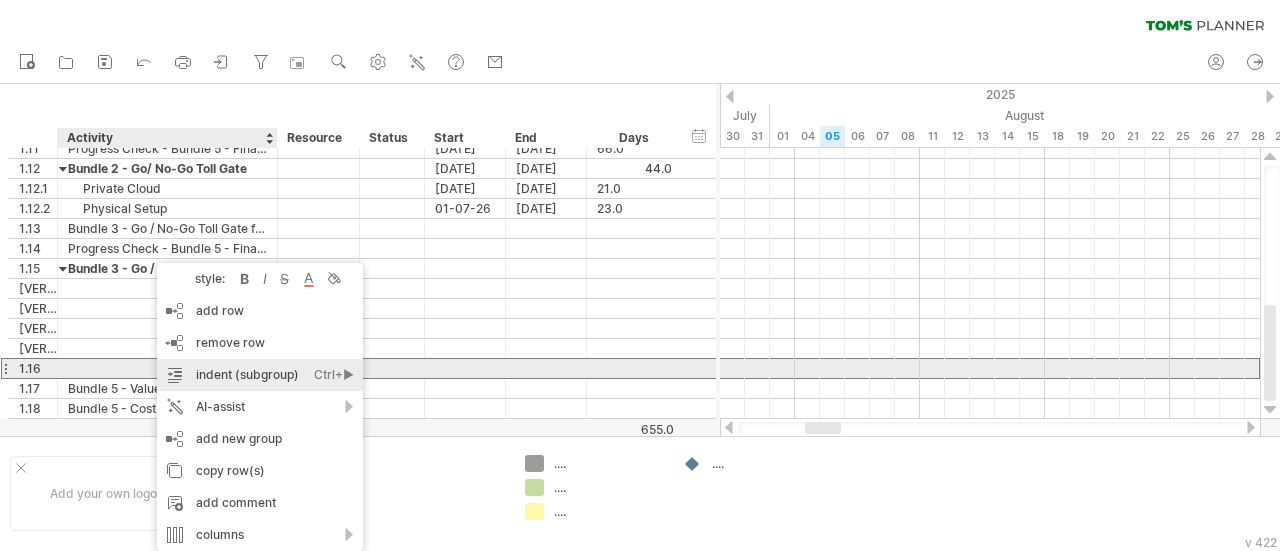 click on "indent (subgroup) Ctrl+► Cmd+►" at bounding box center (260, 375) 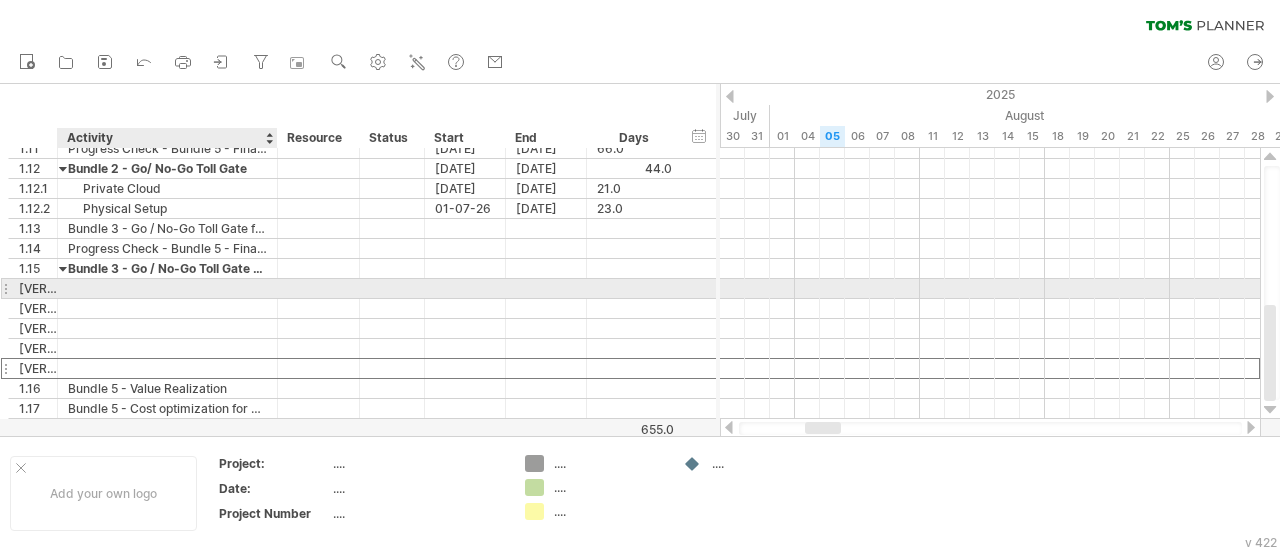 click at bounding box center [167, 288] 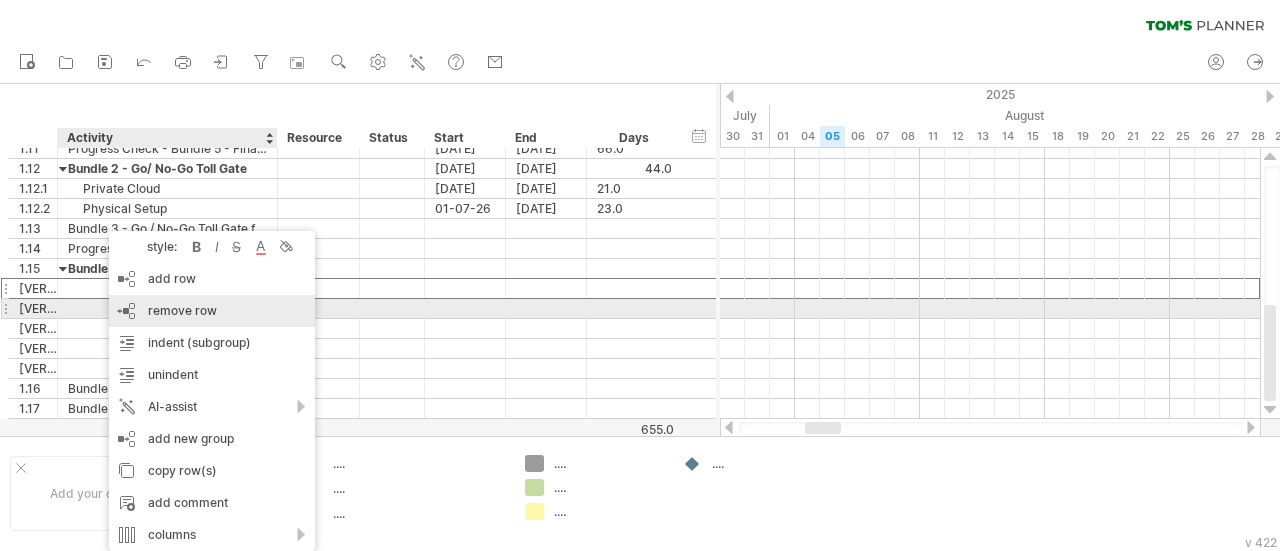 click on "remove row" at bounding box center (182, 310) 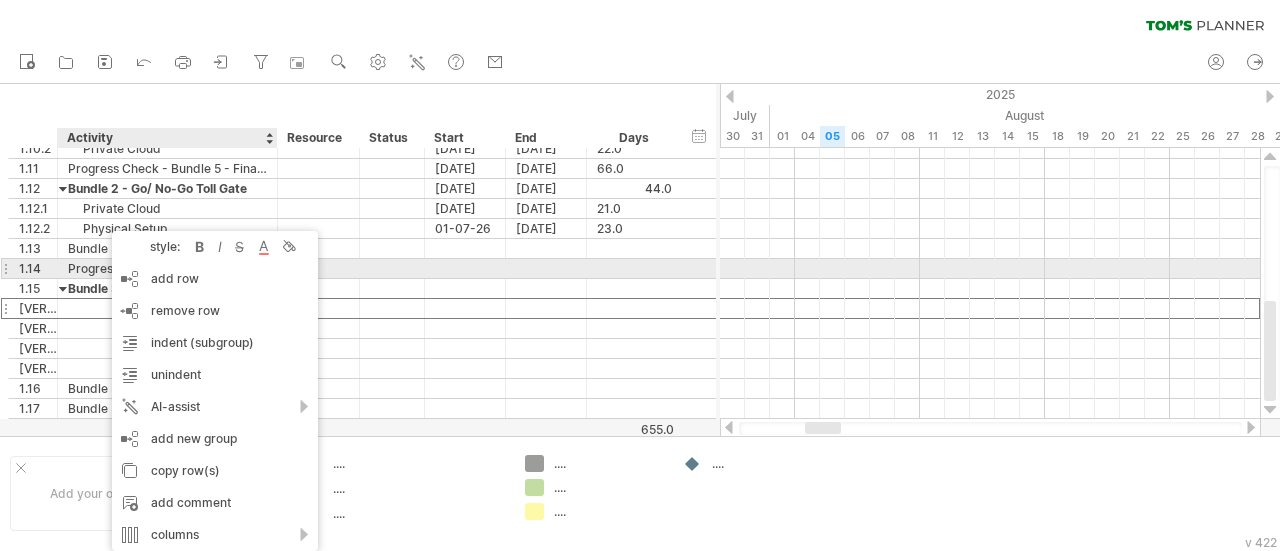 click at bounding box center [465, 268] 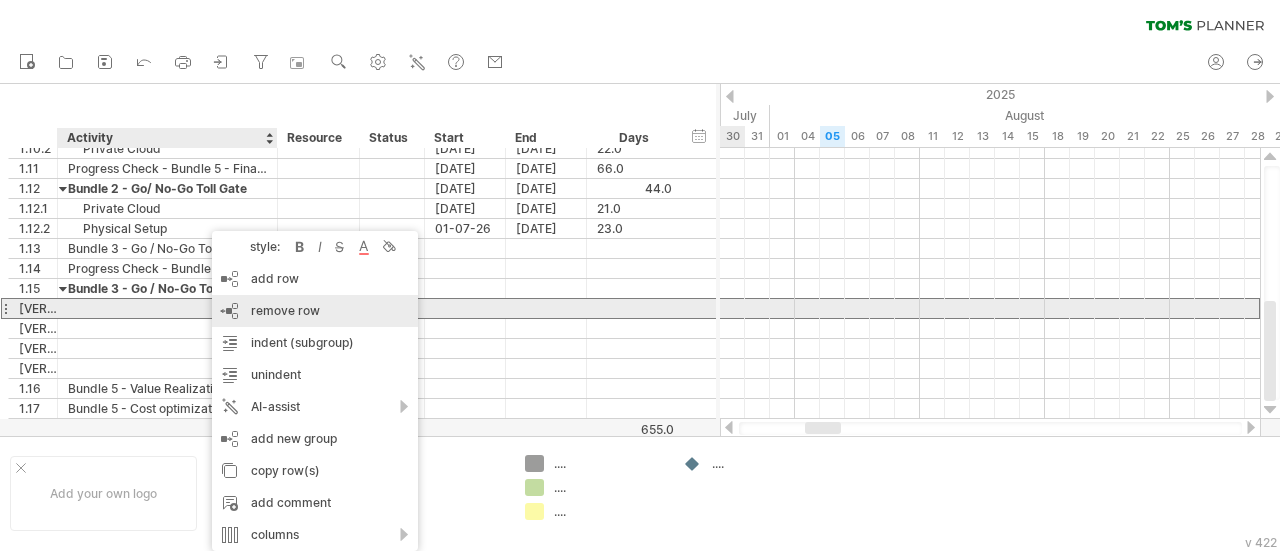 click on "remove row" at bounding box center [285, 310] 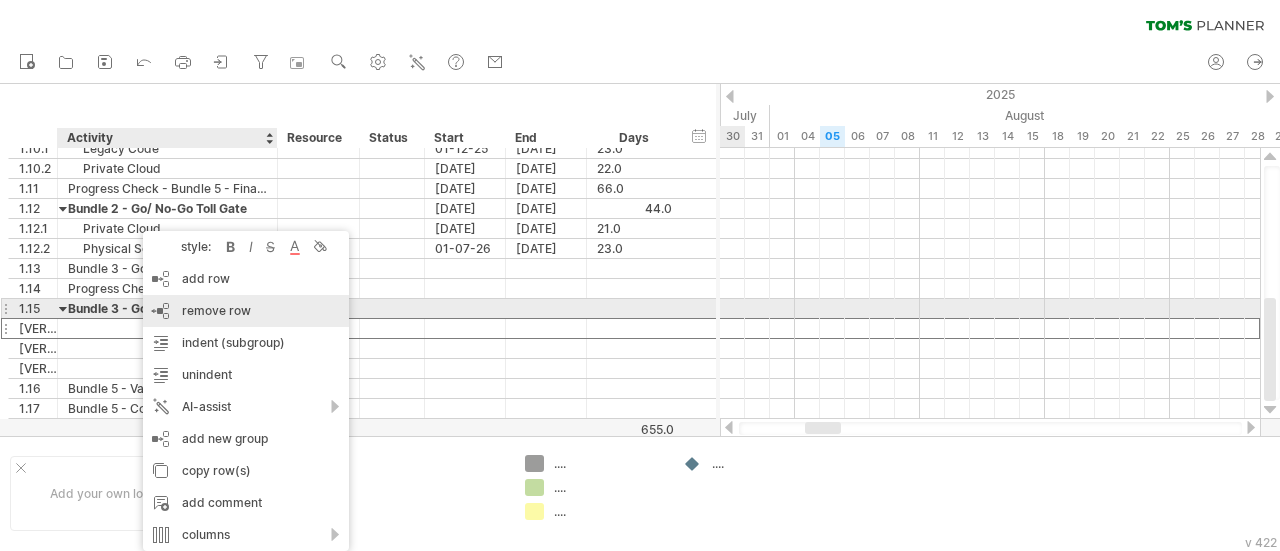 click on "remove row" at bounding box center [216, 310] 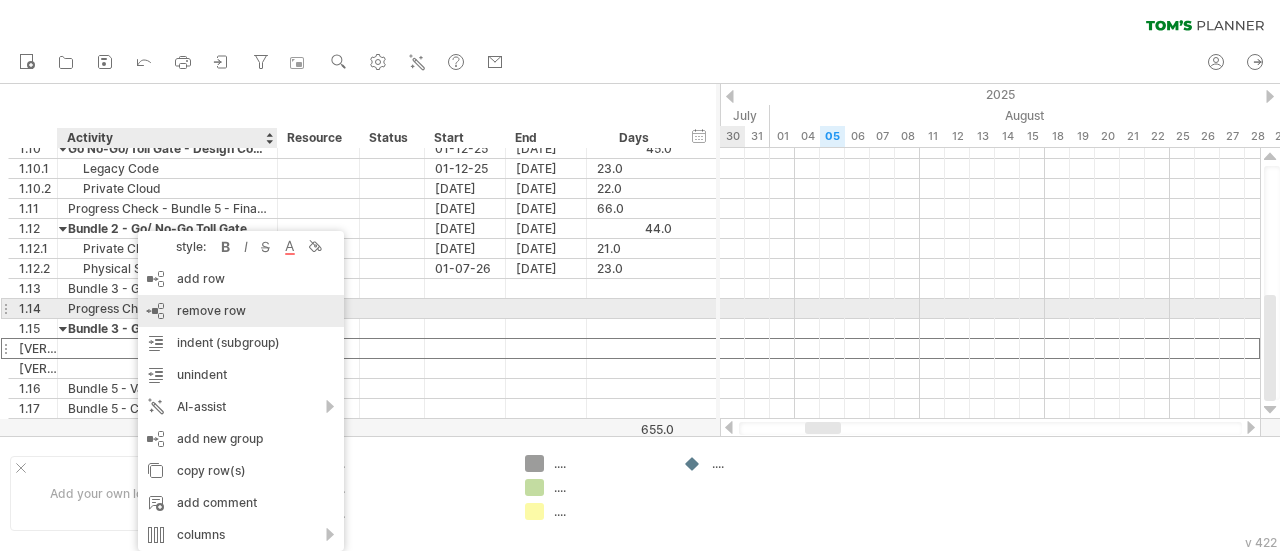 click on "remove row" at bounding box center [211, 310] 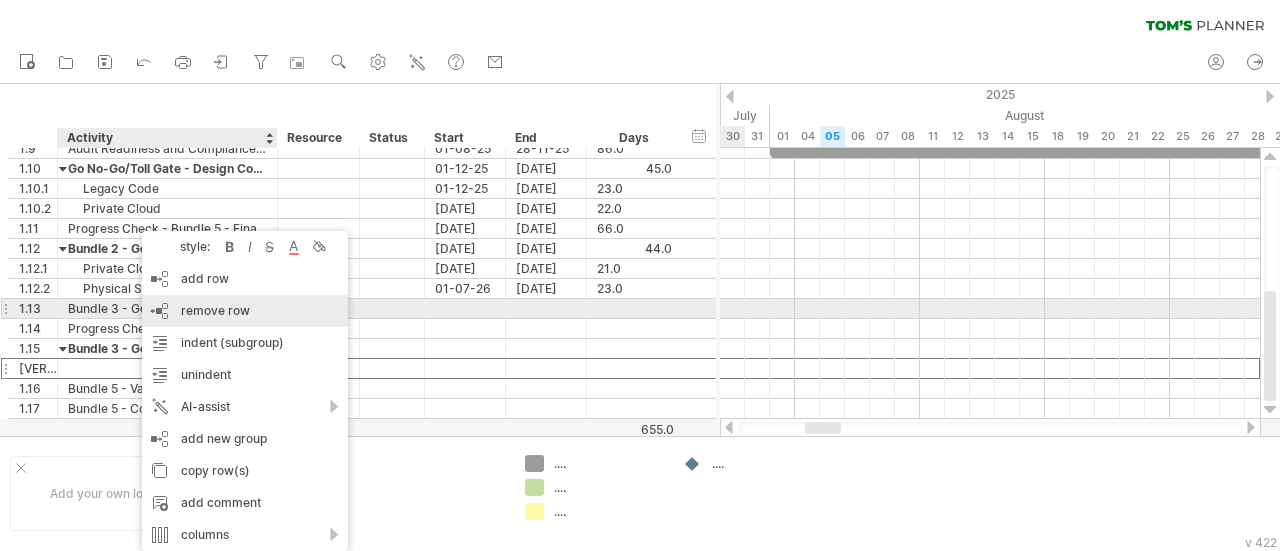 click on "remove row" at bounding box center [215, 310] 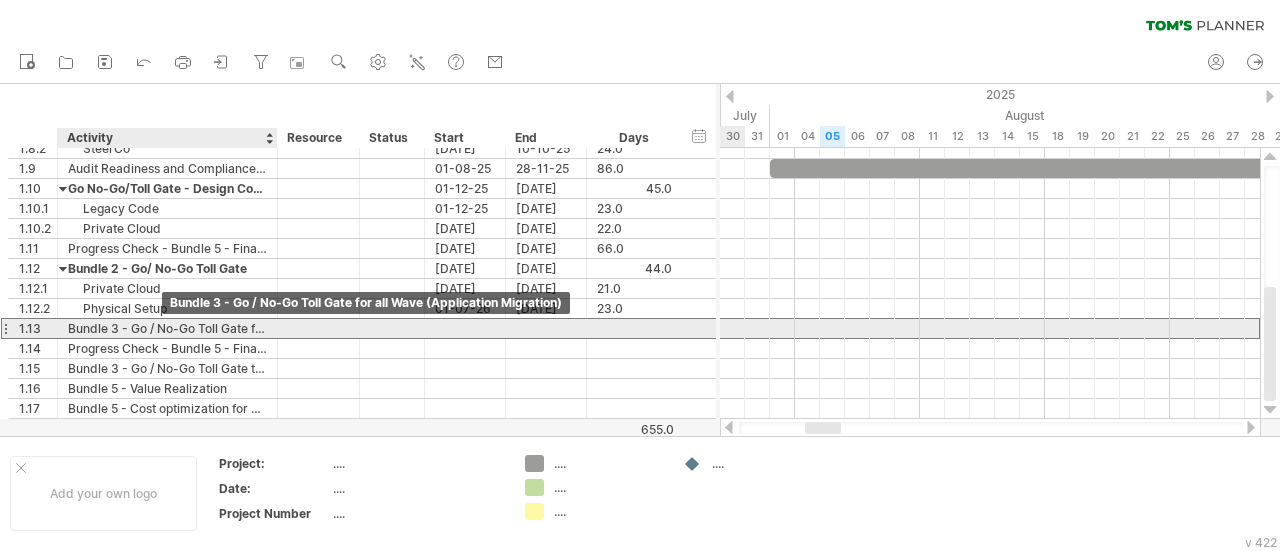 click on "Bundle 3 - Go / No-Go Toll Gate for all Wave (Application Migration)" at bounding box center (167, 328) 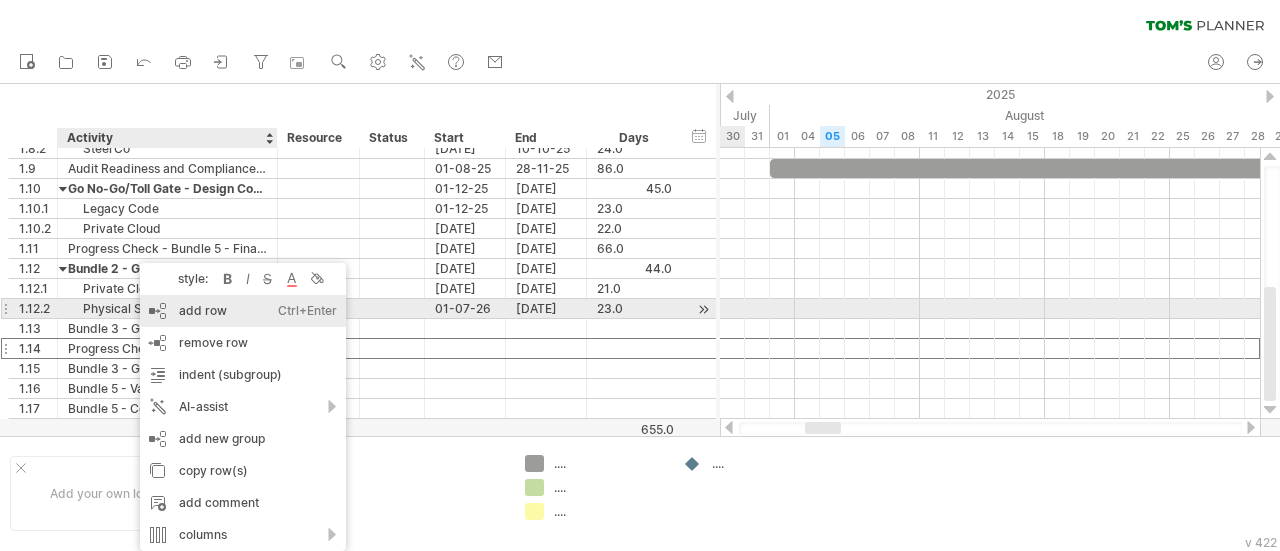 click on "add row Ctrl+Enter Cmd+Enter" at bounding box center [243, 311] 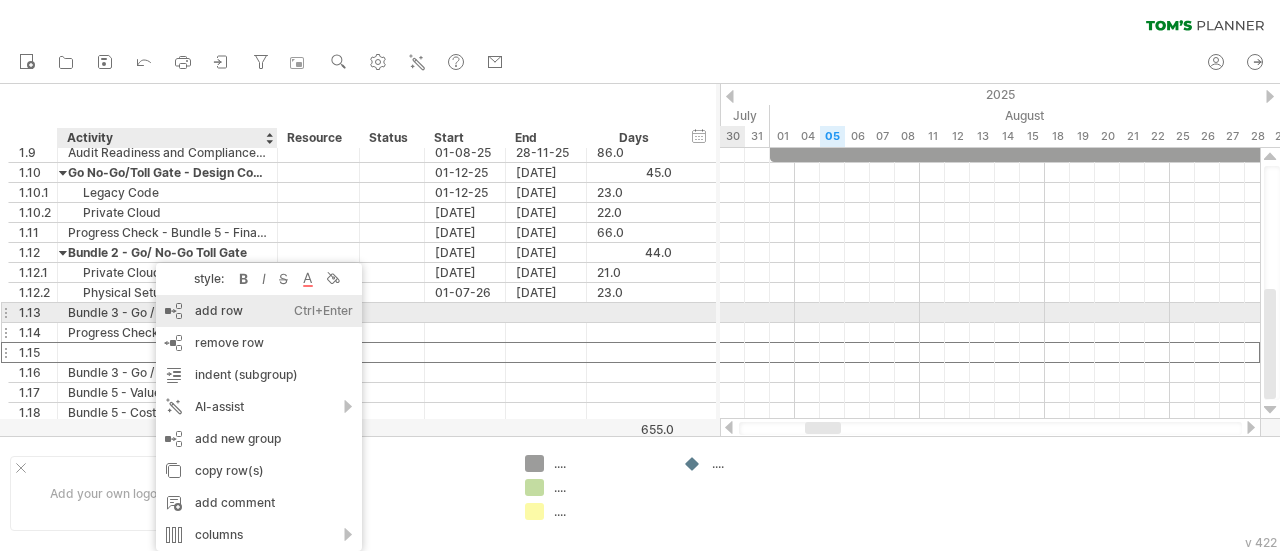 click on "add row Ctrl+Enter Cmd+Enter" at bounding box center (259, 311) 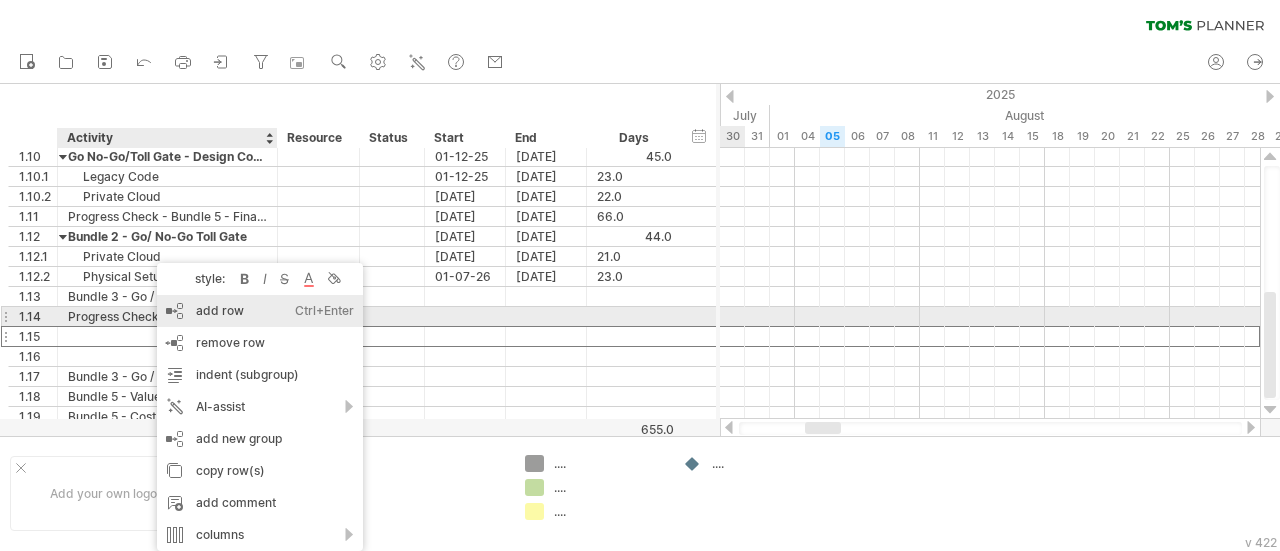 click on "add row Ctrl+Enter Cmd+Enter" at bounding box center (260, 311) 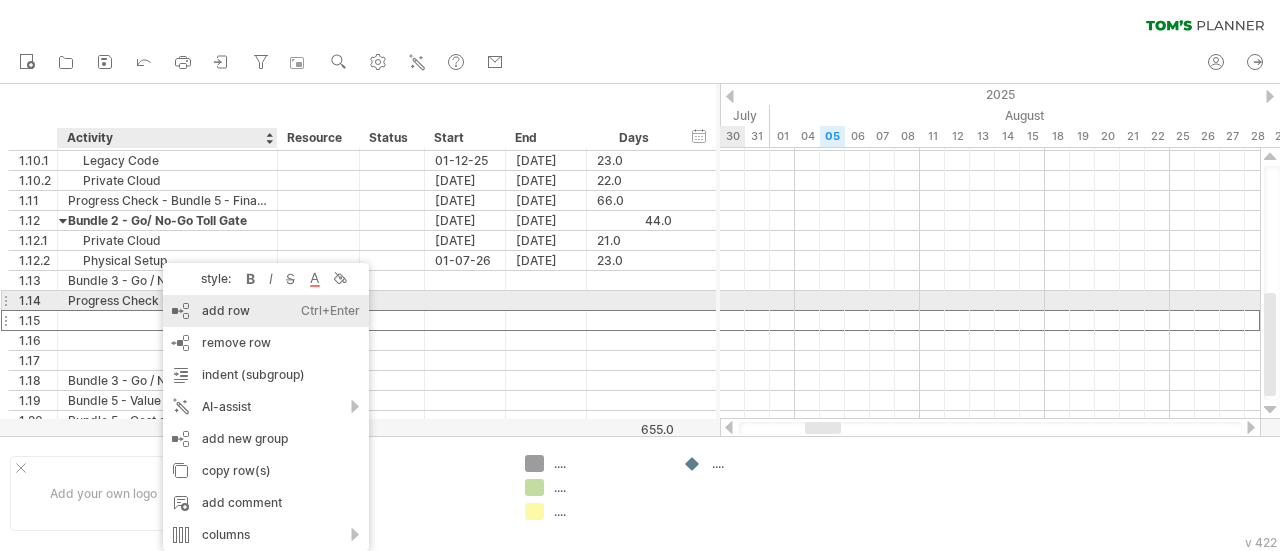 click on "add row Ctrl+Enter Cmd+Enter" at bounding box center [266, 311] 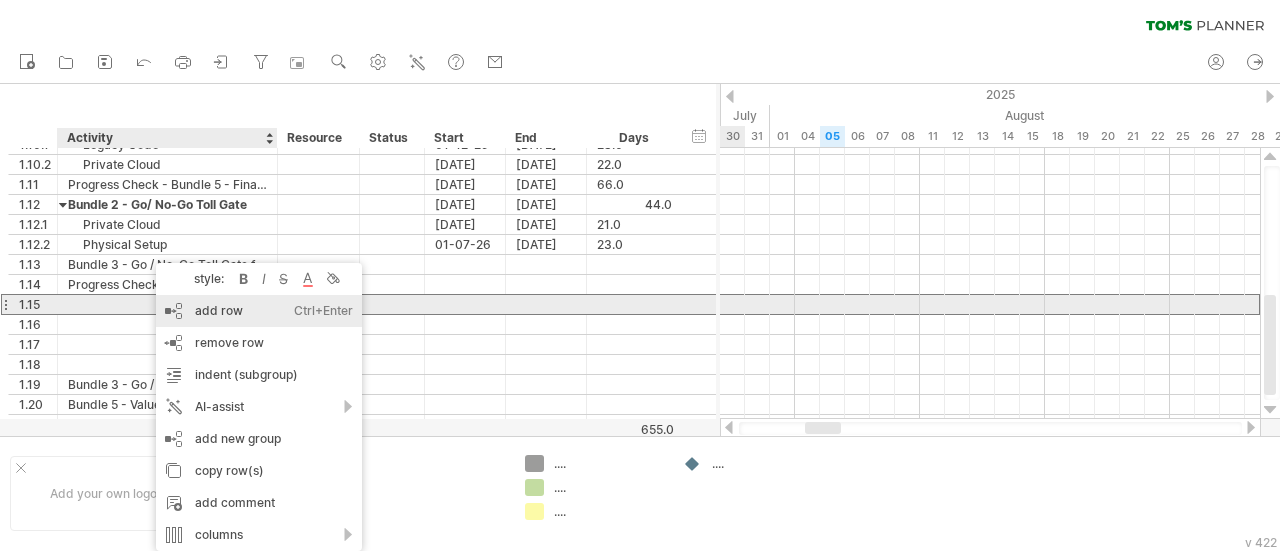 click on "add row Ctrl+Enter Cmd+Enter" at bounding box center [259, 311] 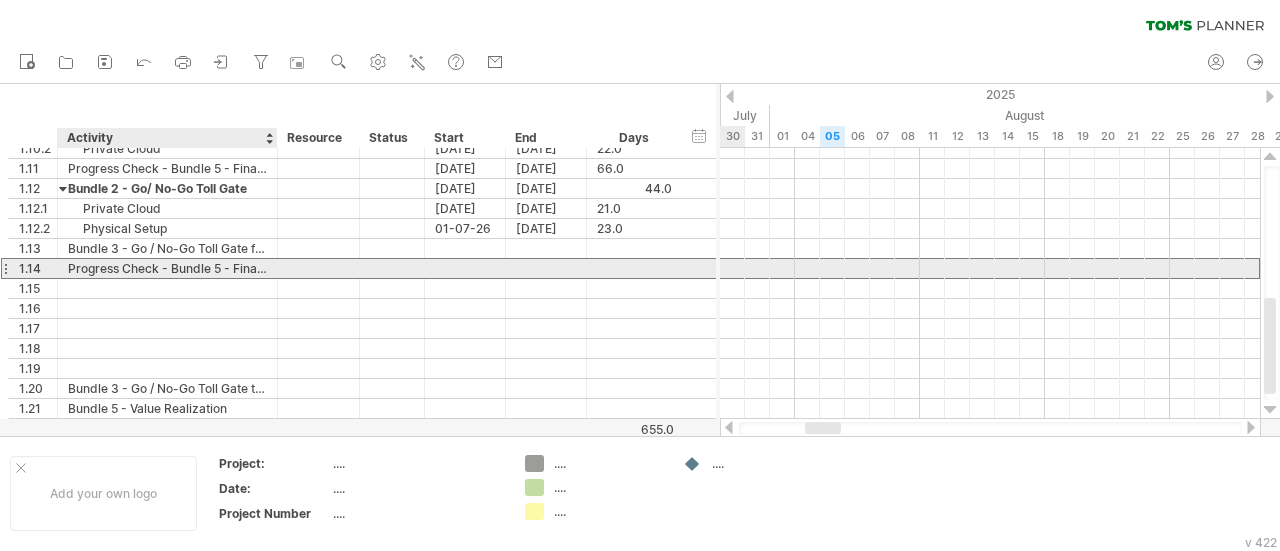 click on "Progress Check - Bundle 5 - Finalize Big Rocks Planning and Strategy" at bounding box center (167, 268) 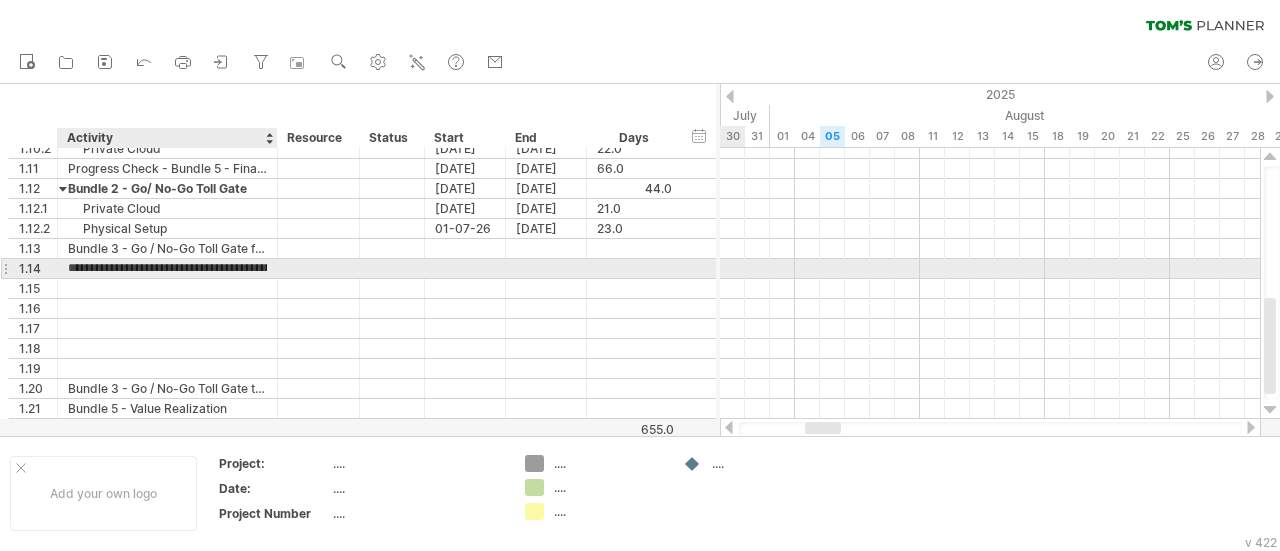 click on "**********" at bounding box center [167, 268] 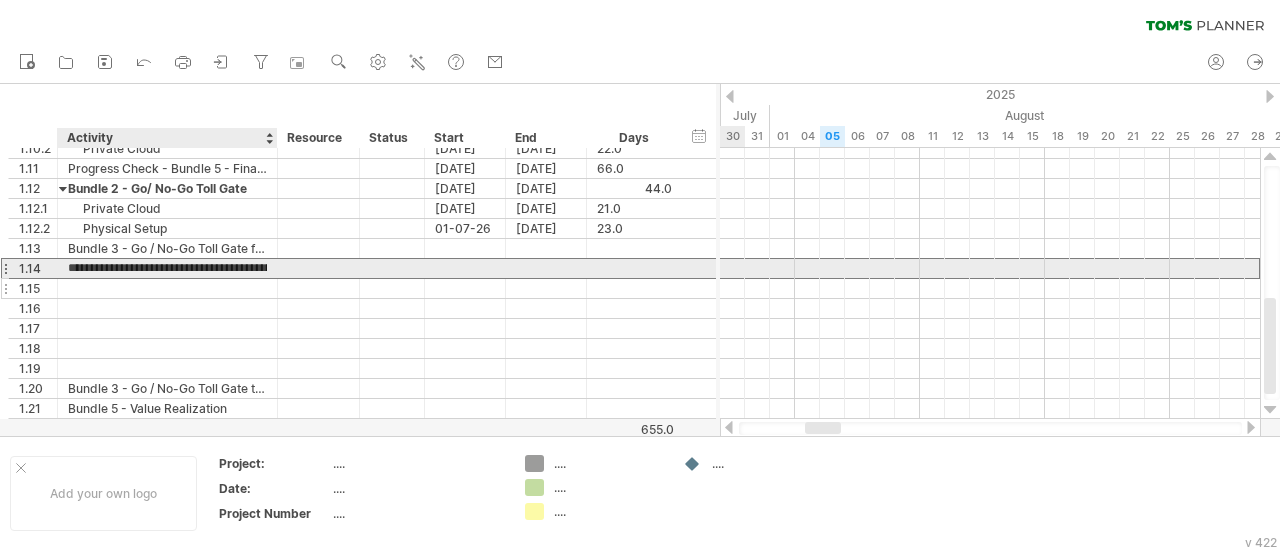type 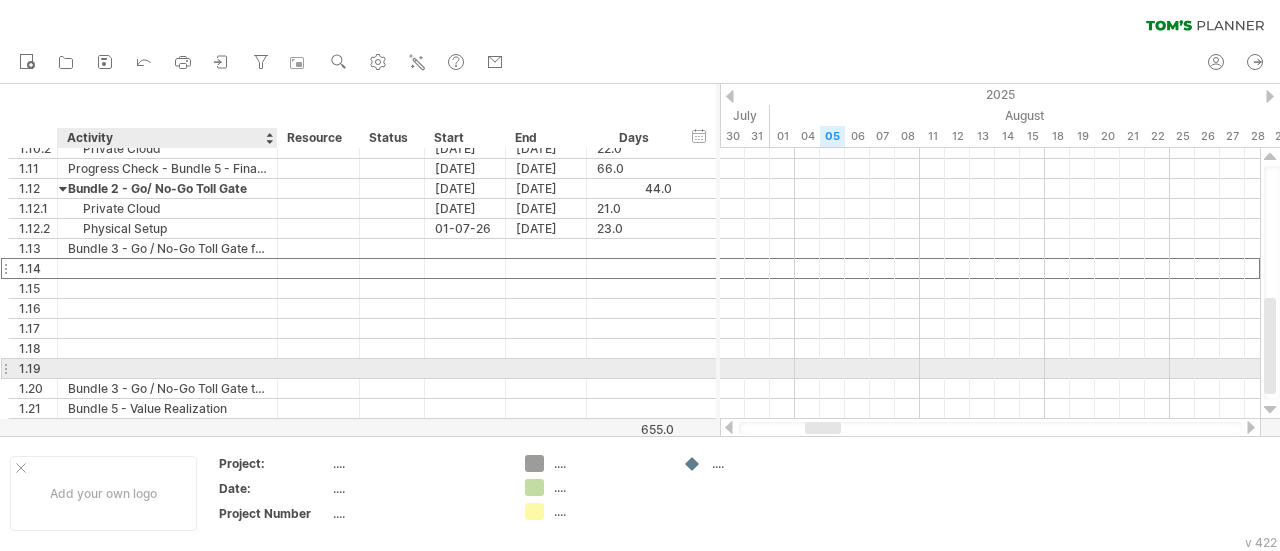 click at bounding box center [167, 368] 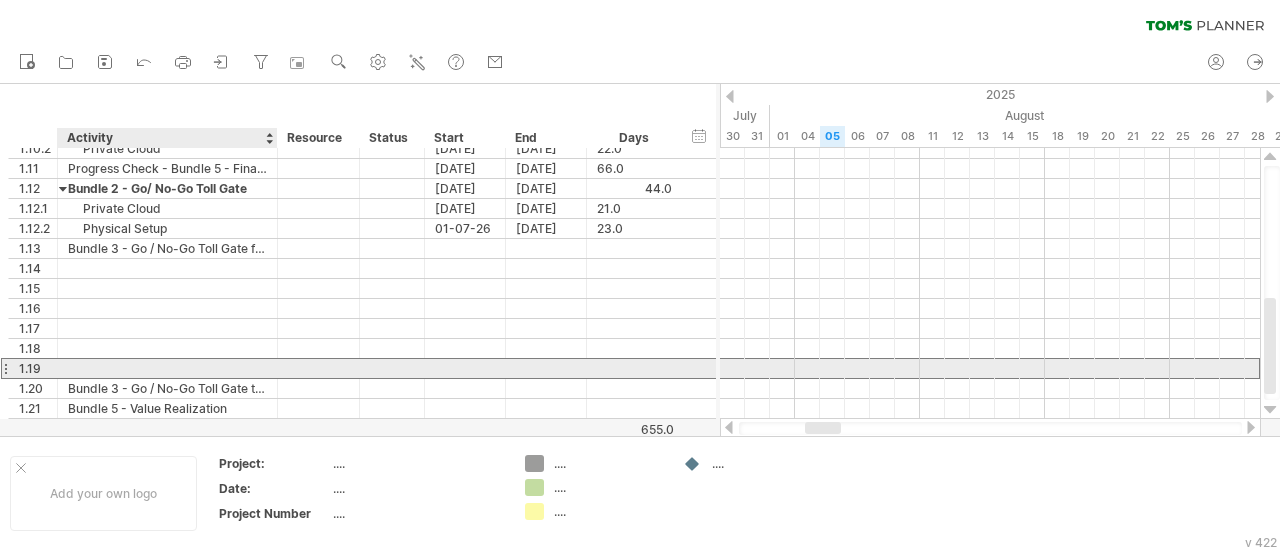 click at bounding box center [167, 368] 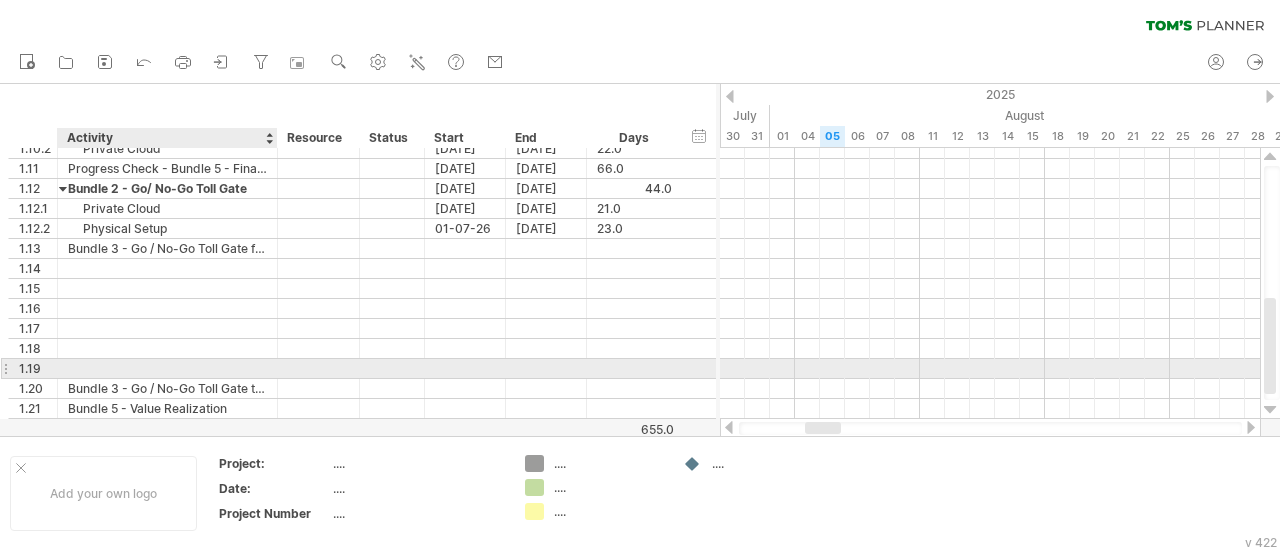 paste on "**********" 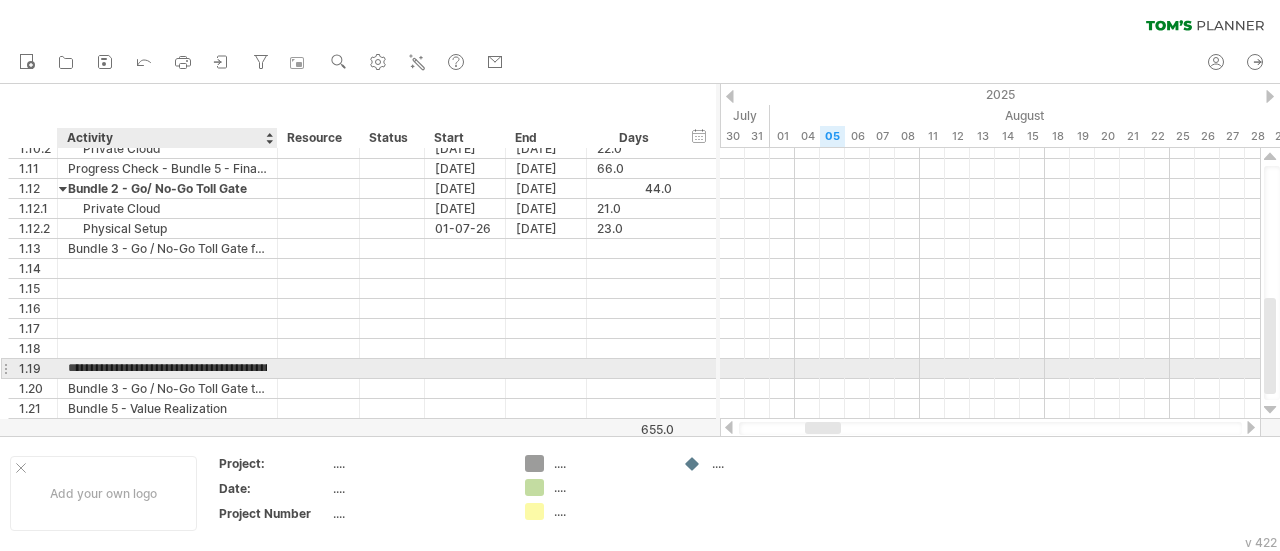 scroll, scrollTop: 0, scrollLeft: 198, axis: horizontal 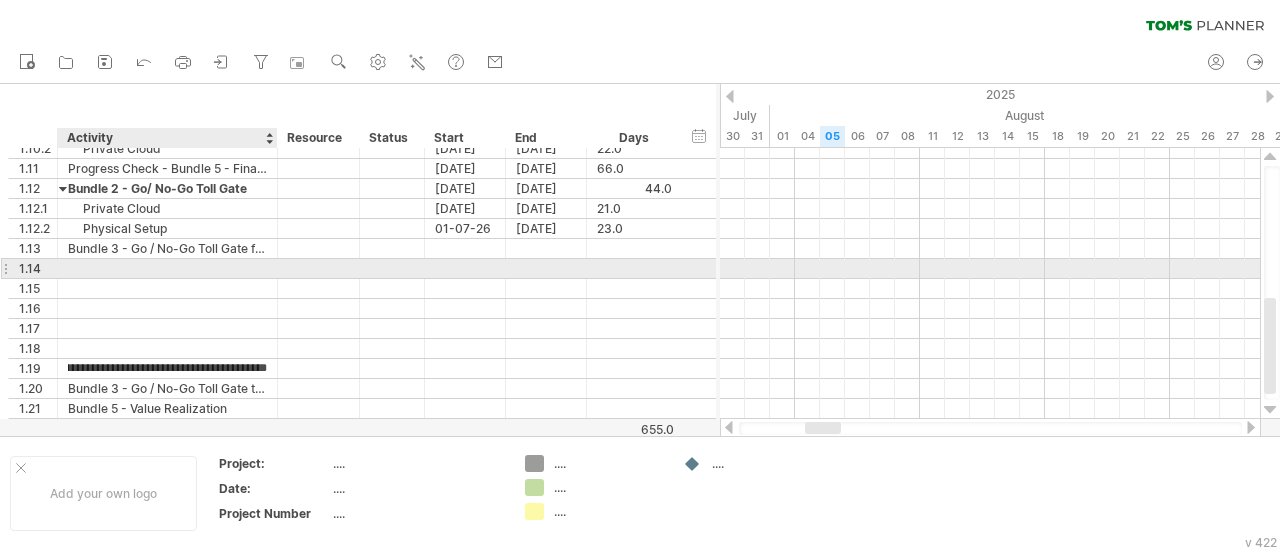 click at bounding box center (167, 268) 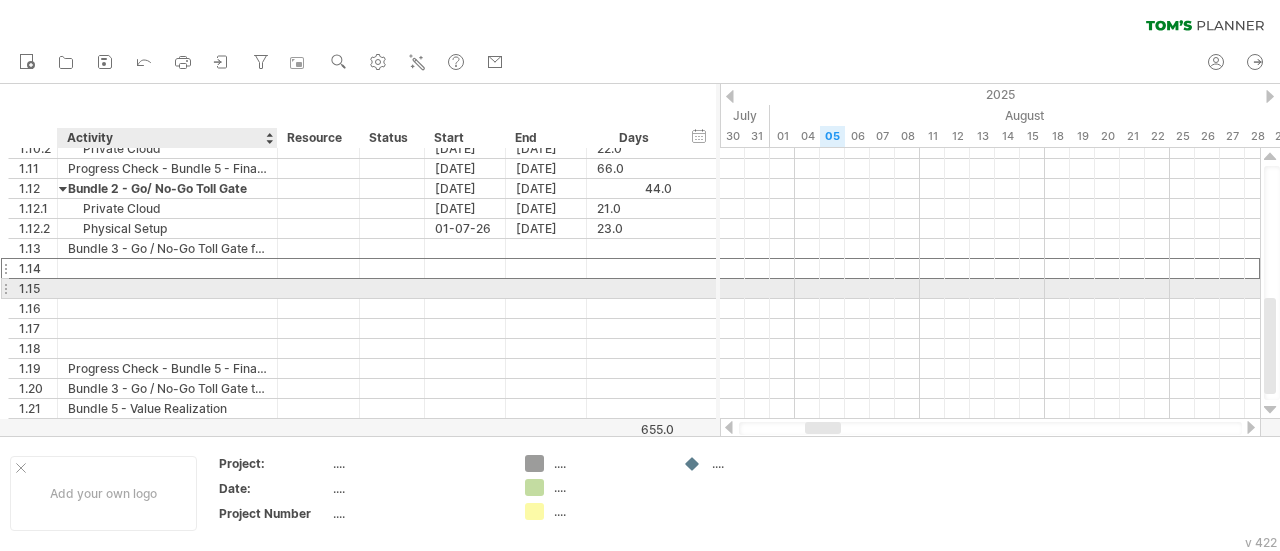 click at bounding box center (167, 288) 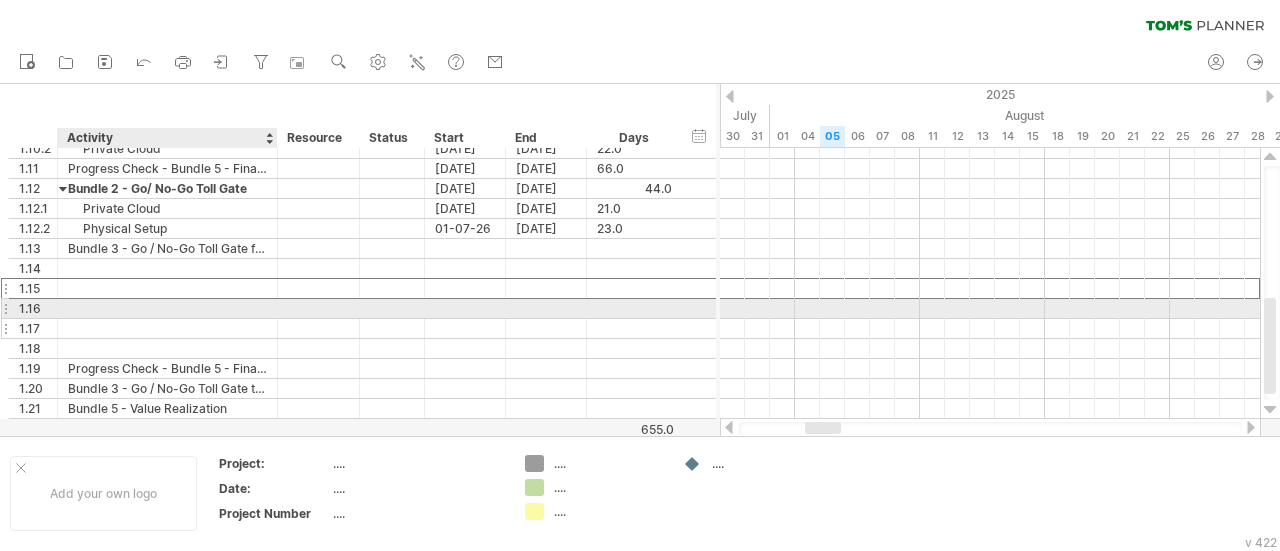 drag, startPoint x: 198, startPoint y: 307, endPoint x: 201, endPoint y: 328, distance: 21.213203 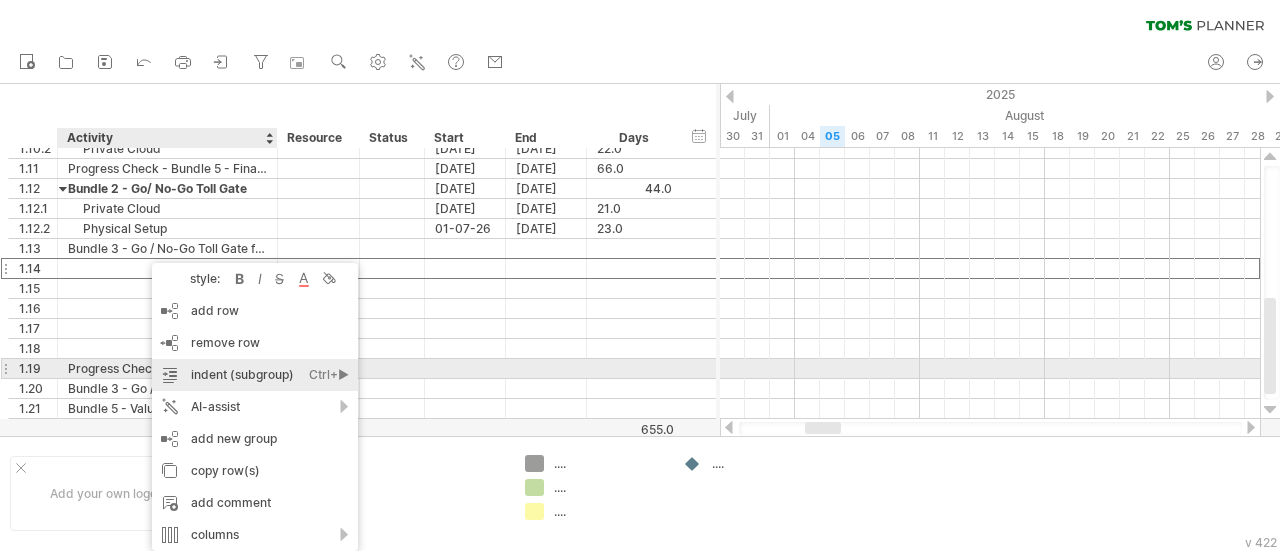 click on "indent (subgroup) Ctrl+► Cmd+►" at bounding box center (255, 375) 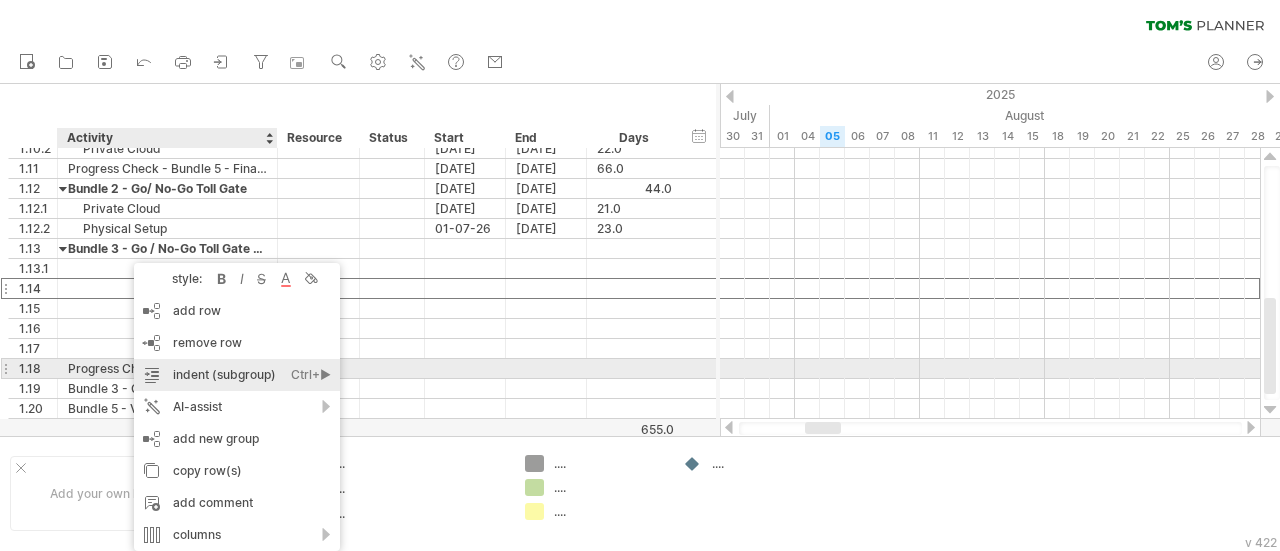 click on "indent (subgroup) Ctrl+► Cmd+►" at bounding box center (237, 375) 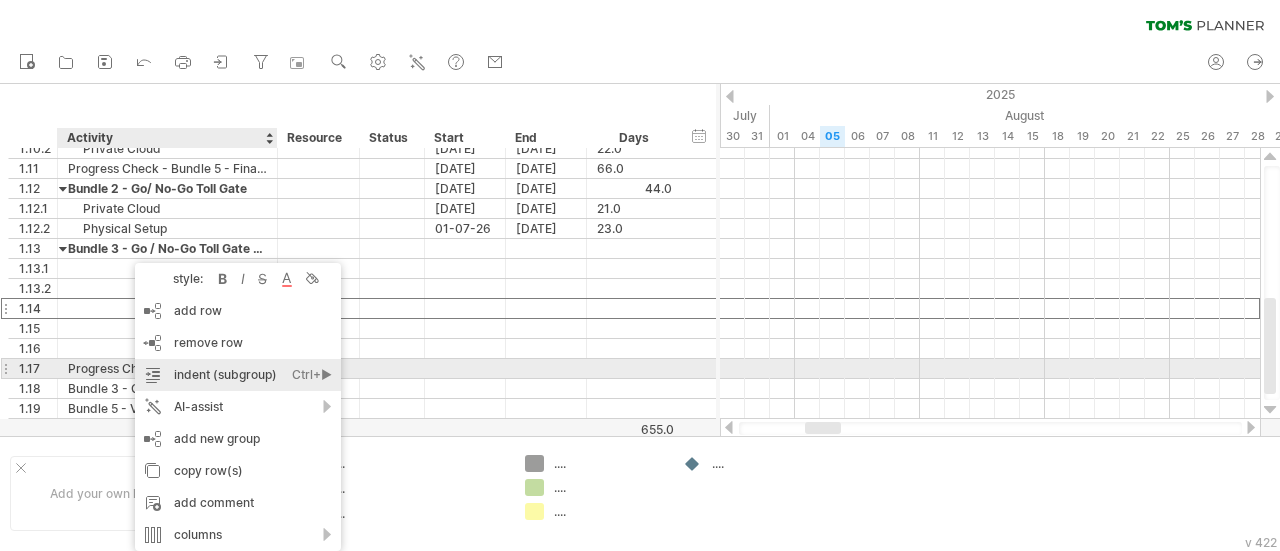 click on "indent (subgroup) Ctrl+► Cmd+►" at bounding box center (238, 375) 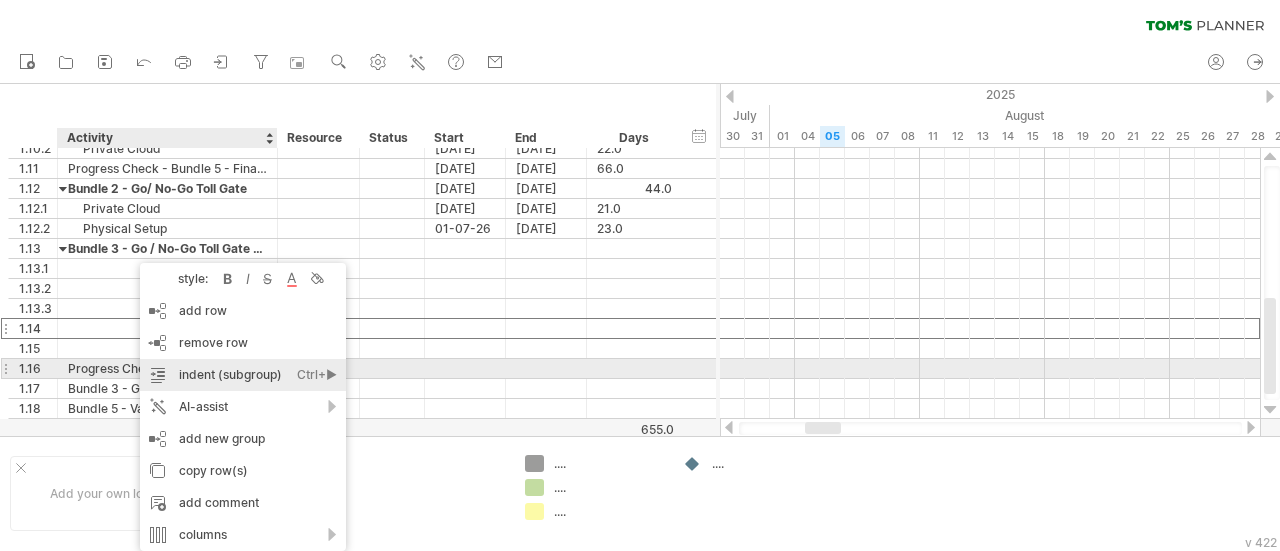 click on "indent (subgroup) Ctrl+► Cmd+►" at bounding box center [243, 375] 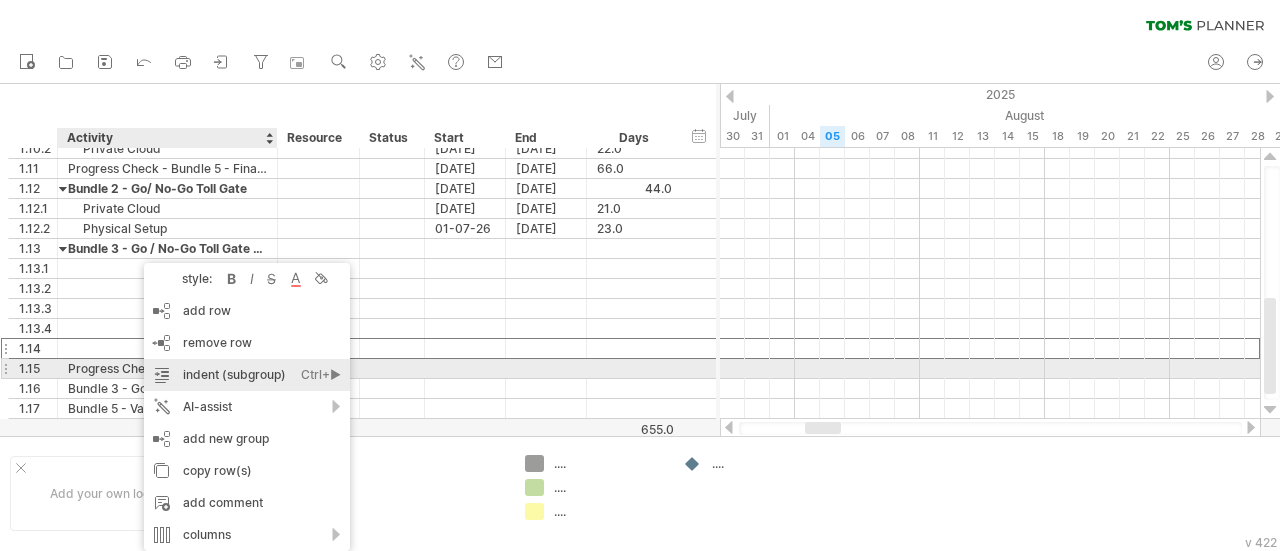click on "indent (subgroup) Ctrl+► Cmd+►" at bounding box center (247, 375) 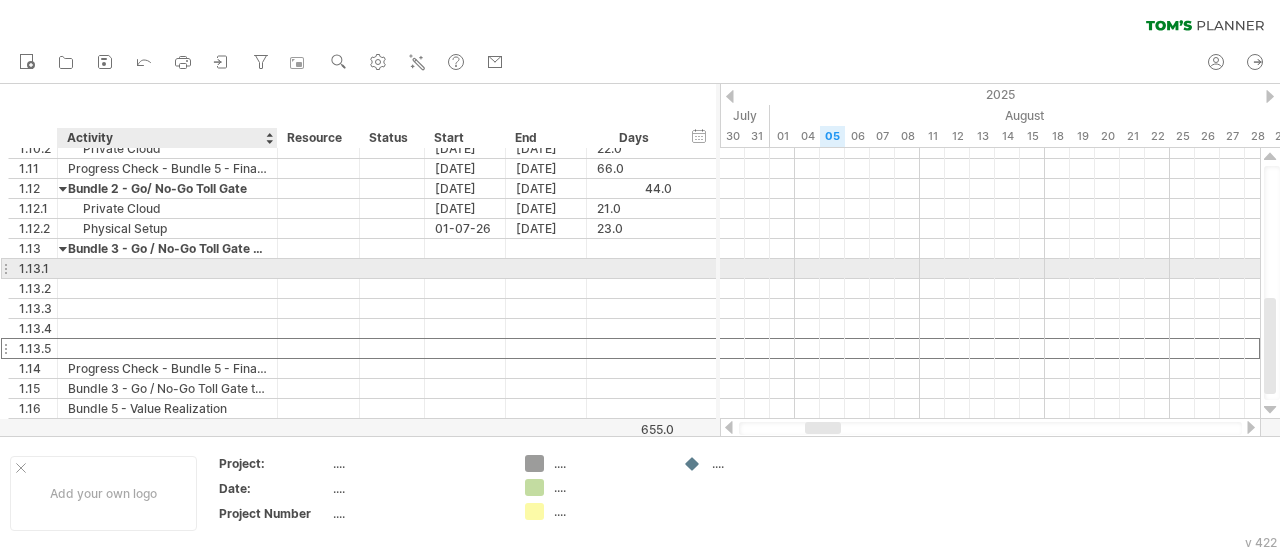click at bounding box center (167, 268) 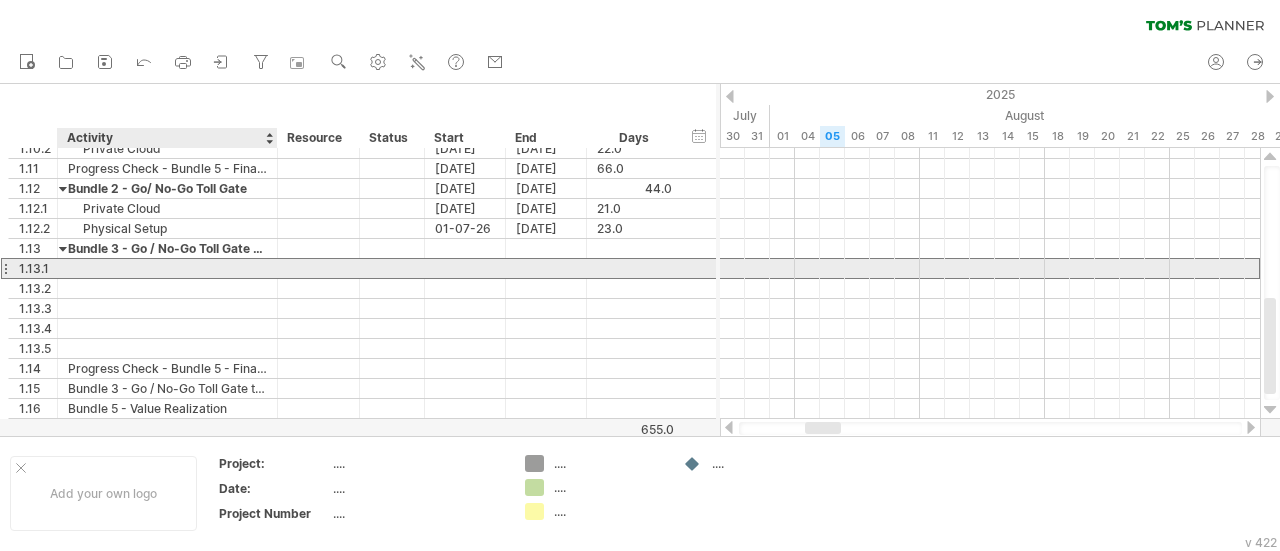 click at bounding box center (167, 268) 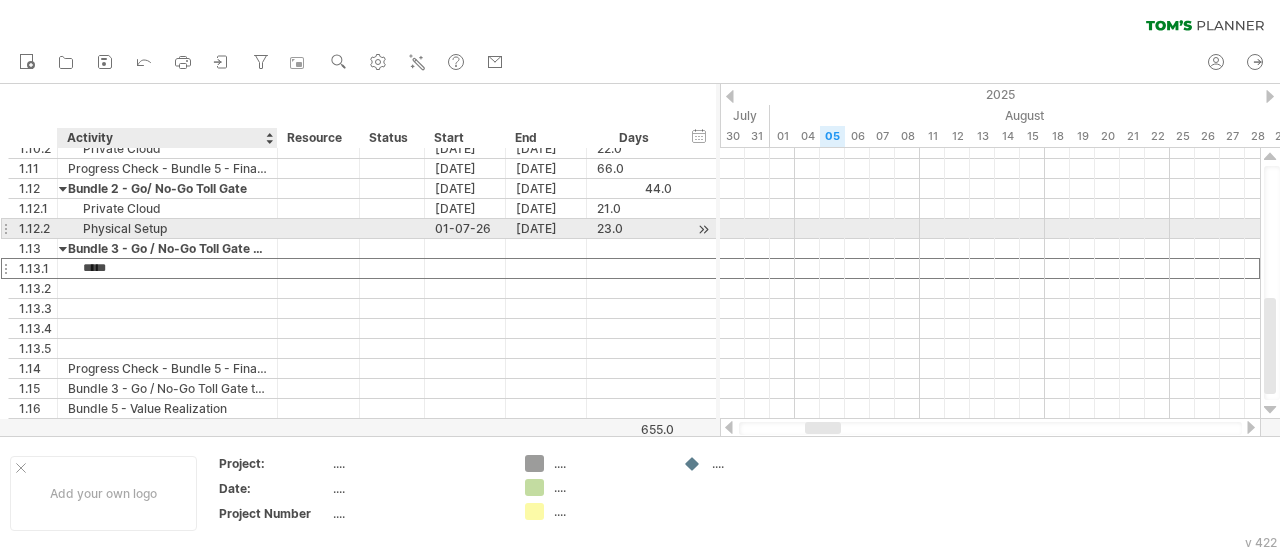 type on "******" 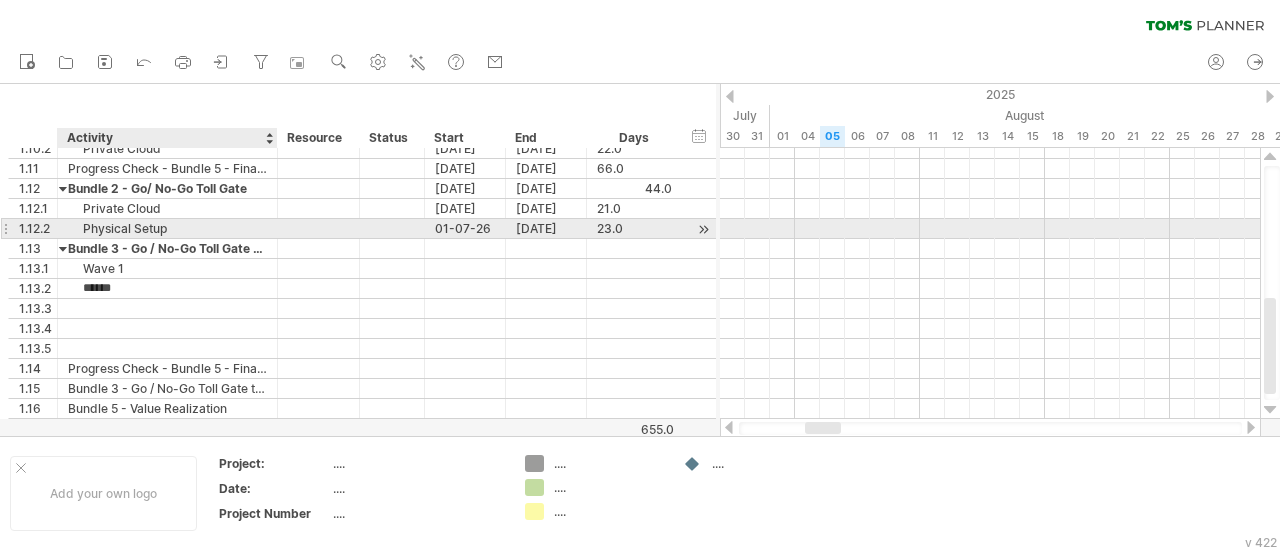 type on "******" 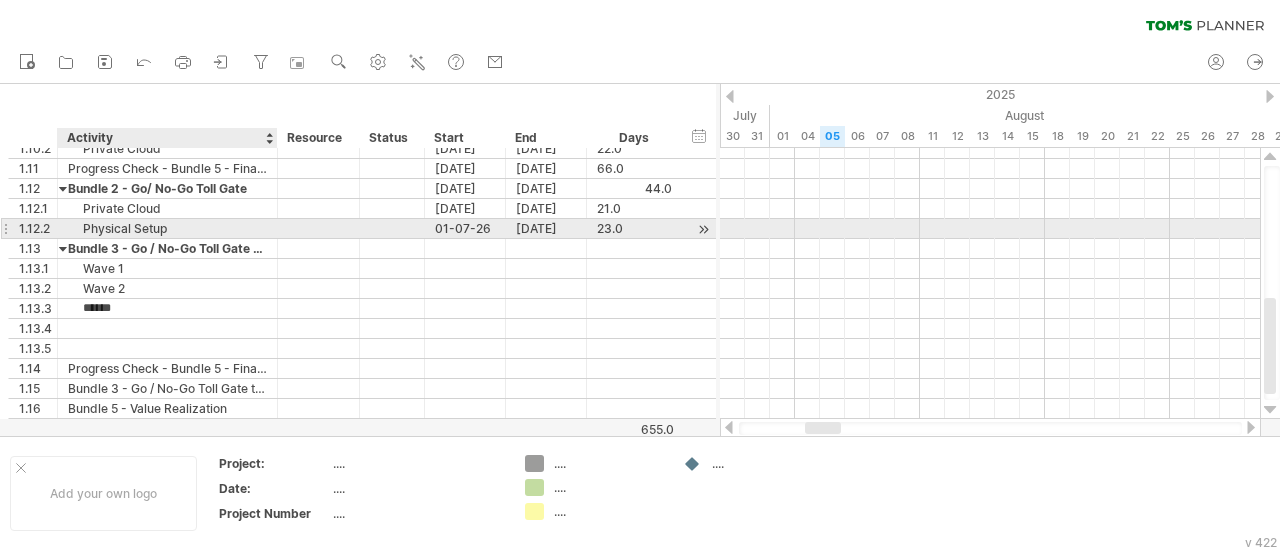 type on "******" 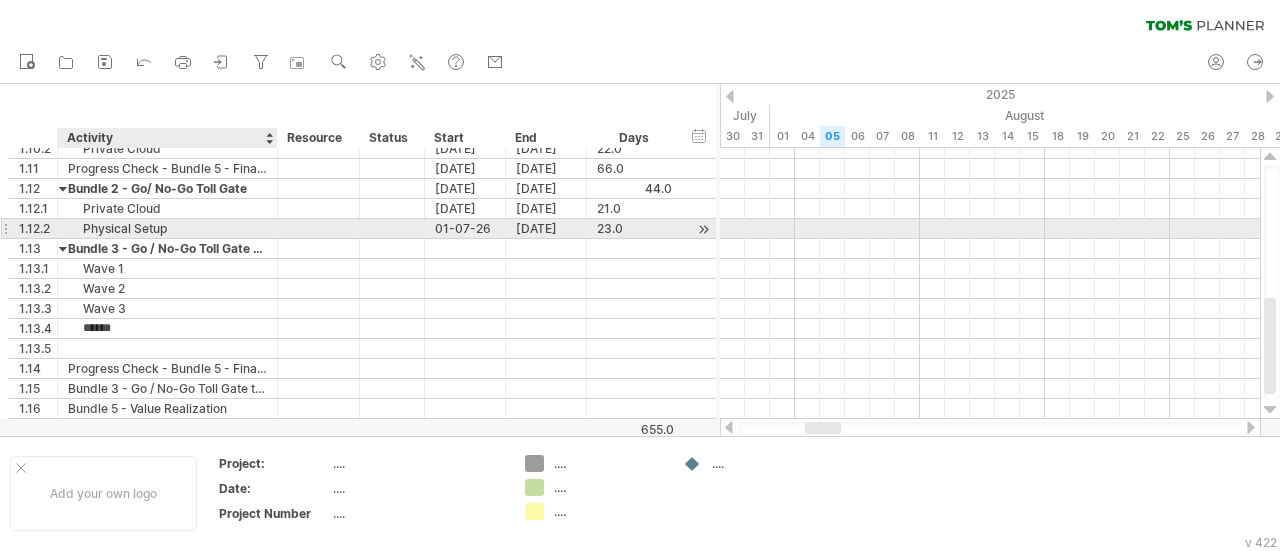 type on "******" 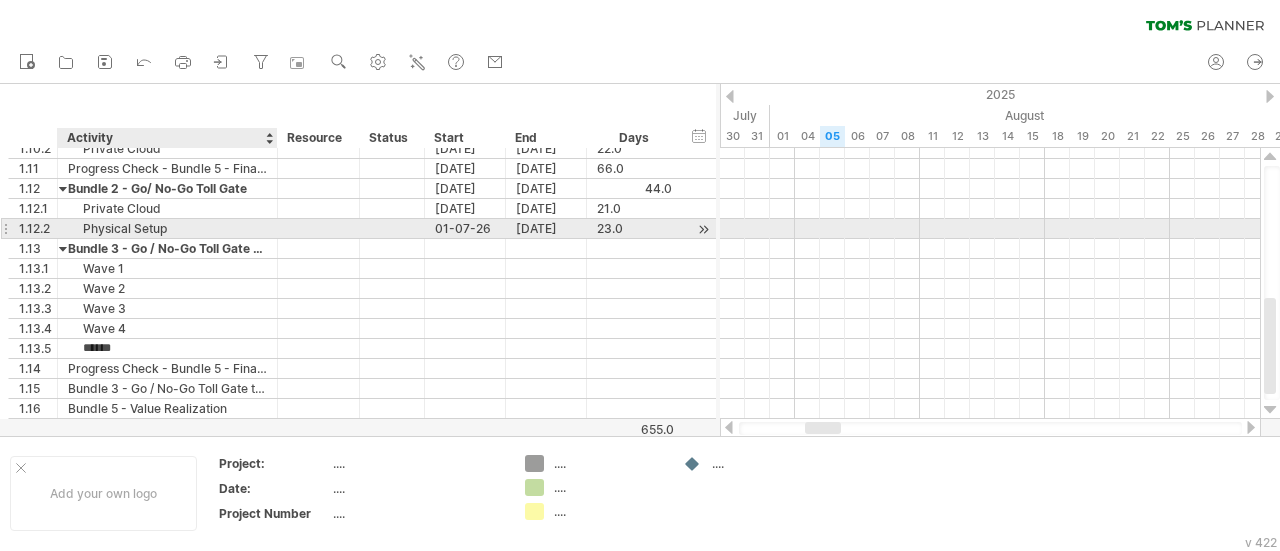 type on "******" 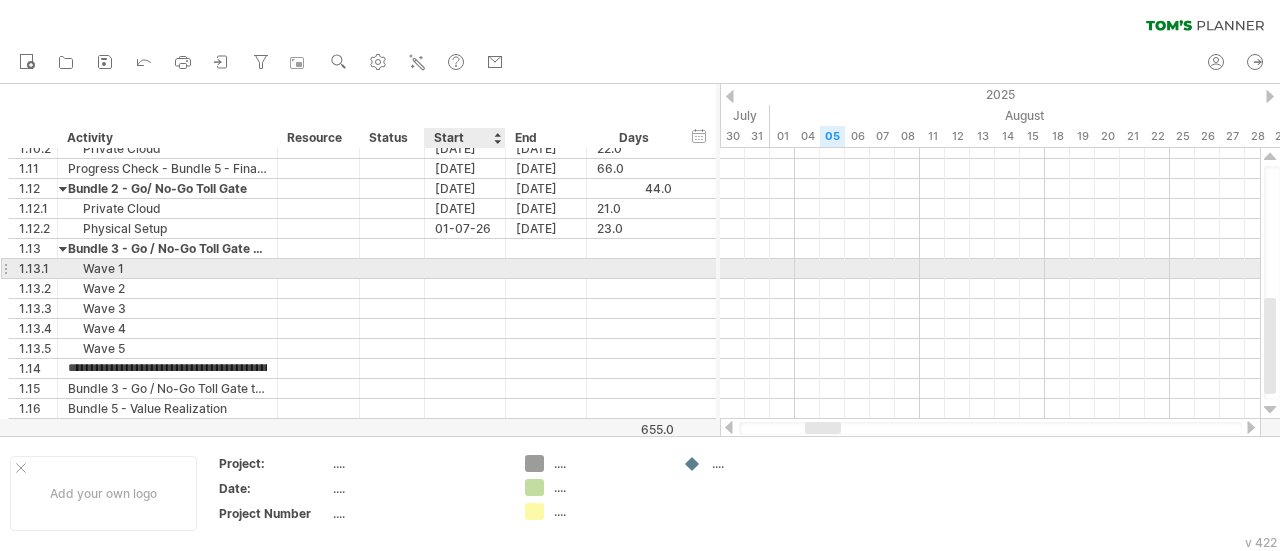 click at bounding box center [465, 268] 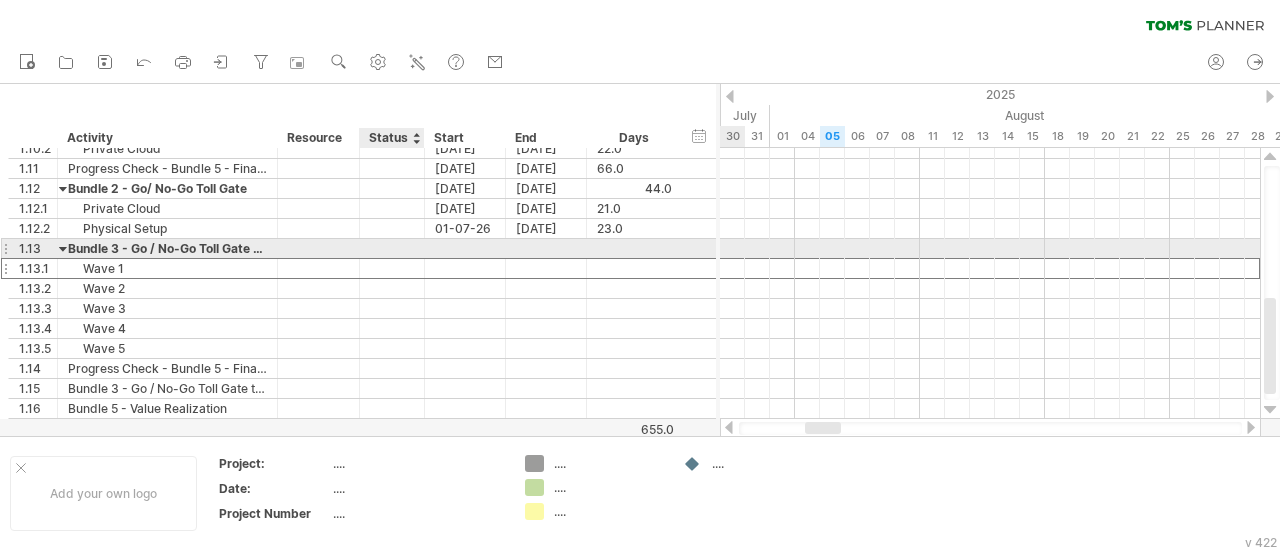 click at bounding box center [392, 268] 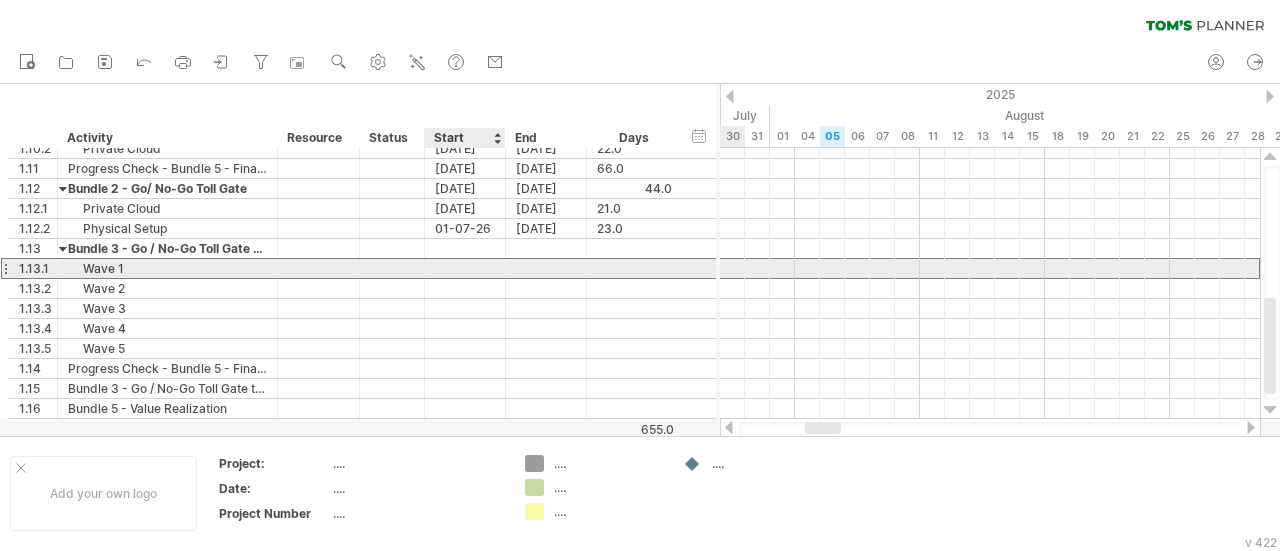 click at bounding box center [465, 268] 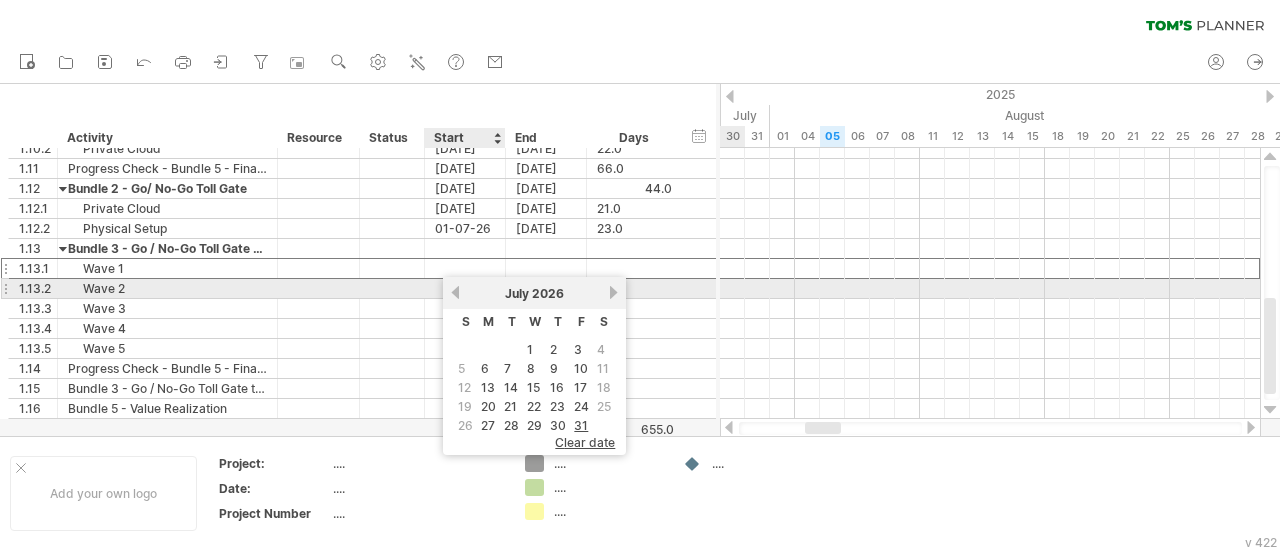 click on "previous" at bounding box center (455, 292) 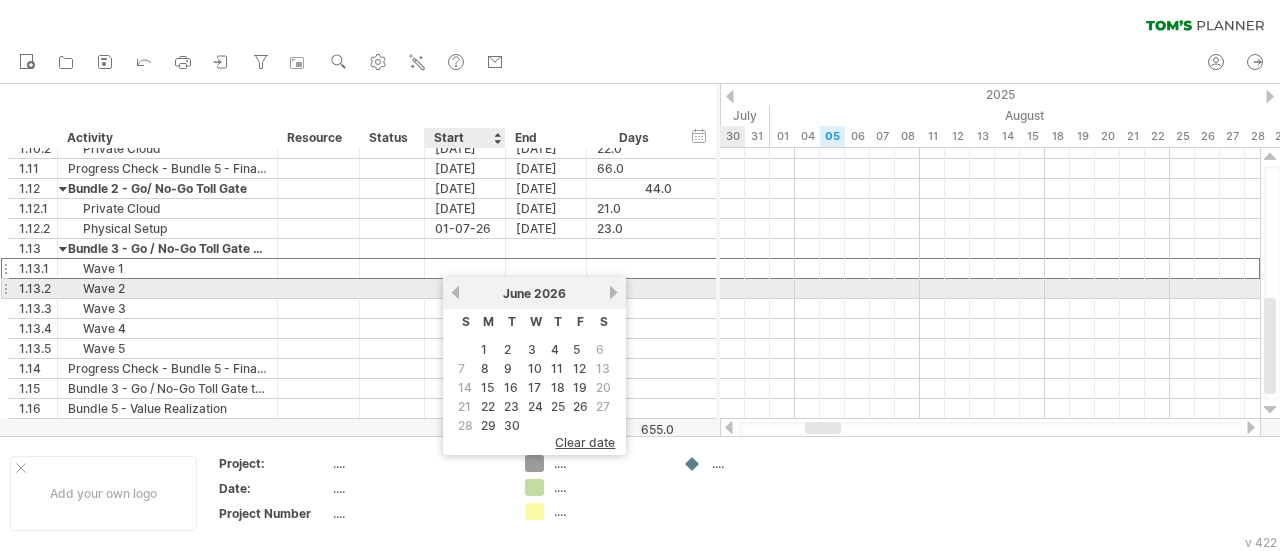 click on "previous" at bounding box center [455, 292] 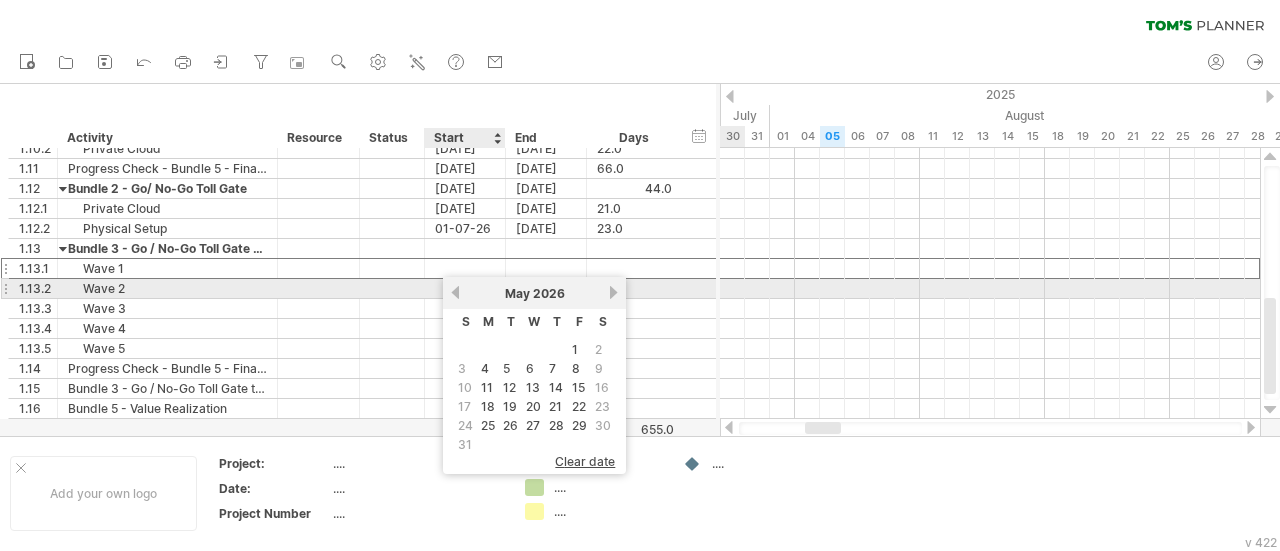 click on "previous" at bounding box center (455, 292) 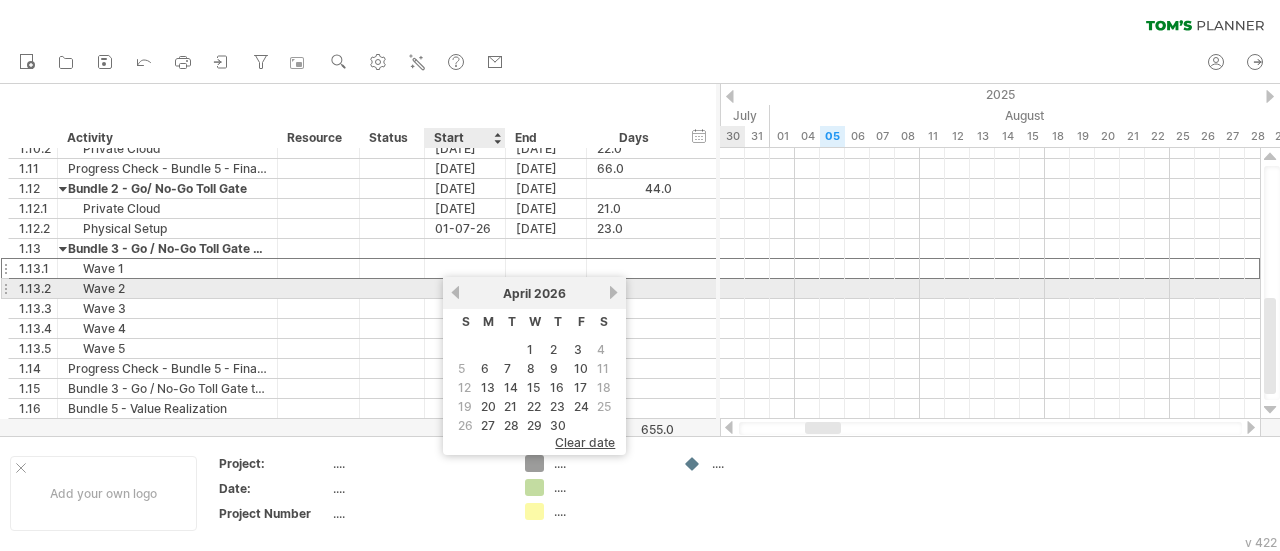 click on "previous" at bounding box center (455, 292) 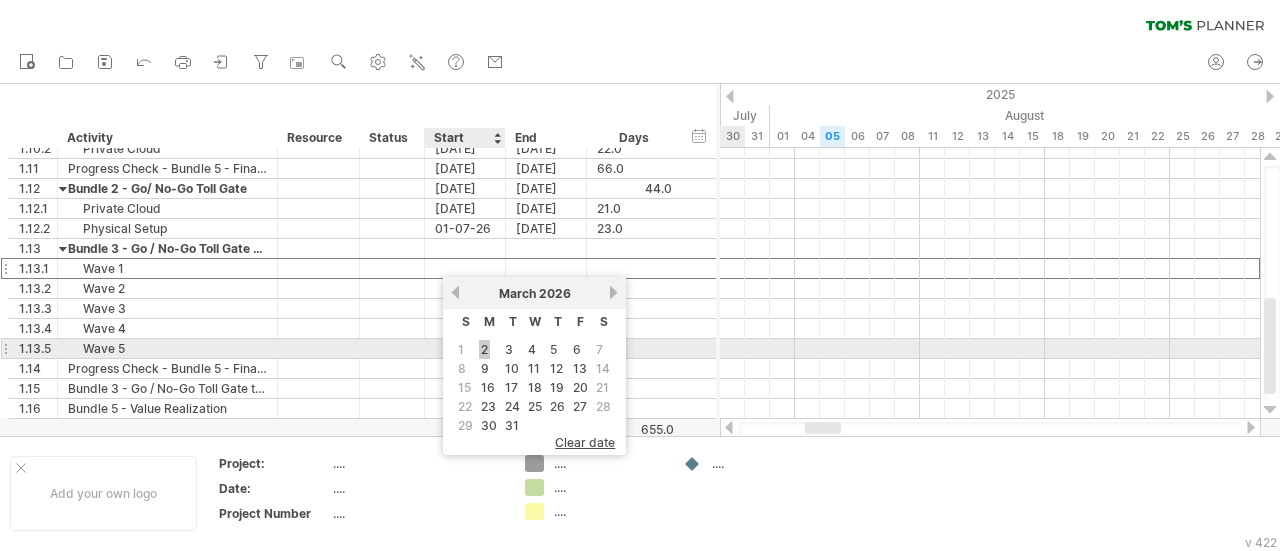 click on "2" at bounding box center [484, 349] 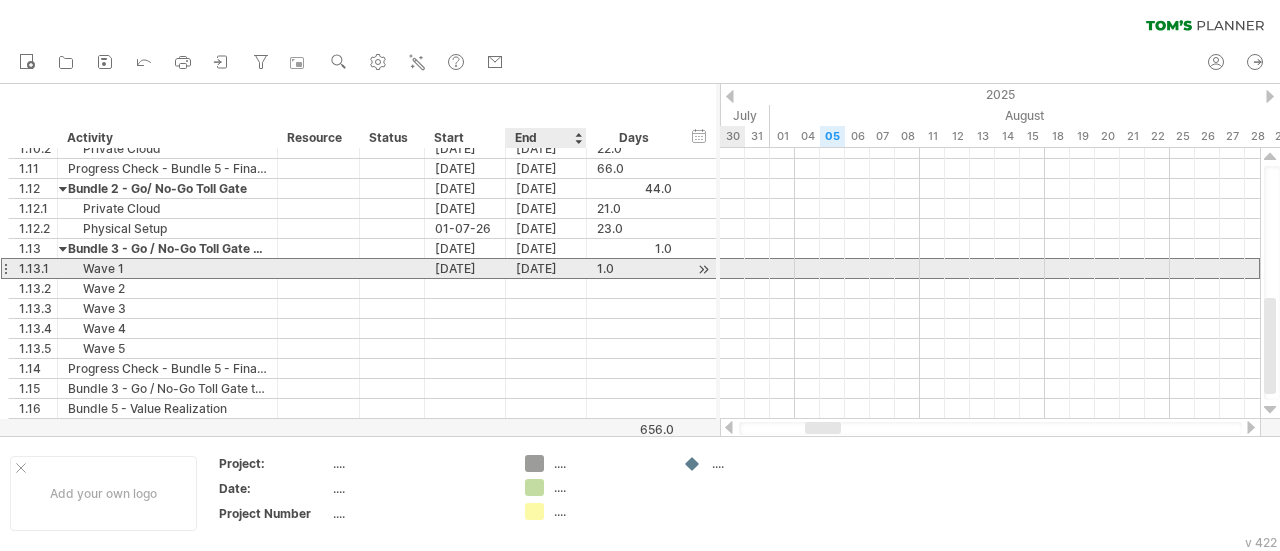click on "[DATE]" at bounding box center (546, 268) 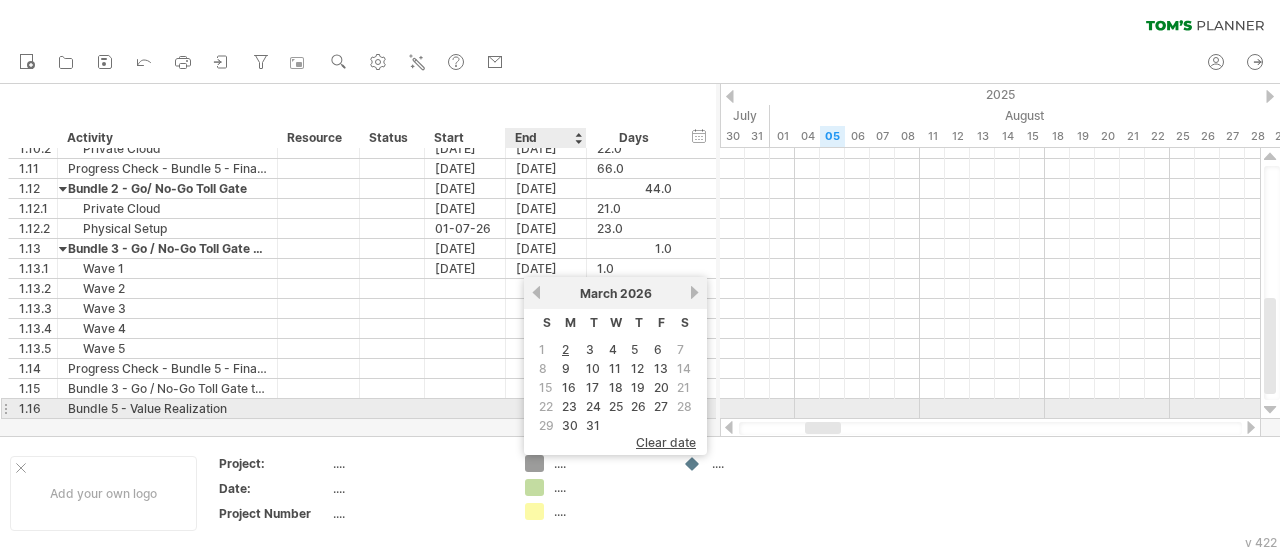 click on "31" at bounding box center (593, 425) 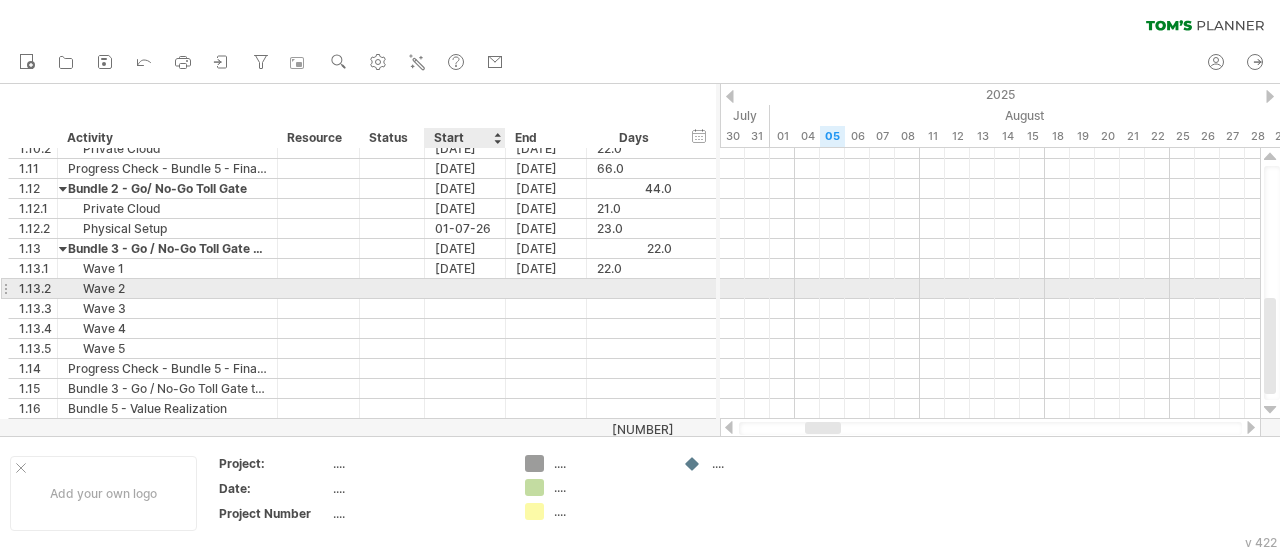 click at bounding box center [465, 288] 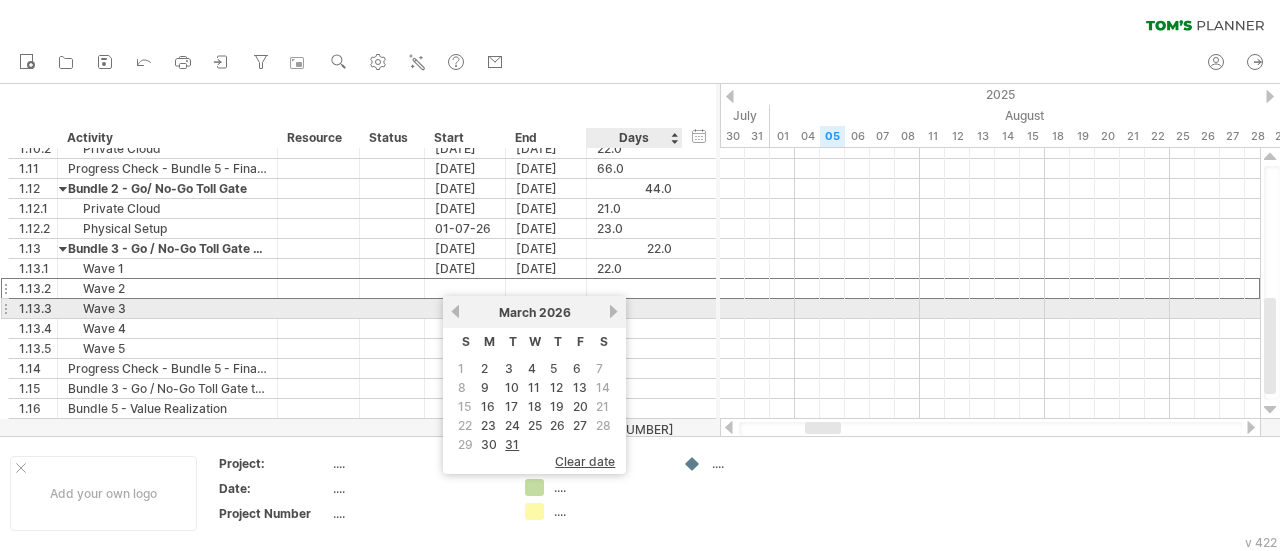 click on "next" at bounding box center (613, 311) 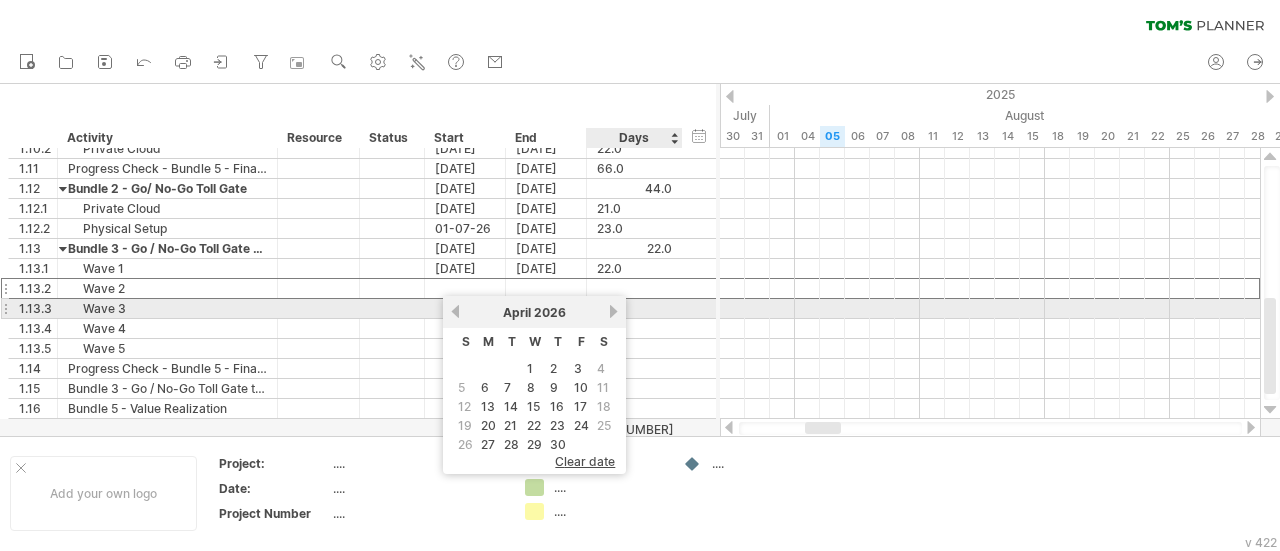 click on "next" at bounding box center (613, 311) 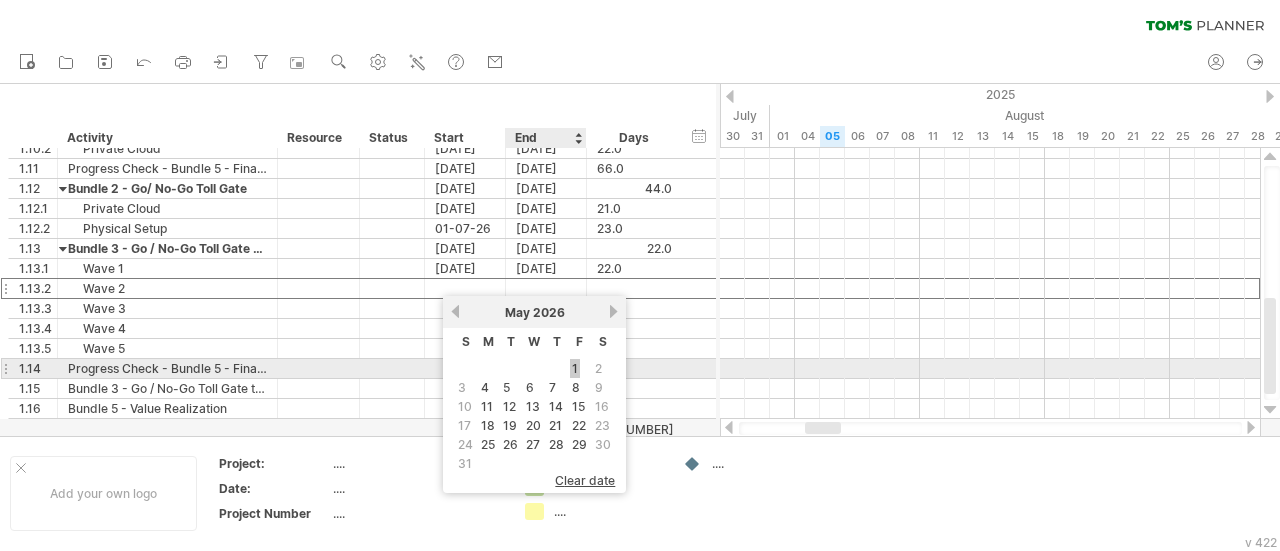 click on "1" at bounding box center (575, 368) 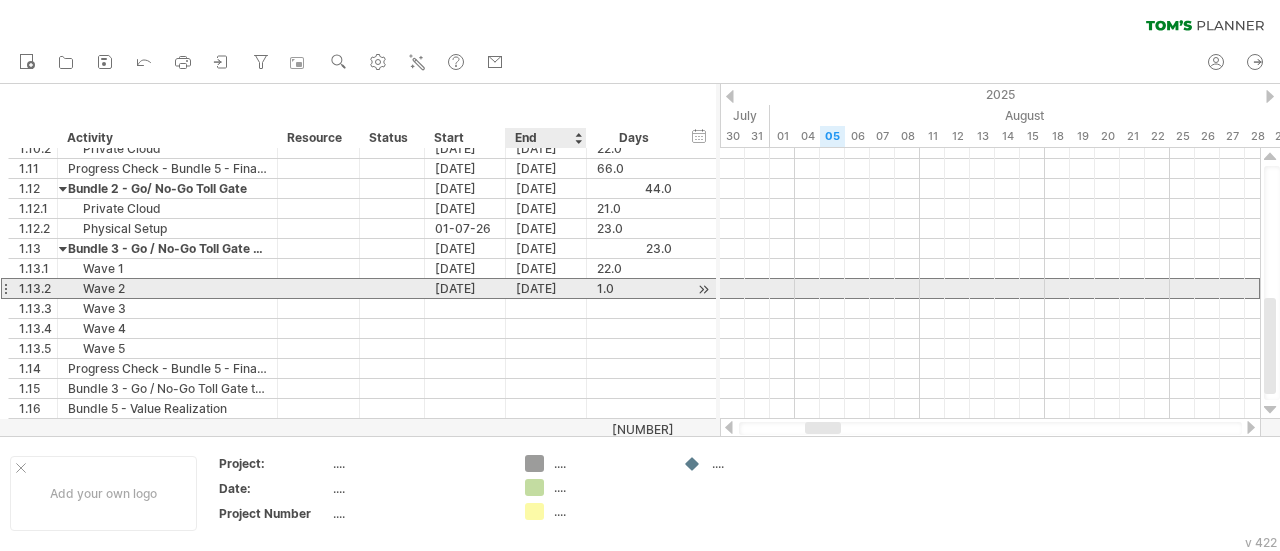 click on "[DATE]" at bounding box center (546, 288) 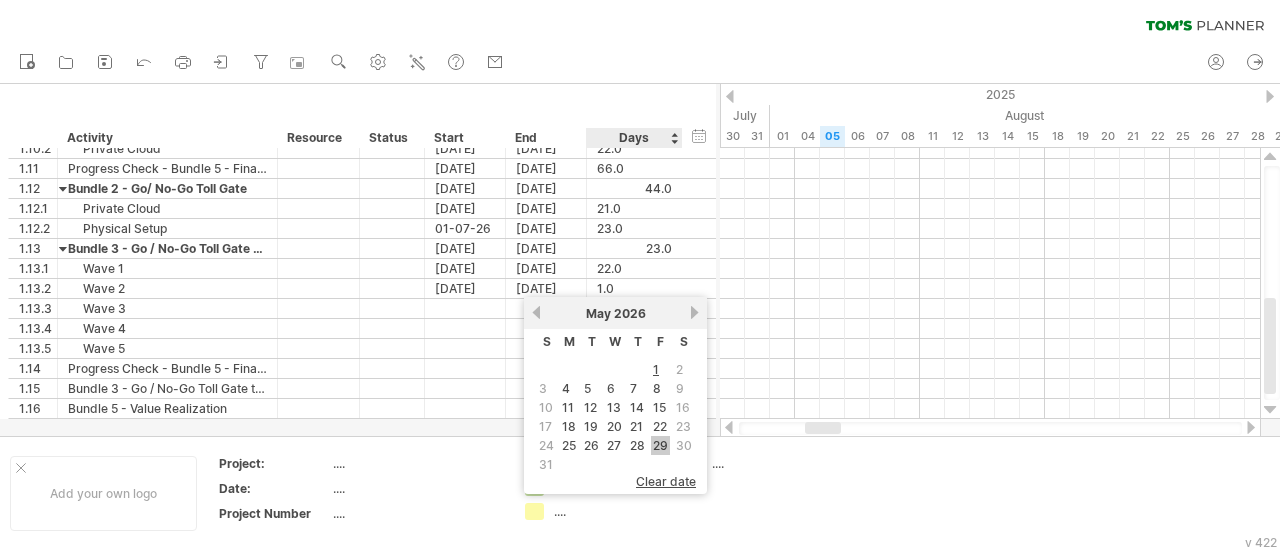 click on "29" at bounding box center (660, 445) 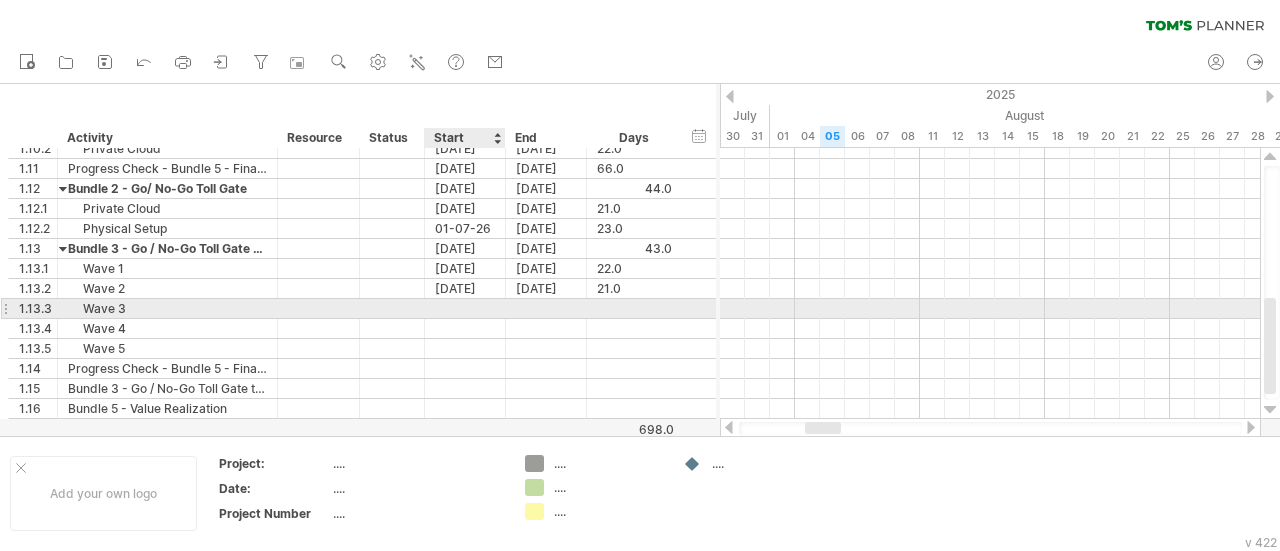 click at bounding box center [465, 308] 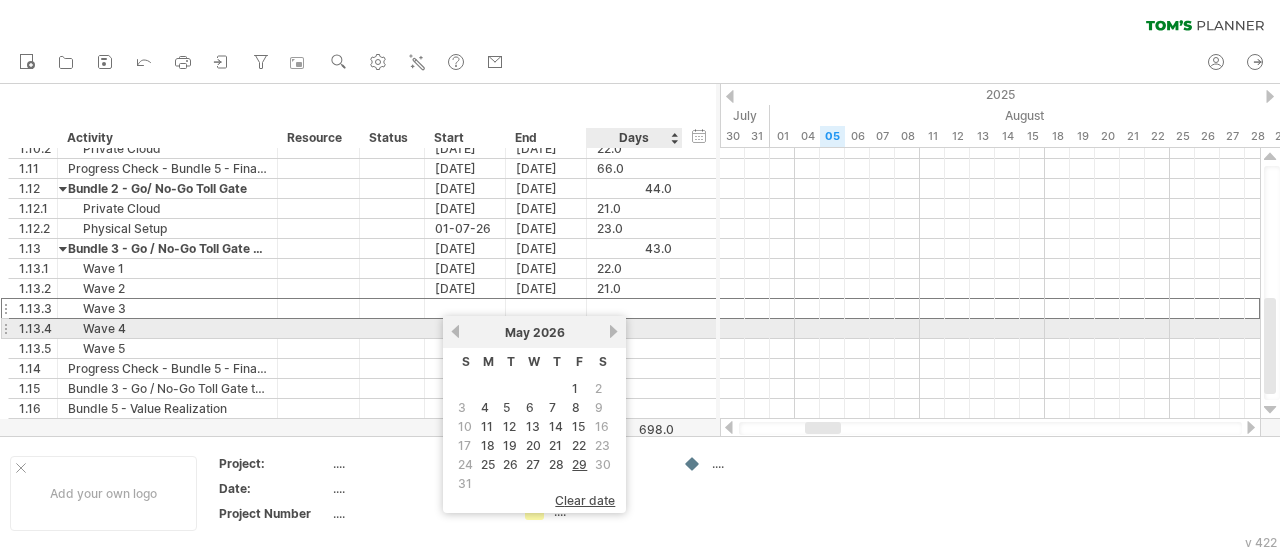 click on "next" at bounding box center (613, 331) 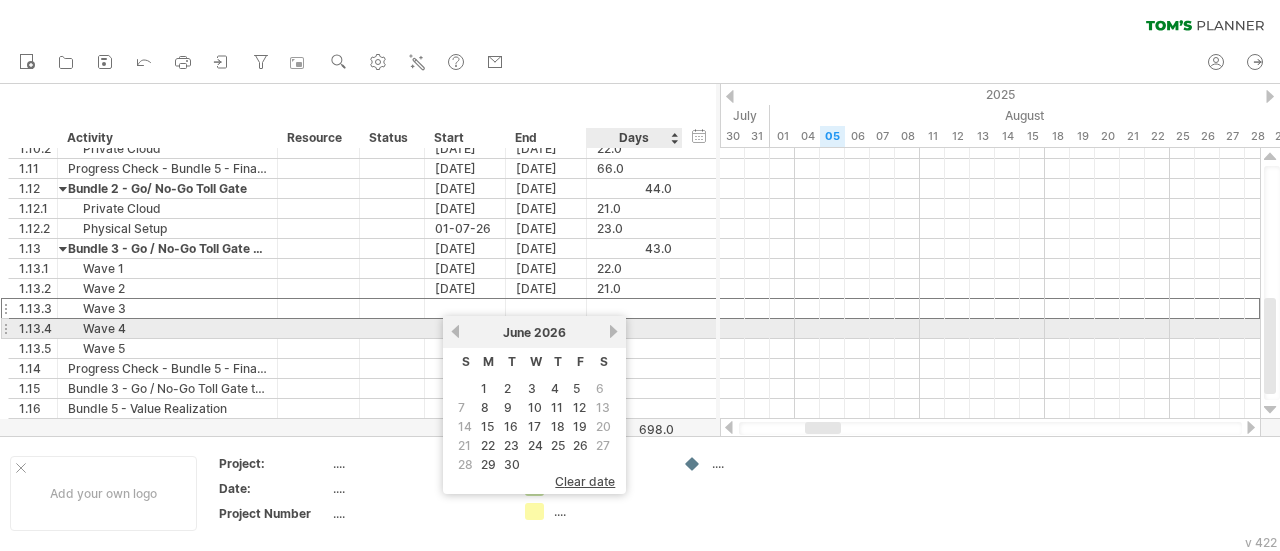 click on "next" at bounding box center [613, 331] 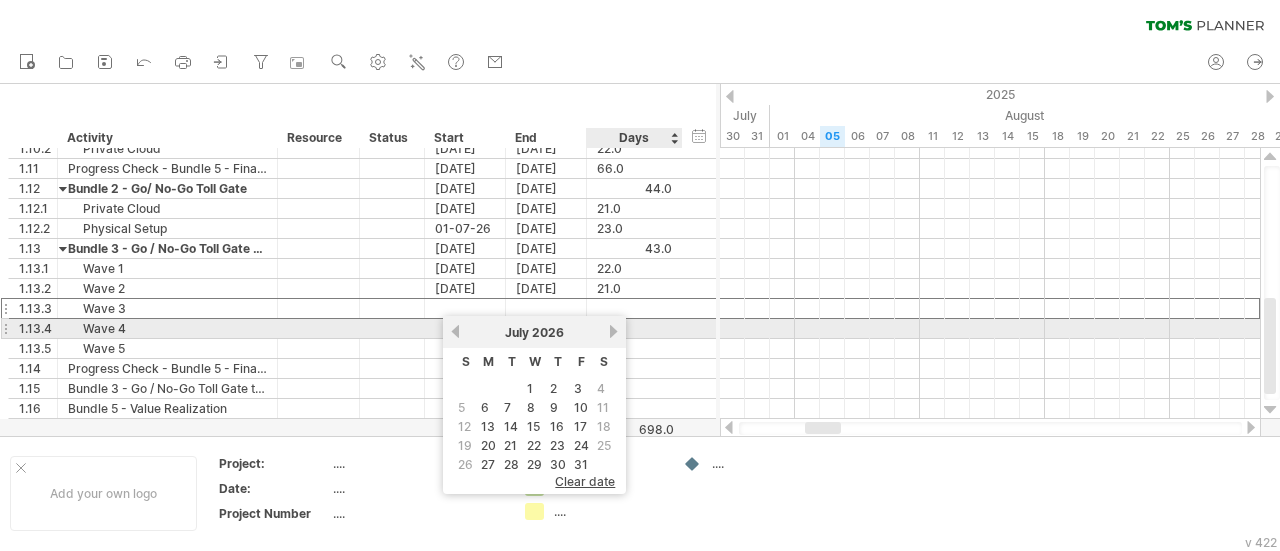 click on "next" at bounding box center [613, 331] 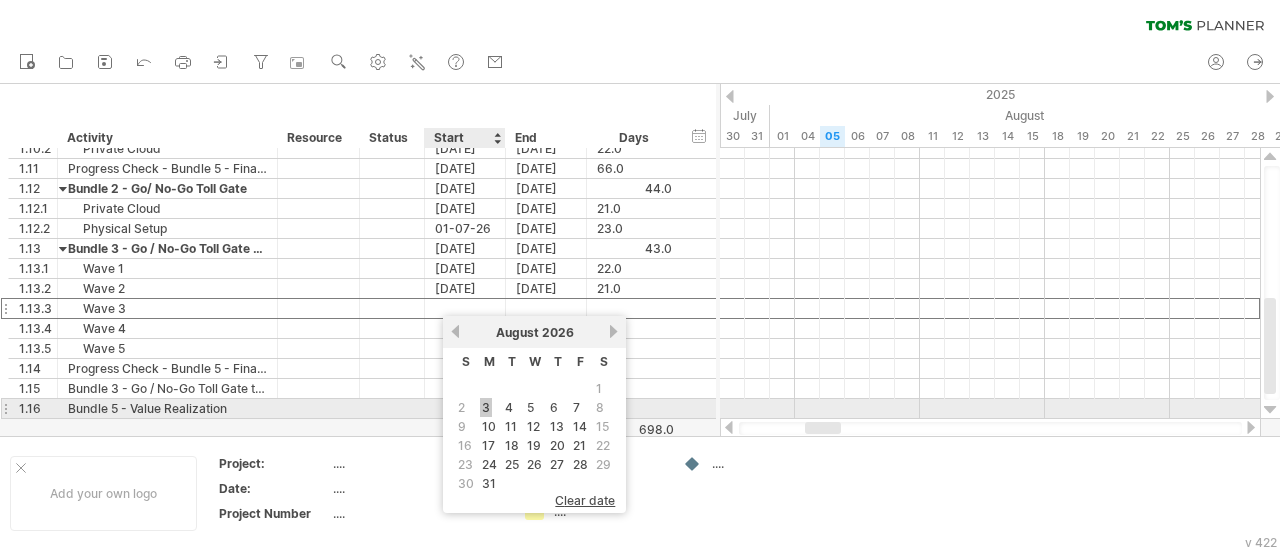 click on "3" at bounding box center (486, 407) 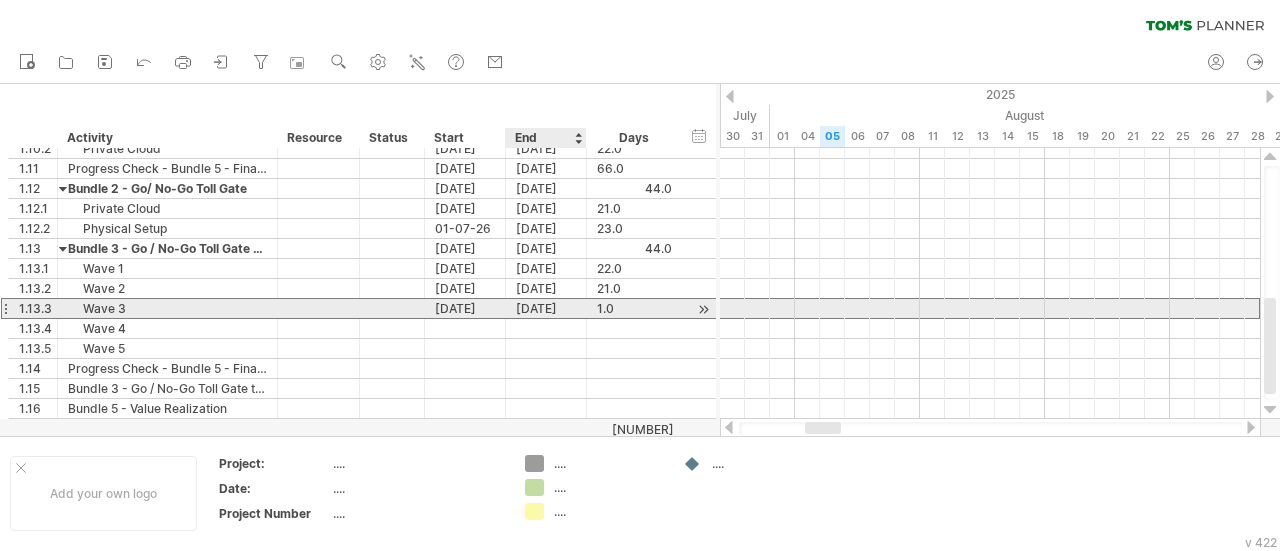 click on "[DATE]" at bounding box center (546, 308) 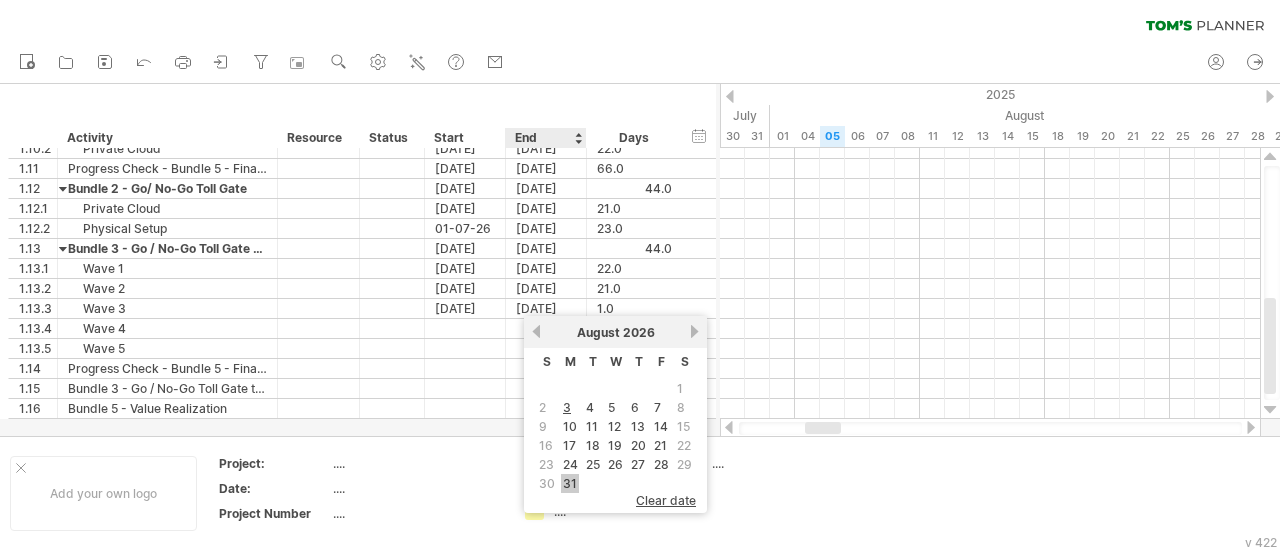 click on "31" at bounding box center [570, 483] 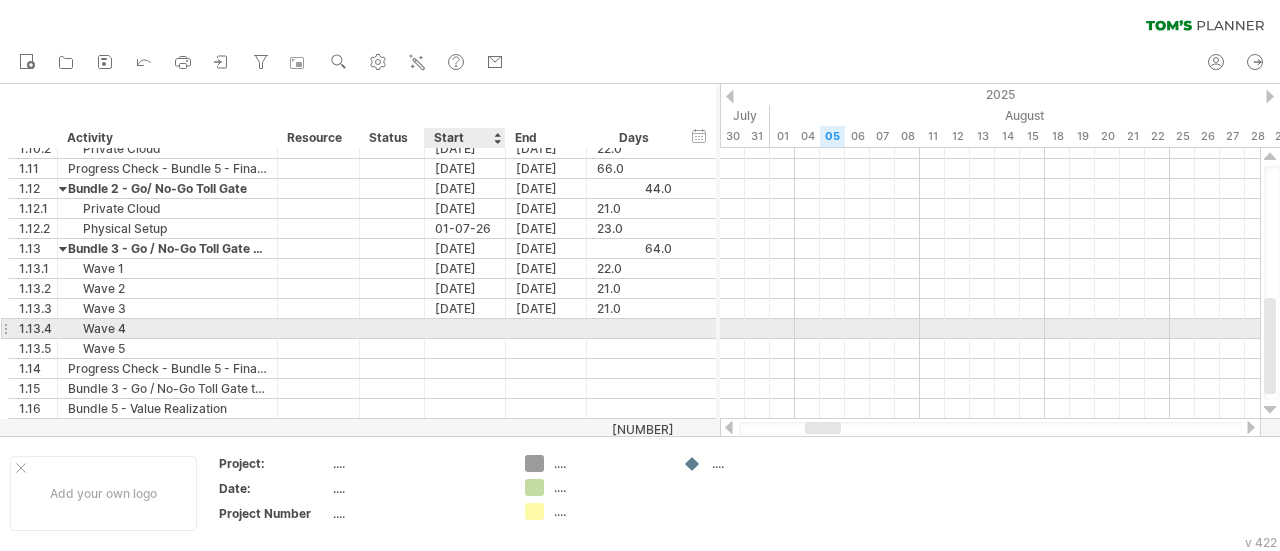 click at bounding box center (465, 328) 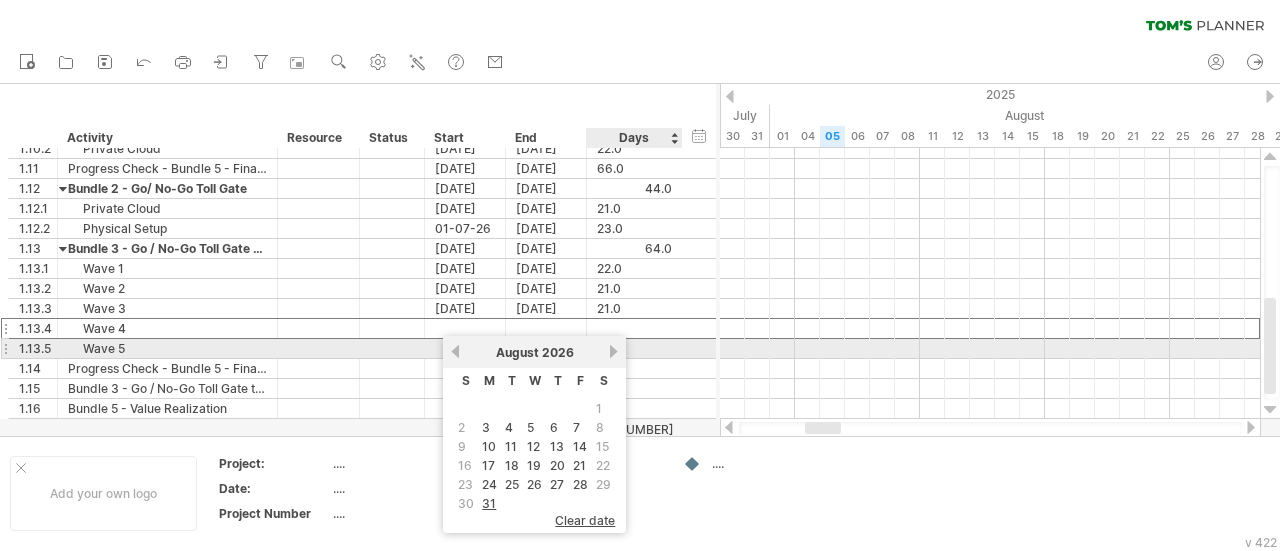 click on "next" at bounding box center [613, 351] 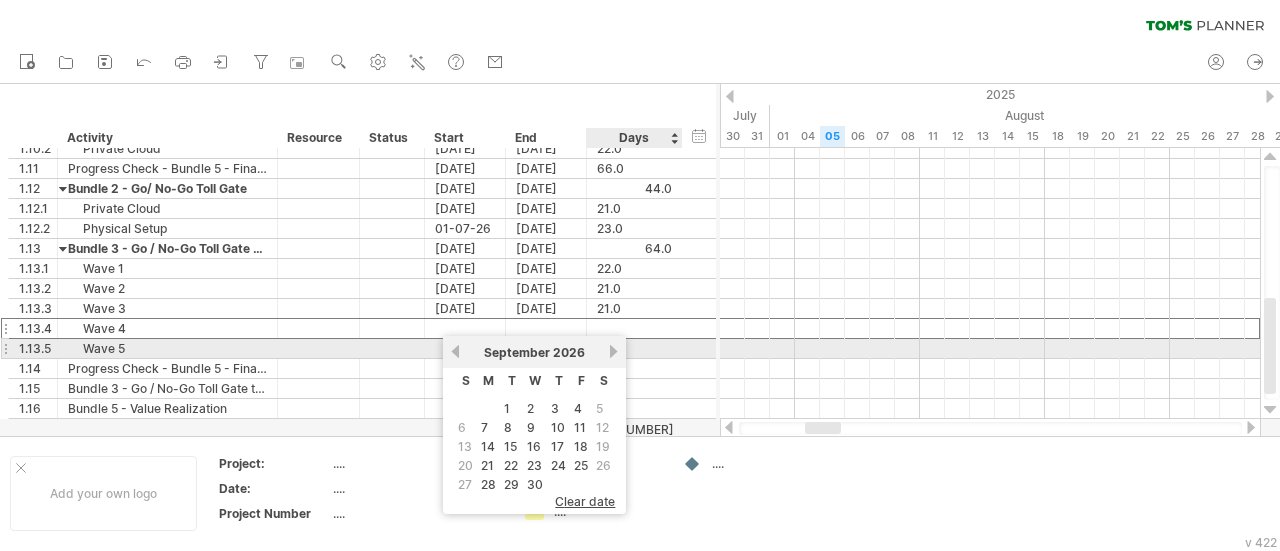 click on "next" at bounding box center (613, 351) 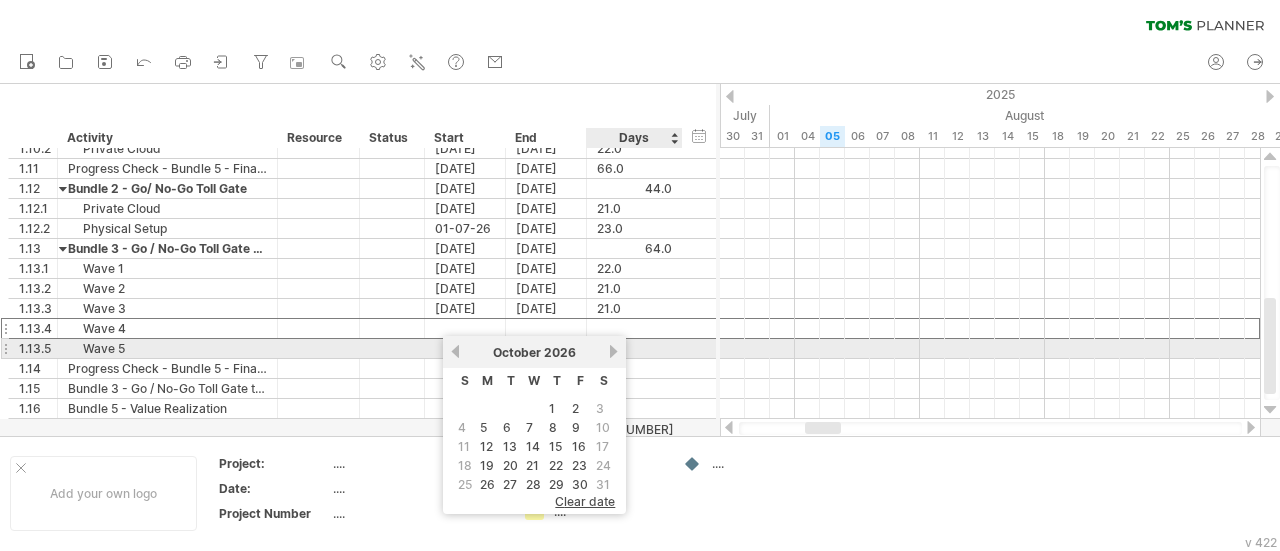 click on "next" at bounding box center (613, 351) 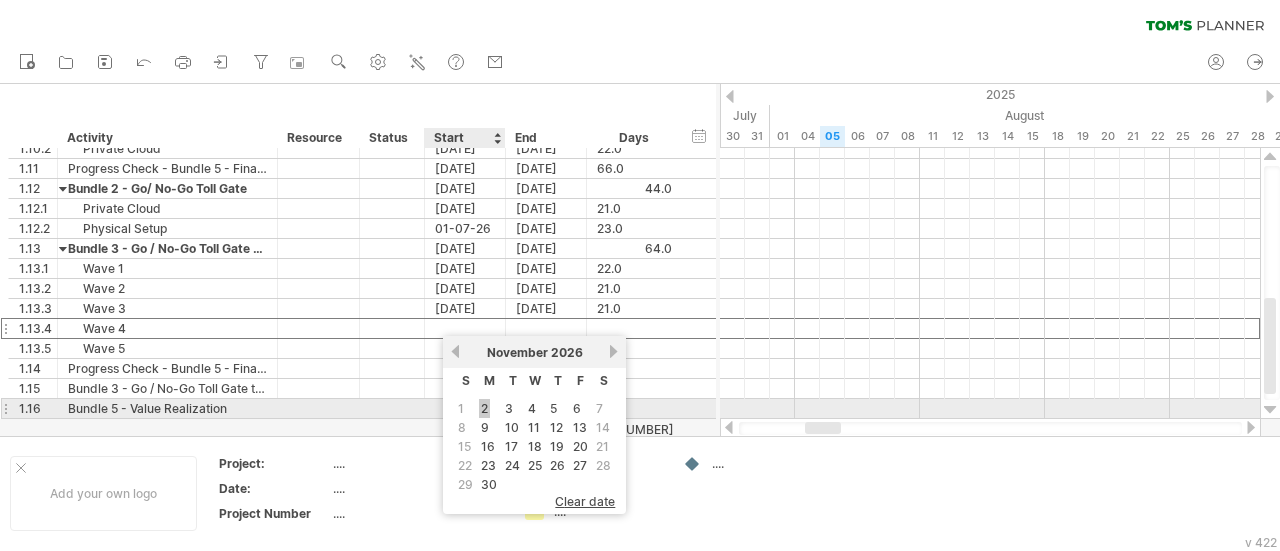 click on "2" at bounding box center (484, 408) 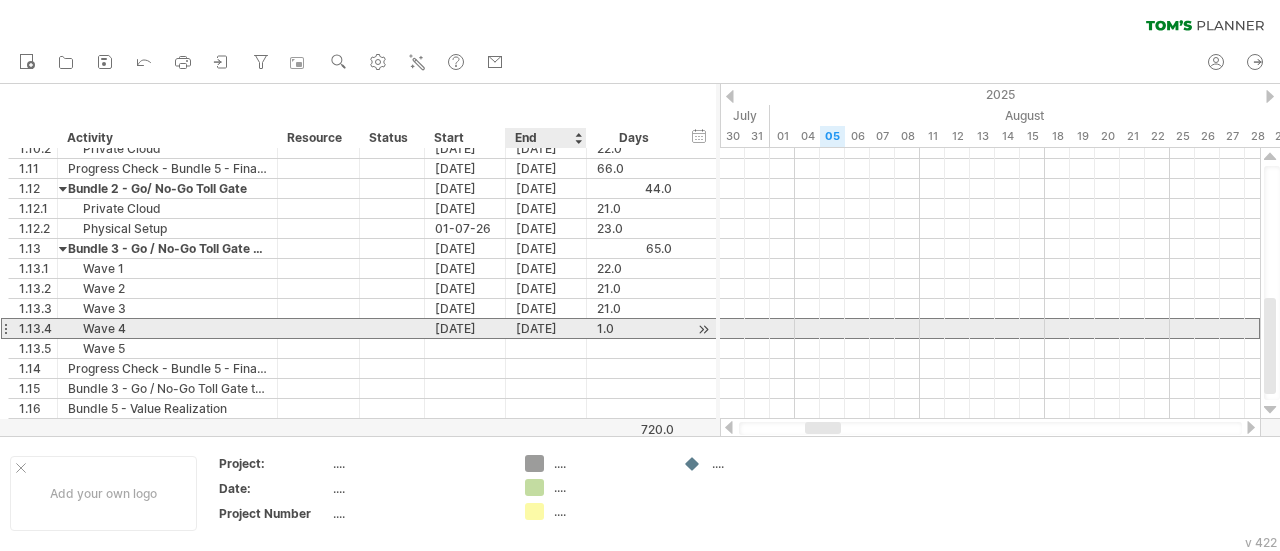 click on "[DATE]" at bounding box center (546, 328) 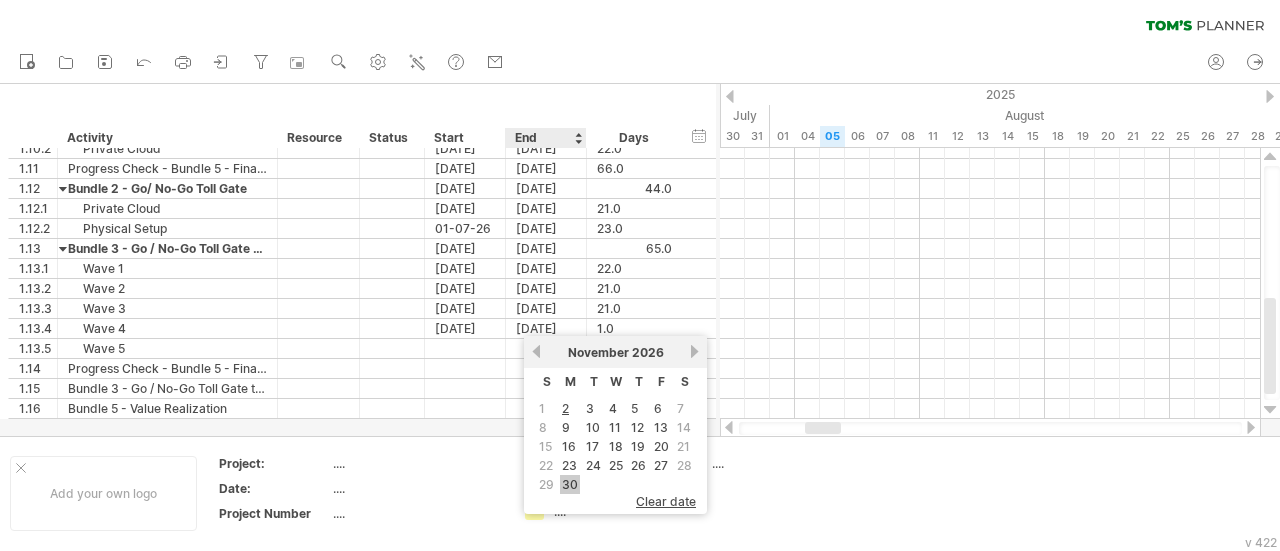 click on "30" at bounding box center (570, 484) 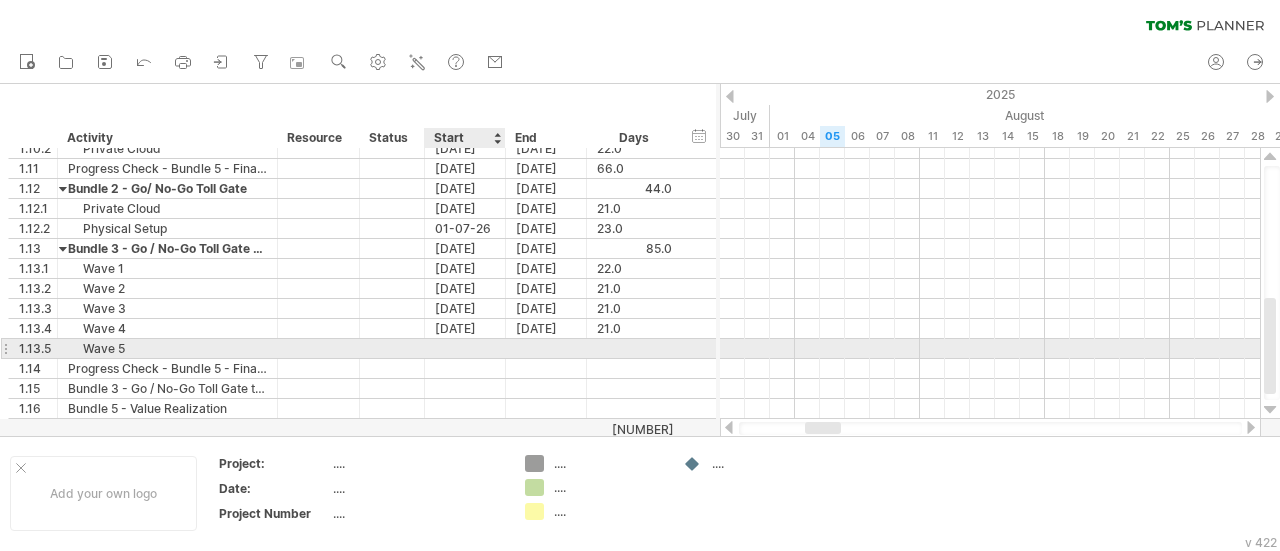 click at bounding box center [465, 348] 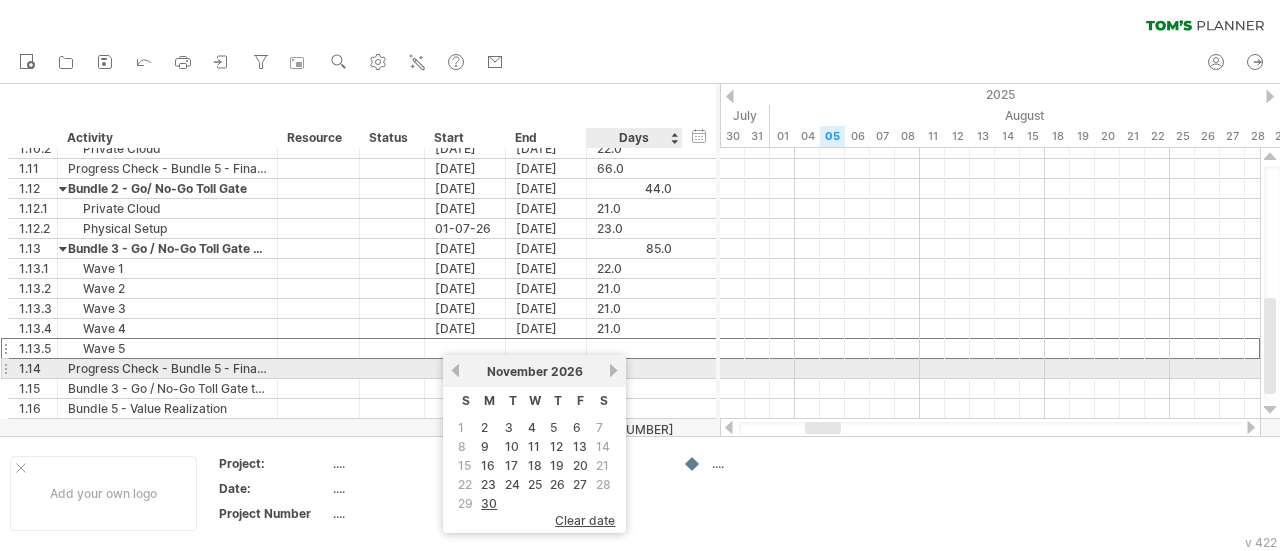 click on "next" at bounding box center [613, 370] 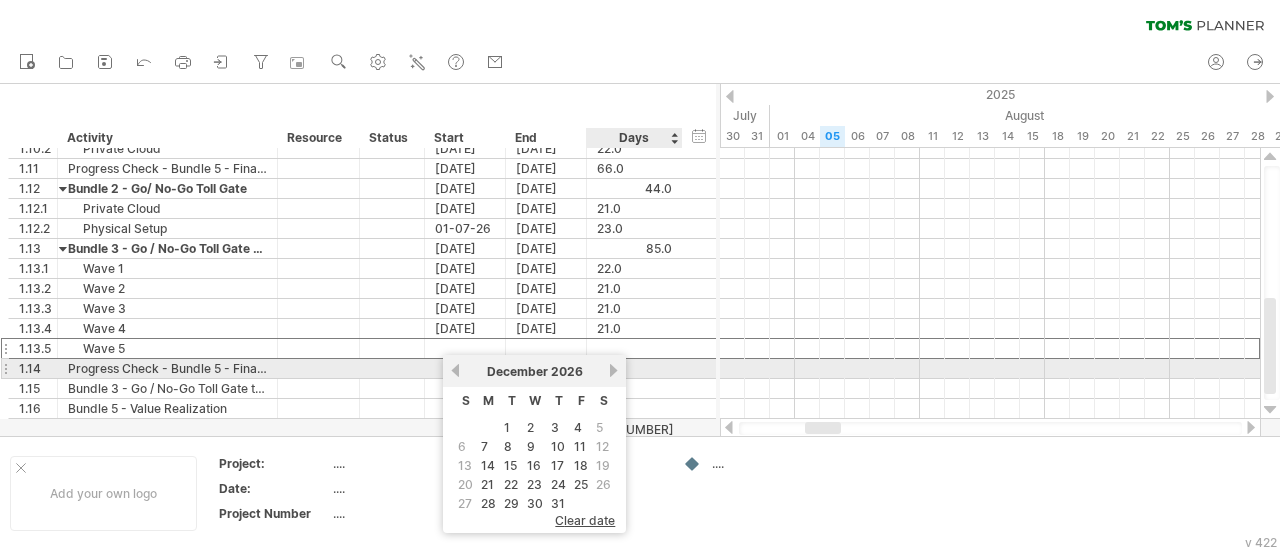 click on "next" at bounding box center [613, 370] 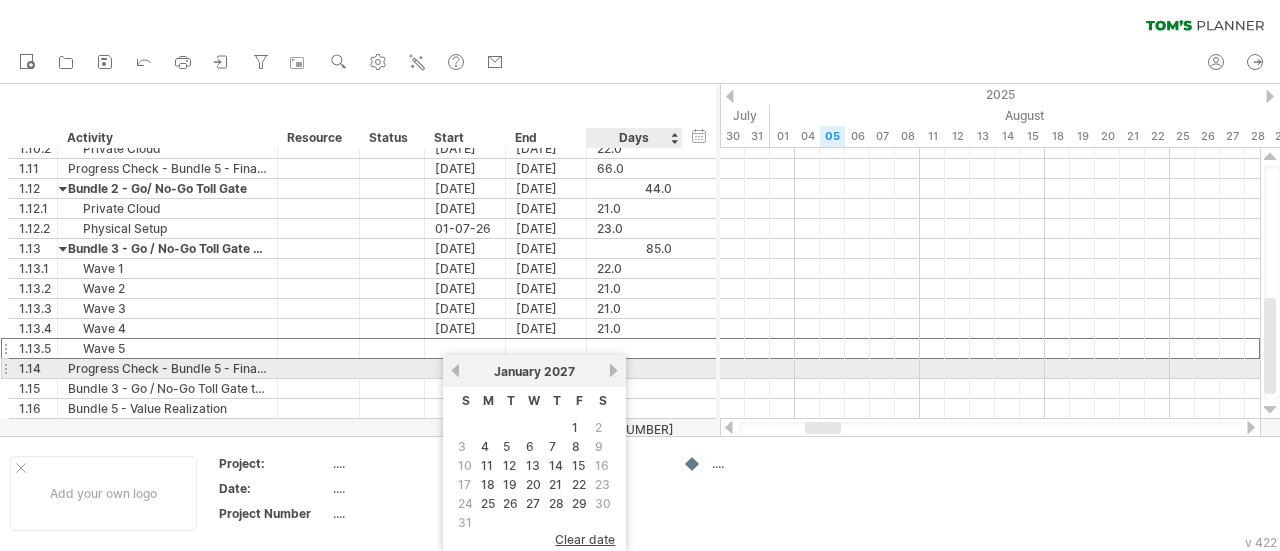 click on "next" at bounding box center (613, 370) 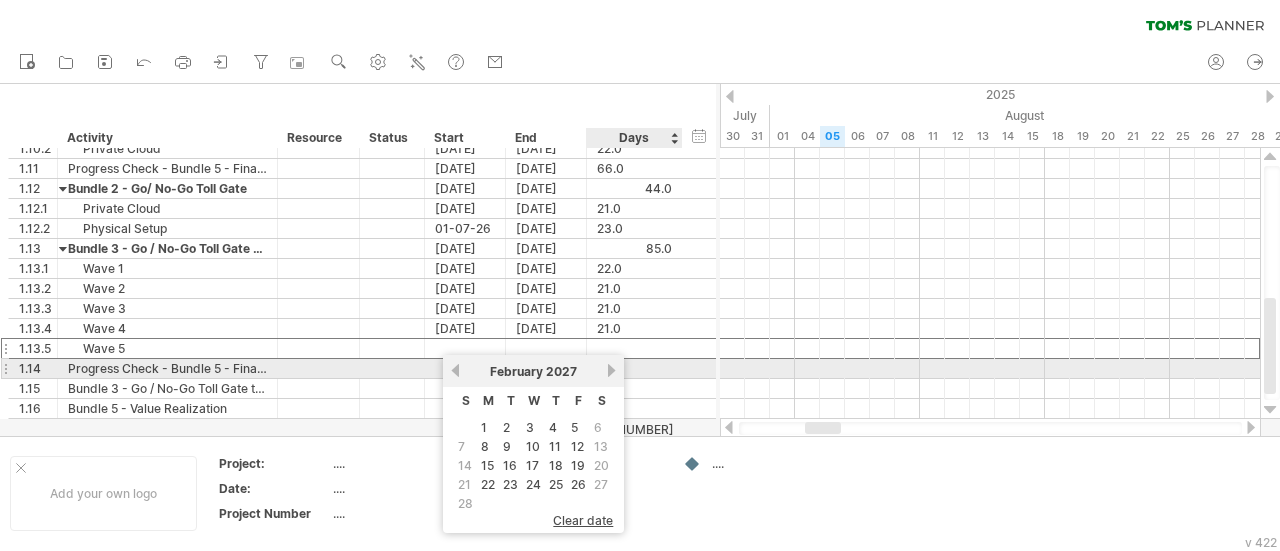 click on "next" at bounding box center [611, 370] 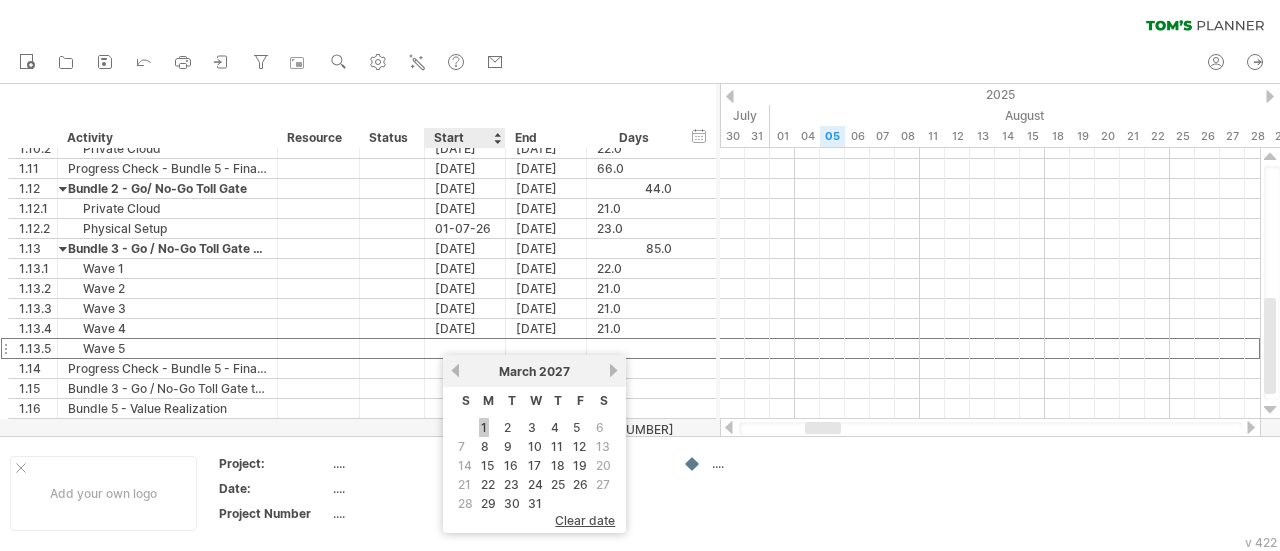 click on "1" at bounding box center [484, 427] 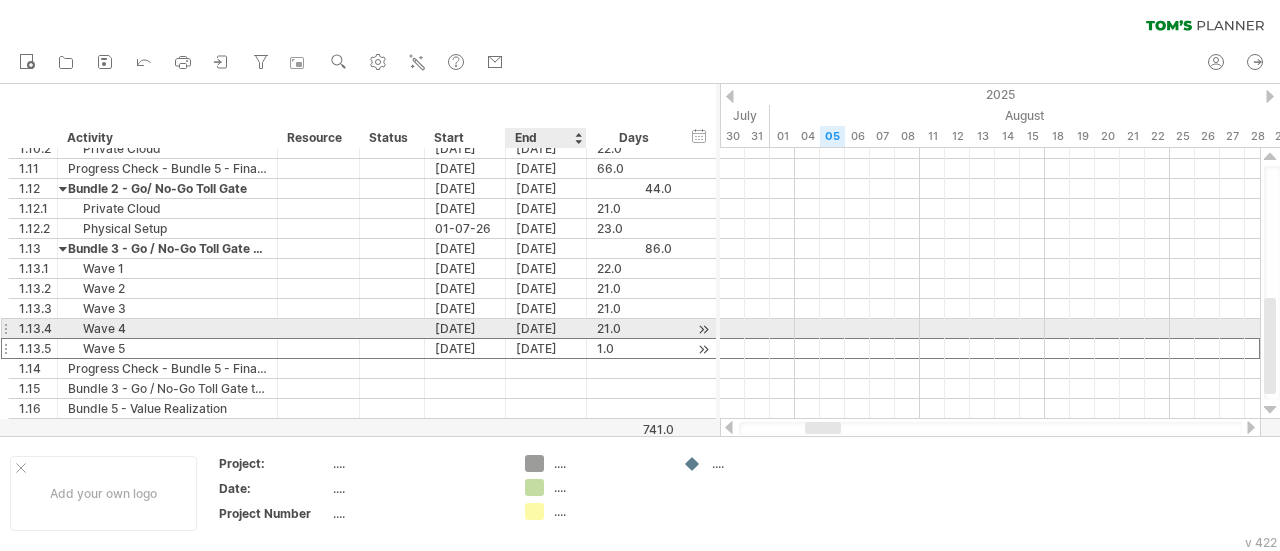 click on "[DATE]" at bounding box center (546, 348) 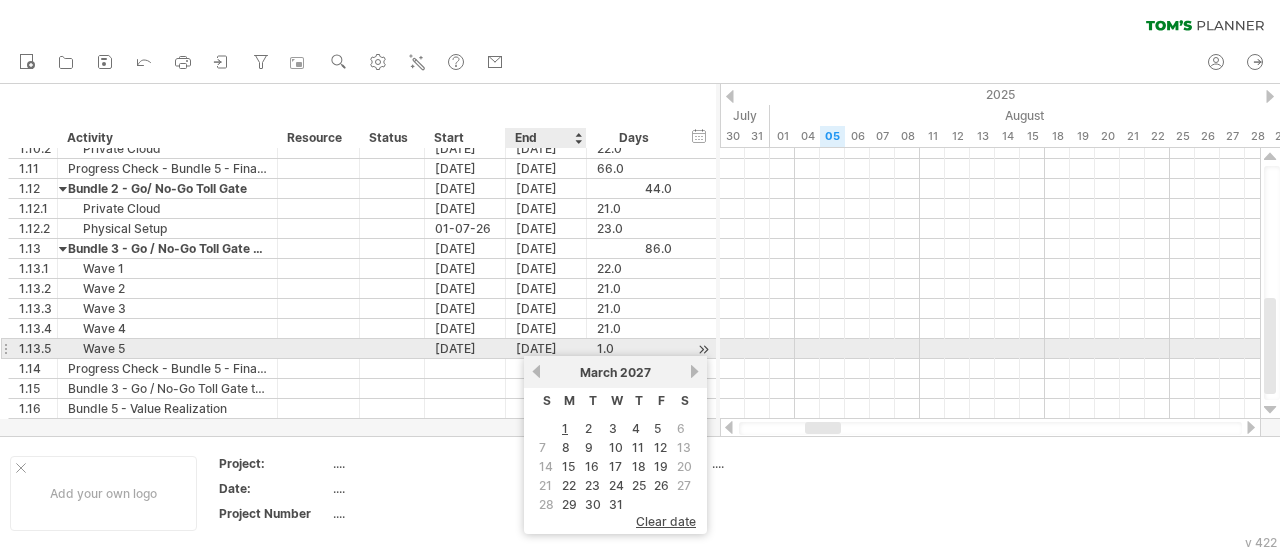 click on "[DATE]" at bounding box center (546, 348) 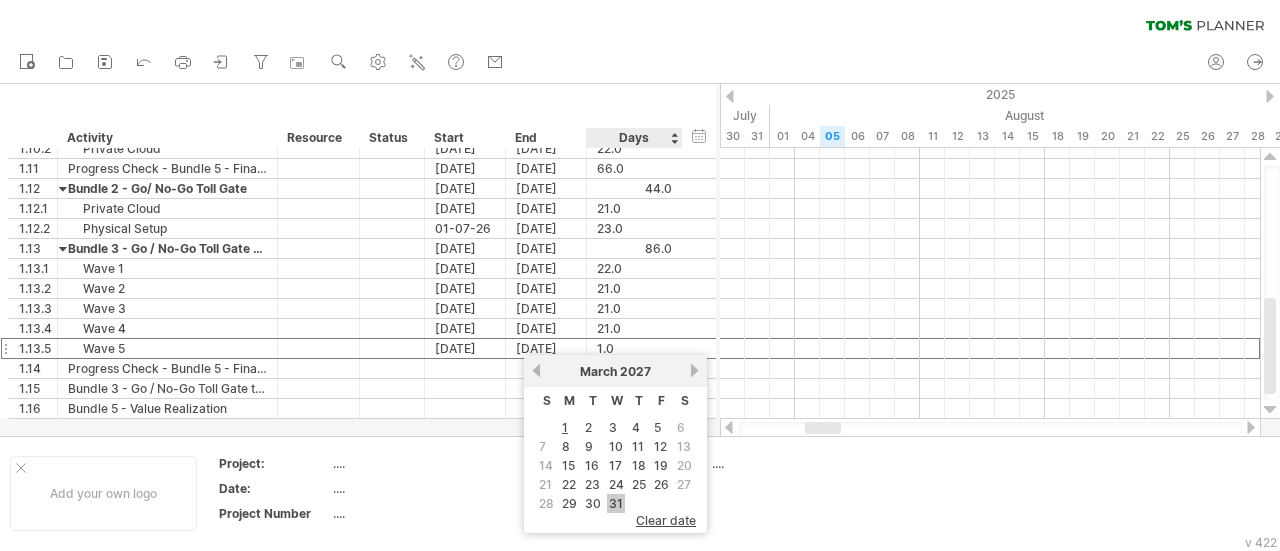 click on "31" at bounding box center (616, 503) 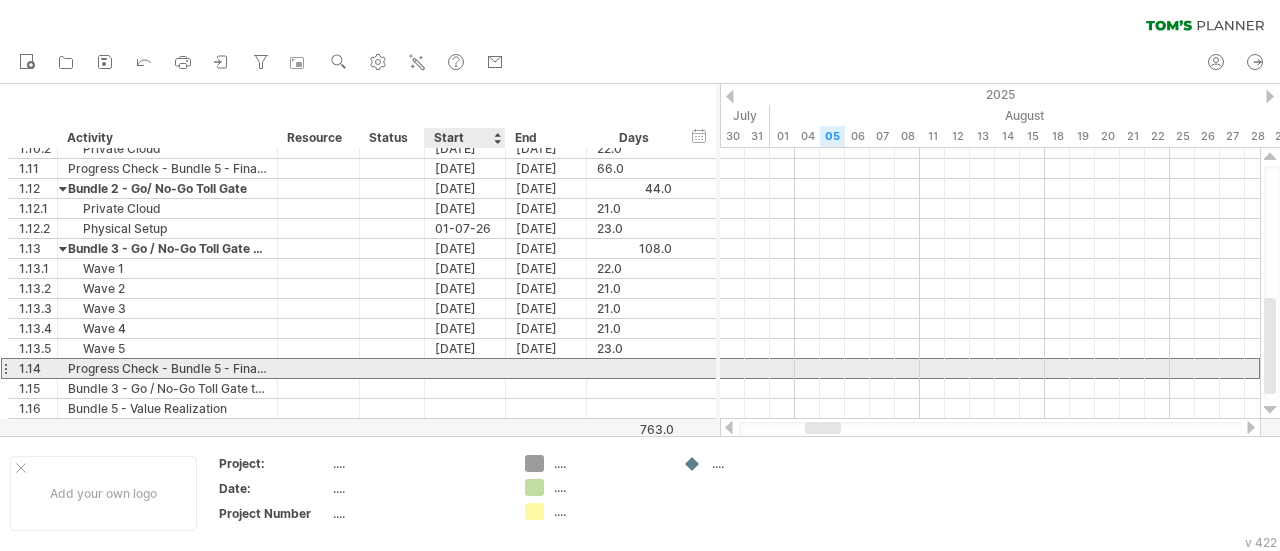 click at bounding box center [465, 368] 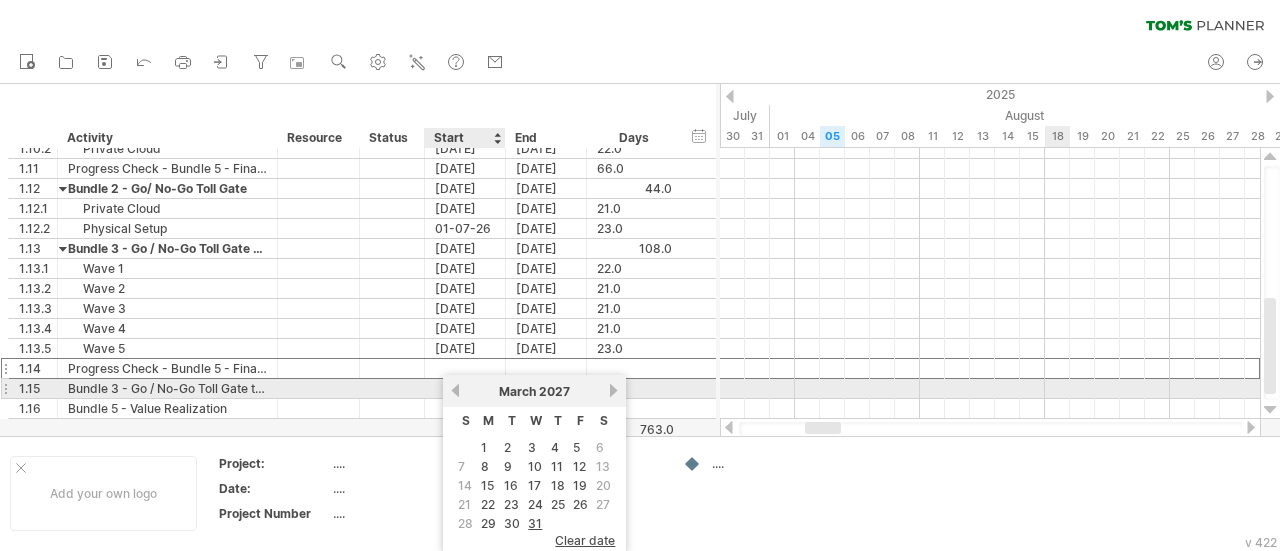 click on "previous" at bounding box center (455, 390) 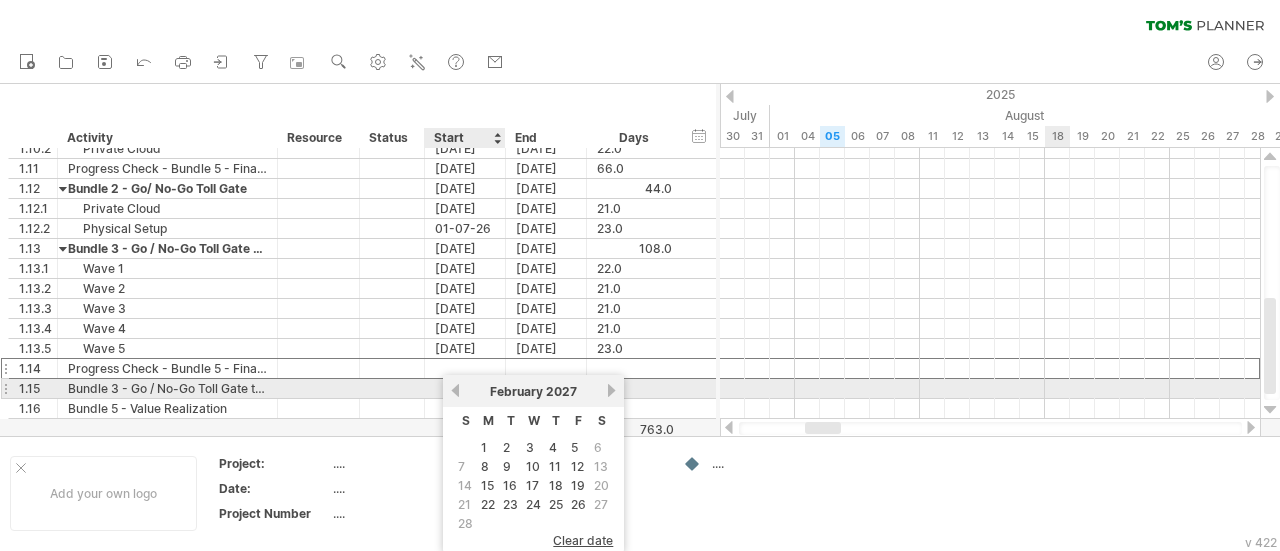 click on "previous" at bounding box center [455, 390] 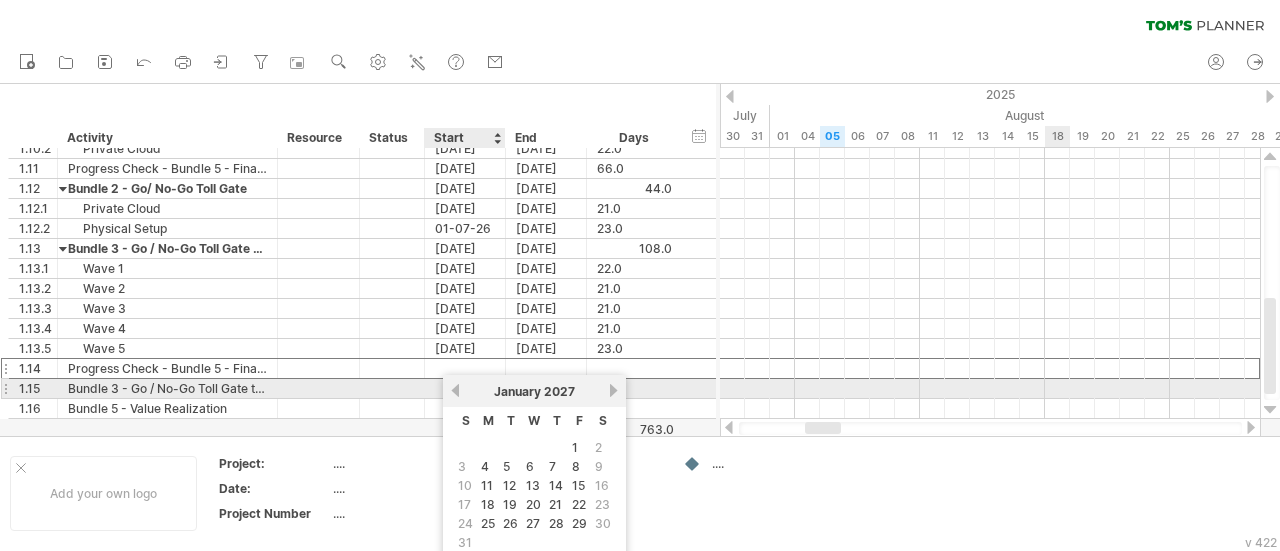 click on "previous" at bounding box center [455, 390] 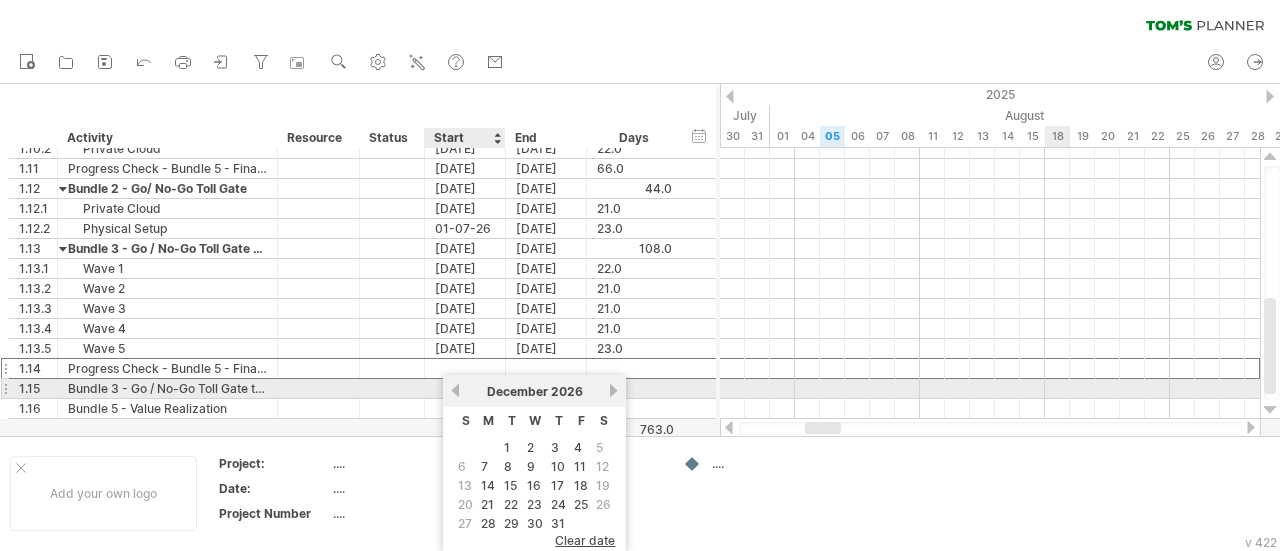 click on "previous" at bounding box center [455, 390] 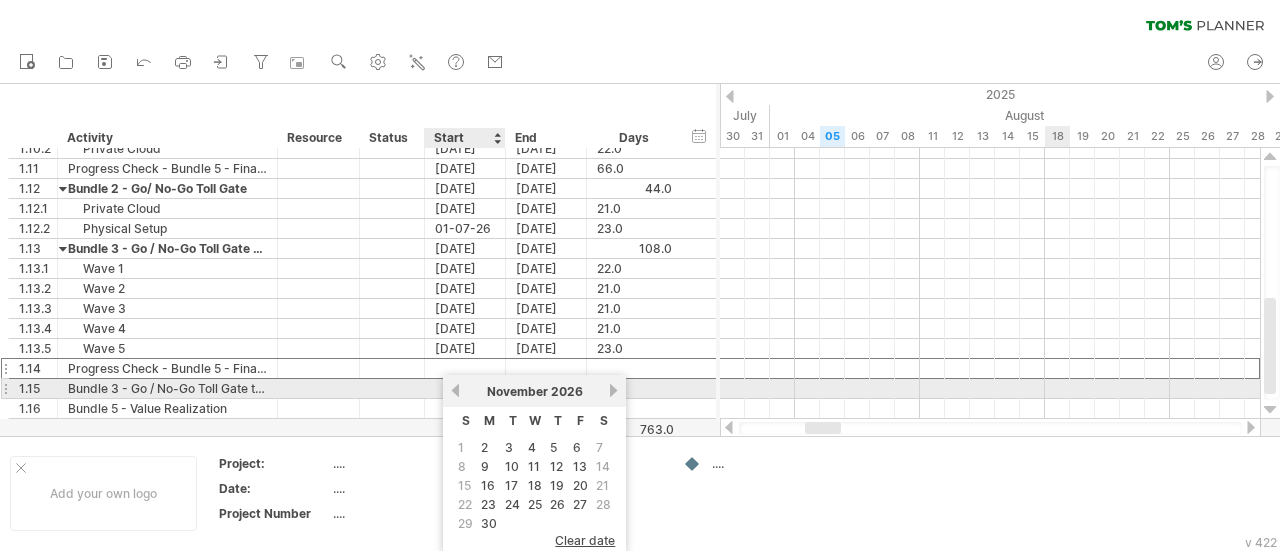 click on "previous" at bounding box center [455, 390] 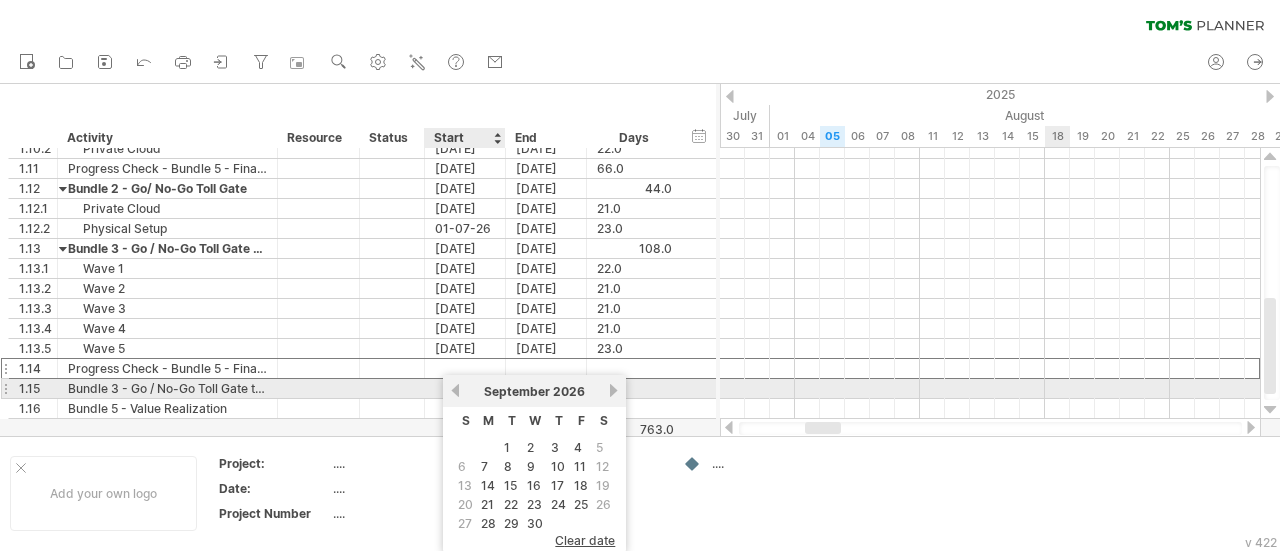 click on "previous" at bounding box center (455, 390) 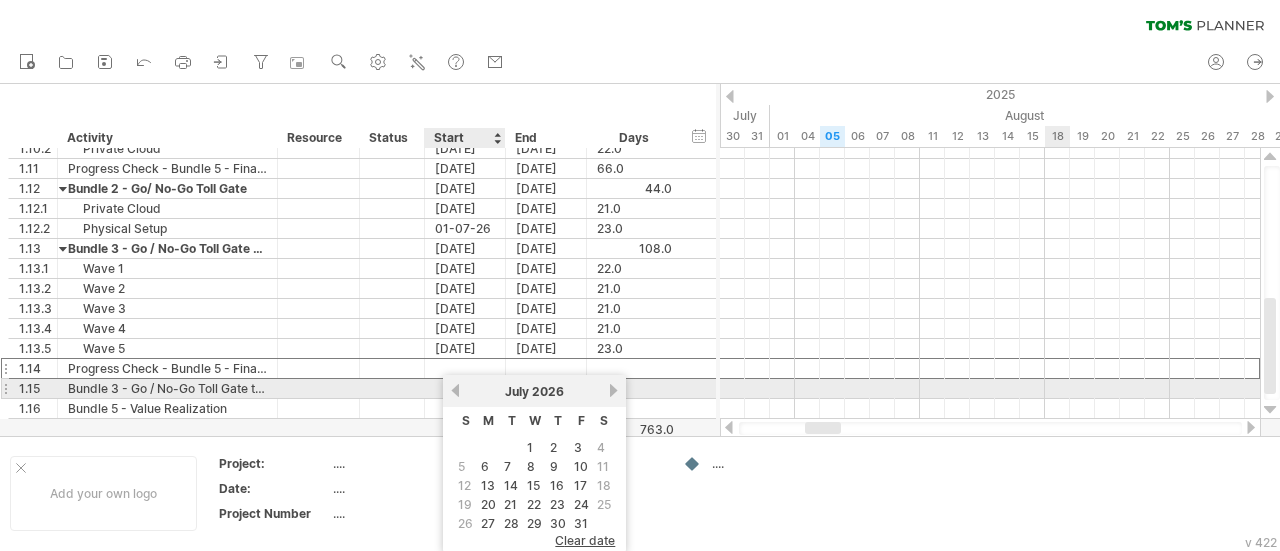 click on "previous" at bounding box center [455, 390] 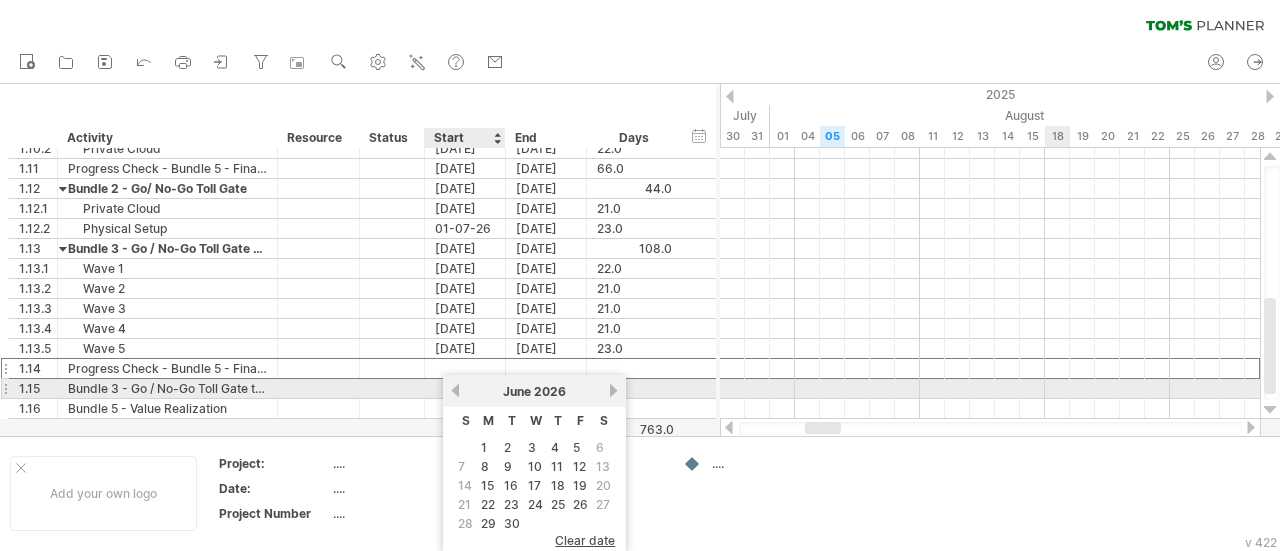 click on "previous" at bounding box center (455, 390) 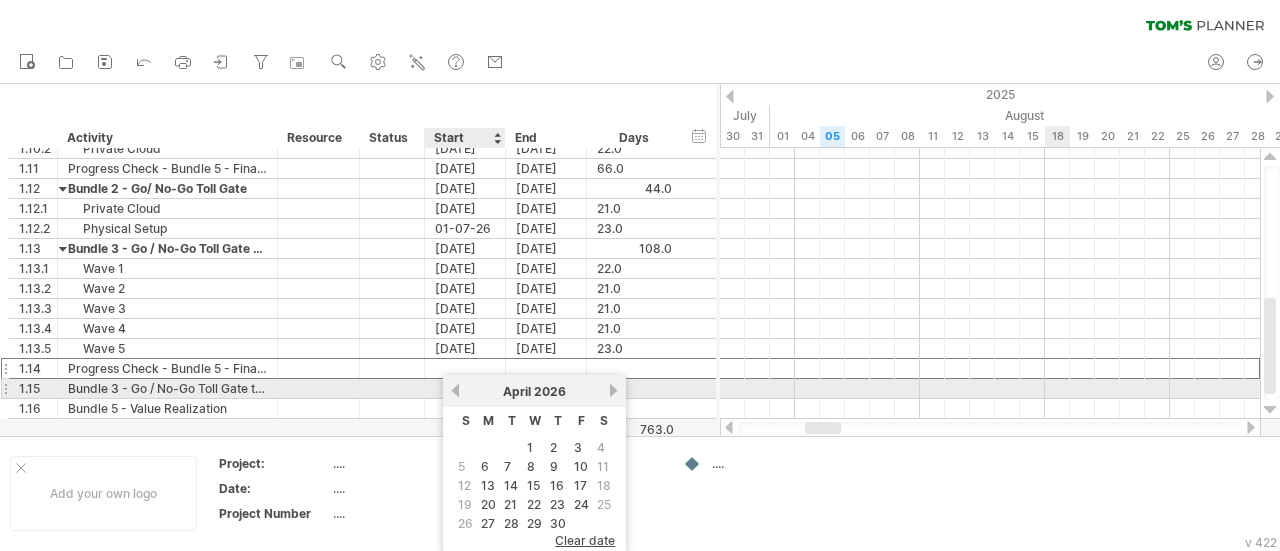 click on "previous" at bounding box center (455, 390) 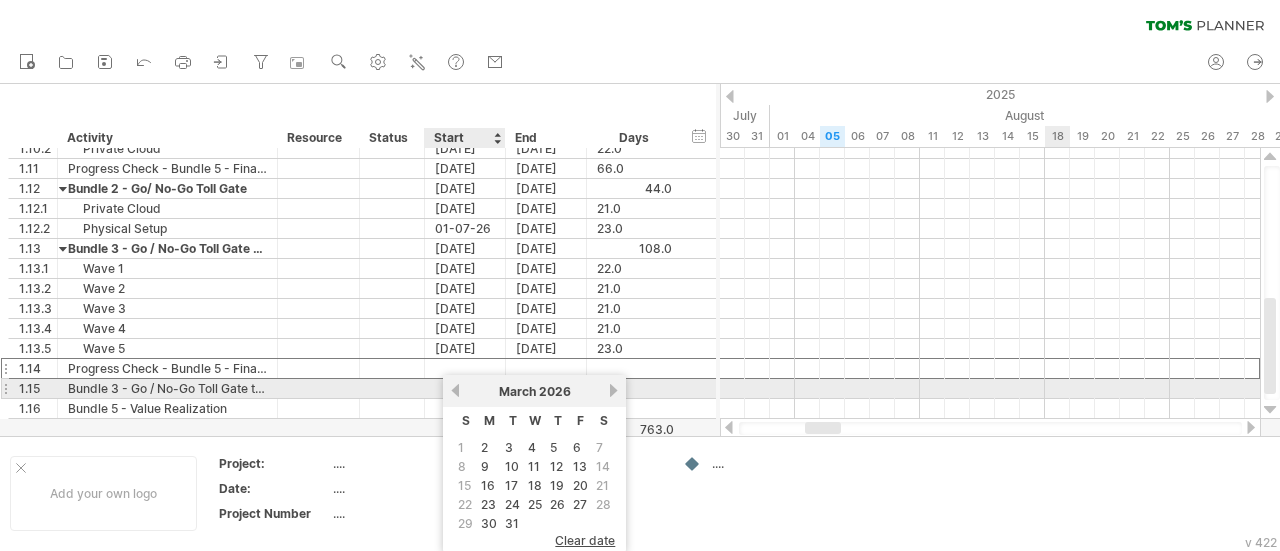 click on "previous" at bounding box center (455, 390) 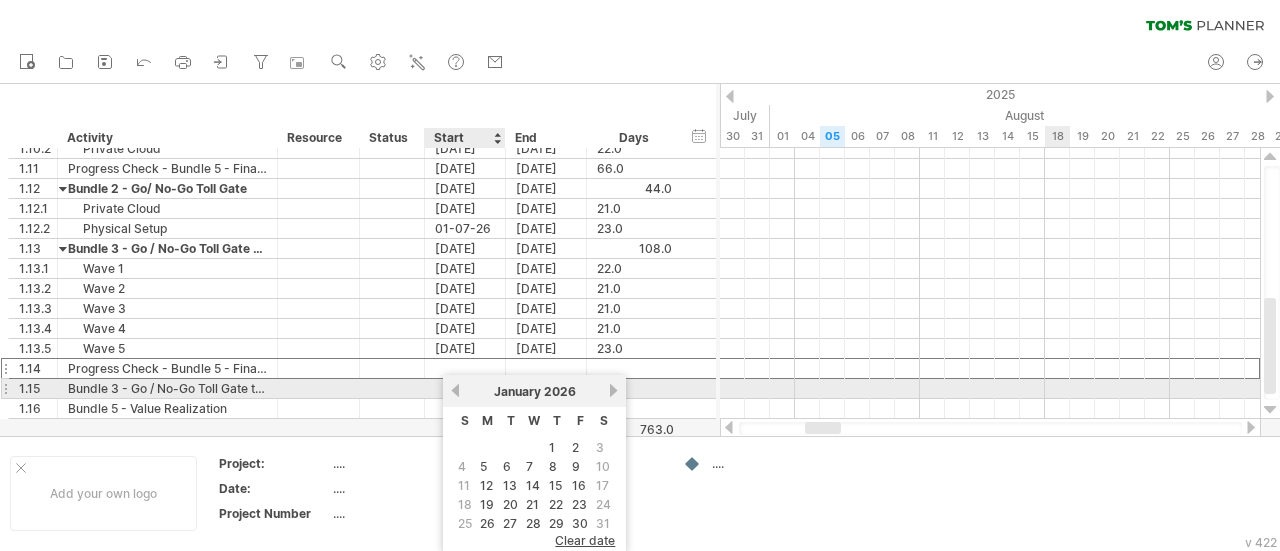 click on "previous" at bounding box center (455, 390) 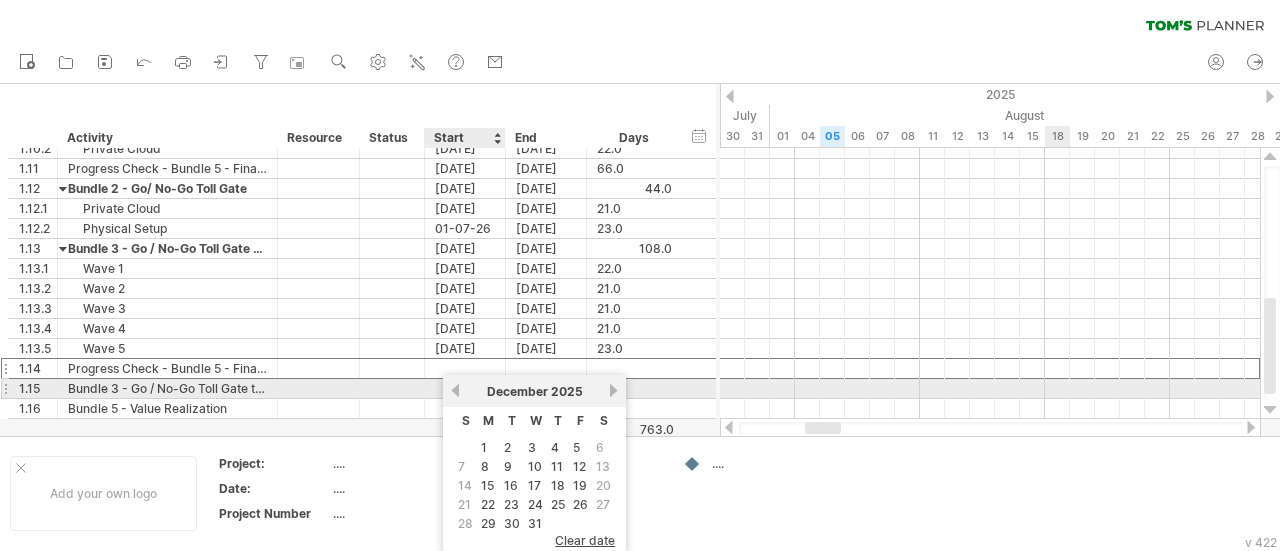 click on "previous" at bounding box center [455, 390] 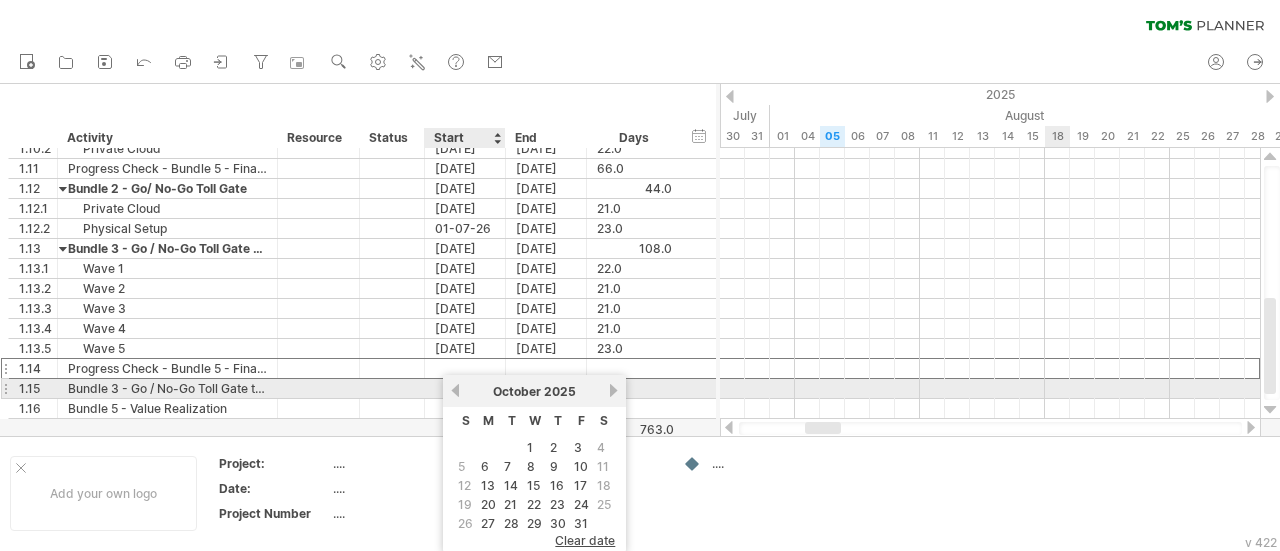 click on "previous" at bounding box center (455, 390) 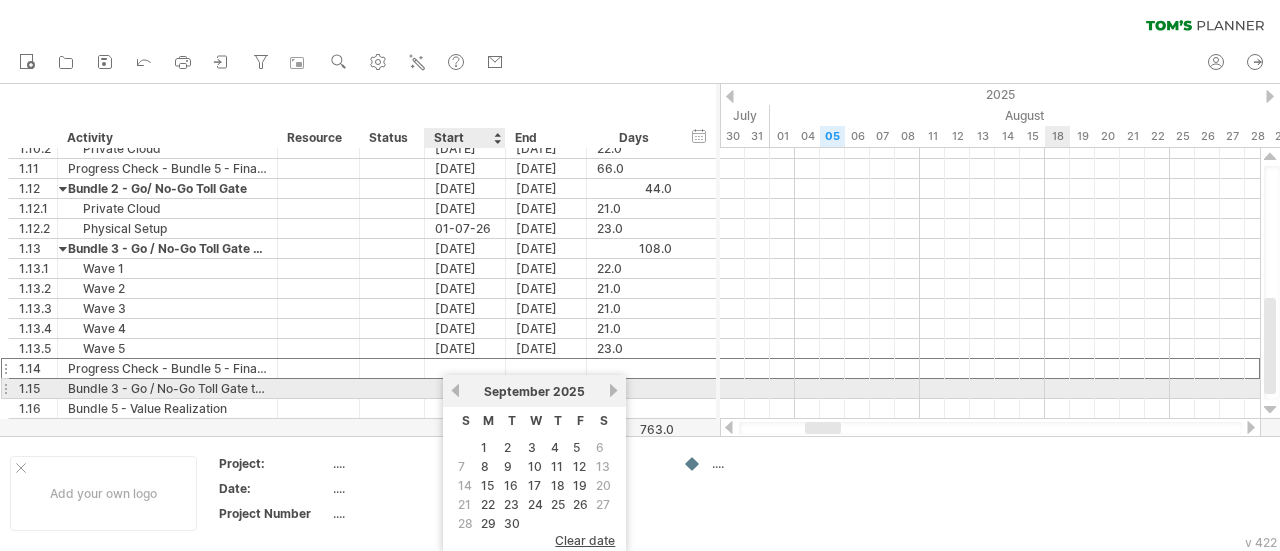 click on "previous" at bounding box center [455, 390] 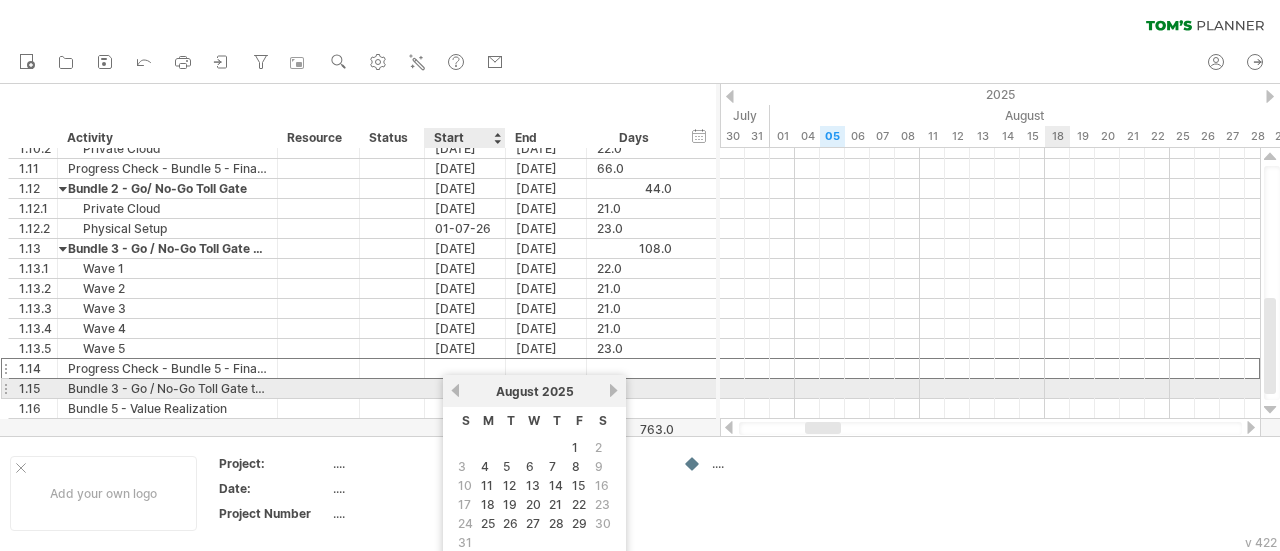 click on "previous" at bounding box center (455, 390) 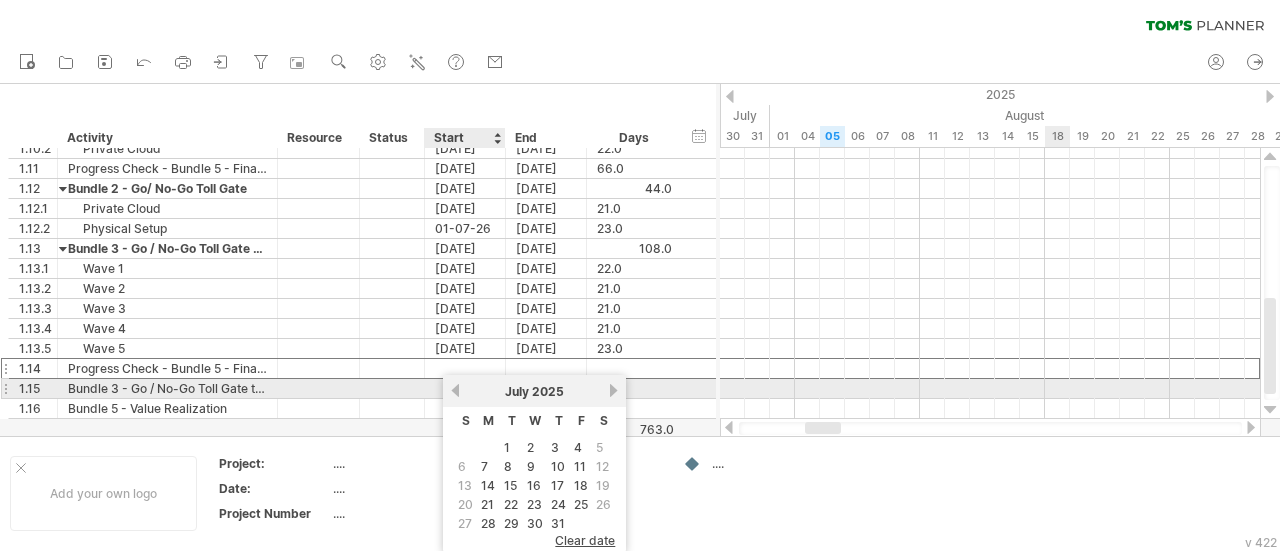 click on "previous" at bounding box center [455, 390] 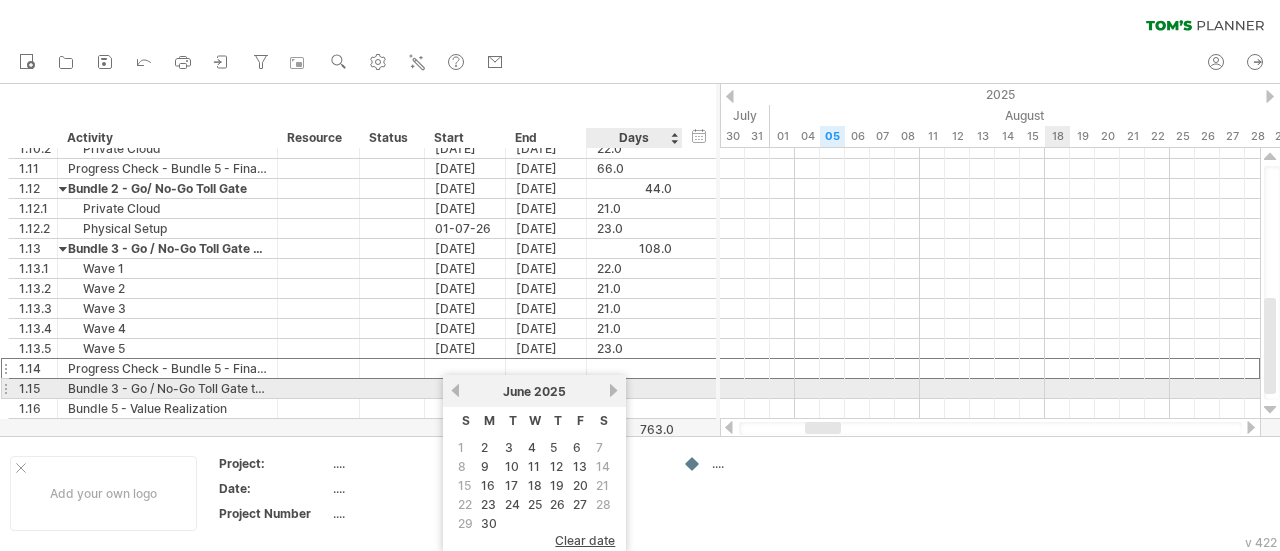 click on "next" at bounding box center [613, 390] 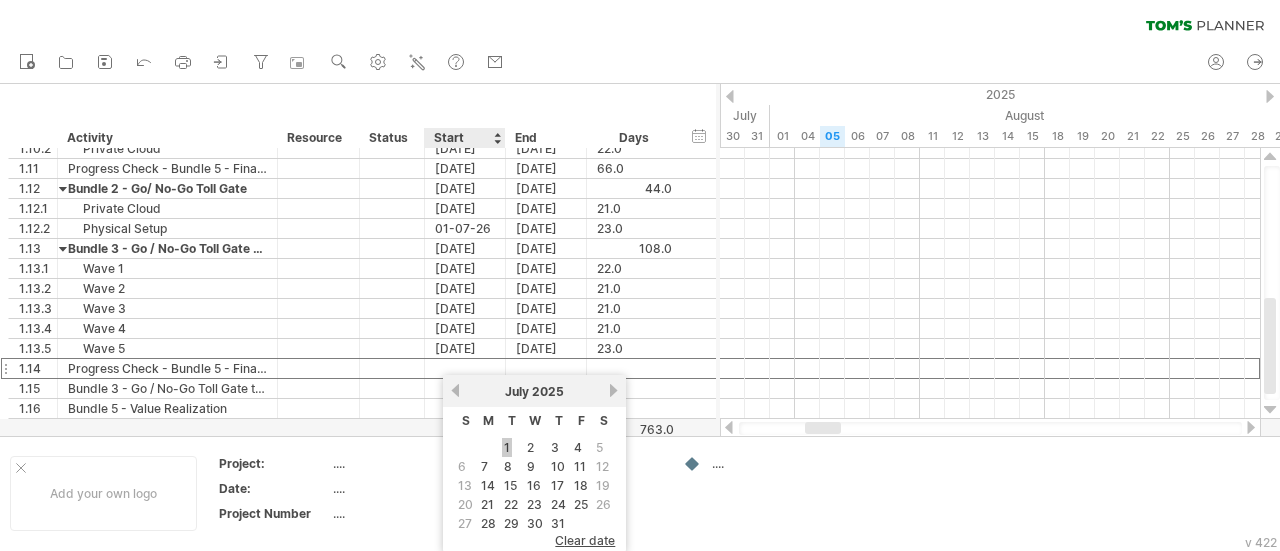 click on "1" at bounding box center (507, 447) 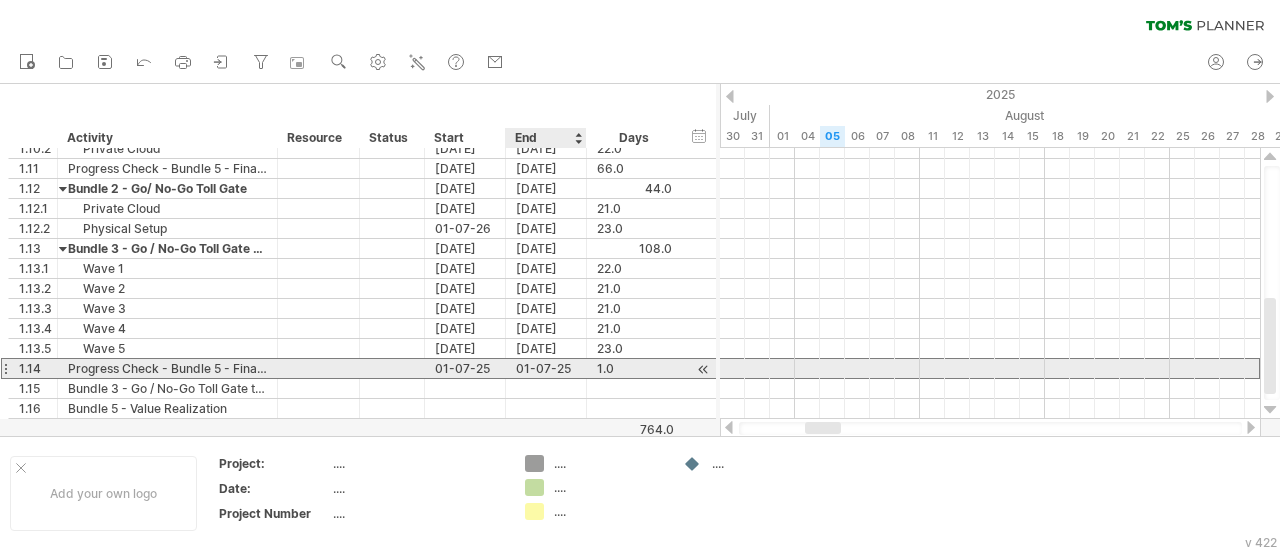 click on "01-07-25" at bounding box center (546, 368) 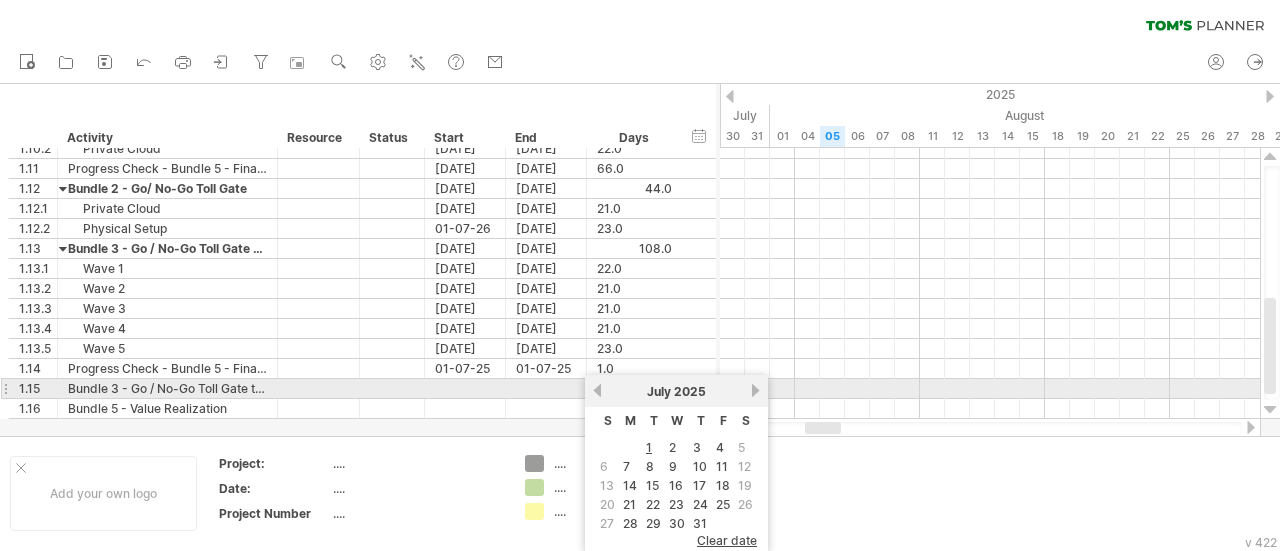click on "next" at bounding box center [755, 390] 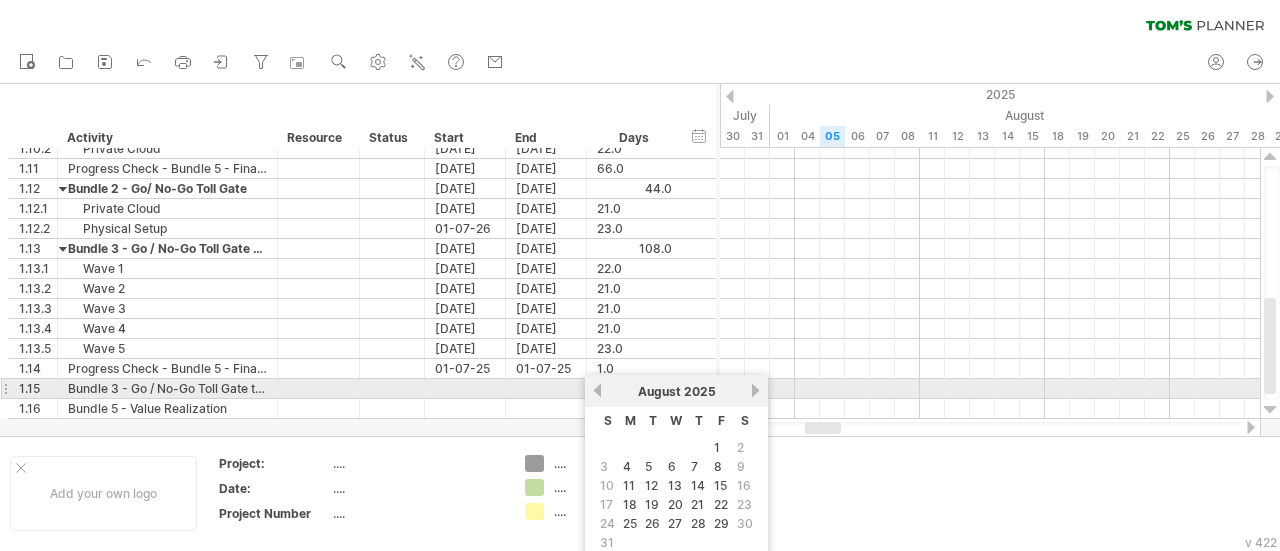 click on "next" at bounding box center (755, 390) 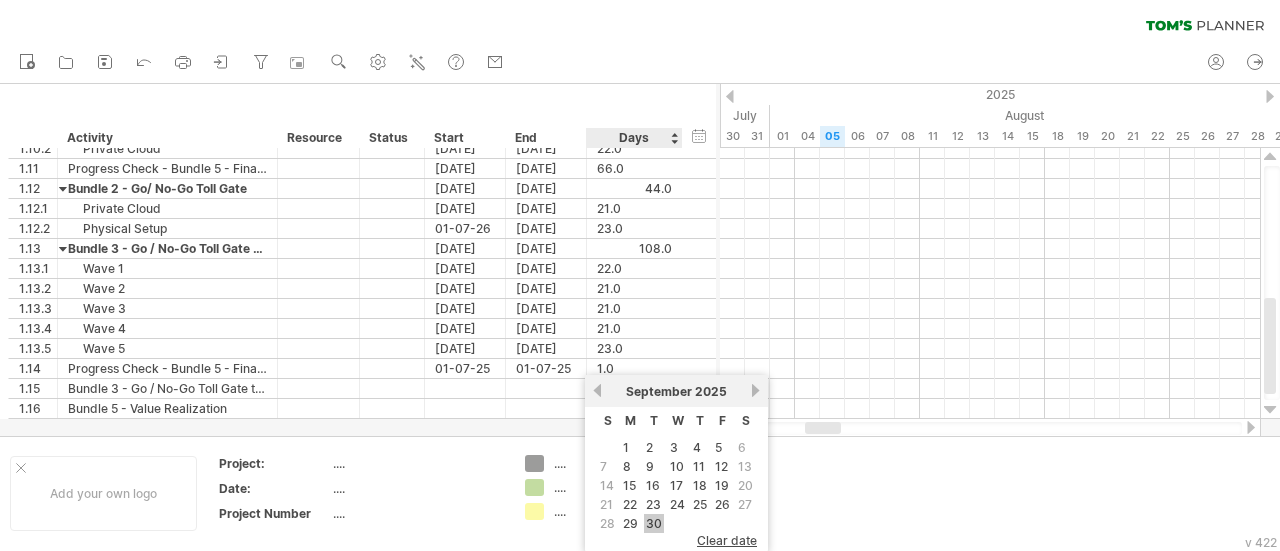 click on "30" at bounding box center (654, 523) 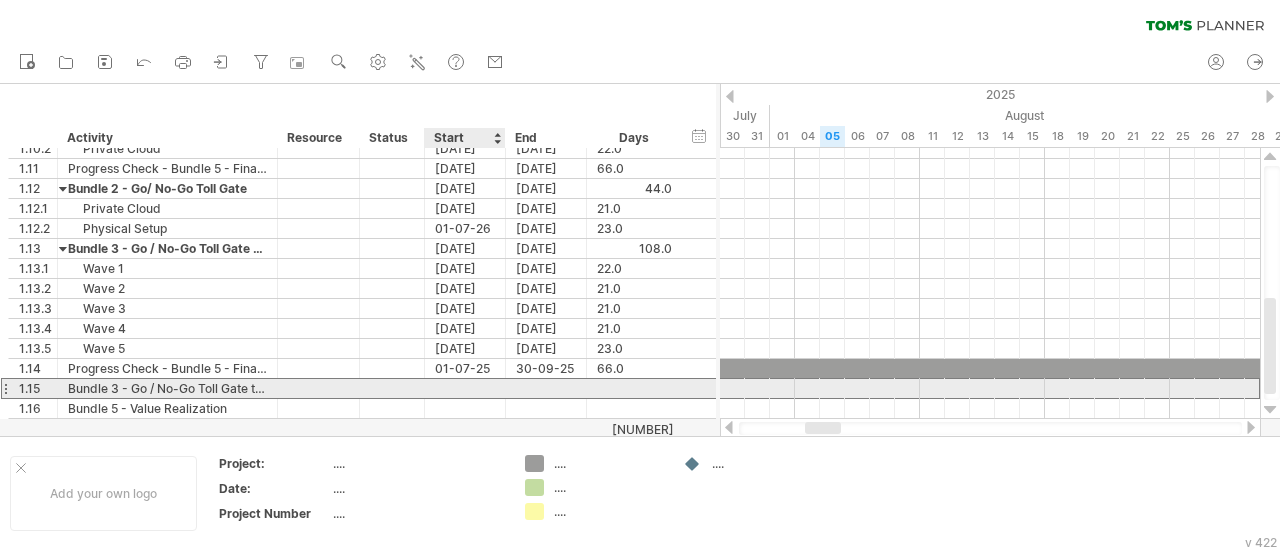click at bounding box center [465, 388] 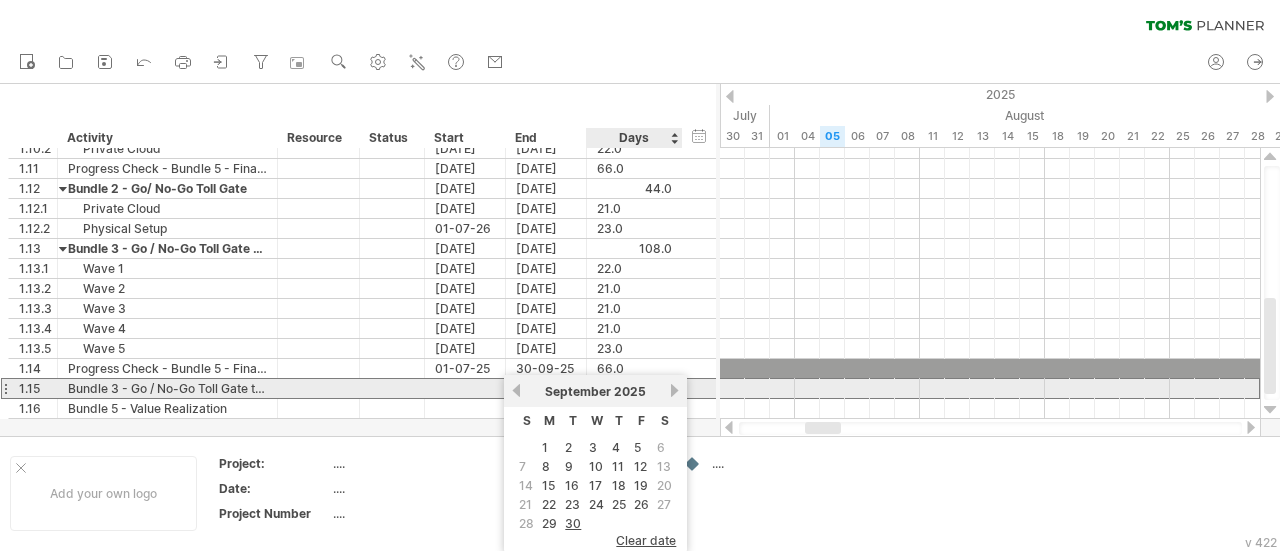 click on "next" at bounding box center (674, 390) 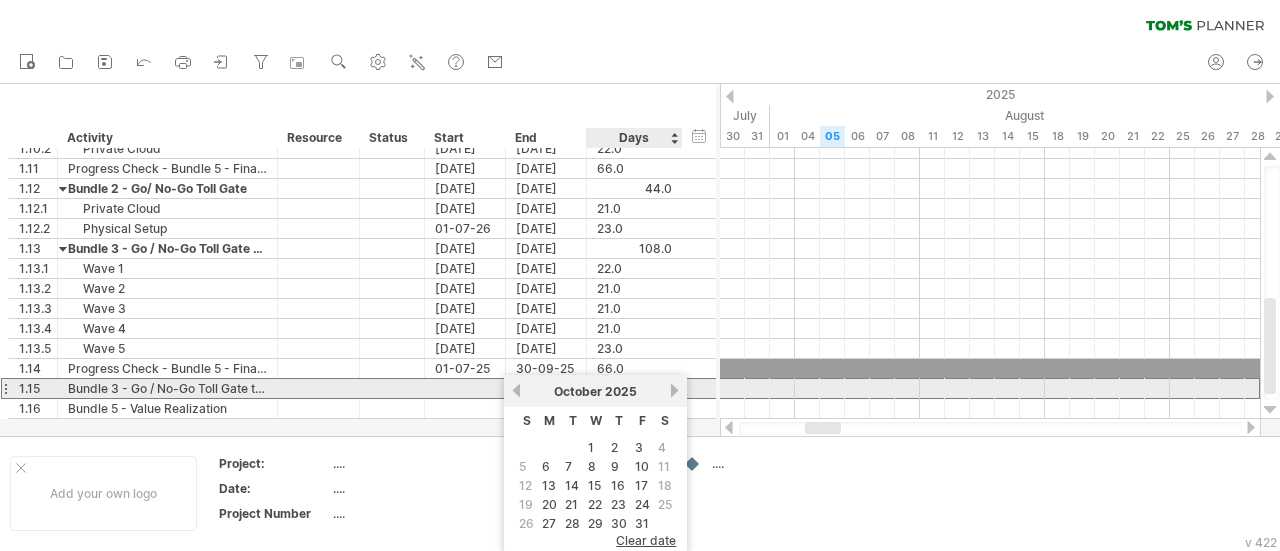 click on "next" at bounding box center [674, 390] 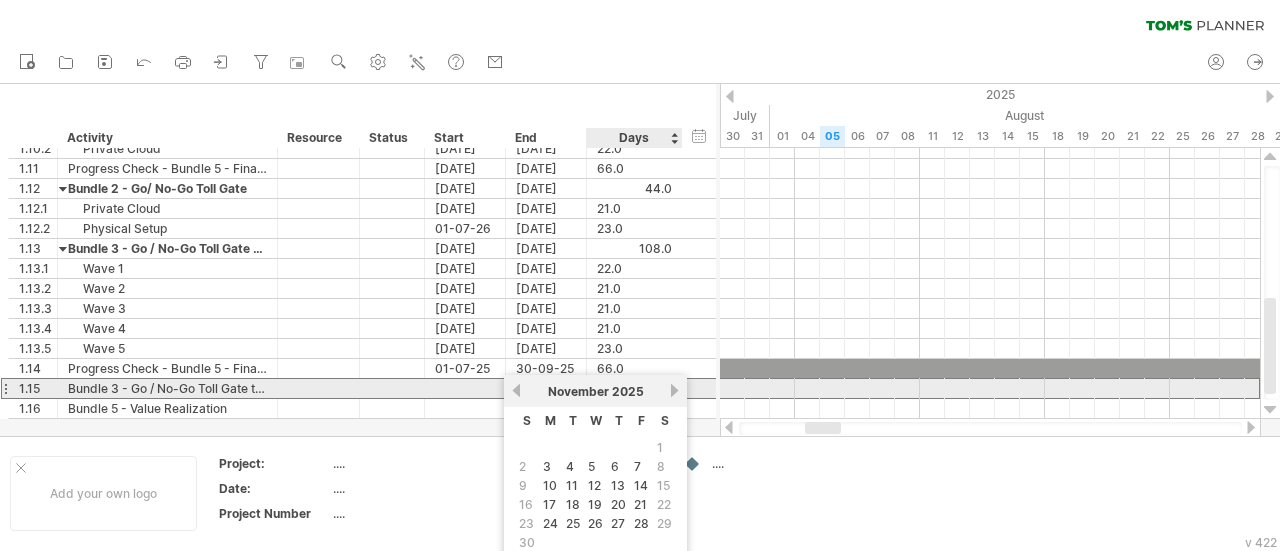 click on "next" at bounding box center [674, 390] 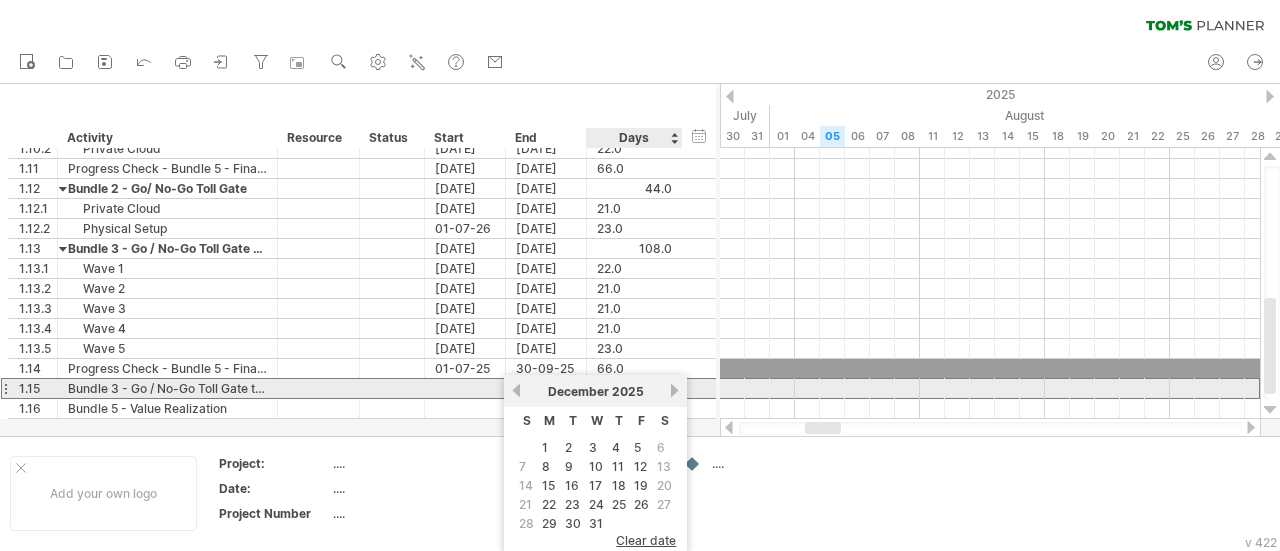 click on "next" at bounding box center [674, 390] 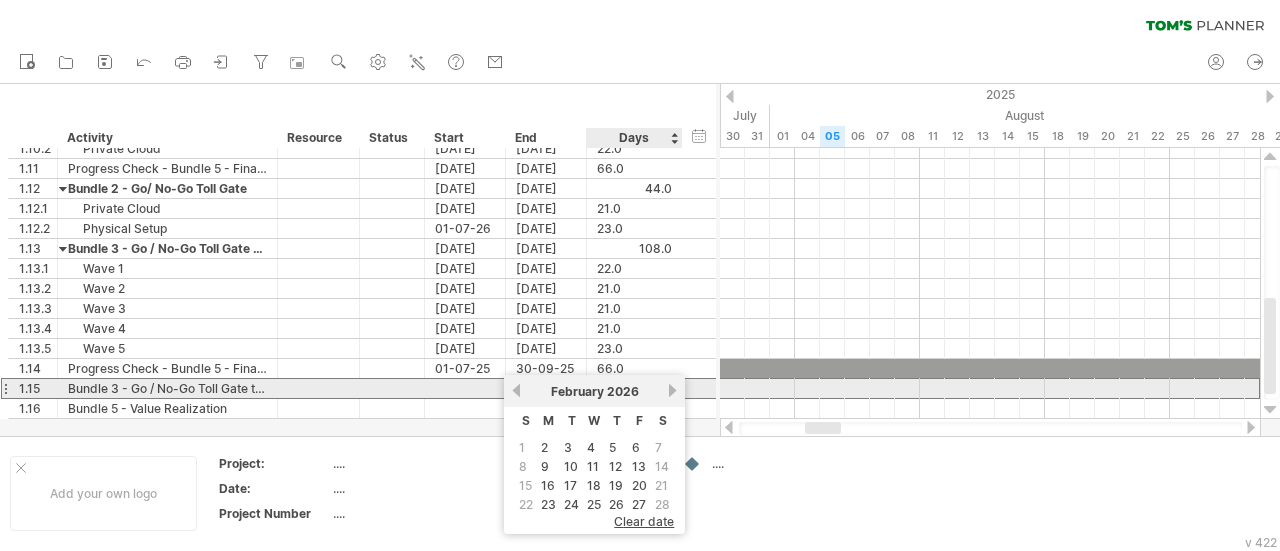click on "next" at bounding box center (672, 390) 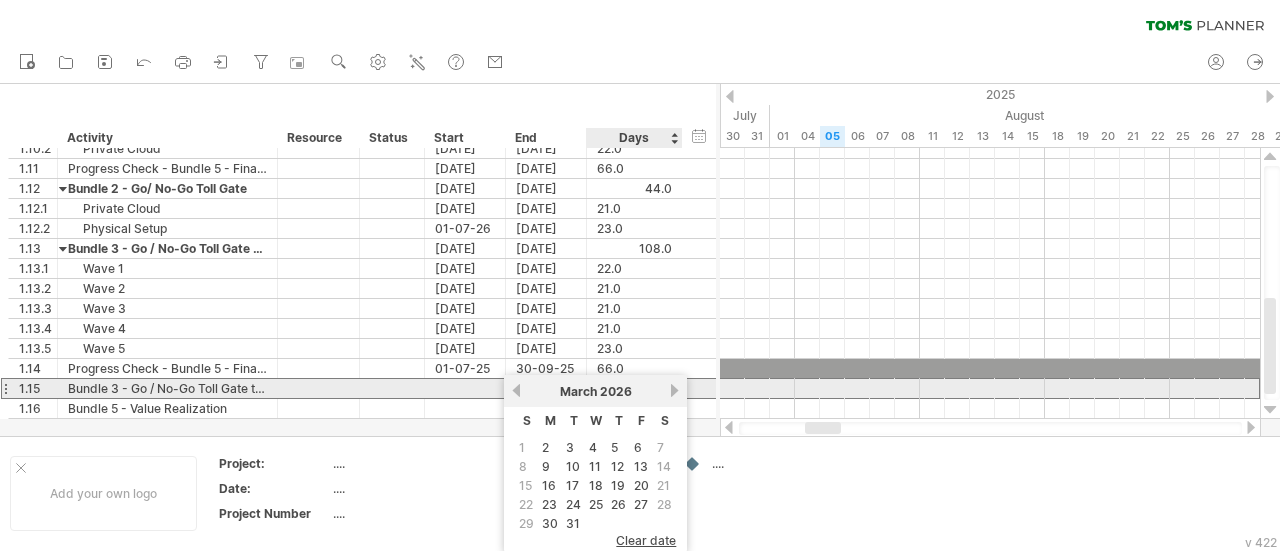 click on "next" at bounding box center [674, 390] 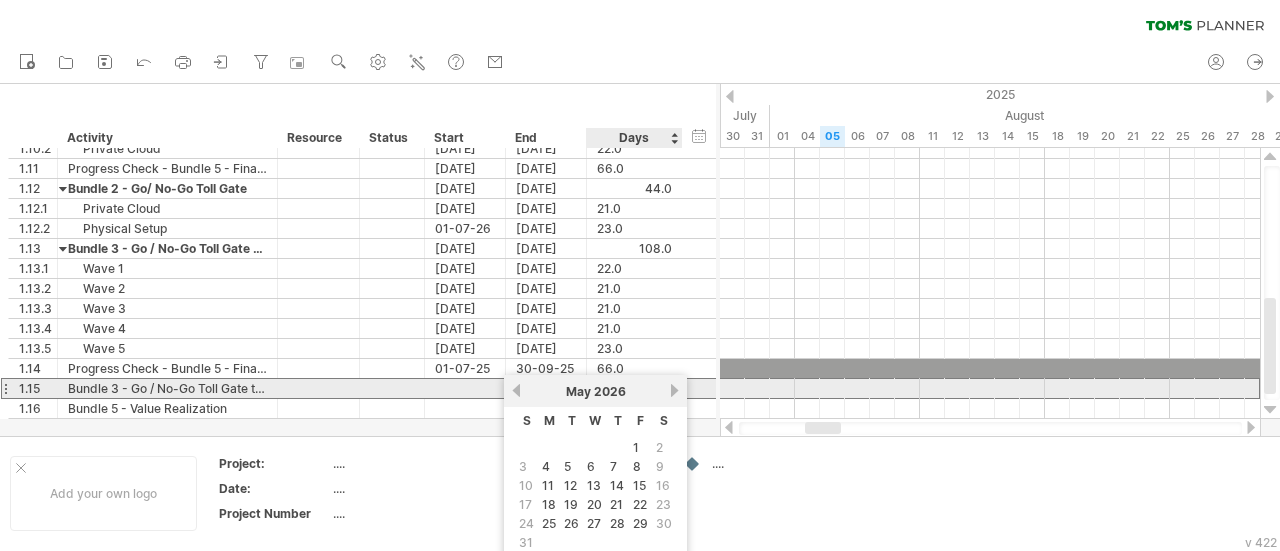 click on "next" at bounding box center (674, 390) 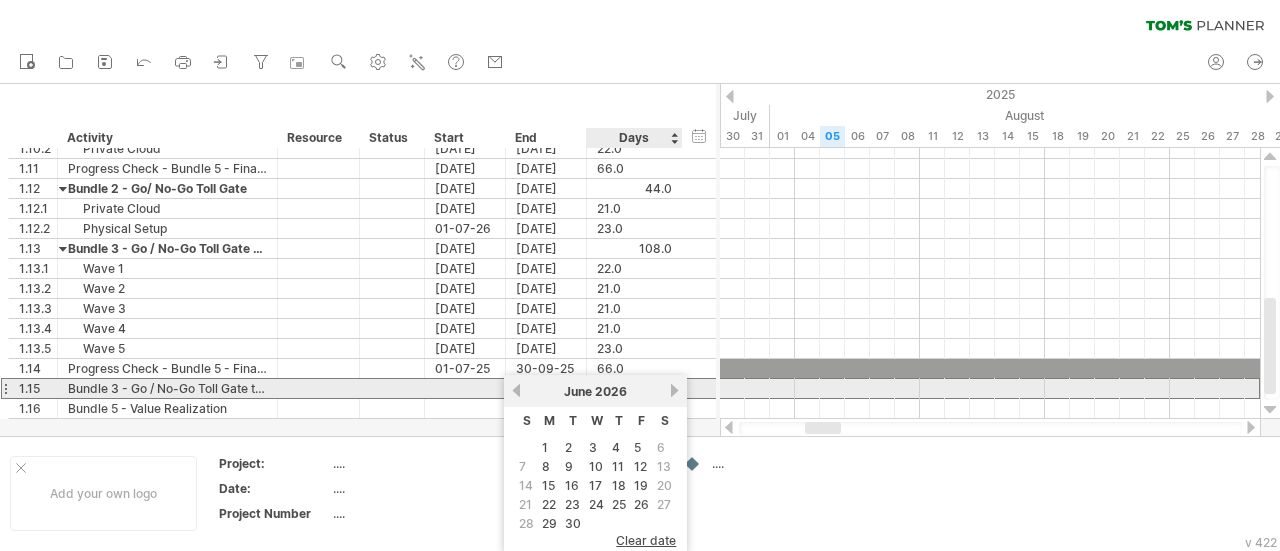 click on "next" at bounding box center (674, 390) 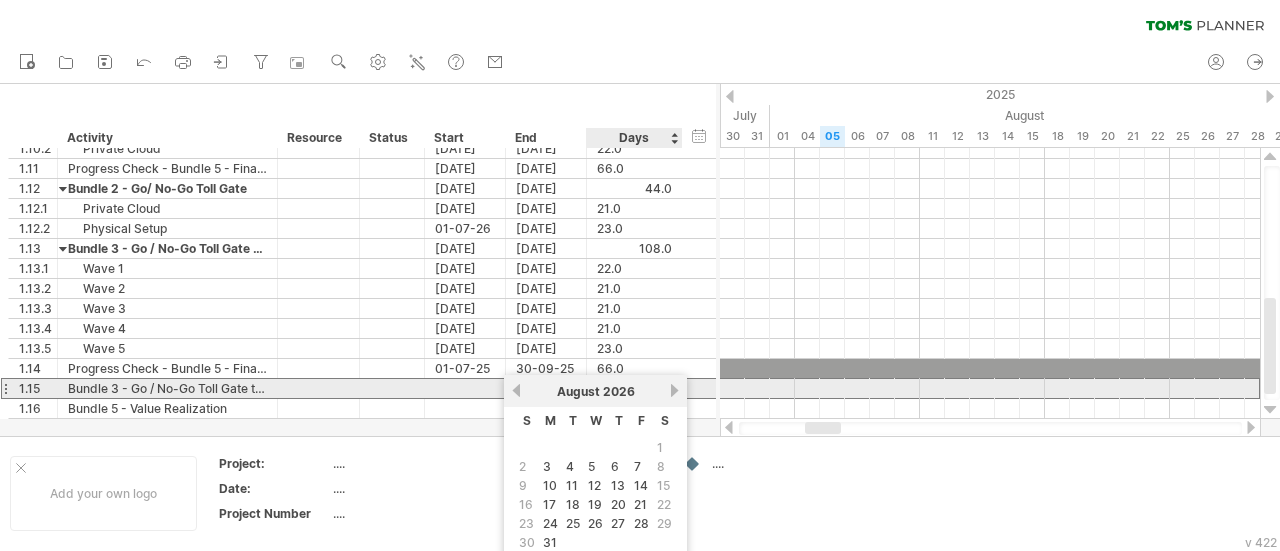 click on "next" at bounding box center [674, 390] 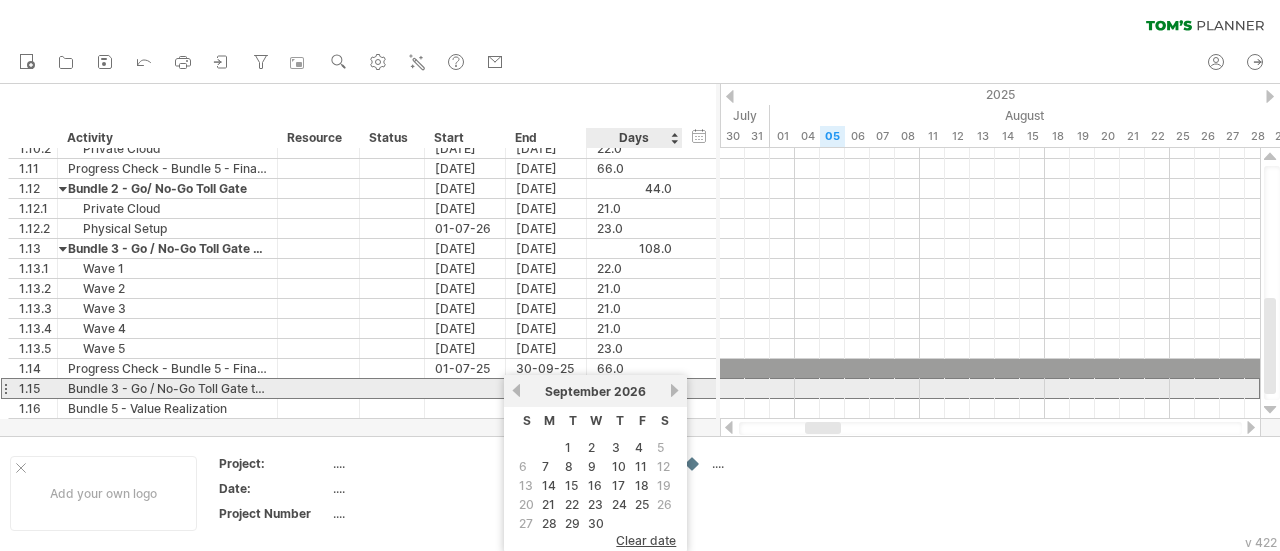 click on "next" at bounding box center [674, 390] 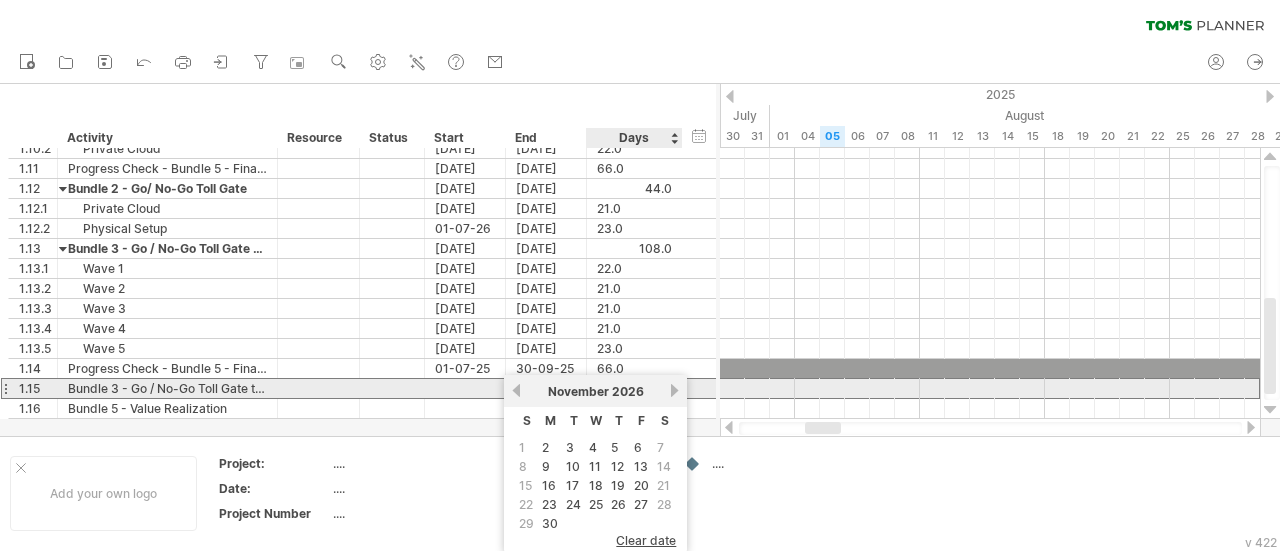 click on "next" at bounding box center (674, 390) 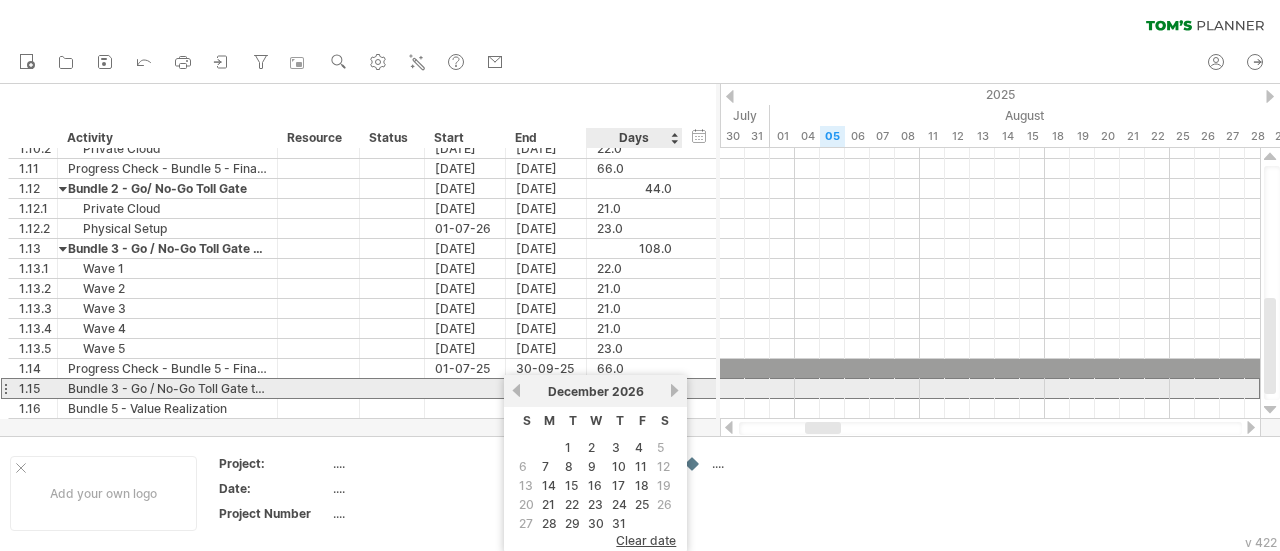 click on "next" at bounding box center (674, 390) 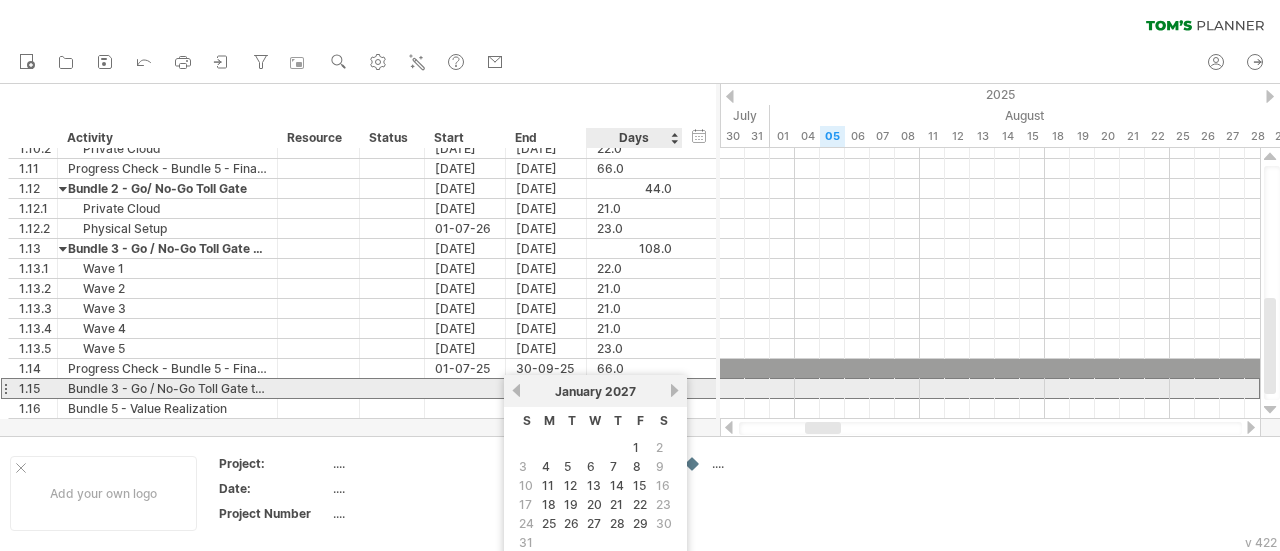 click on "next" at bounding box center (674, 390) 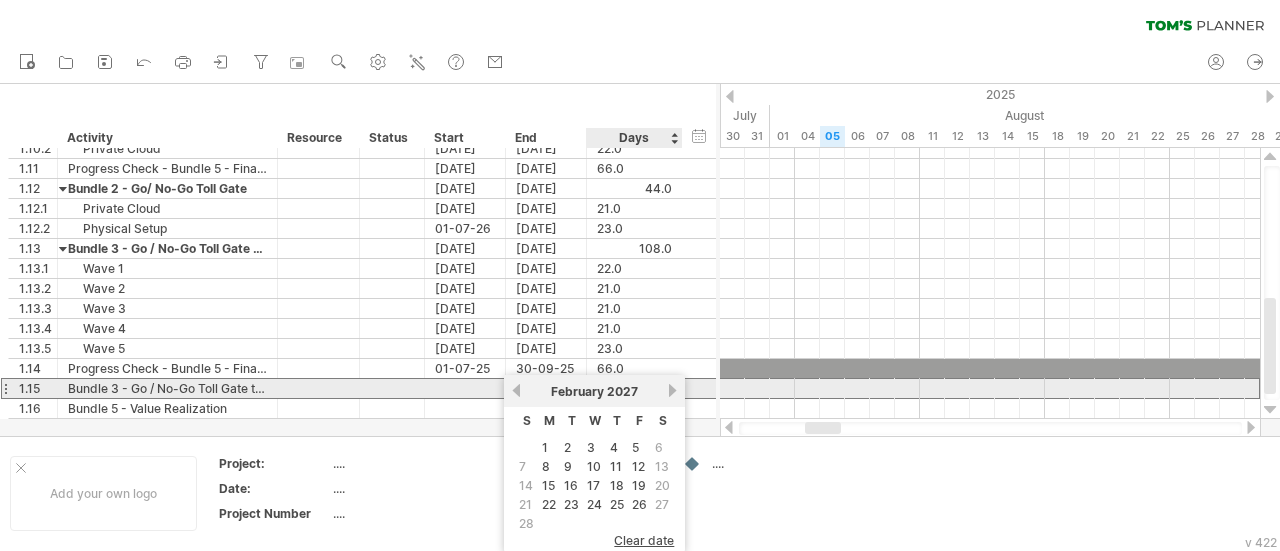 click on "next" at bounding box center [672, 390] 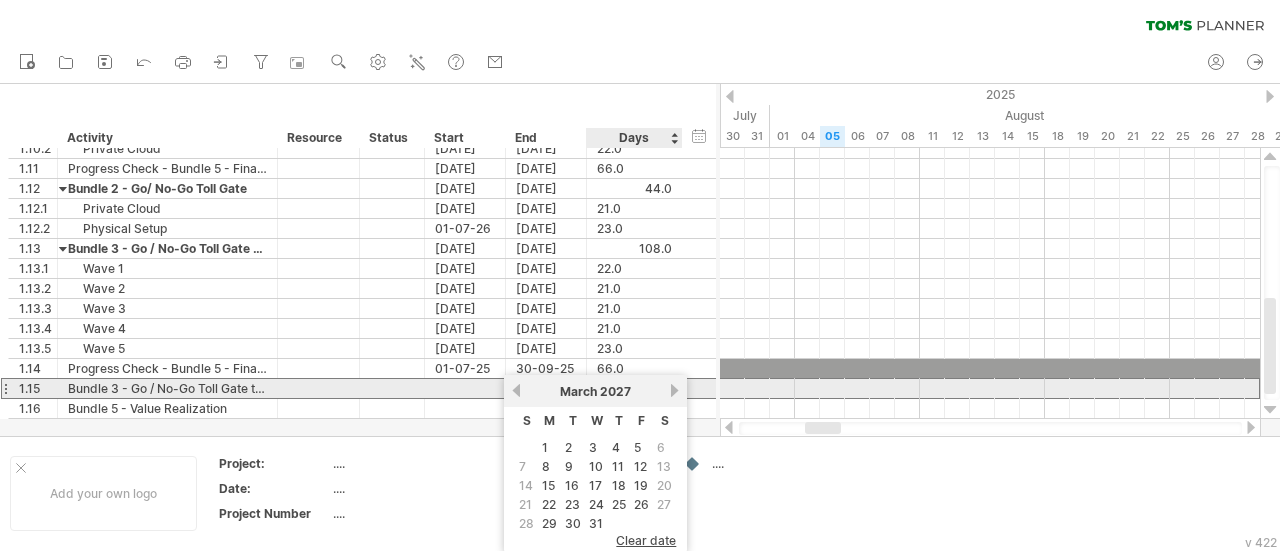 click on "next" at bounding box center (674, 390) 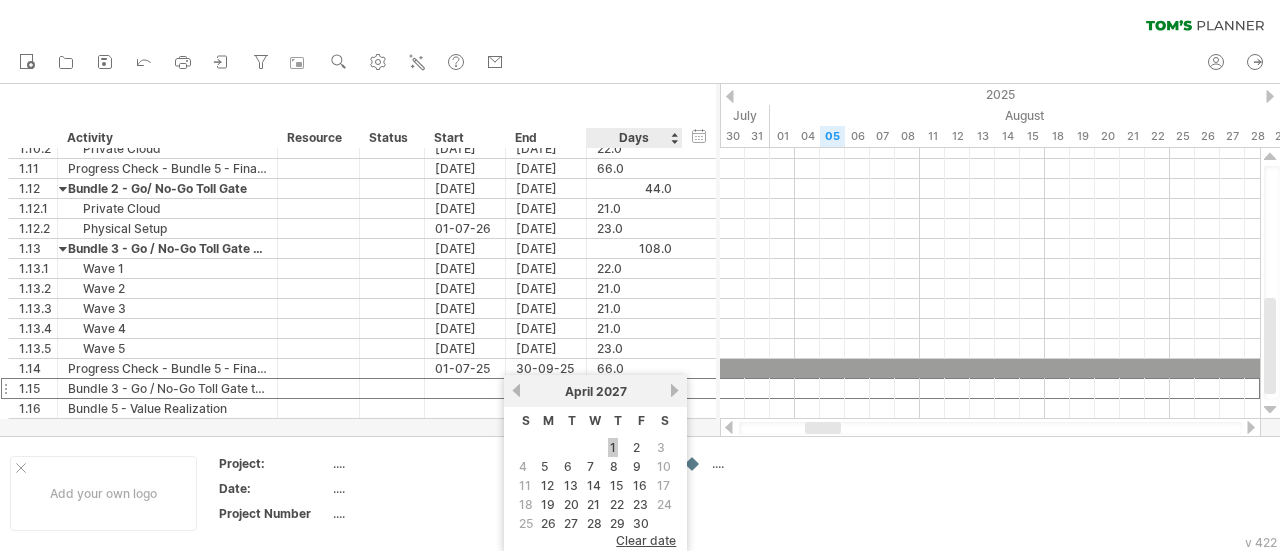 click on "1" at bounding box center (613, 447) 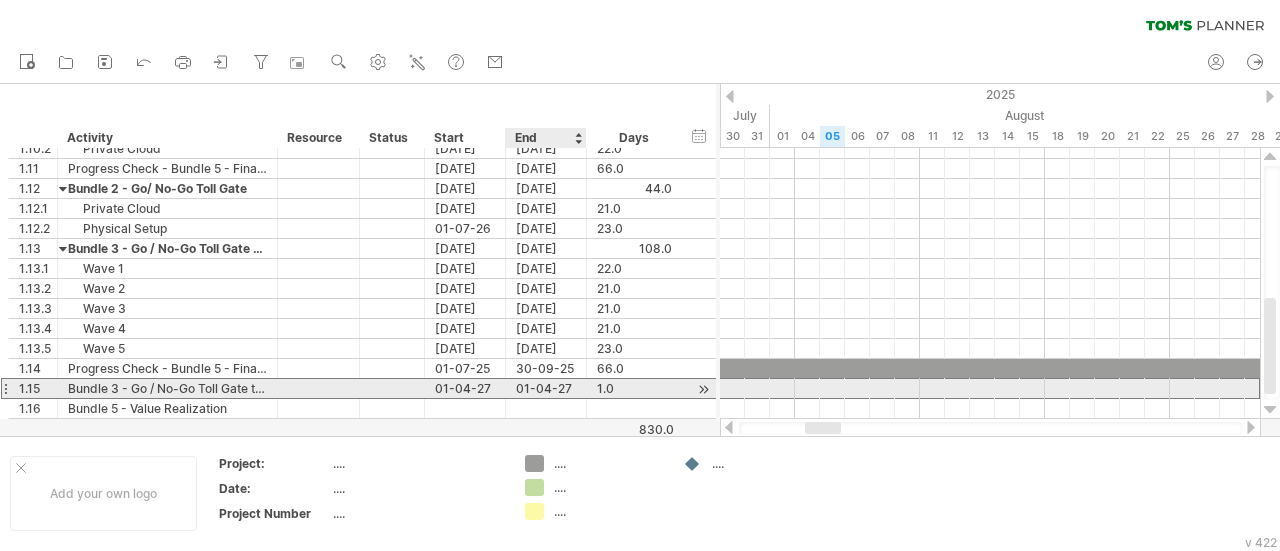 click on "01-04-27" at bounding box center [546, 388] 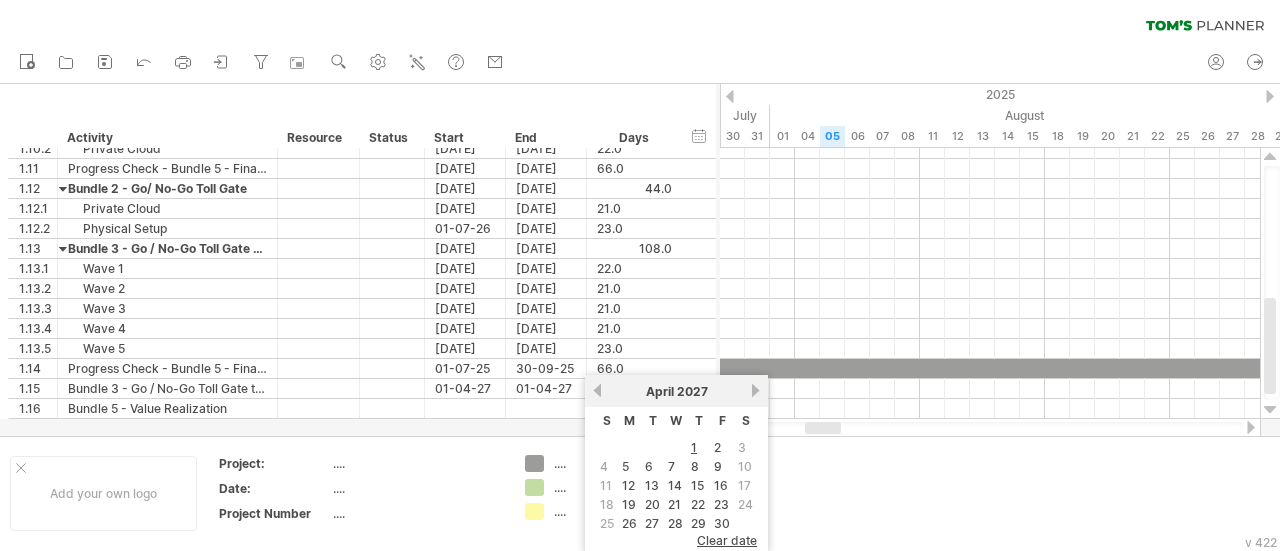 click on "30" at bounding box center (722, 523) 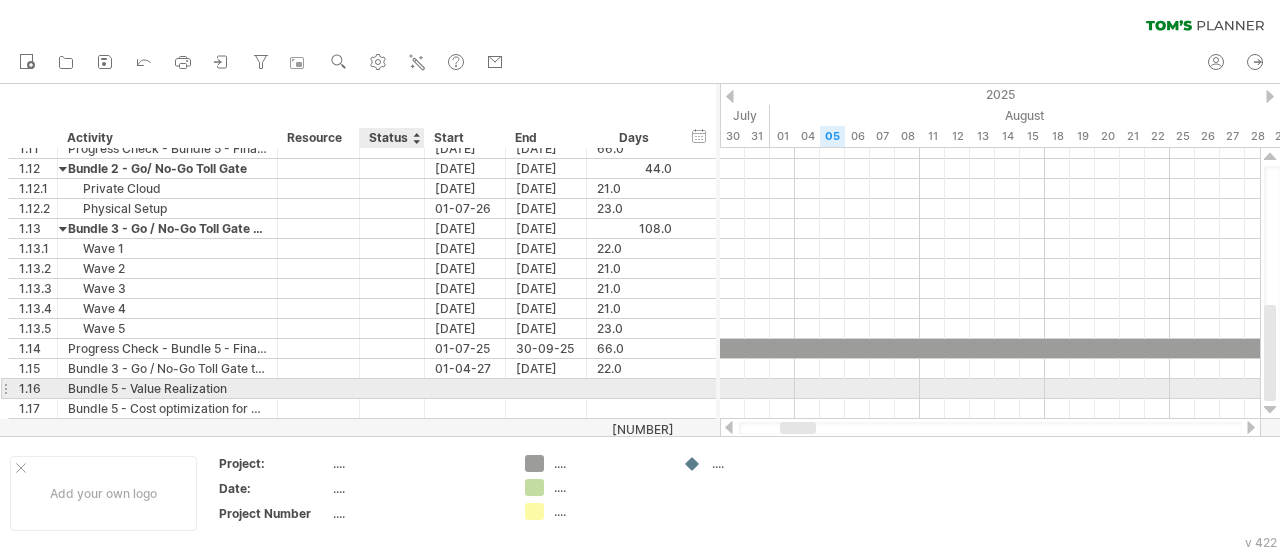 click at bounding box center (465, 388) 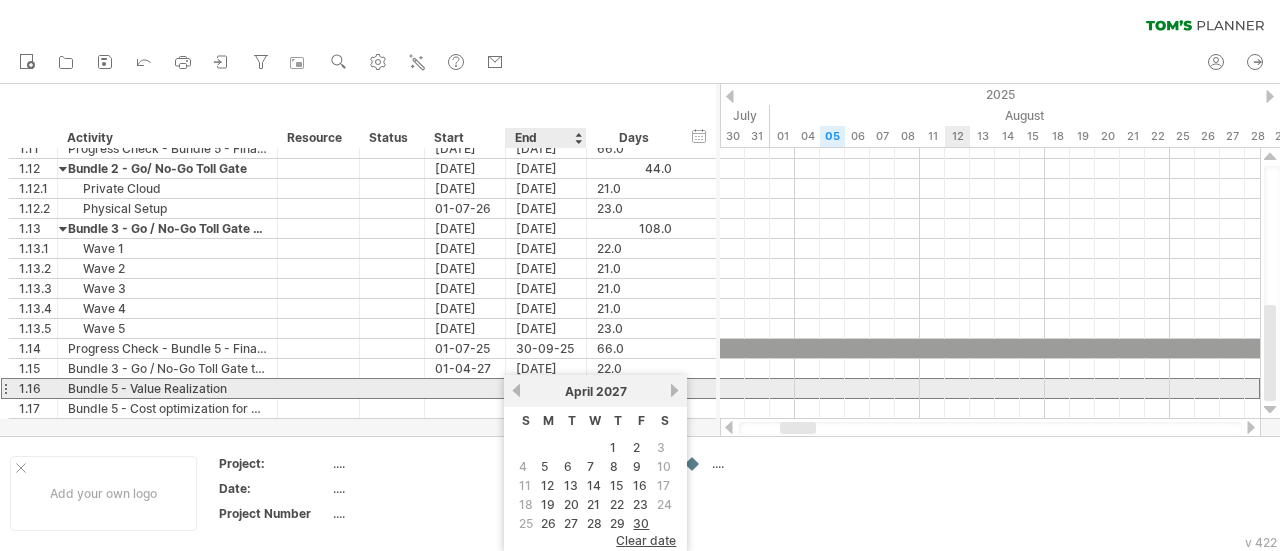 click on "[MONTH]  [YEAR]" at bounding box center (595, 391) 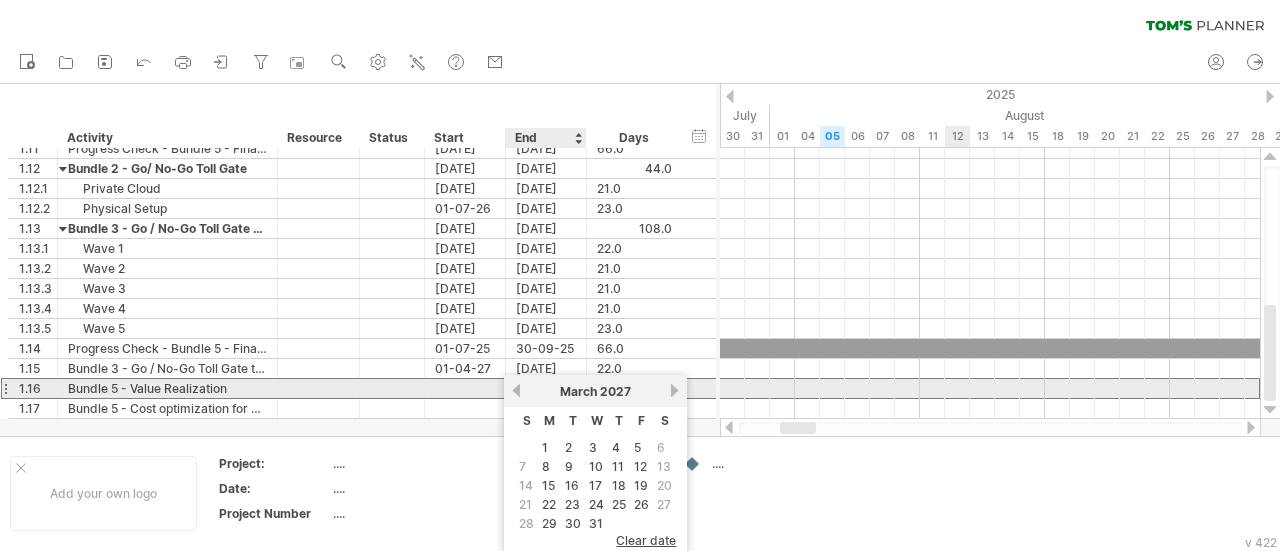 click on "previous" at bounding box center (516, 390) 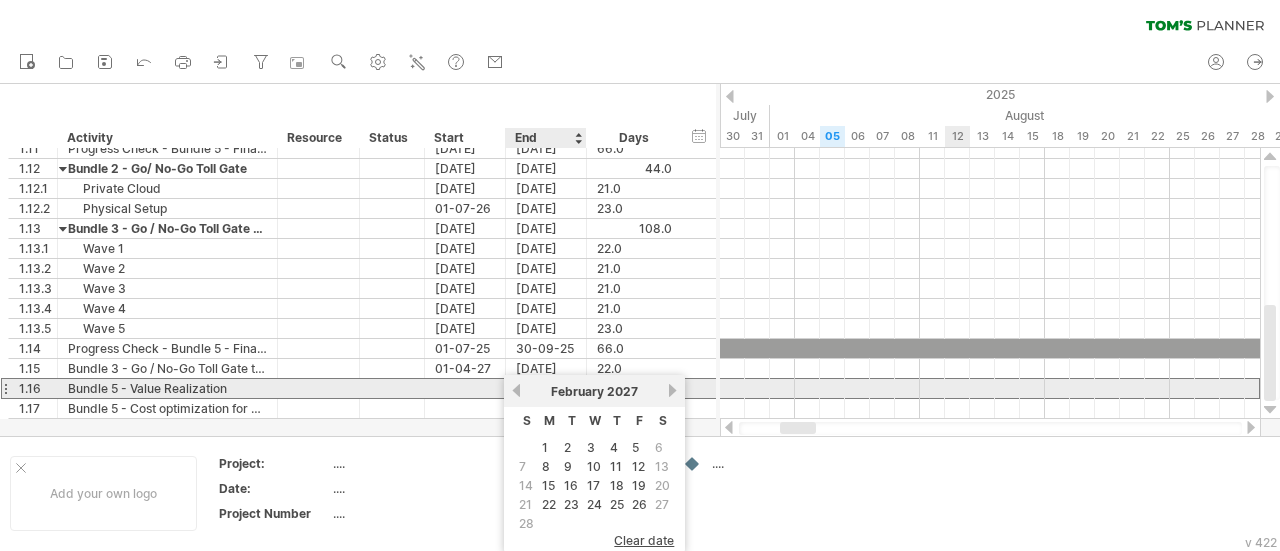 click on "previous" at bounding box center (516, 390) 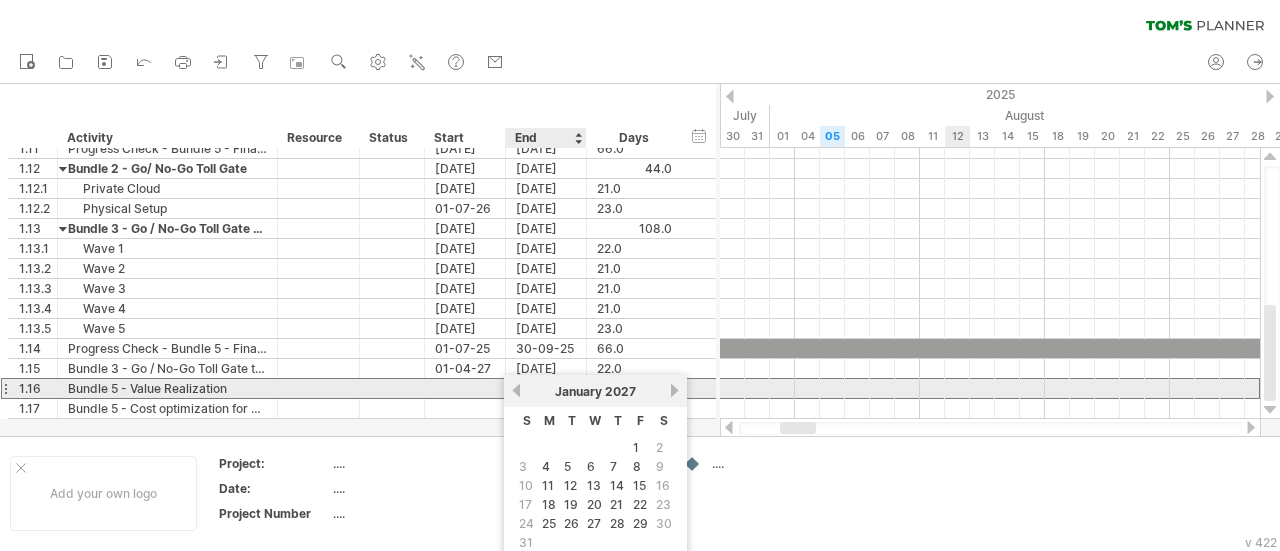 click on "previous" at bounding box center [516, 390] 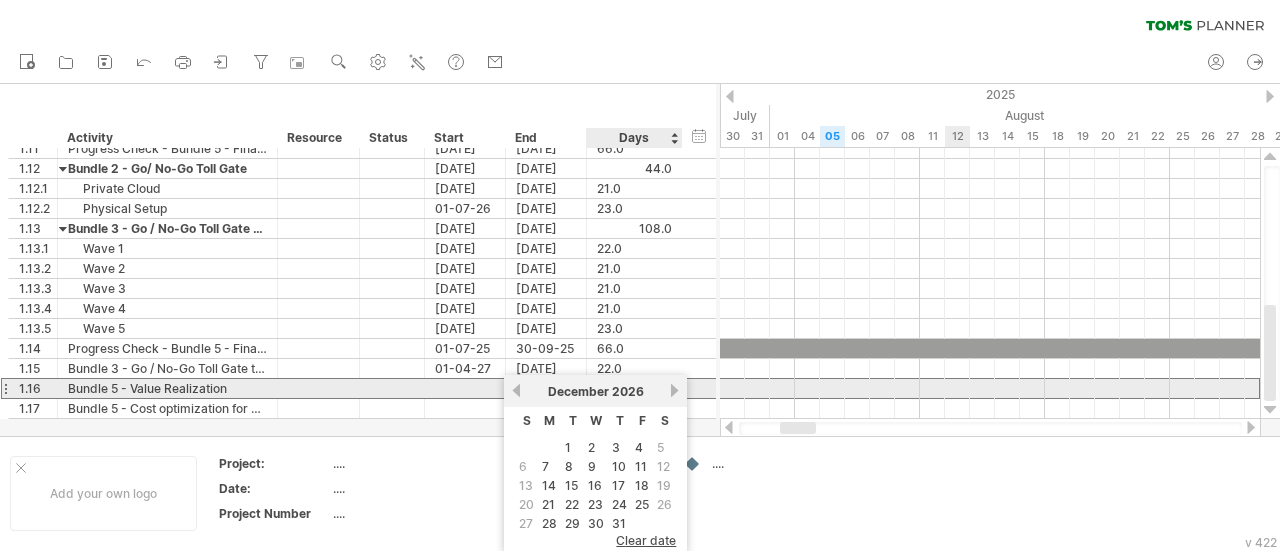 click on "next" at bounding box center [674, 390] 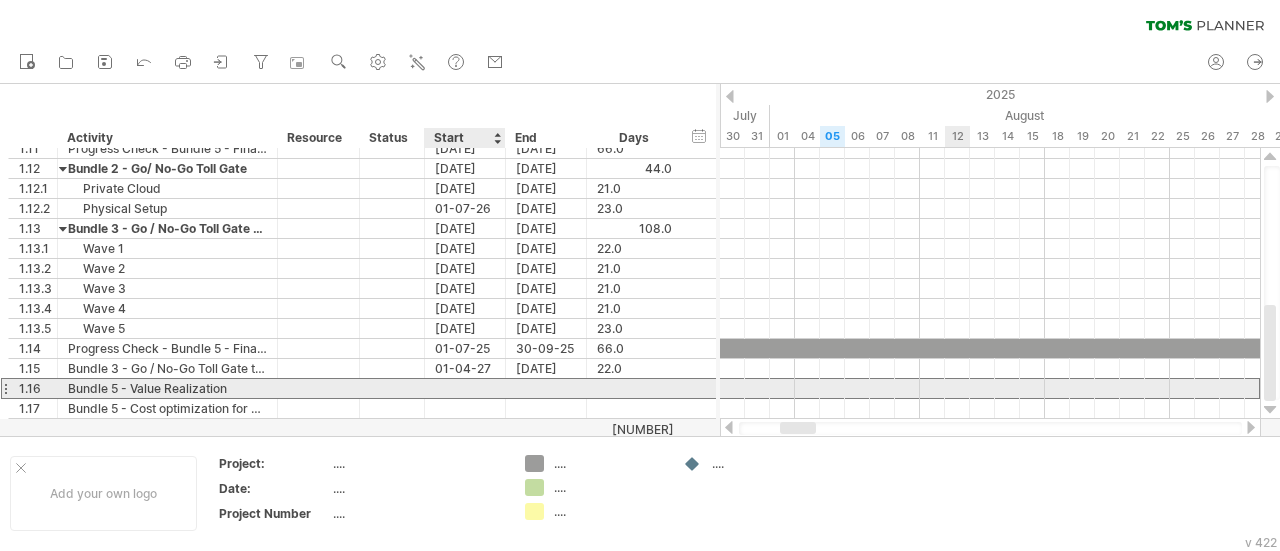 click at bounding box center (465, 388) 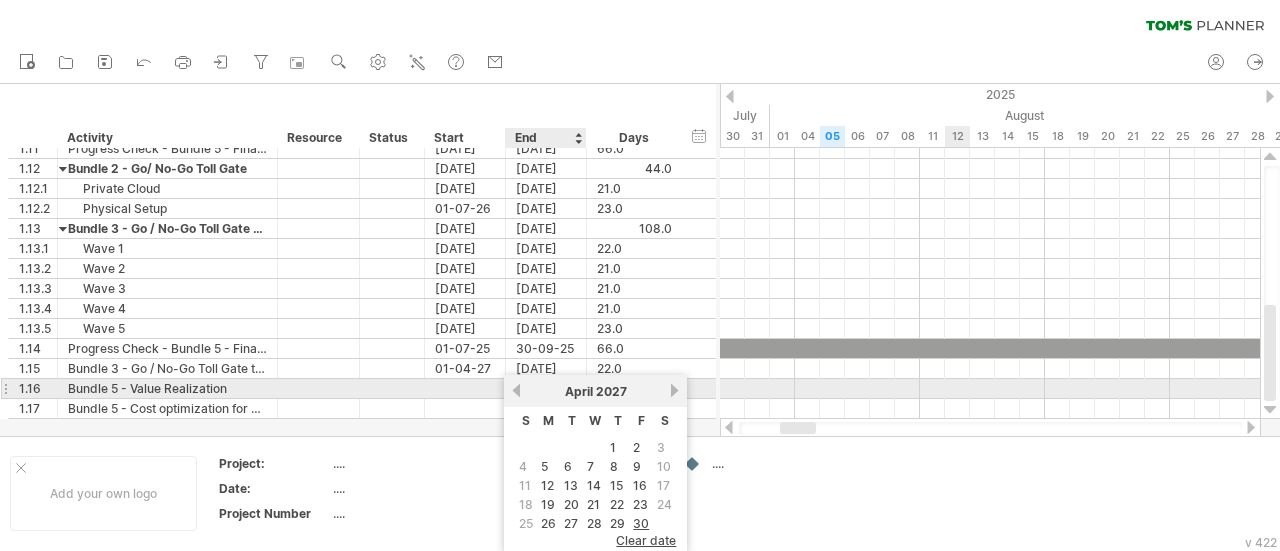 click on "previous" at bounding box center (516, 390) 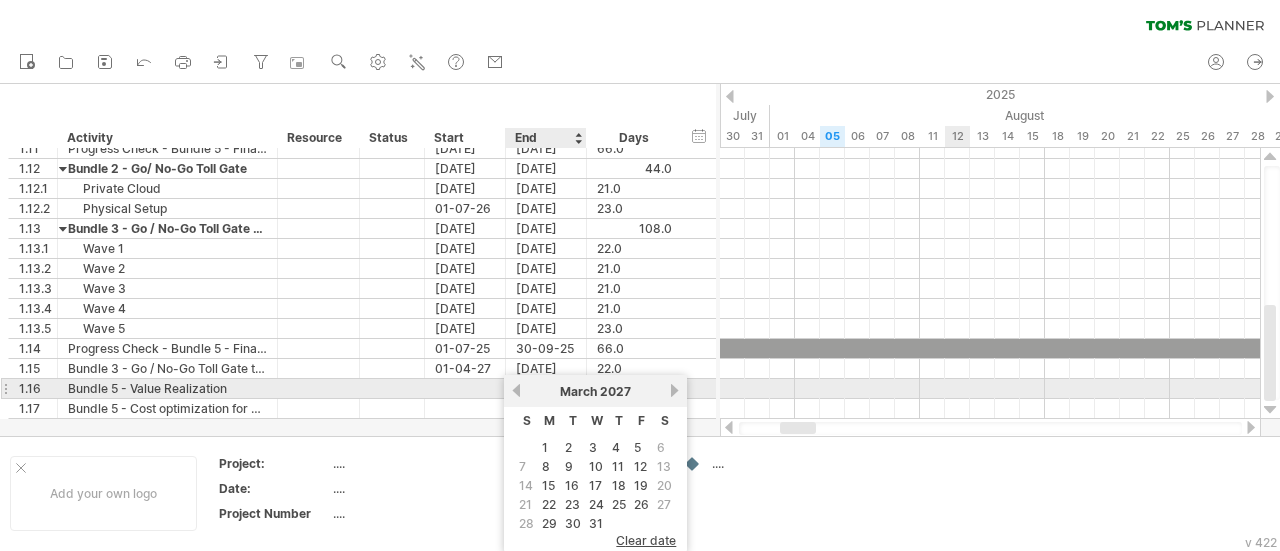 click on "previous" at bounding box center (516, 390) 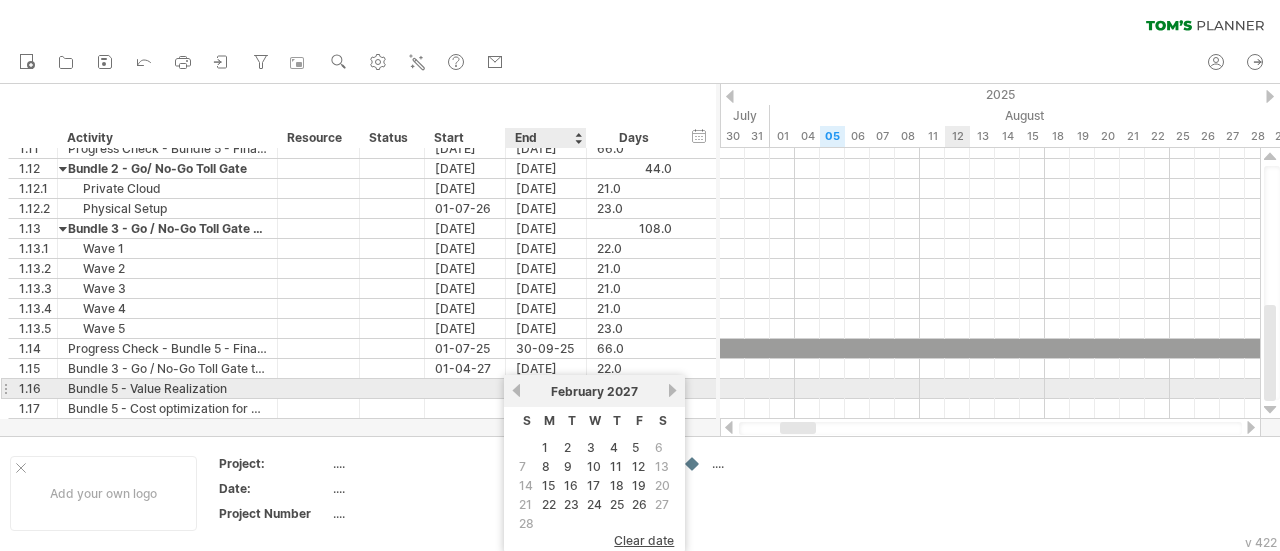 click on "previous" at bounding box center [516, 390] 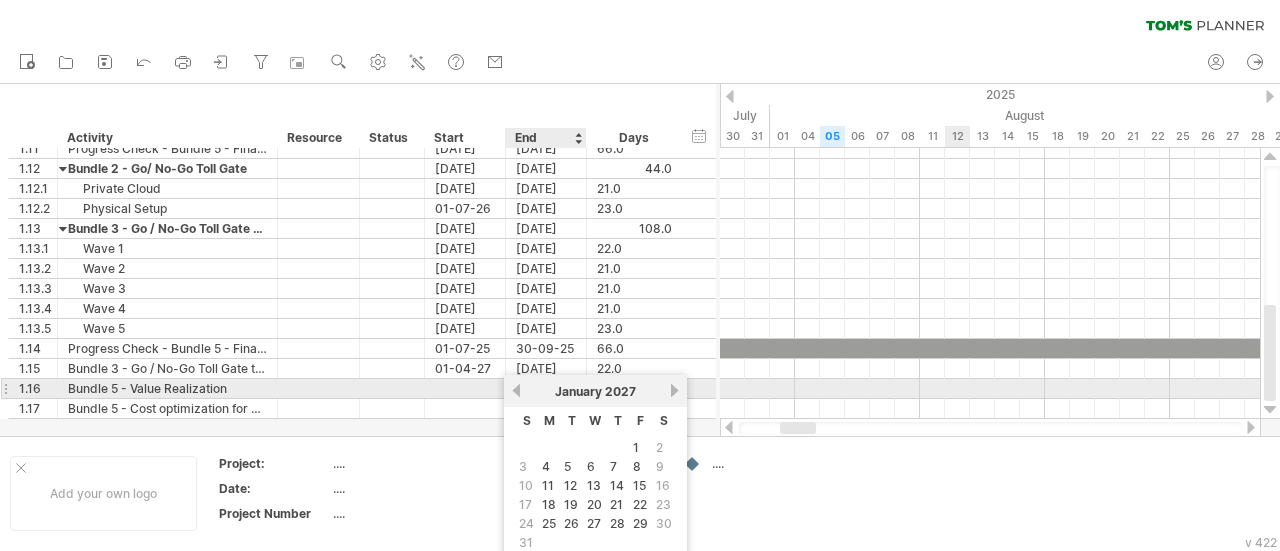 click on "previous" at bounding box center (516, 390) 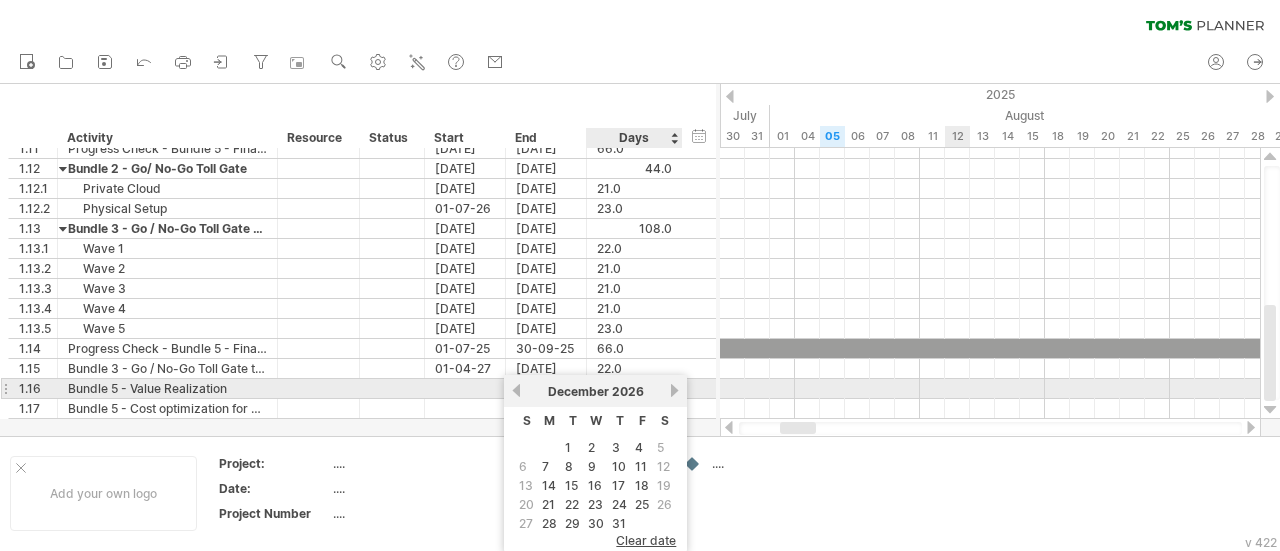 click on "next" at bounding box center (674, 390) 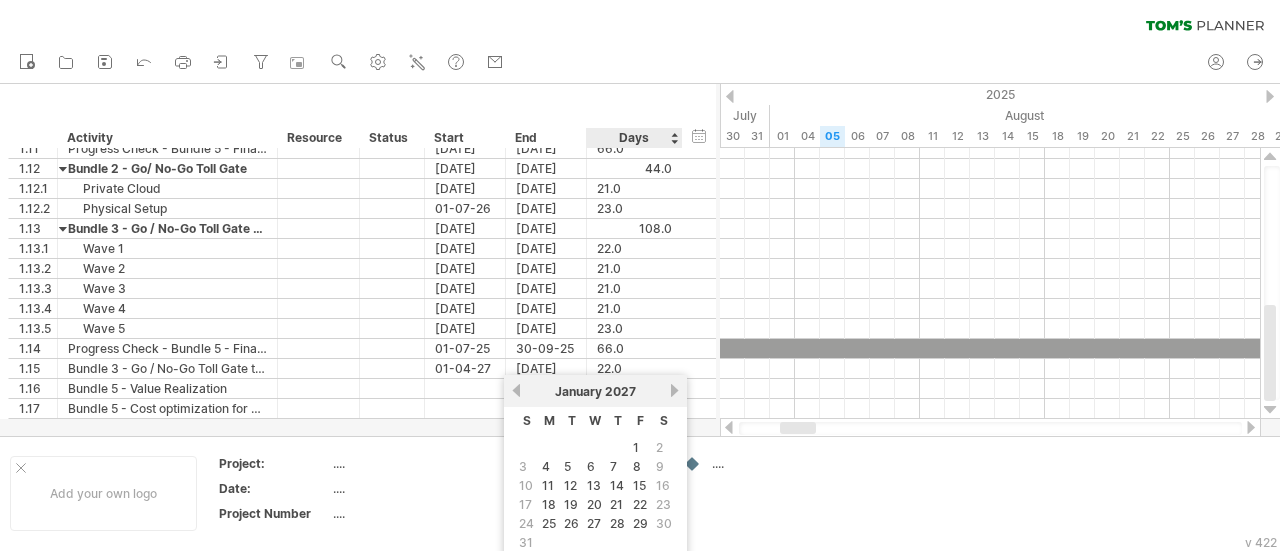 click on "1" at bounding box center (640, 447) 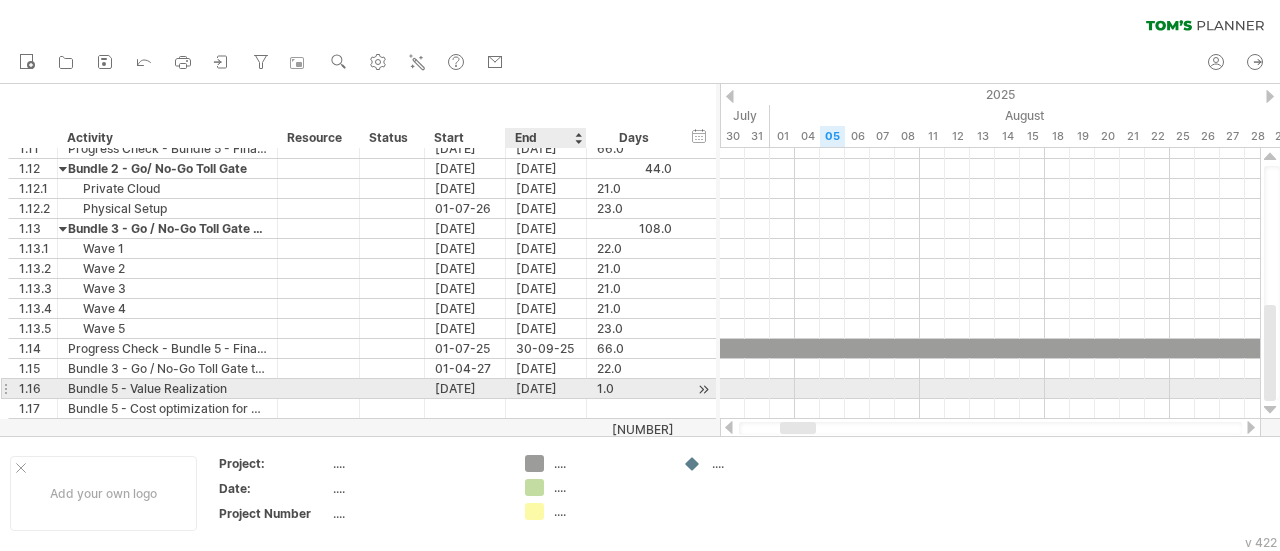 click on "[DATE]" at bounding box center [546, 388] 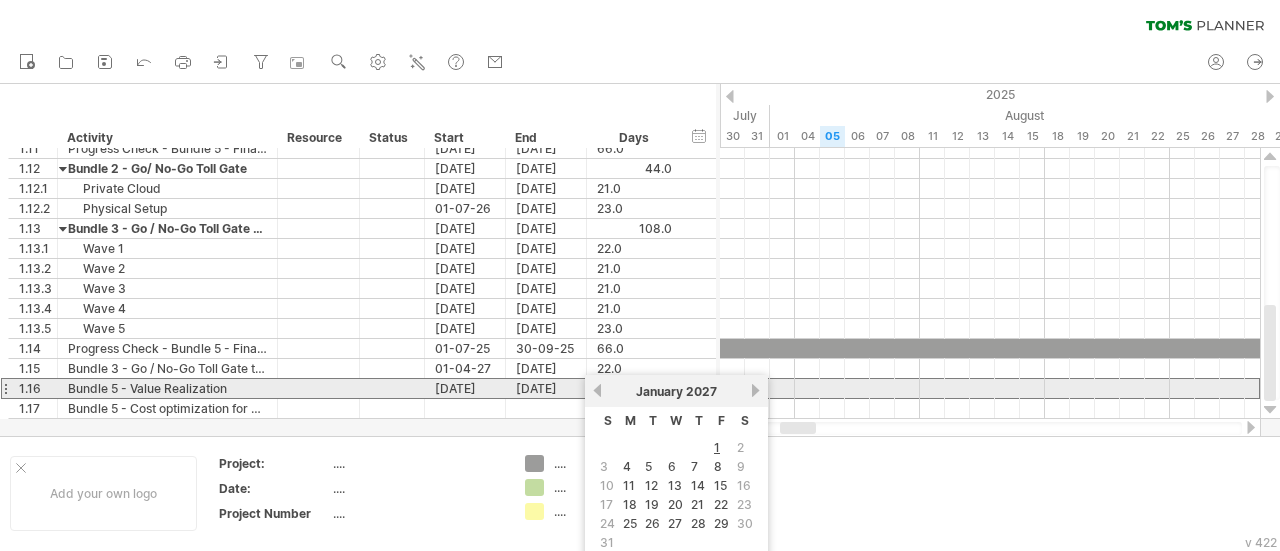 click on "next" at bounding box center [755, 390] 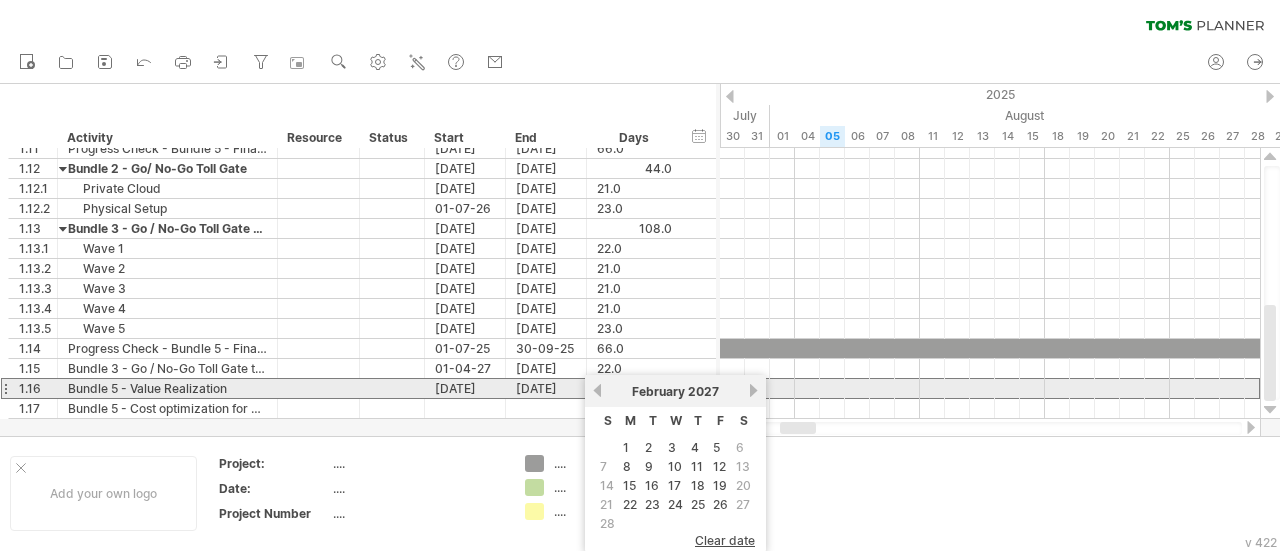 click on "next" at bounding box center [753, 390] 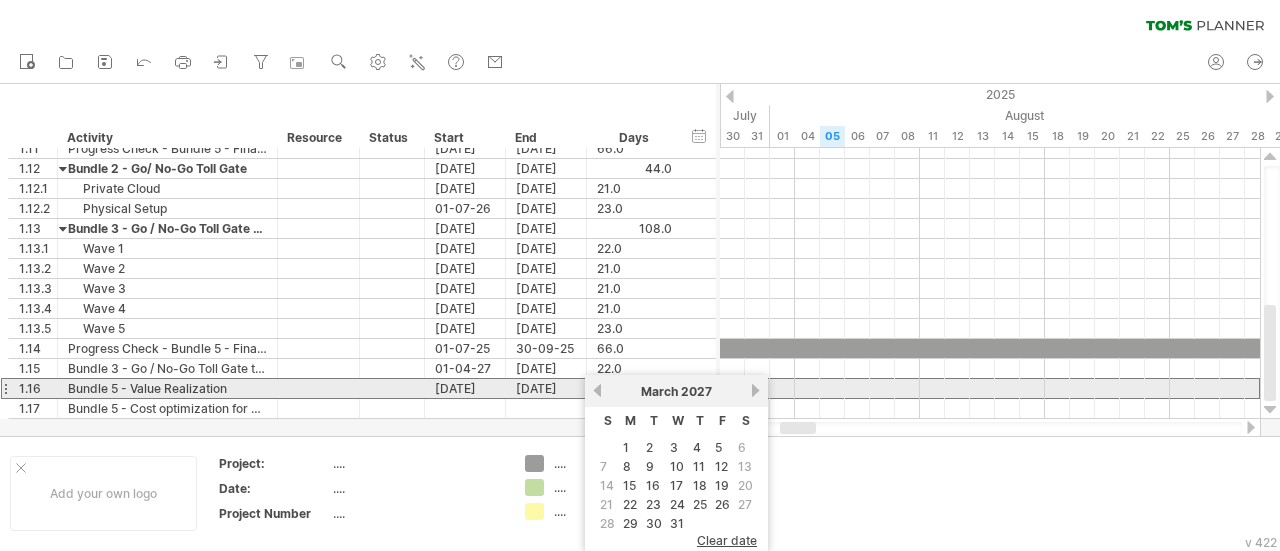 click on "next" at bounding box center [755, 390] 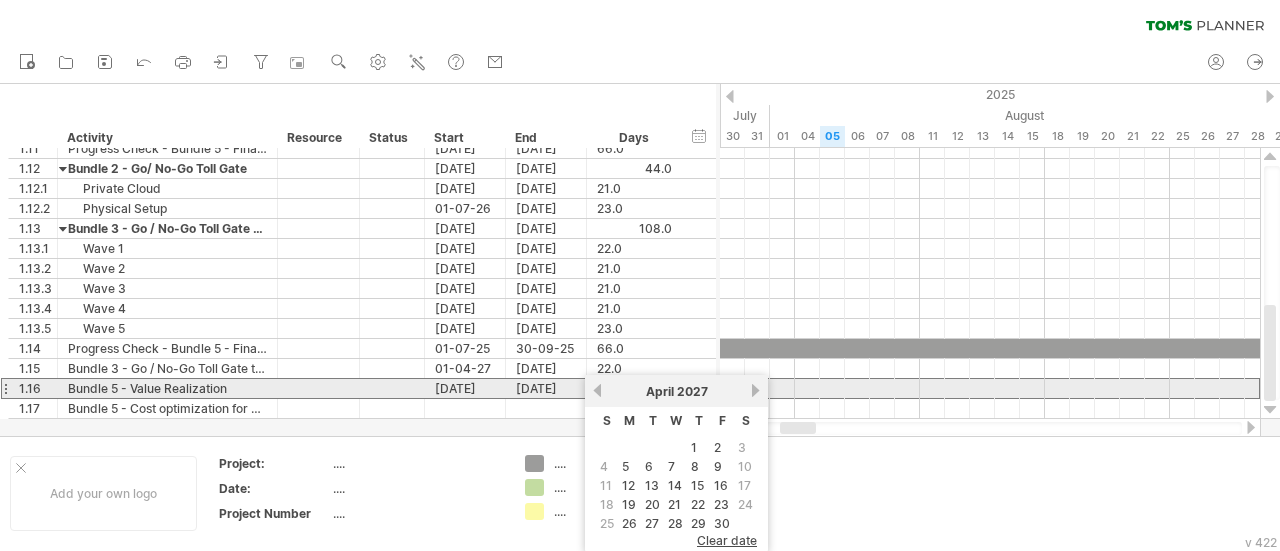 click on "next" at bounding box center (755, 390) 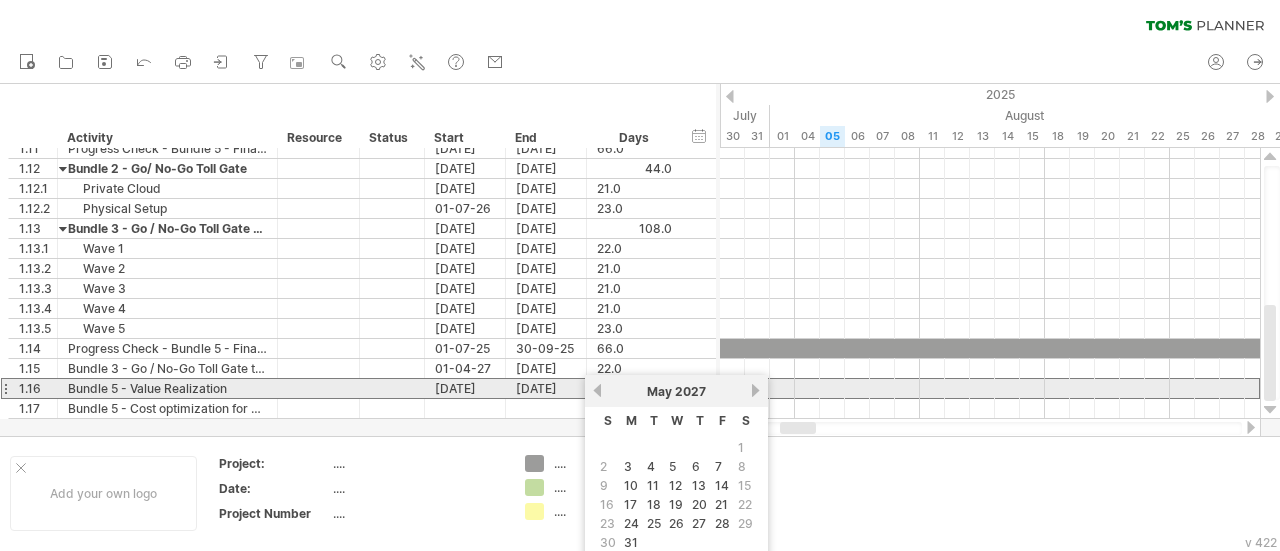 click on "next" at bounding box center [755, 390] 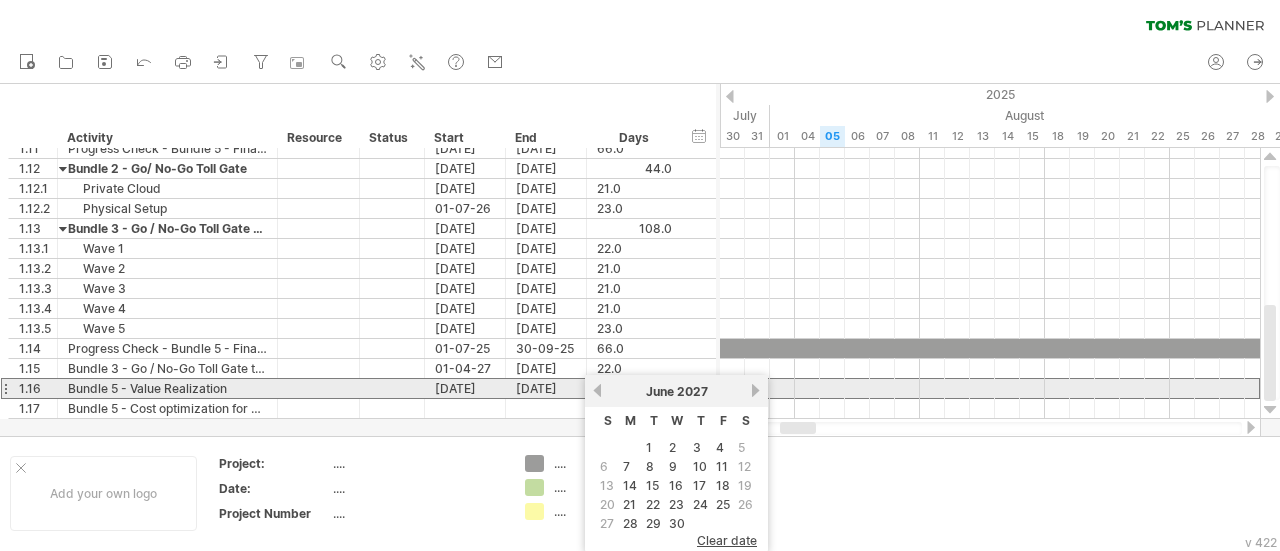 click on "next" at bounding box center [755, 390] 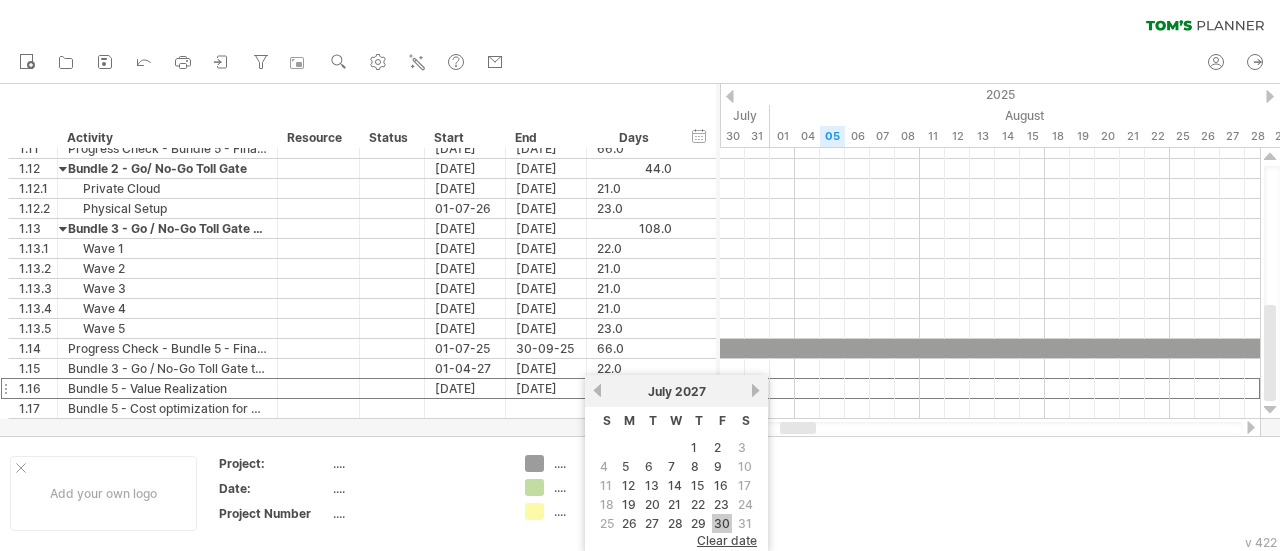 click on "30" at bounding box center (722, 523) 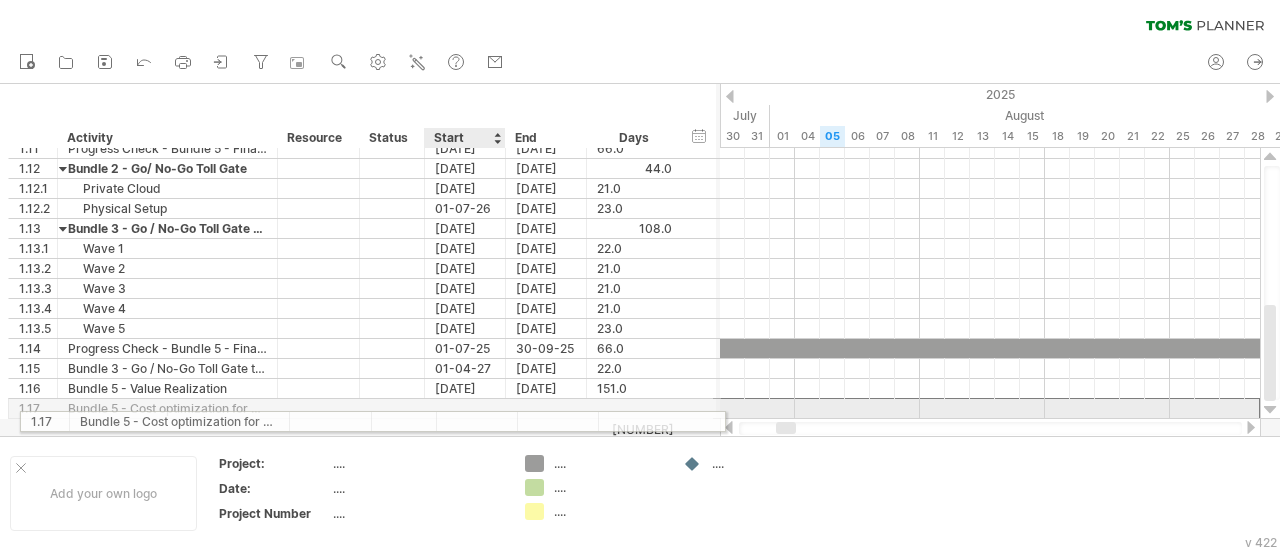 drag, startPoint x: 455, startPoint y: 399, endPoint x: 482, endPoint y: 418, distance: 33.01515 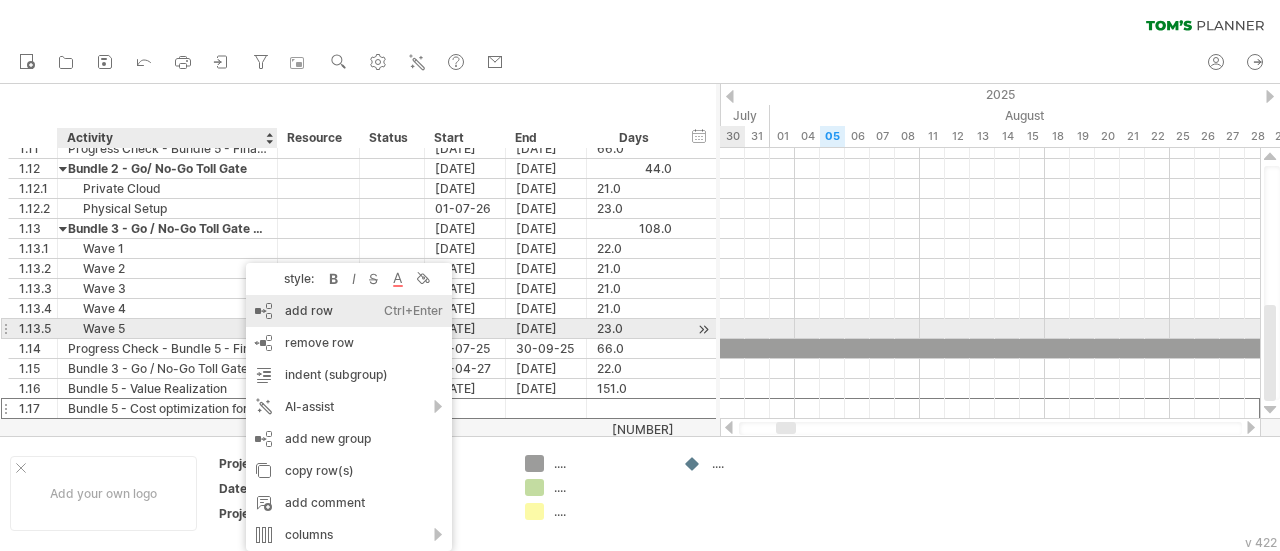 click on "add row Ctrl+Enter Cmd+Enter" at bounding box center (349, 311) 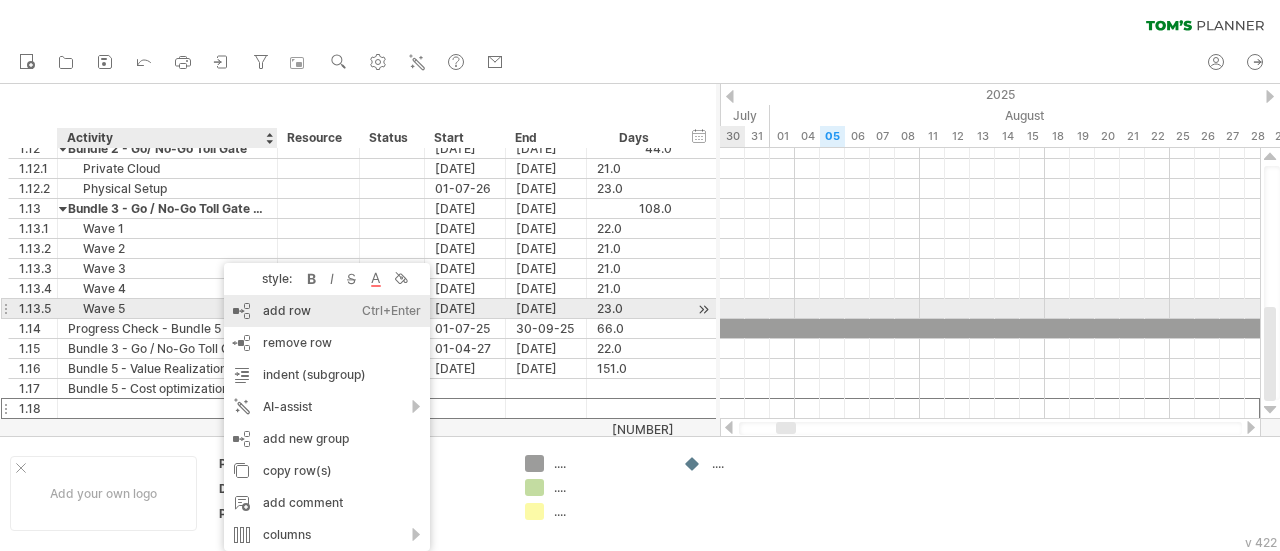 click on "add row Ctrl+Enter Cmd+Enter" at bounding box center [327, 311] 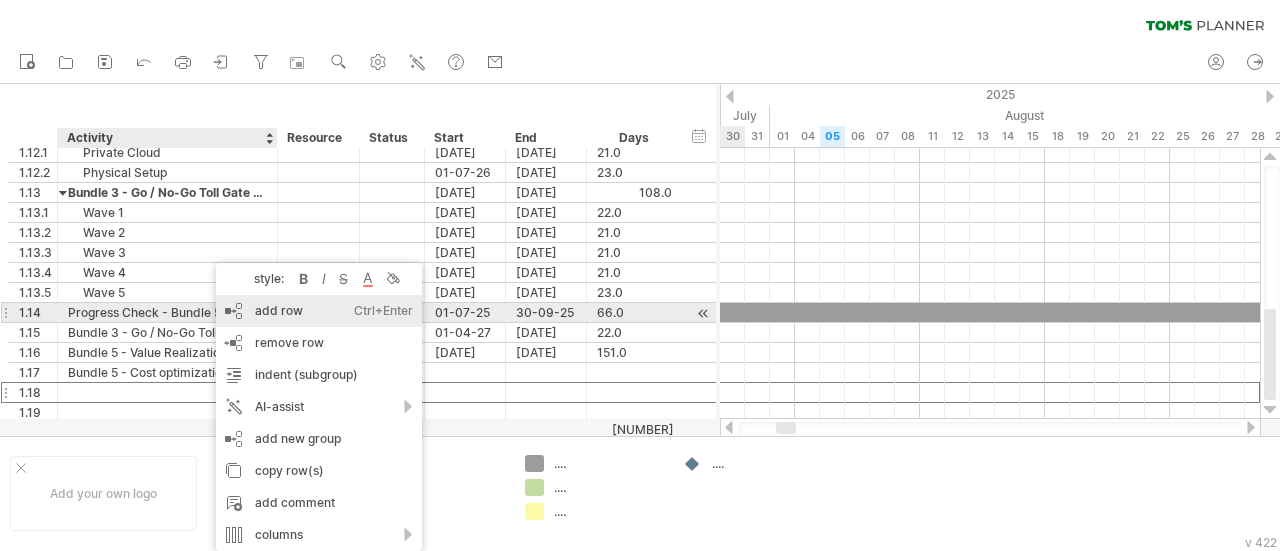 click on "add row Ctrl+Enter Cmd+Enter" at bounding box center (319, 311) 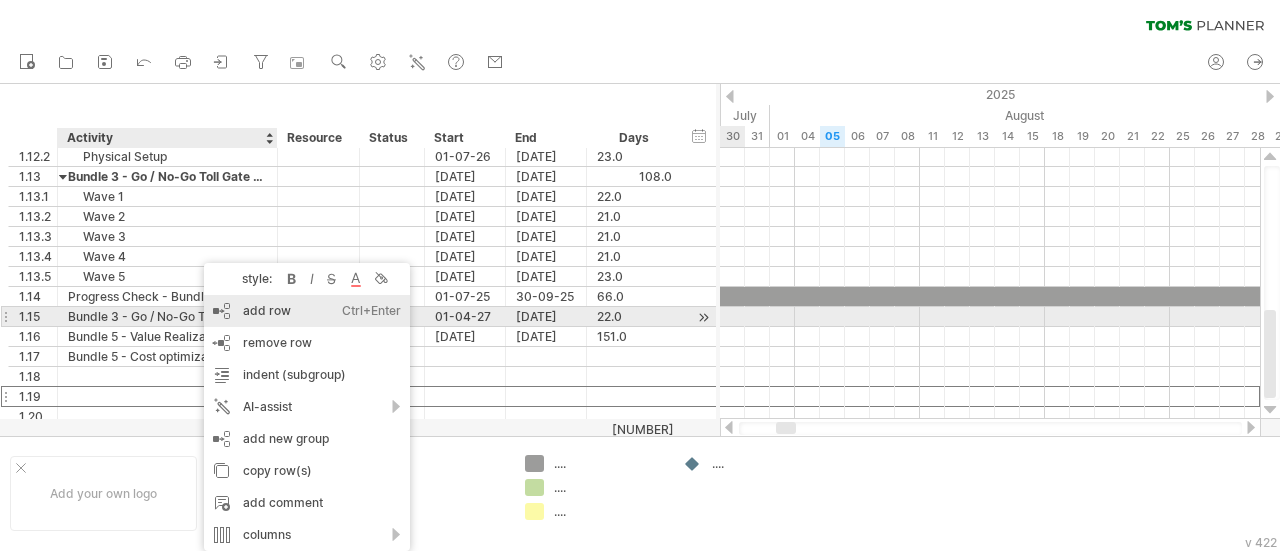 click on "add row Ctrl+Enter Cmd+Enter" at bounding box center (307, 311) 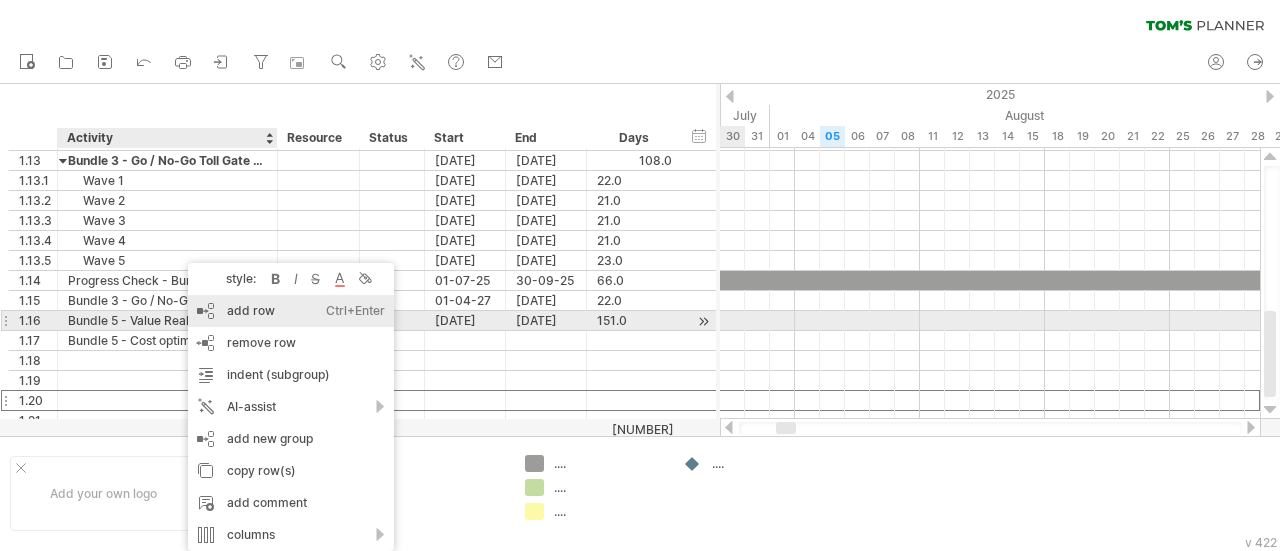 click on "add row Ctrl+Enter Cmd+Enter" at bounding box center [291, 311] 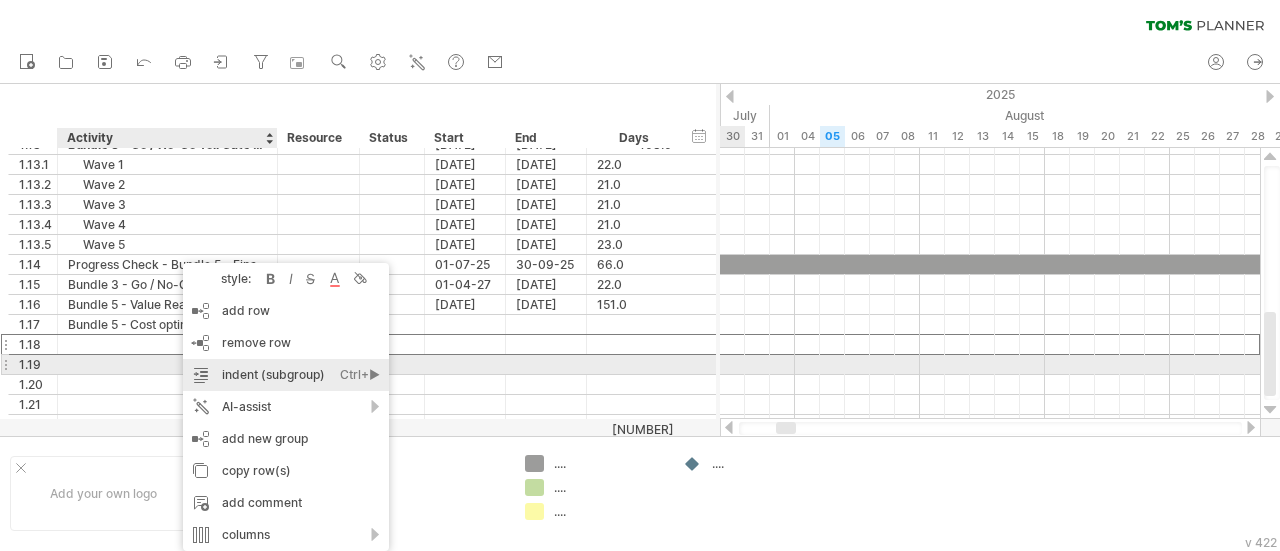 click on "indent (subgroup) Ctrl+► Cmd+►" at bounding box center [286, 375] 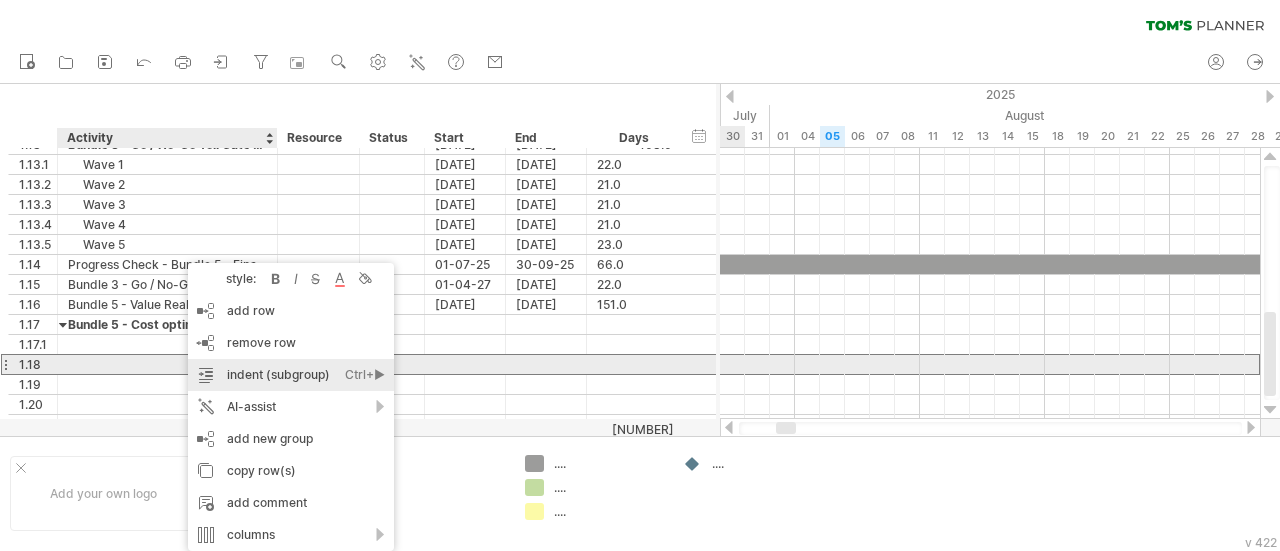 click on "indent (subgroup) Ctrl+► Cmd+►" at bounding box center [291, 375] 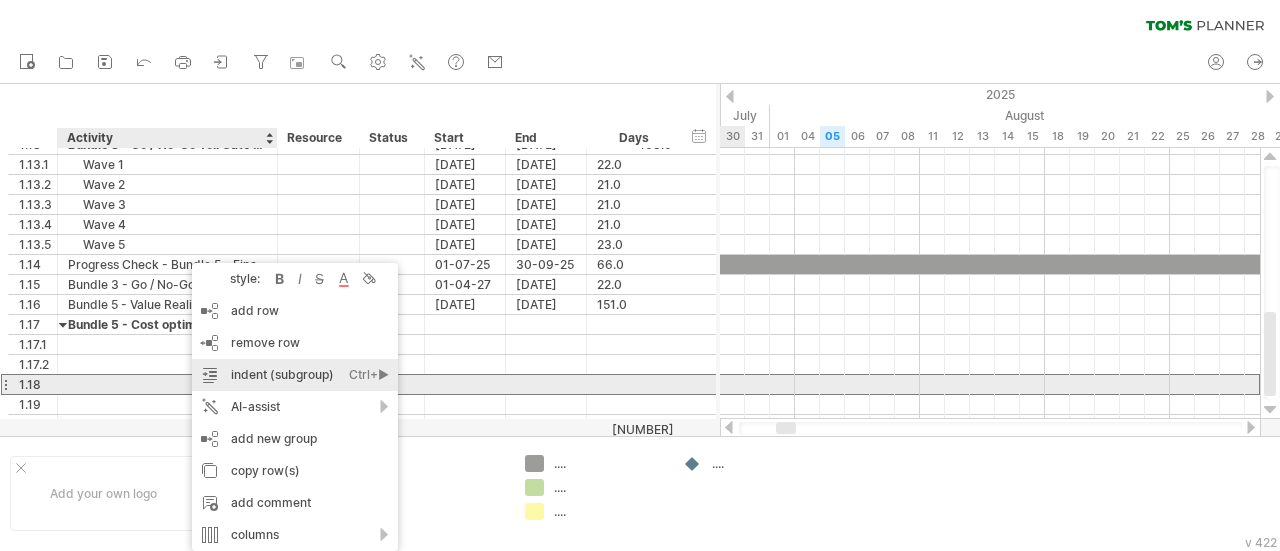 click on "indent (subgroup) Ctrl+► Cmd+►" at bounding box center (295, 375) 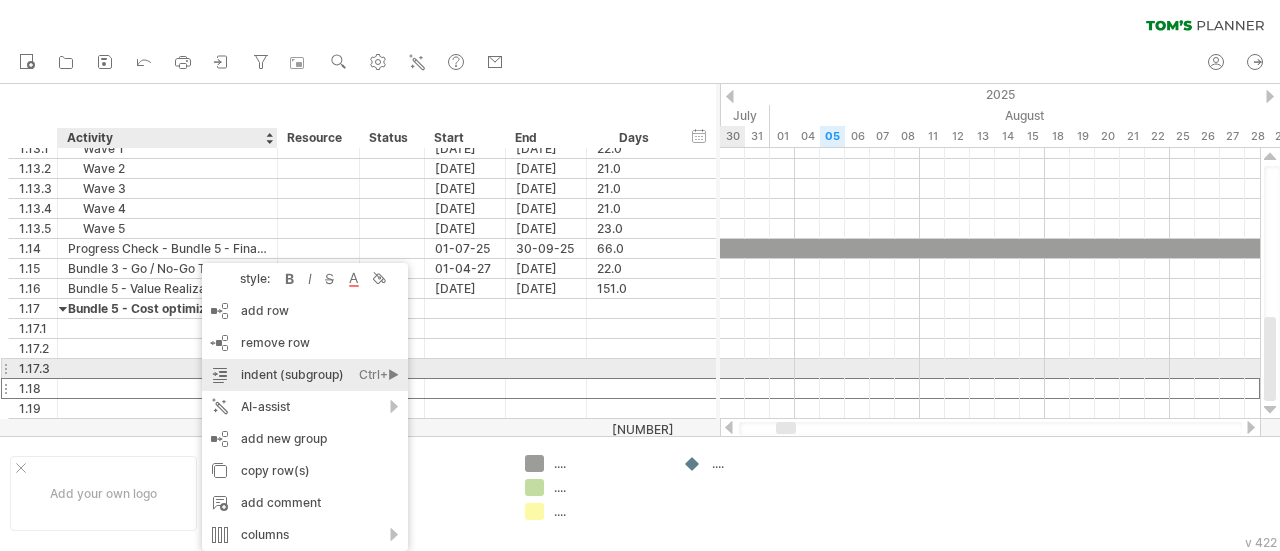 click on "indent (subgroup) Ctrl+► Cmd+►" at bounding box center [305, 375] 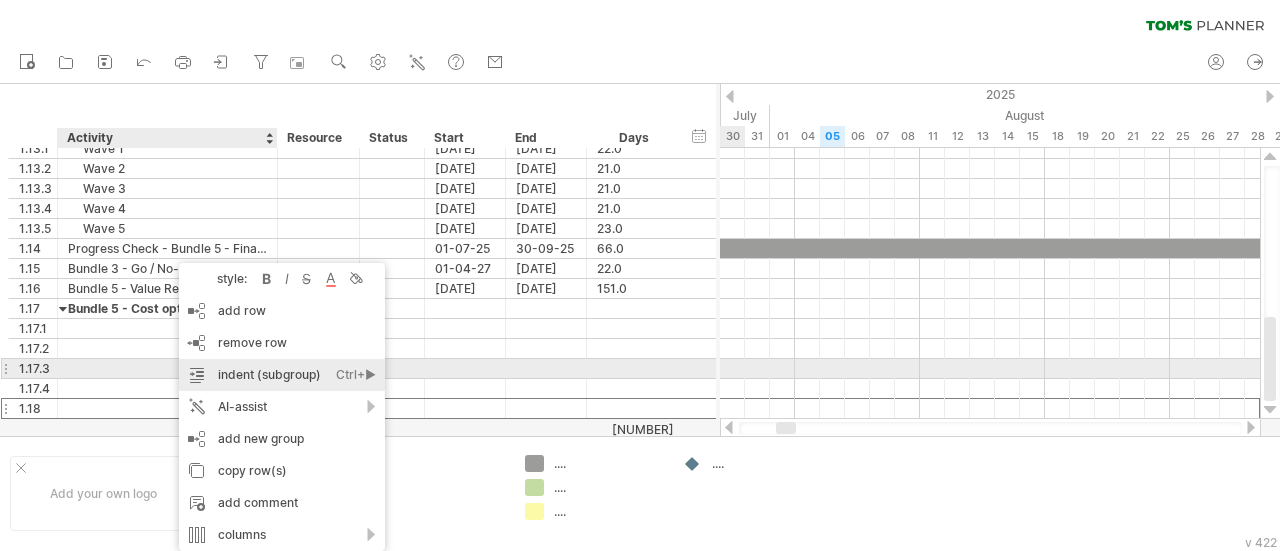 click on "indent (subgroup) Ctrl+► Cmd+►" at bounding box center [282, 375] 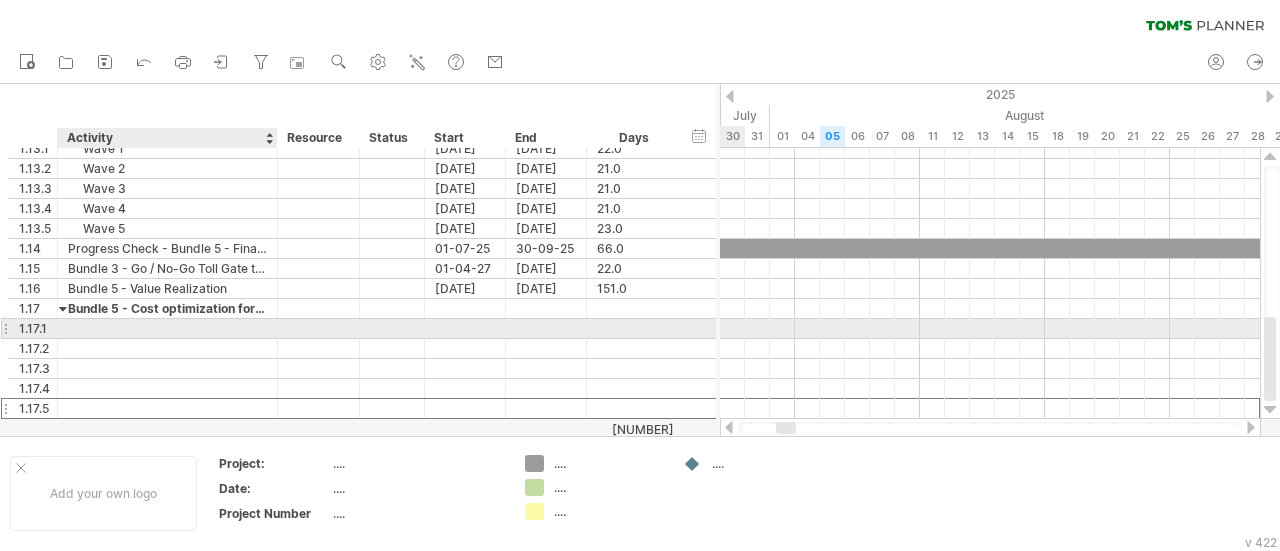 click at bounding box center (167, 328) 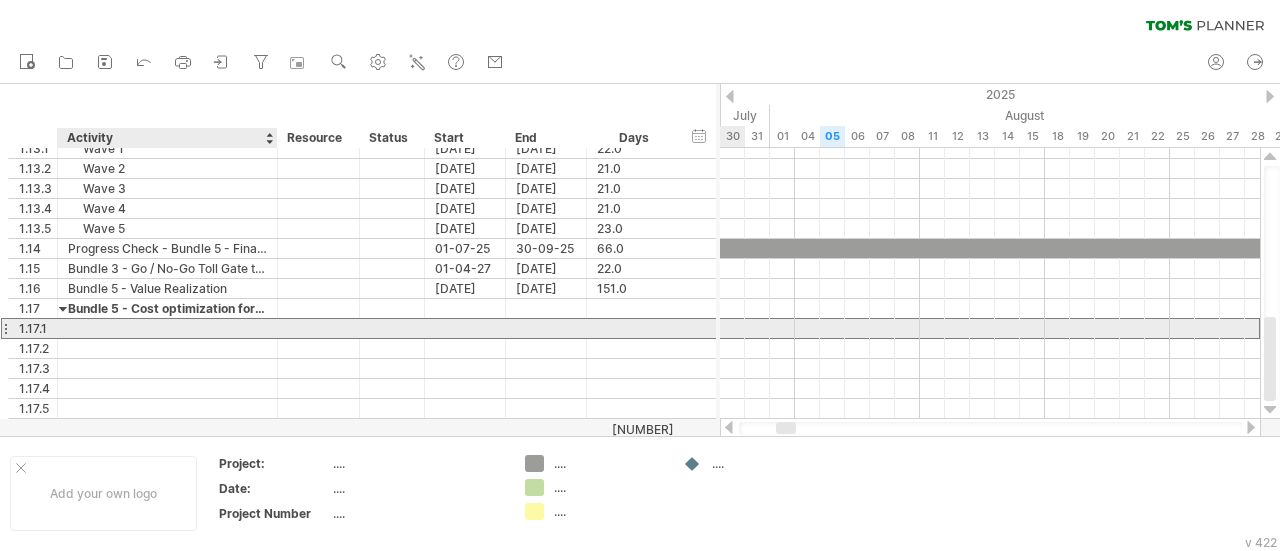 click at bounding box center [167, 328] 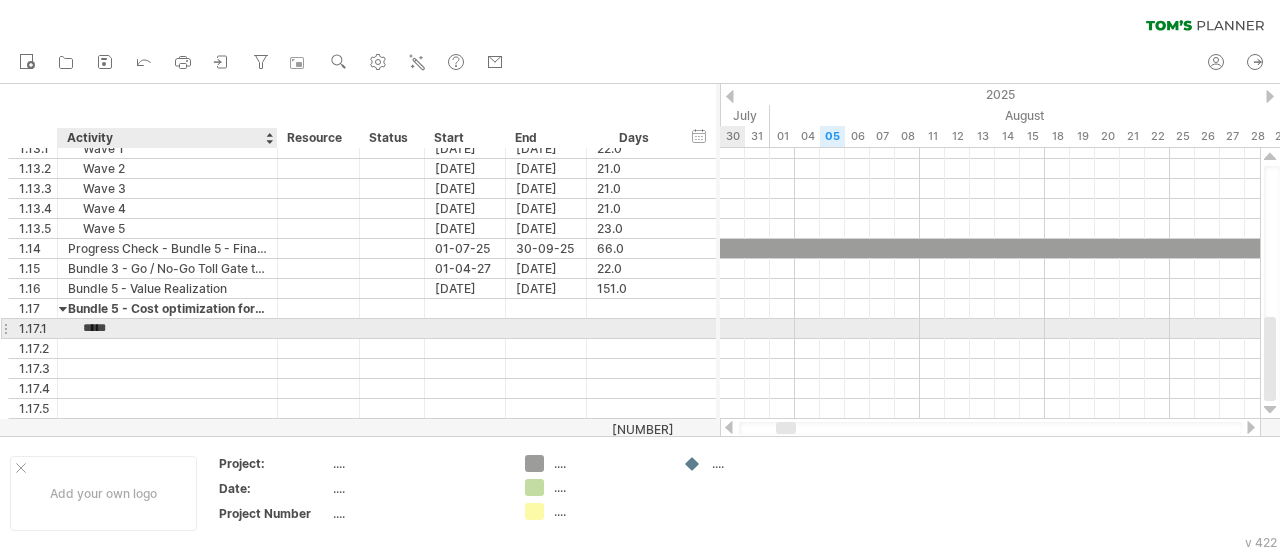 type on "******" 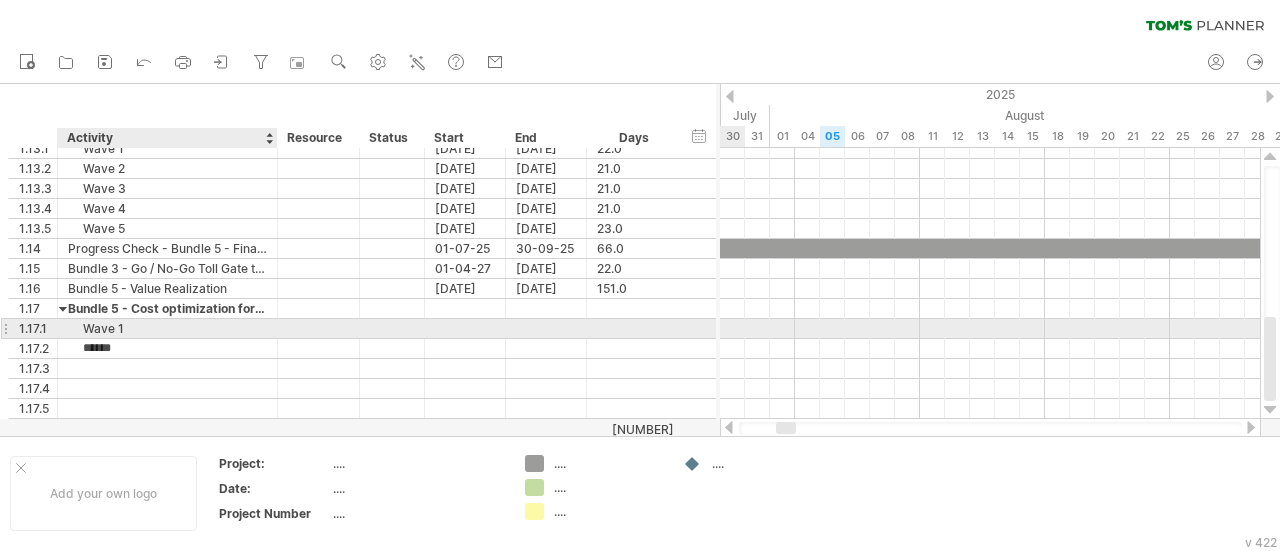 type on "******" 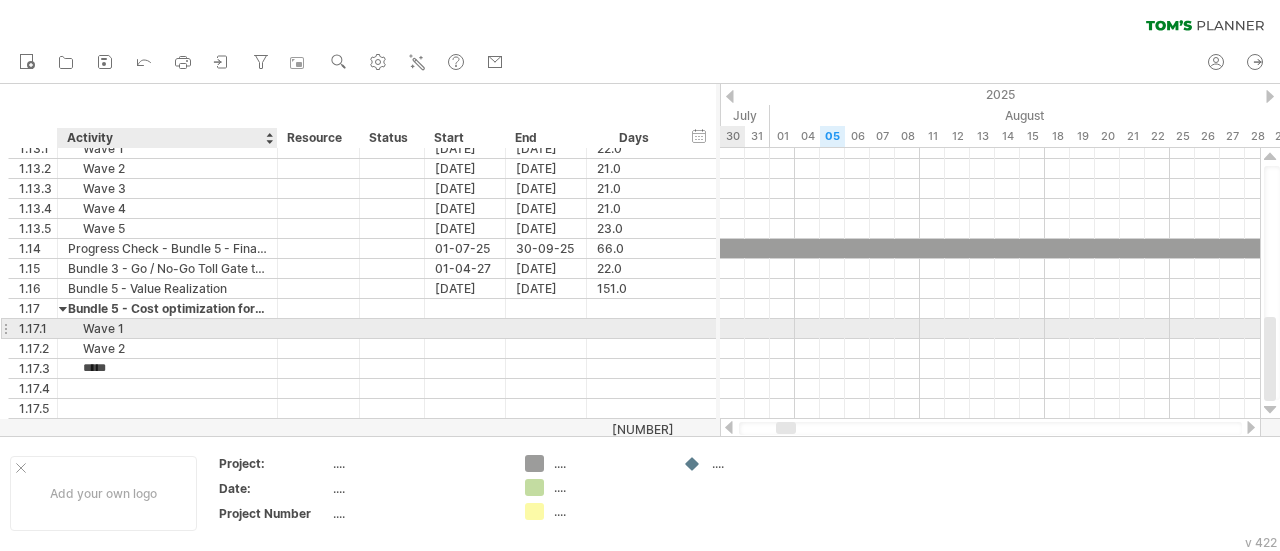 type on "******" 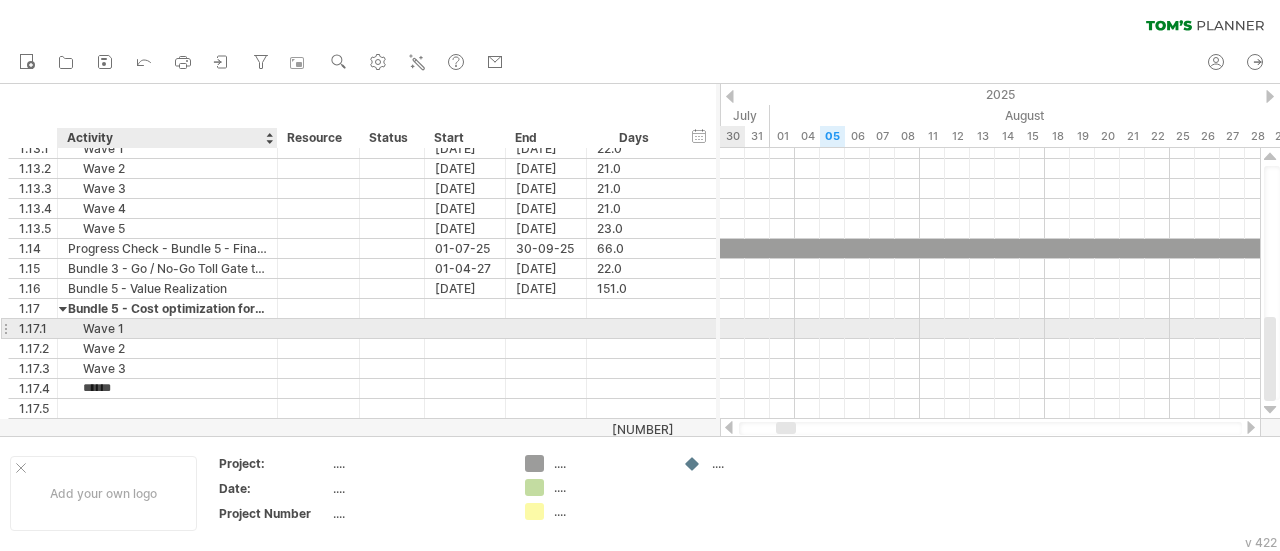 type on "******" 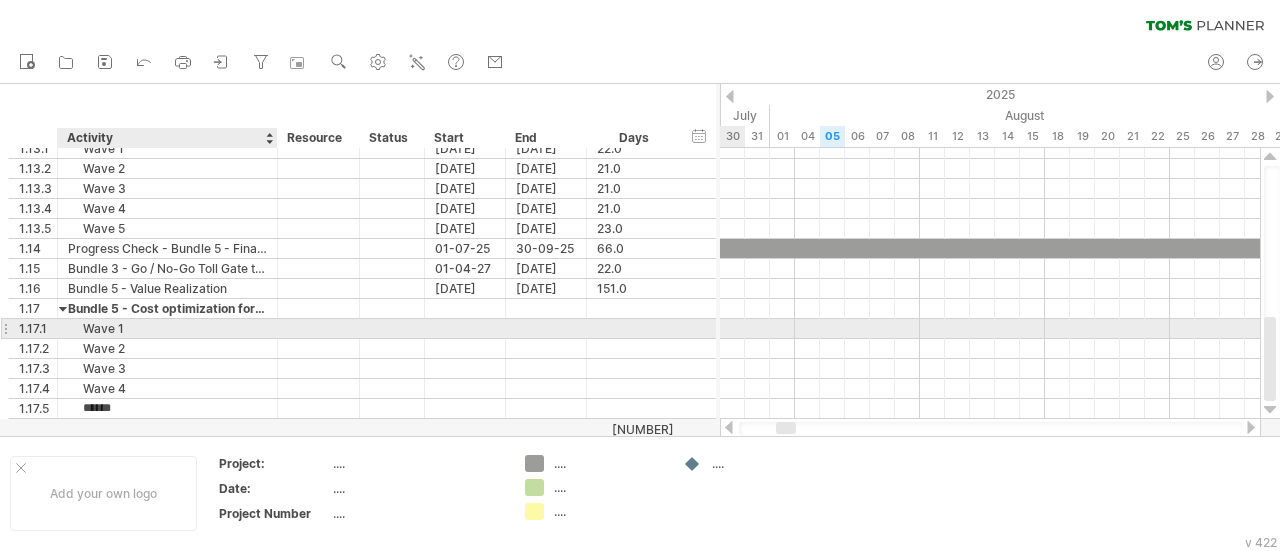 type on "******" 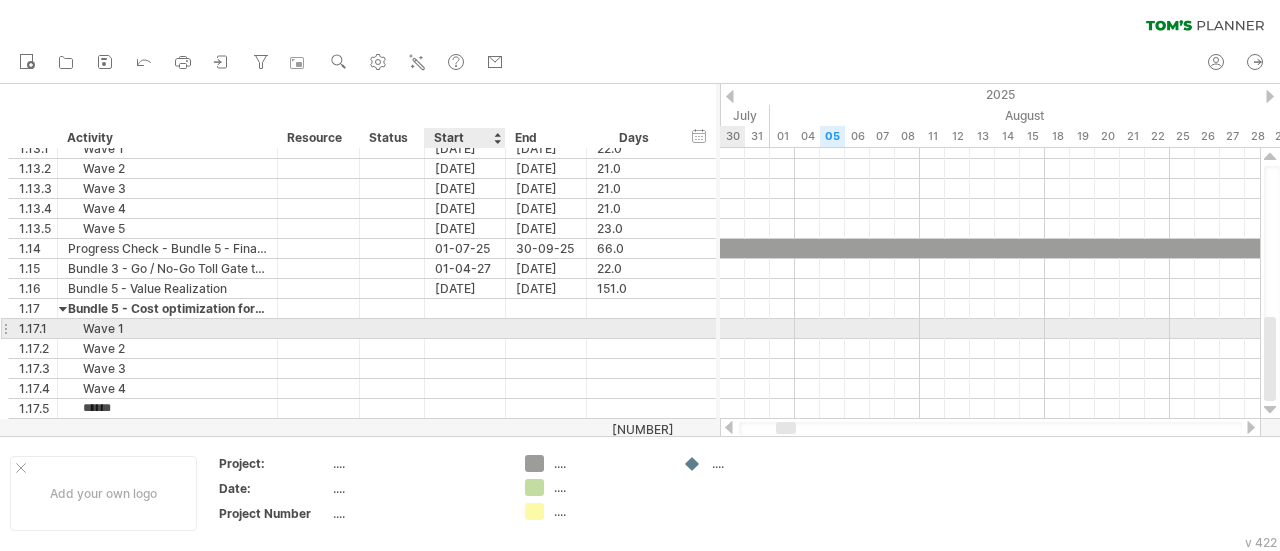 click at bounding box center [465, 328] 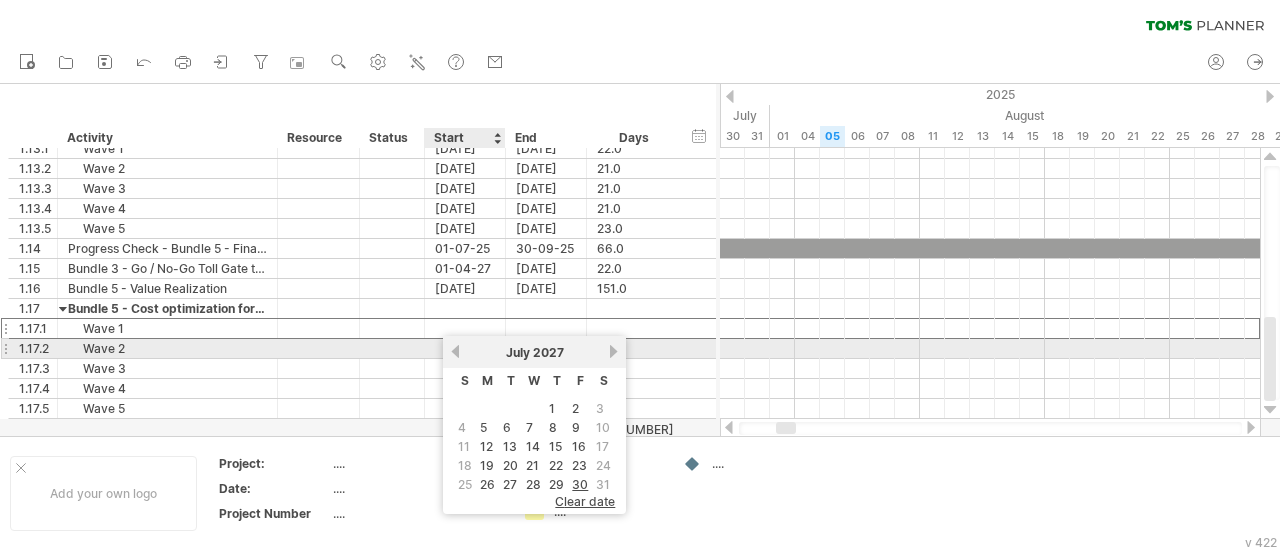click on "previous" at bounding box center (455, 351) 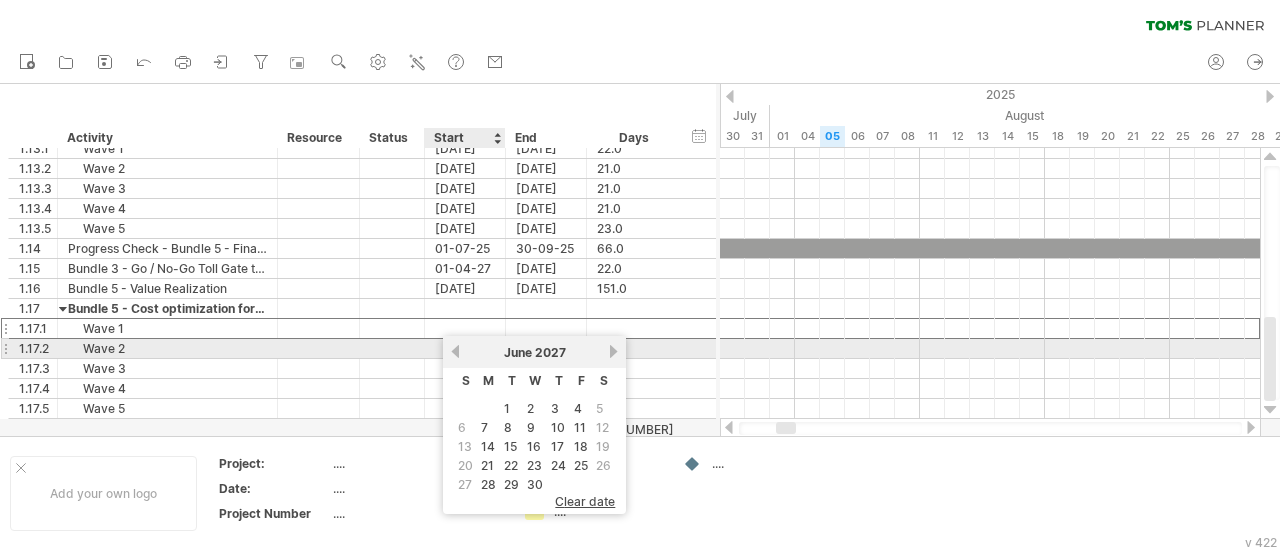 click on "previous" at bounding box center [455, 351] 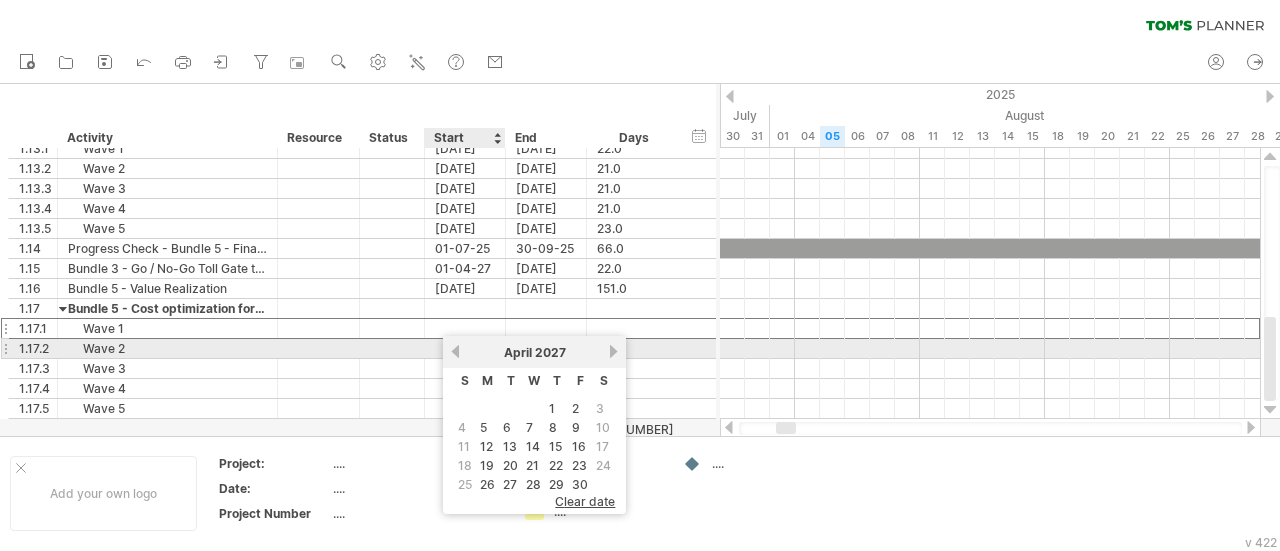 click on "previous" at bounding box center [455, 351] 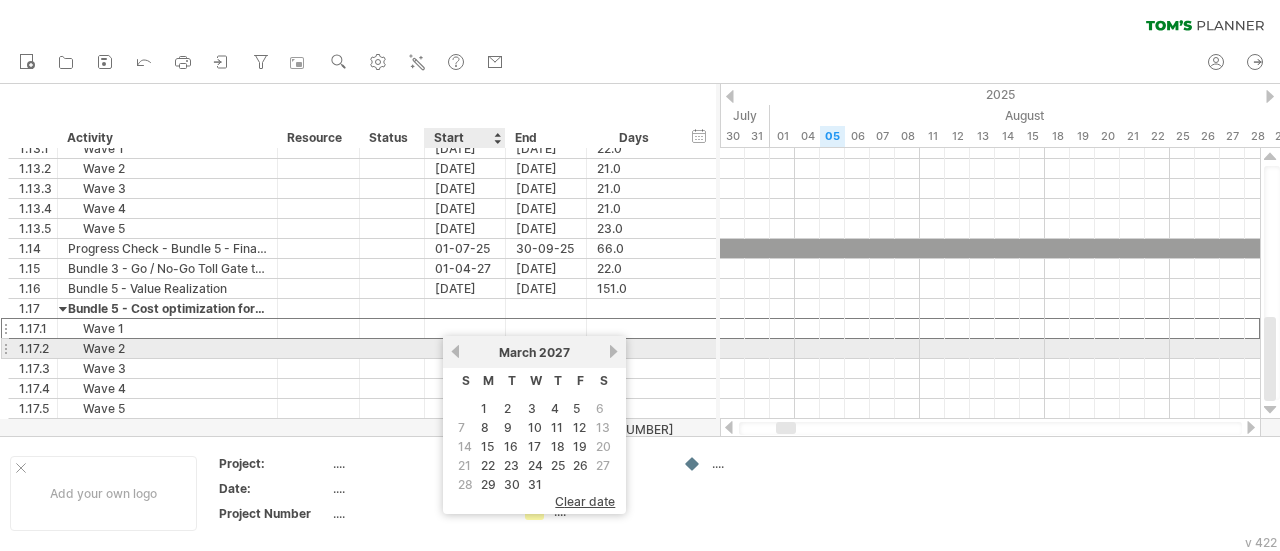 click on "previous" at bounding box center (455, 351) 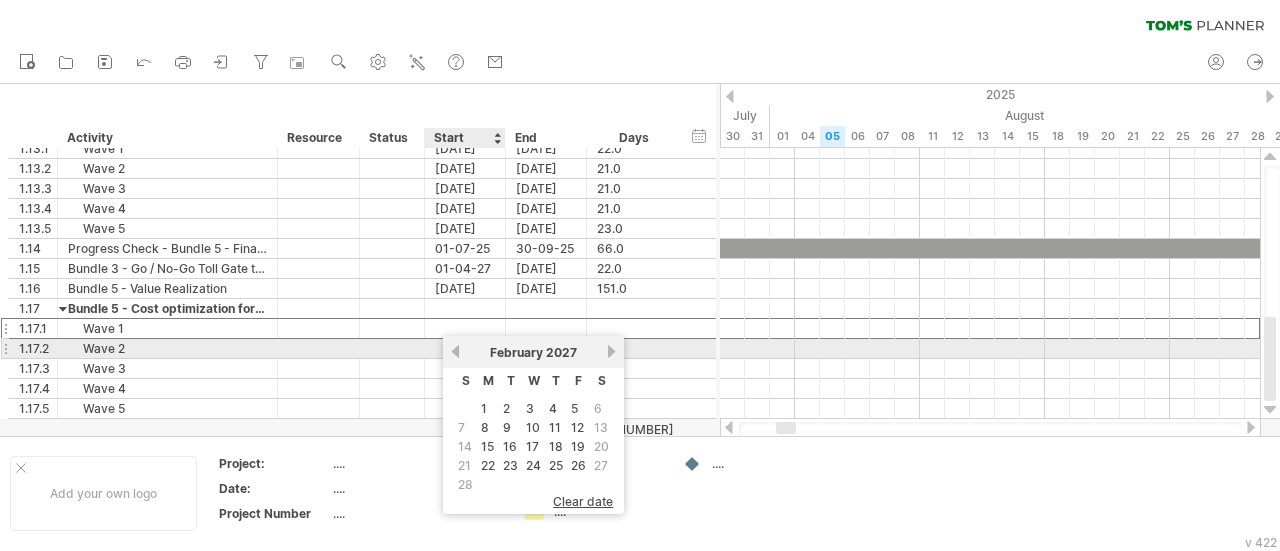 click on "previous" at bounding box center (455, 351) 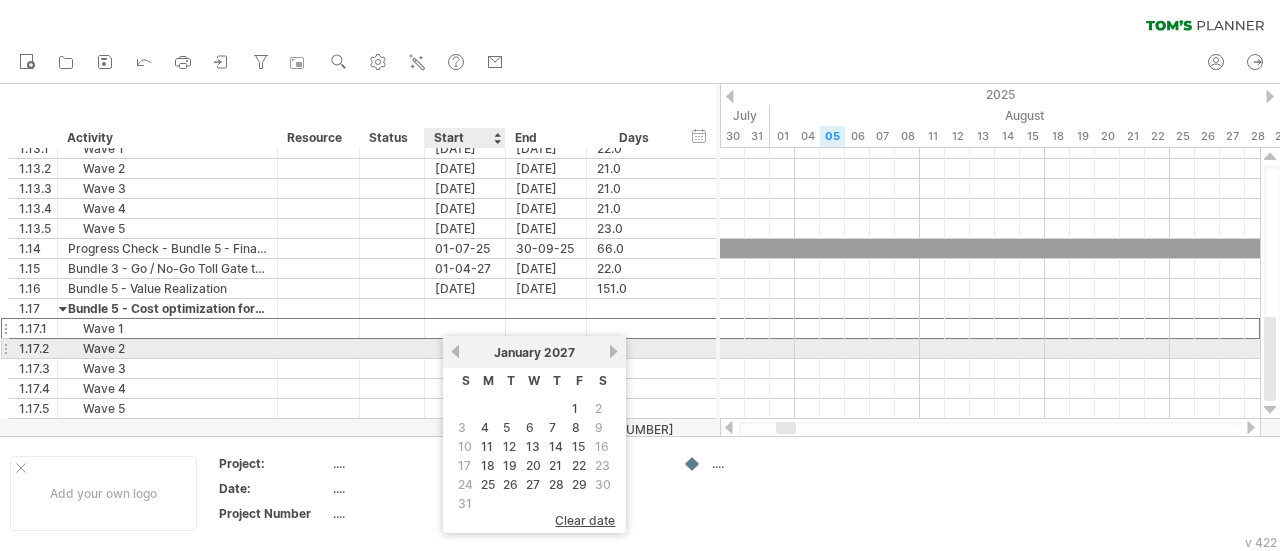 click on "previous" at bounding box center (455, 351) 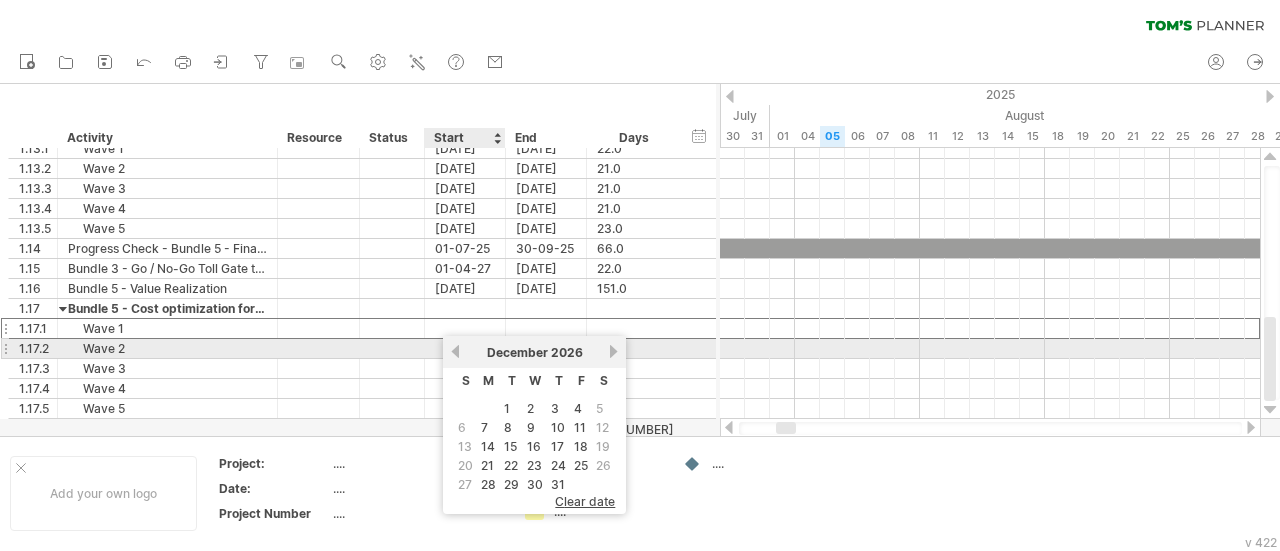 click on "previous" at bounding box center [455, 351] 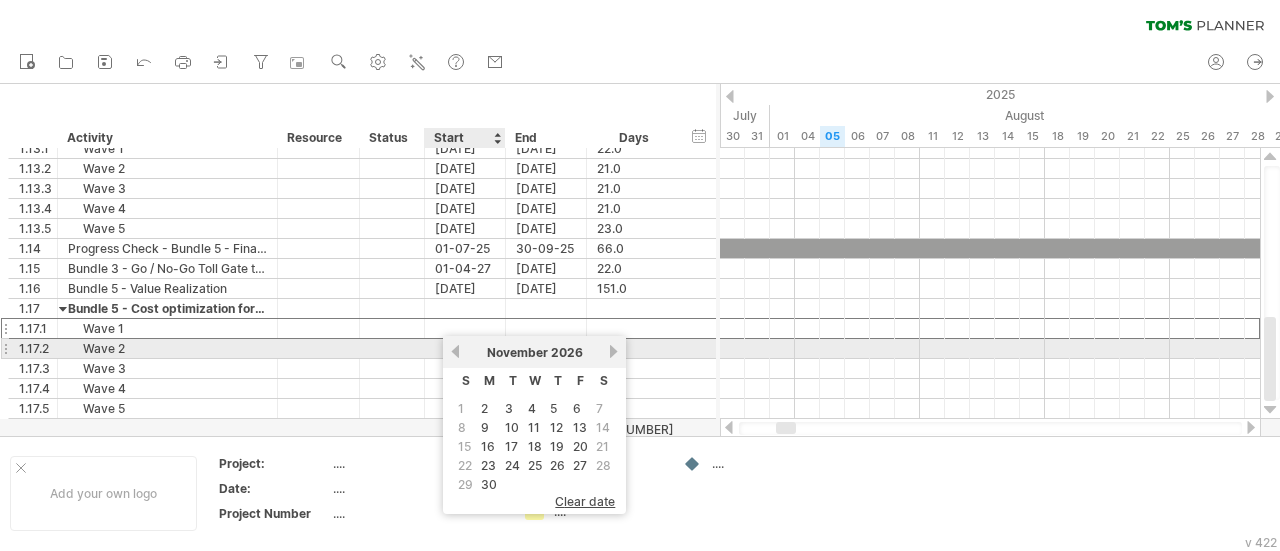 click on "previous" at bounding box center [455, 351] 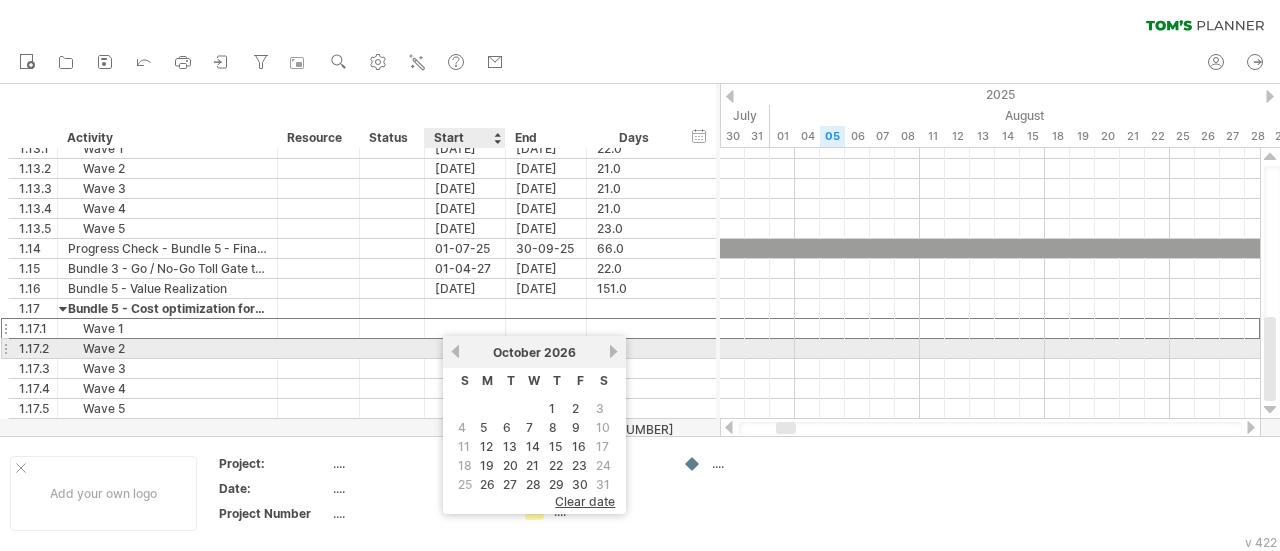 click on "previous" at bounding box center (455, 351) 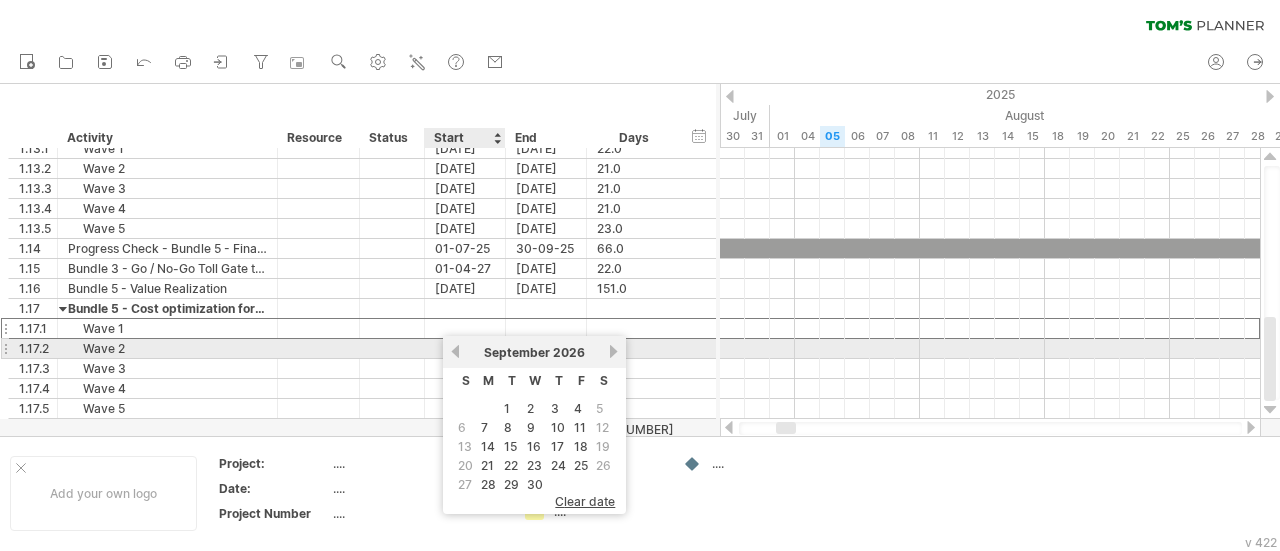 click on "previous" at bounding box center [455, 351] 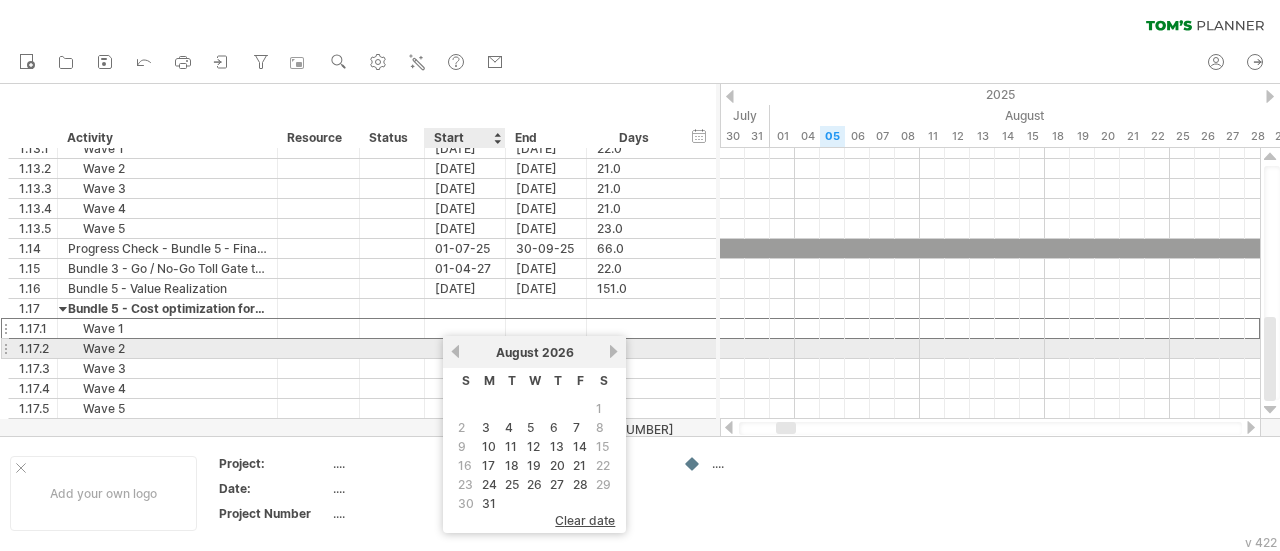 click on "previous" at bounding box center (455, 351) 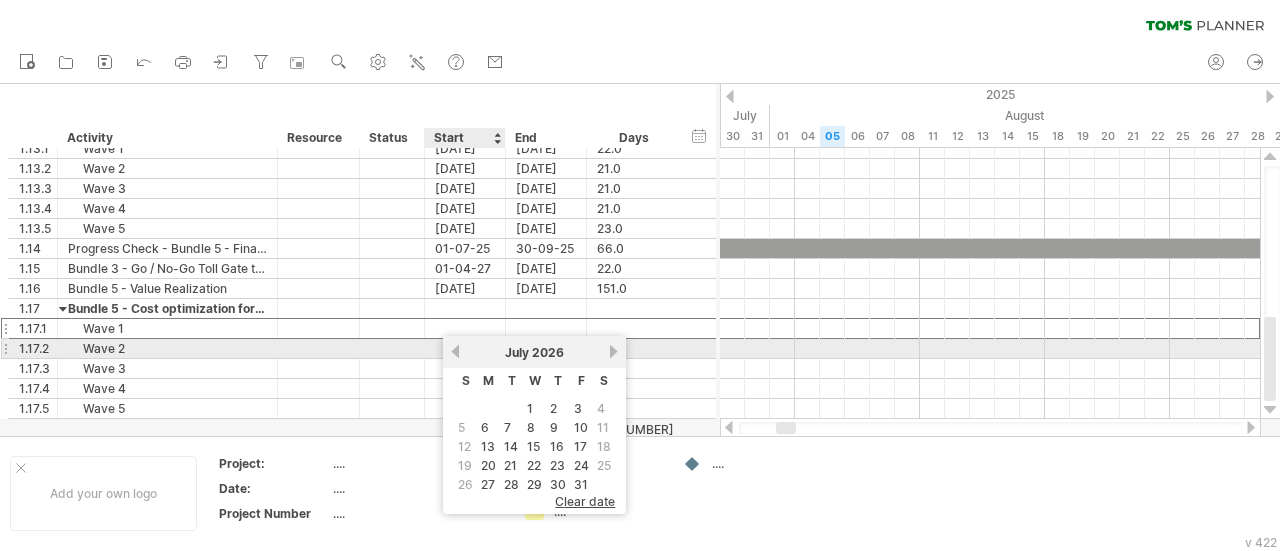 click on "previous" at bounding box center (455, 351) 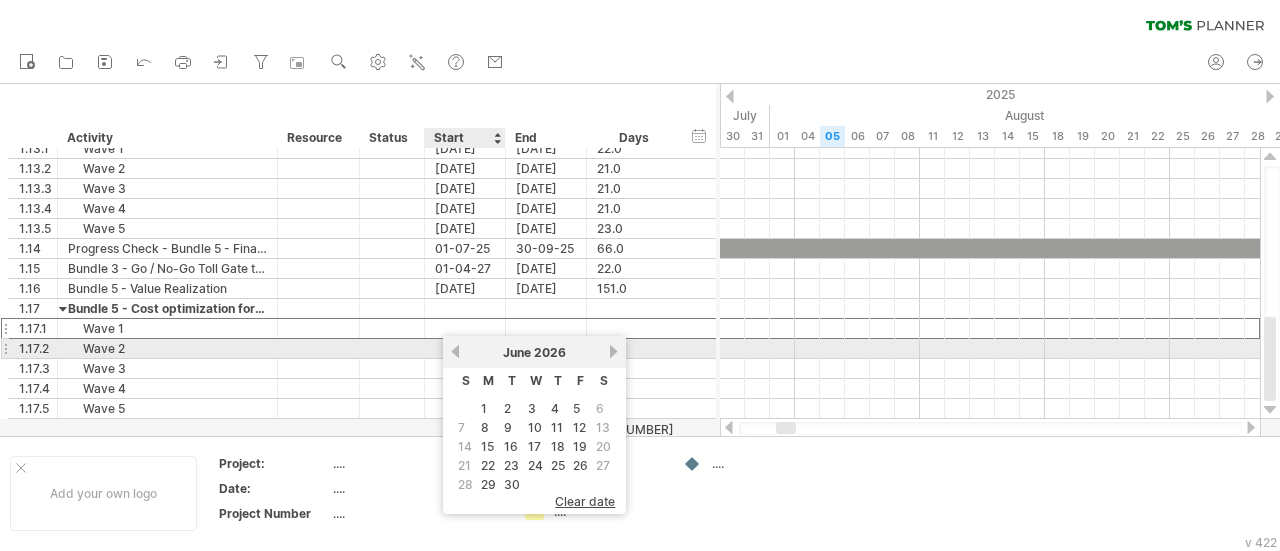 click on "previous" at bounding box center [455, 351] 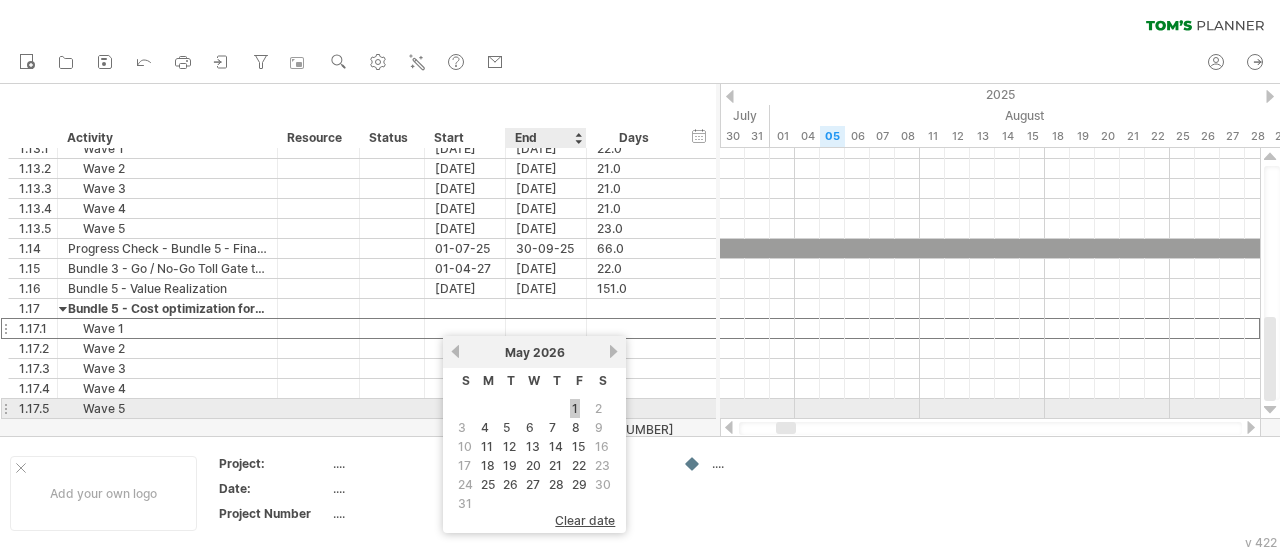 click on "1" at bounding box center [575, 408] 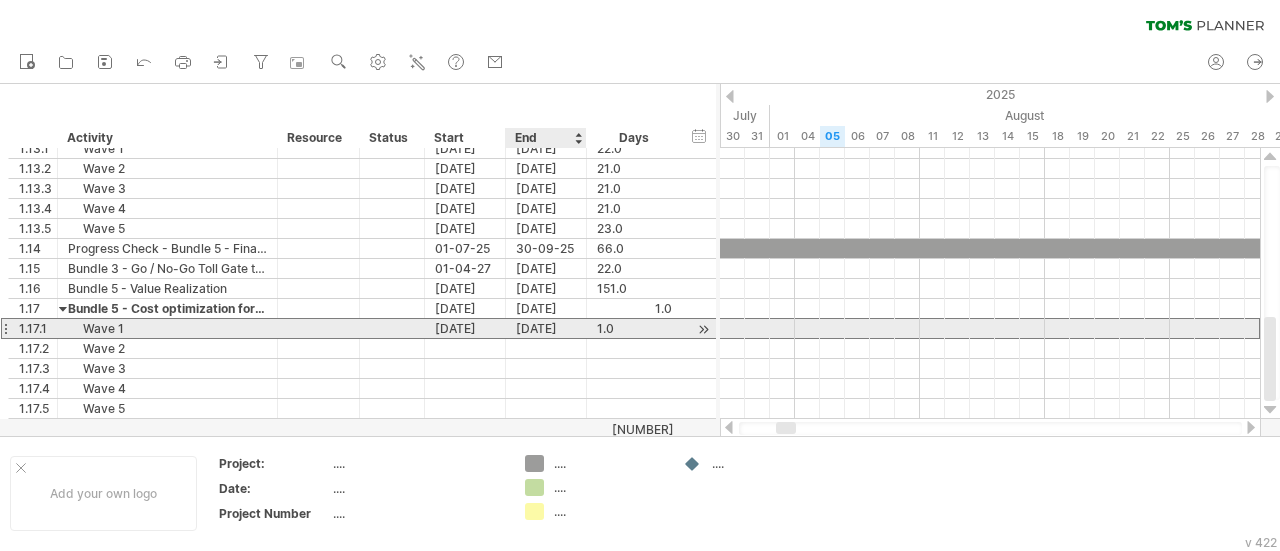 click on "[DATE]" at bounding box center (546, 328) 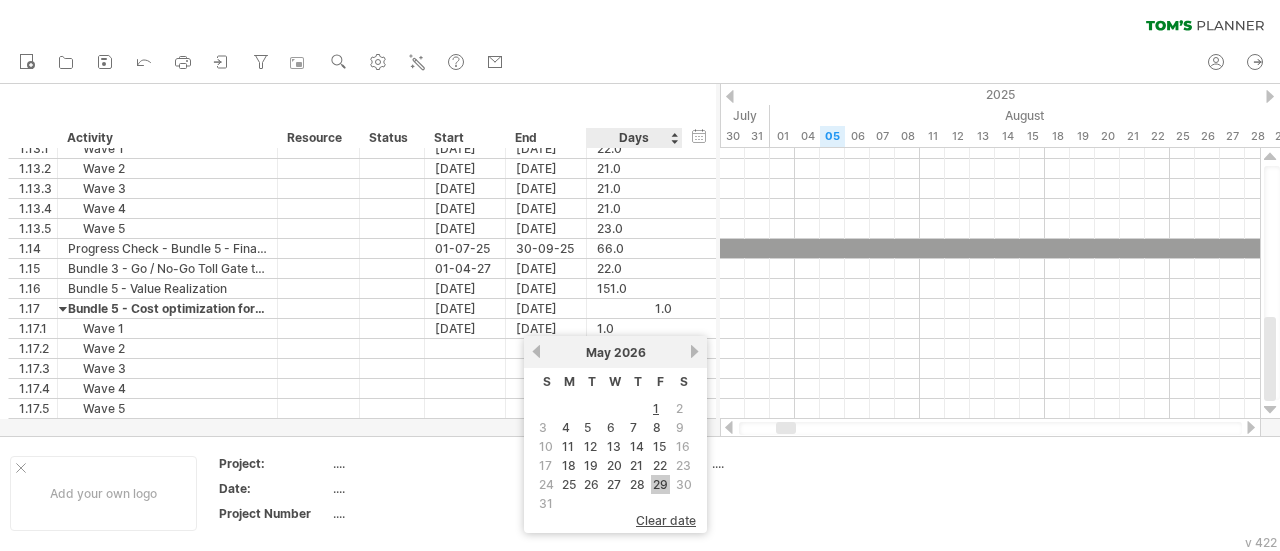 click on "29" at bounding box center [660, 484] 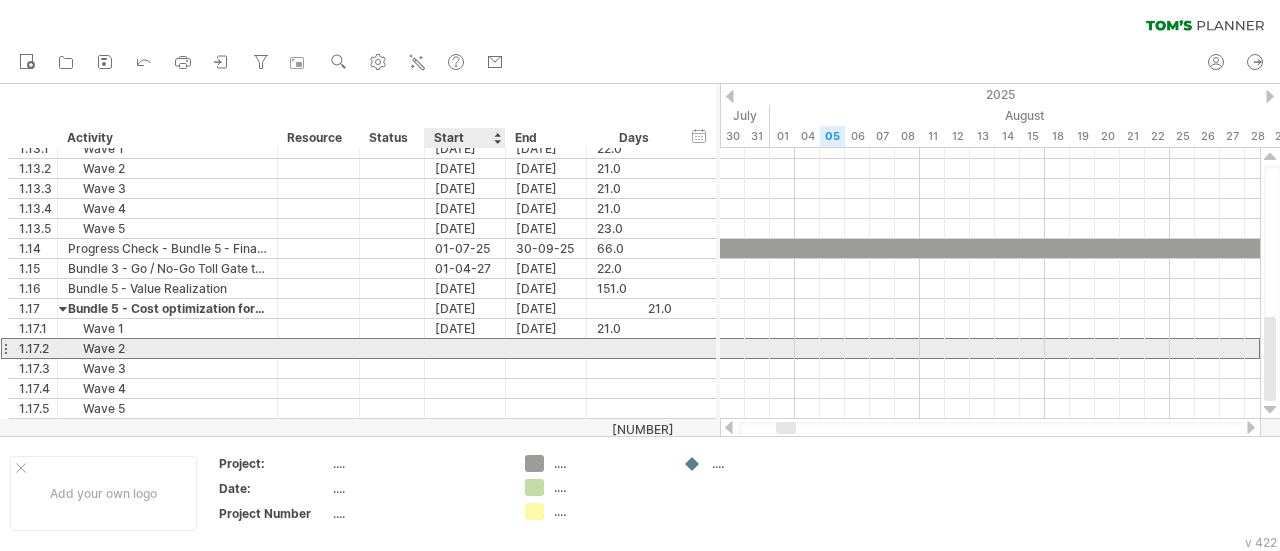 click at bounding box center (465, 348) 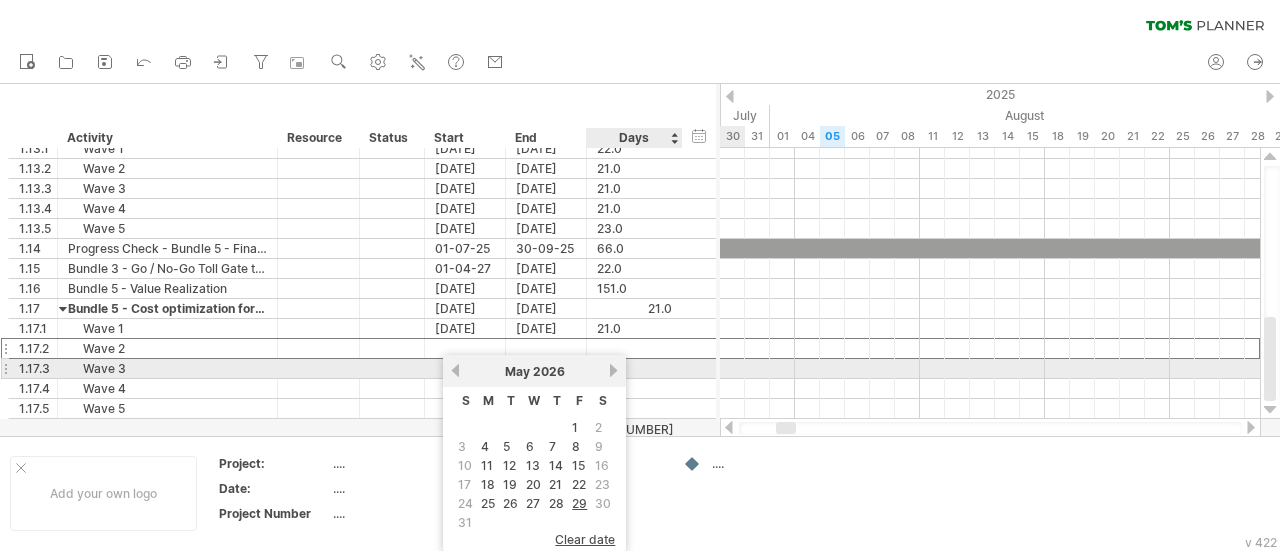 drag, startPoint x: 624, startPoint y: 365, endPoint x: 610, endPoint y: 365, distance: 14 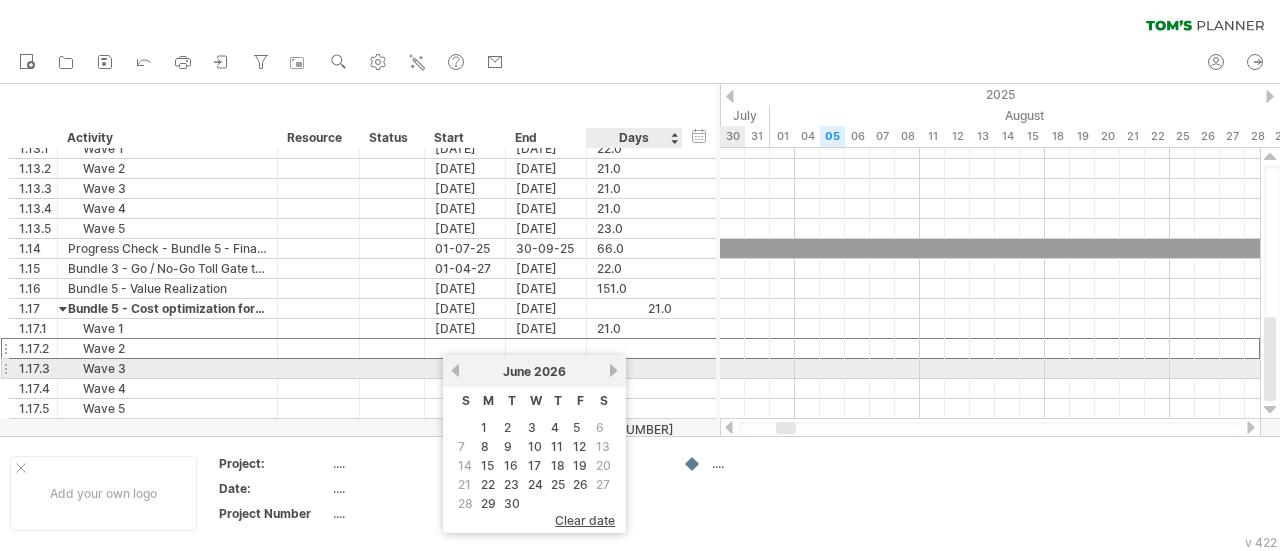 click on "next" at bounding box center [613, 370] 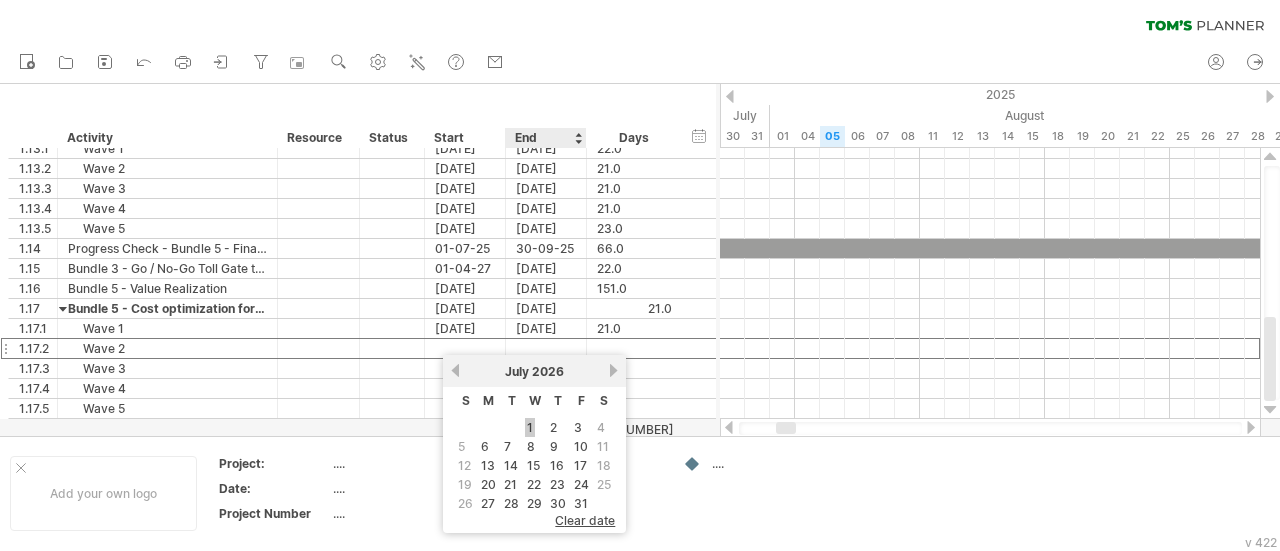 click on "1" at bounding box center (530, 427) 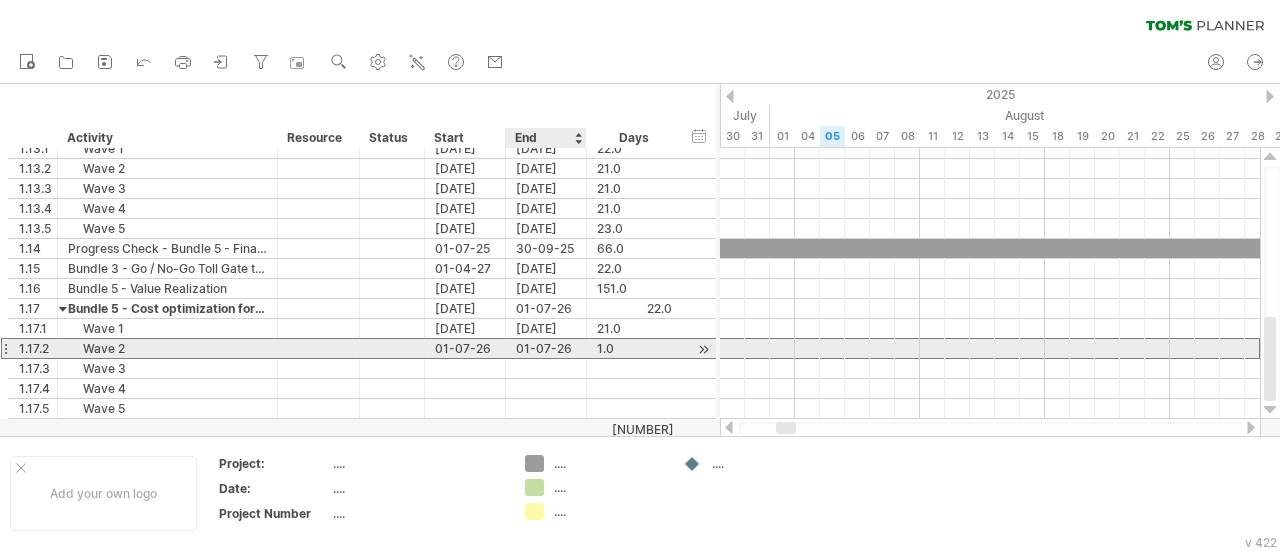 click on "01-07-26" at bounding box center (546, 348) 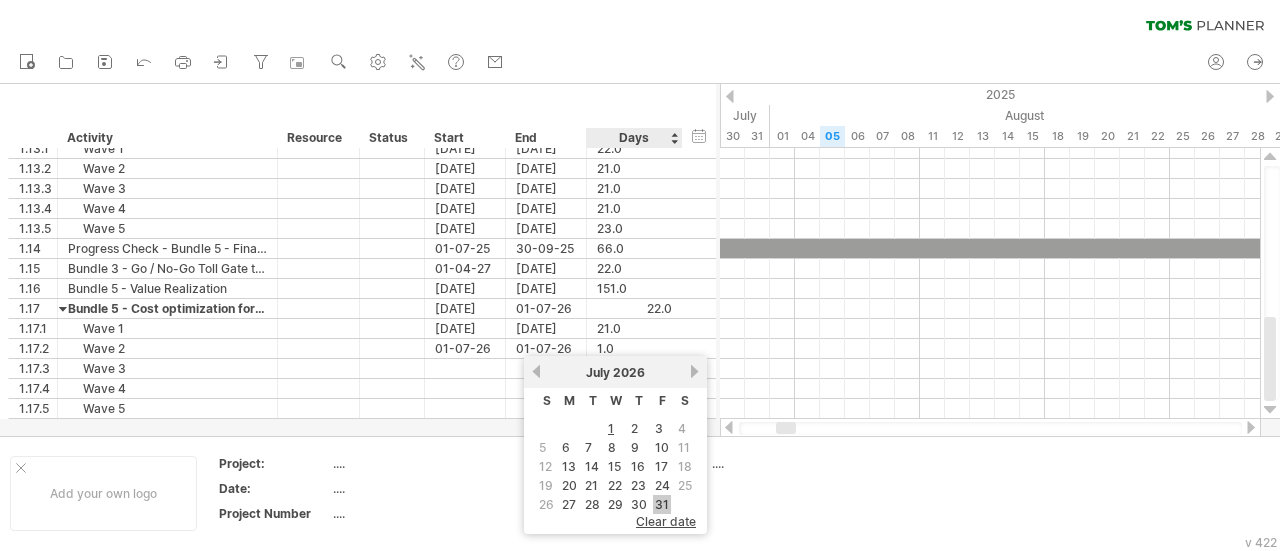 click on "31" at bounding box center [662, 504] 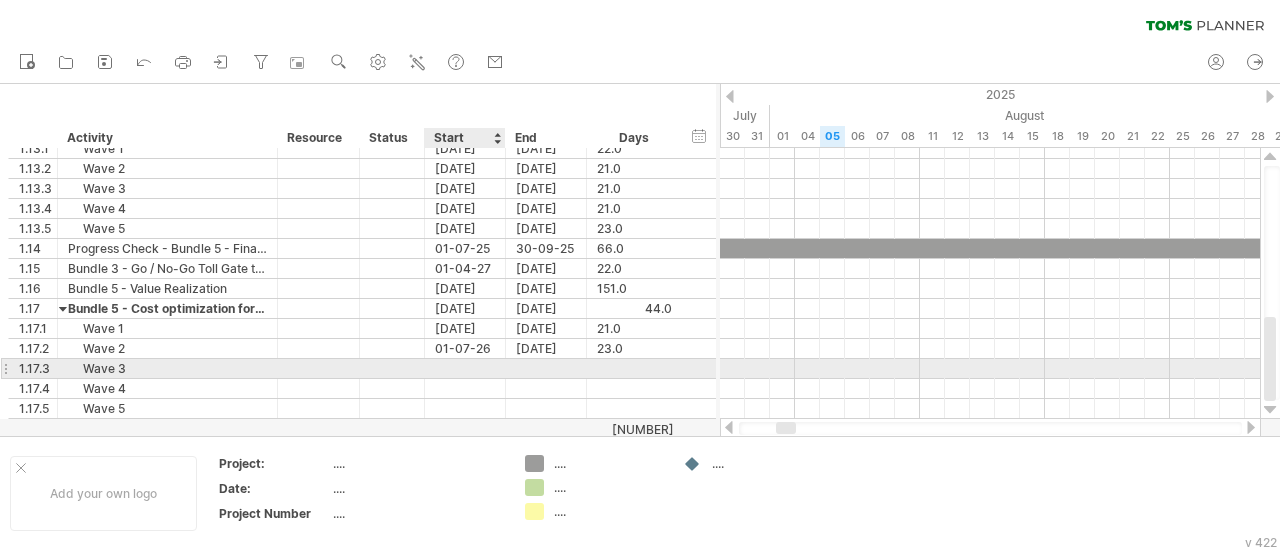 click at bounding box center [465, 368] 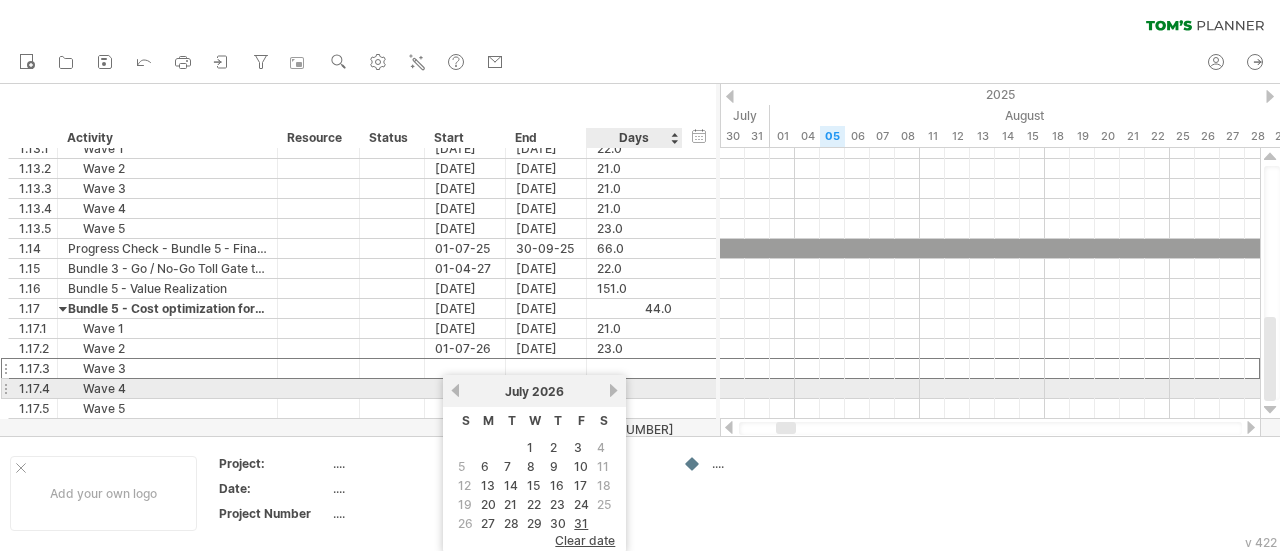click on "next" at bounding box center (613, 390) 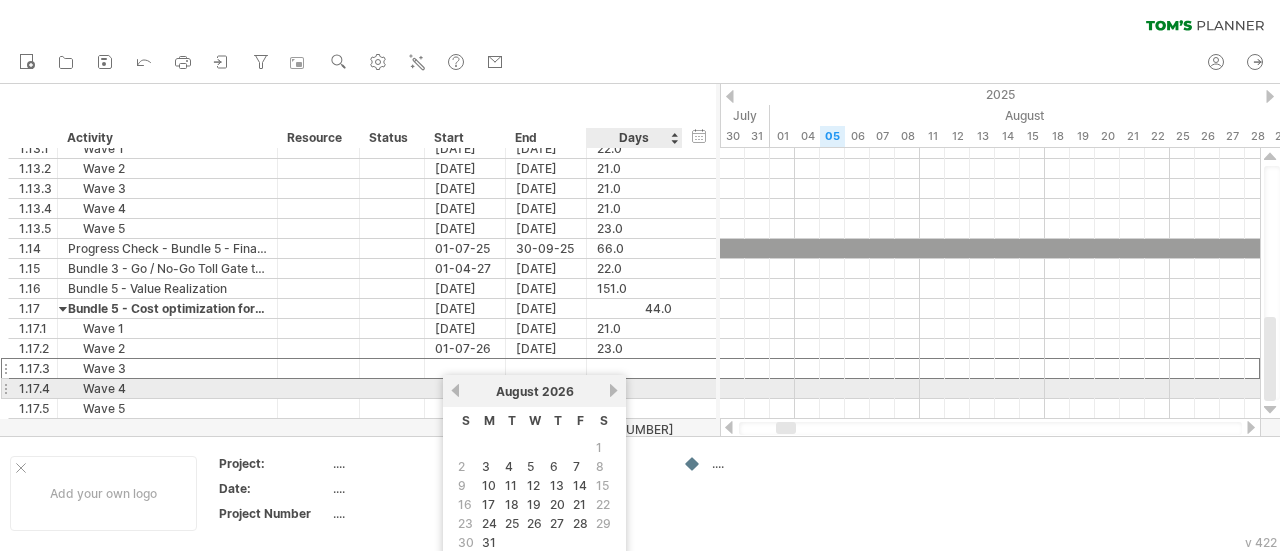 click on "next" at bounding box center (613, 390) 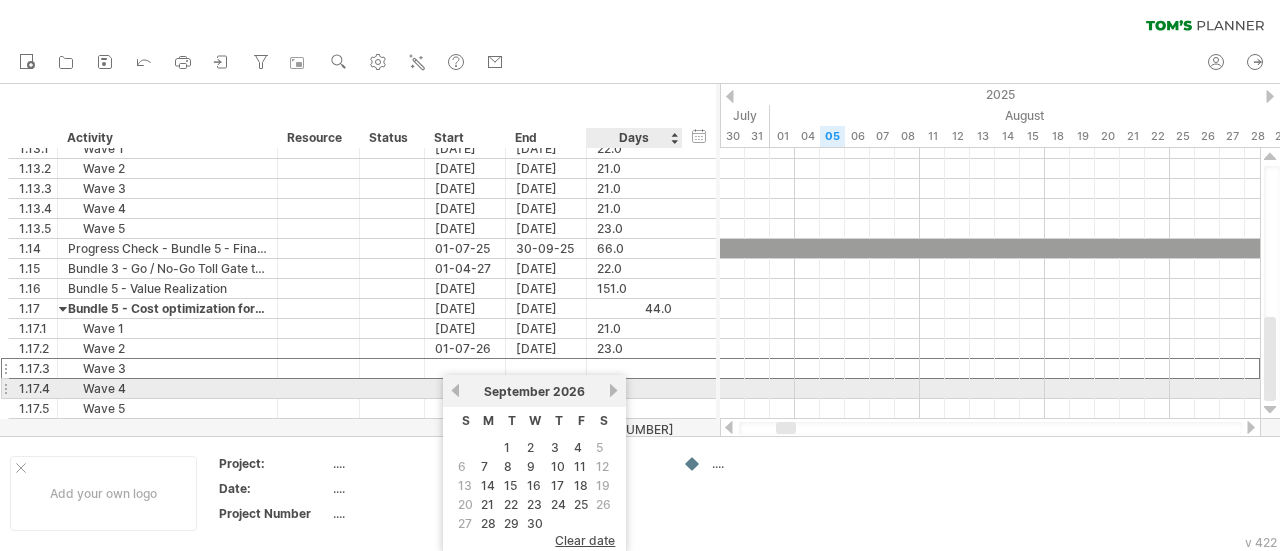 click on "next" at bounding box center (613, 390) 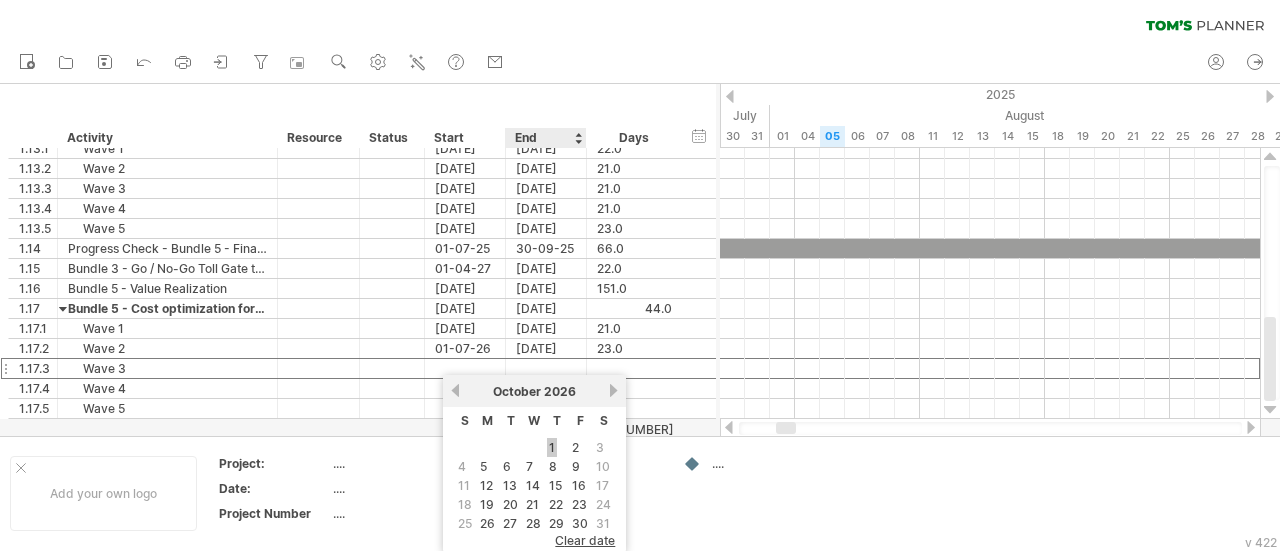 click on "1" at bounding box center (552, 447) 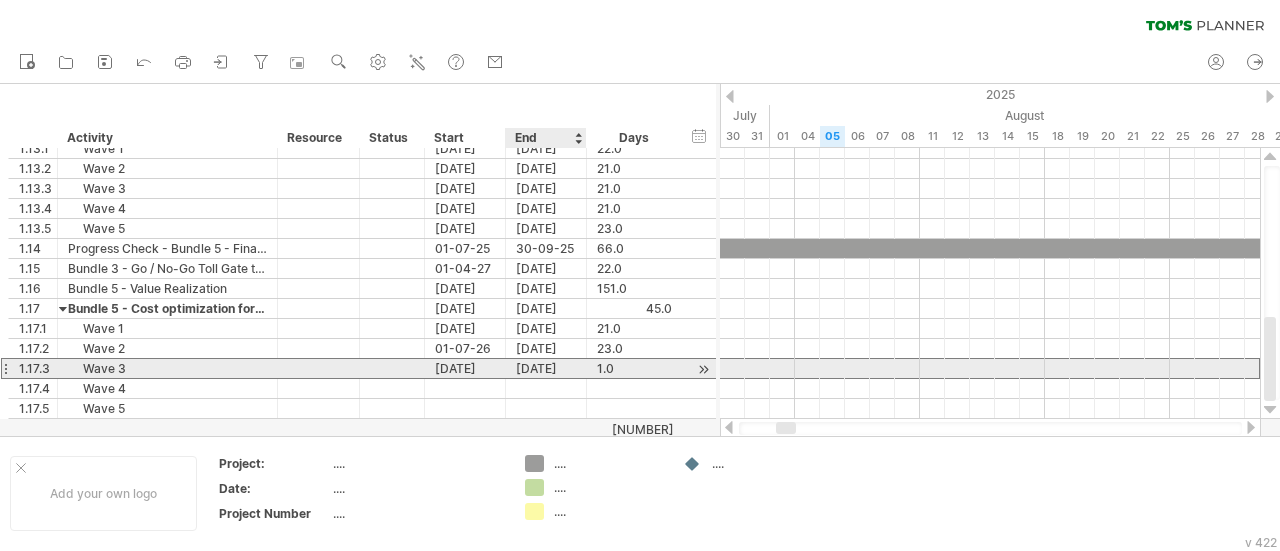 click on "[DATE]" at bounding box center (546, 368) 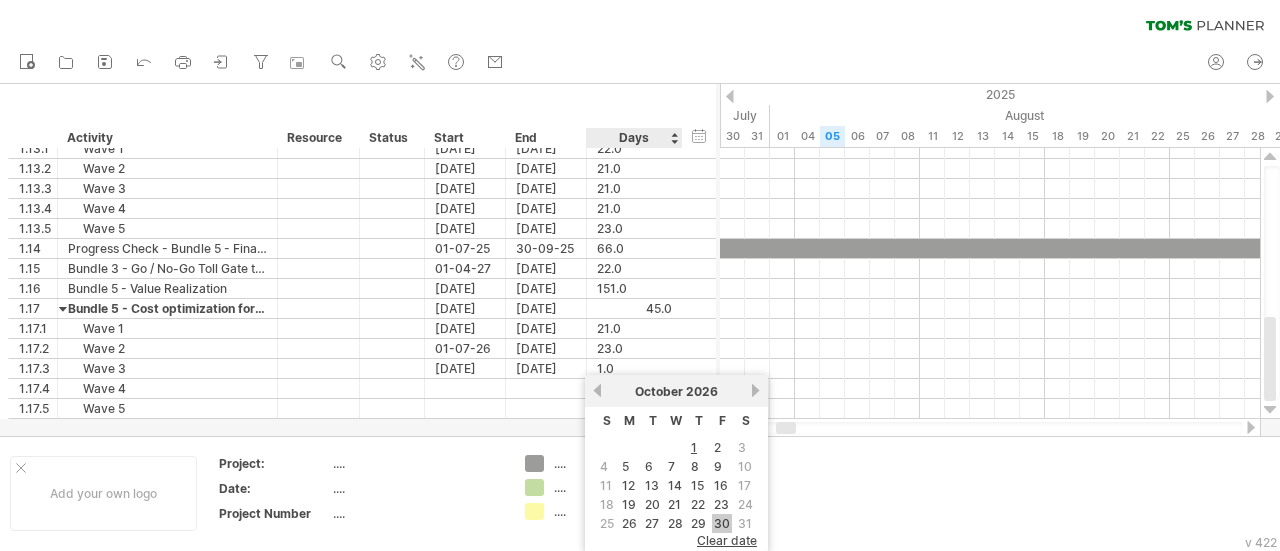 click on "30" at bounding box center (722, 523) 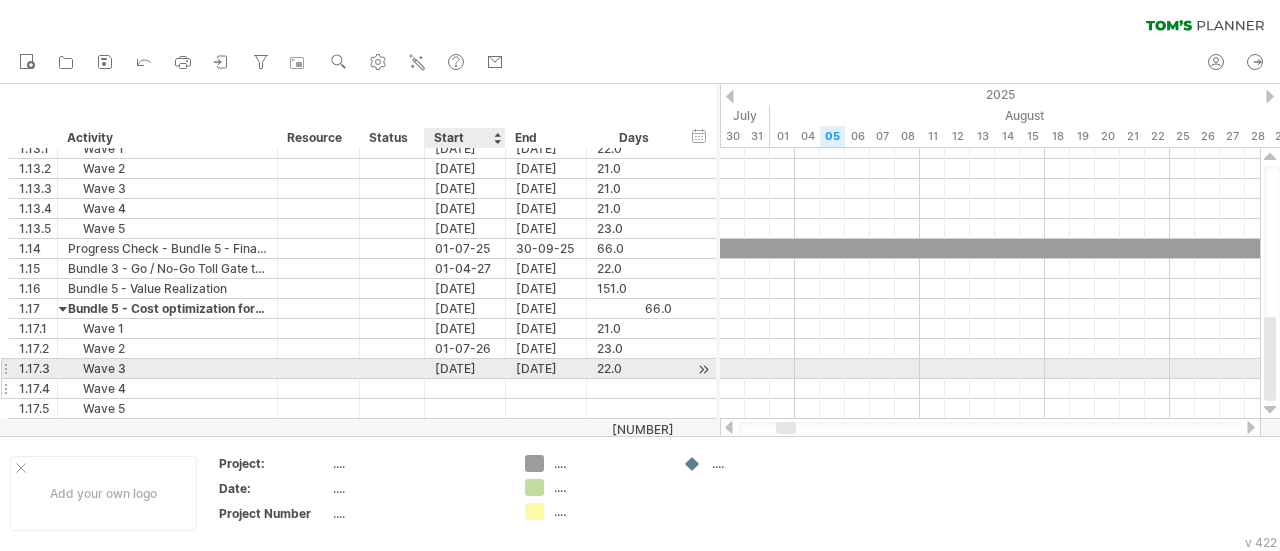 click at bounding box center [465, 388] 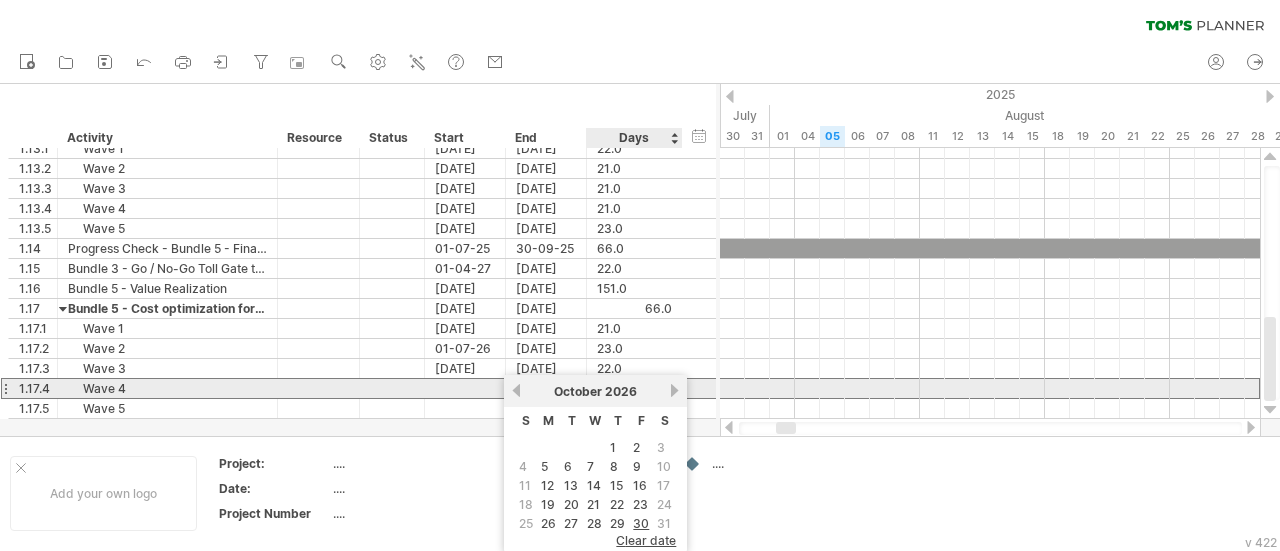 click on "next" at bounding box center [674, 390] 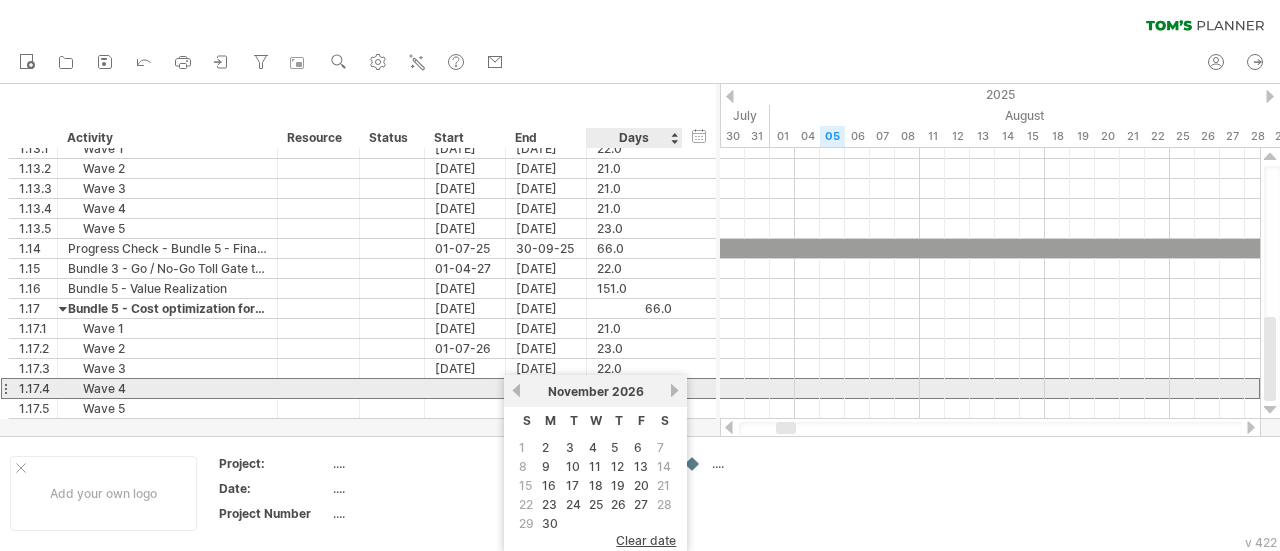 click on "next" at bounding box center [674, 390] 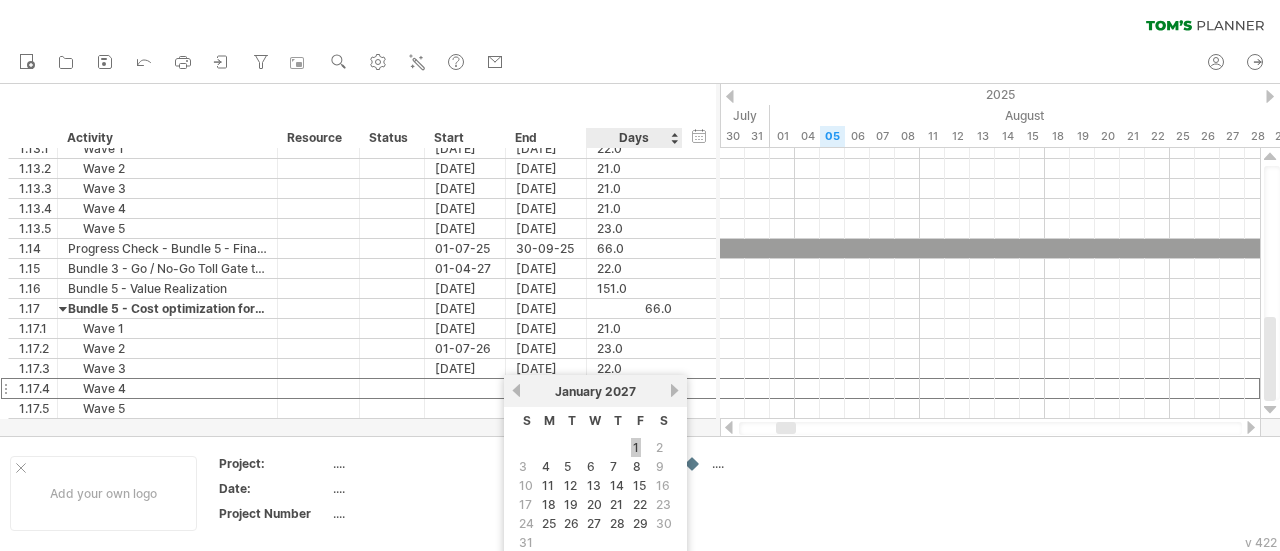 click on "1" at bounding box center (636, 447) 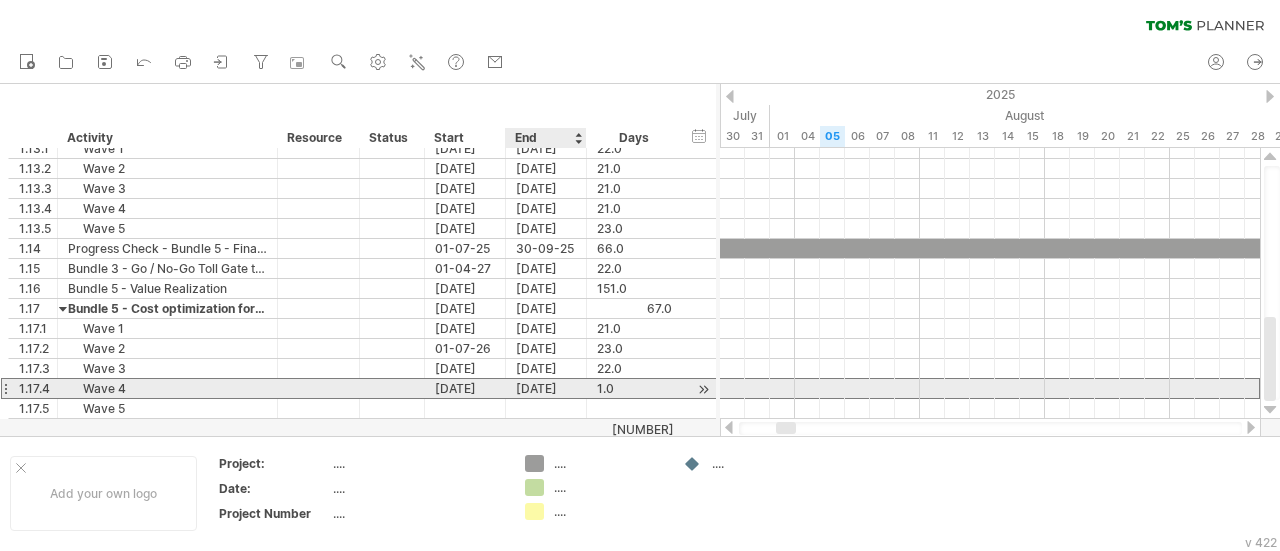 click on "[DATE]" at bounding box center [546, 388] 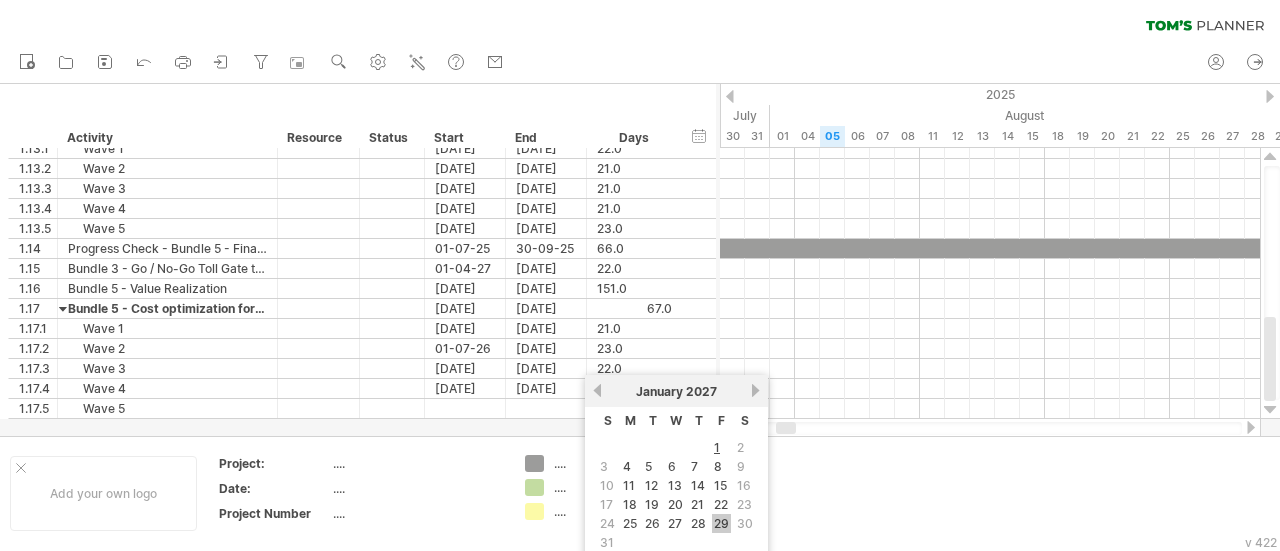 click on "29" at bounding box center [721, 523] 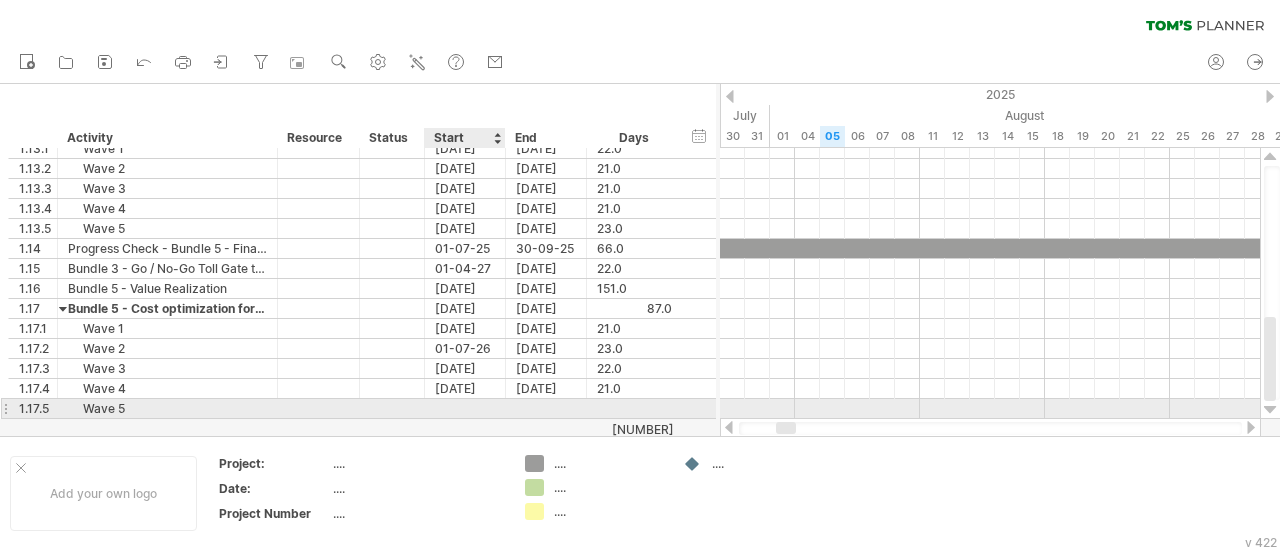 click at bounding box center (465, 408) 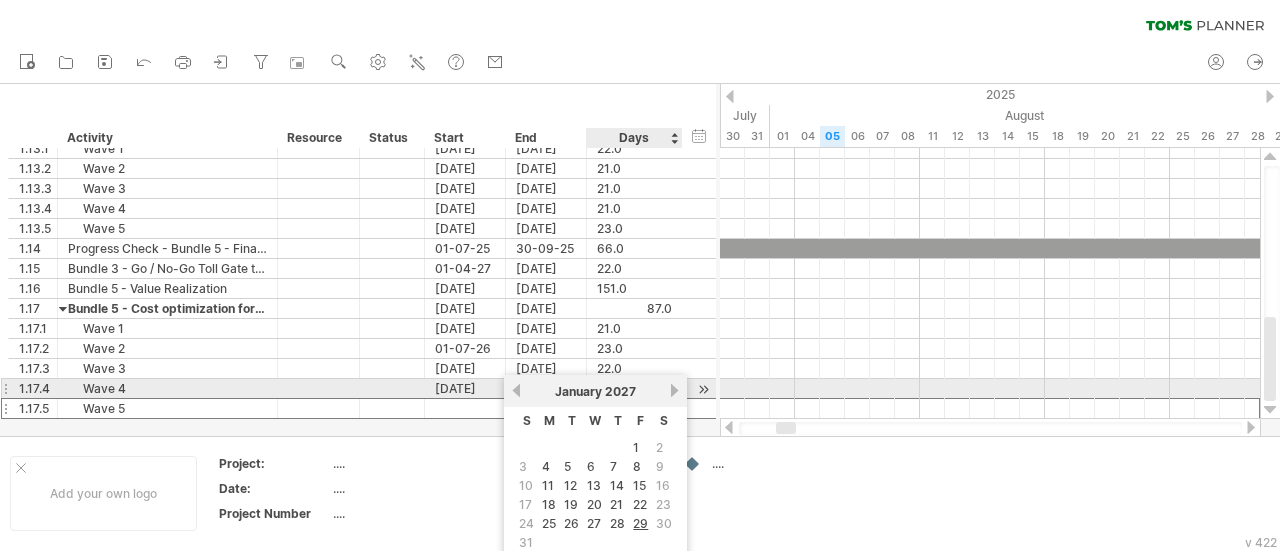 click on "next" at bounding box center (674, 390) 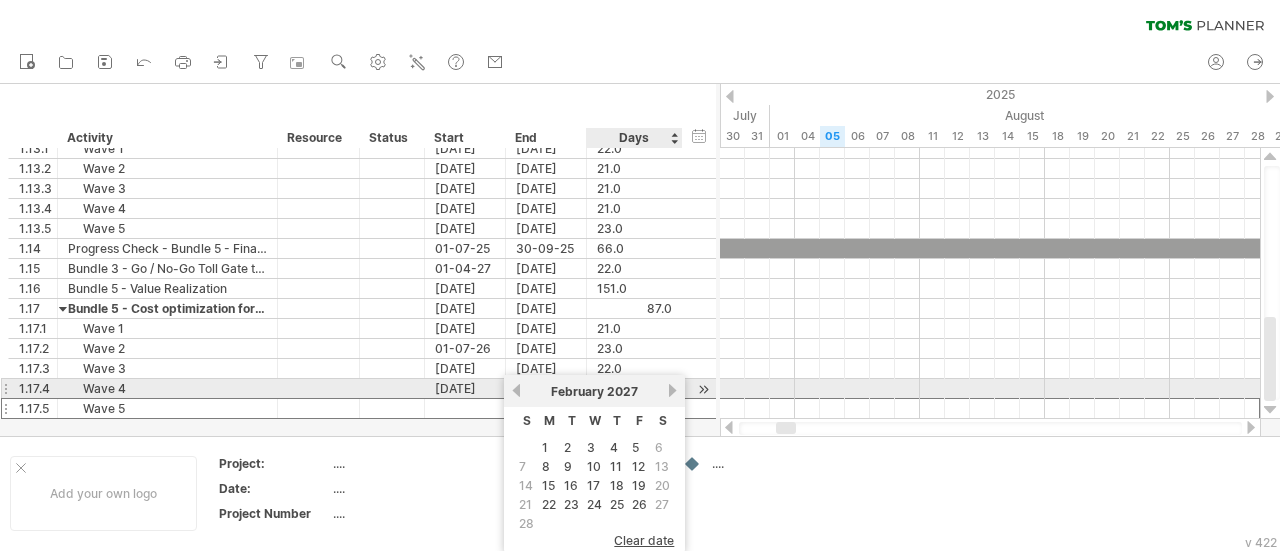 click on "next" at bounding box center [672, 390] 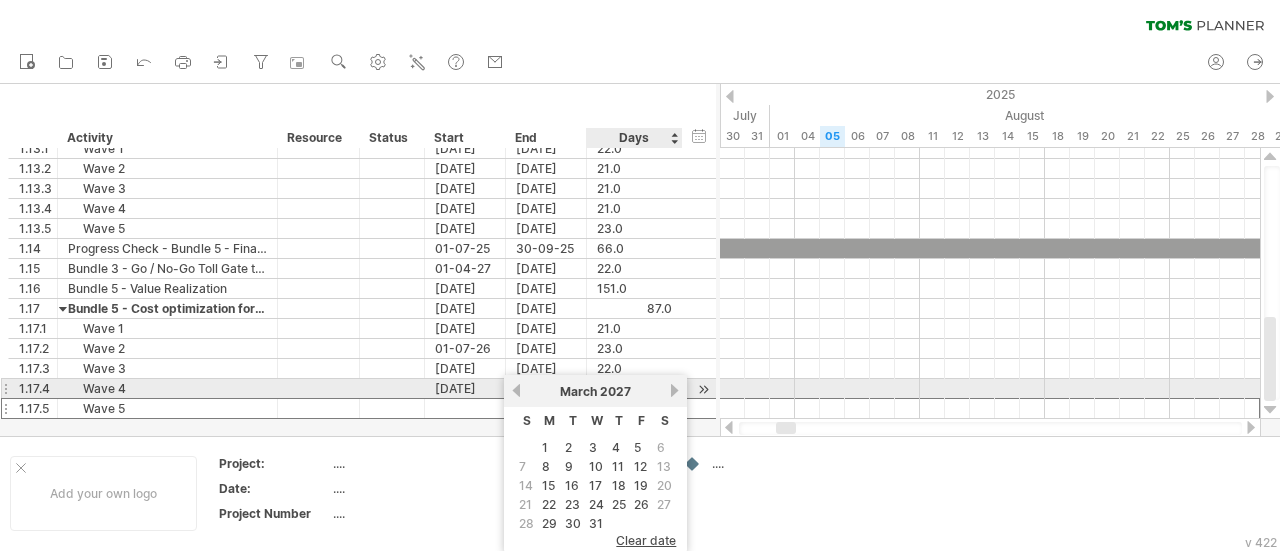 click on "next" at bounding box center [674, 390] 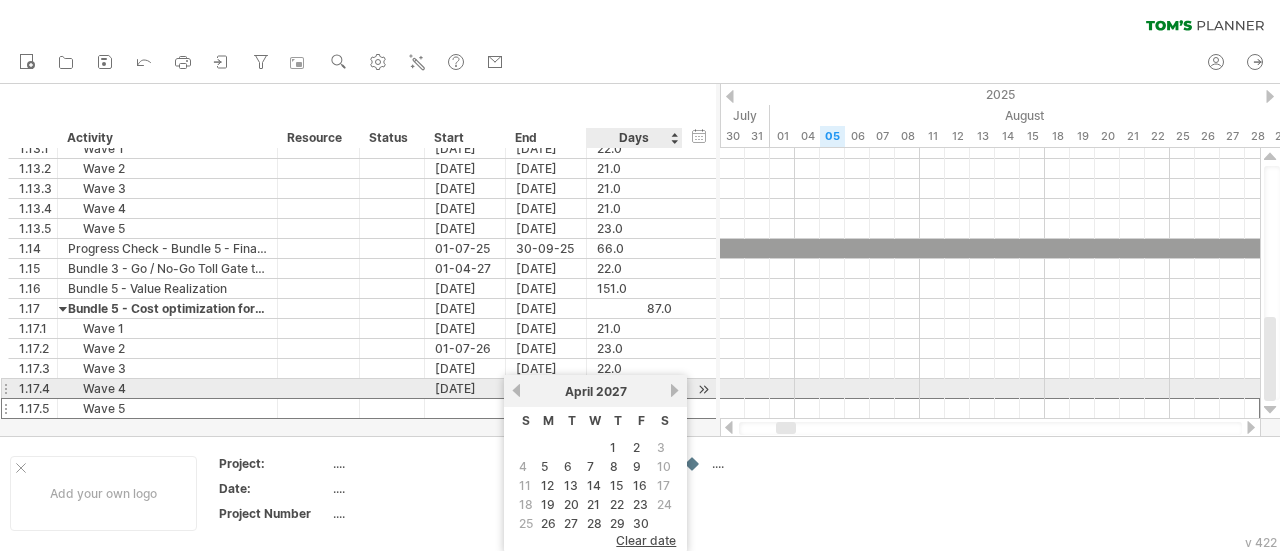 click on "next" at bounding box center [674, 390] 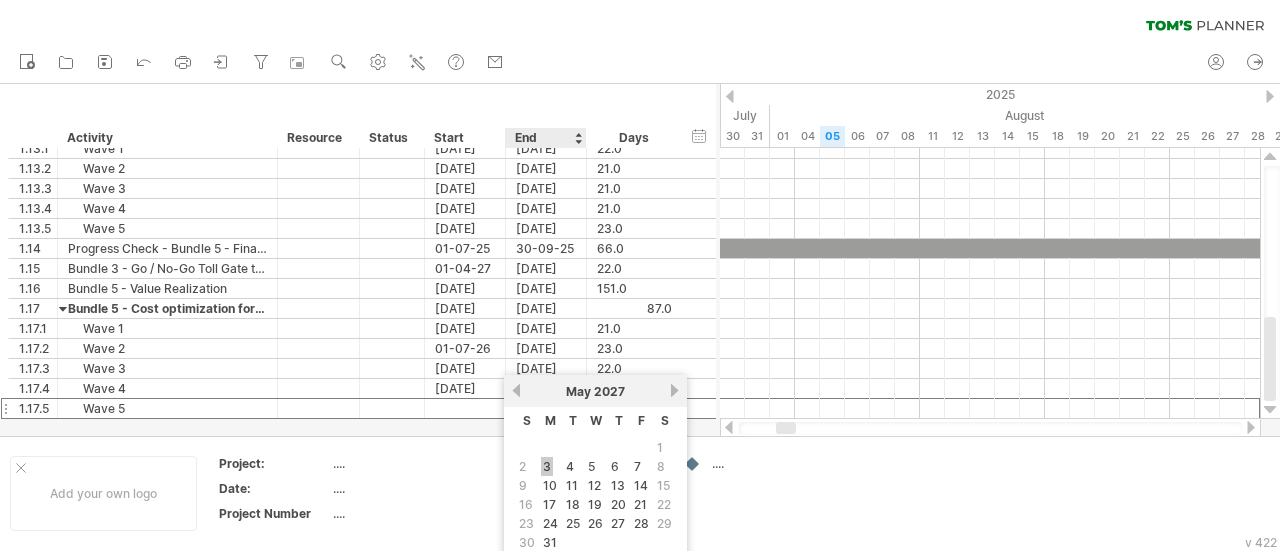 click on "3" at bounding box center (547, 466) 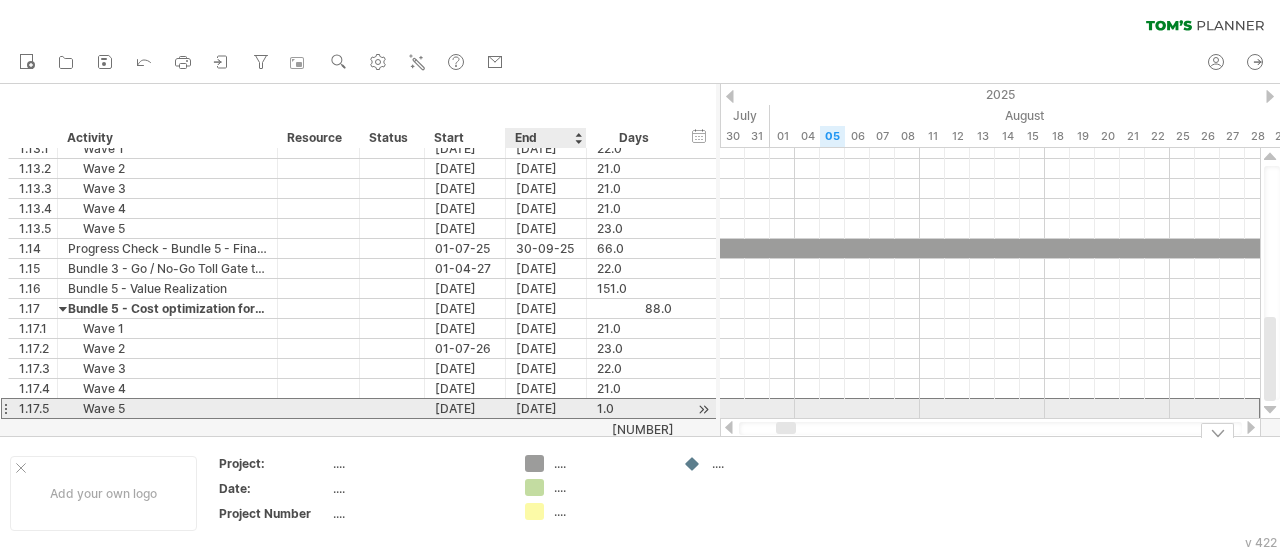 click on "[DATE]" at bounding box center (546, 408) 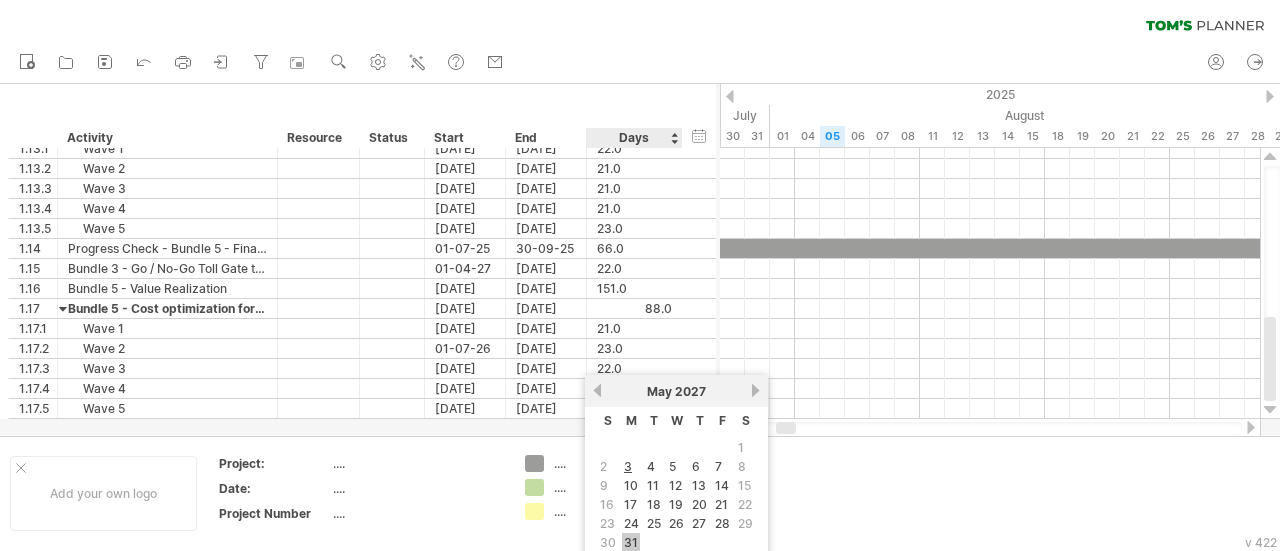 click on "31" at bounding box center (631, 542) 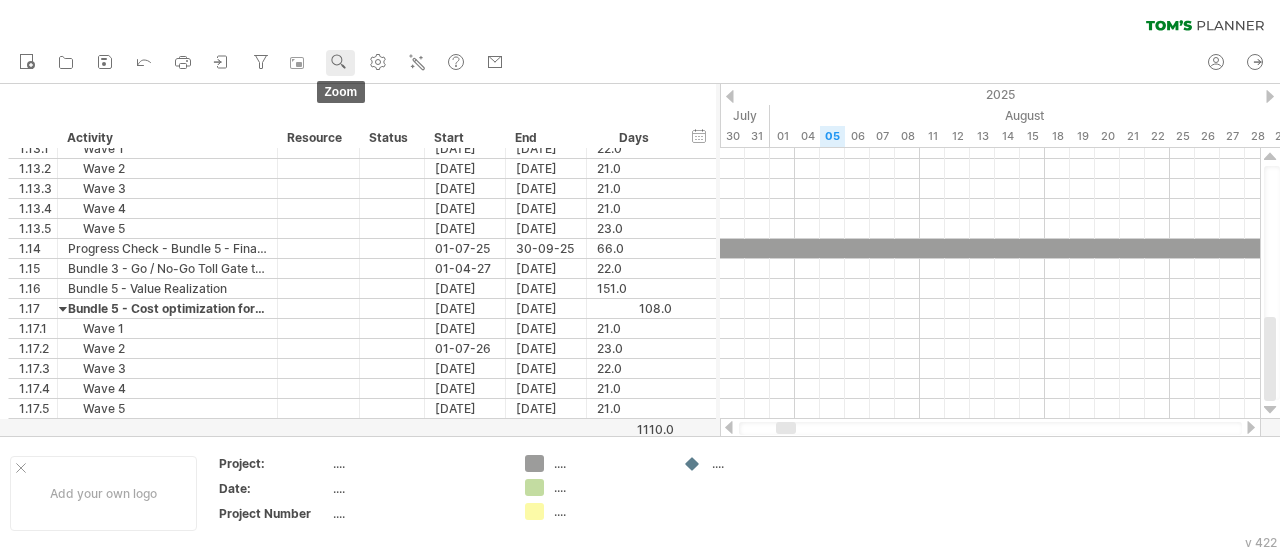 click 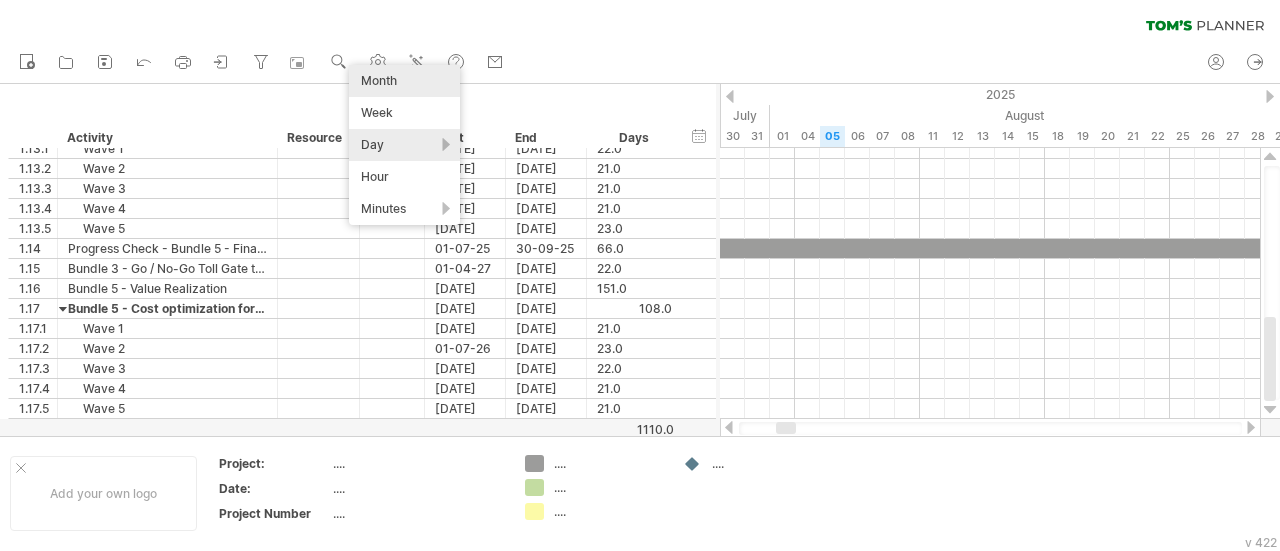 click on "Month" at bounding box center [404, 81] 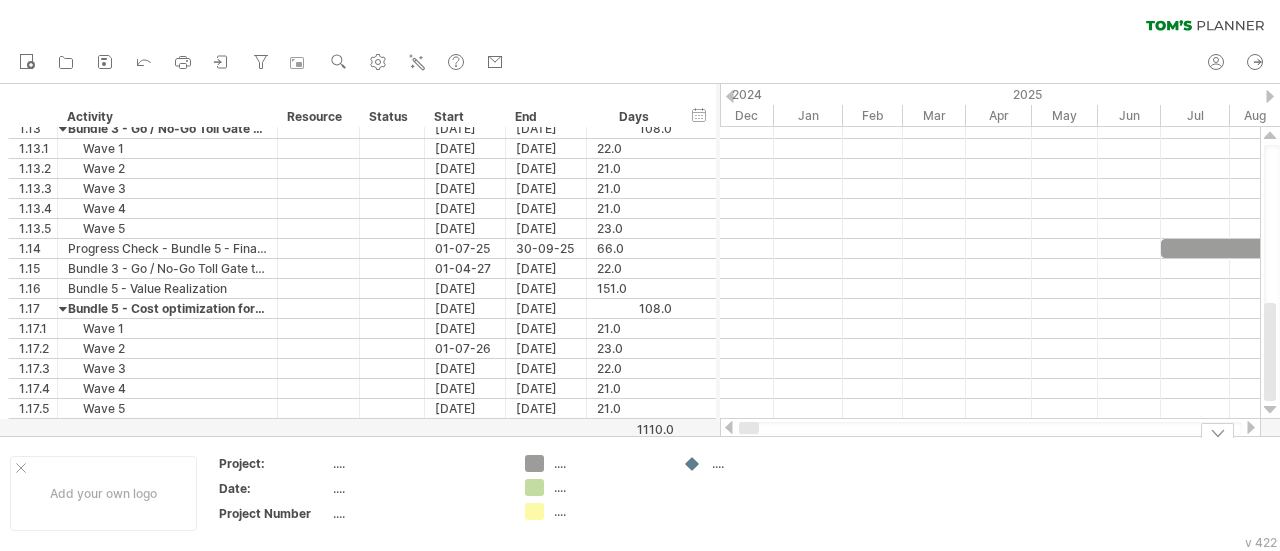 drag, startPoint x: 764, startPoint y: 432, endPoint x: 736, endPoint y: 442, distance: 29.732138 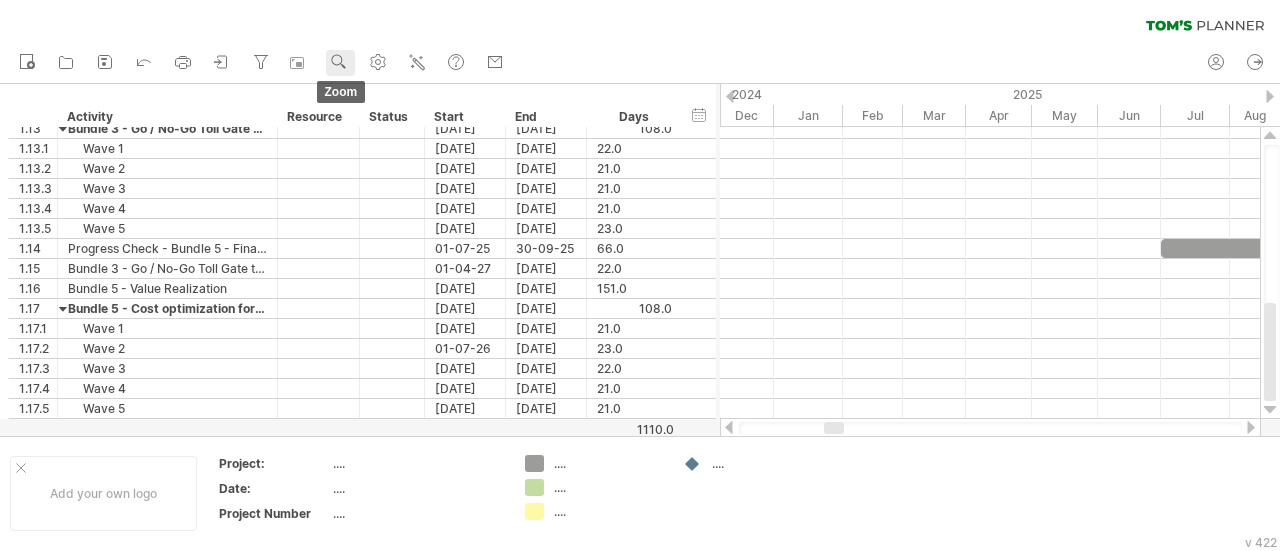 click on "zoom" at bounding box center [340, 63] 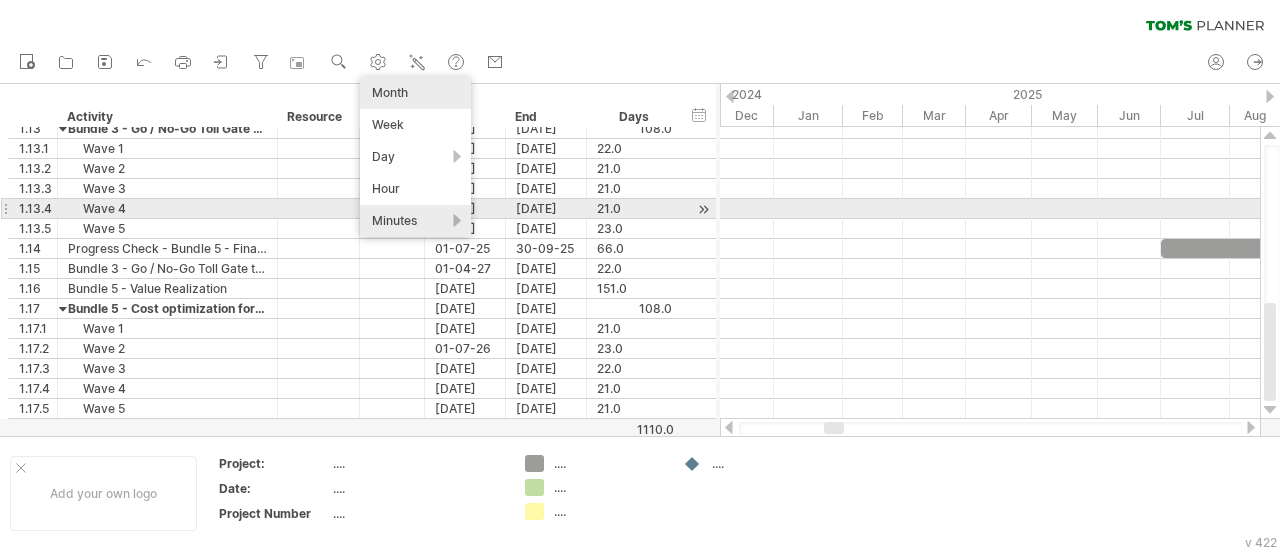 click on "Minutes" at bounding box center [415, 221] 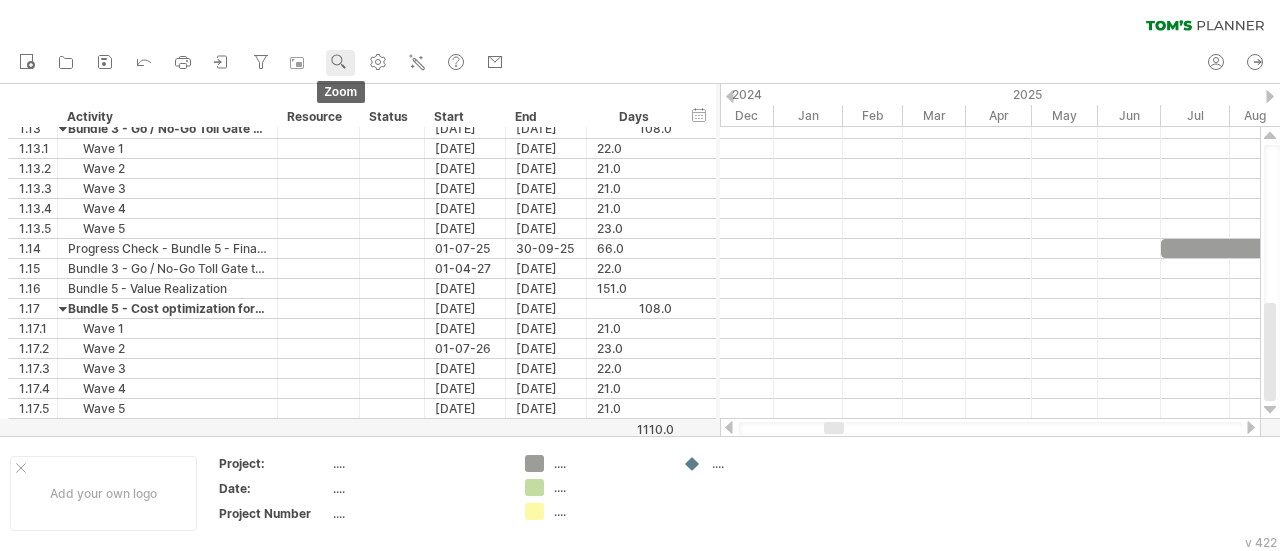 click 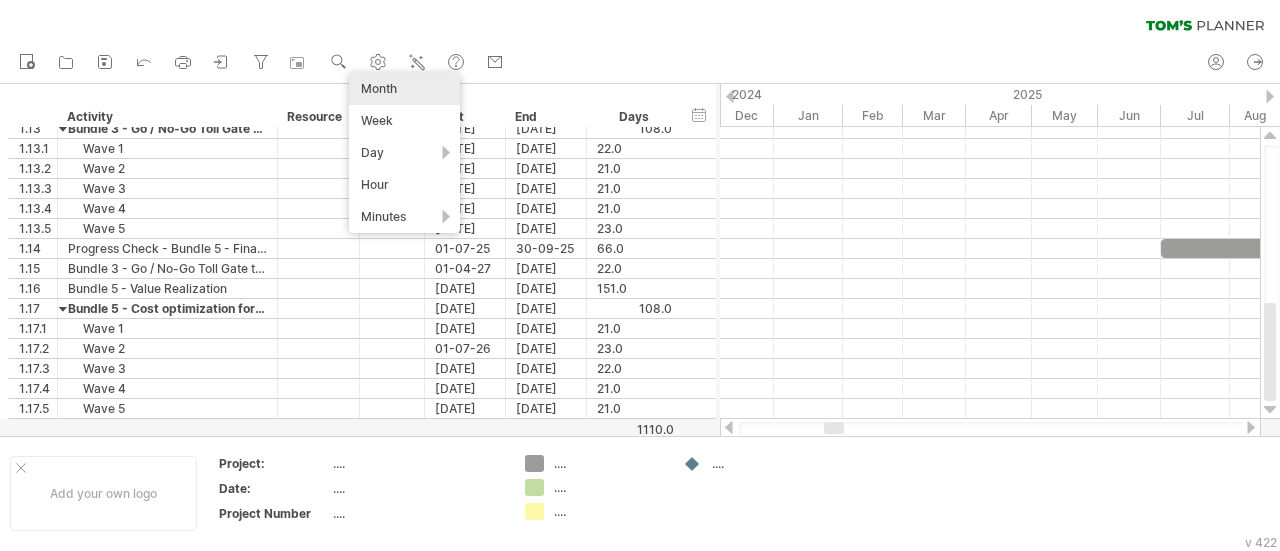 click on "Month" at bounding box center (404, 89) 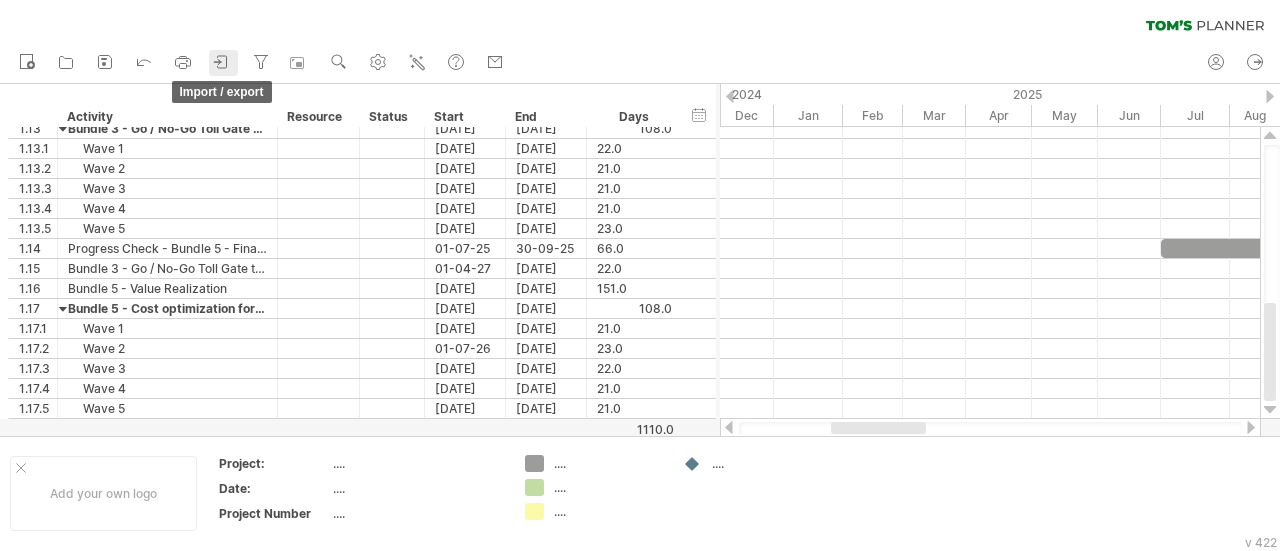 click on "import / export" at bounding box center [223, 63] 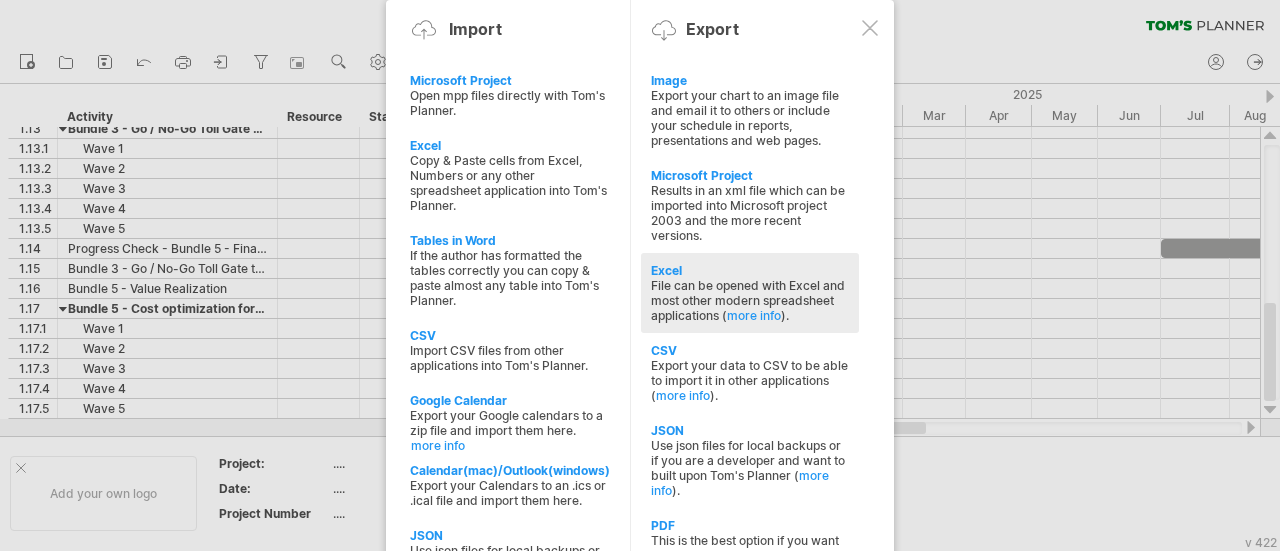 click on "Excel" at bounding box center (750, 270) 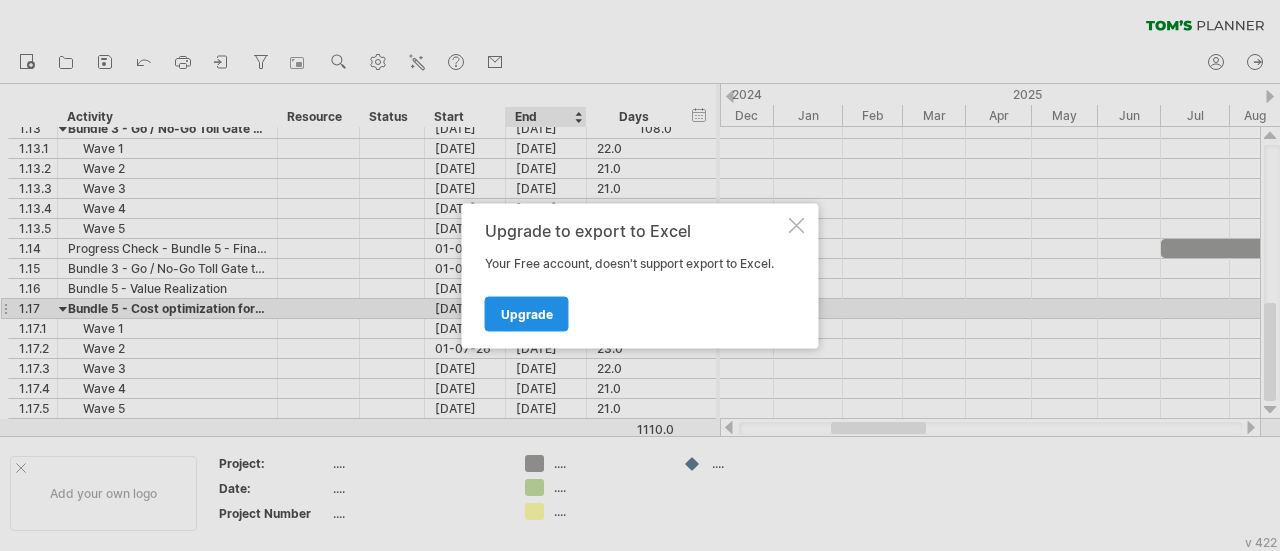 click on "Upgrade" at bounding box center (527, 313) 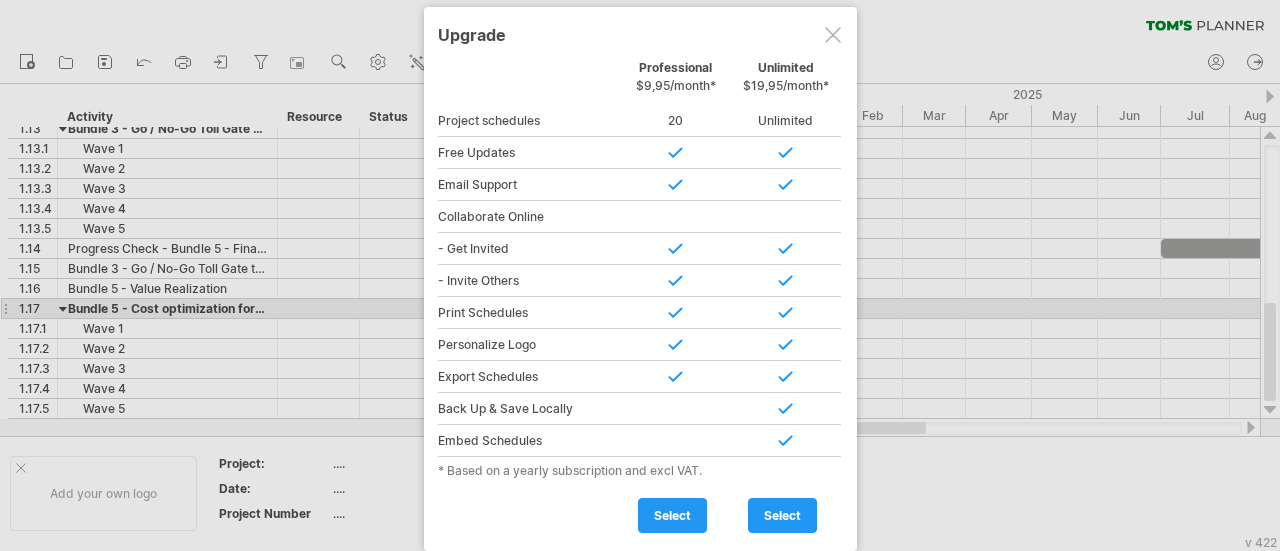 click at bounding box center [833, 35] 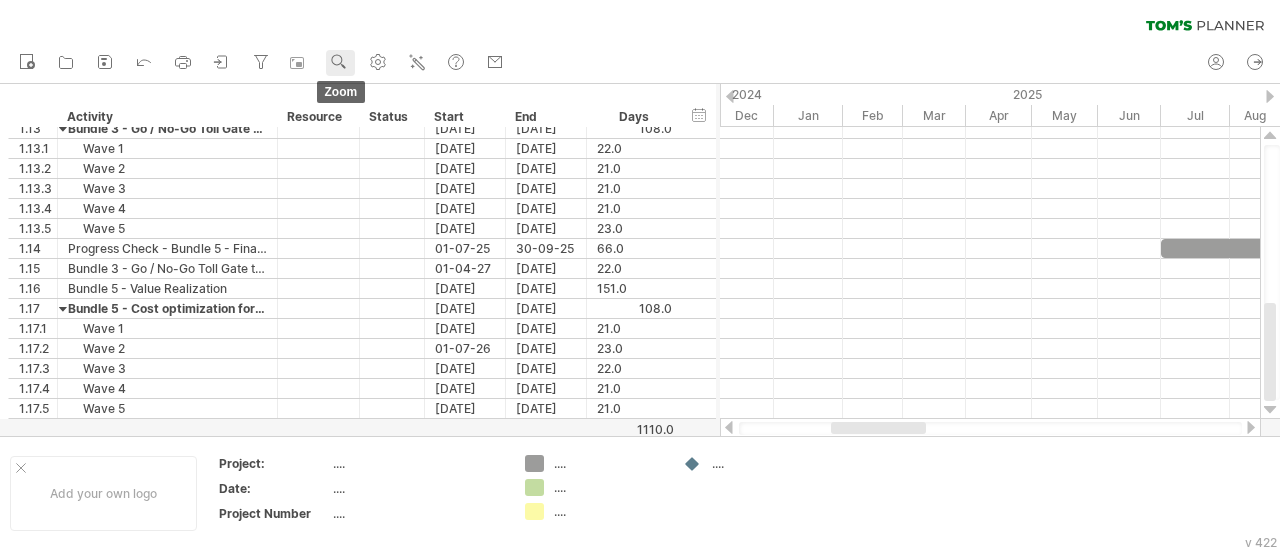click 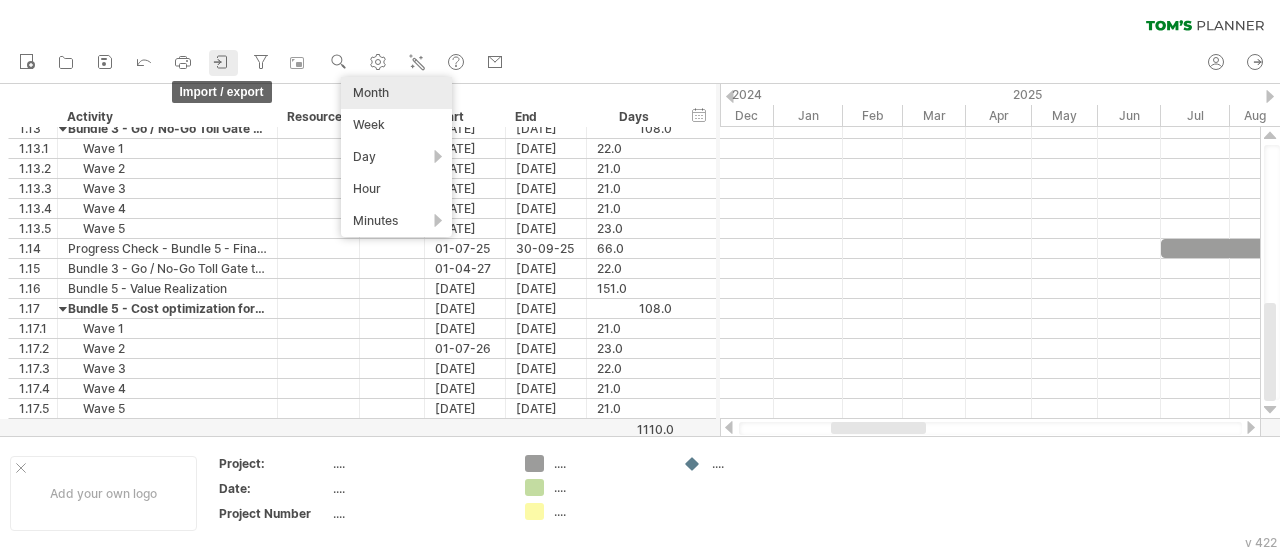 click 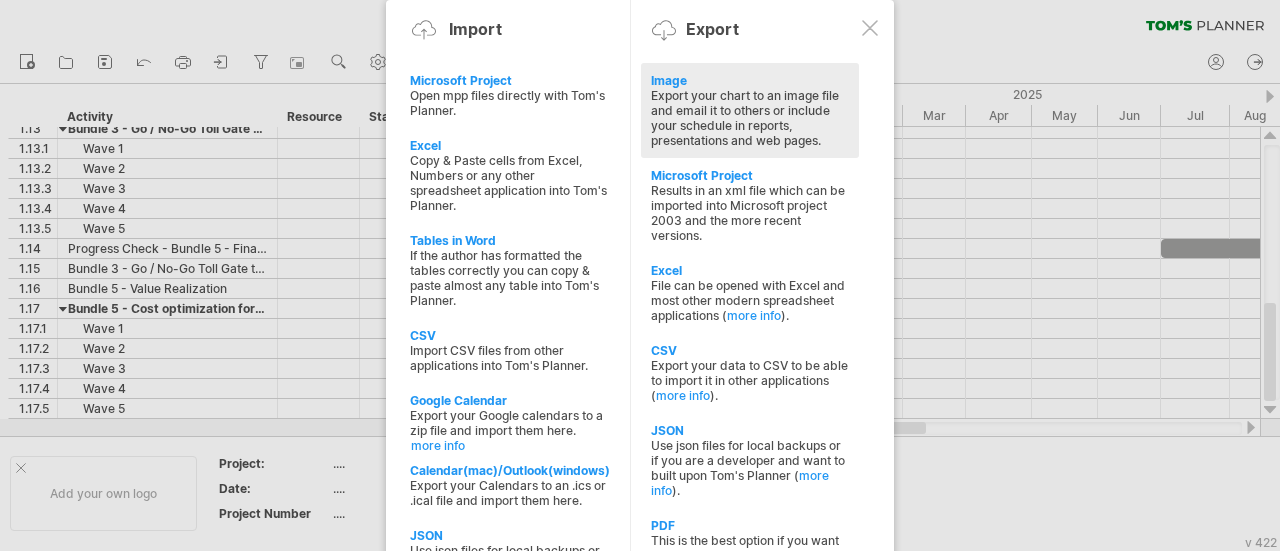 click on "Export your chart to an image file and email it to others or include your schedule in reports, presentations and web pages." at bounding box center [750, 118] 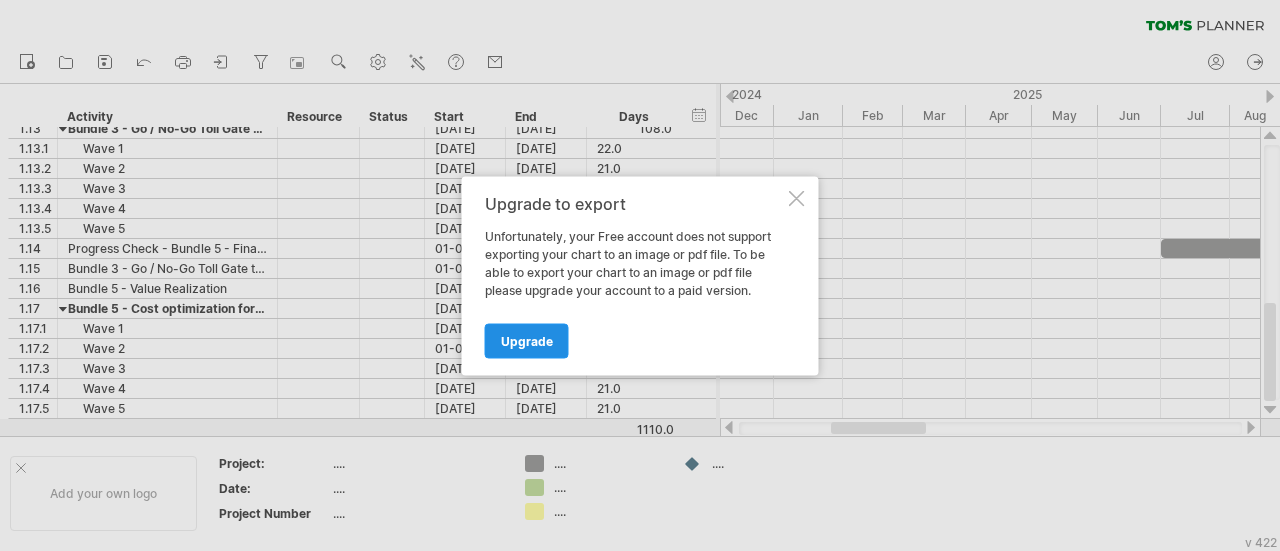 click on "Upgrade" at bounding box center (527, 340) 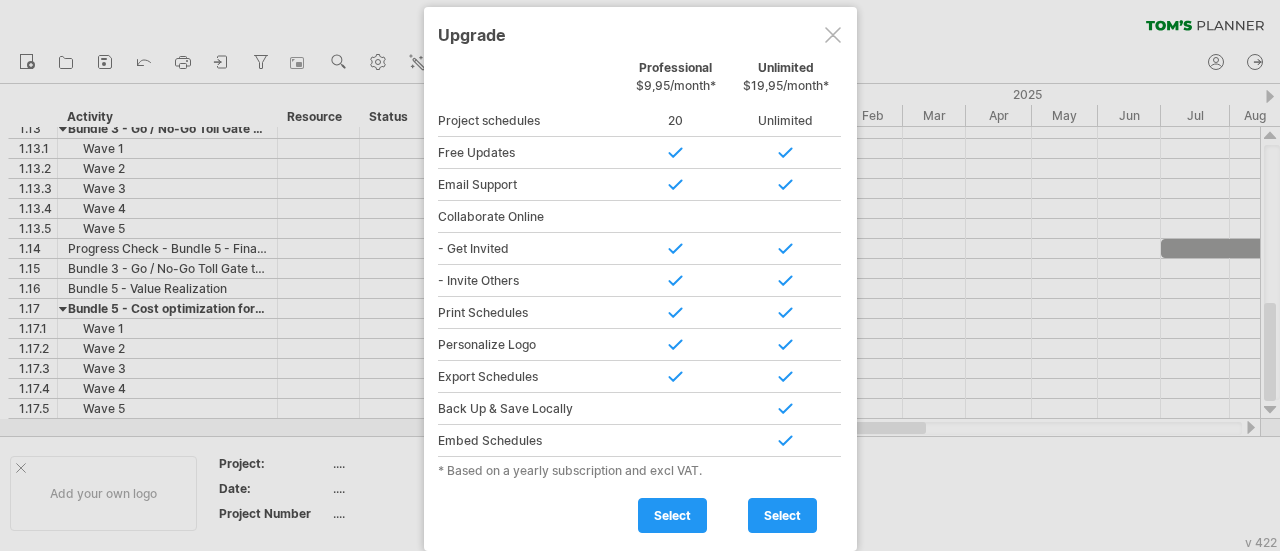 click at bounding box center (833, 35) 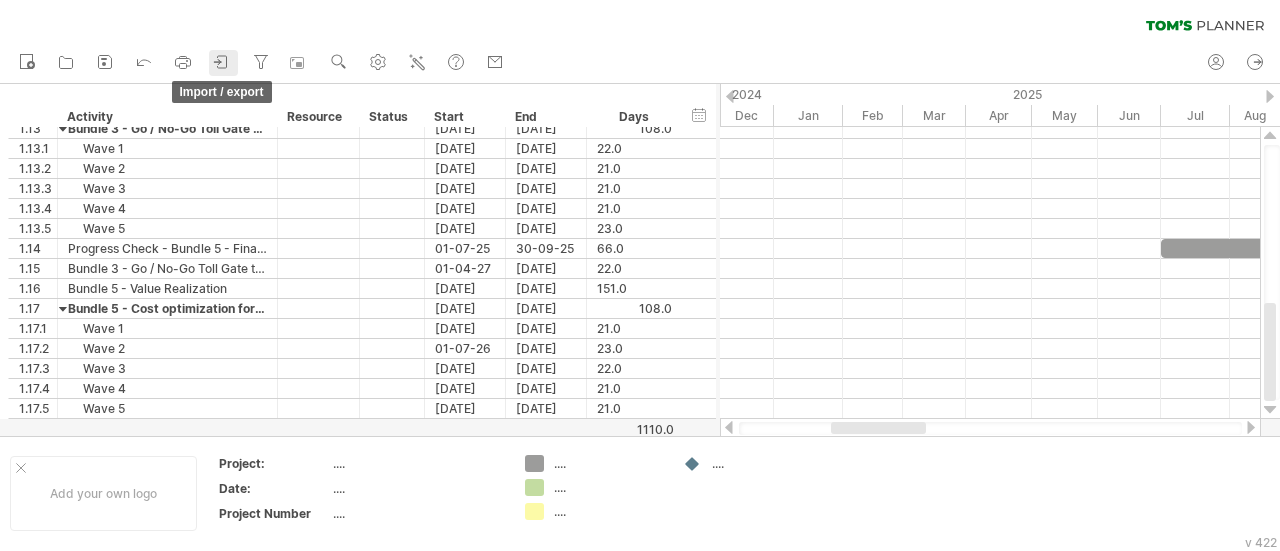 click 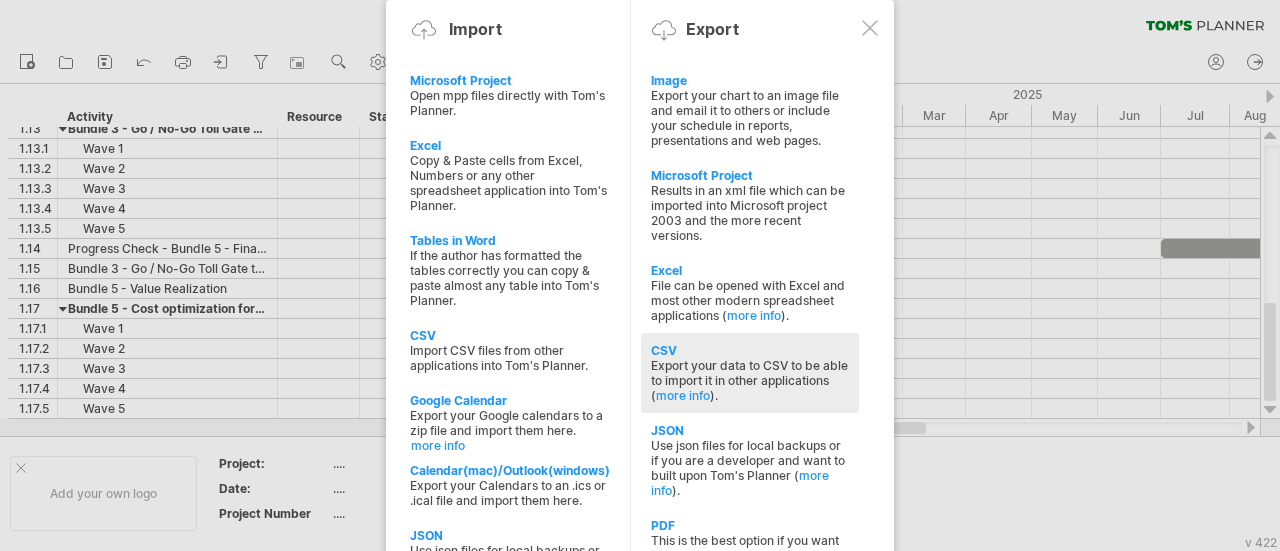 click on "Export your data to CSV to be able to import it in other applications
( more info )." at bounding box center (750, 380) 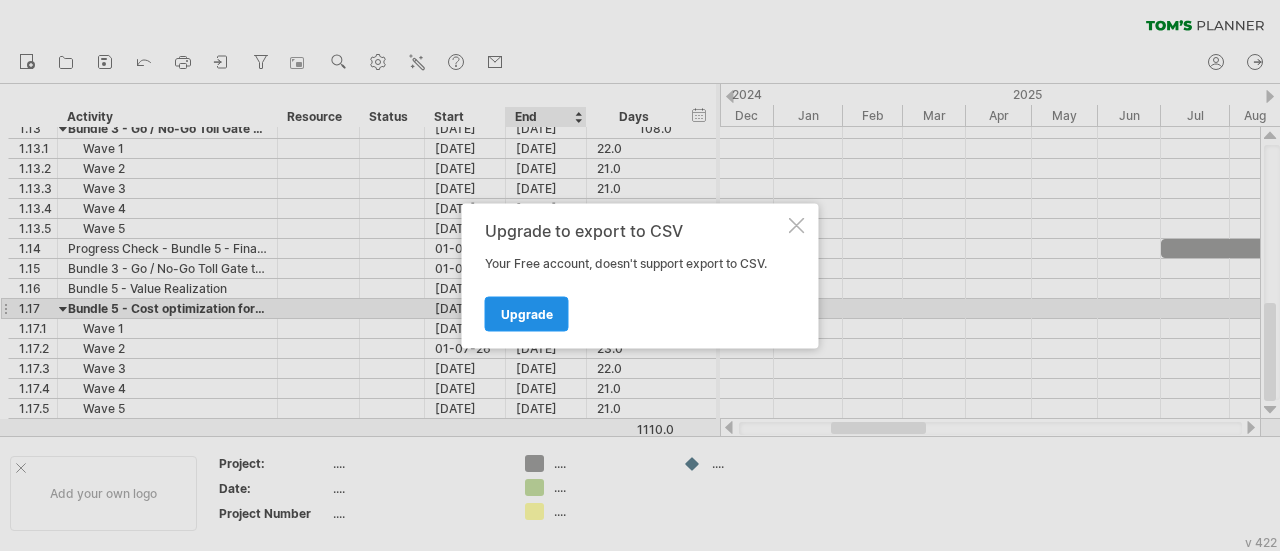 click on "Upgrade" at bounding box center (527, 313) 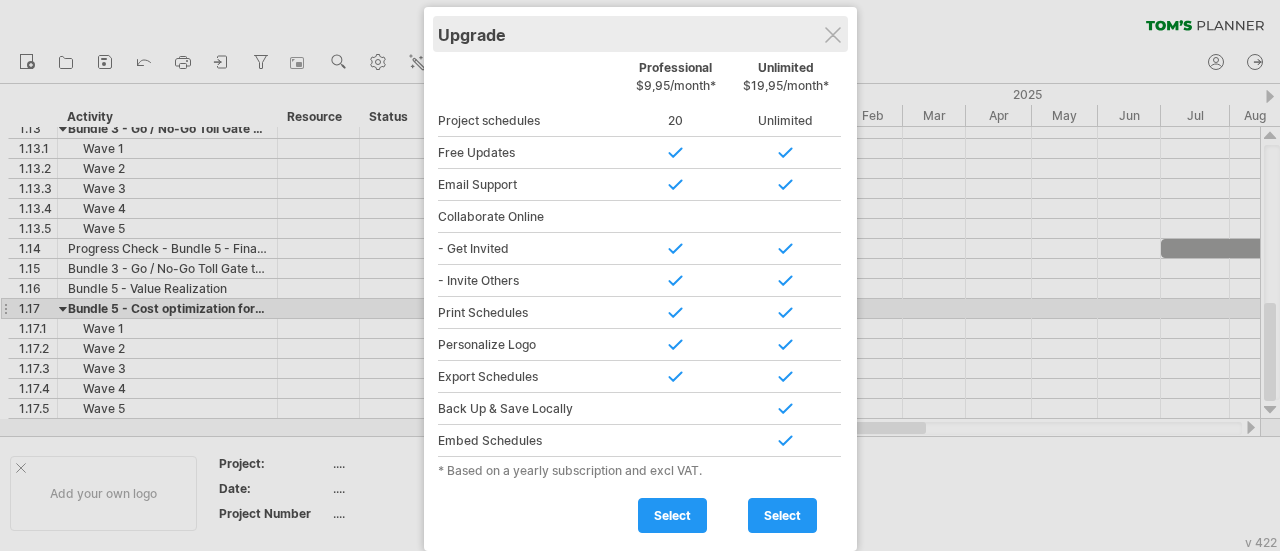 click on "Upgrade" at bounding box center (640, 34) 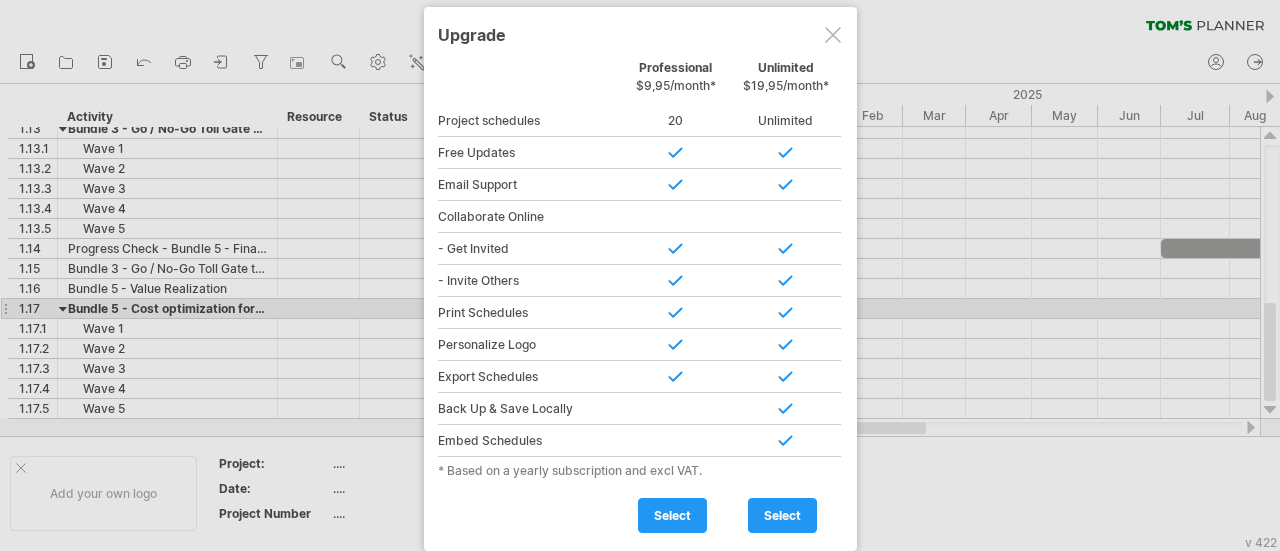 click at bounding box center [833, 35] 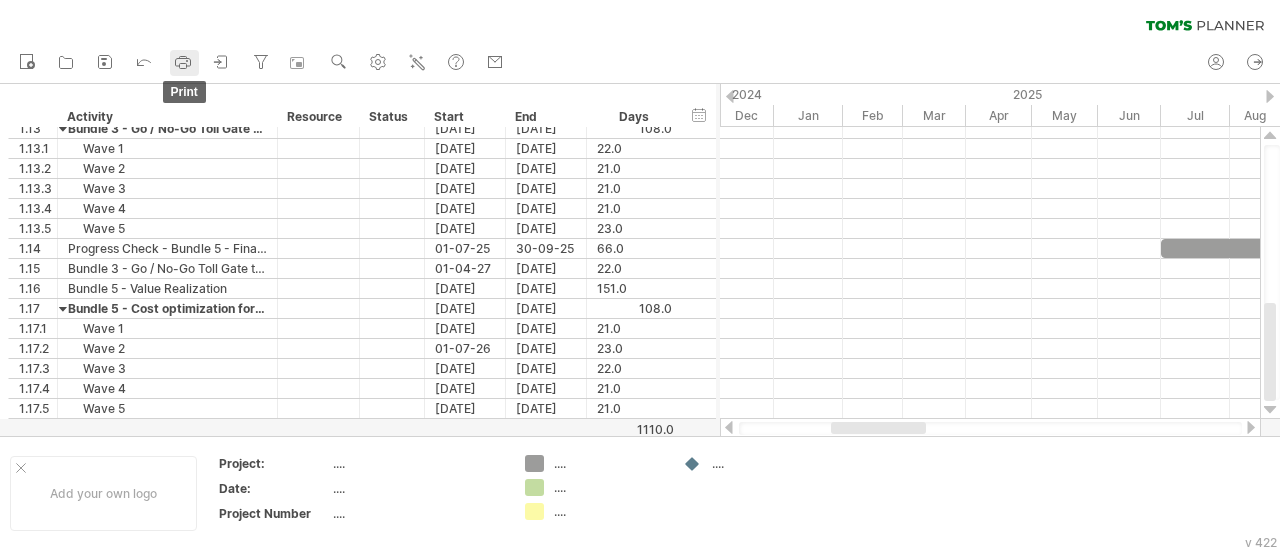 click 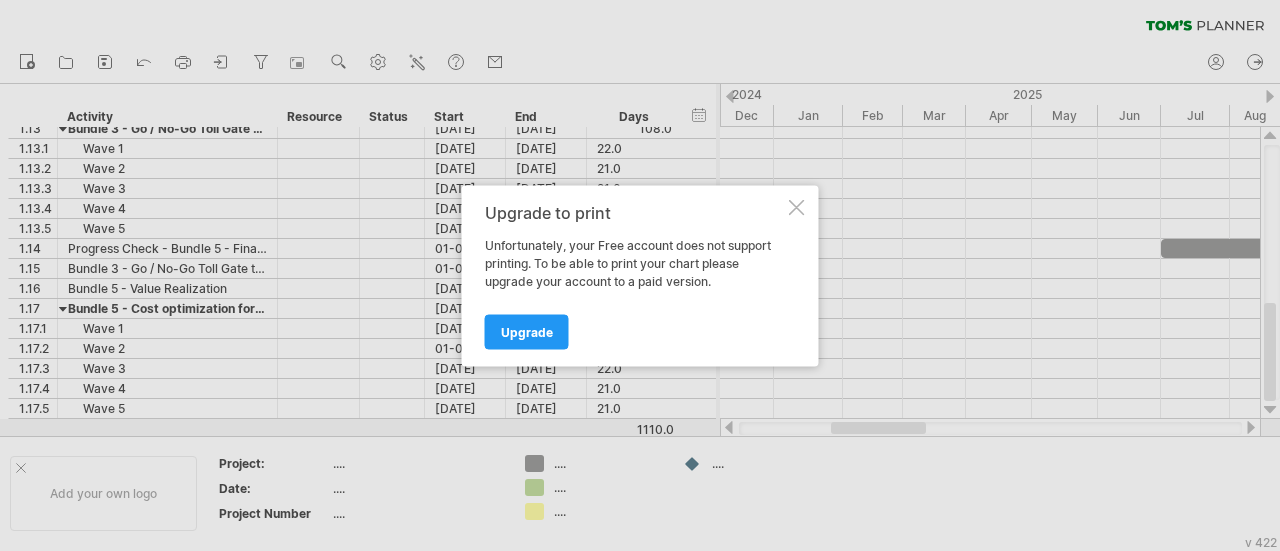 click at bounding box center (797, 207) 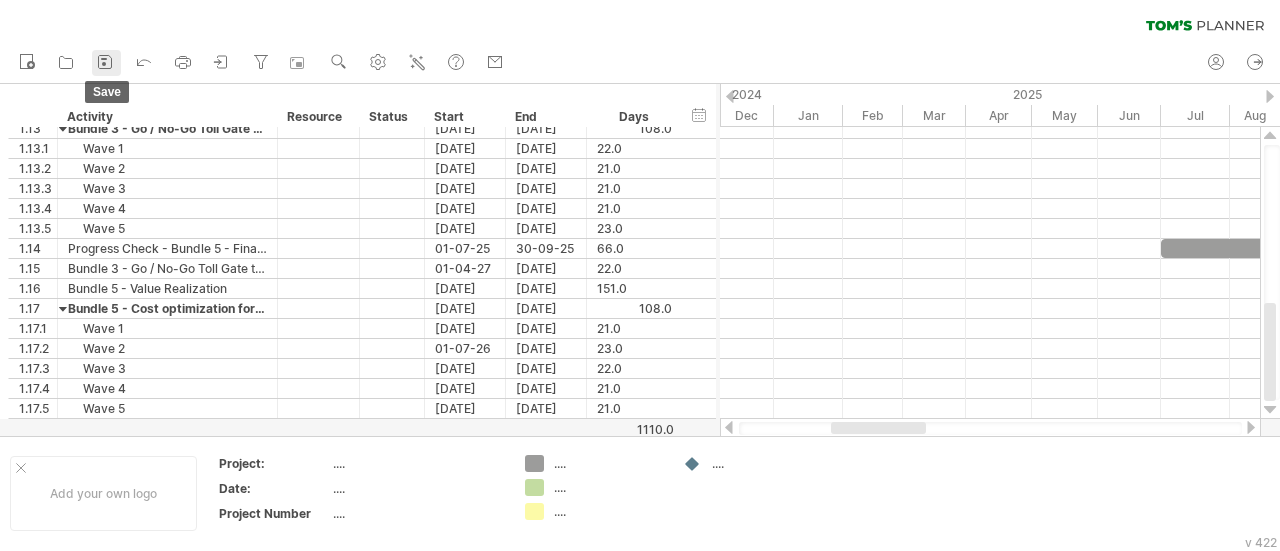 click 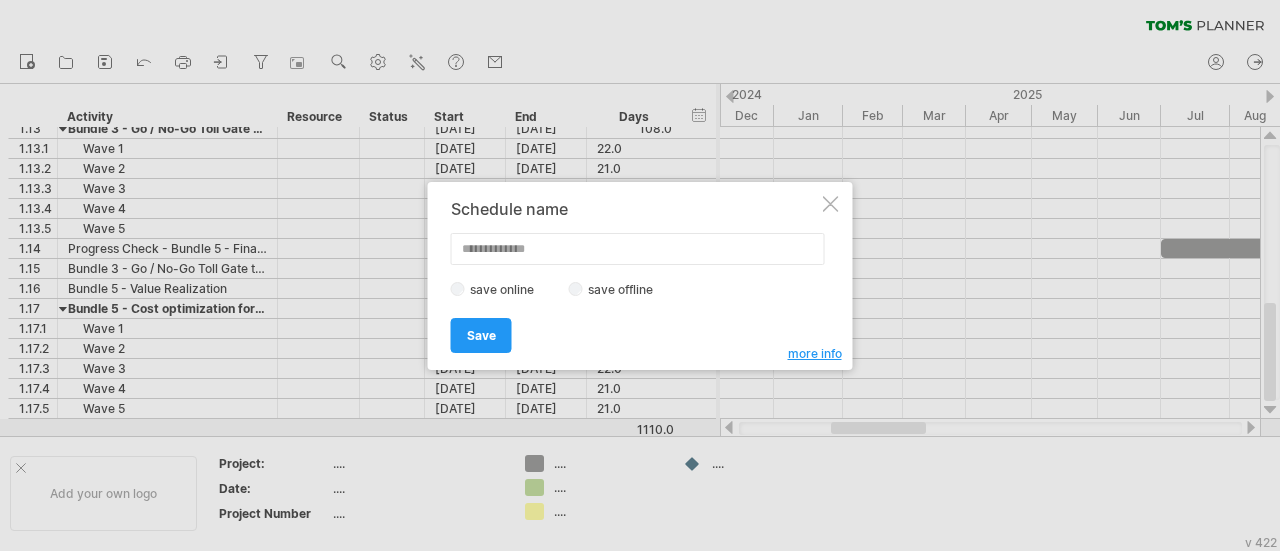 click at bounding box center [638, 249] 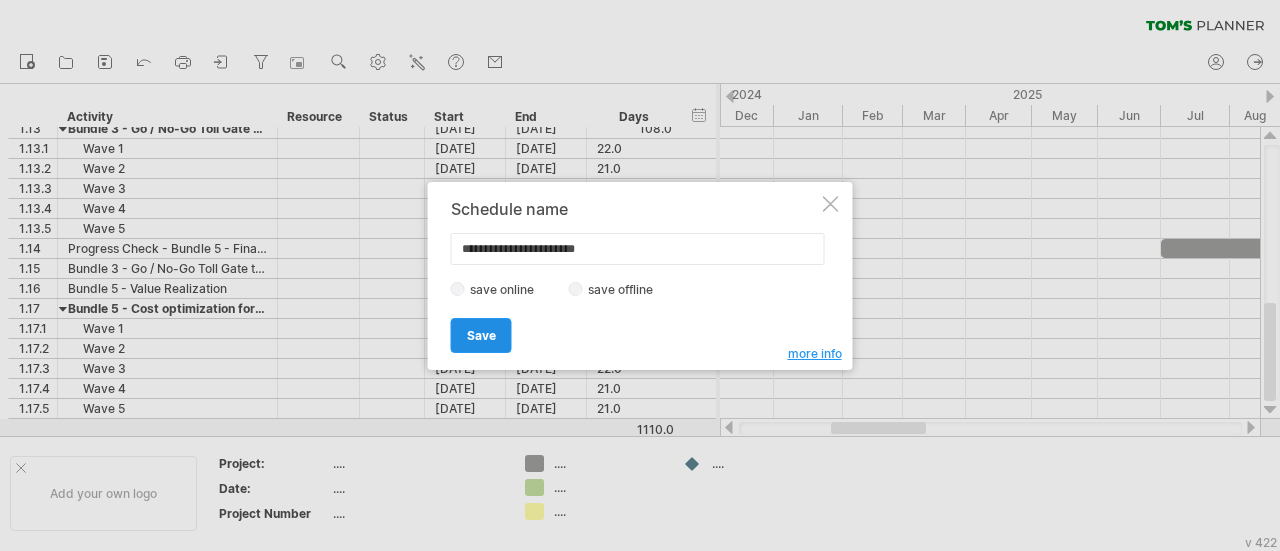 type on "**********" 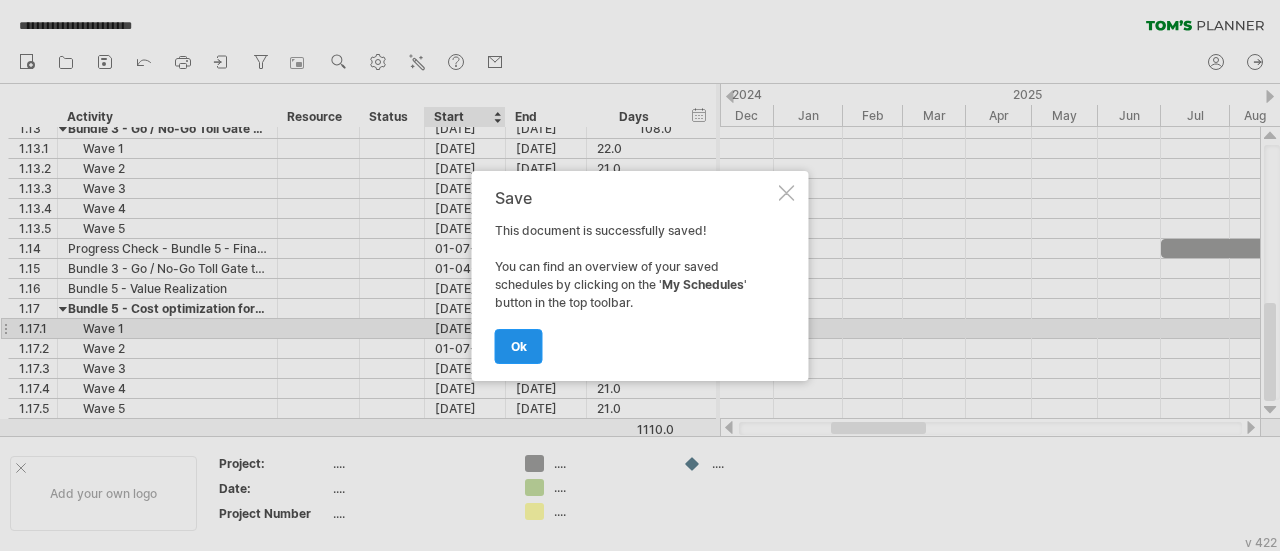 click on "ok" at bounding box center [519, 346] 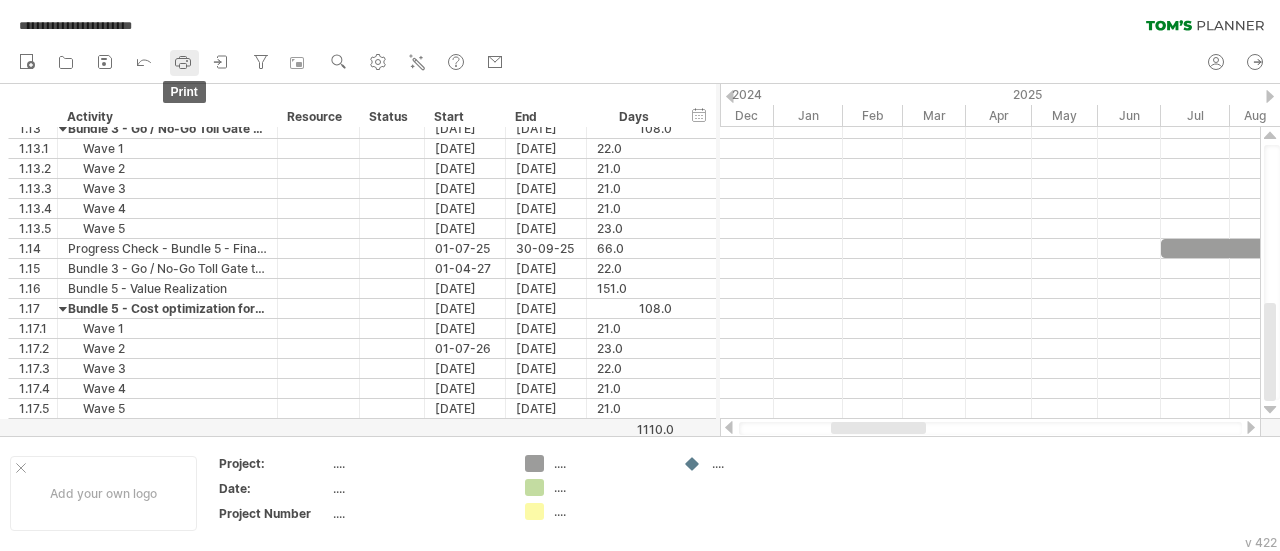 click 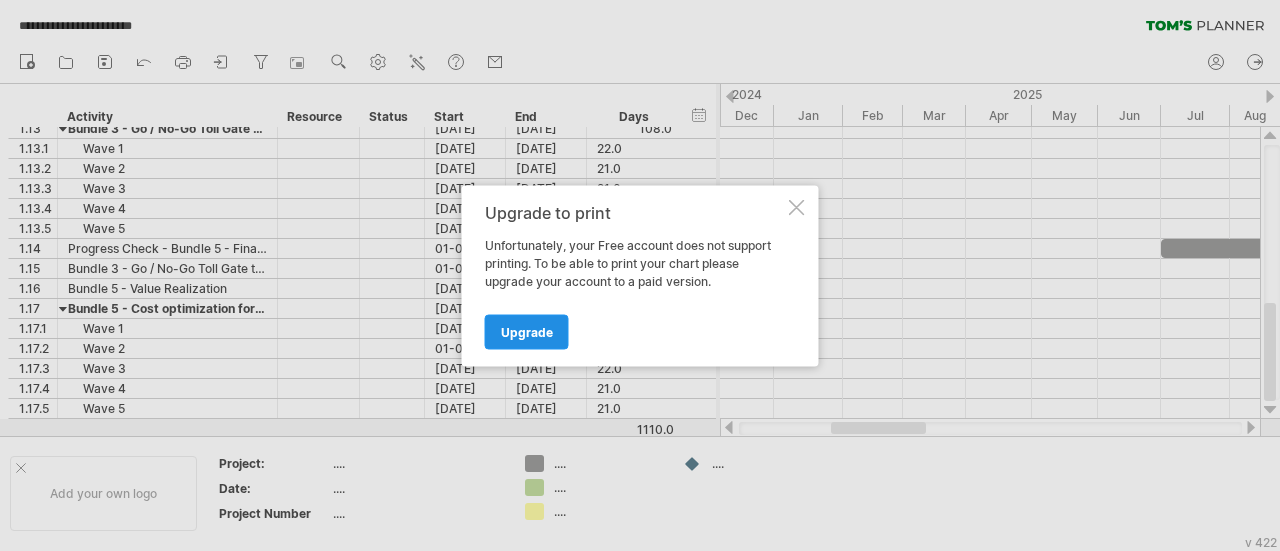 click on "Upgrade" at bounding box center (527, 331) 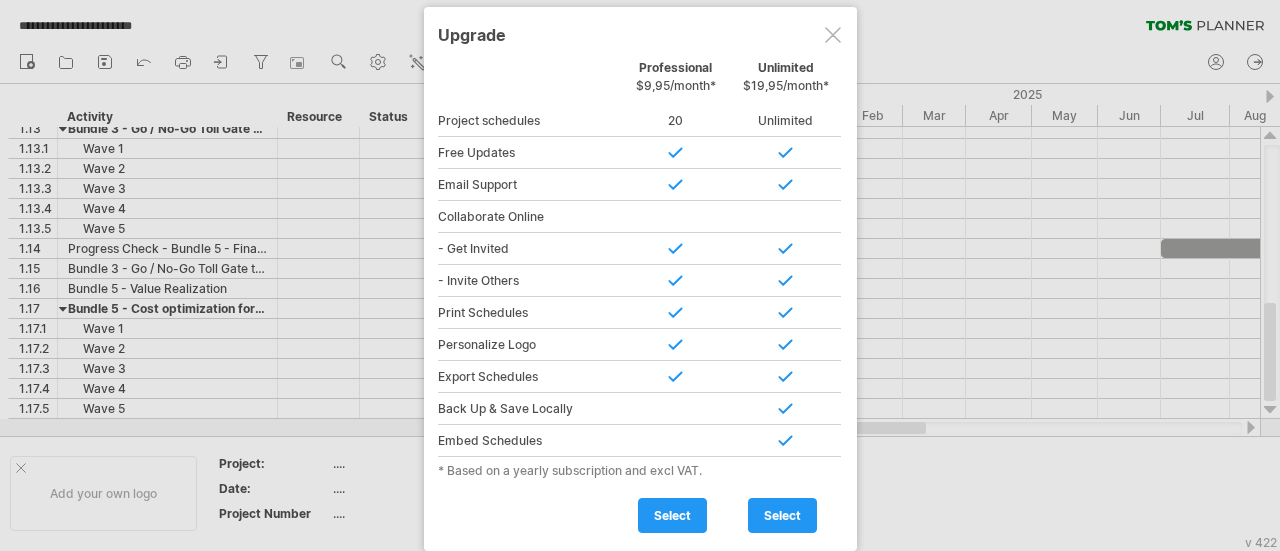 click at bounding box center (833, 35) 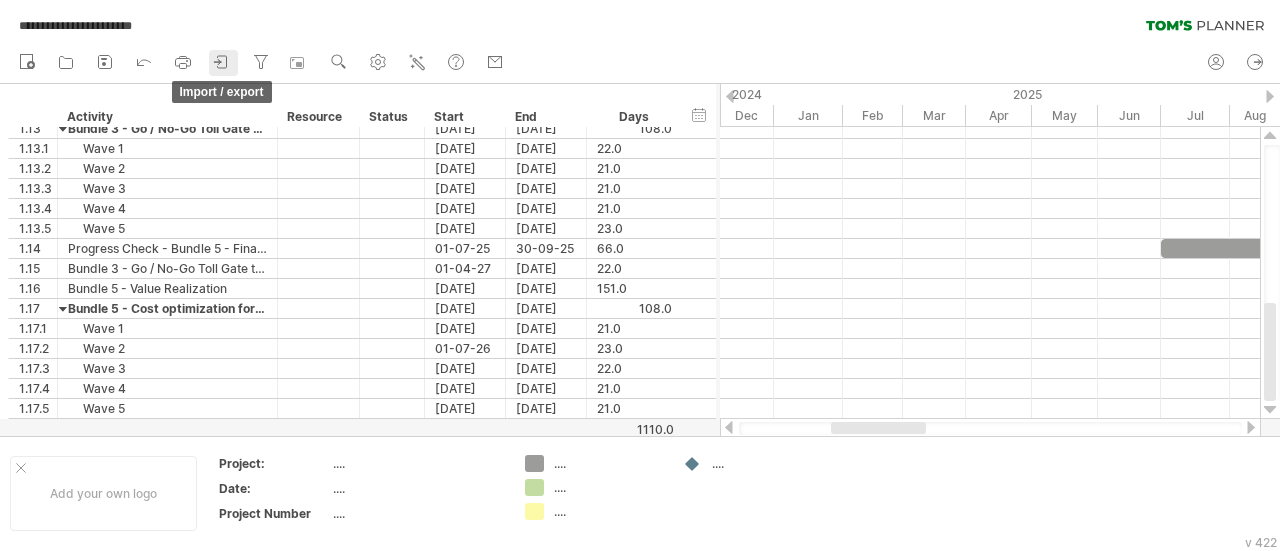 click 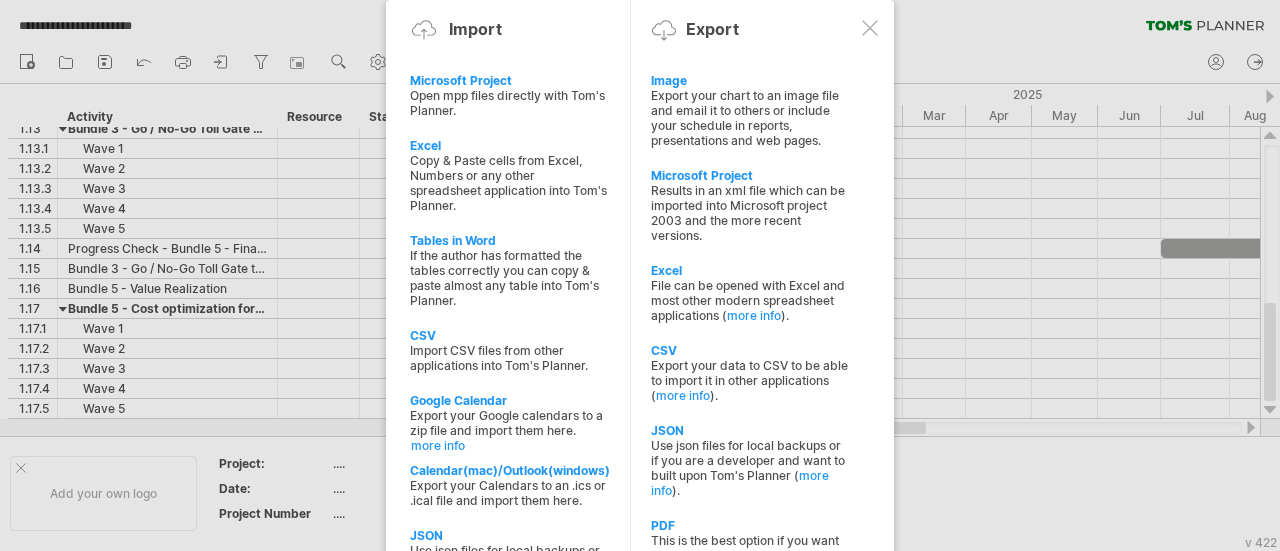 click on "File can be opened with Excel and most other modern spreadsheet applications
( more info )." at bounding box center [750, 300] 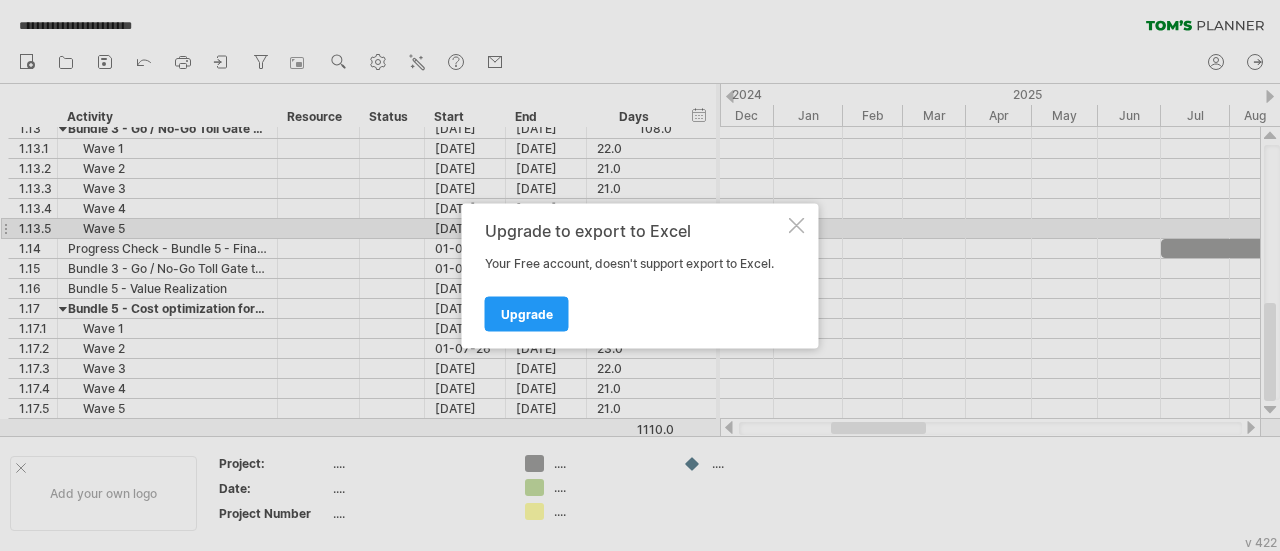 click at bounding box center [797, 225] 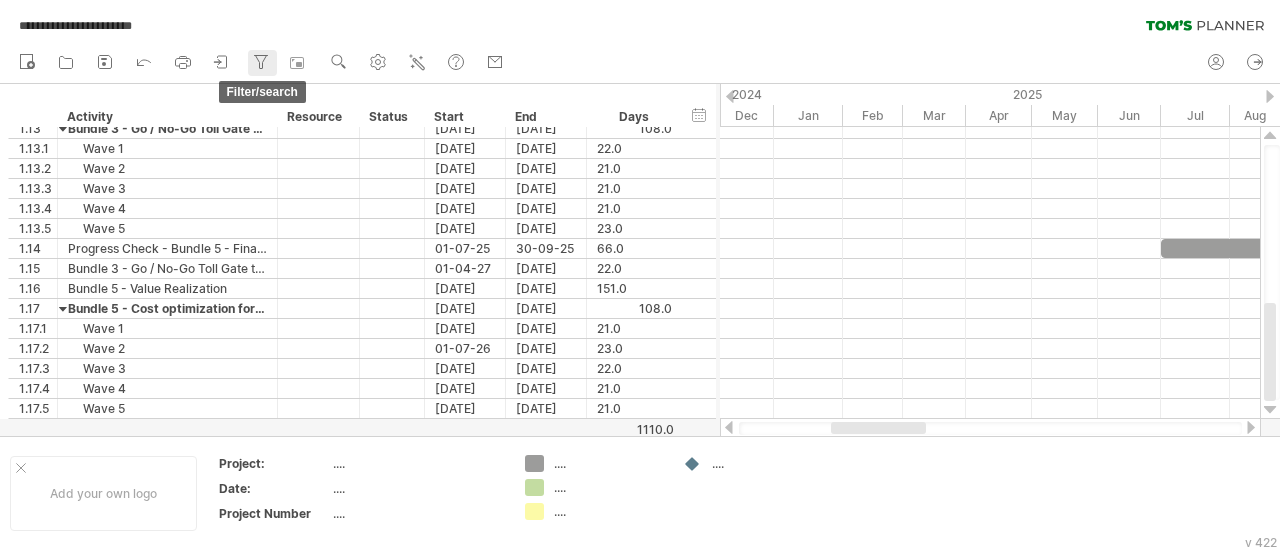 click 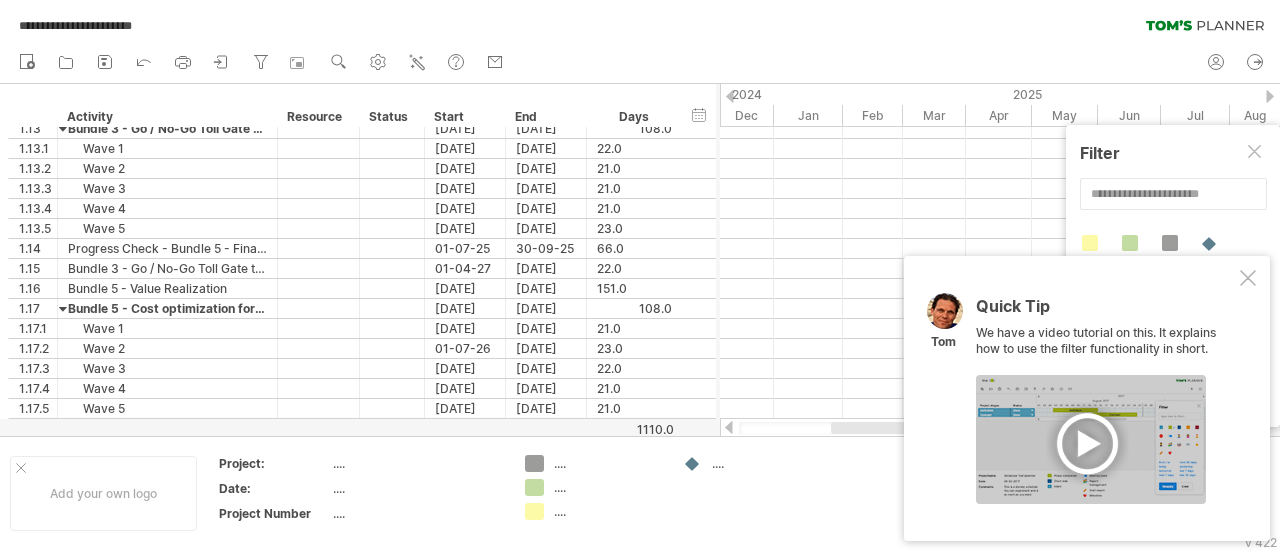 click at bounding box center (1091, 439) 